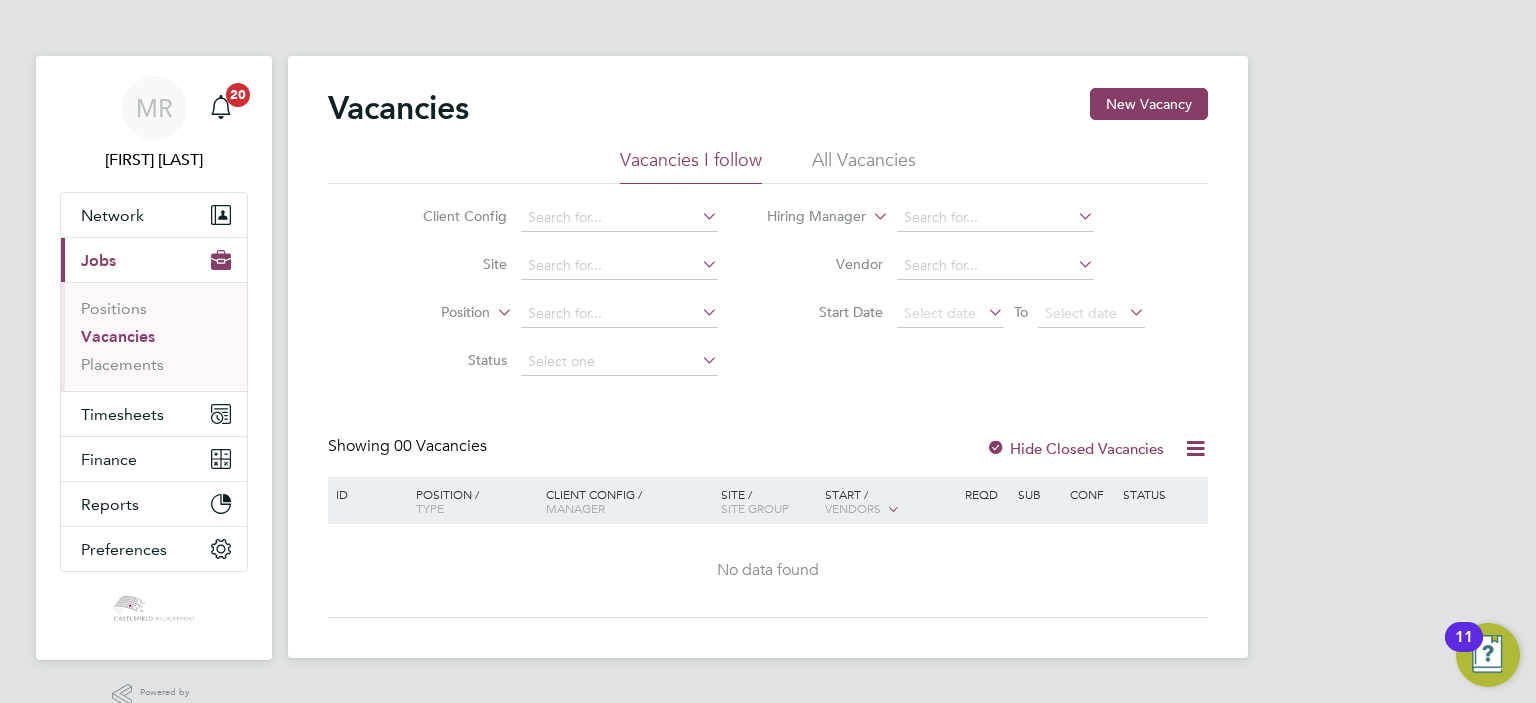 scroll, scrollTop: 0, scrollLeft: 0, axis: both 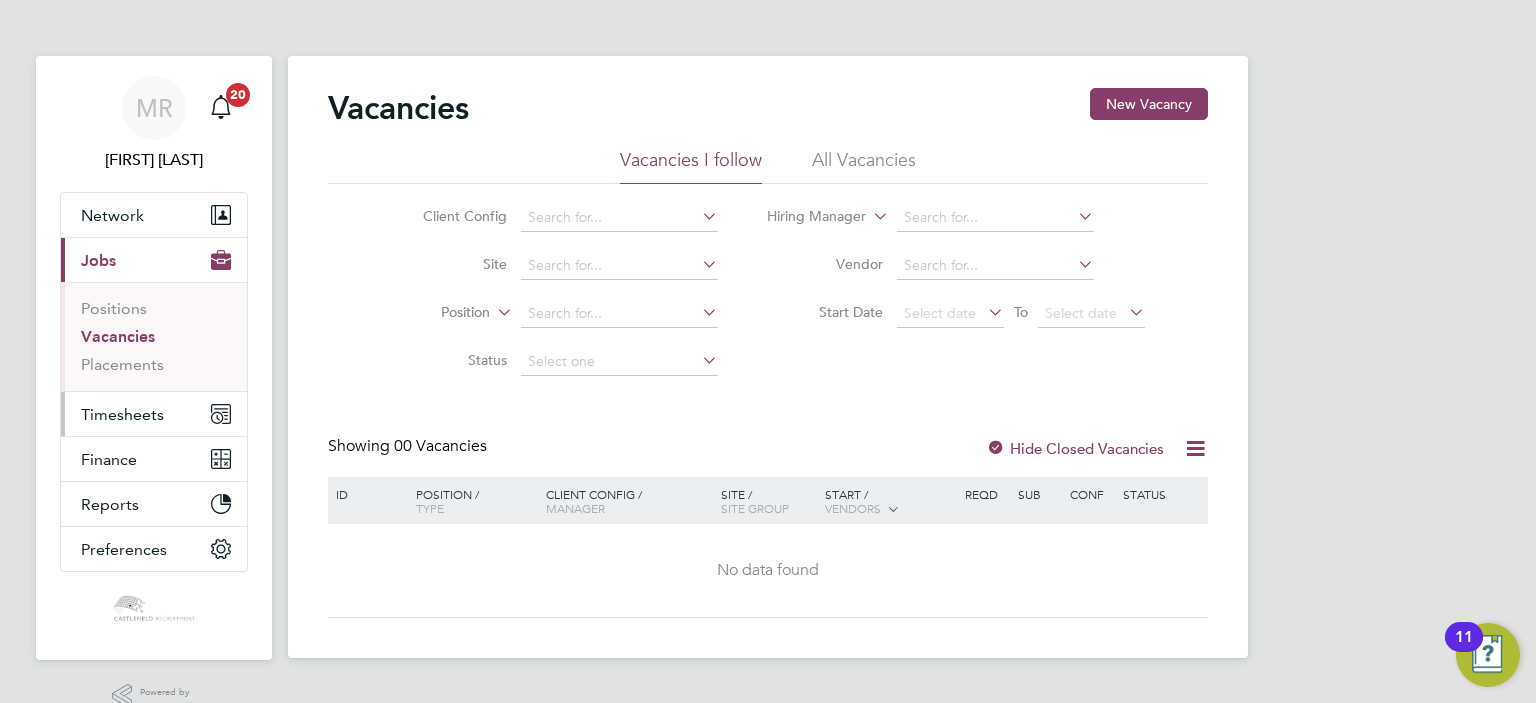 click on "Timesheets" at bounding box center (154, 414) 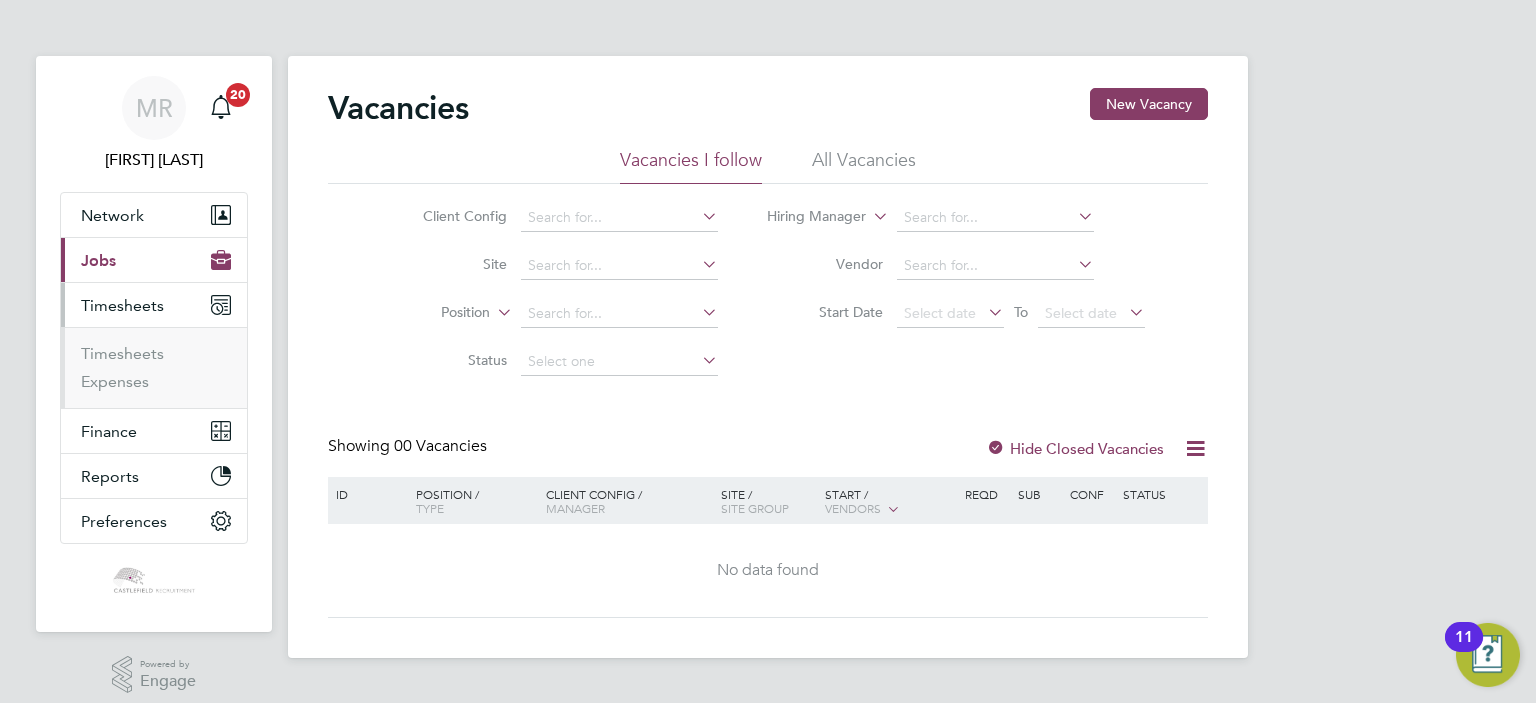 click on "Current page:   Jobs" at bounding box center (154, 260) 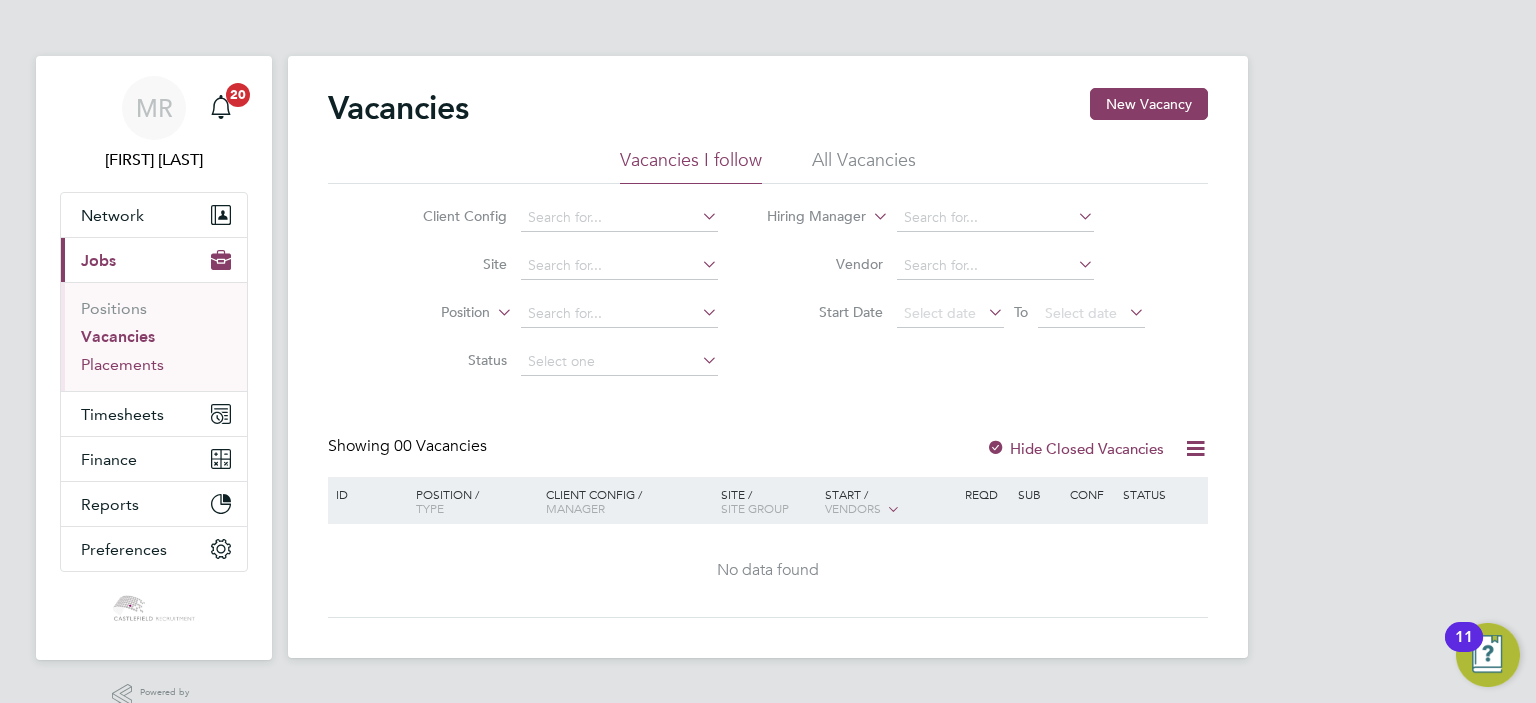 click on "Placements" at bounding box center [122, 364] 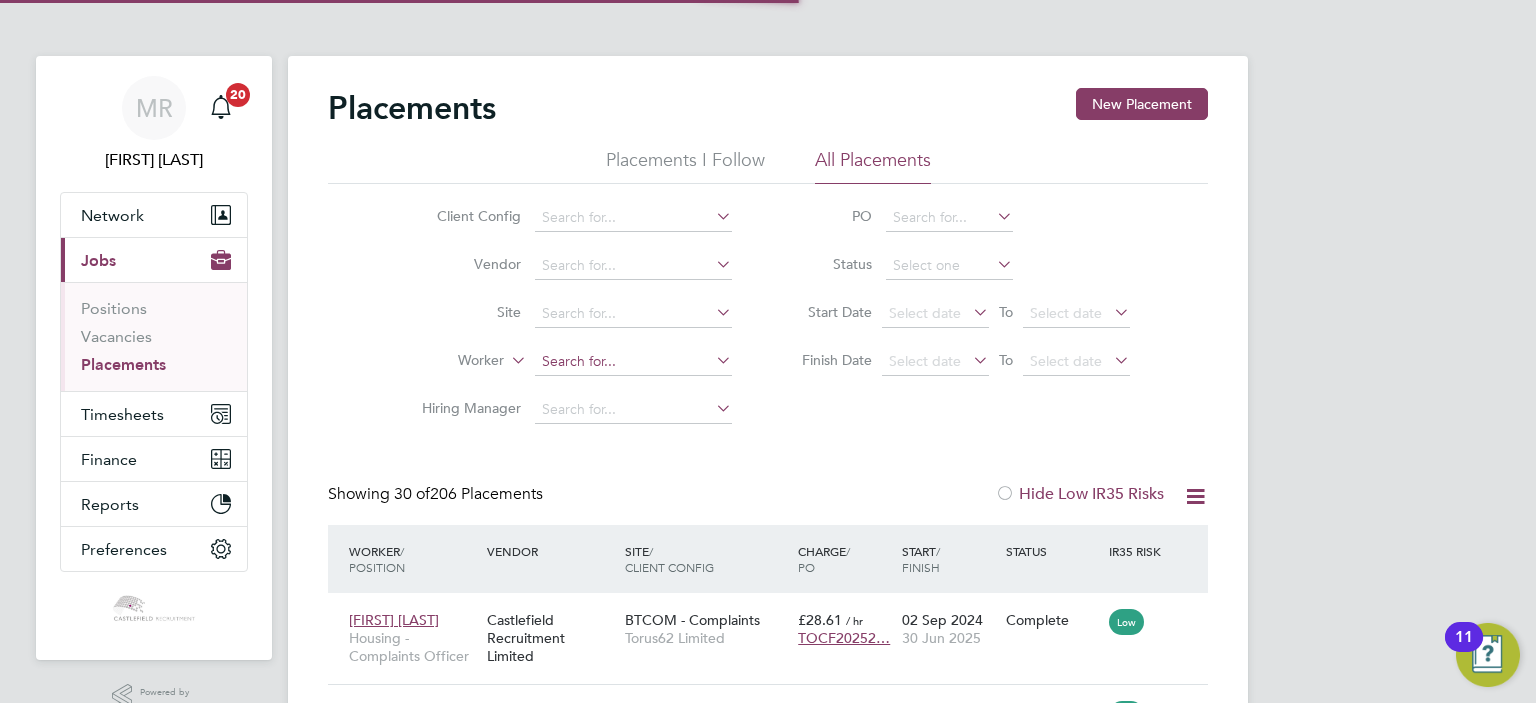 click 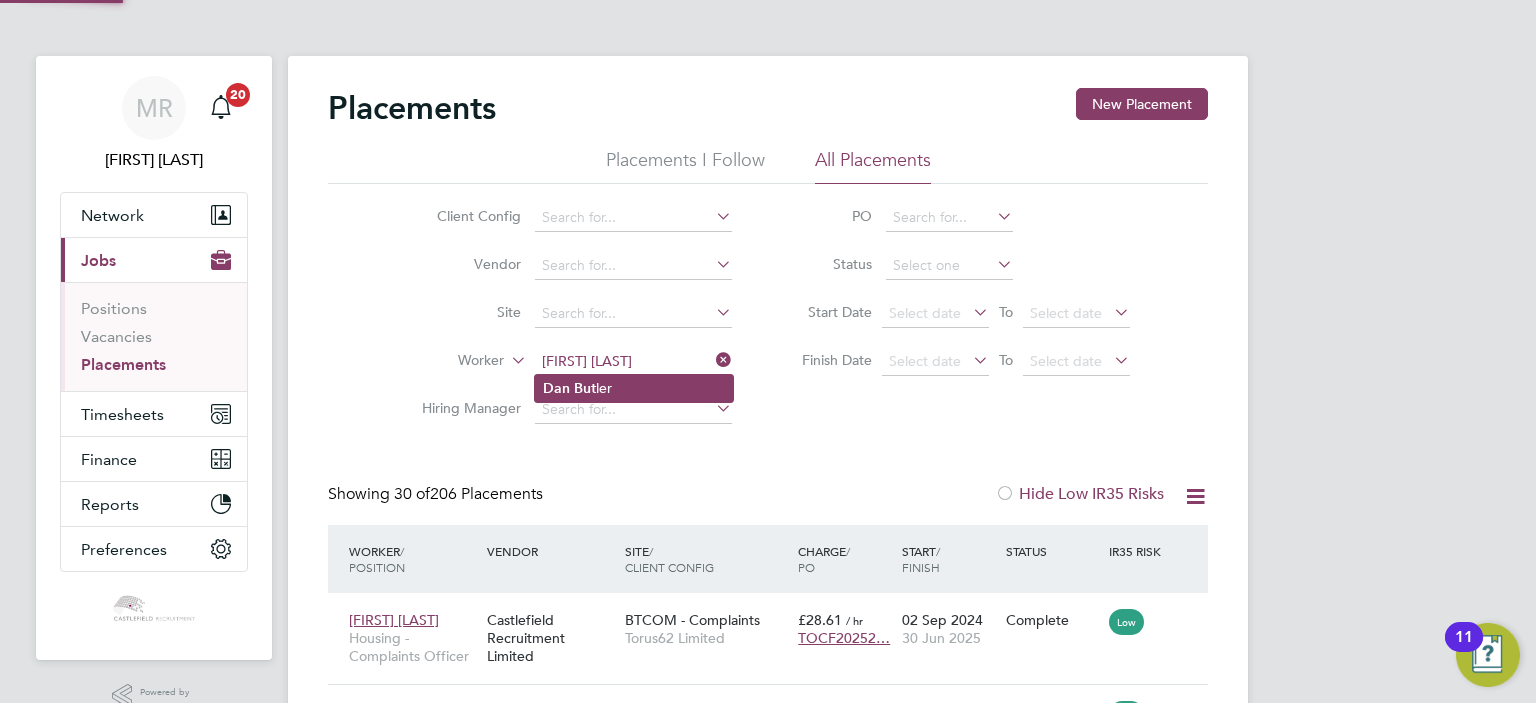 click on "Dan   But ler" 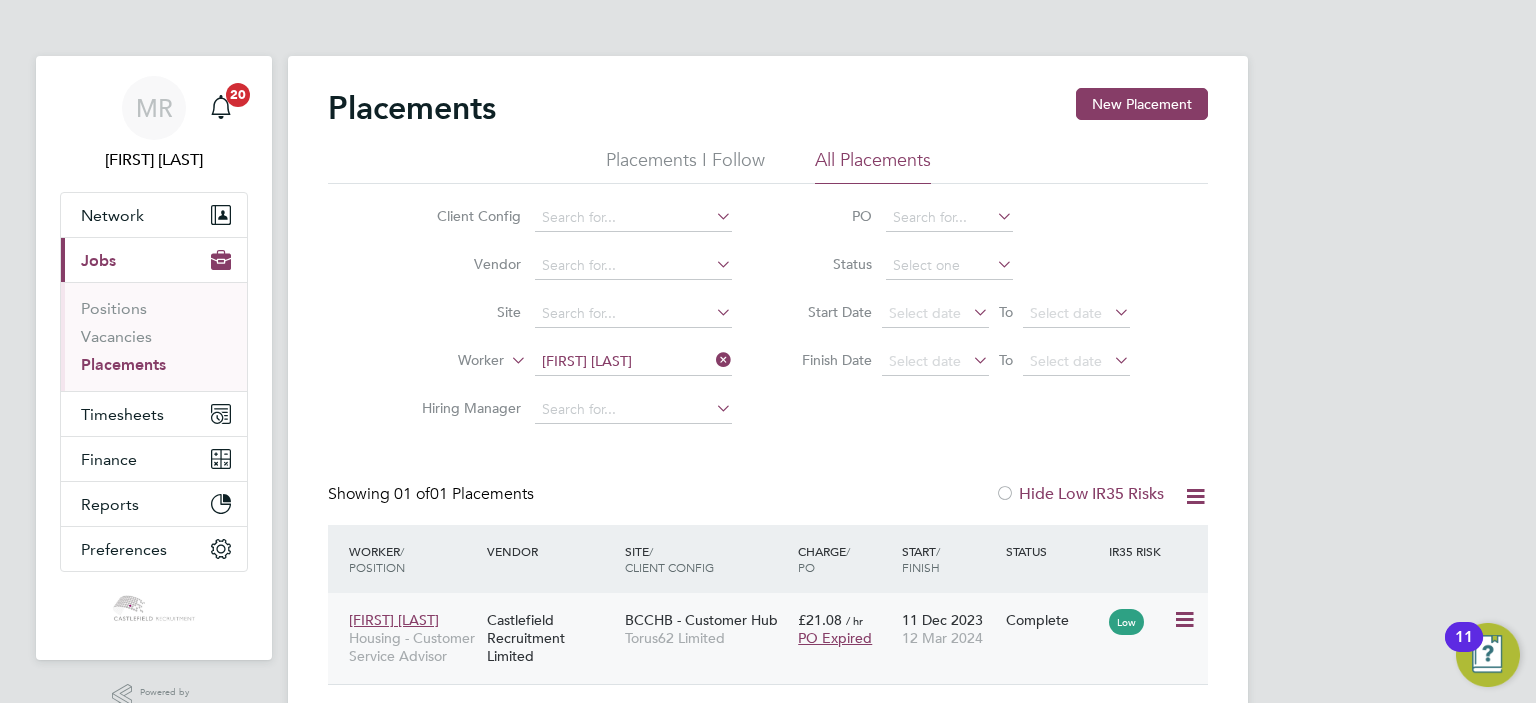 click on "11 Dec 2023 12 Mar 2024" 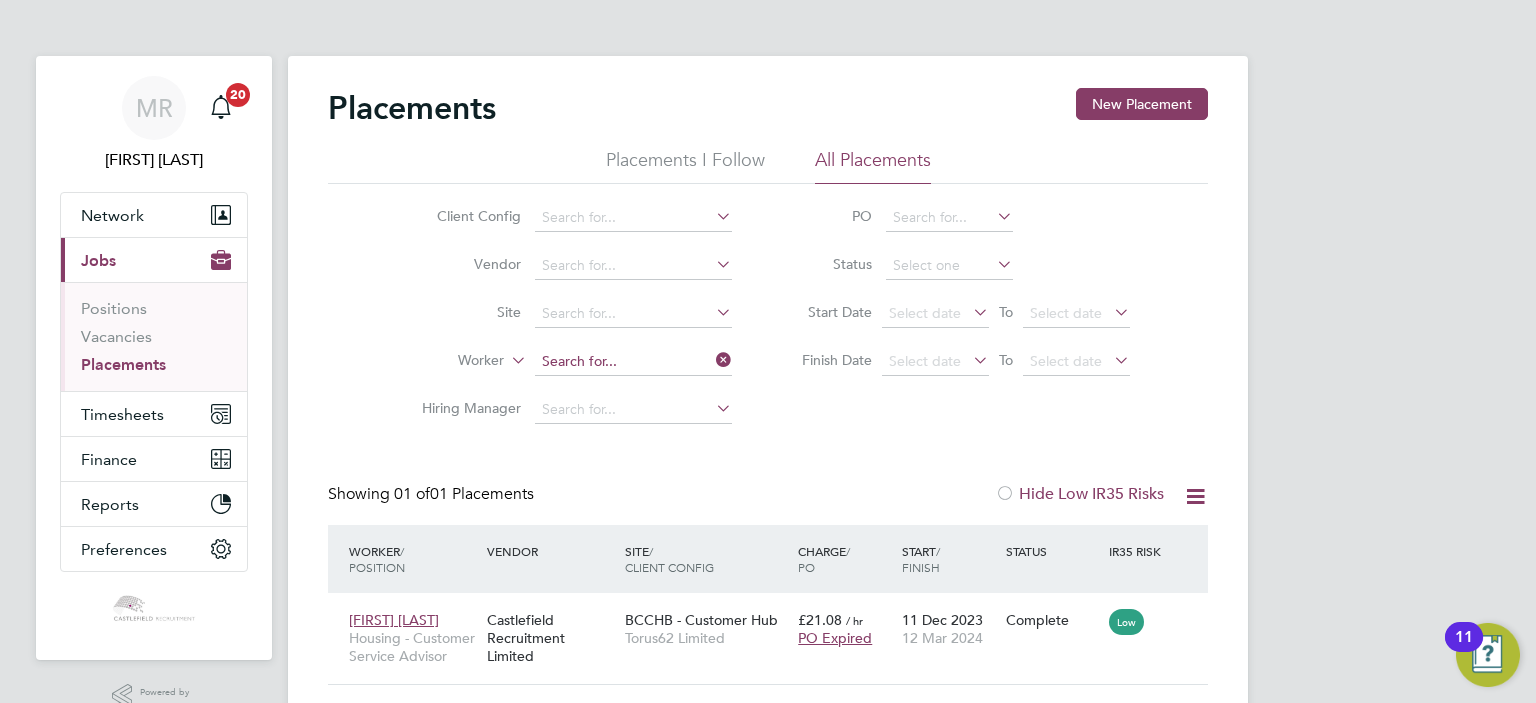 click 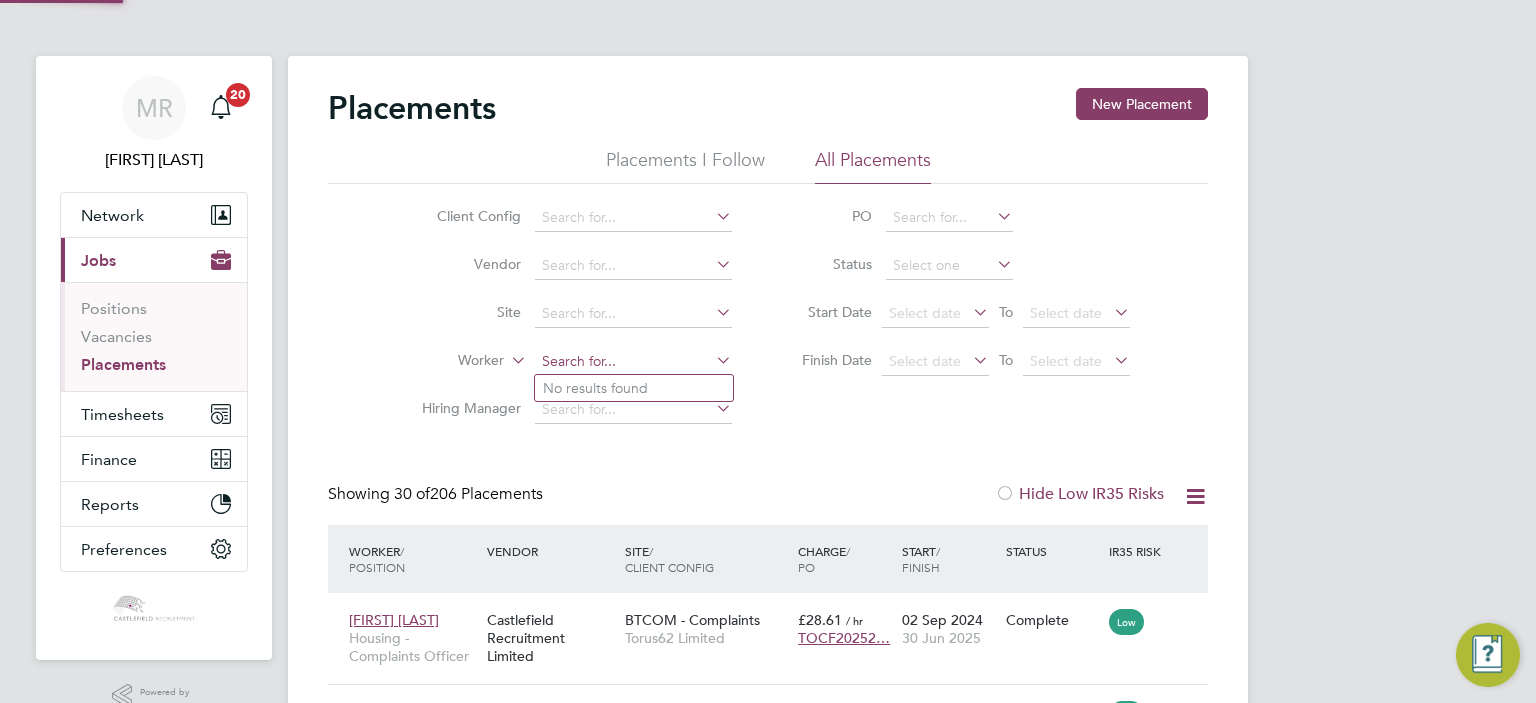 scroll, scrollTop: 10, scrollLeft: 9, axis: both 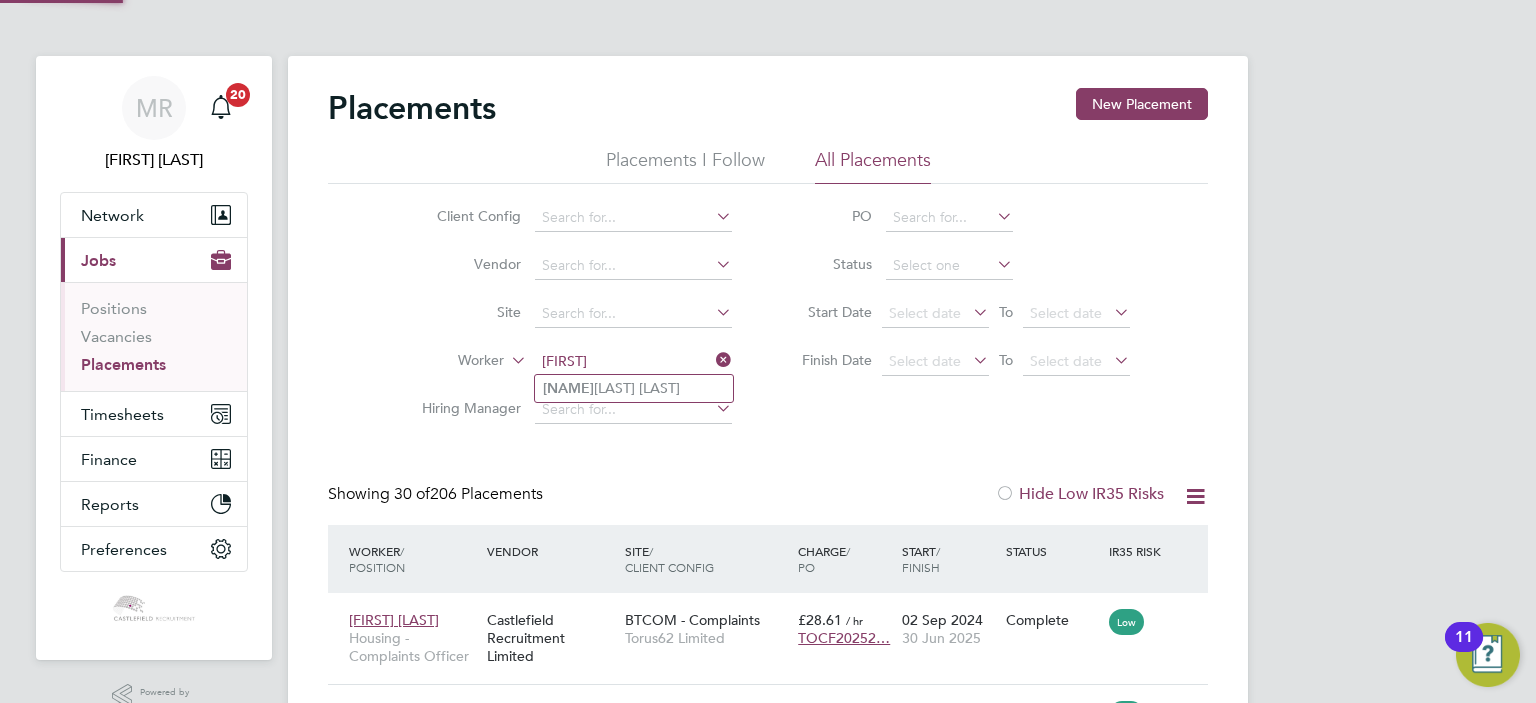 click on "darnel" 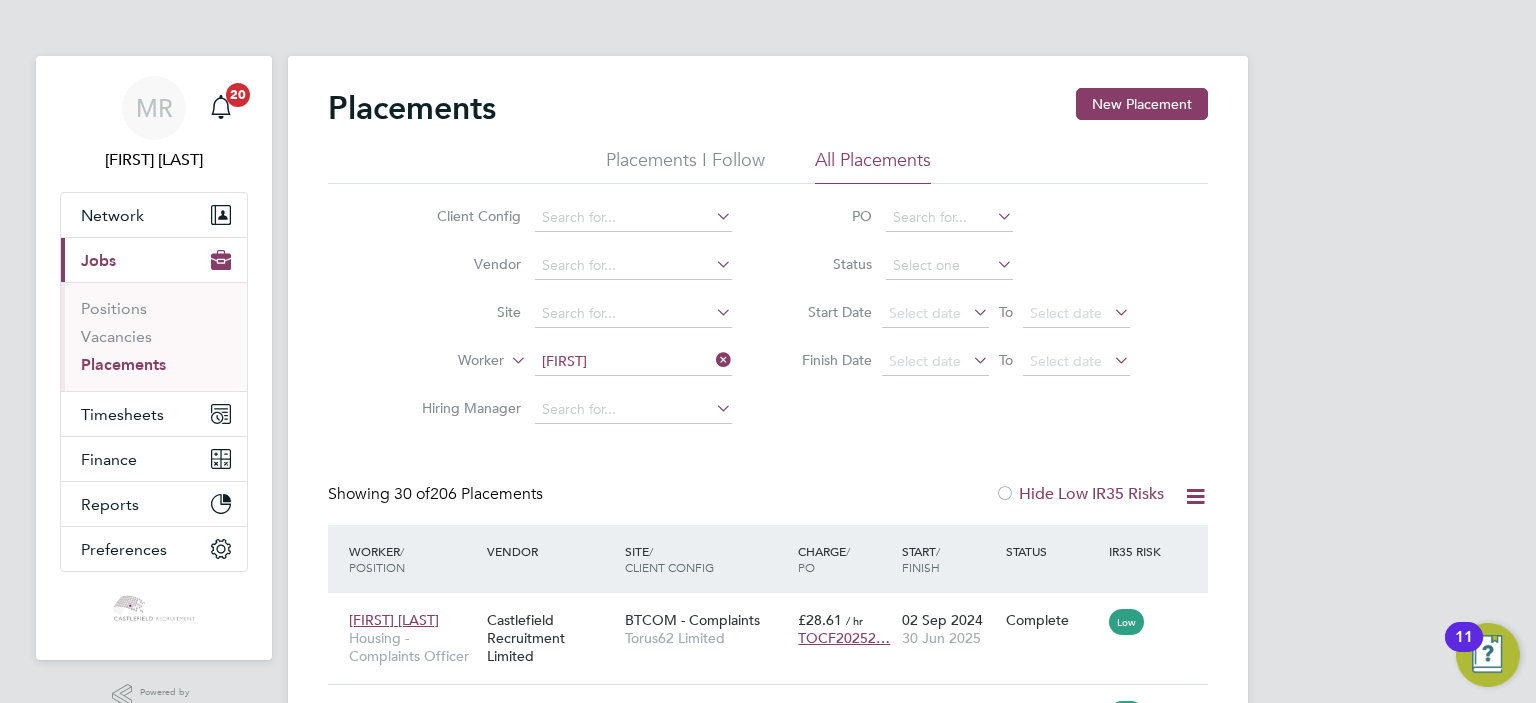 click on "Darnel l Mcfadden" 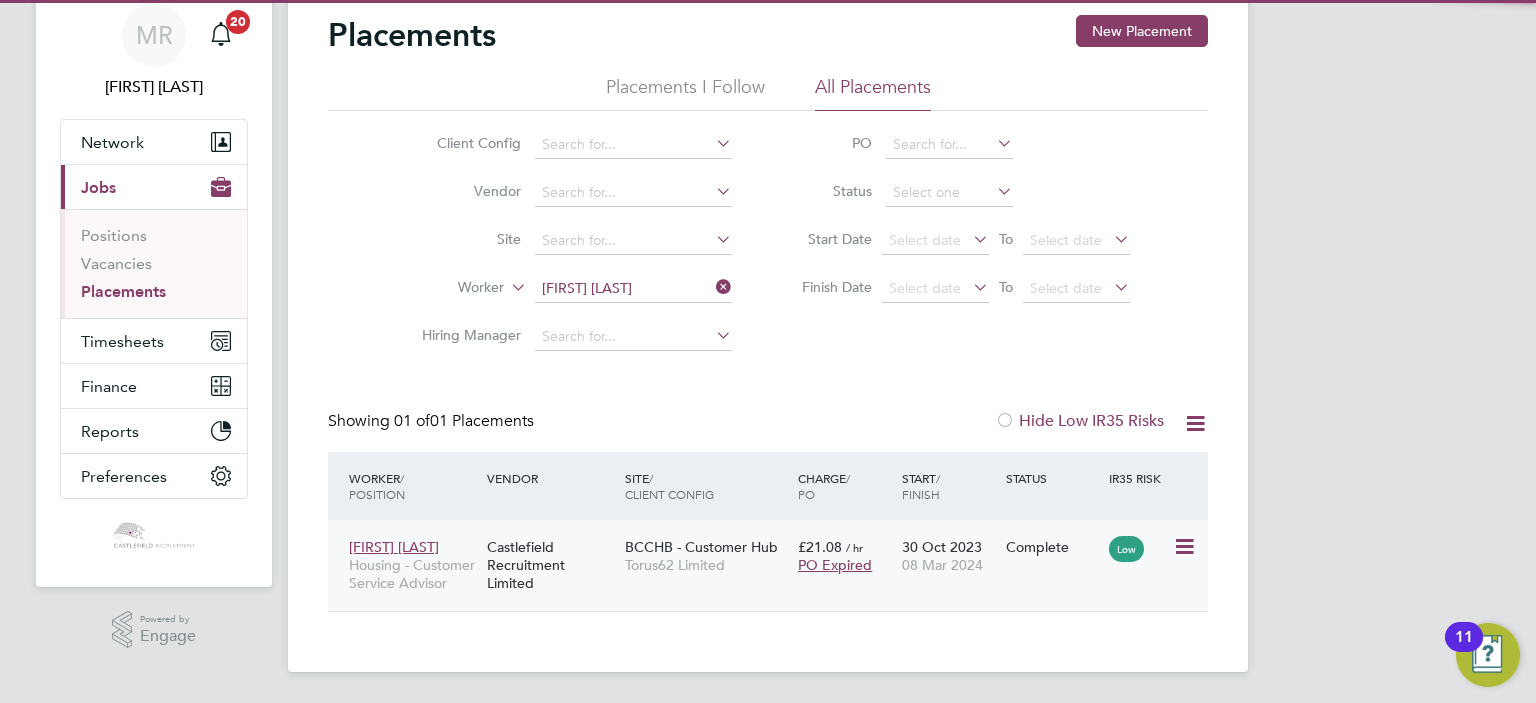 click on "Darnell Mcfadden Housing - Customer Service Advisor Castlefield Recruitment Limited BCCHB - Customer Hub Torus62 Limited £21.08   / hr PO Expired 30 Oct 2023 08 Mar 2024 Complete Low" 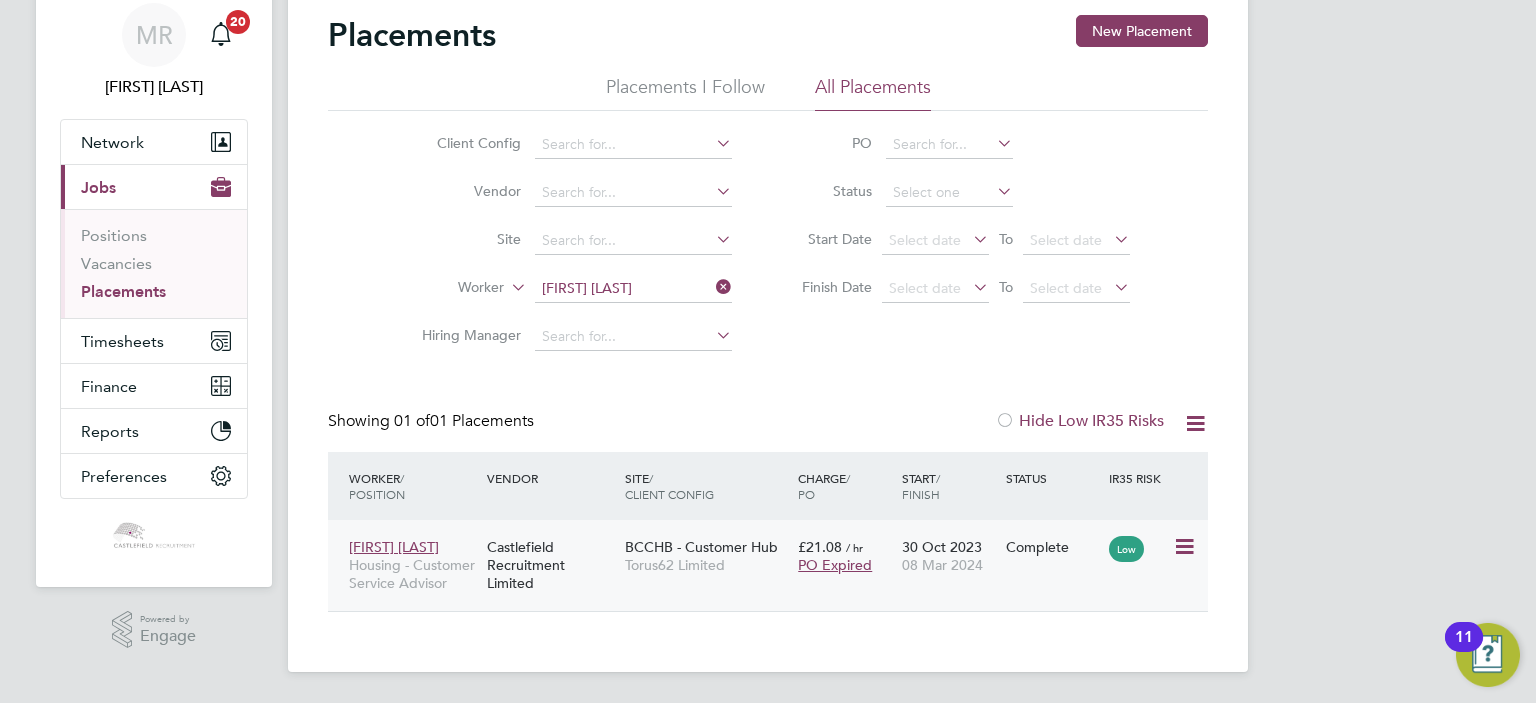 click on "30 Oct 2023 08 Mar 2024" 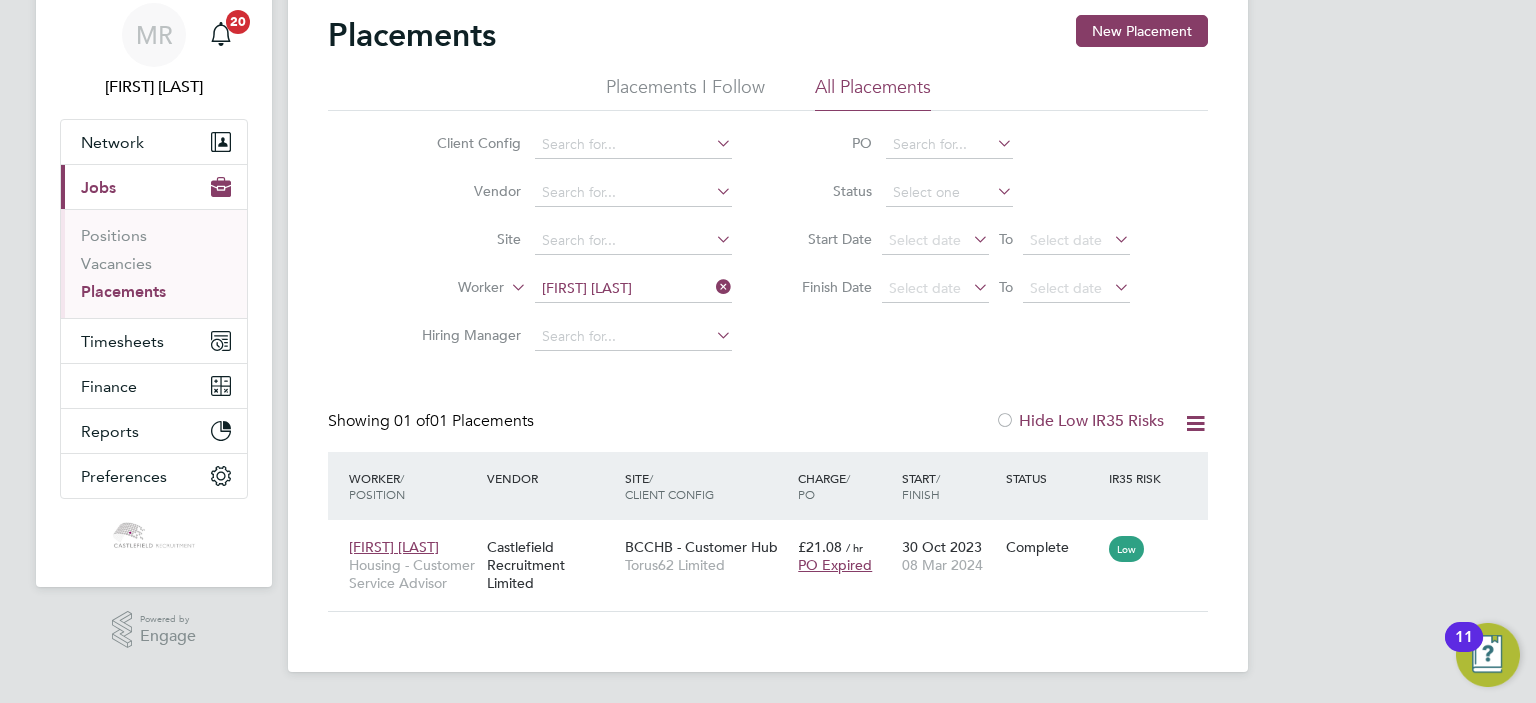 click on "Worker   Darnell Mcfadden" 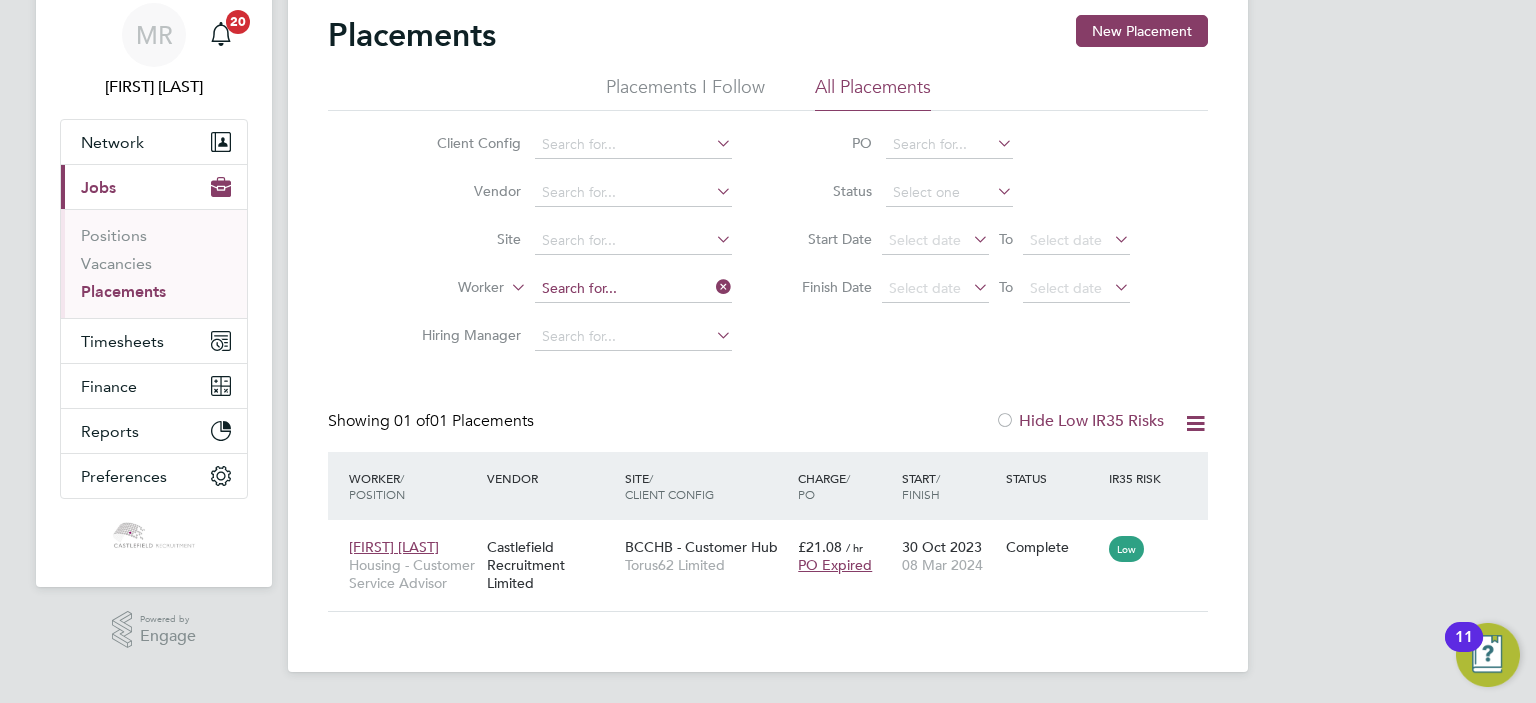 click 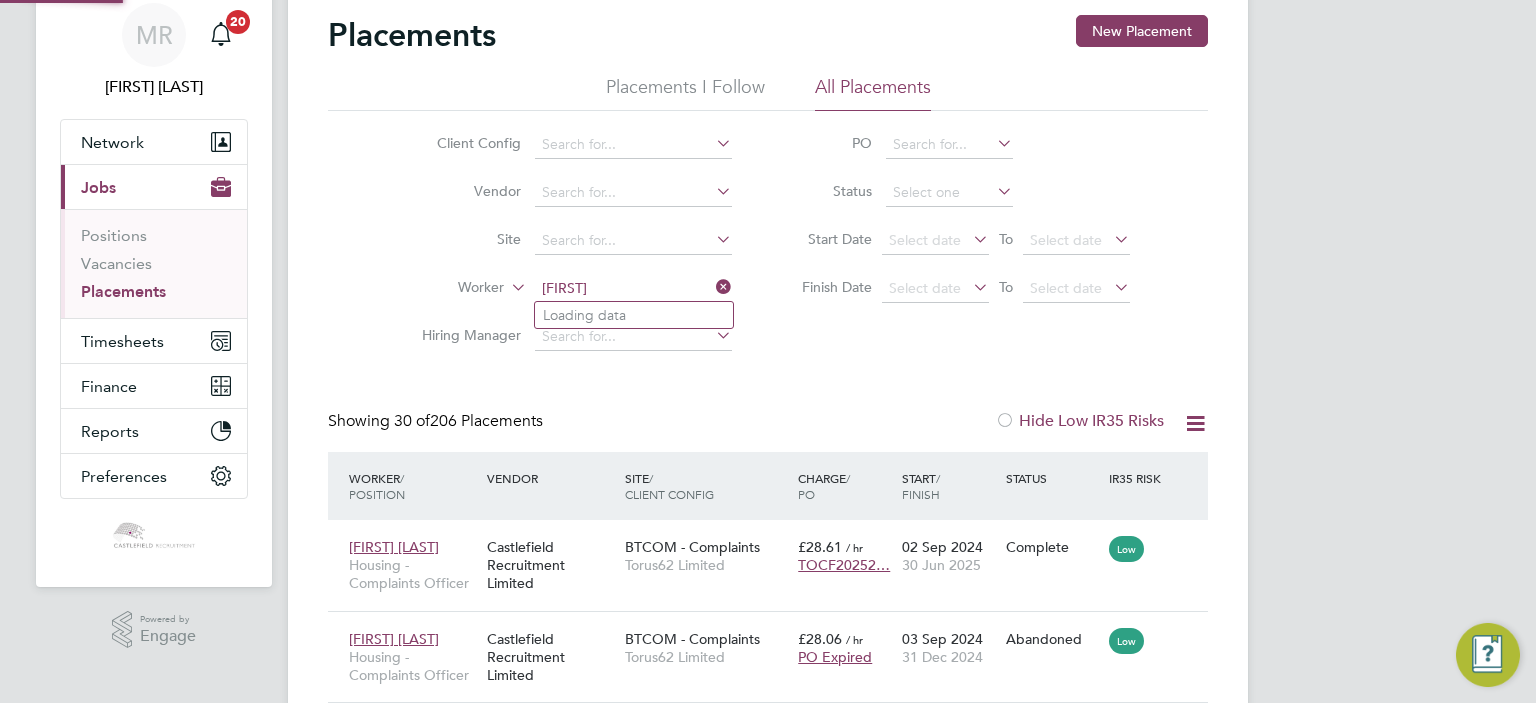 scroll, scrollTop: 10, scrollLeft: 9, axis: both 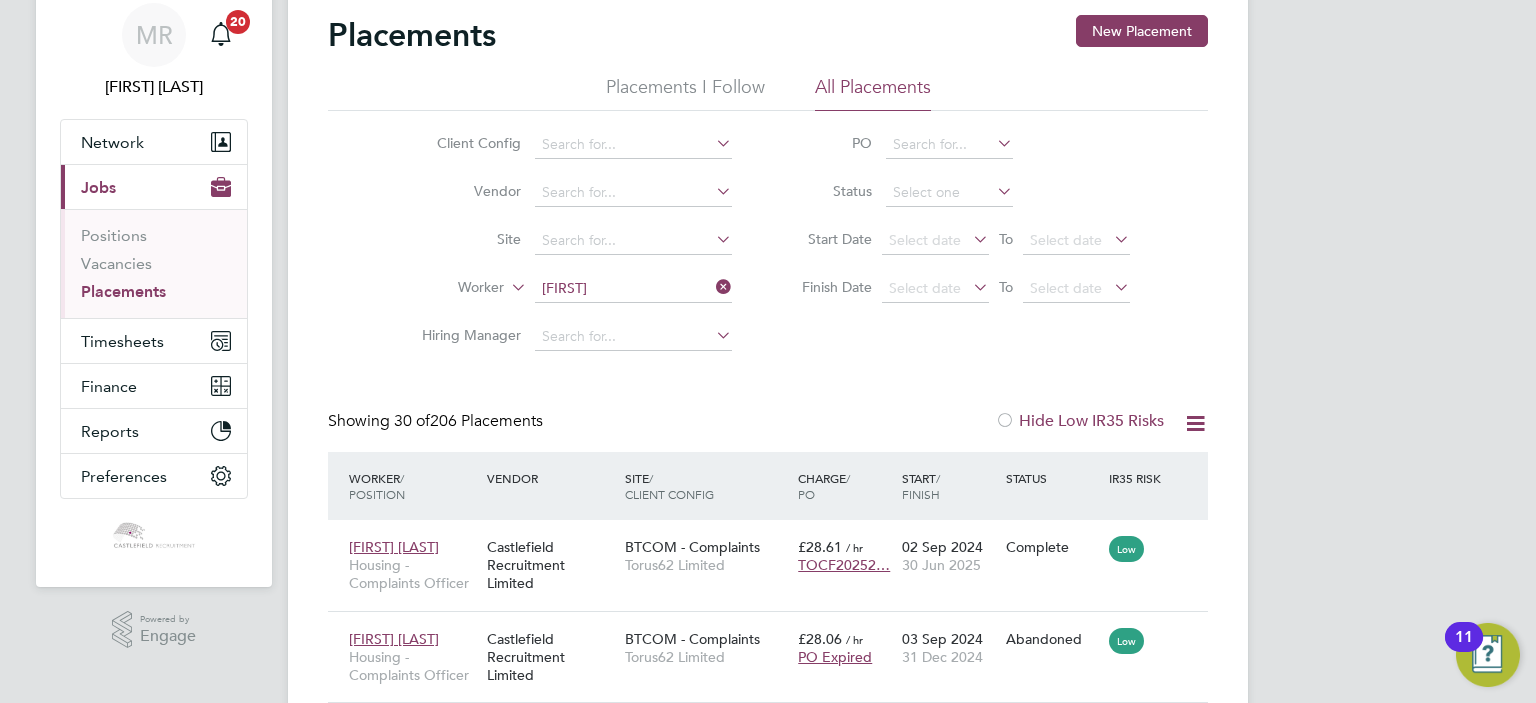 click on "Reginald  Hudson" 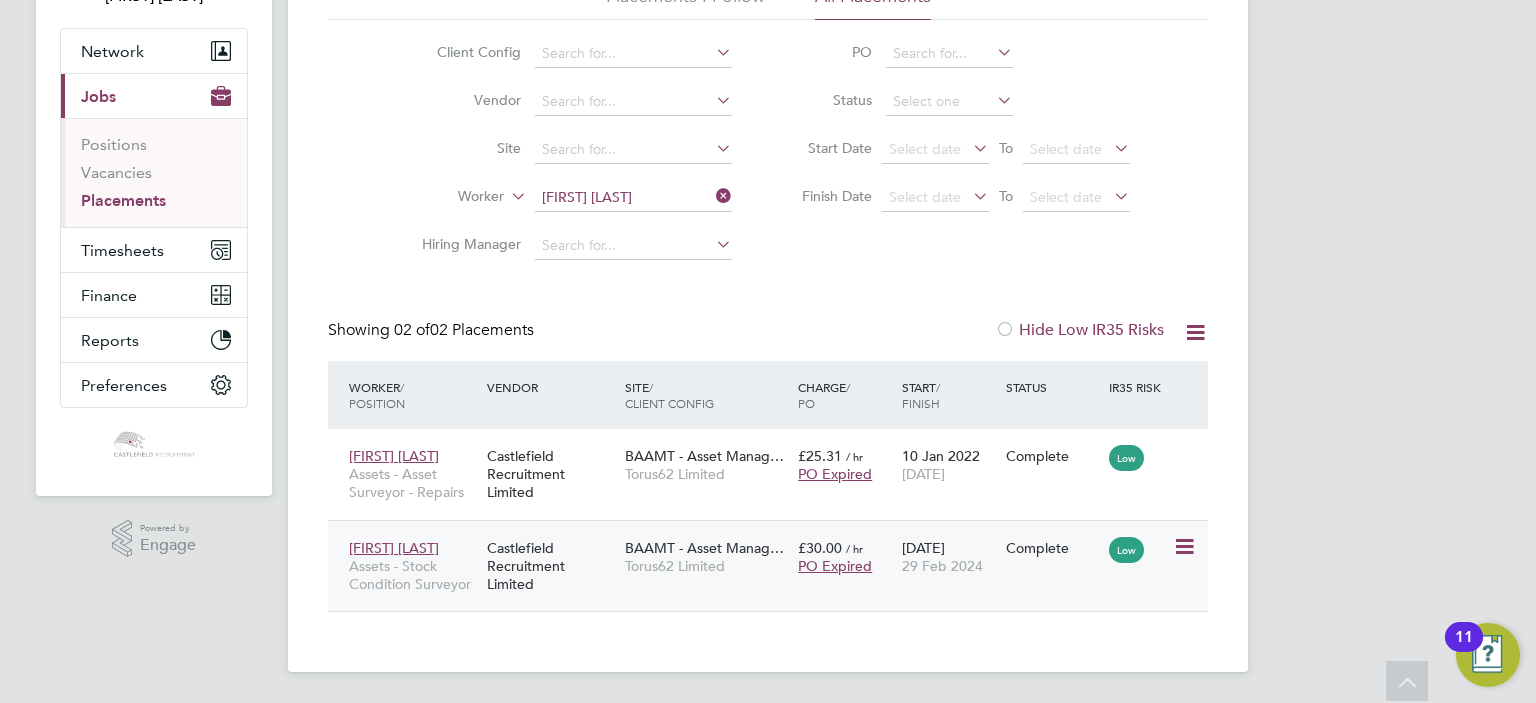 click on "29 Feb 2024" 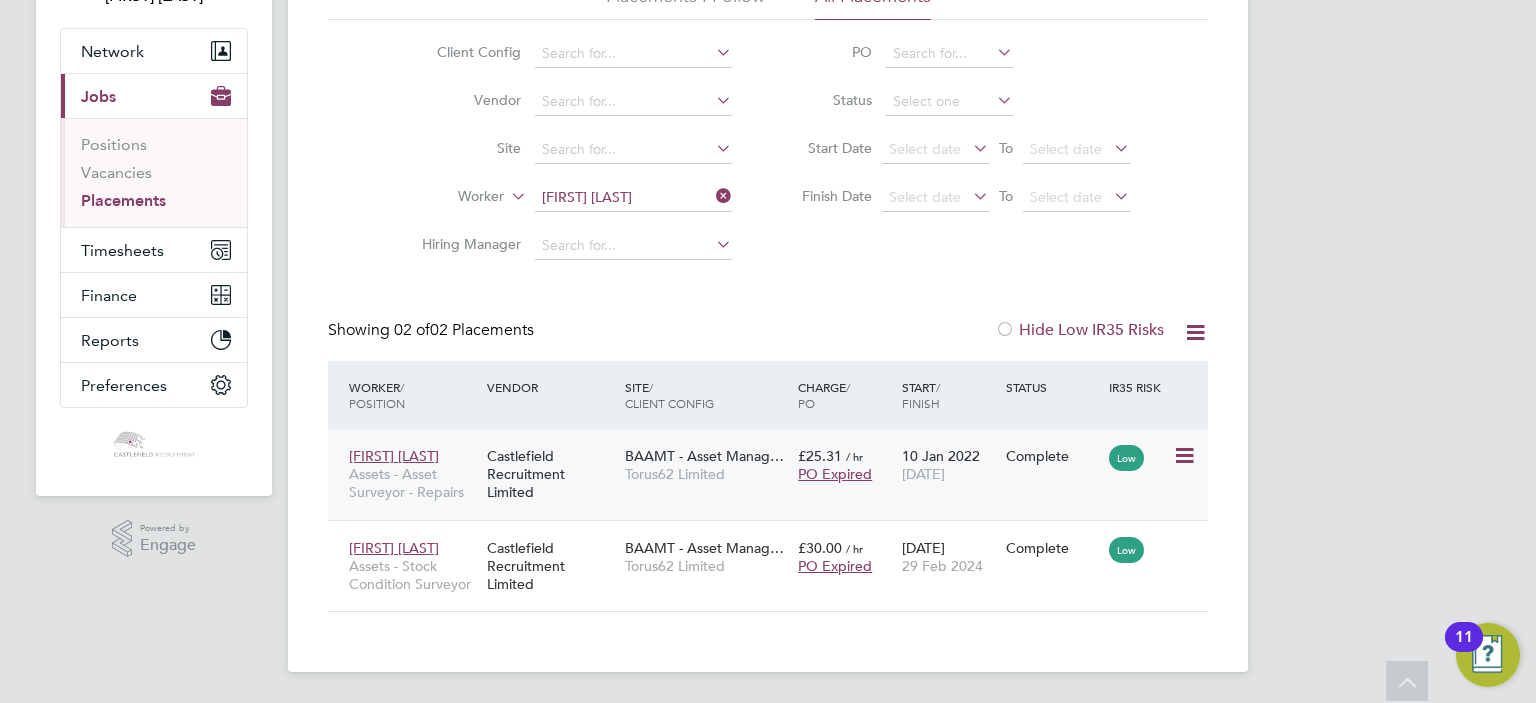 click on "Reginald Hudson Assets - Asset Surveyor - Repairs Castlefield Recruitment Limited BAAMT - Asset Manag… Torus62 Limited £25.31   / hr PO Expired 10 Jan 2022 17 Jun 2022 Complete Low" 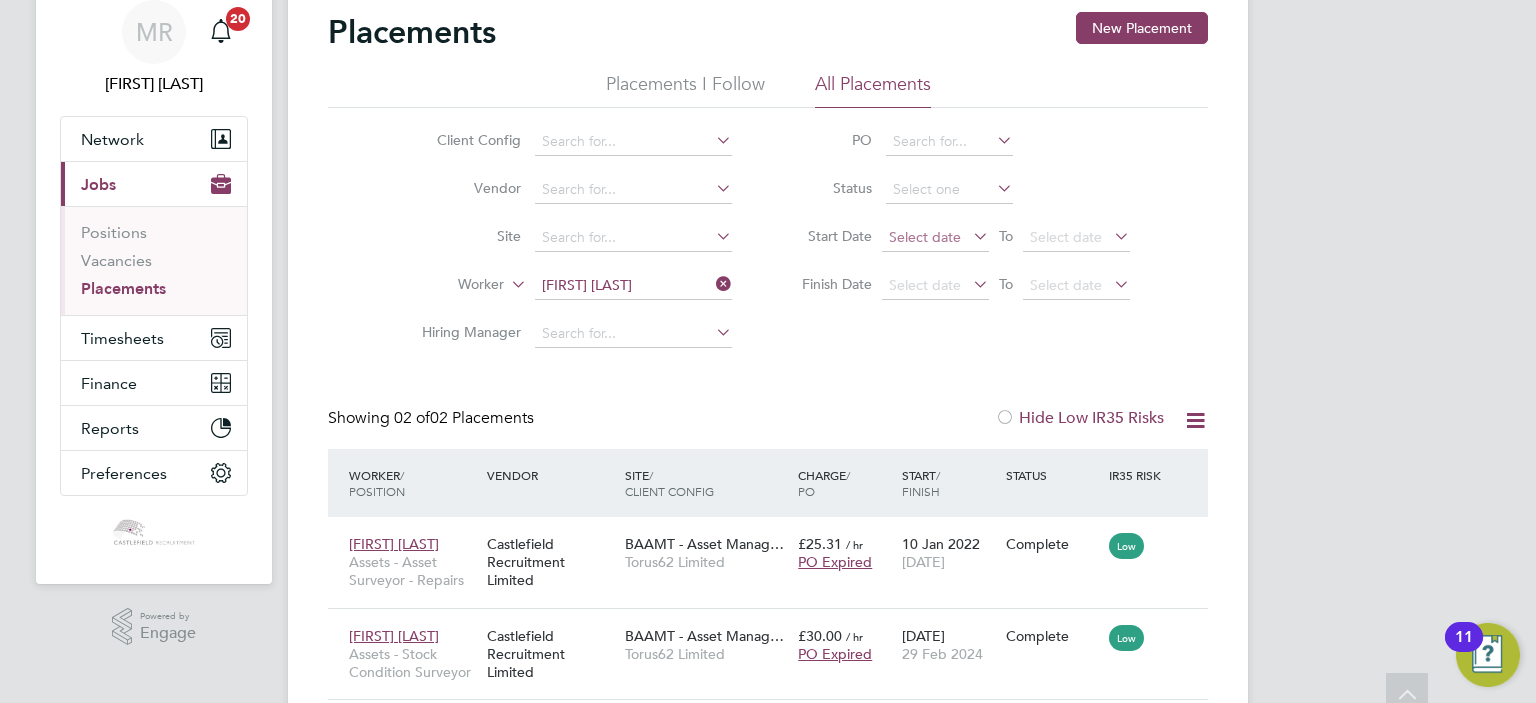scroll, scrollTop: 0, scrollLeft: 0, axis: both 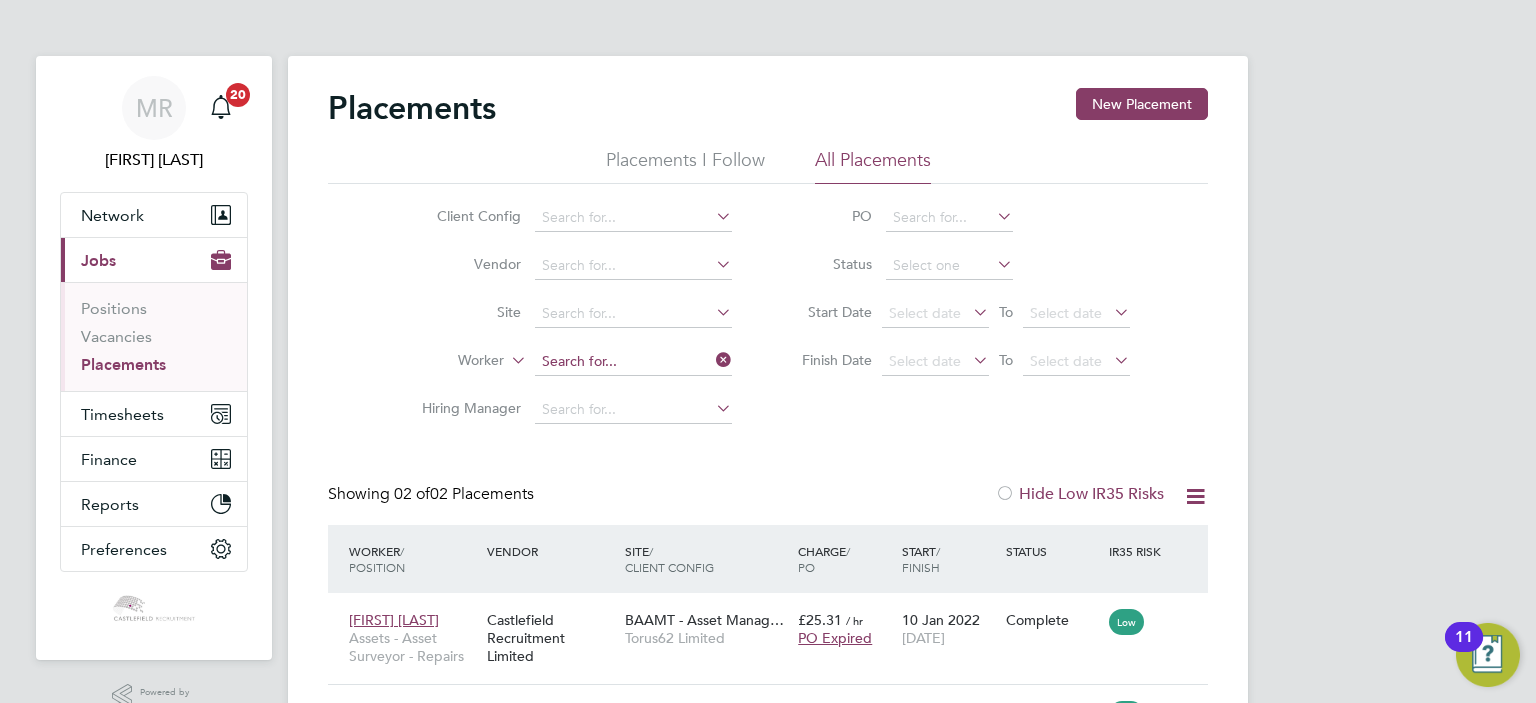click 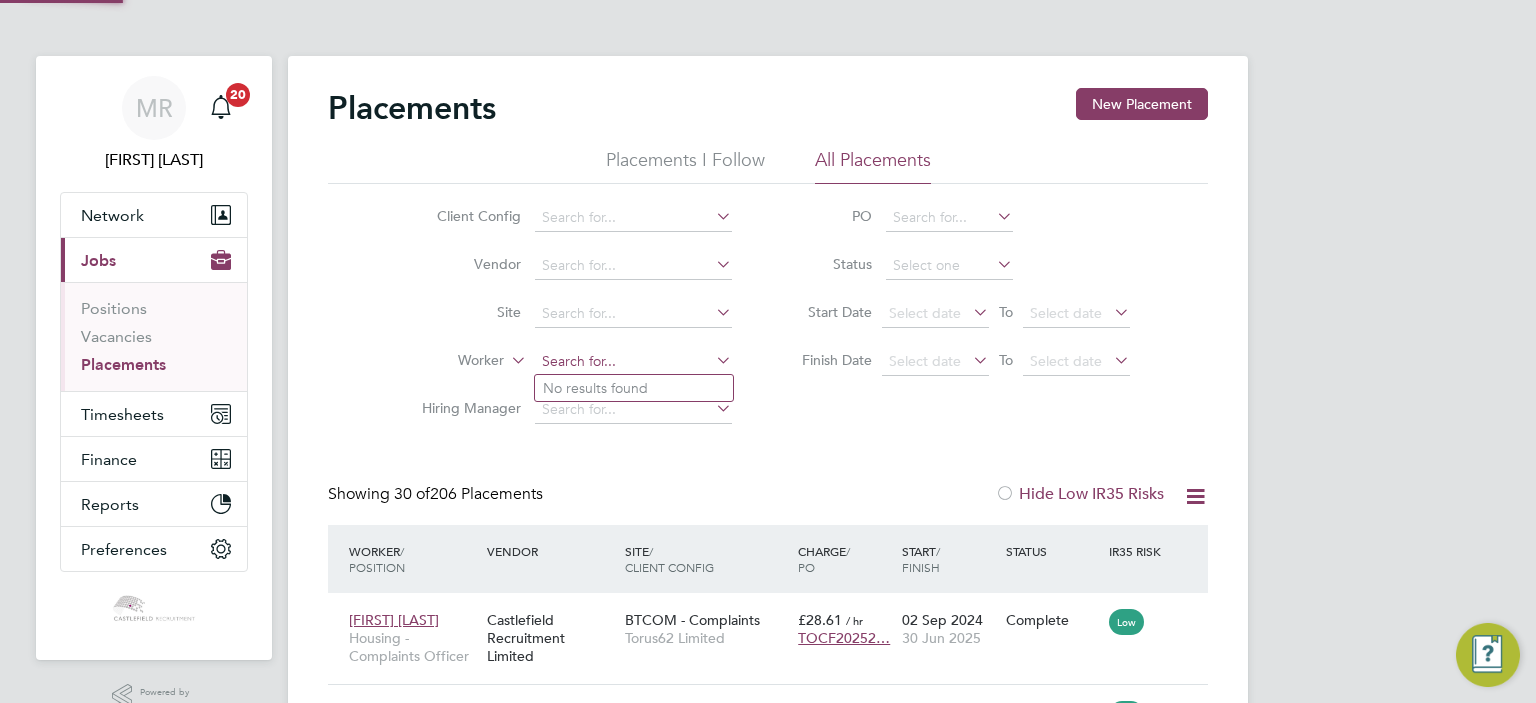 scroll, scrollTop: 10, scrollLeft: 9, axis: both 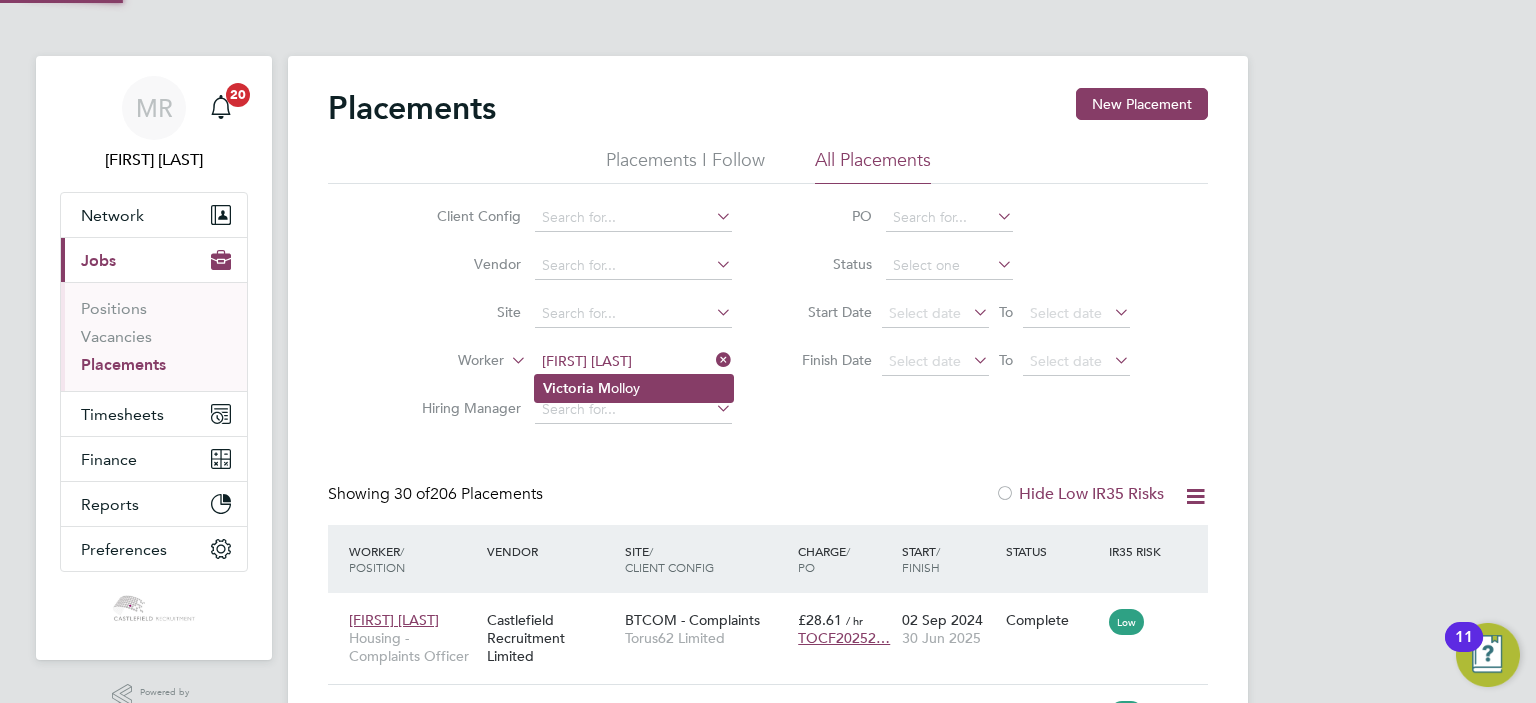click on "Victoria   M olloy" 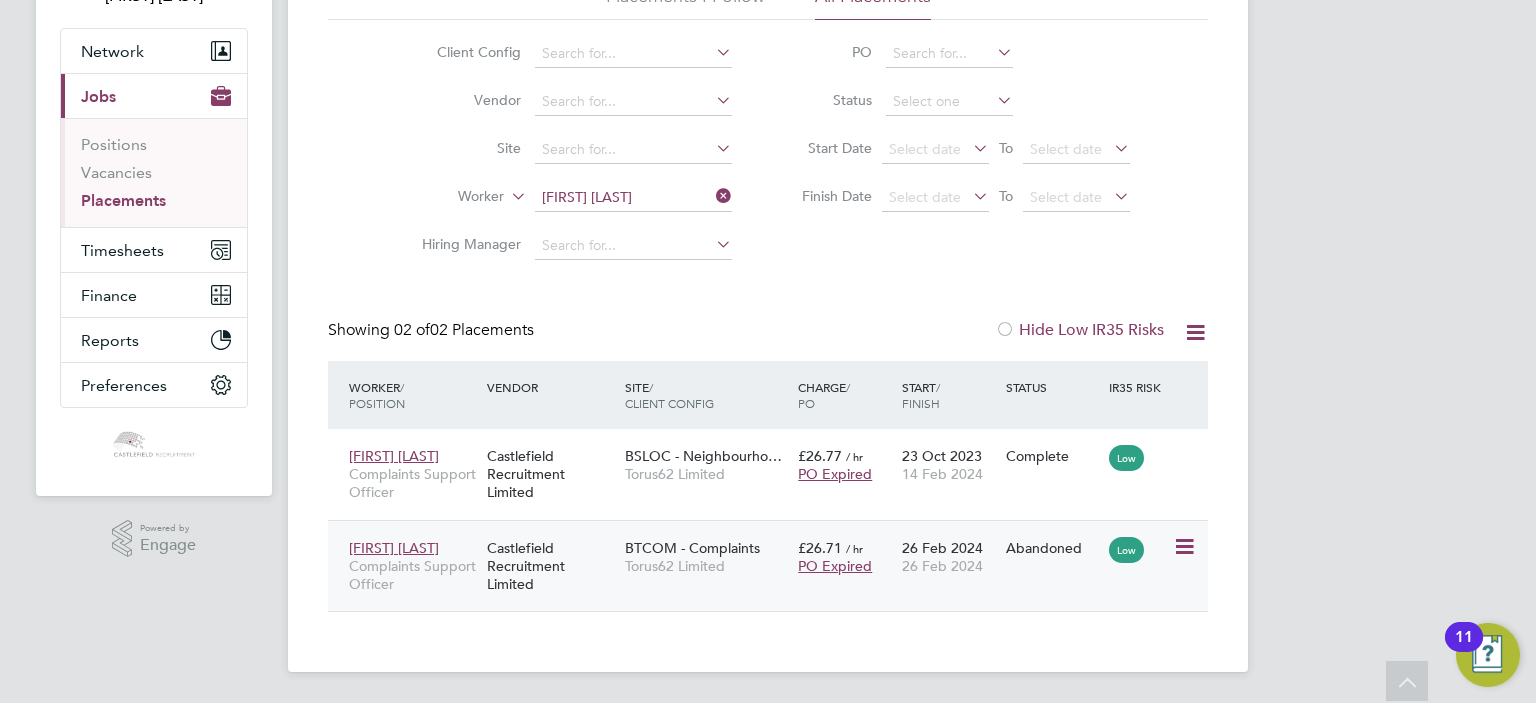 click on "26 Feb 2024" 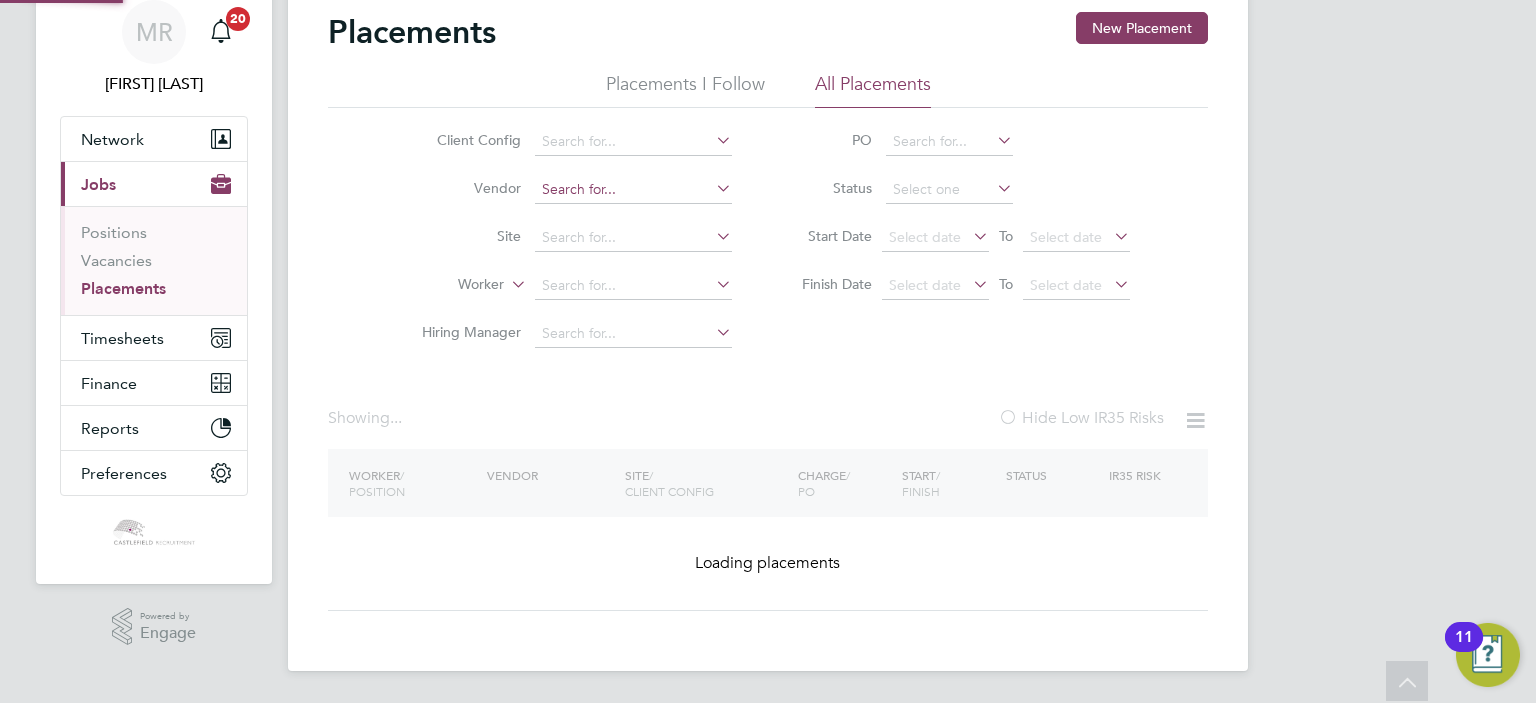click on "Client Config   Vendor     Site     Worker     Hiring Manager" 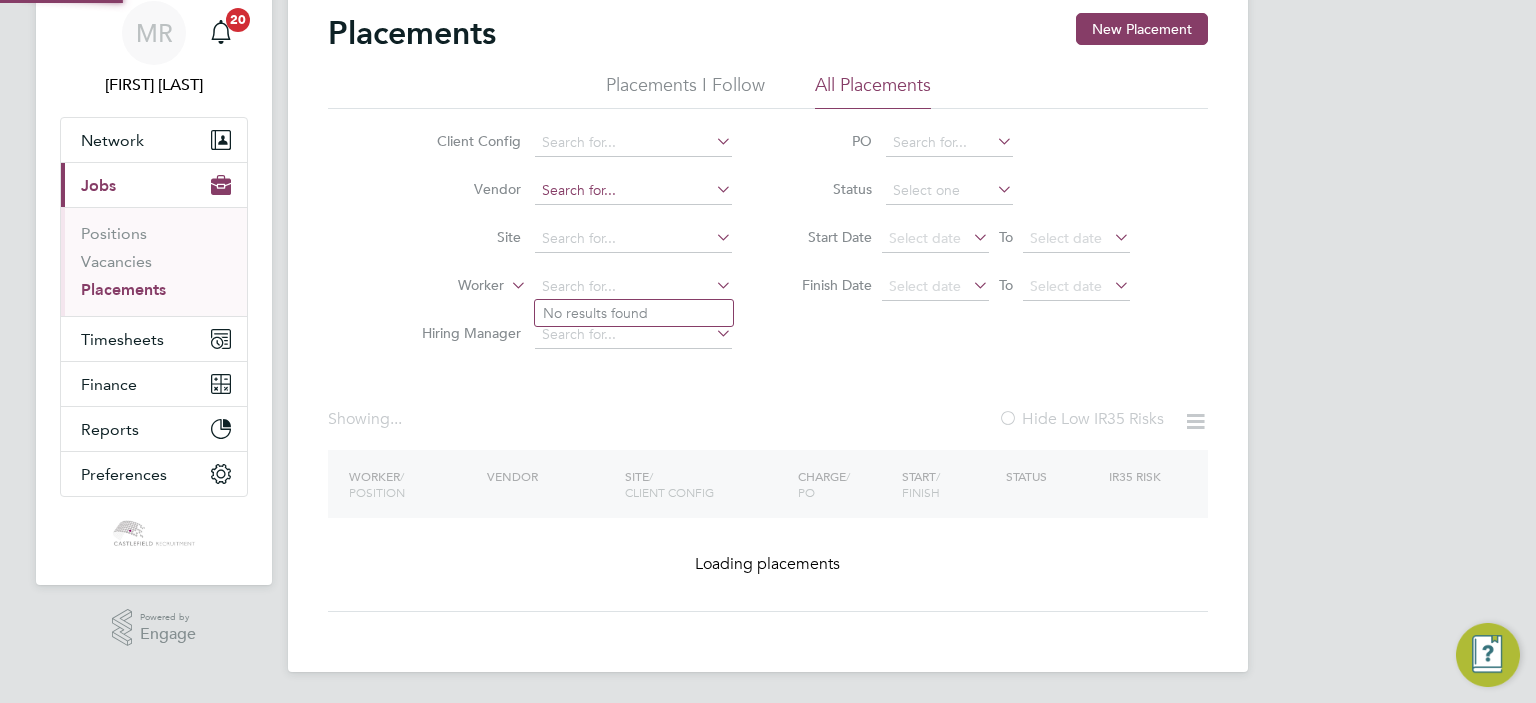 scroll, scrollTop: 164, scrollLeft: 0, axis: vertical 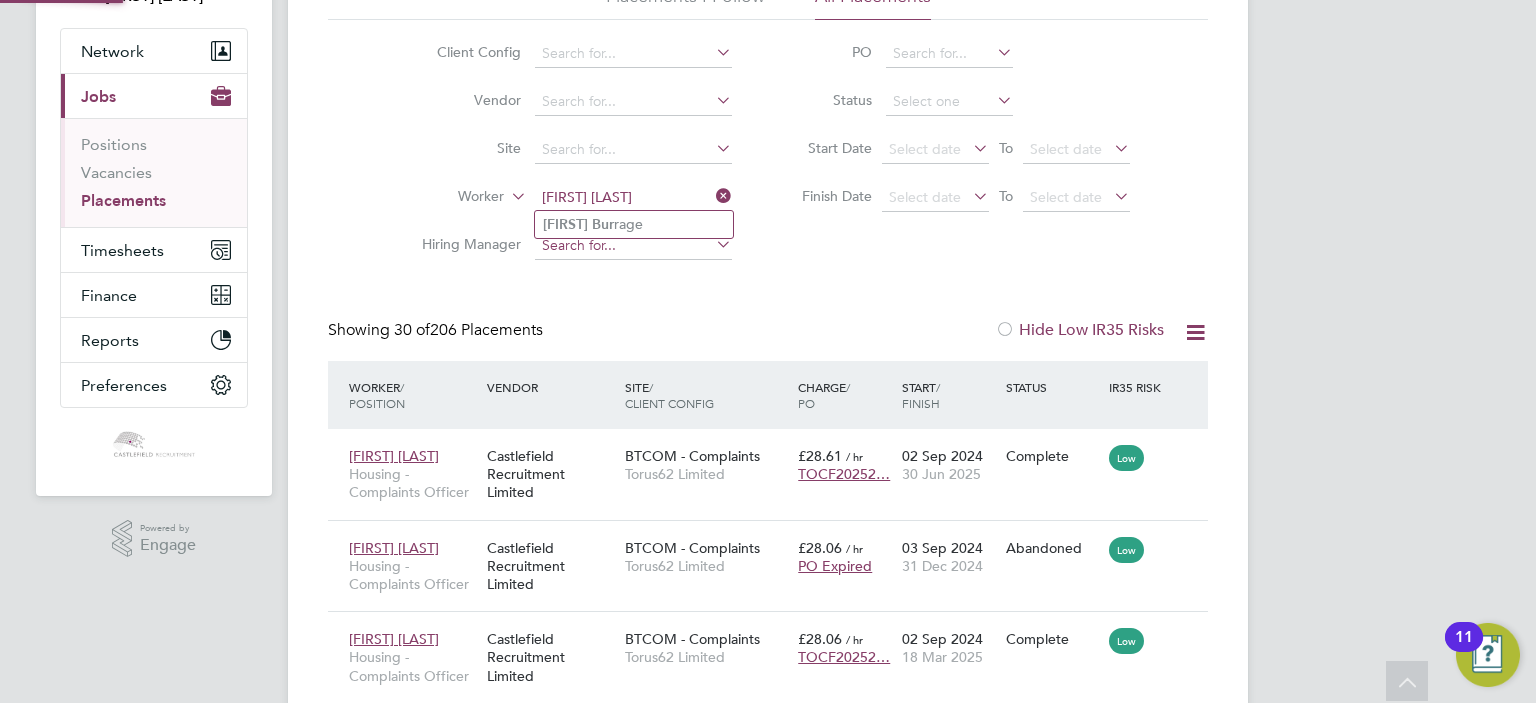 type on "dylan bur" 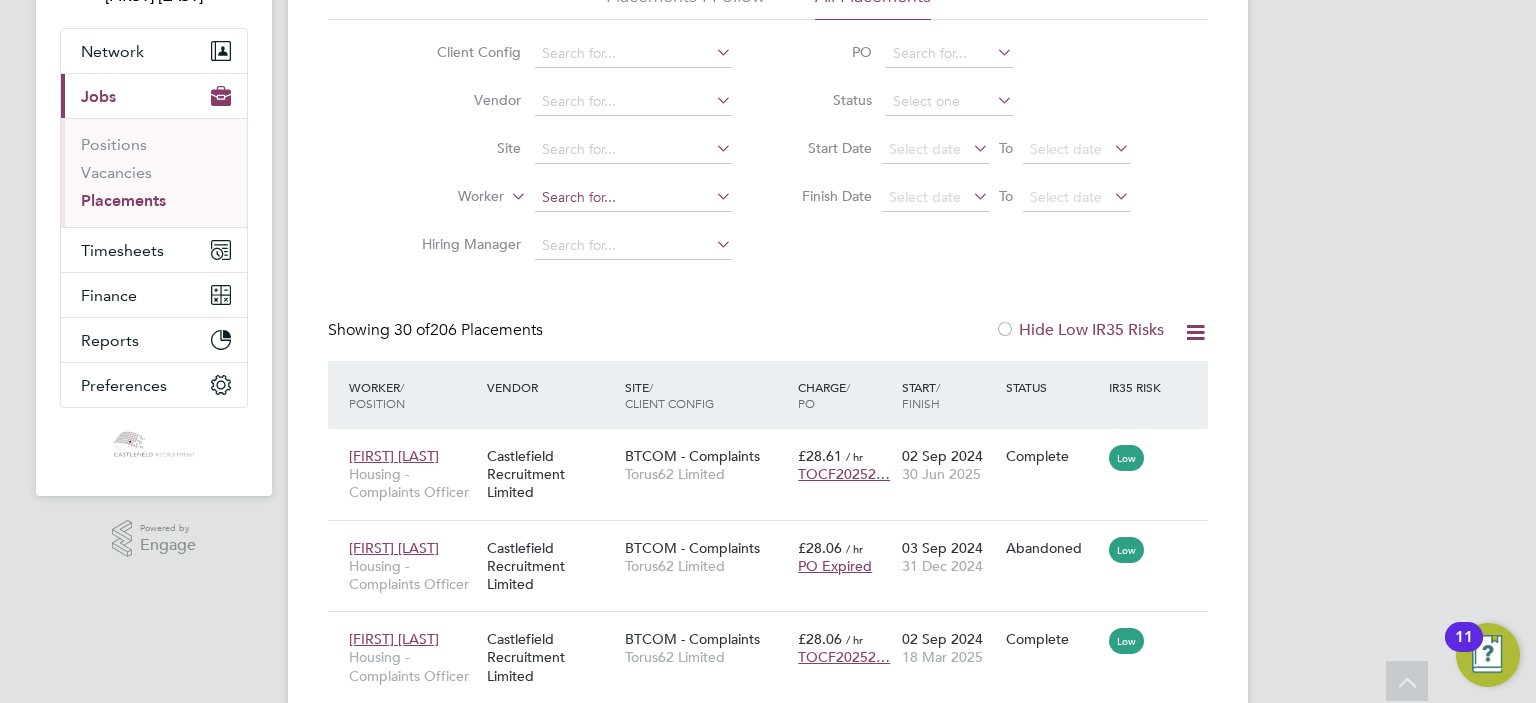 click 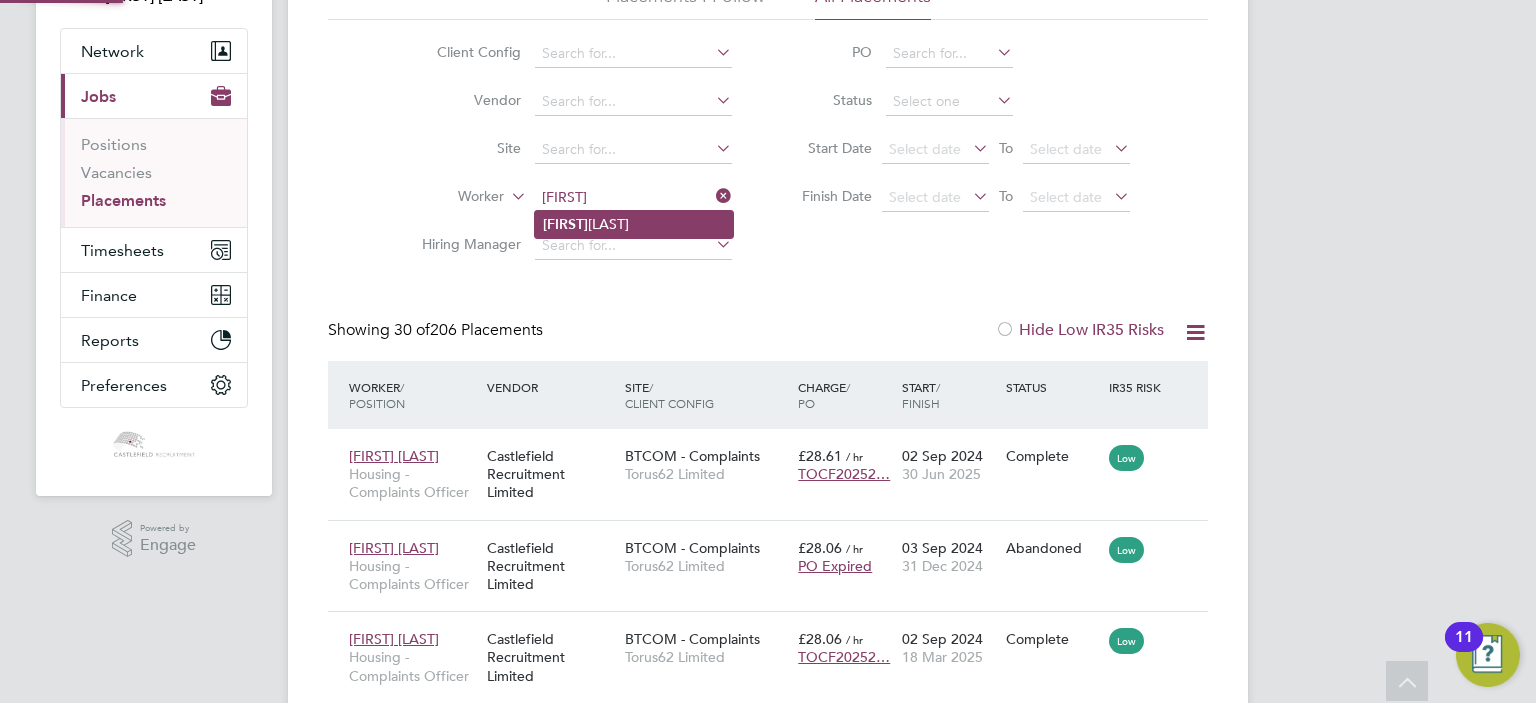 click on "Dylan  Burrage" 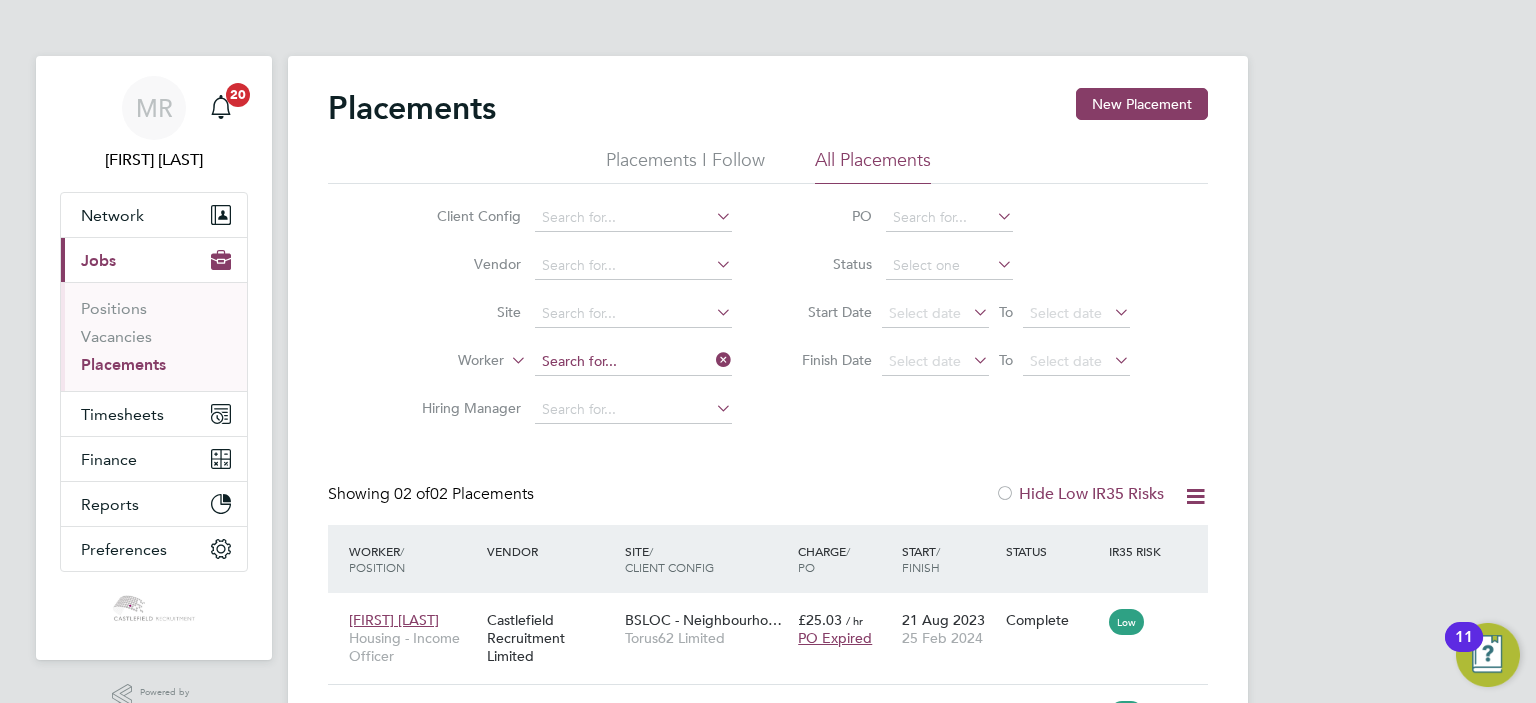click 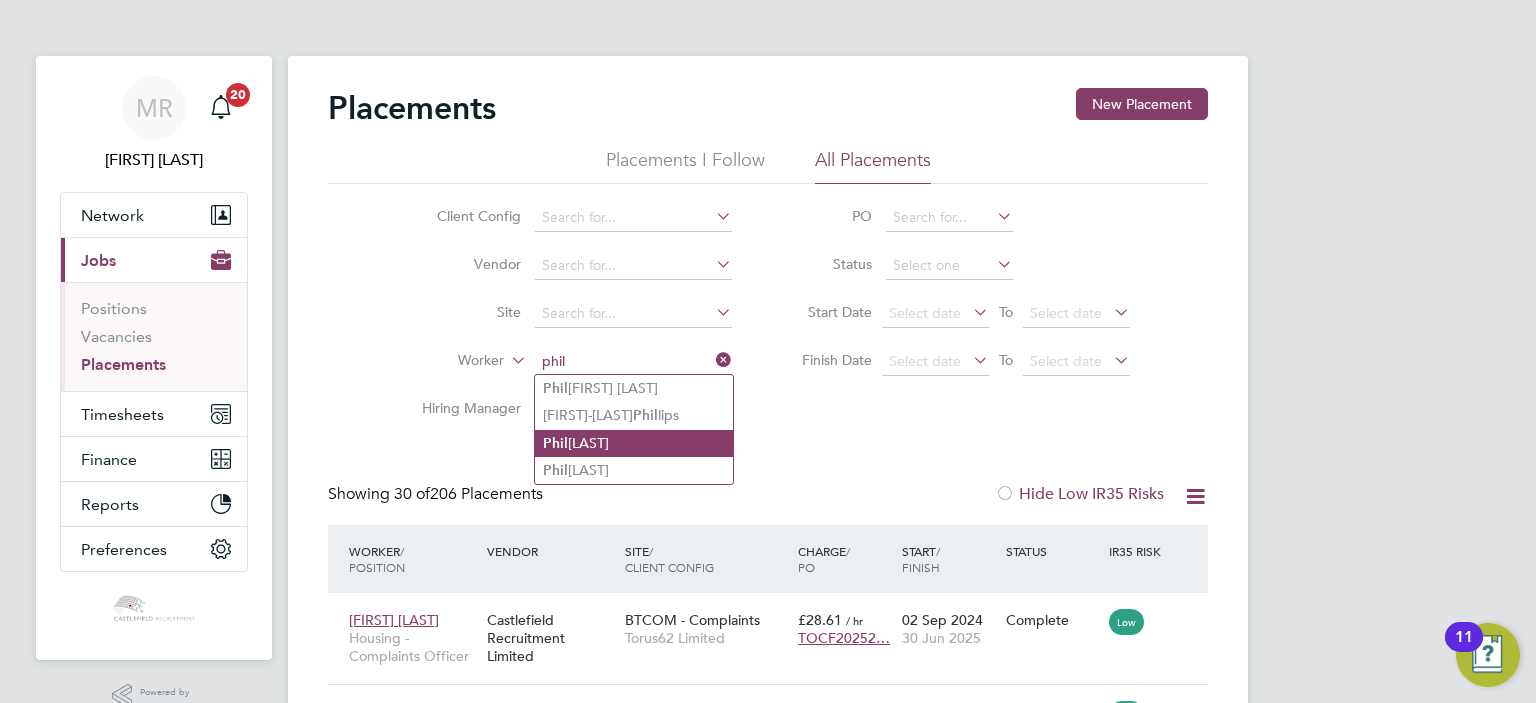 click on "Phil  Wilcott" 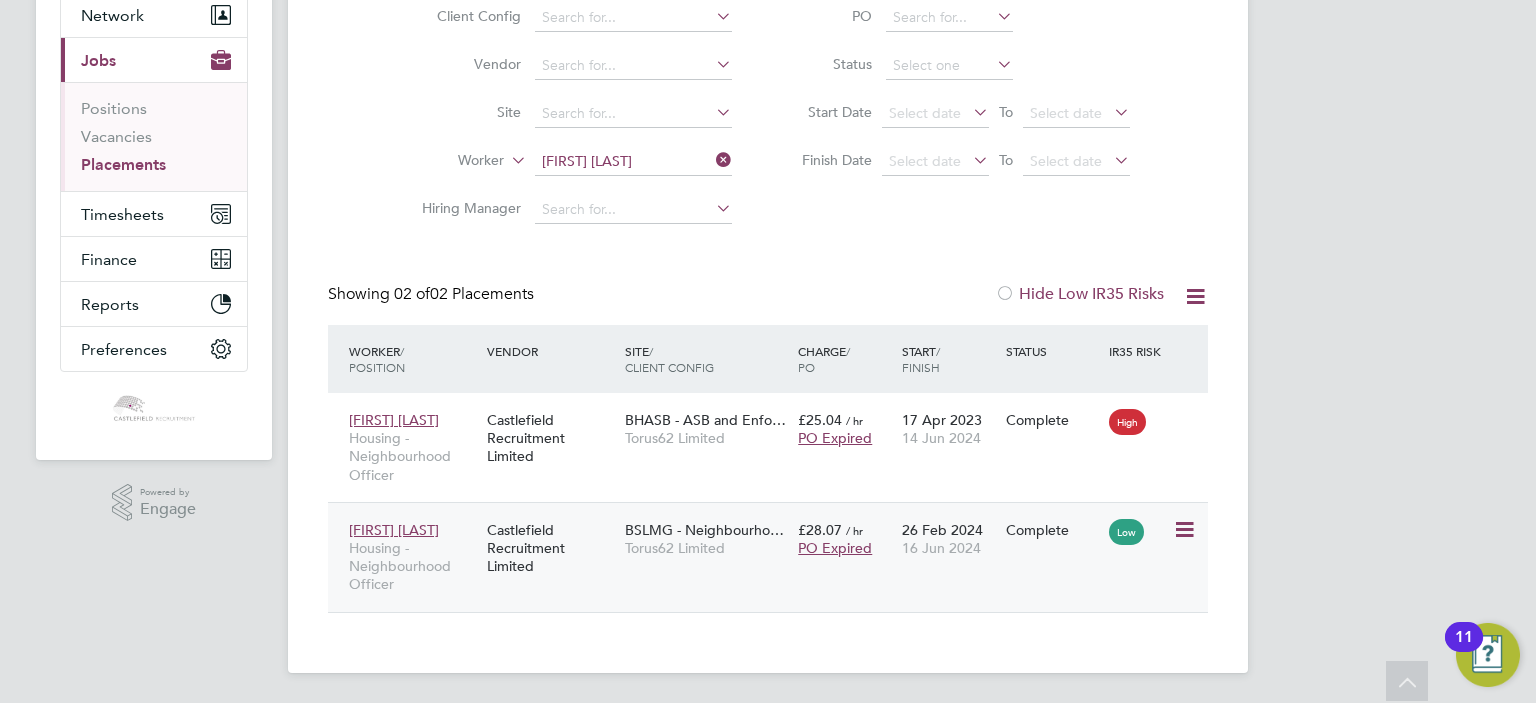 click on "Complete" 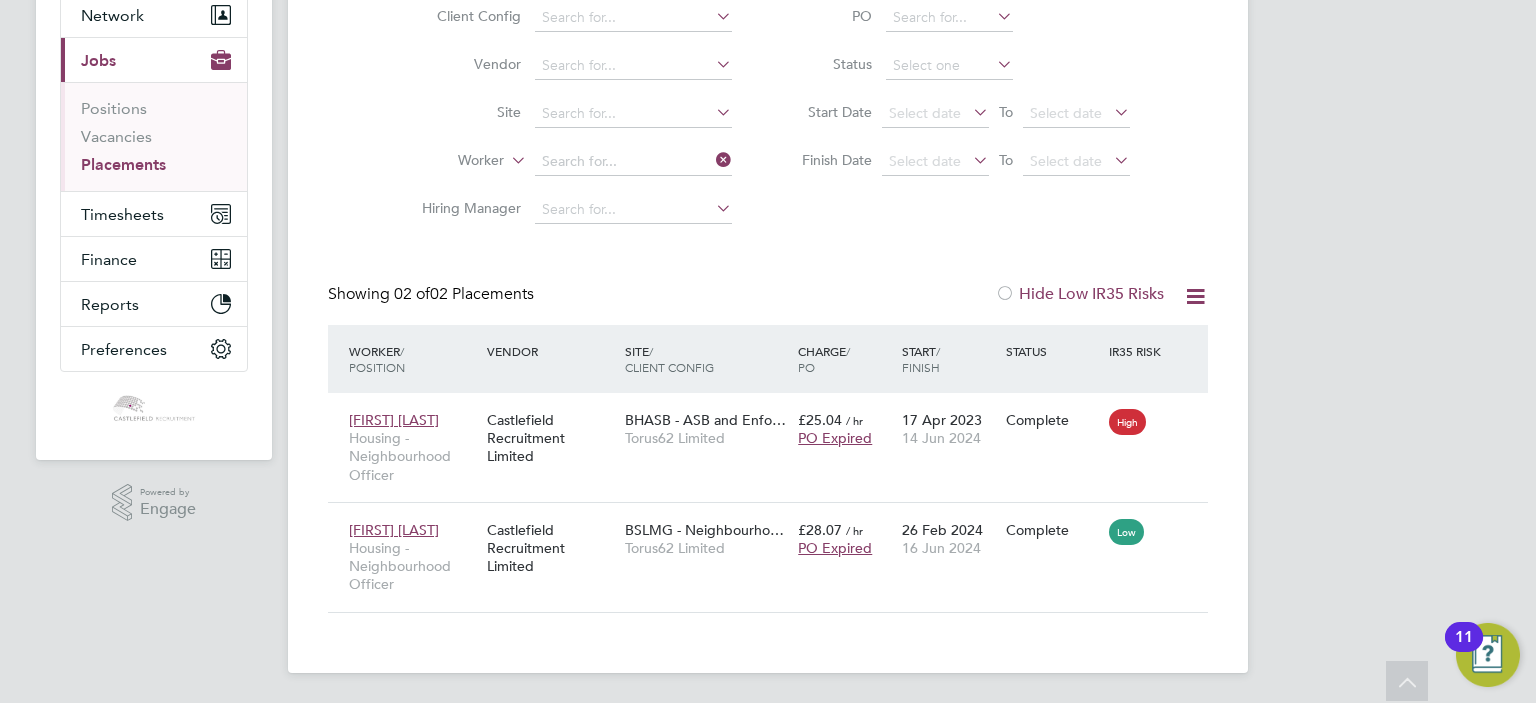 click on "Client Config   Vendor     Site     Worker     Hiring Manager" 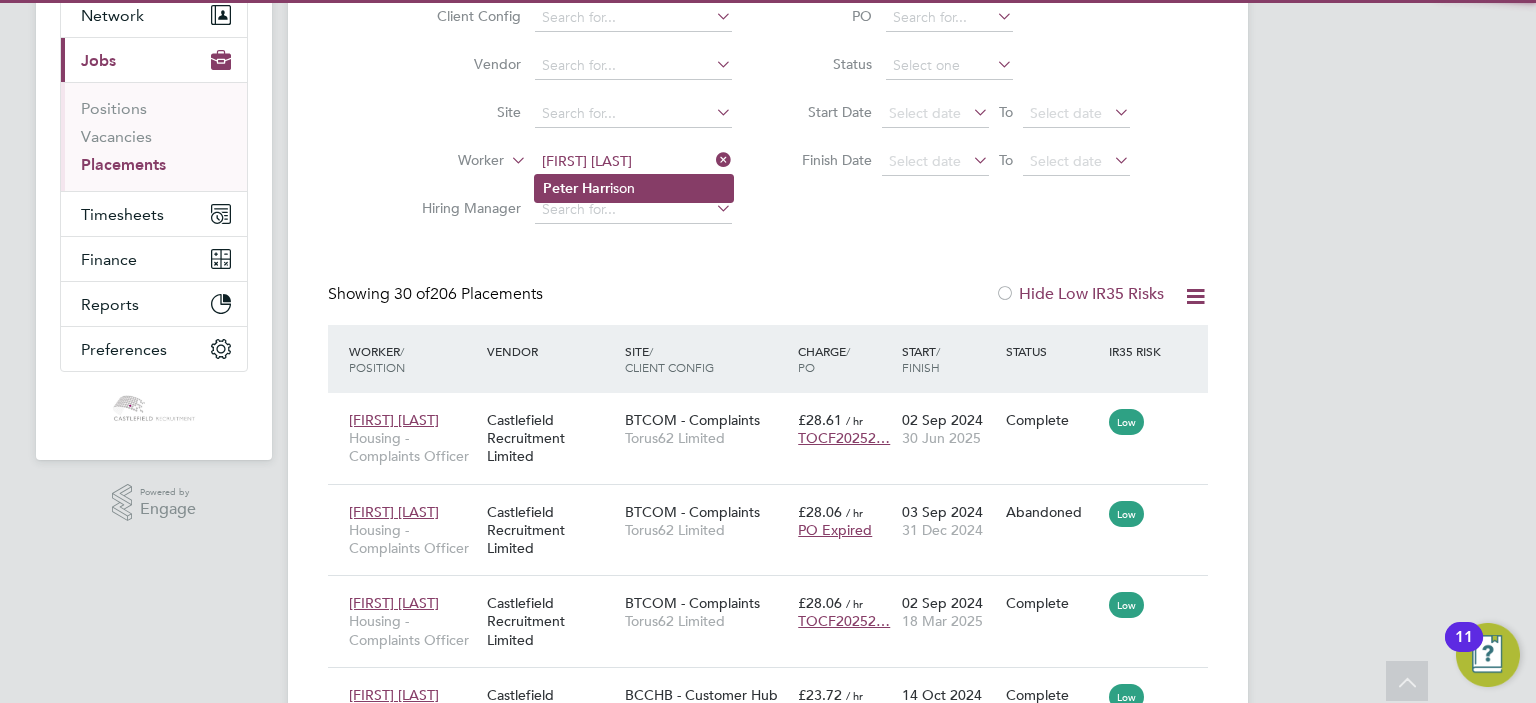 click on "Peter   Harr ison" 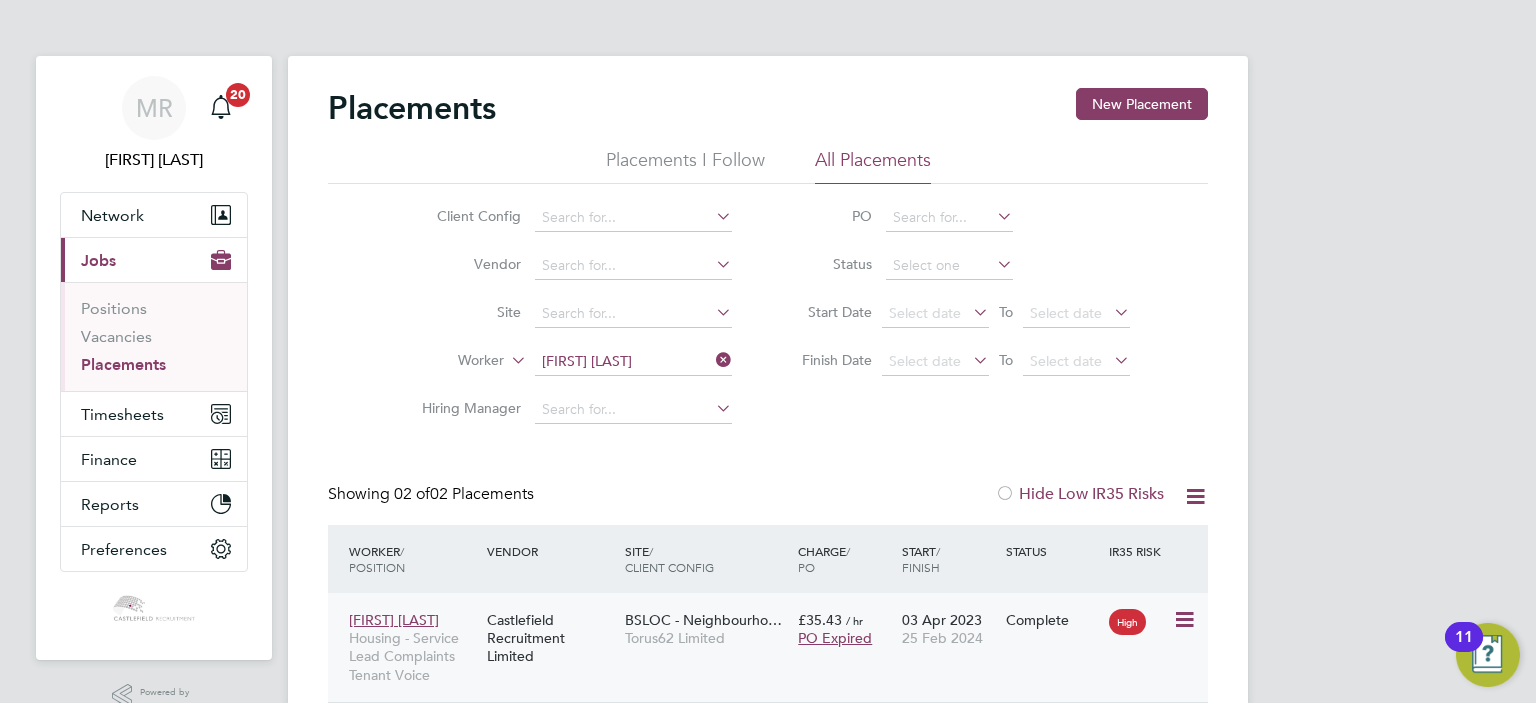 click on "25 Feb 2024" 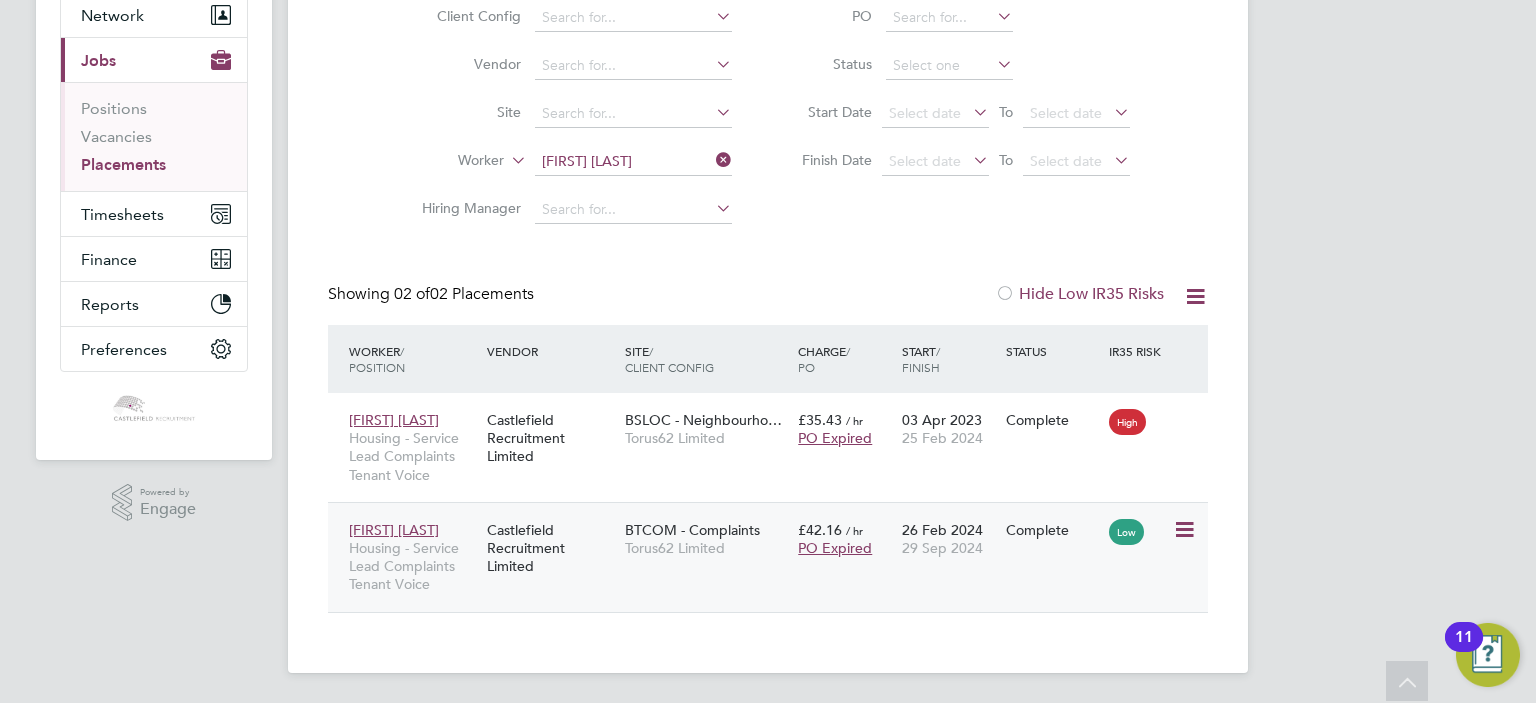 click on "26 Feb 2024 29 Sep 2024" 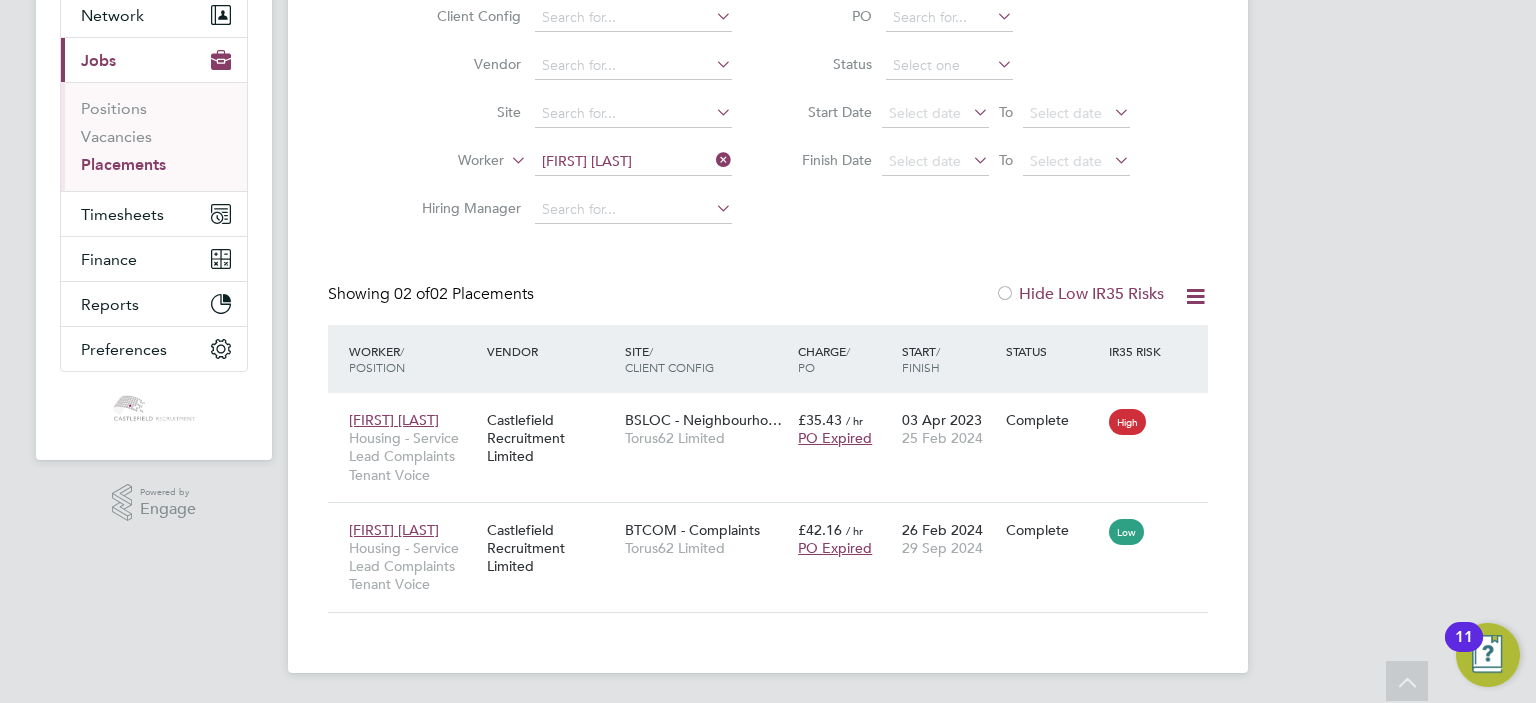 click on "Worker   Peter Harrison" 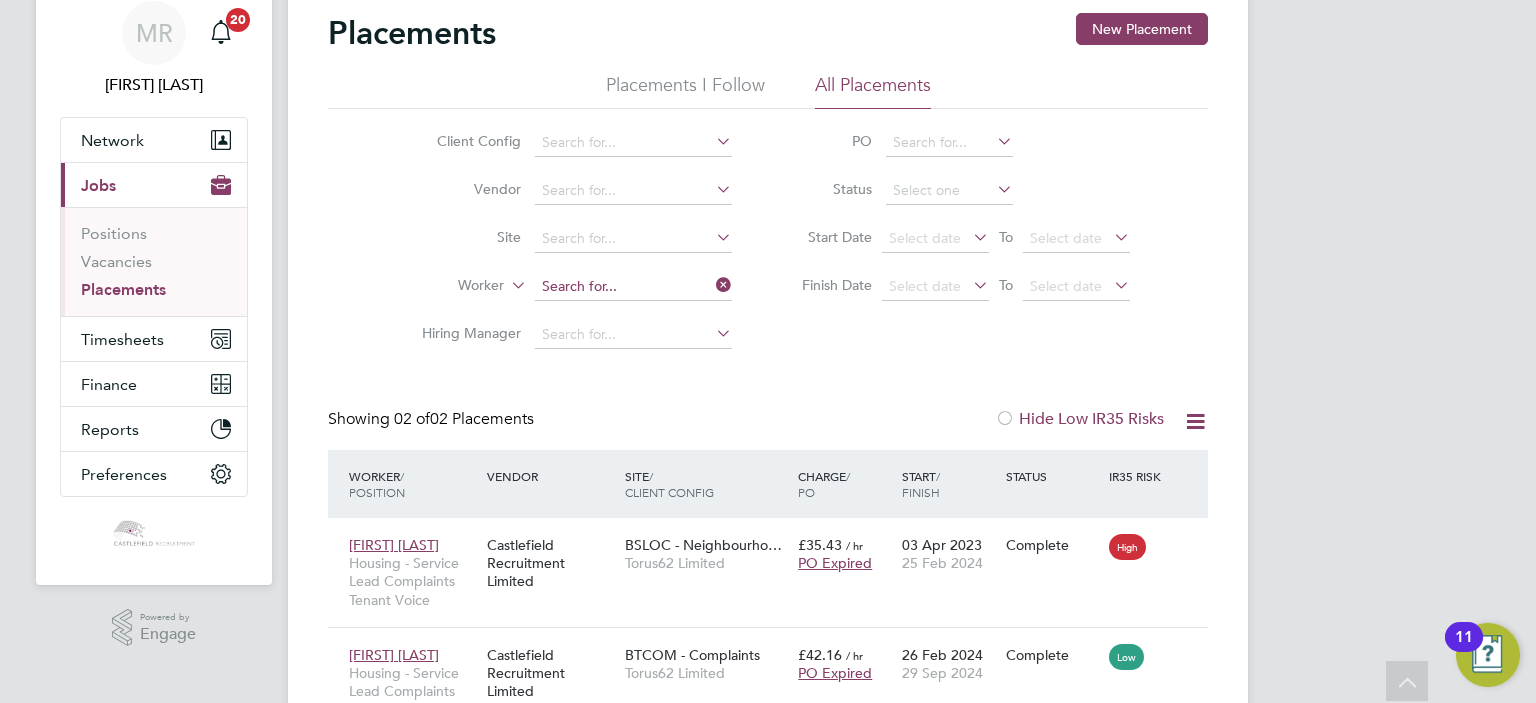 click on "Client Config   Vendor     Site     Worker     Hiring Manager" 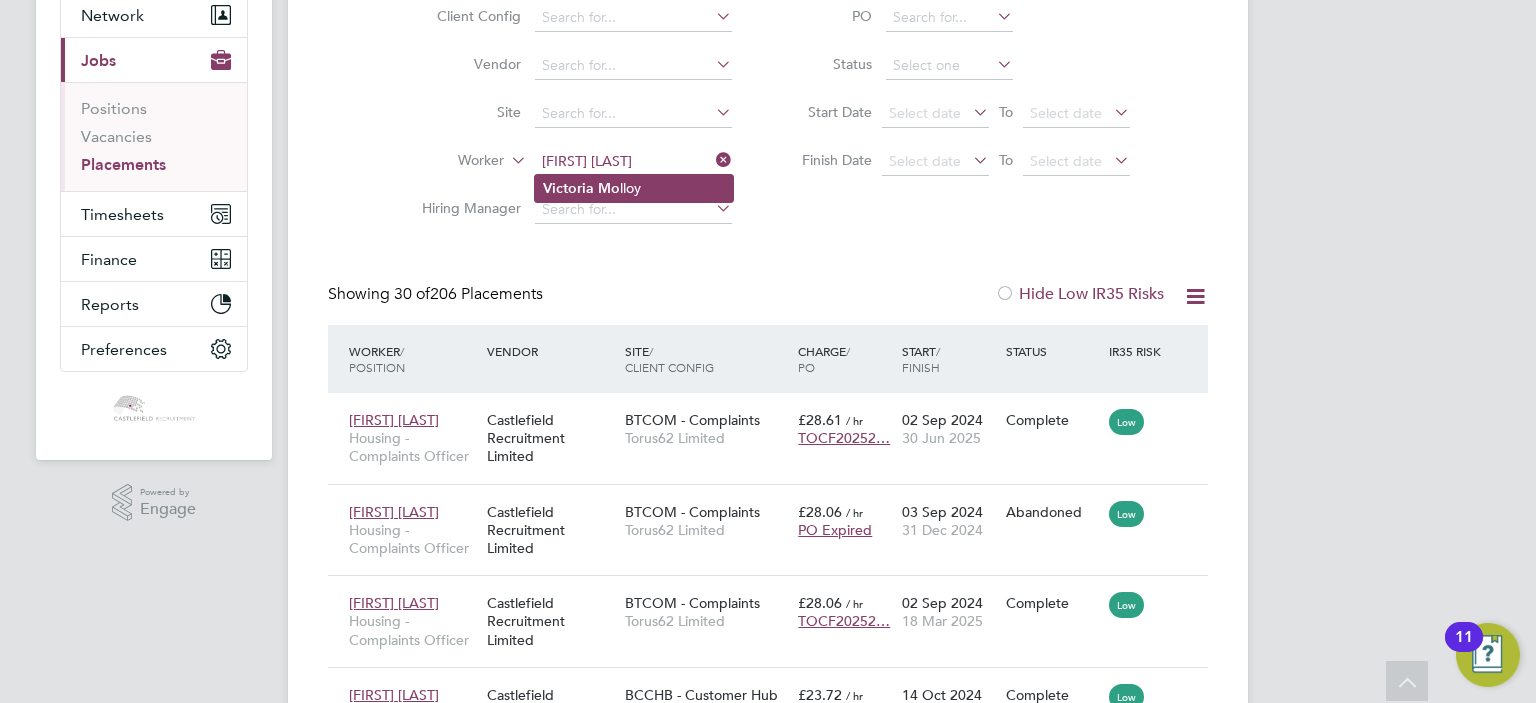 click on "Victoria" 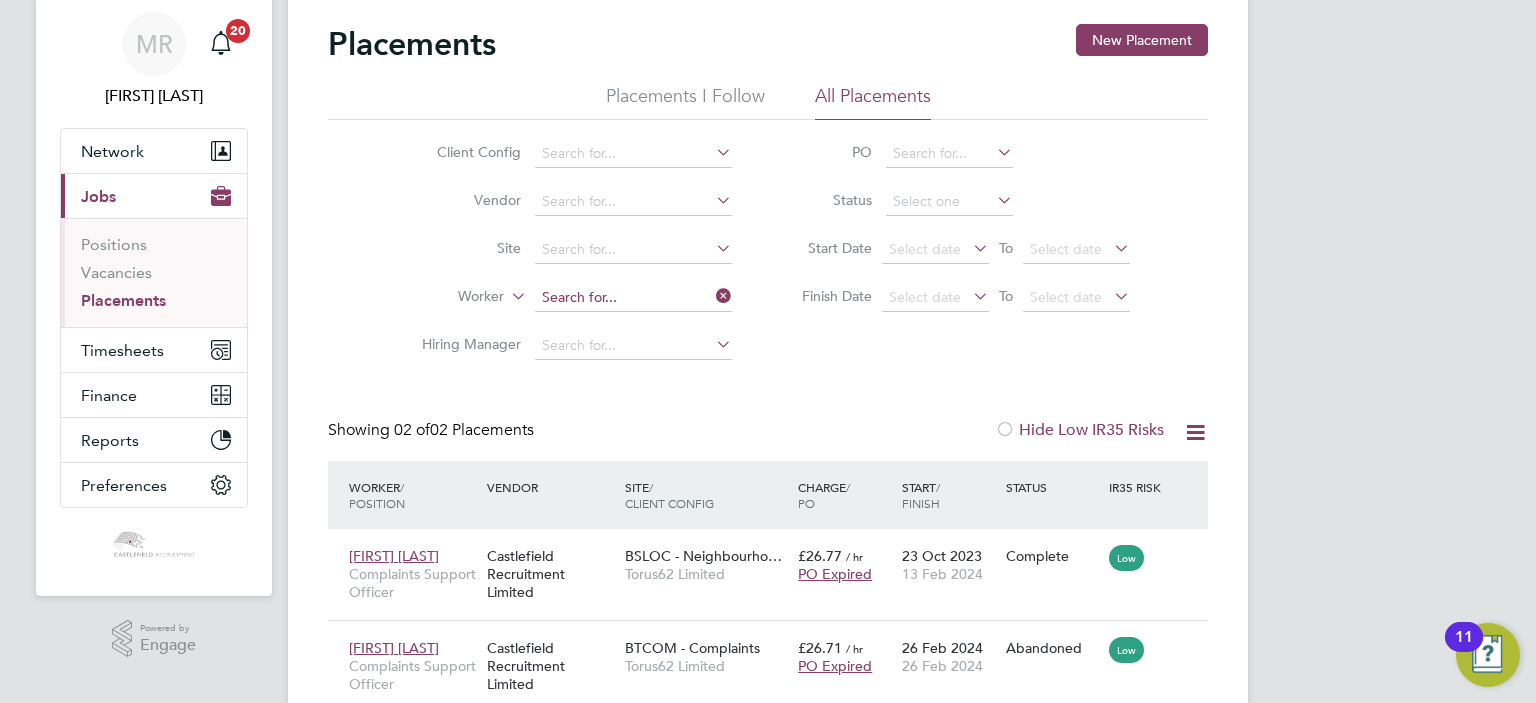 click 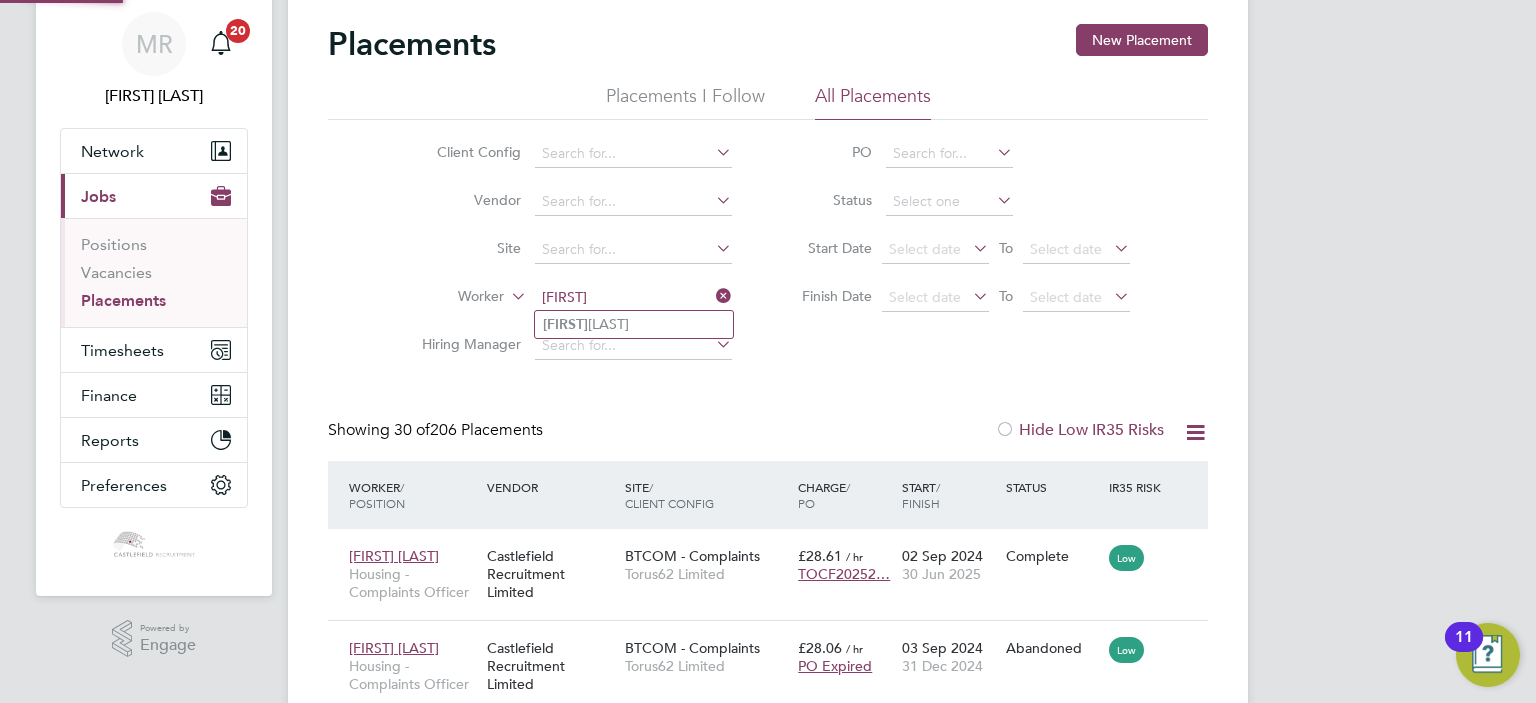 click on "Paulette" 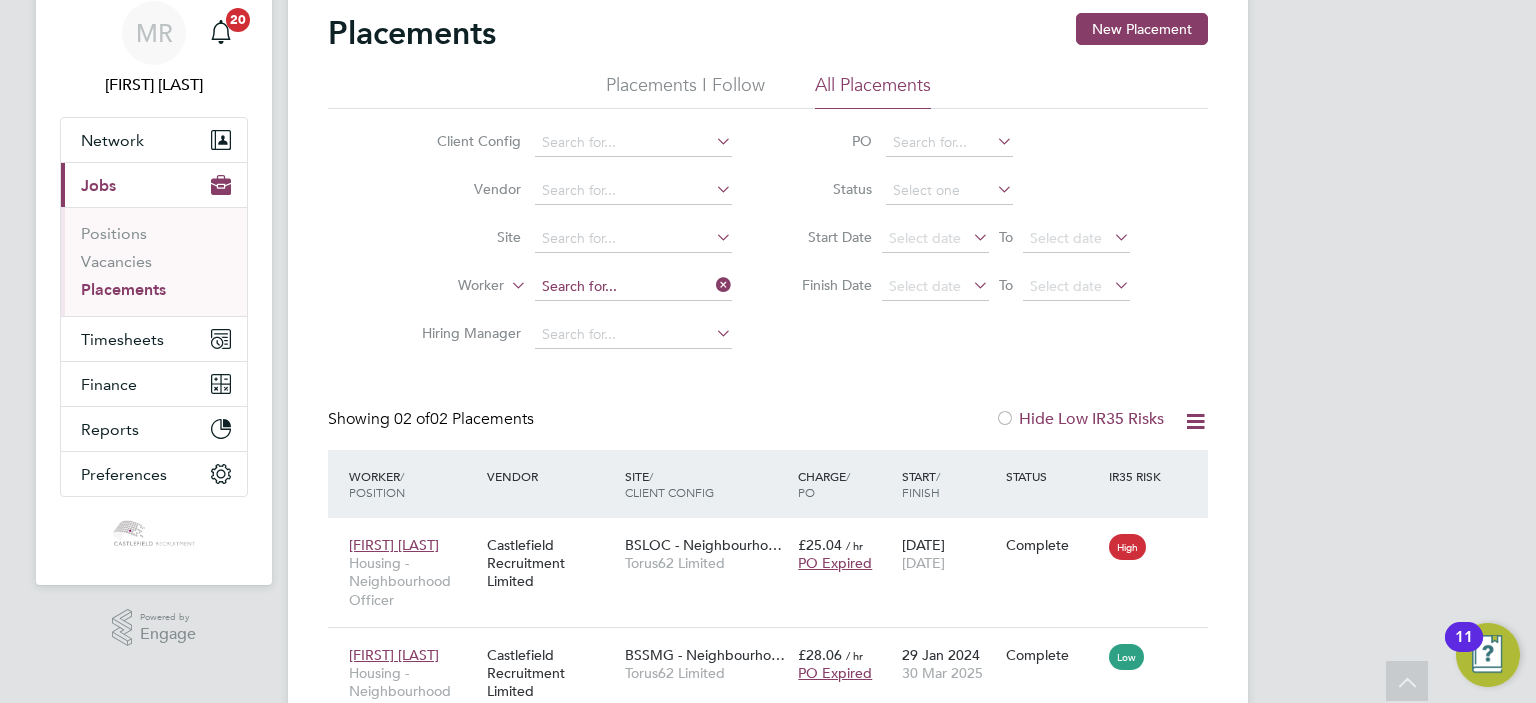 click on "Client Config   Vendor     Site     Worker     Hiring Manager" 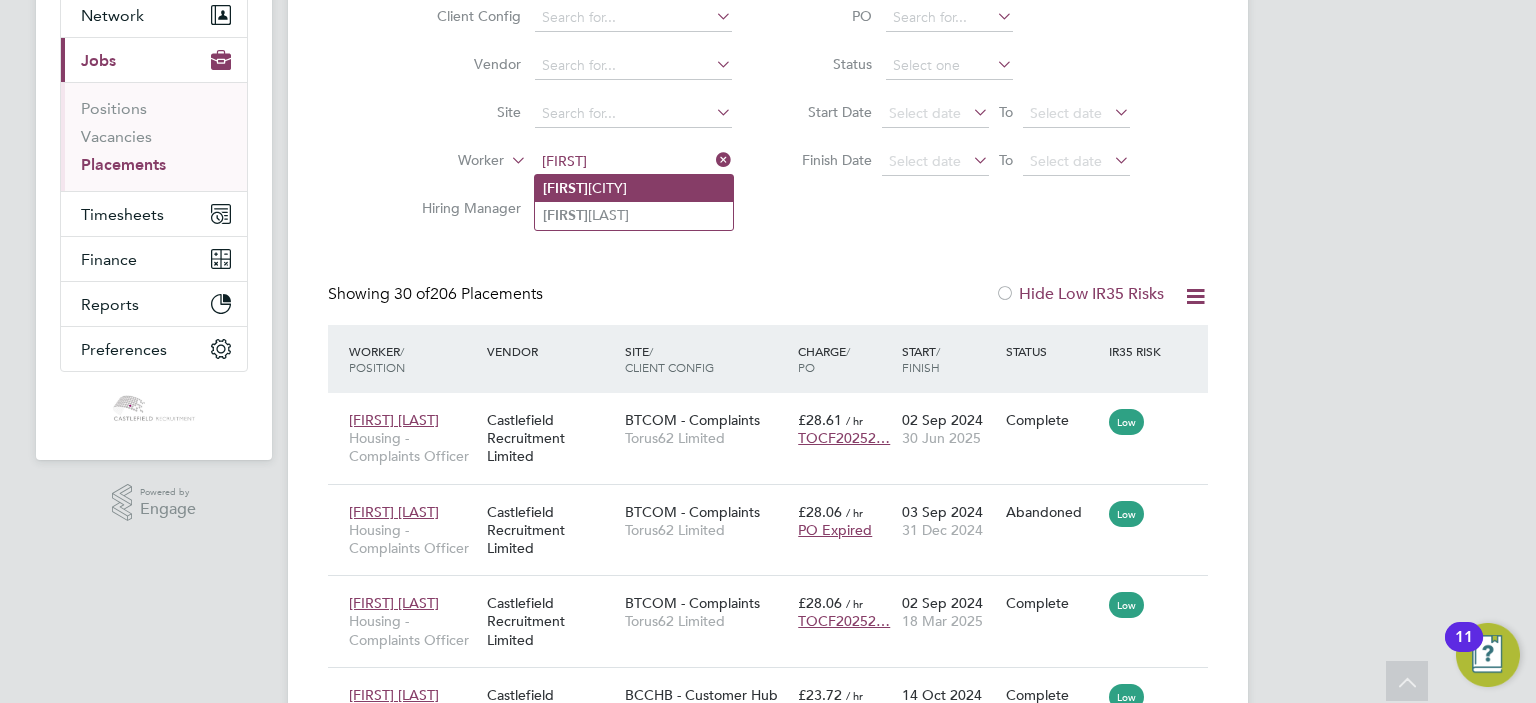 click on "Angela  Lelant" 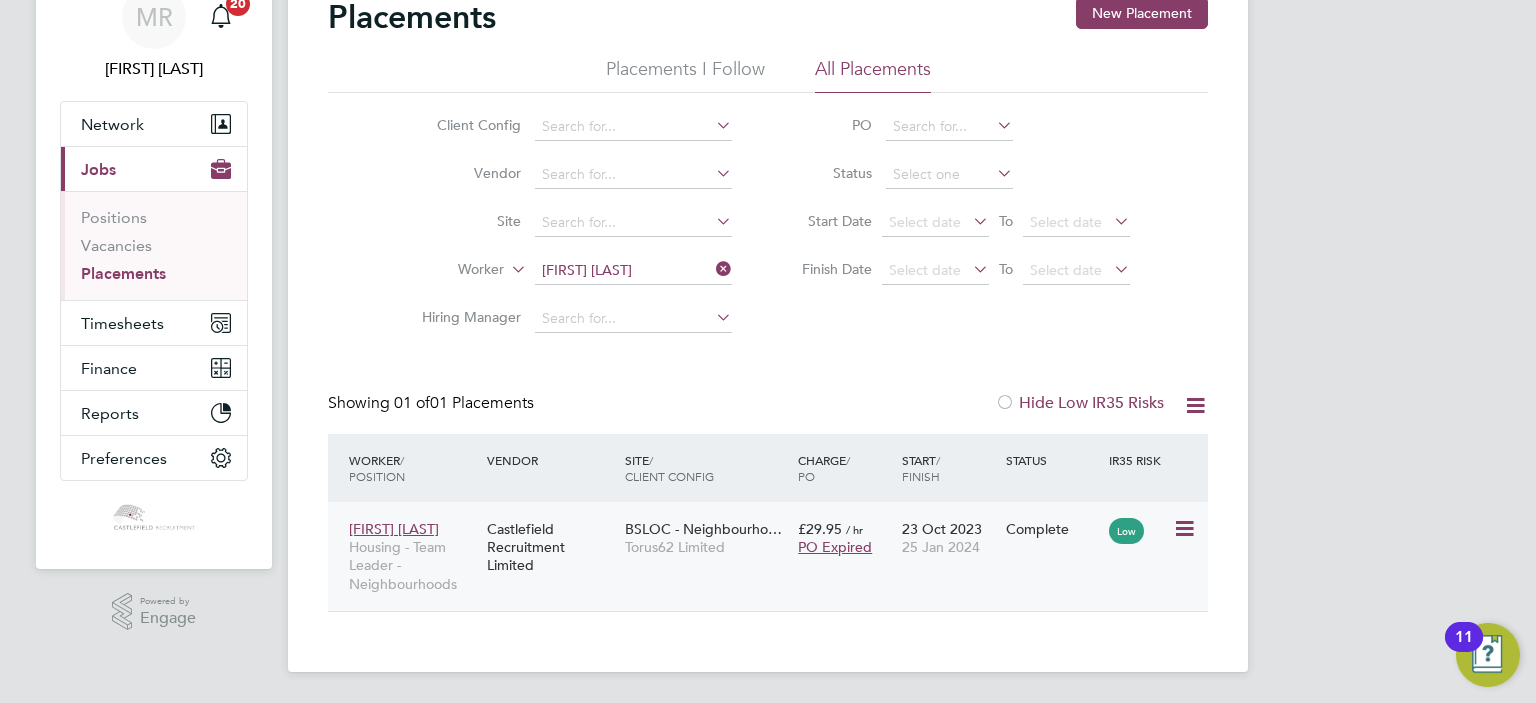click on "25 Jan 2024" 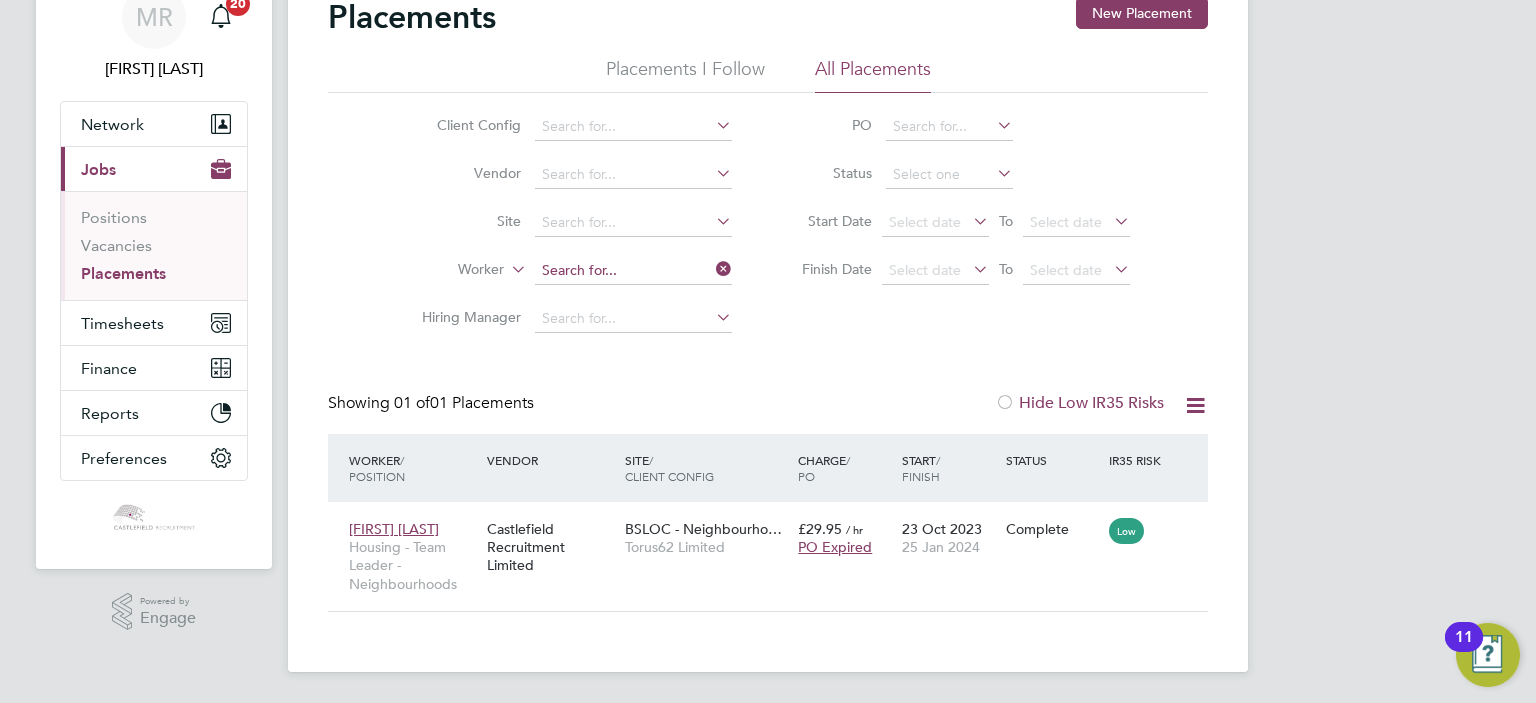 click on "Worker" 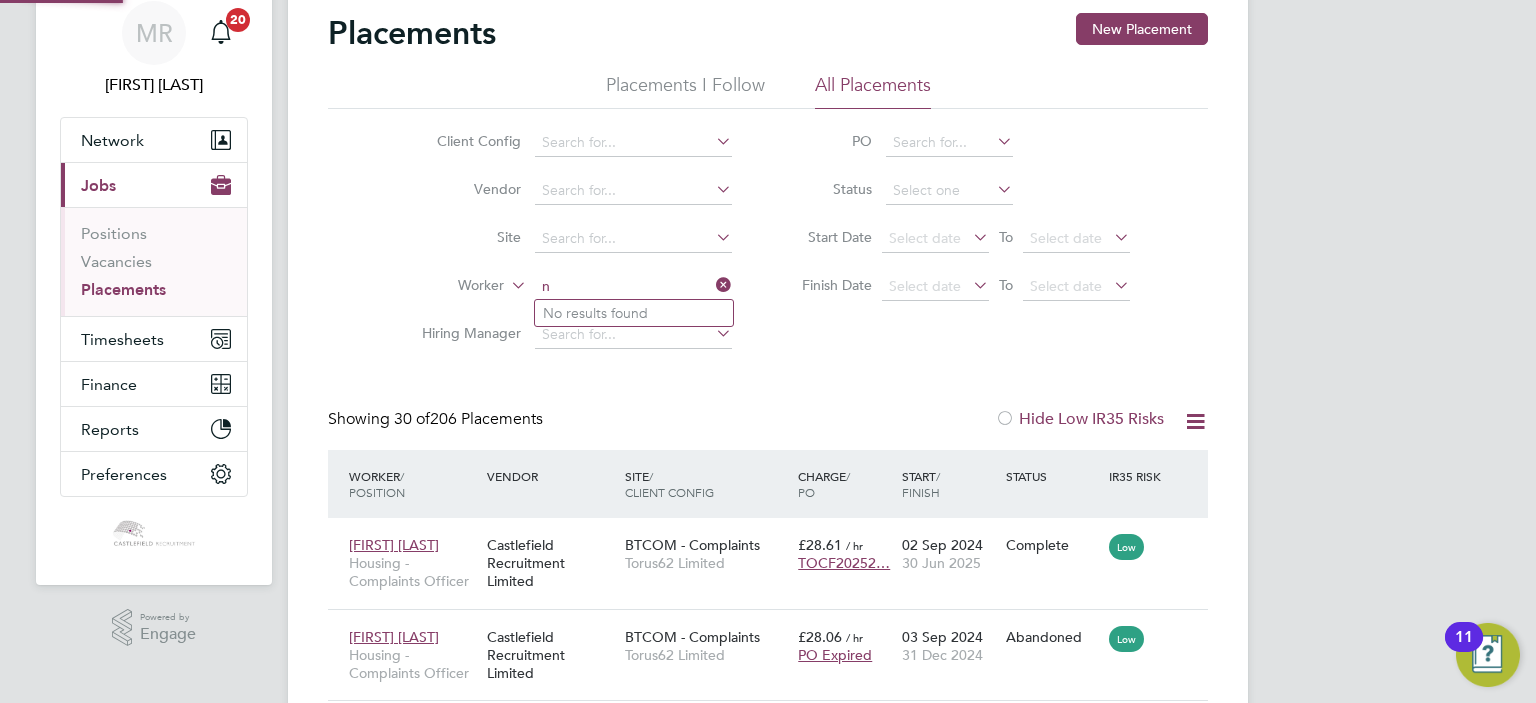 scroll, scrollTop: 91, scrollLeft: 0, axis: vertical 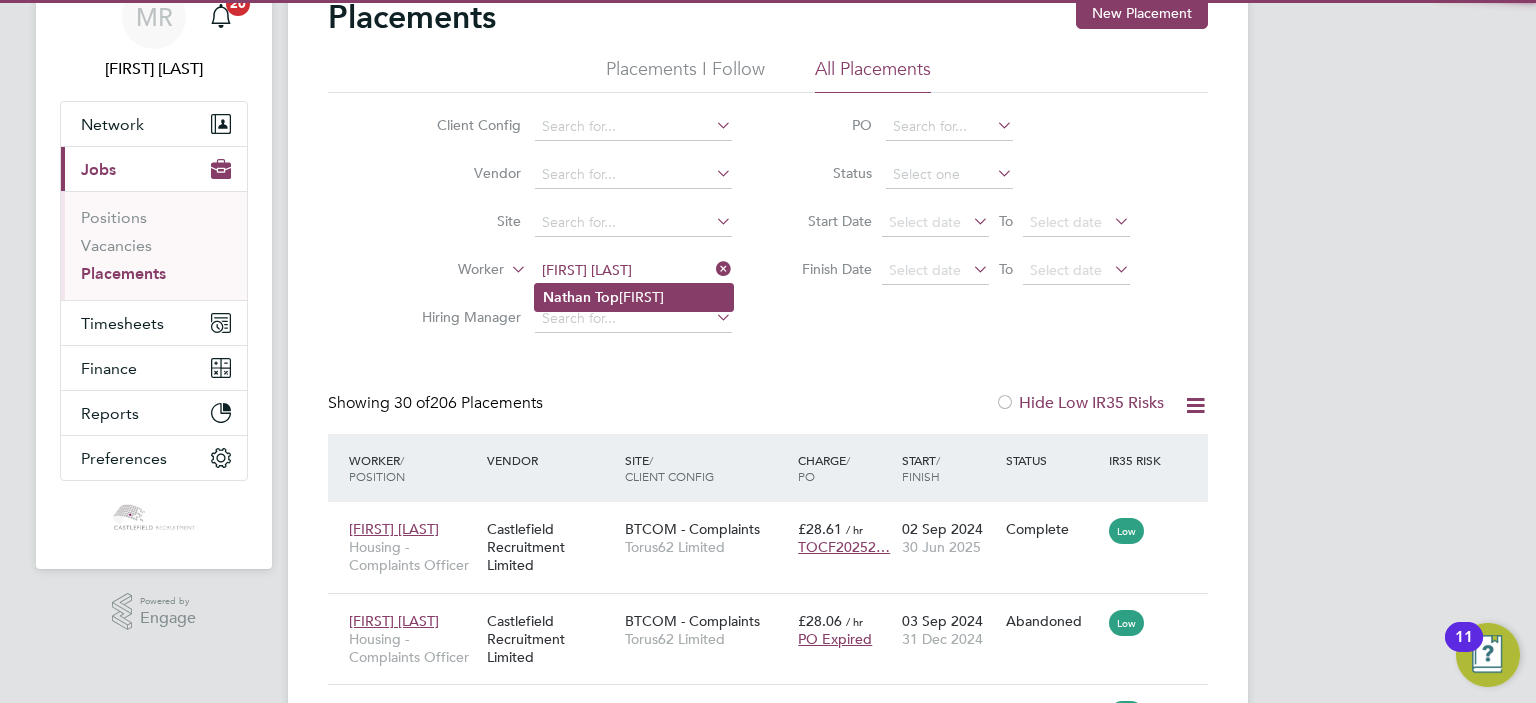 drag, startPoint x: 614, startPoint y: 275, endPoint x: 606, endPoint y: 310, distance: 35.902645 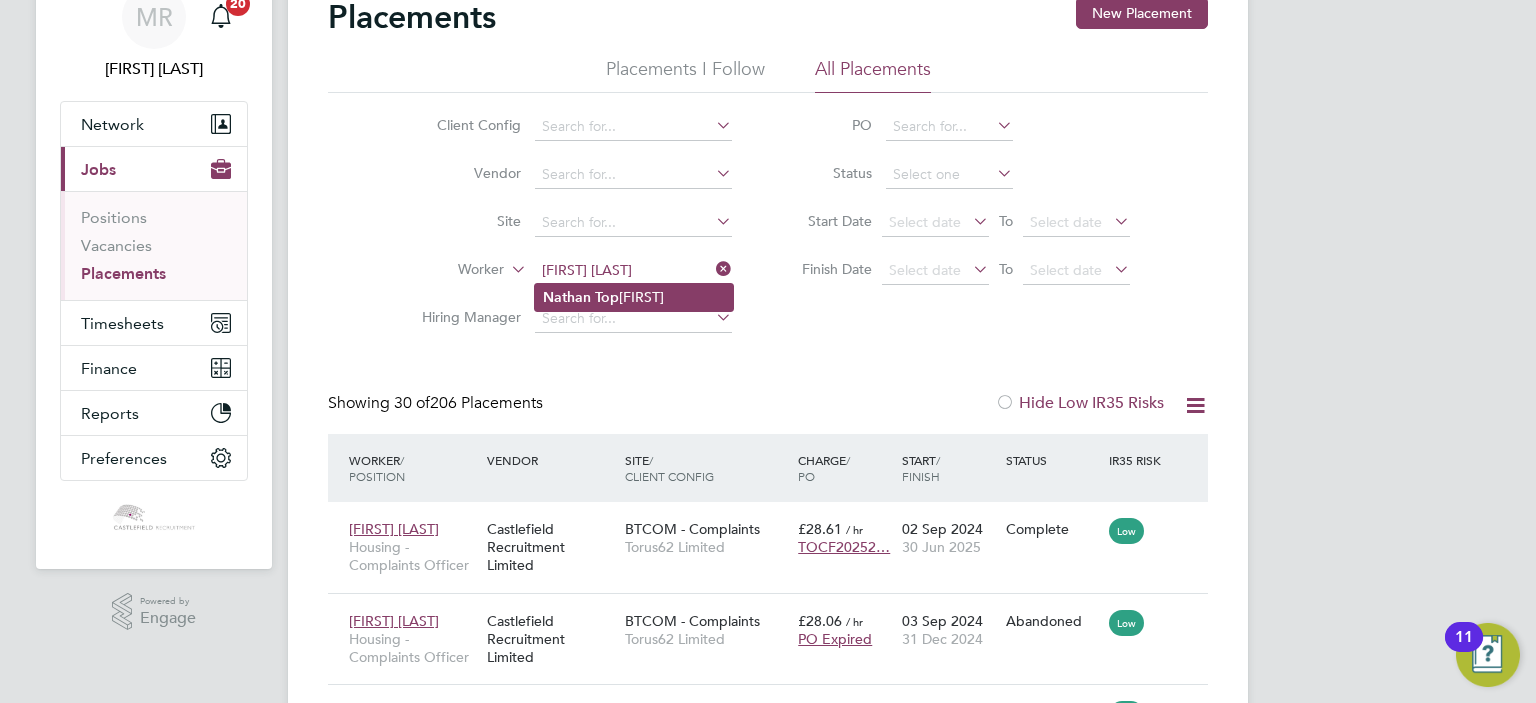 click on "Top" 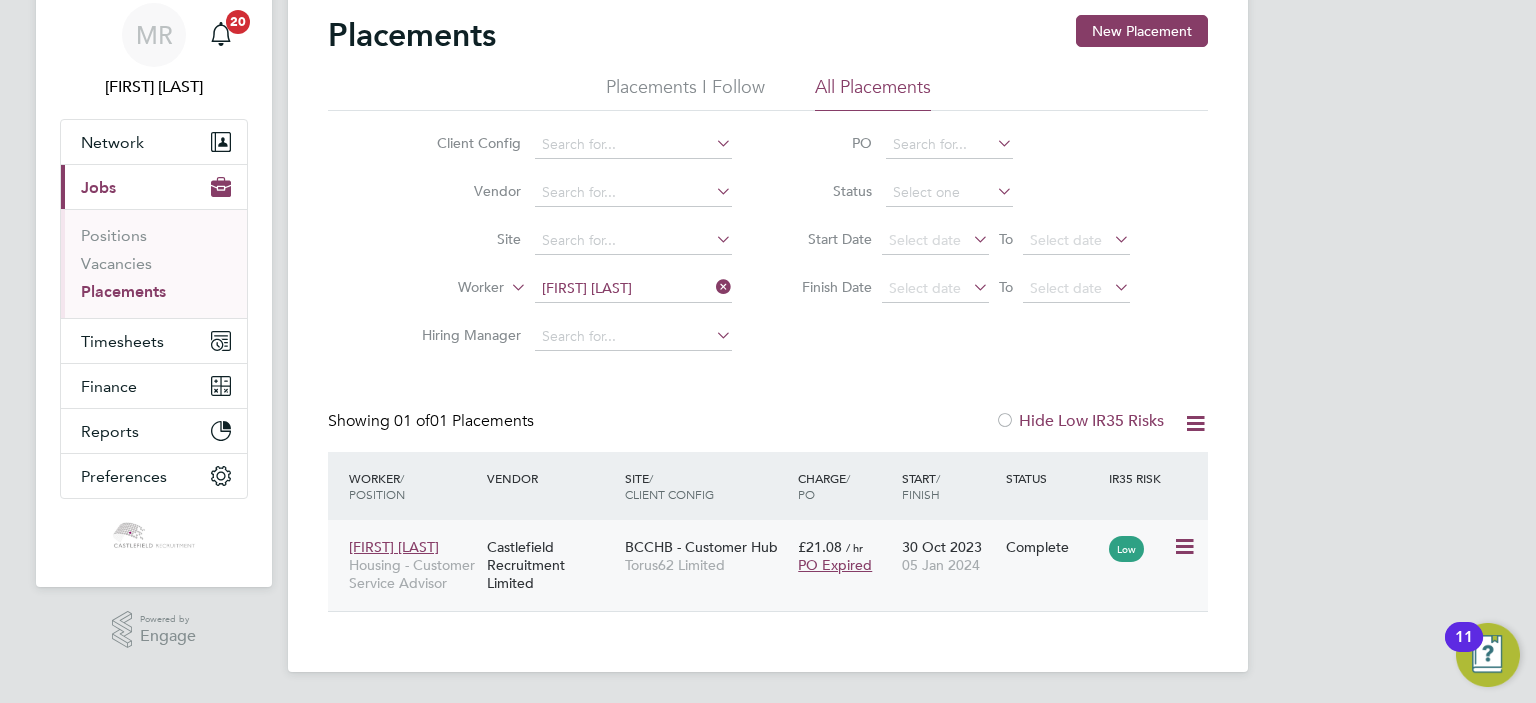 click on "05 Jan 2024" 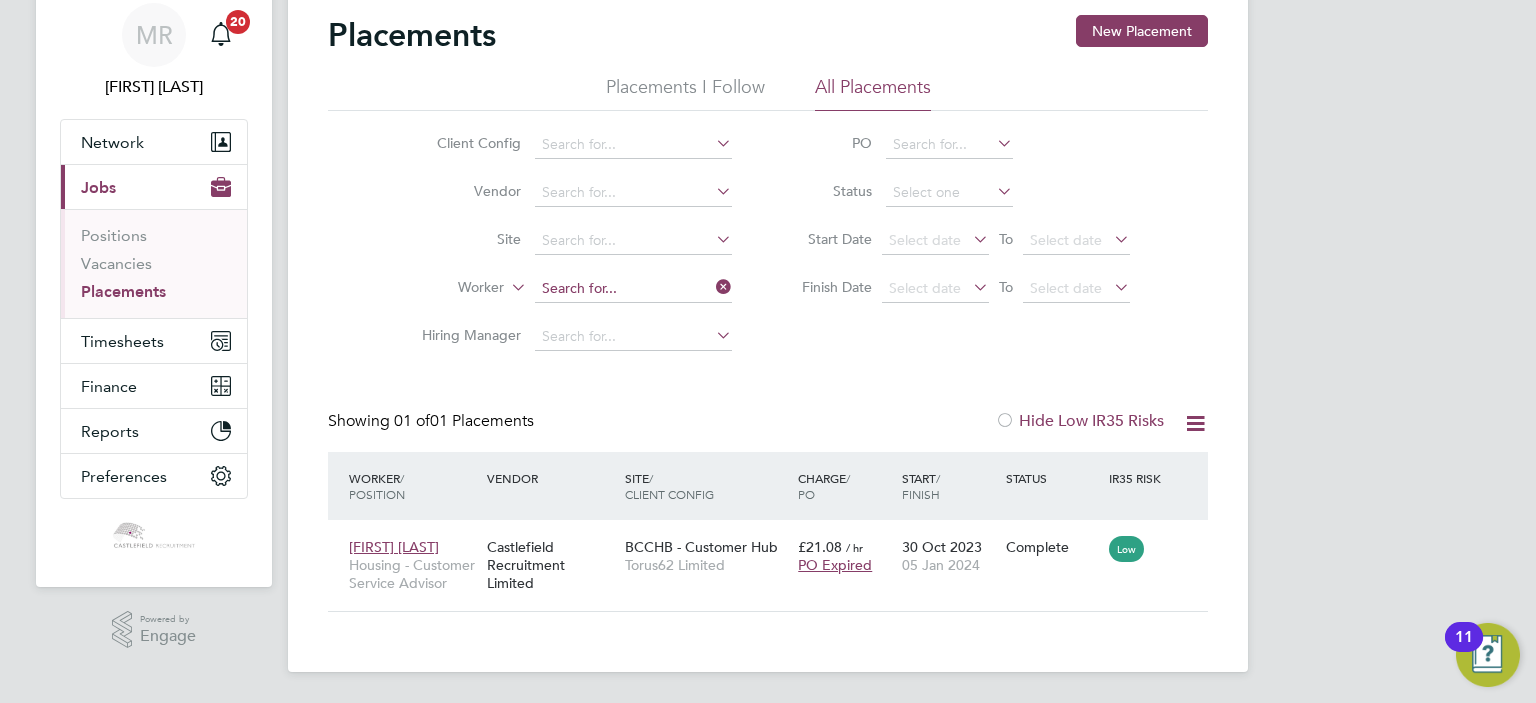 click 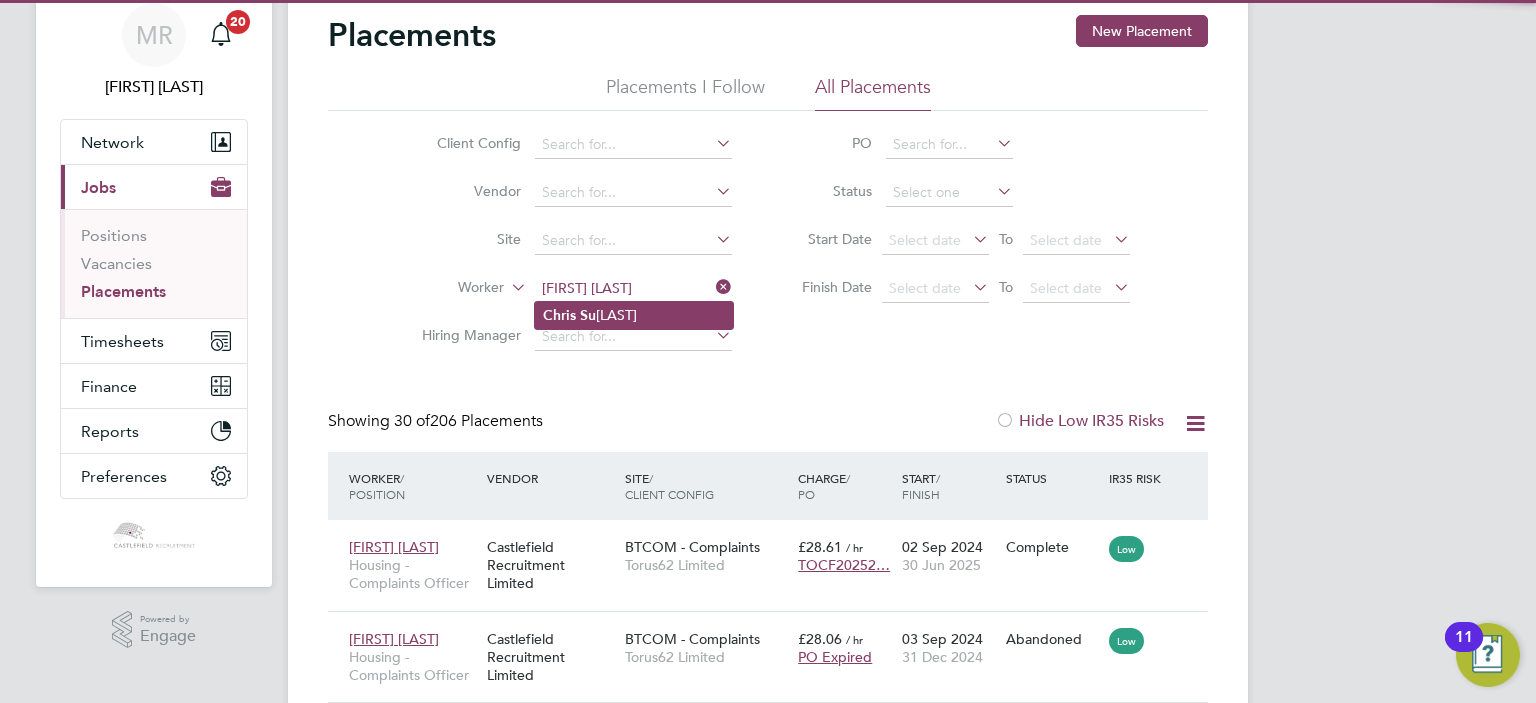 click on "Chris   Su llivan" 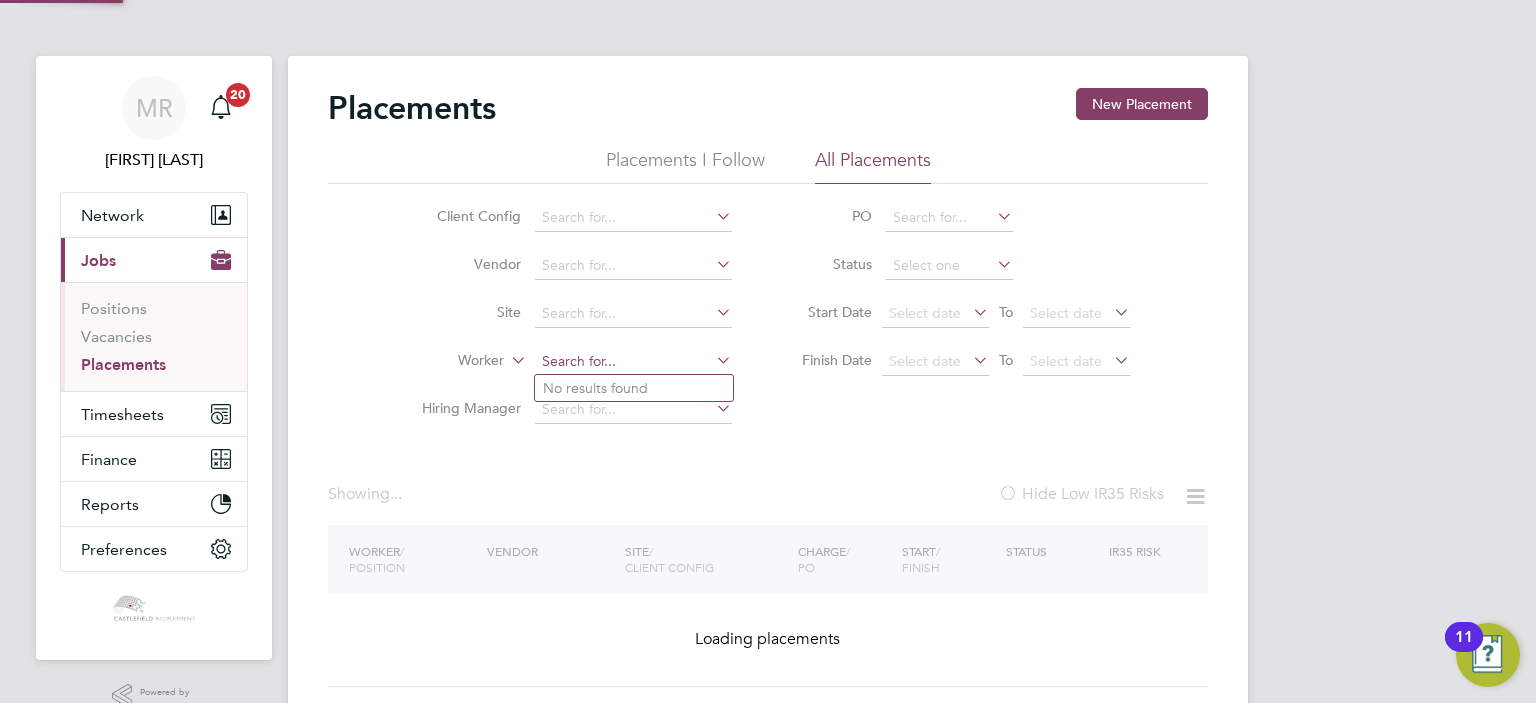 click 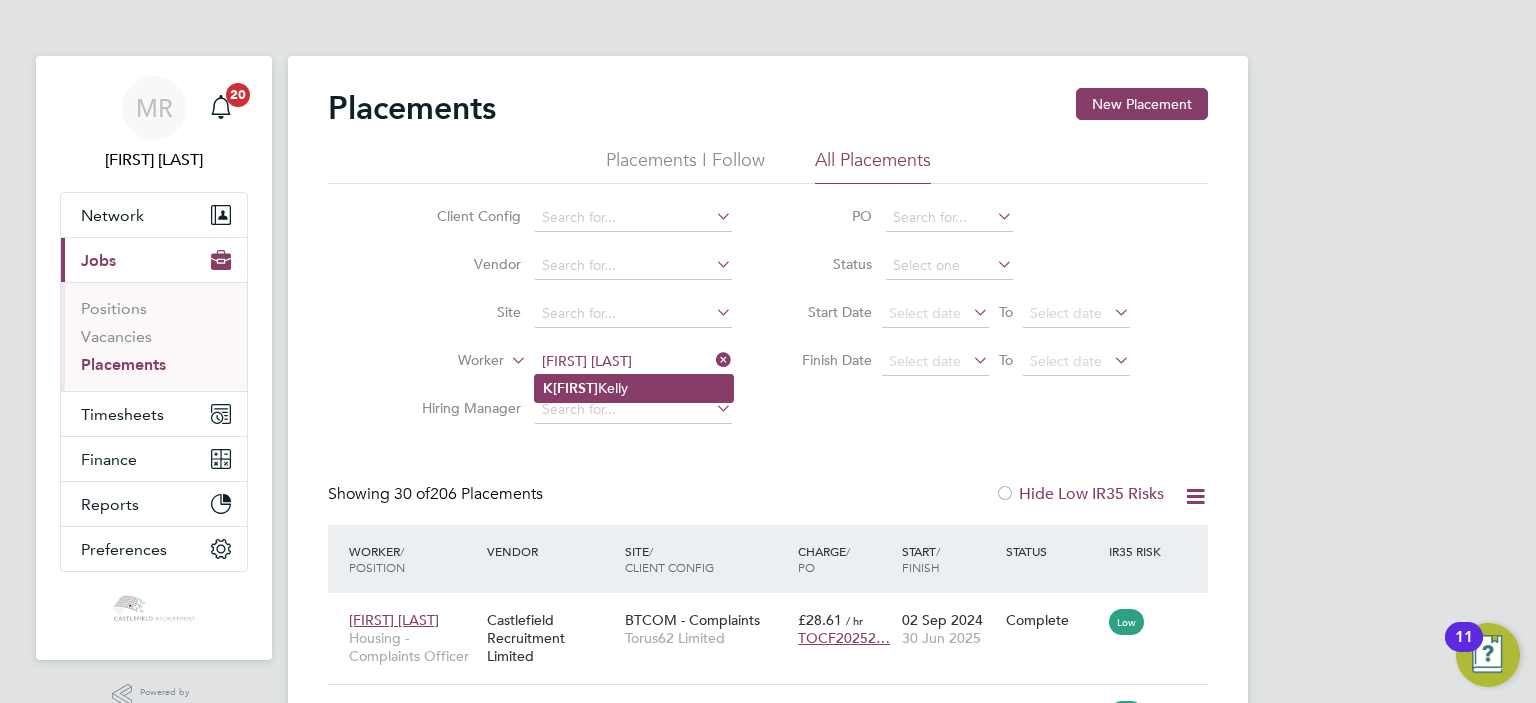 click on "K atie  Kelly" 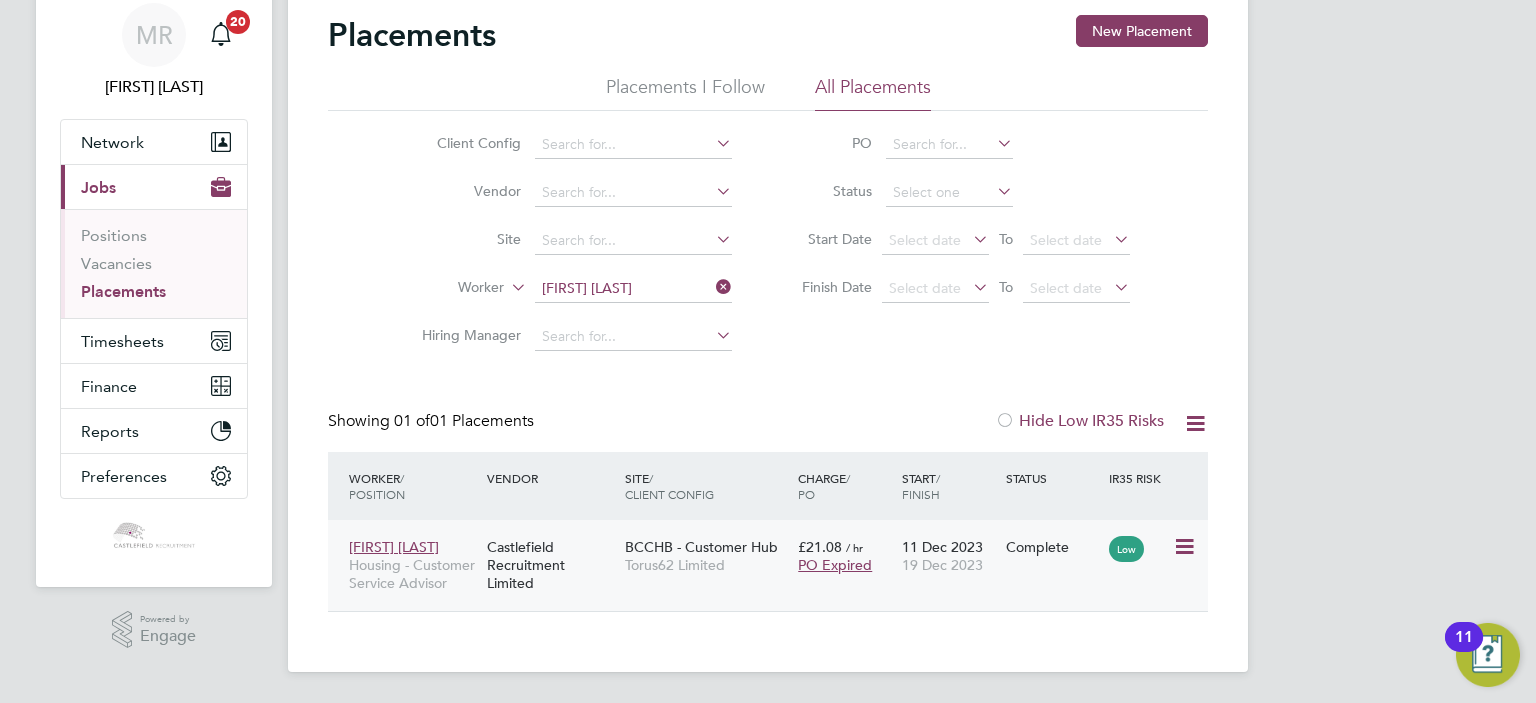 click on "£21.08   / hr PO Expired" 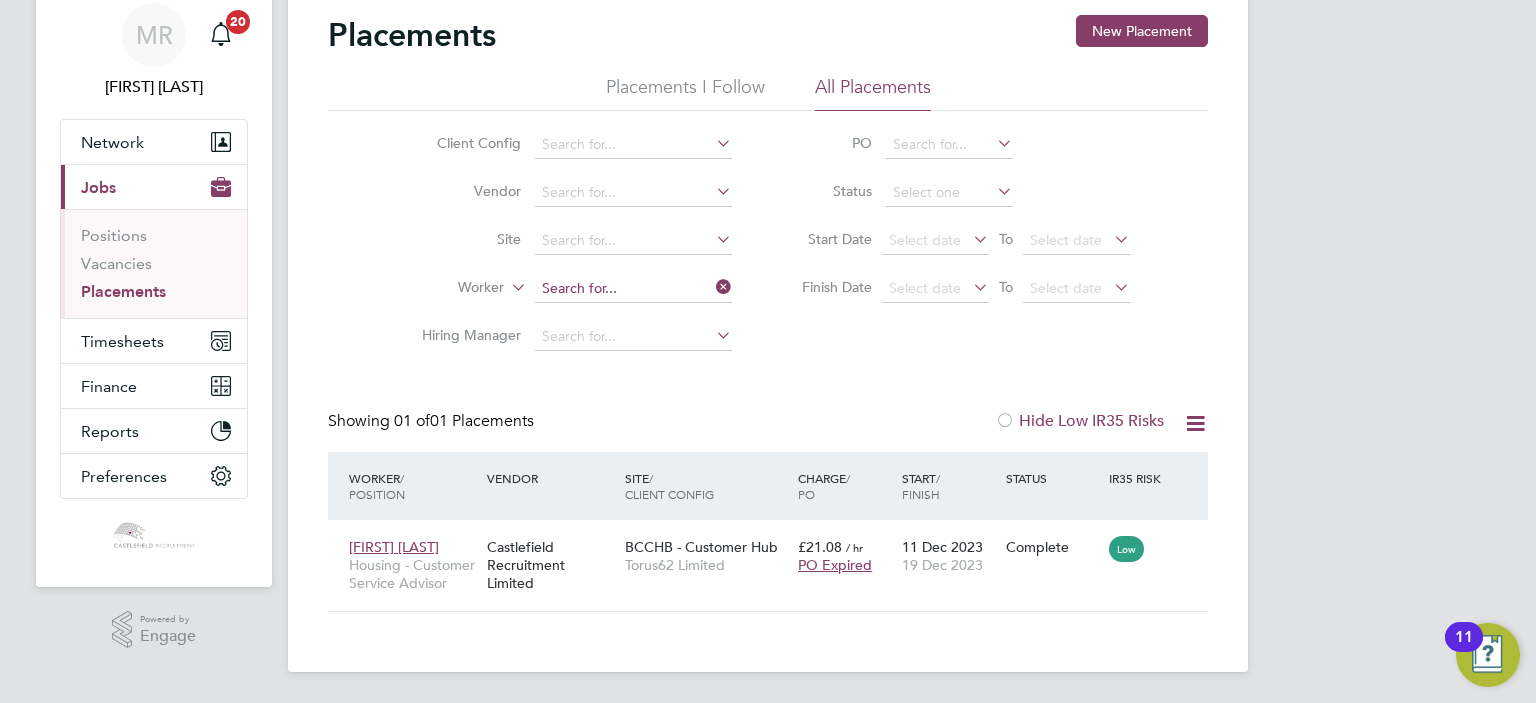 click 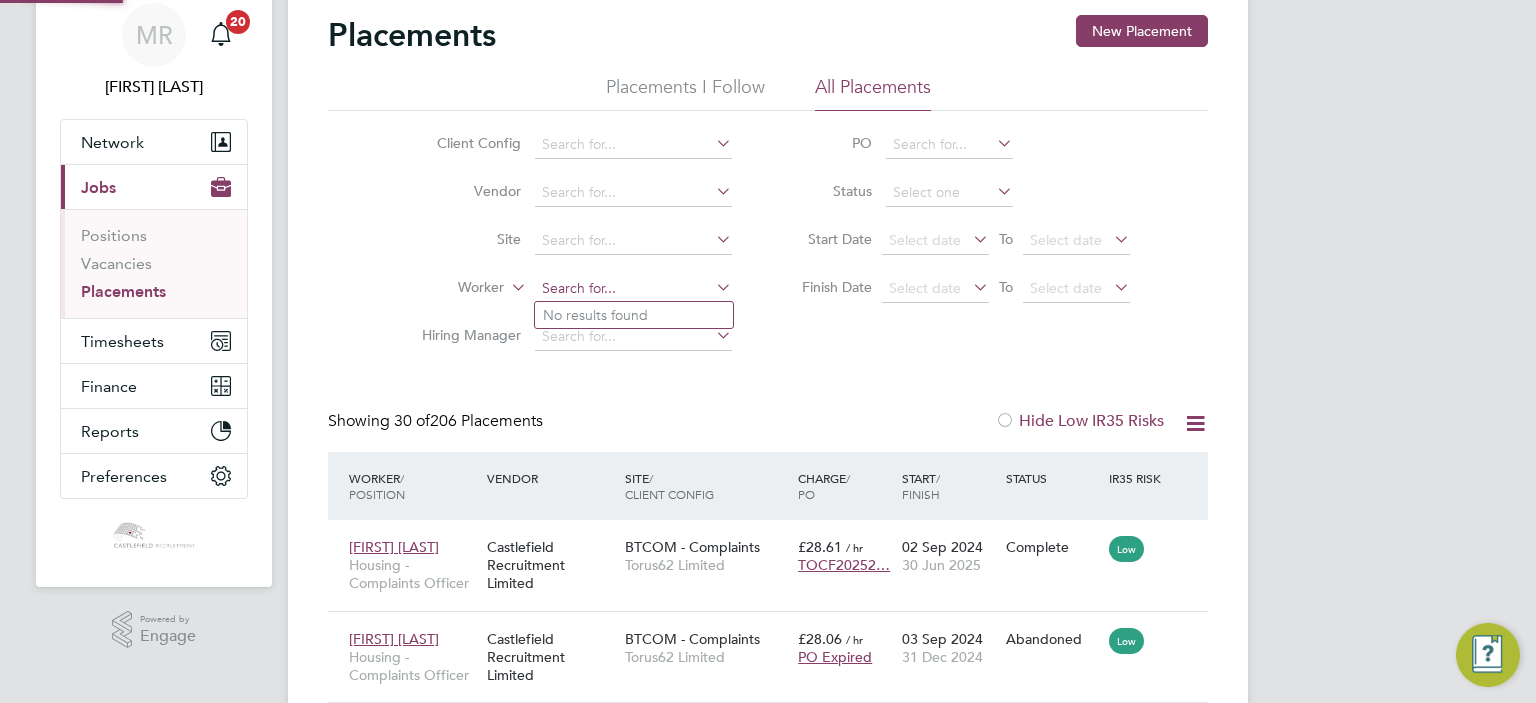 scroll, scrollTop: 10, scrollLeft: 9, axis: both 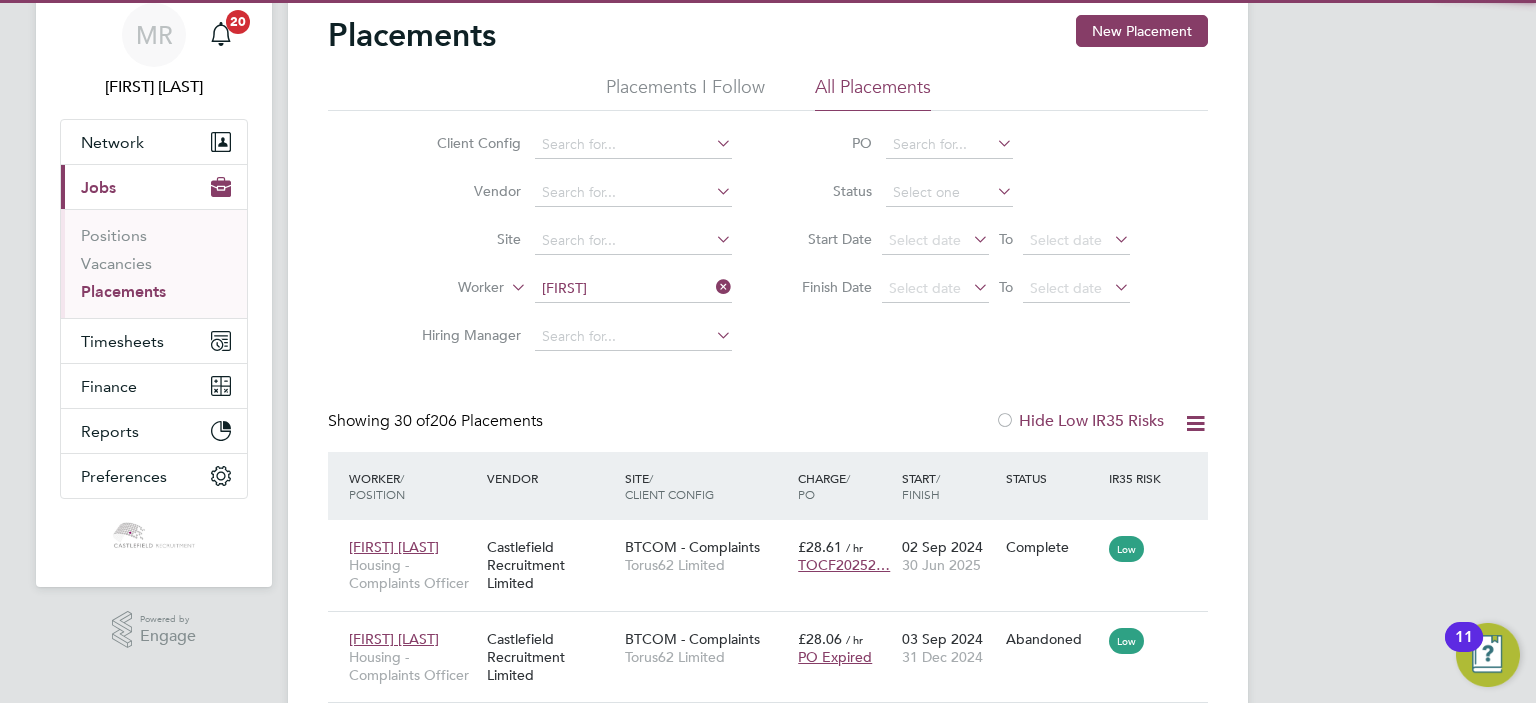 click on "Finnian  Humphery" 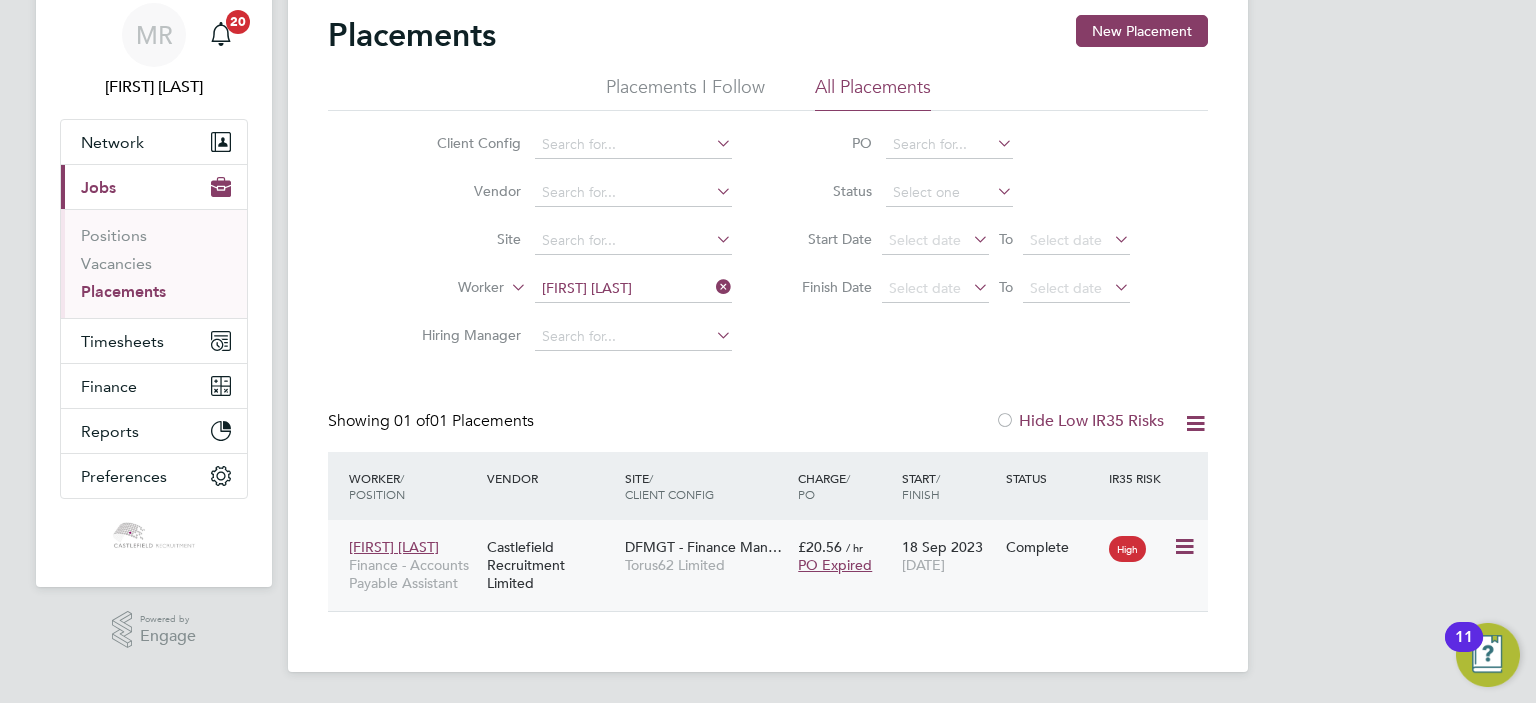 click on "Complete" 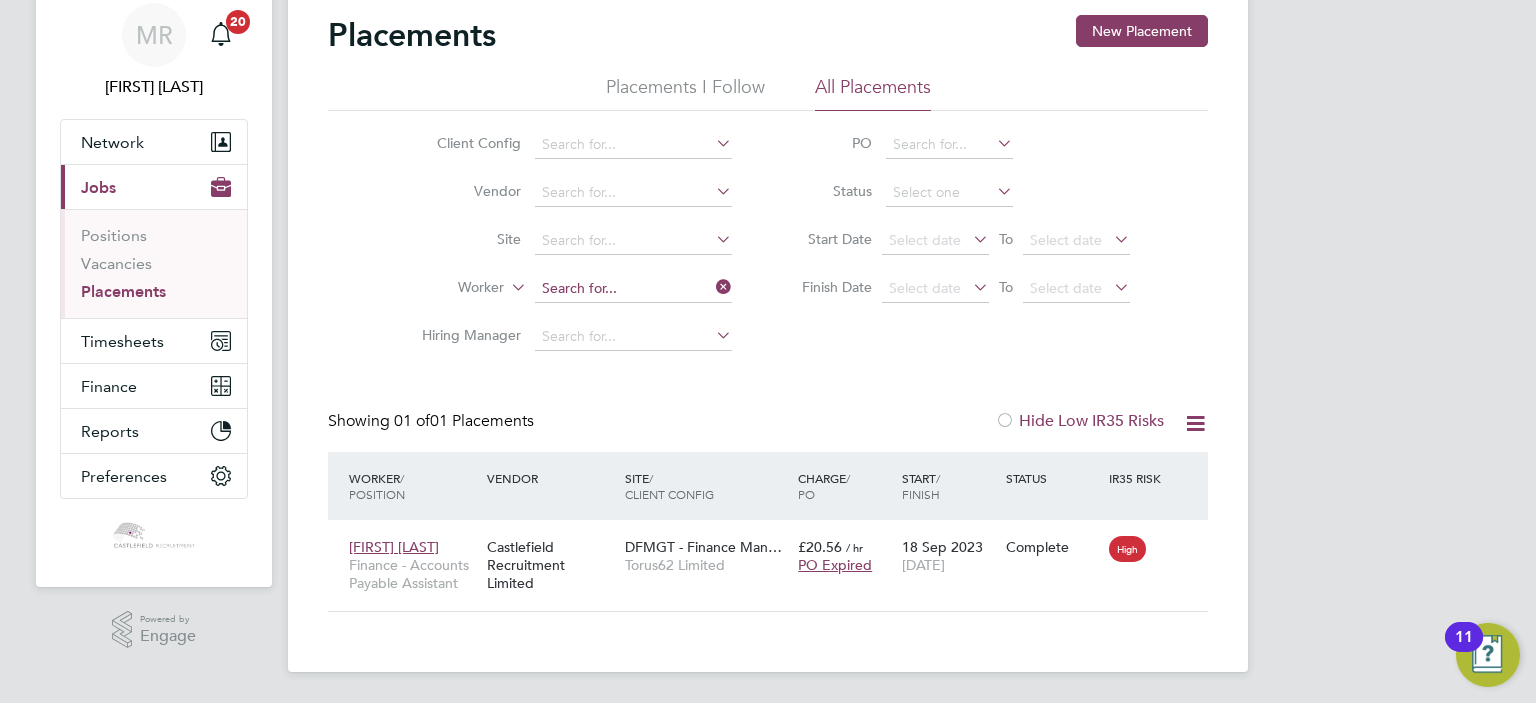 click 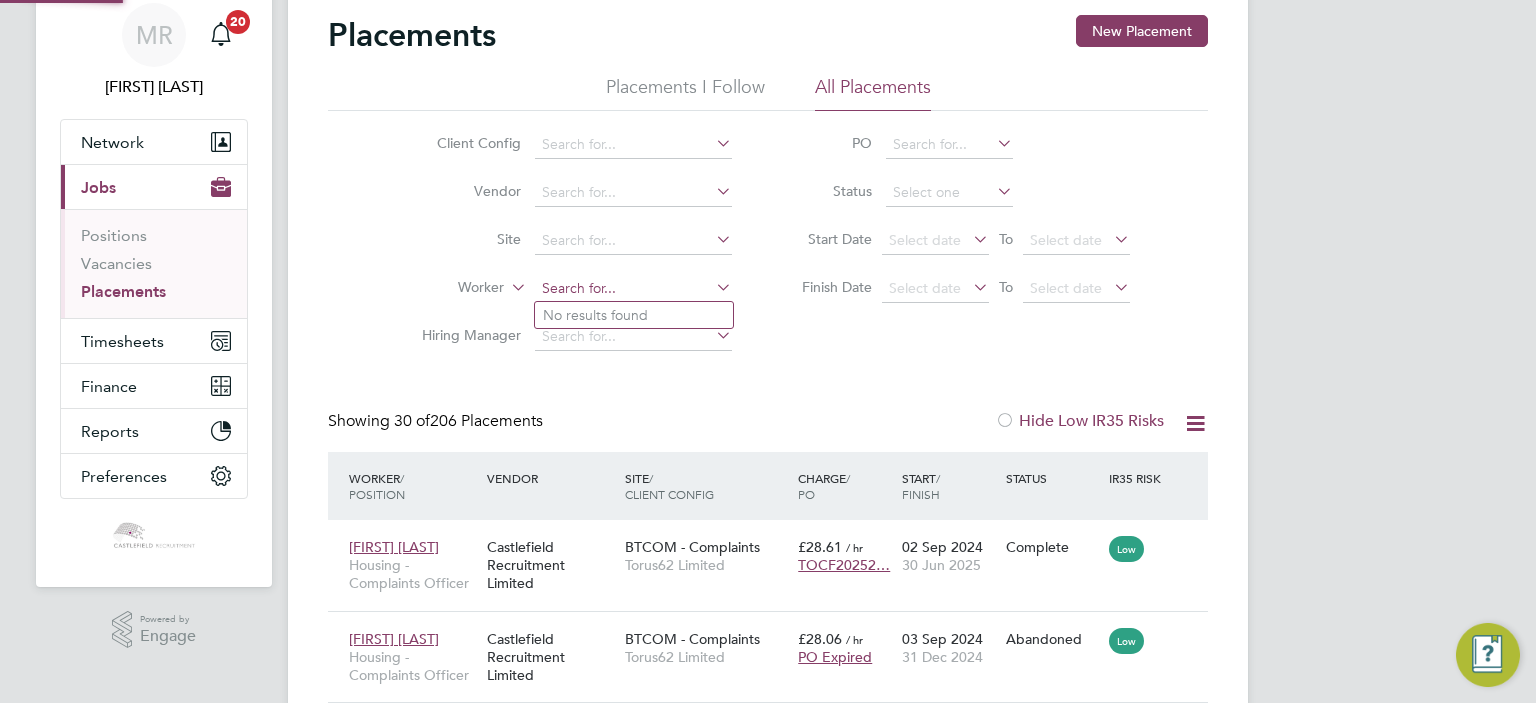 scroll, scrollTop: 10, scrollLeft: 9, axis: both 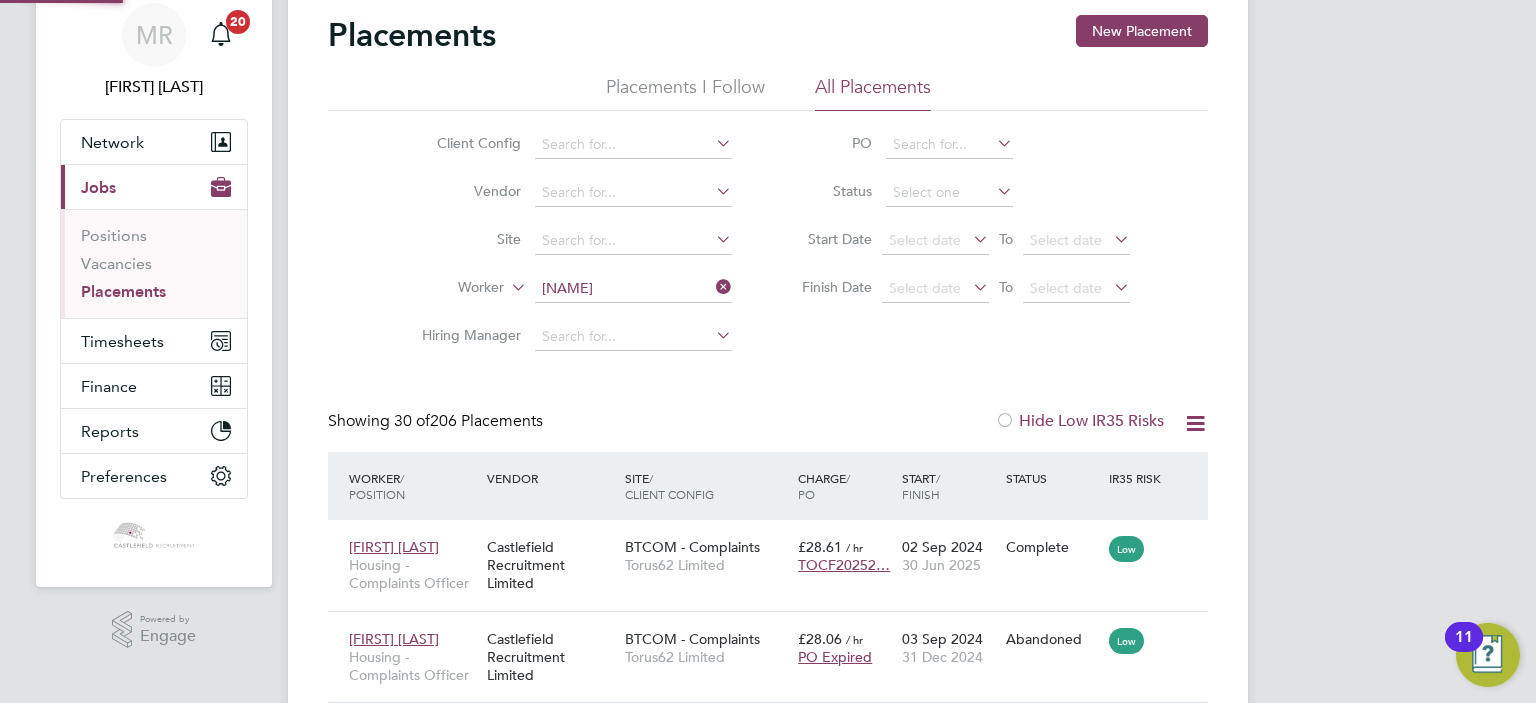 click on "Adrienne  Griffin" 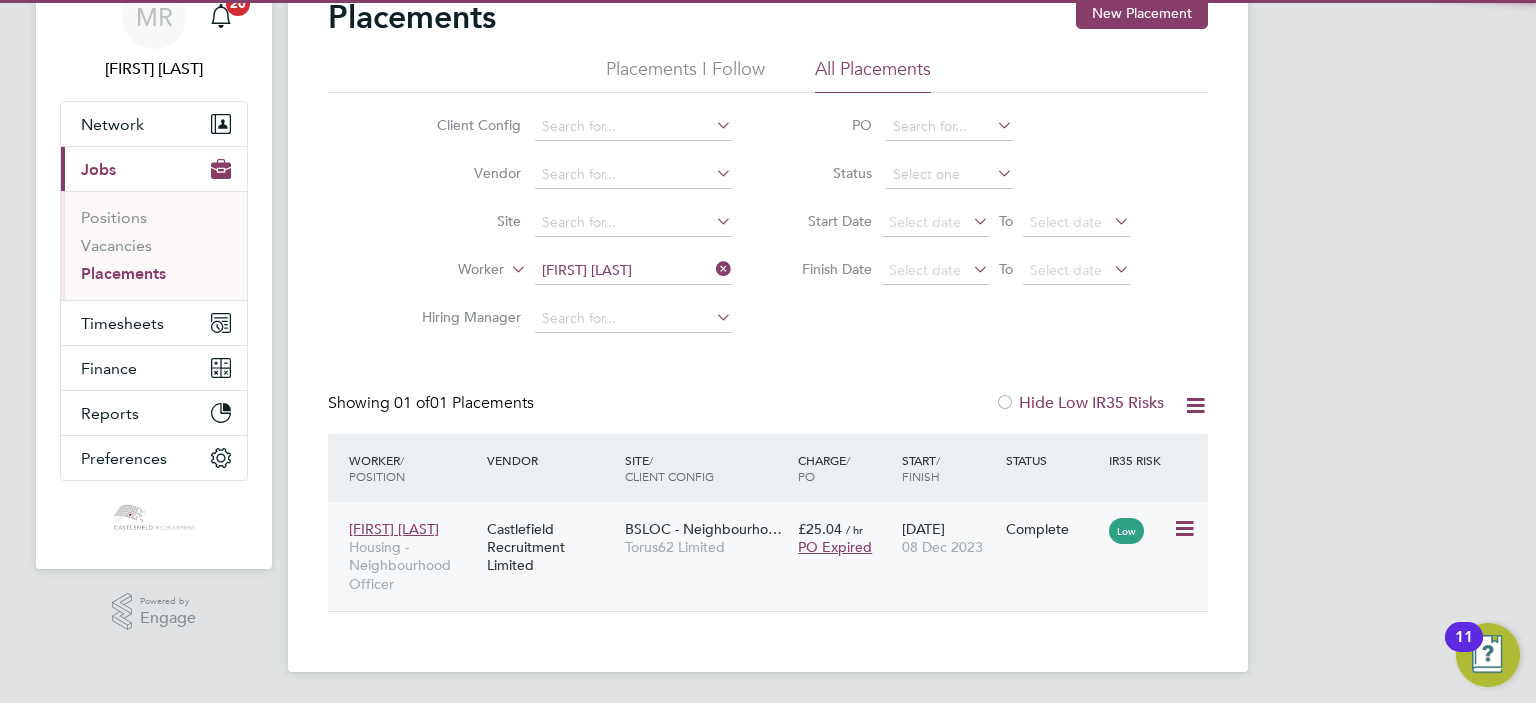 click on "Complete" 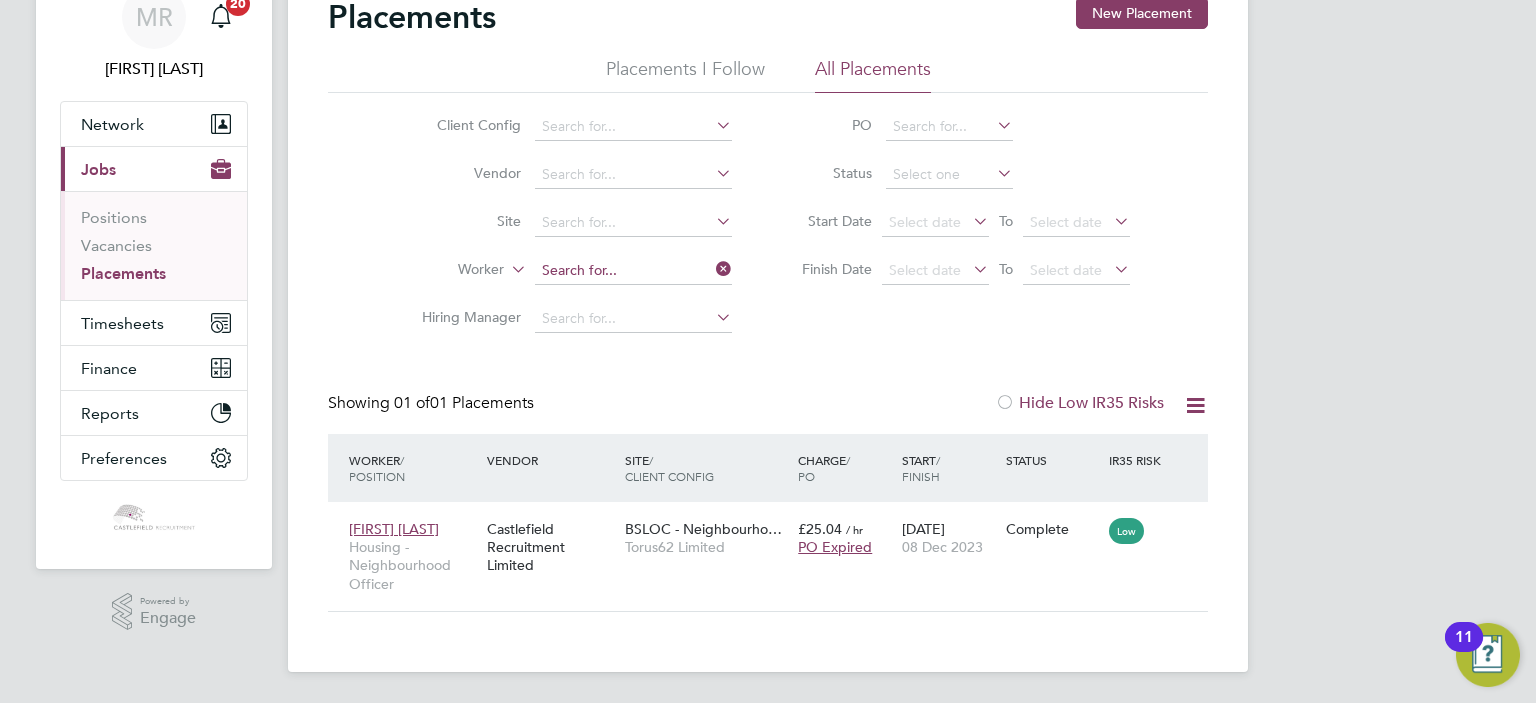 click on "Client Config   Vendor     Site     Worker     Hiring Manager" 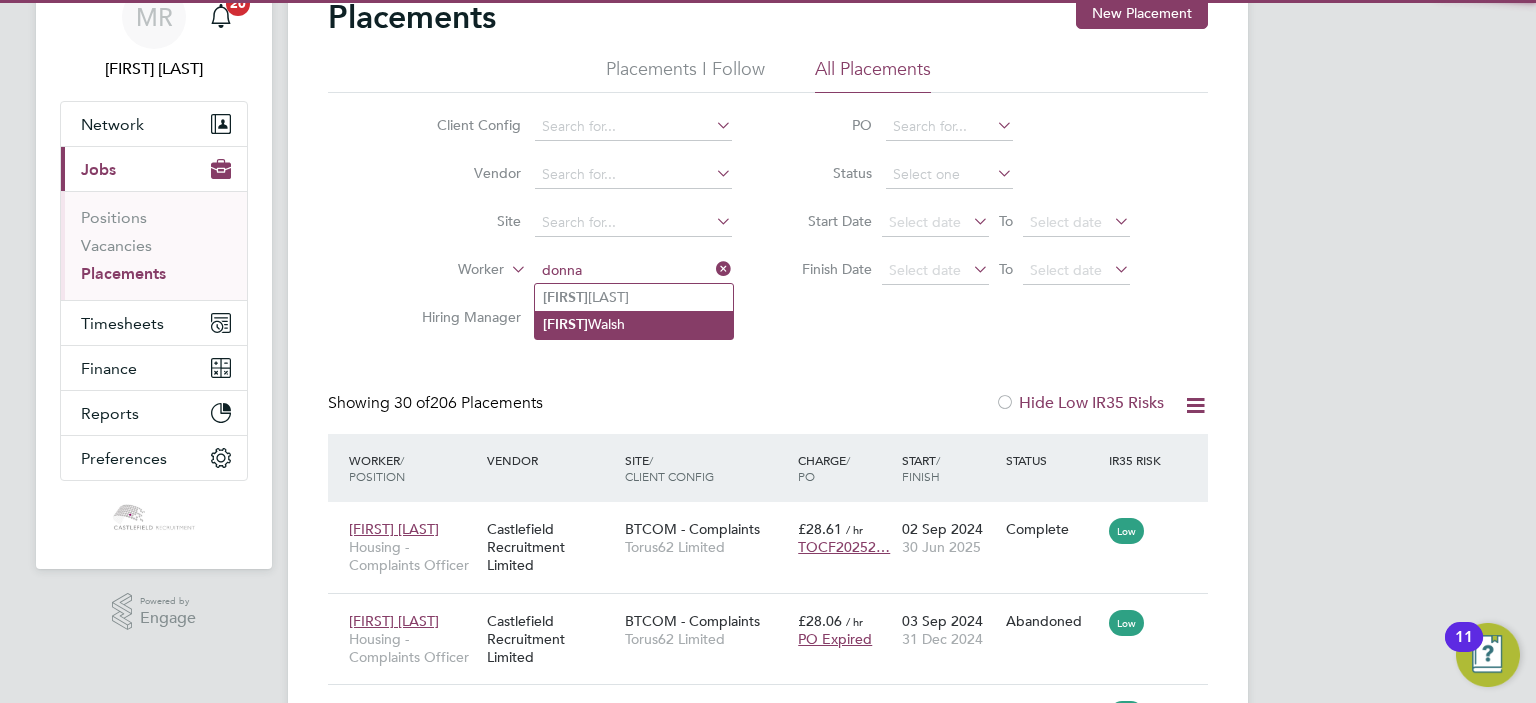 click on "Donna  Walsh" 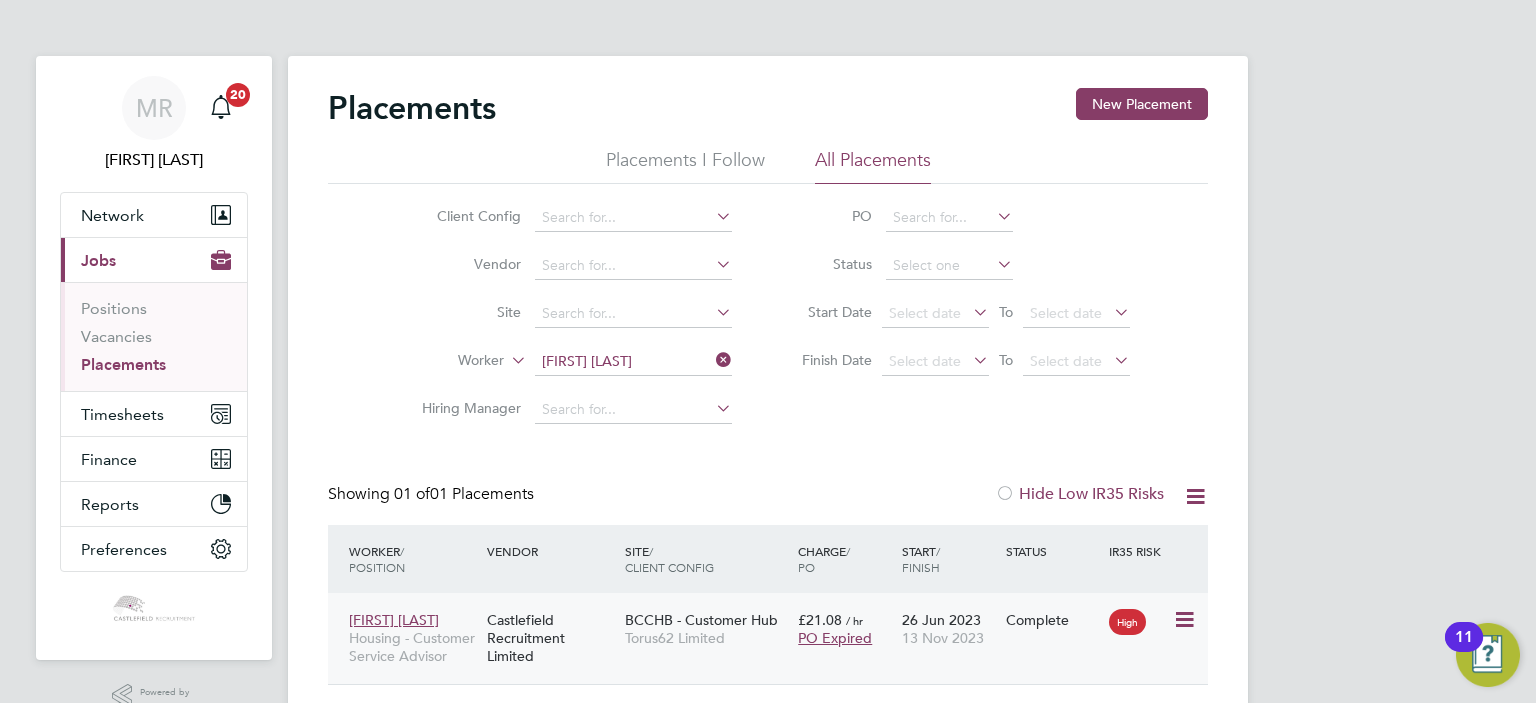 click on "26 Jun 2023 13 Nov 2023" 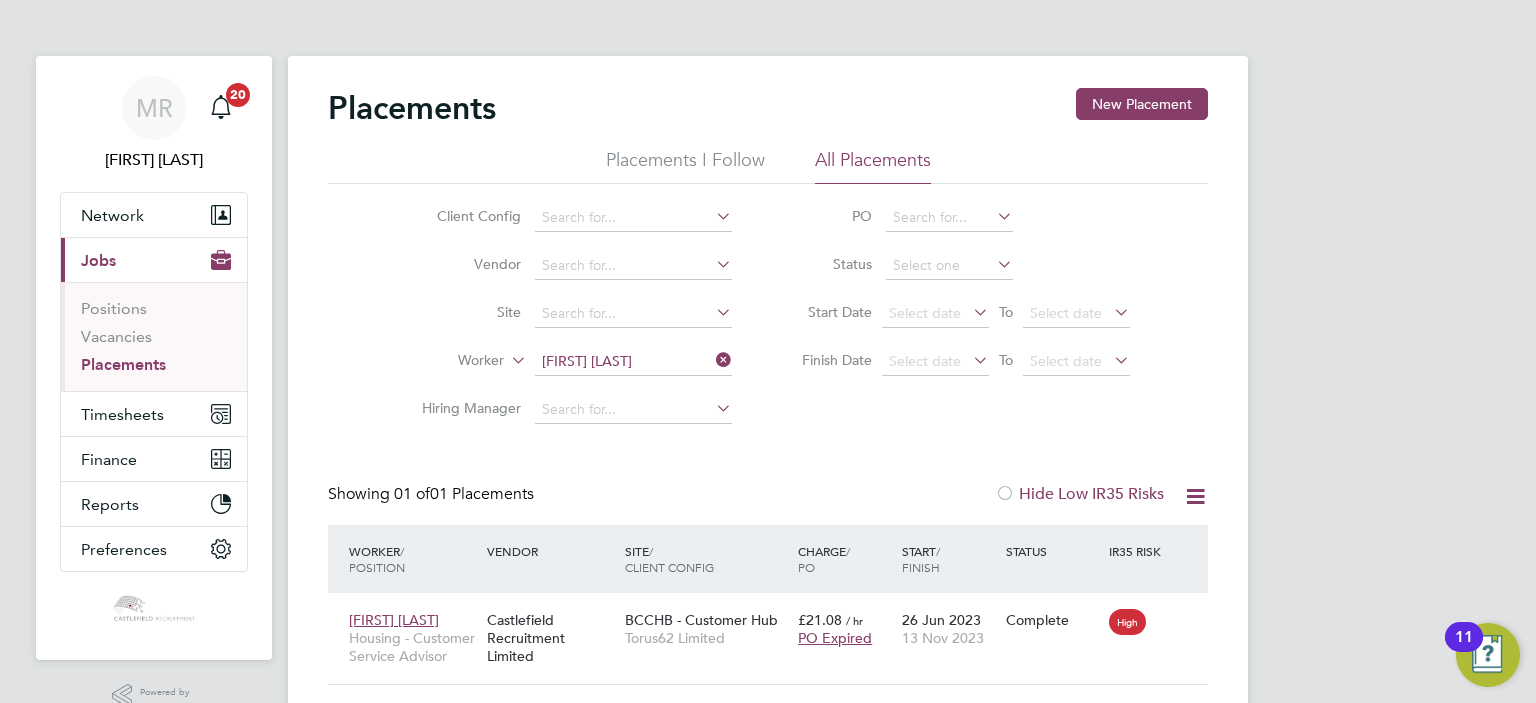 drag, startPoint x: 1051, startPoint y: 19, endPoint x: 1057, endPoint y: 7, distance: 13.416408 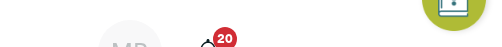scroll, scrollTop: 10, scrollLeft: 10, axis: both 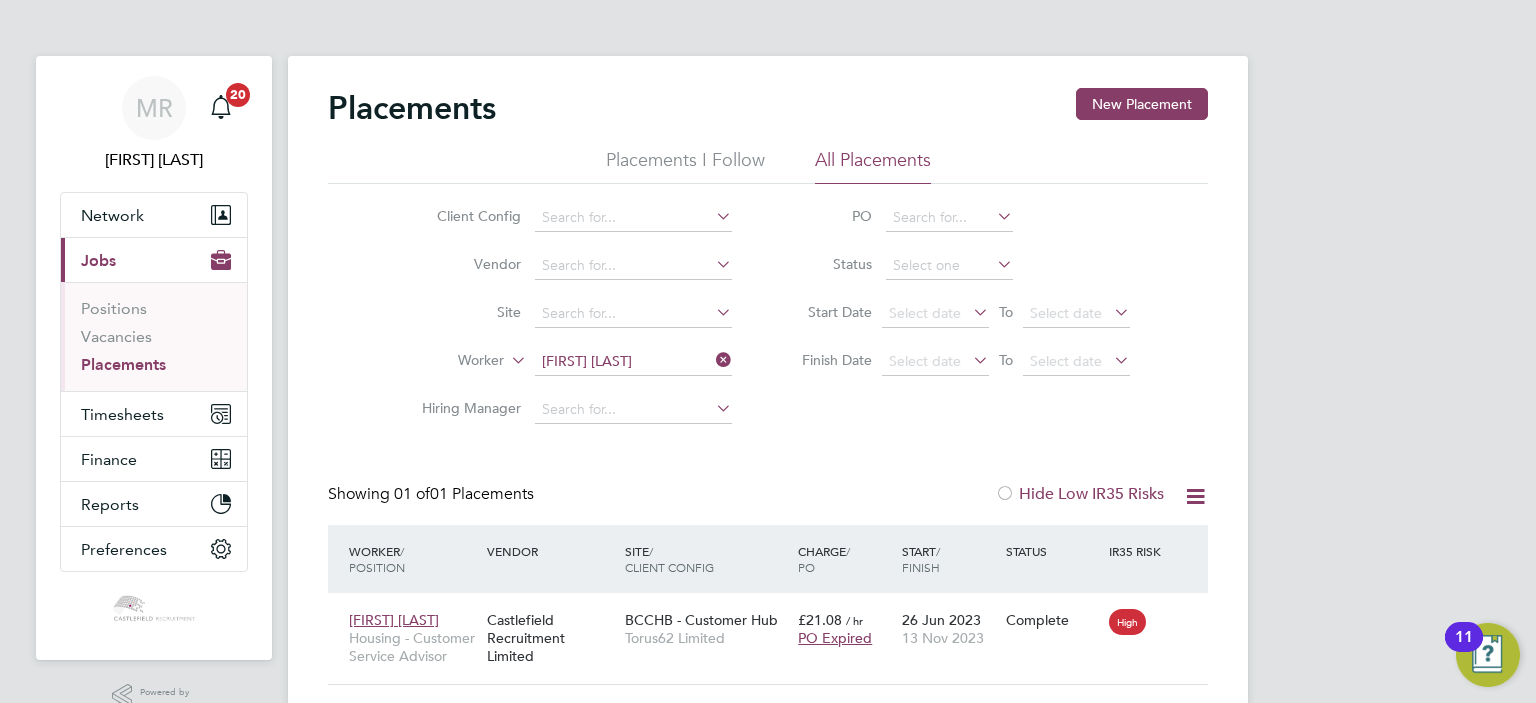 click on "Donna Walsh" 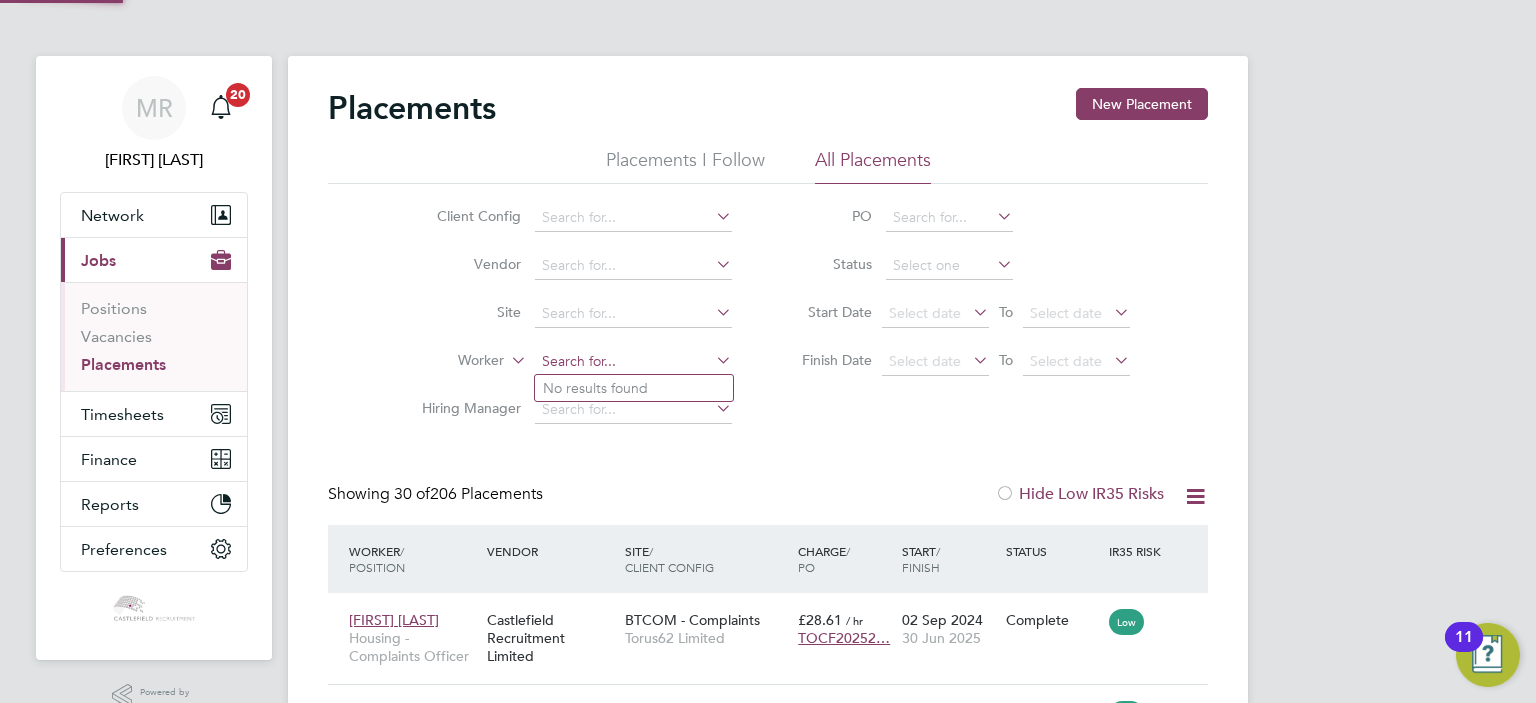 scroll, scrollTop: 10, scrollLeft: 9, axis: both 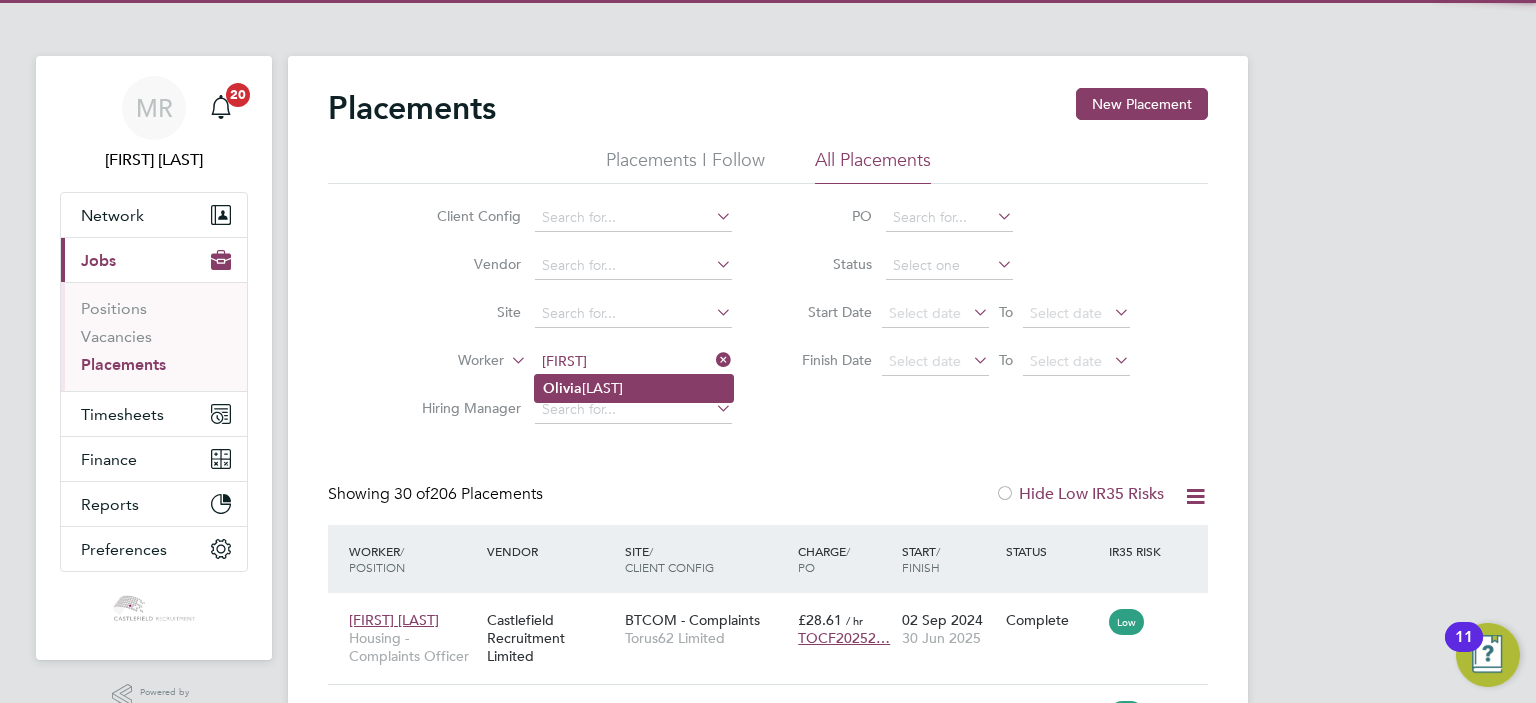 click on "Olivia  Dunn" 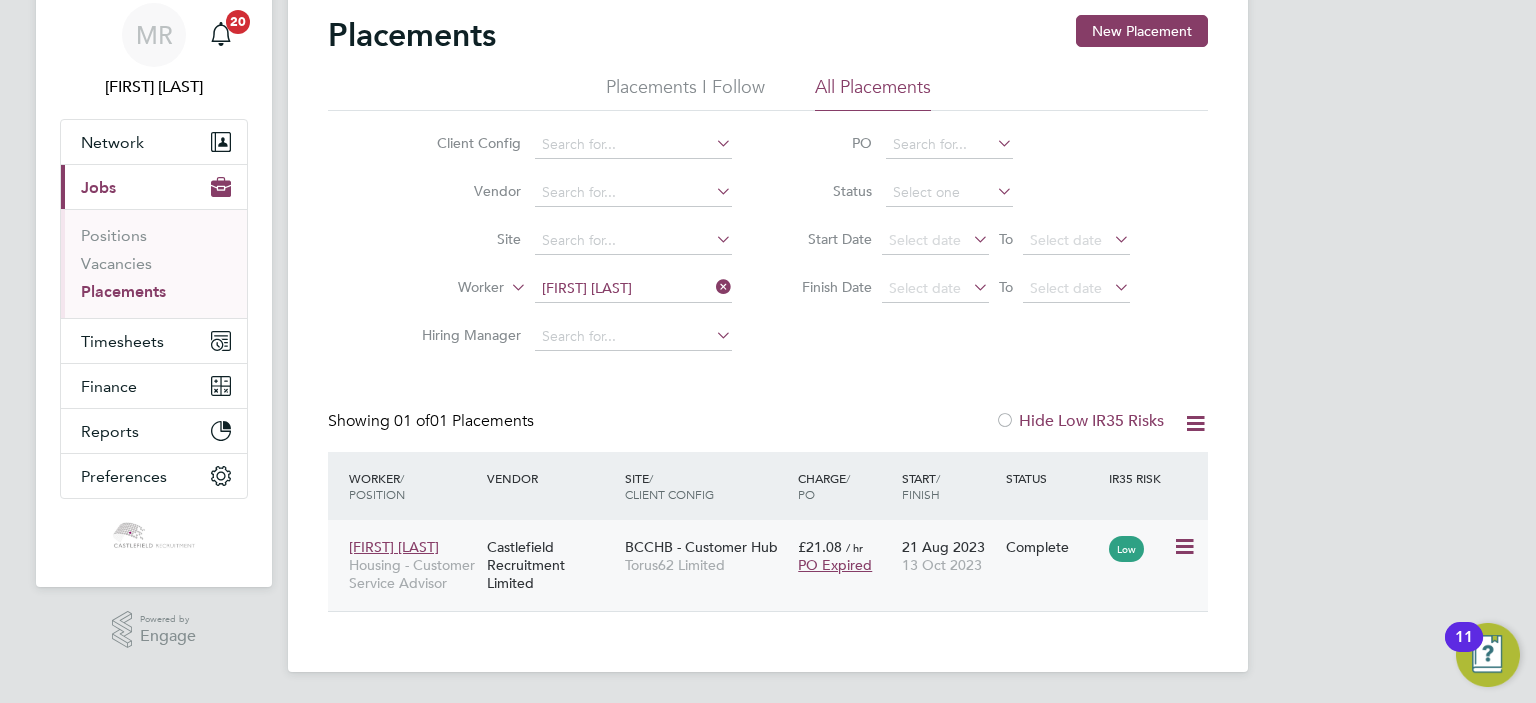 click on "21 Aug 2023 13 Oct 2023" 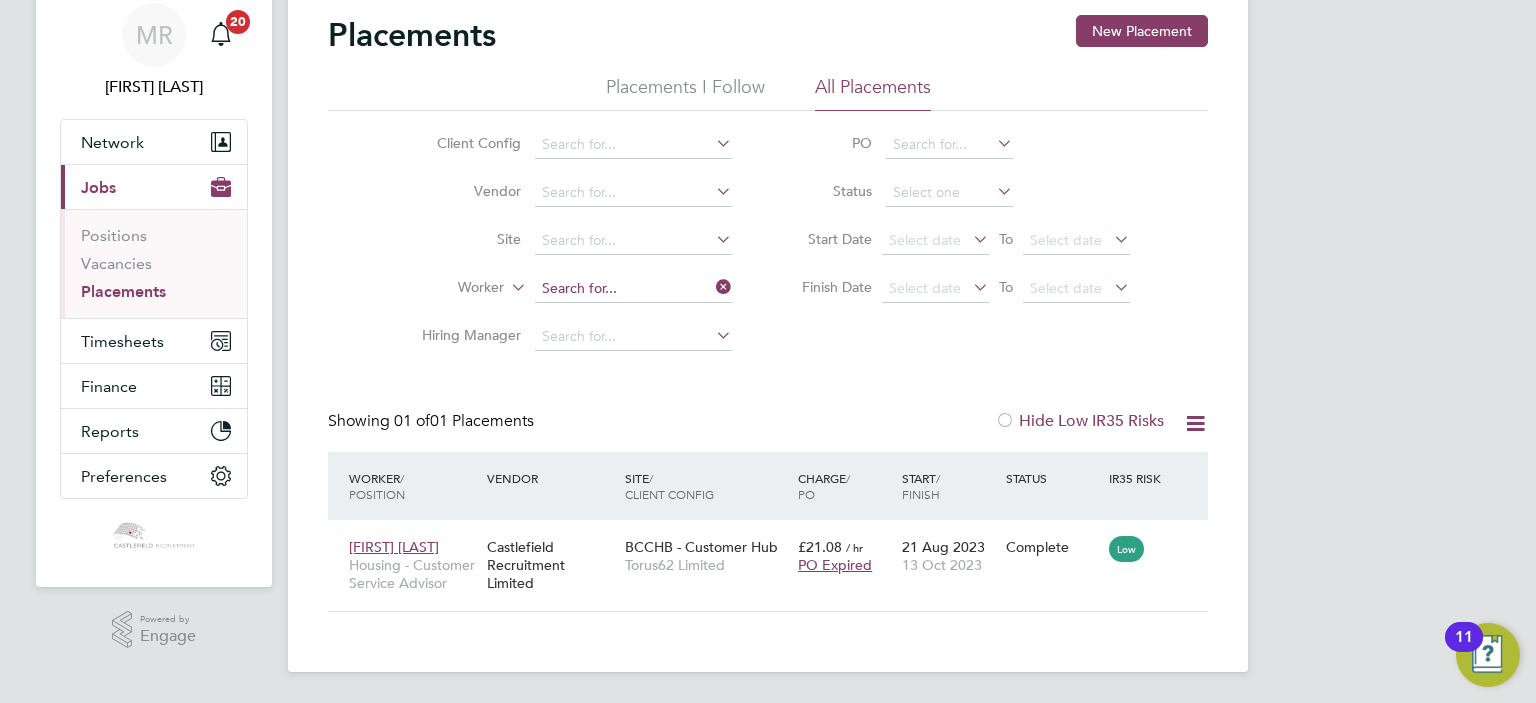 click 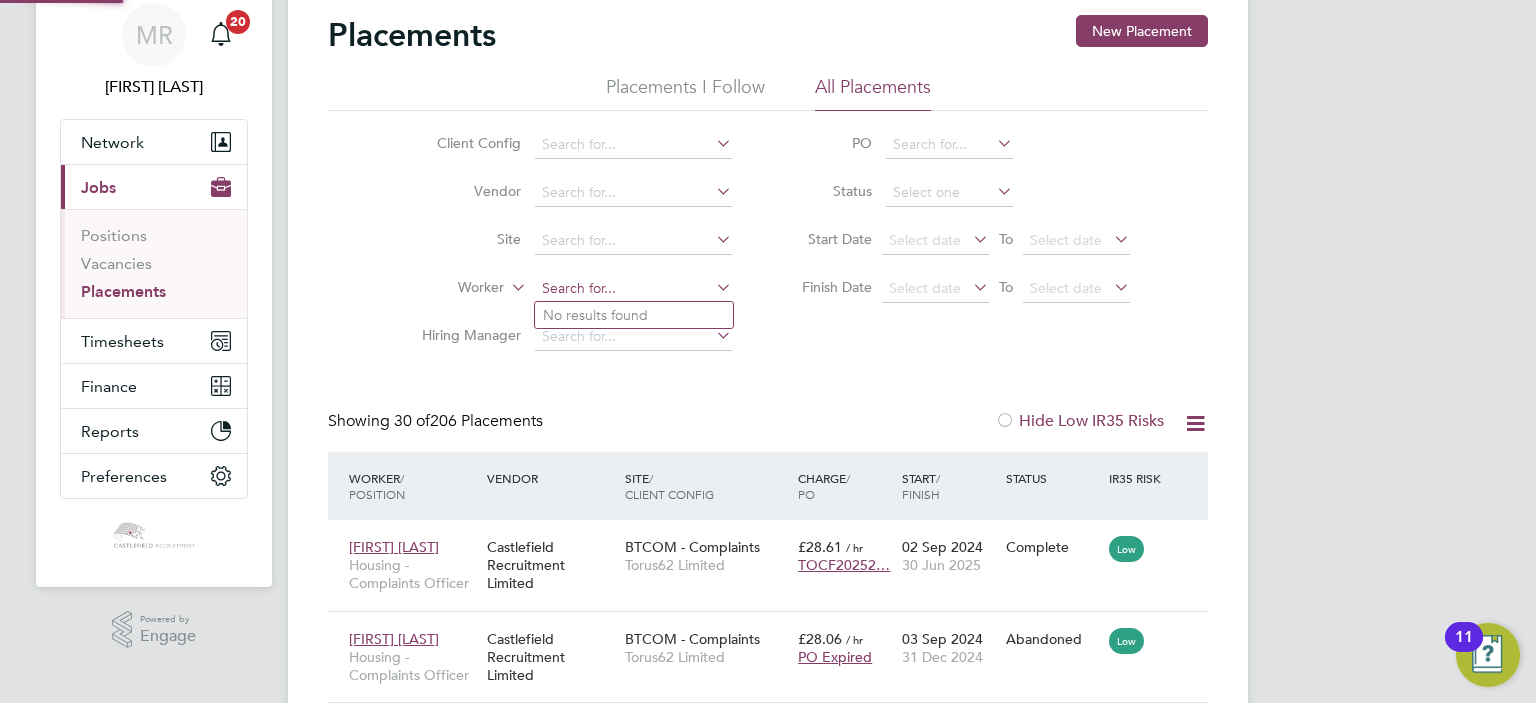 scroll, scrollTop: 10, scrollLeft: 9, axis: both 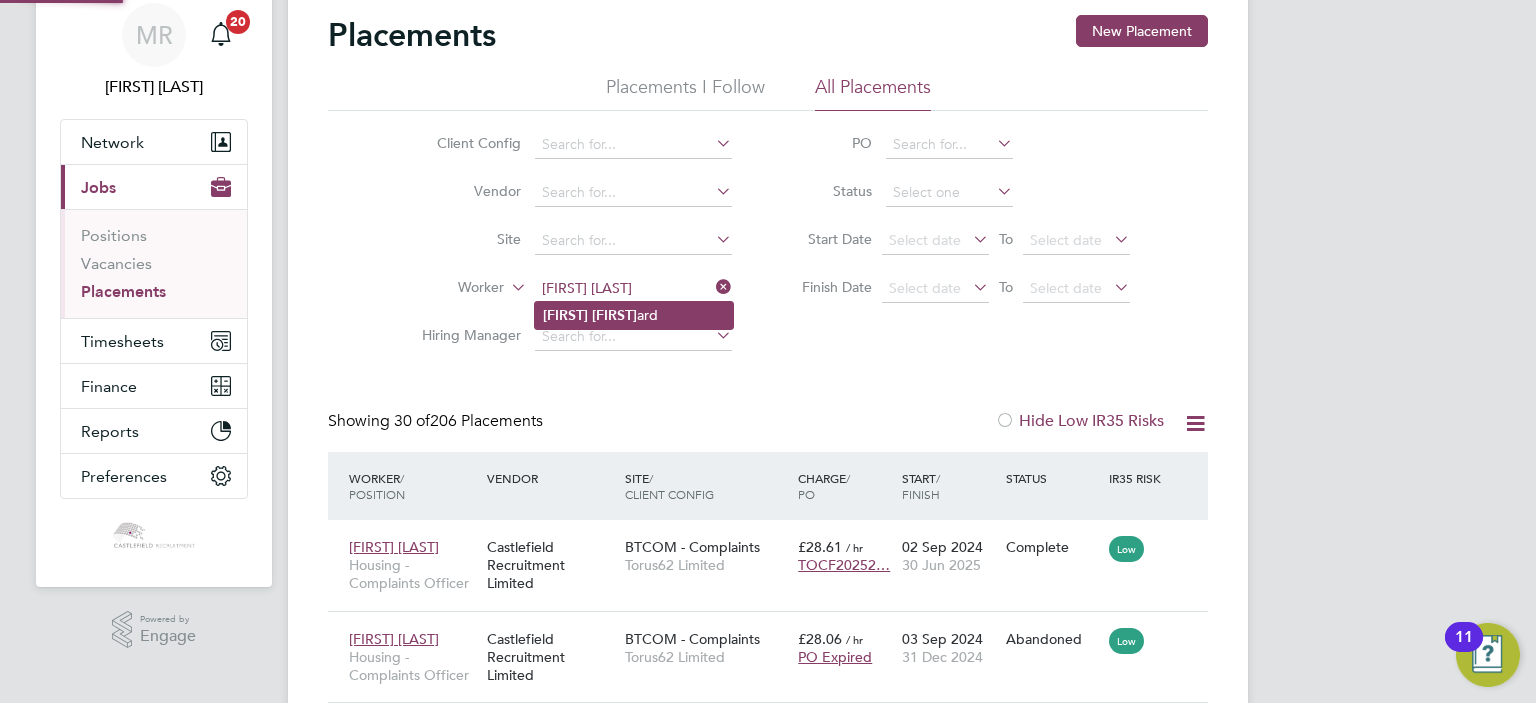 click on "Tracy   Gerr ard" 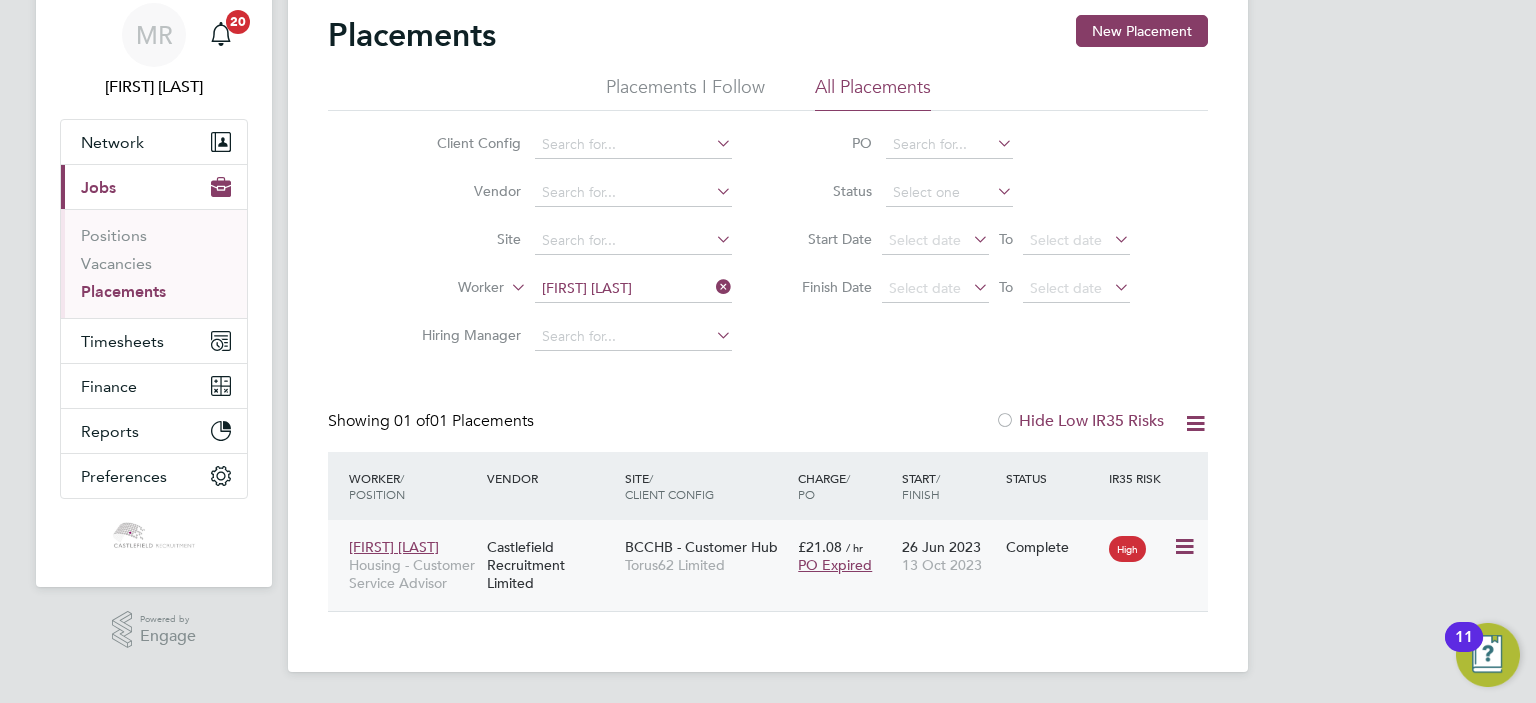 click on "Complete" 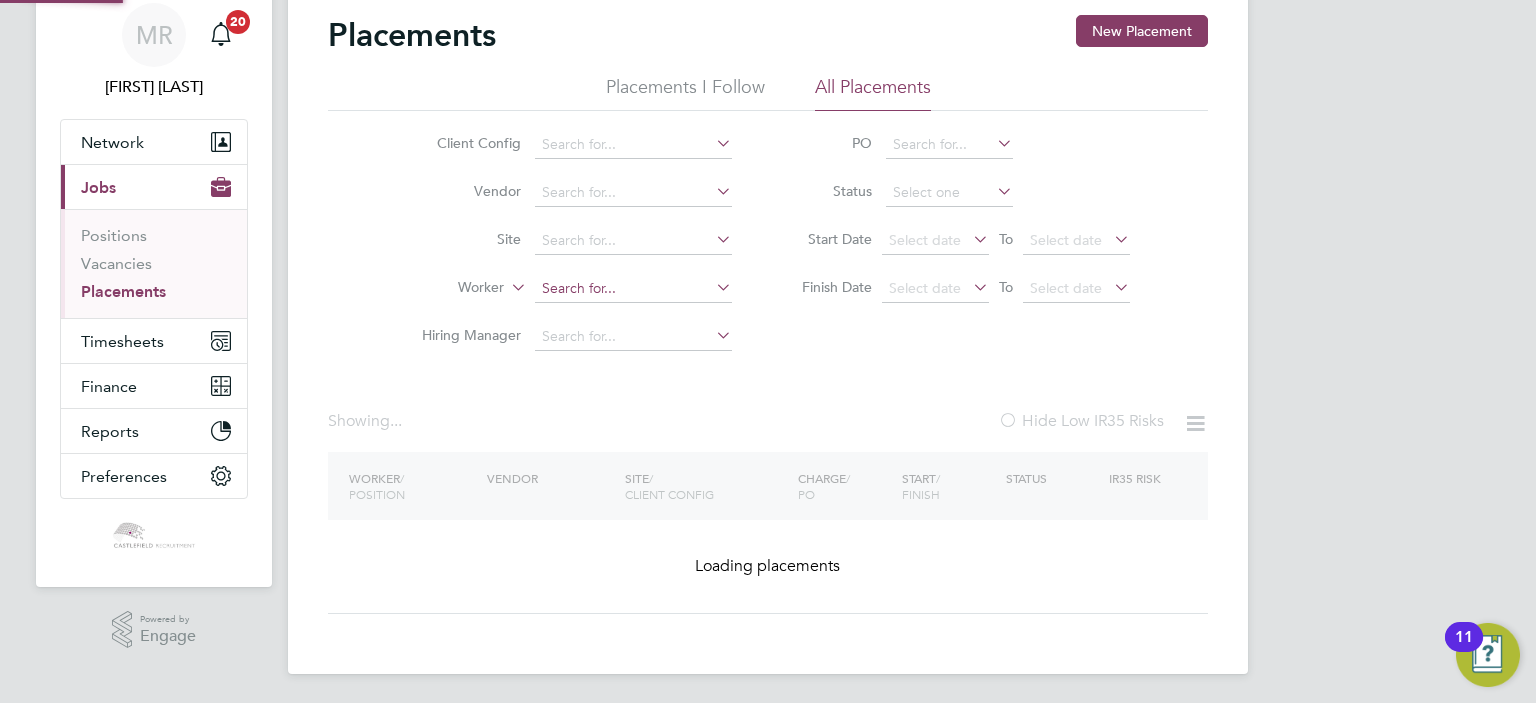 click 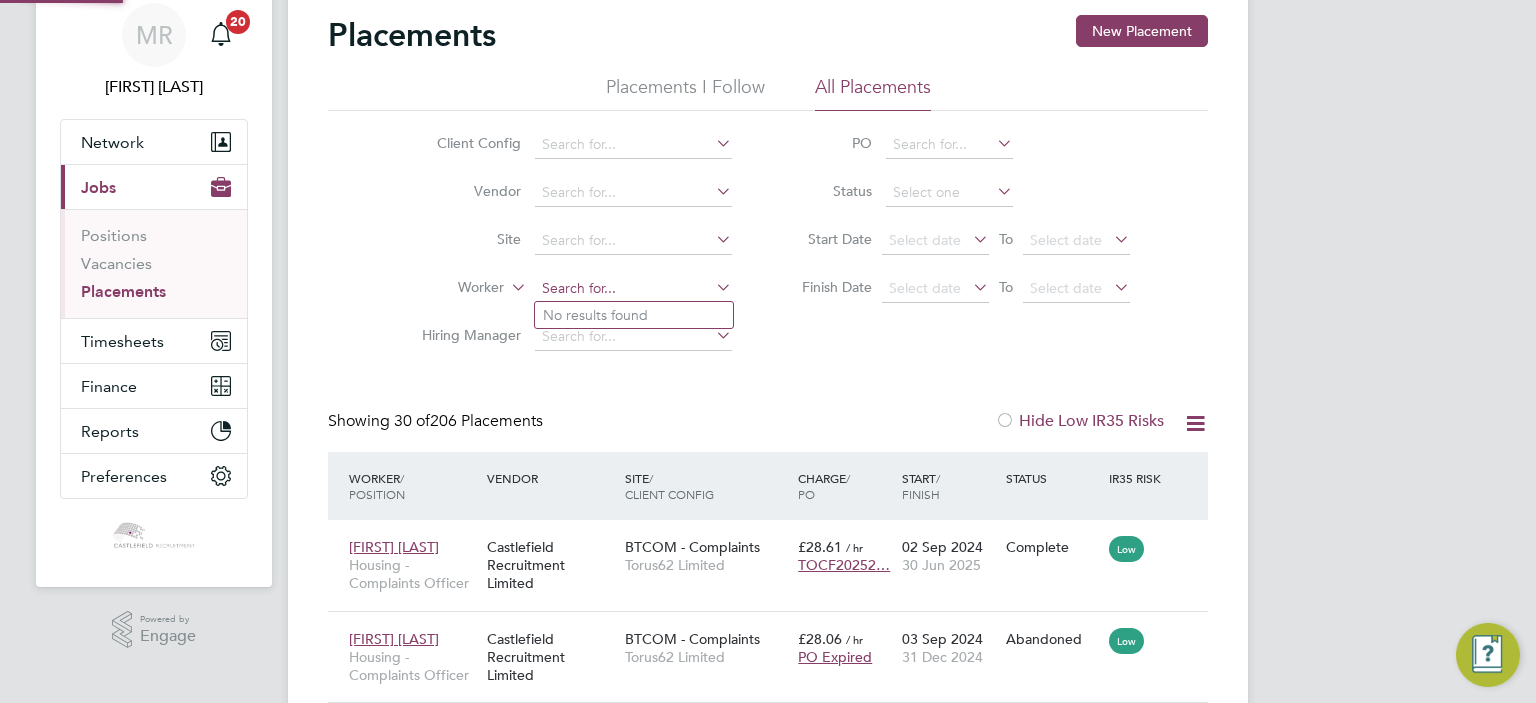 scroll, scrollTop: 10, scrollLeft: 9, axis: both 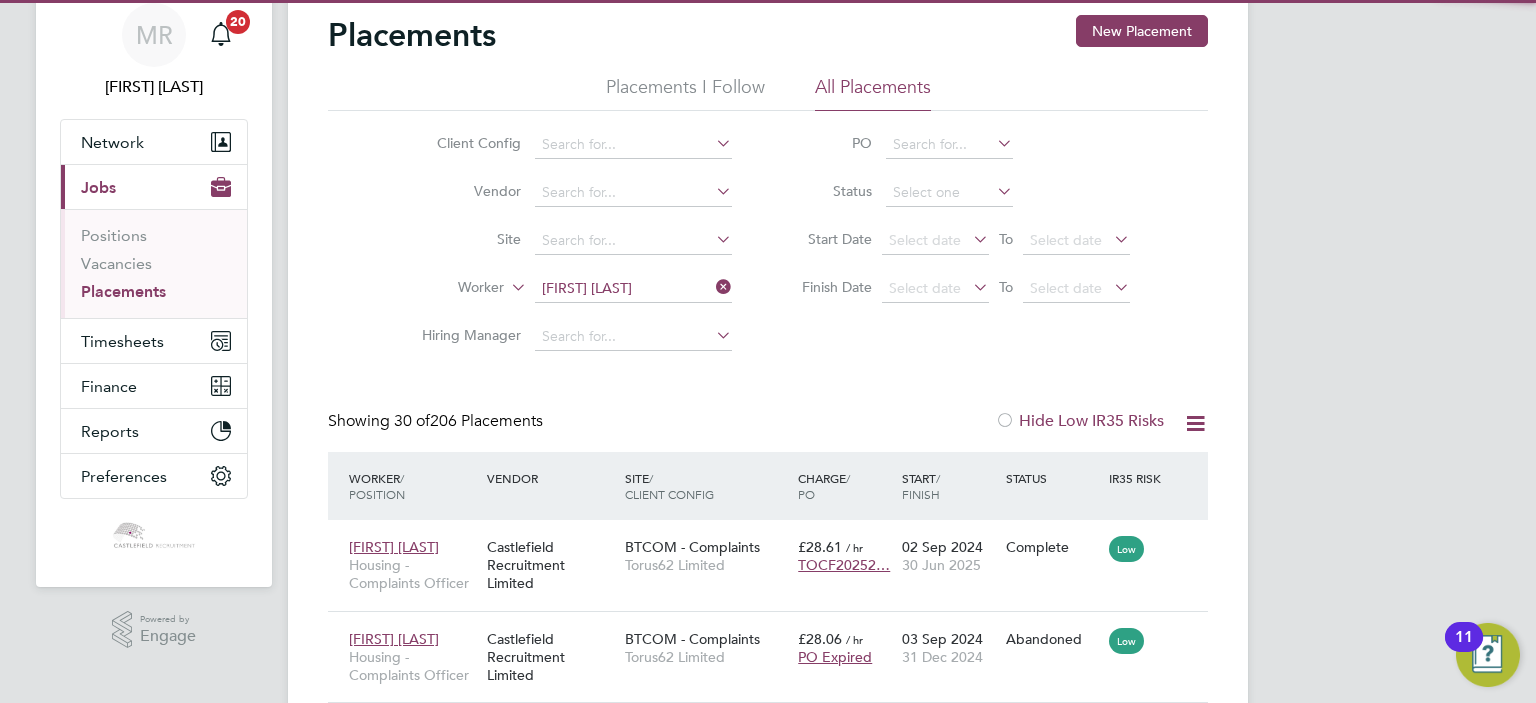 click on "Emma   Cl are" 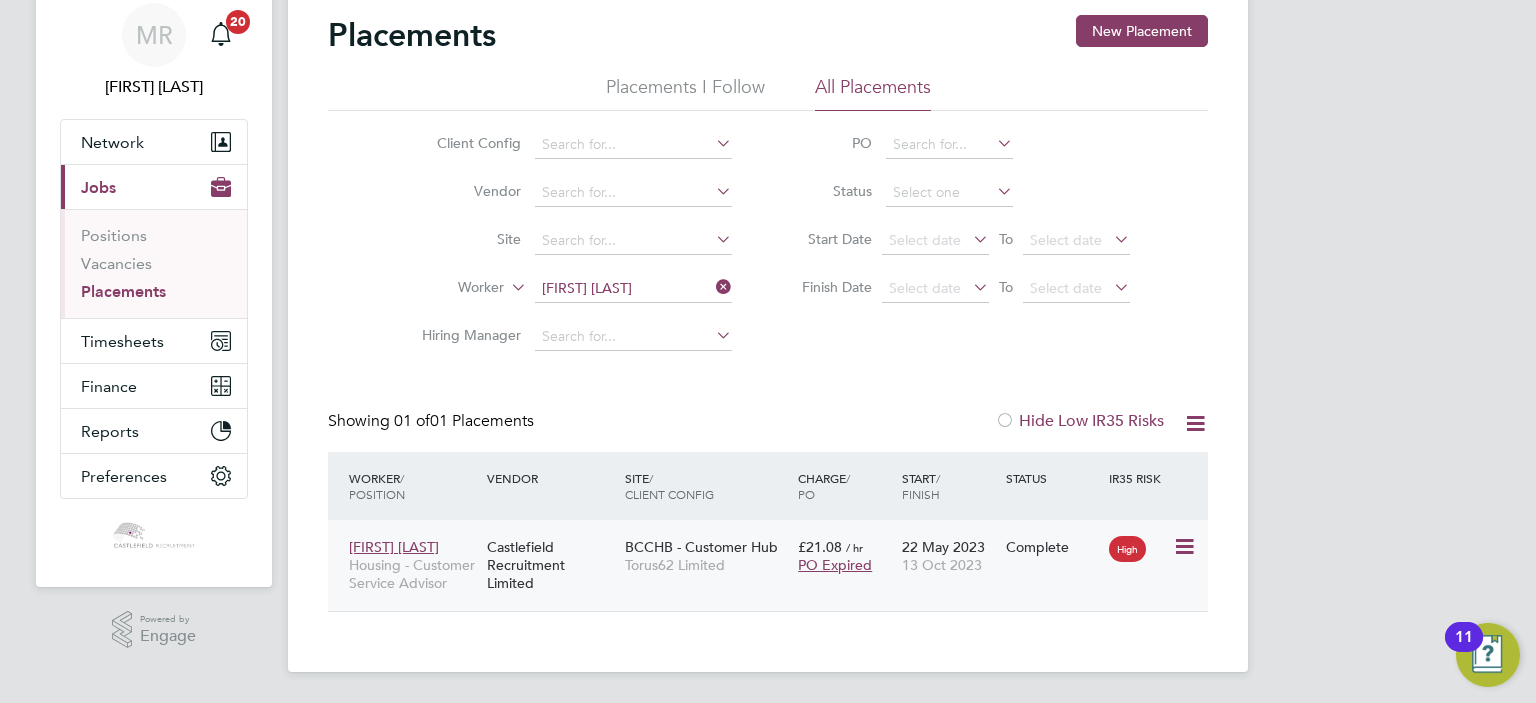 click on "22 May 2023 13 Oct 2023" 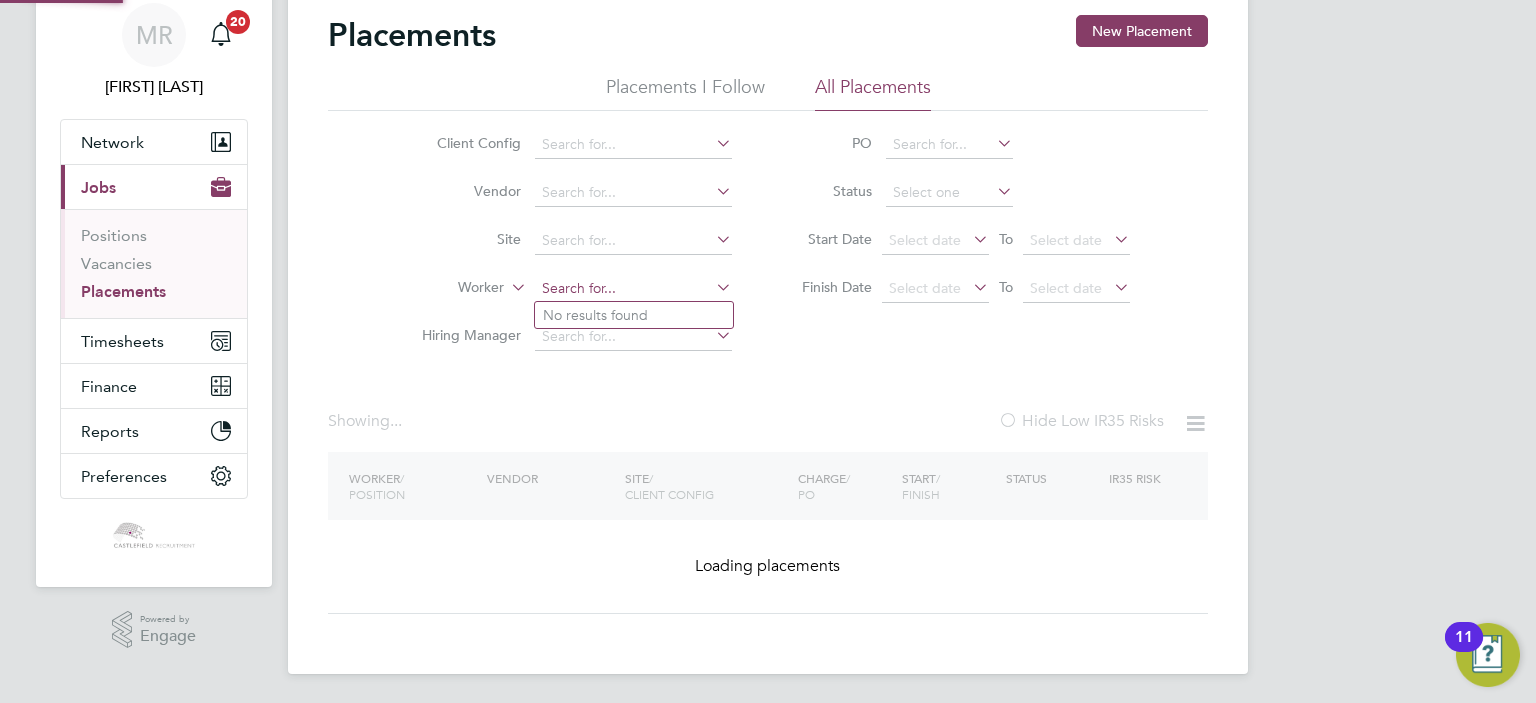 click 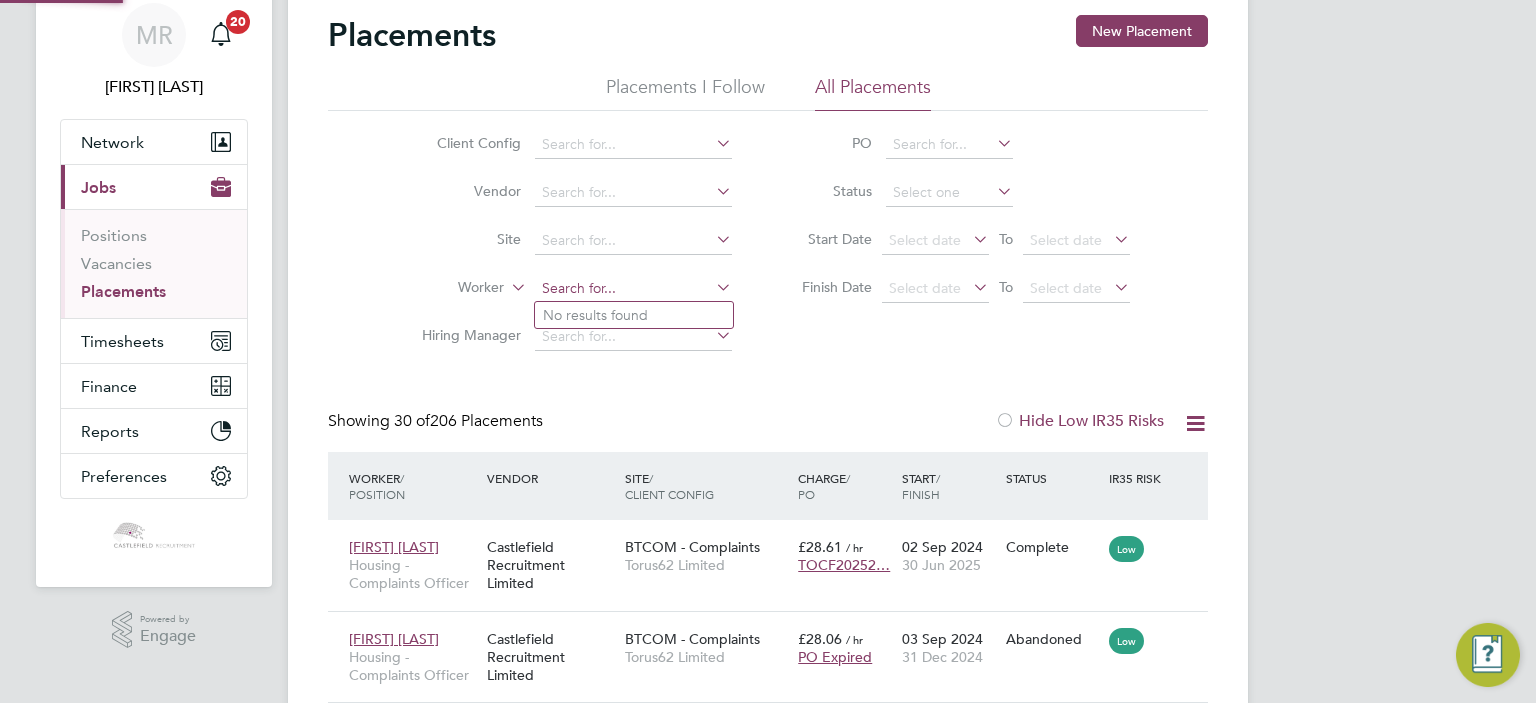 scroll, scrollTop: 10, scrollLeft: 9, axis: both 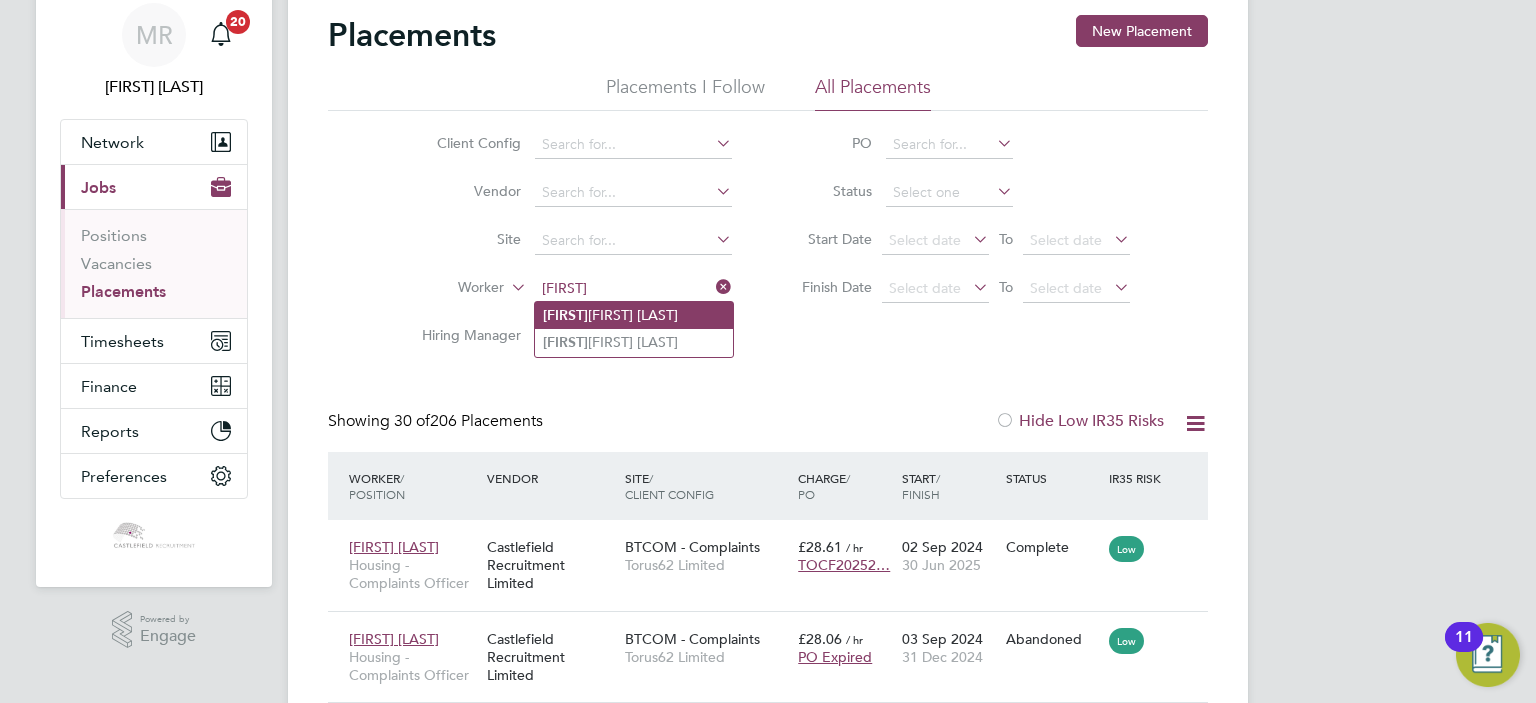 click on "Jacq ueline Denning" 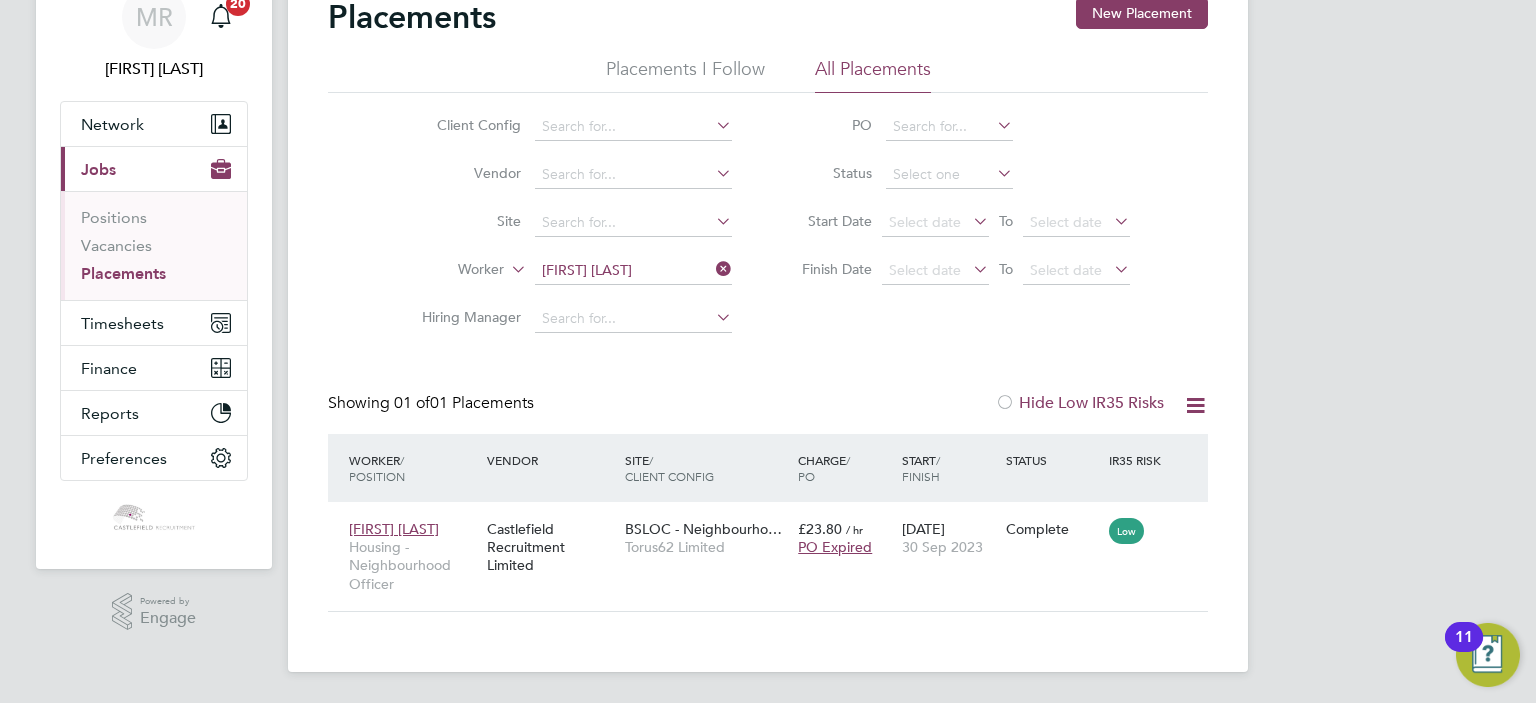 drag, startPoint x: 764, startPoint y: 495, endPoint x: 762, endPoint y: 484, distance: 11.18034 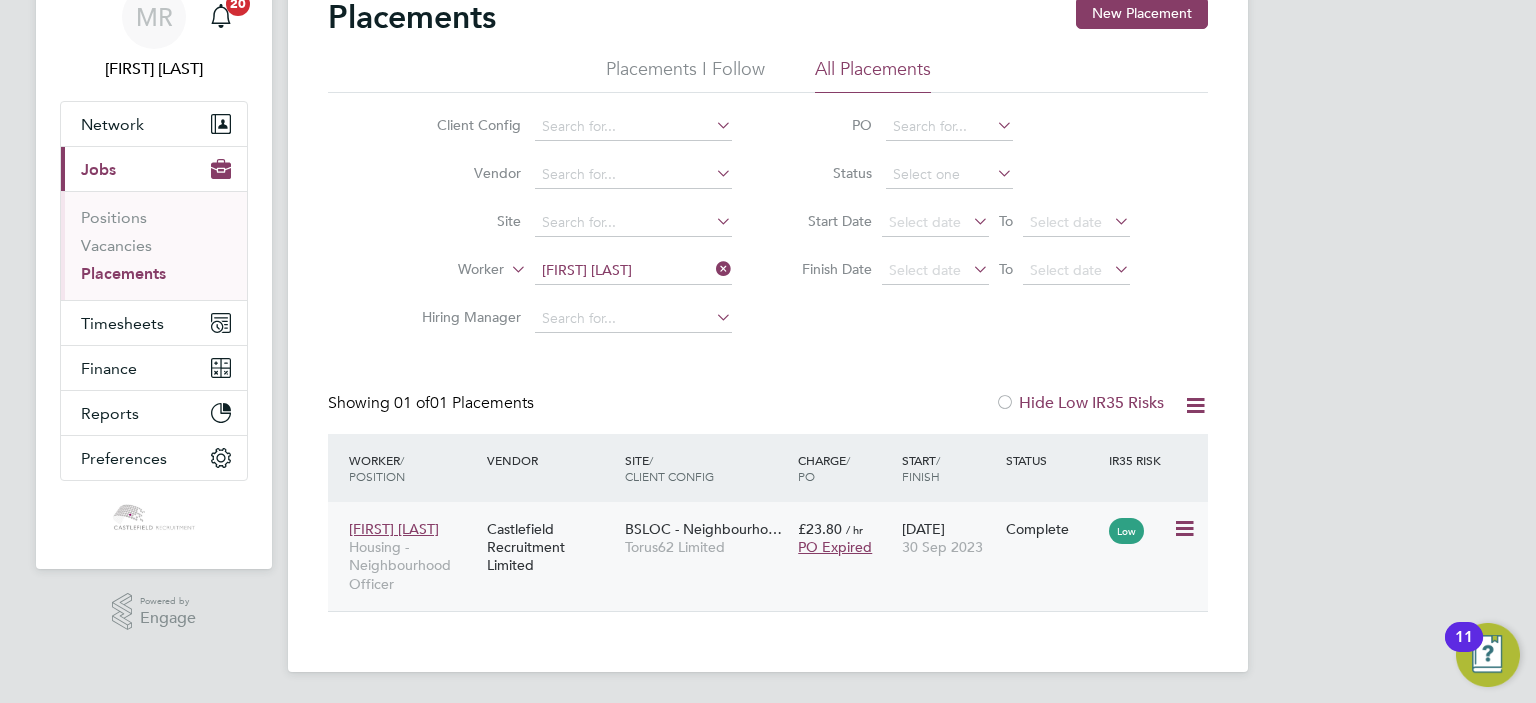 click on "Jacqueline Denning Housing - Neighbourhood Officer Castlefield Recruitment Limited BSLOC - Neighbourho… Torus62 Limited £23.80   / hr PO Expired 02 Nov 2022 30 Sep 2023 Complete Low" 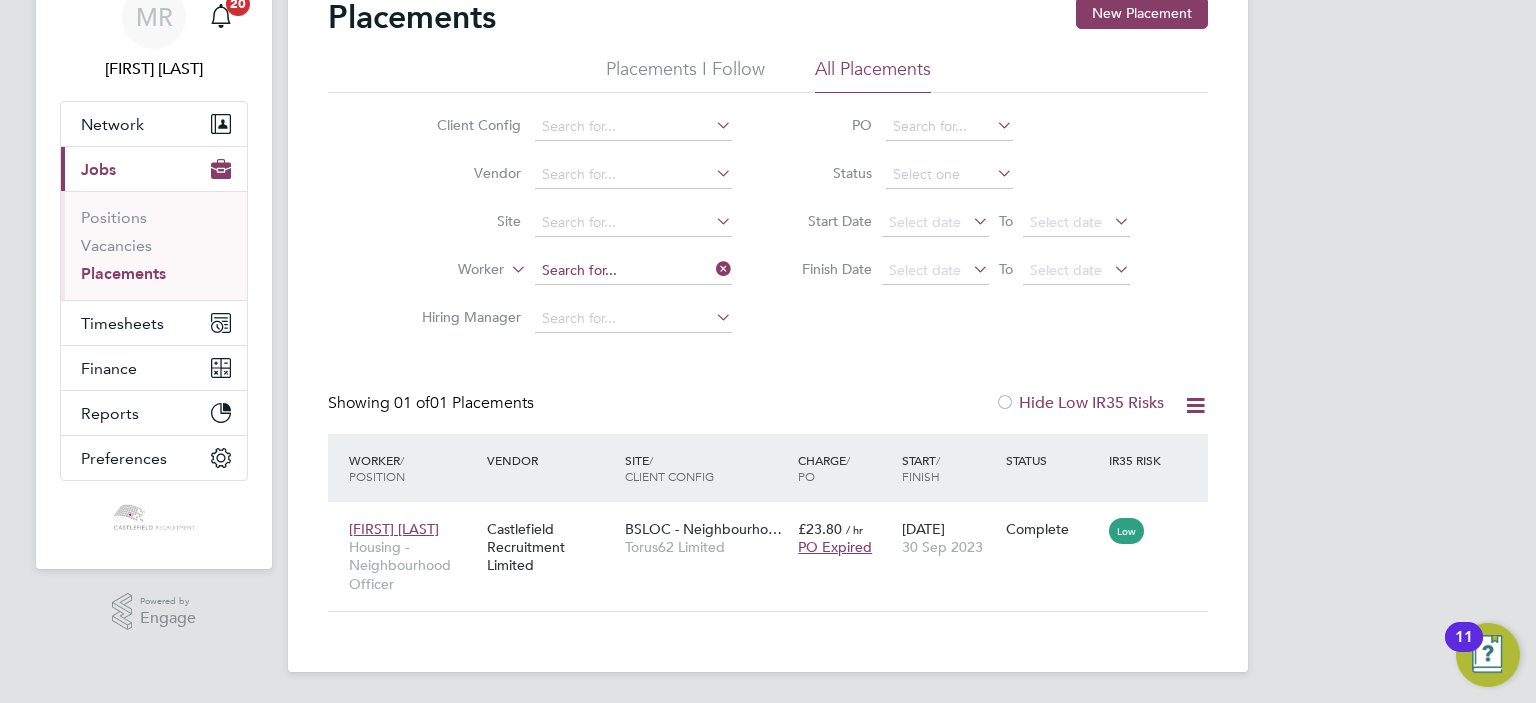 click on "Worker" 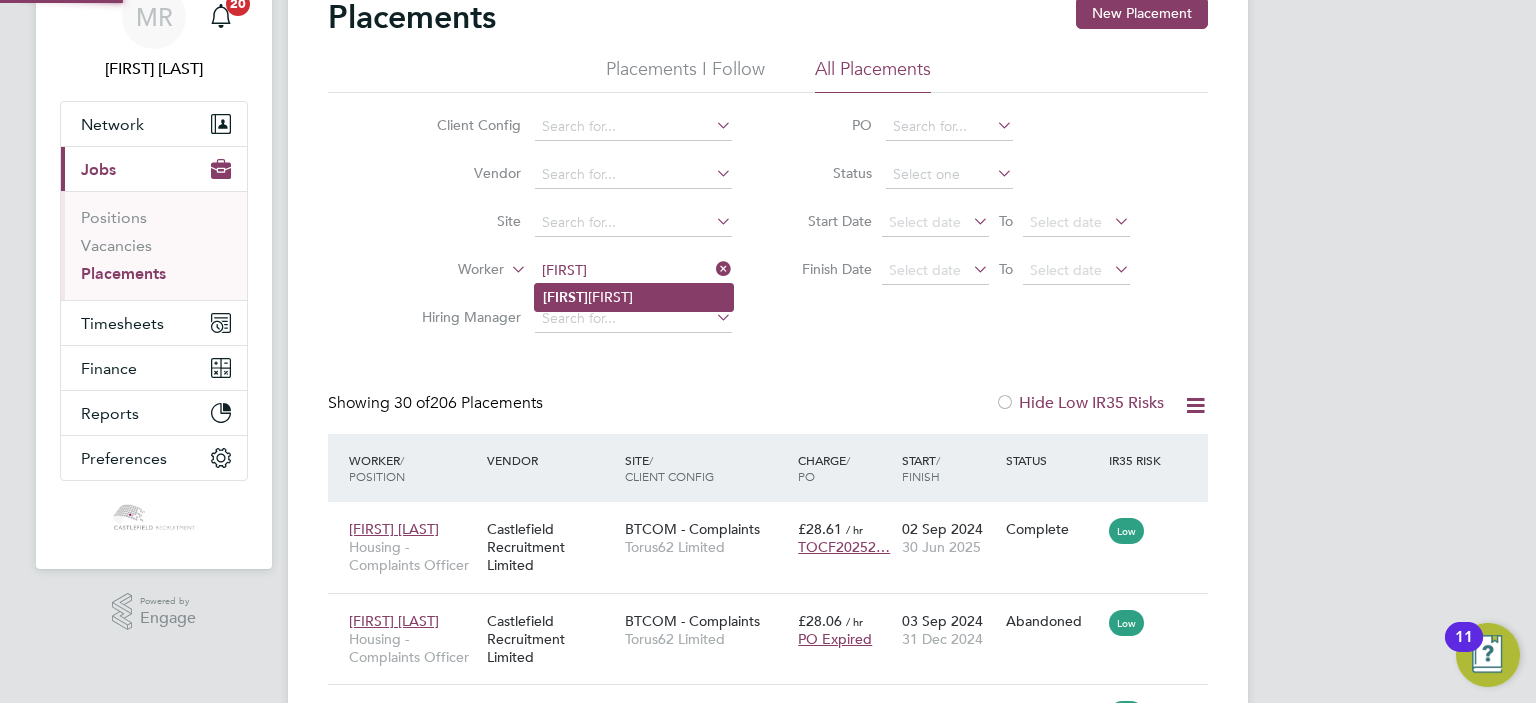 click on "Kristine  George" 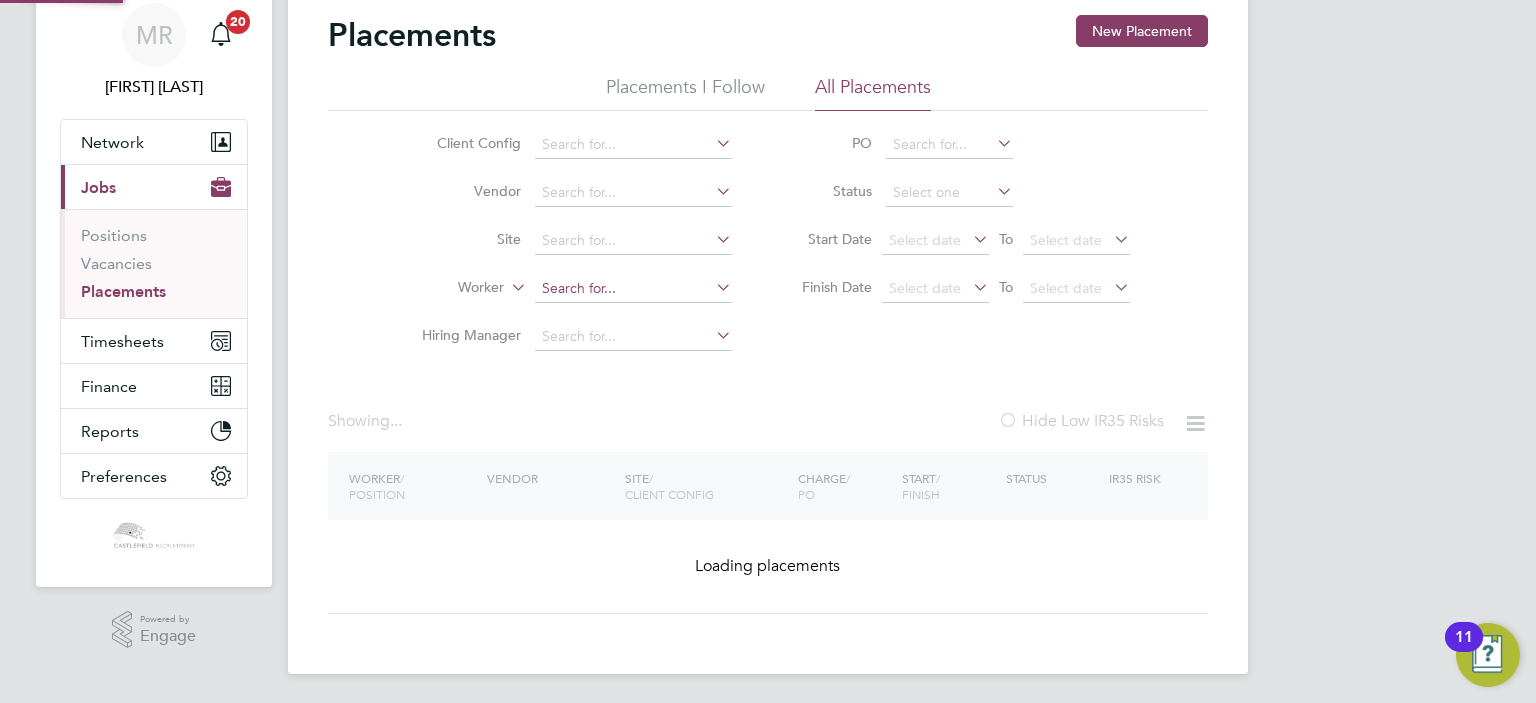 click 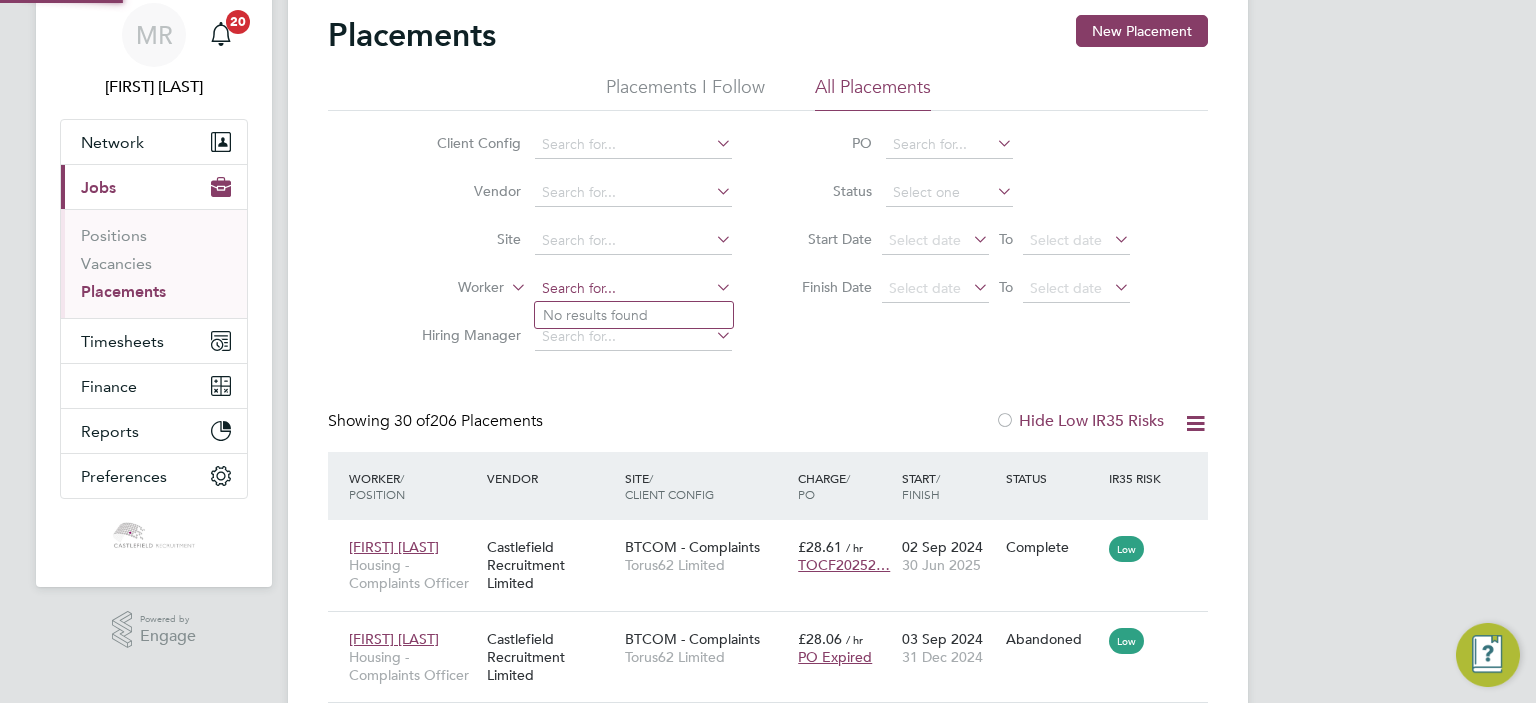 scroll, scrollTop: 10, scrollLeft: 9, axis: both 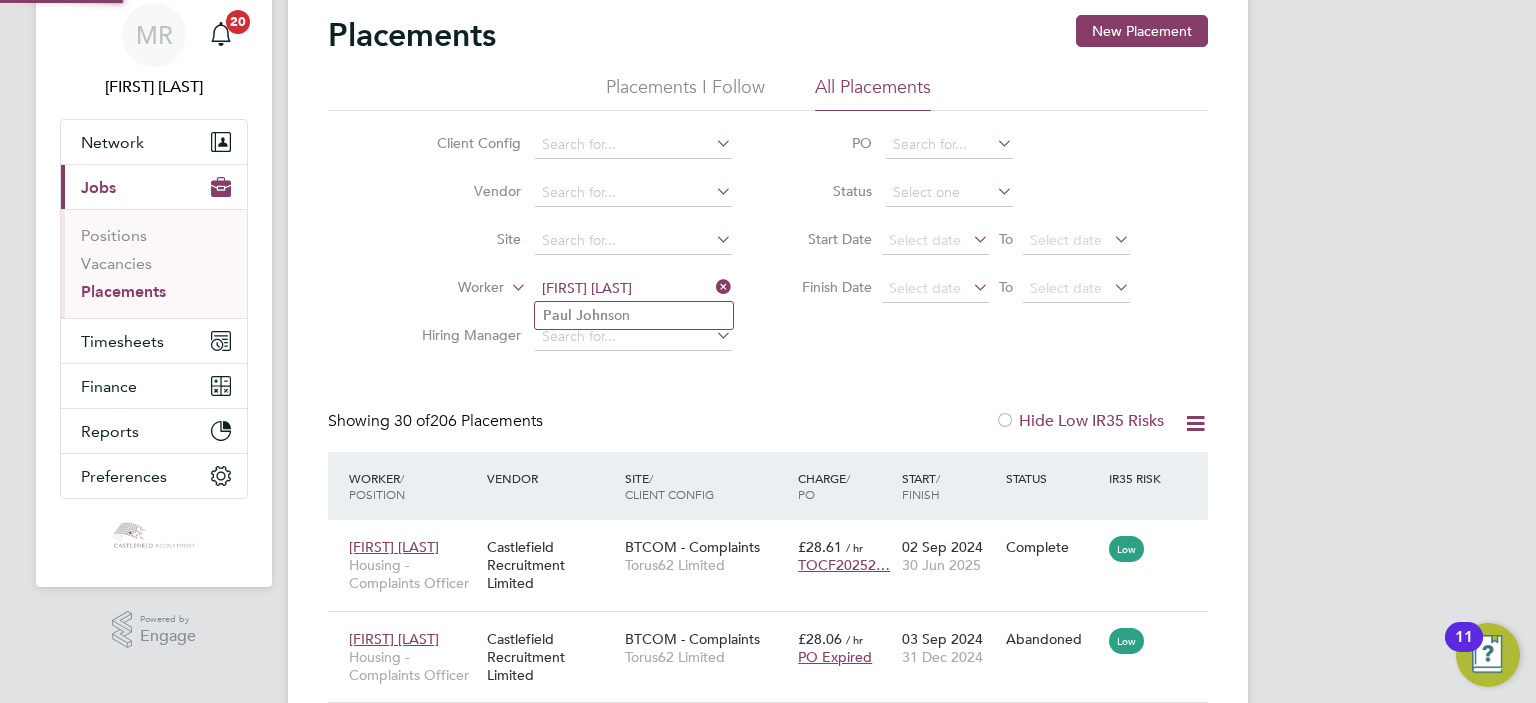 click on "paul john" 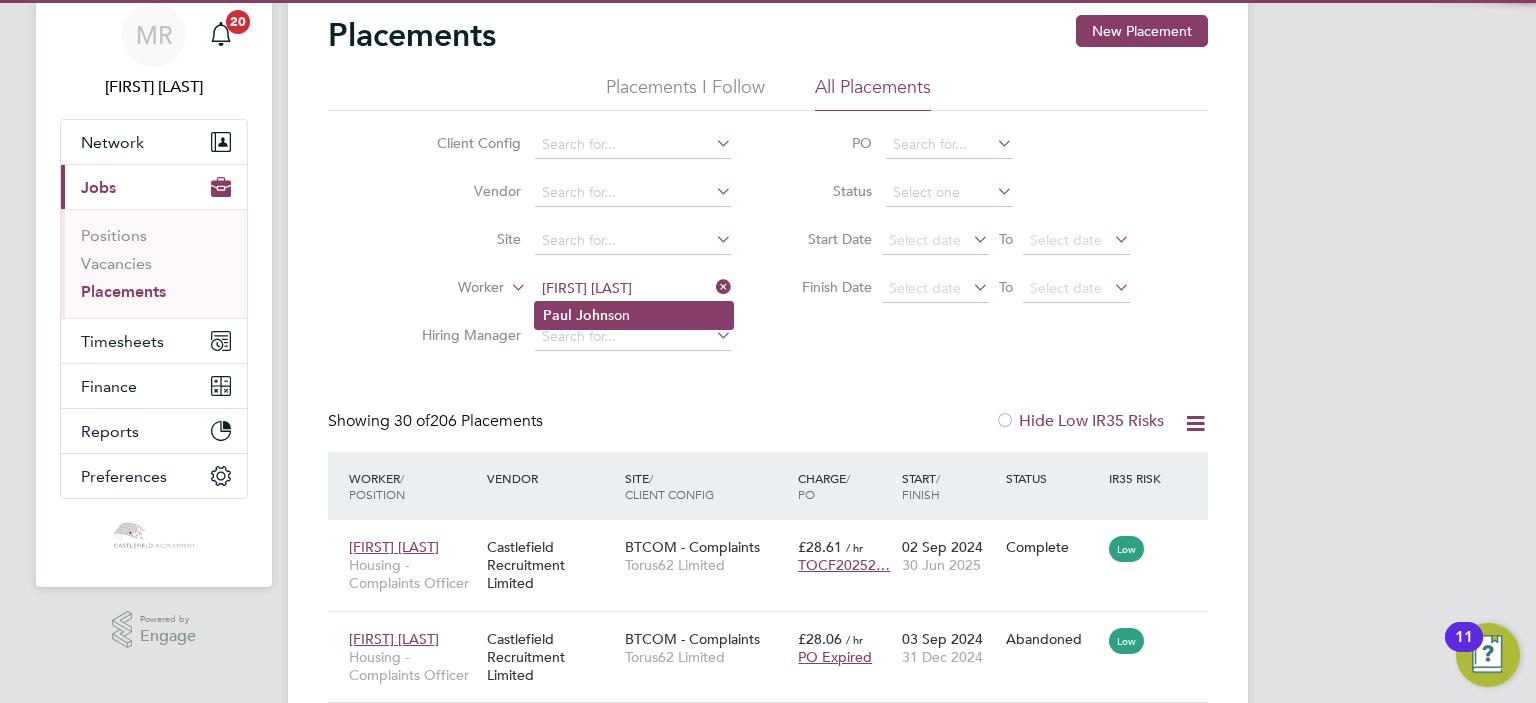 click on "Paul   John son" 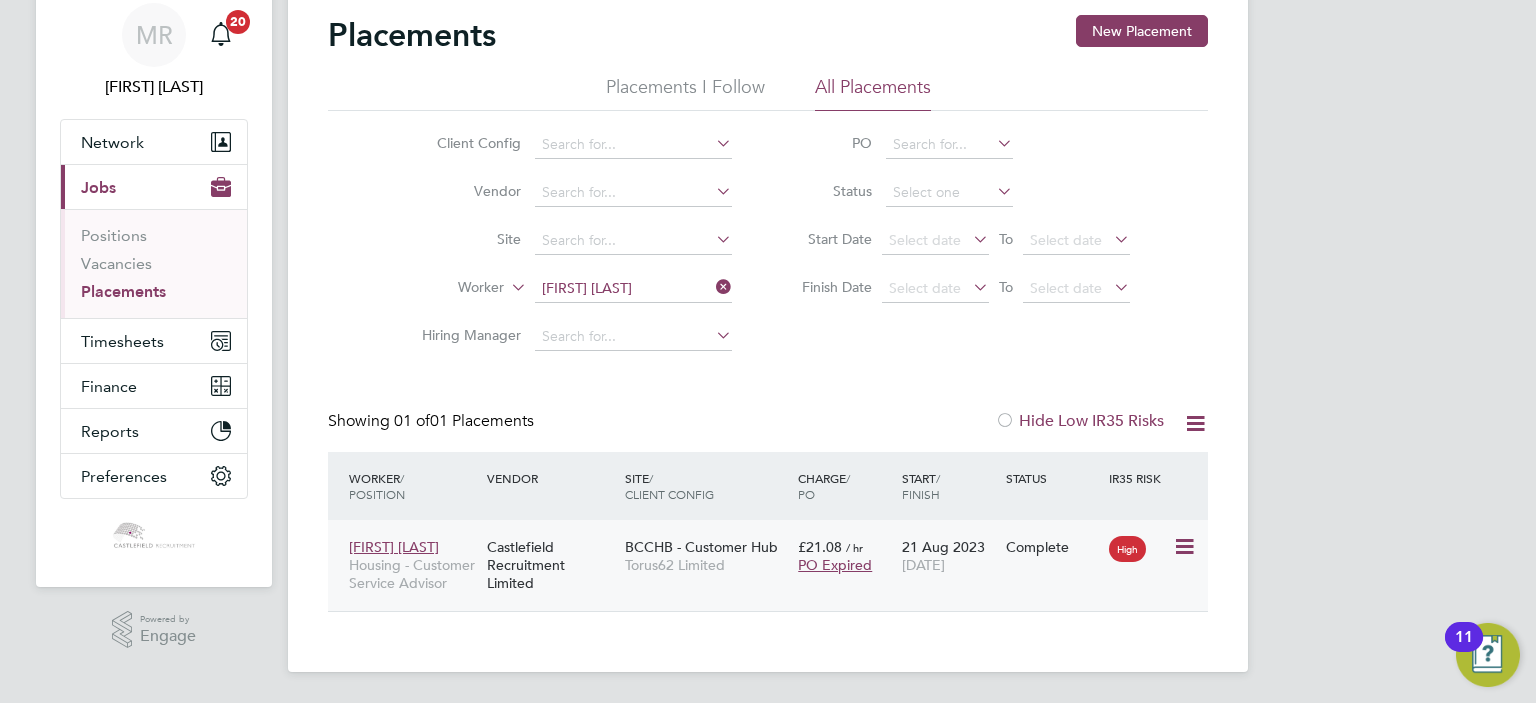 click on "PO Expired" 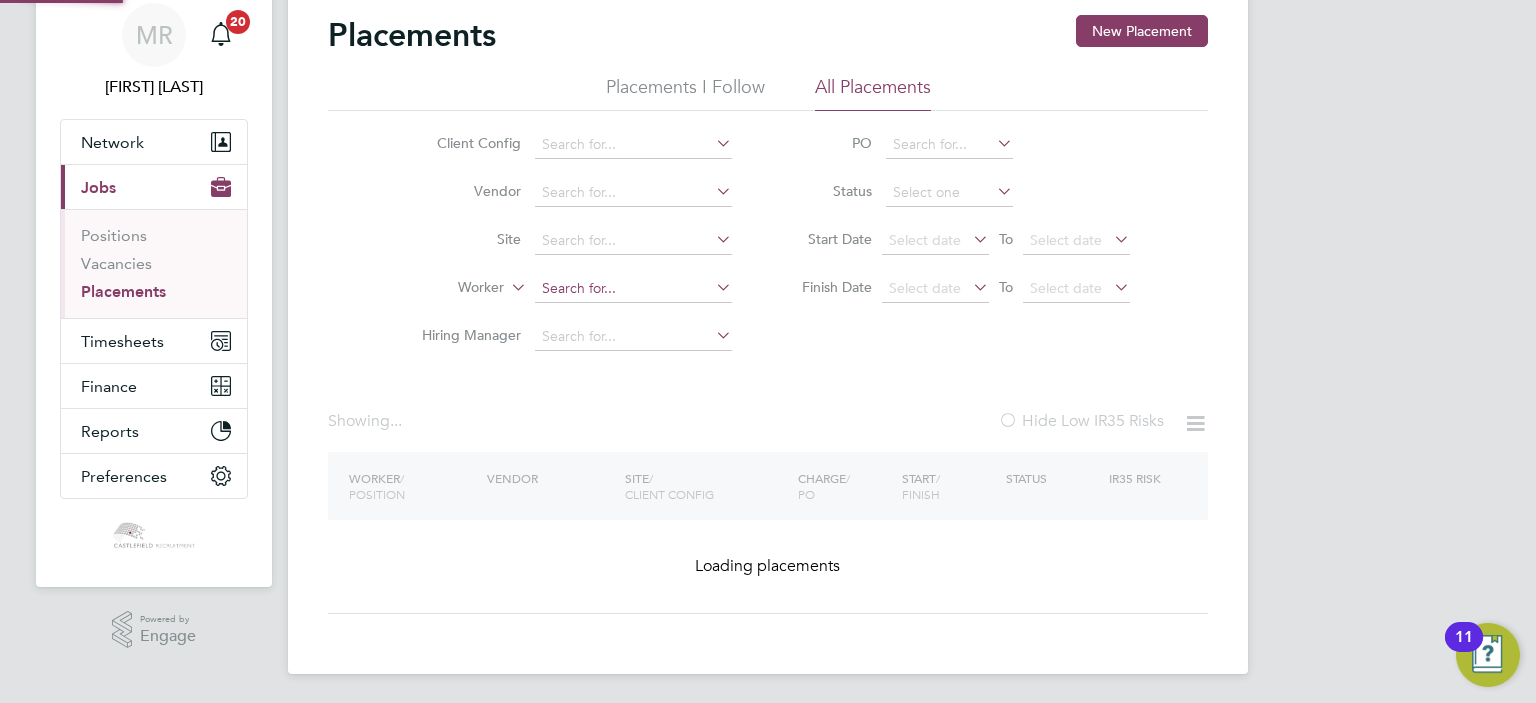 click 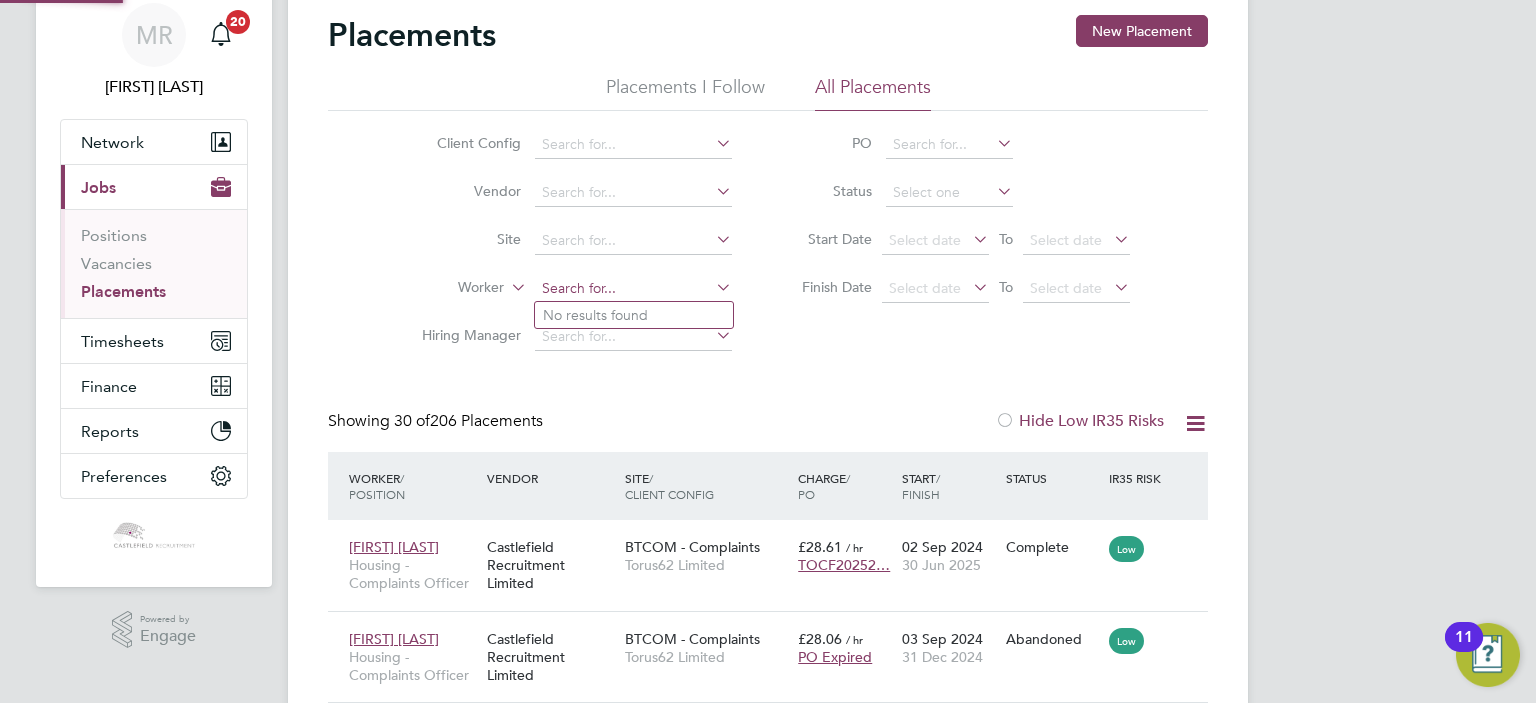 scroll, scrollTop: 10, scrollLeft: 9, axis: both 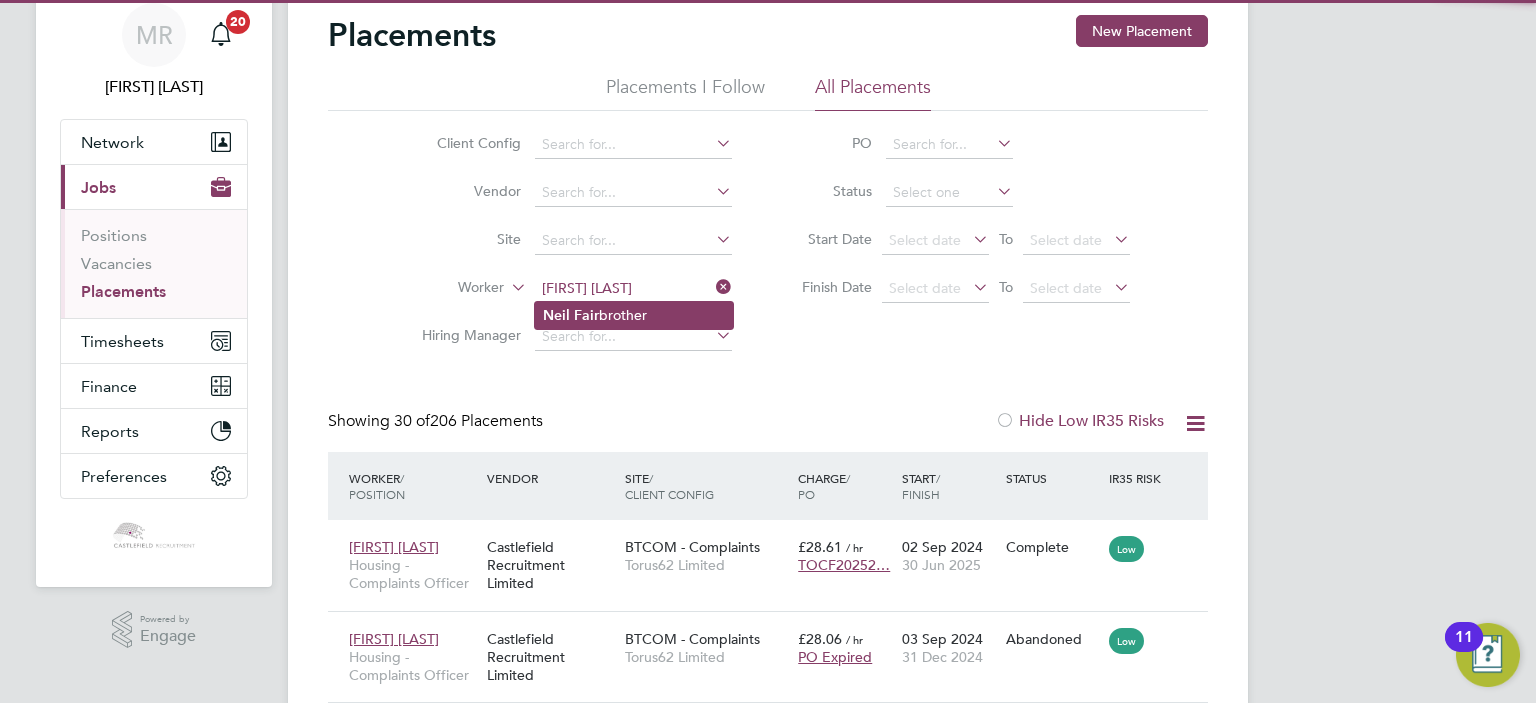 click on "Neil   Fair brother" 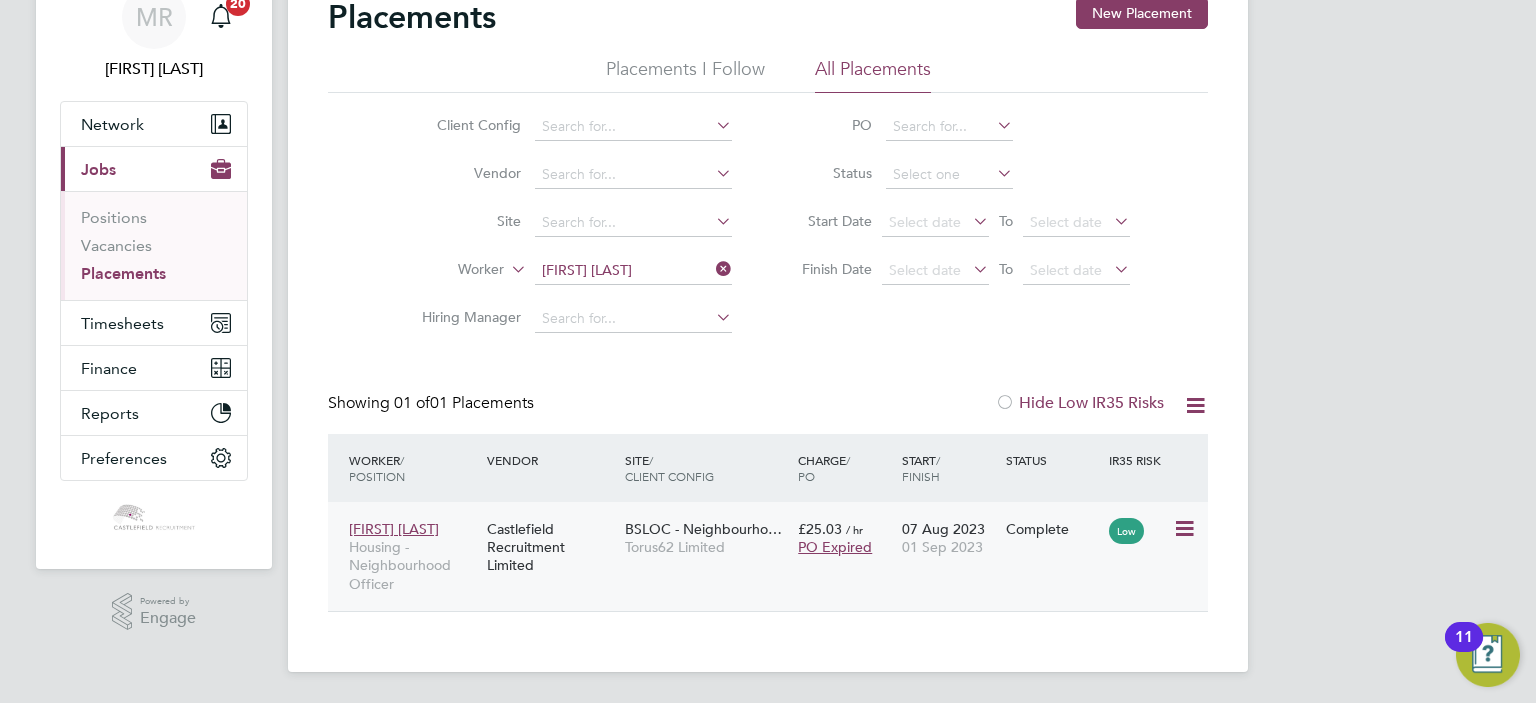 click on "01 Sep 2023" 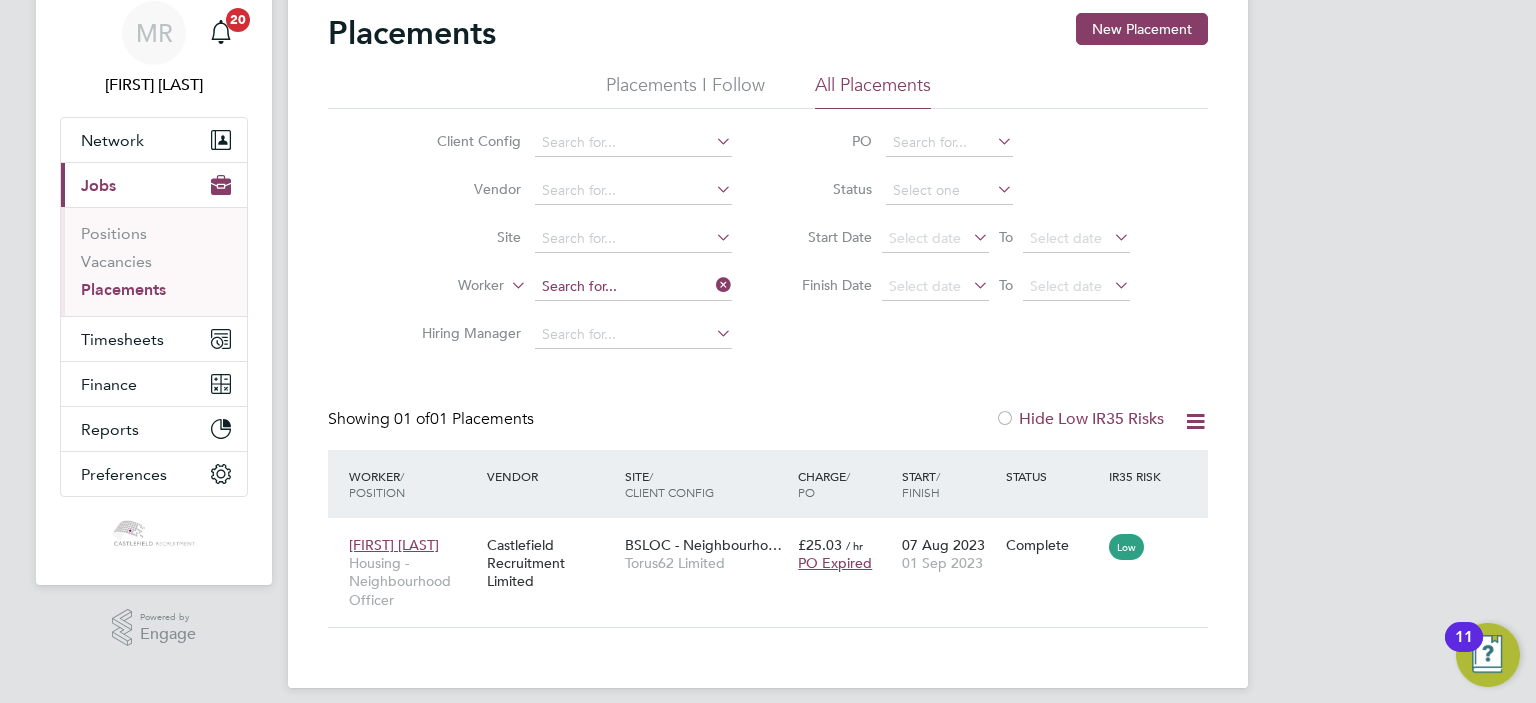 click 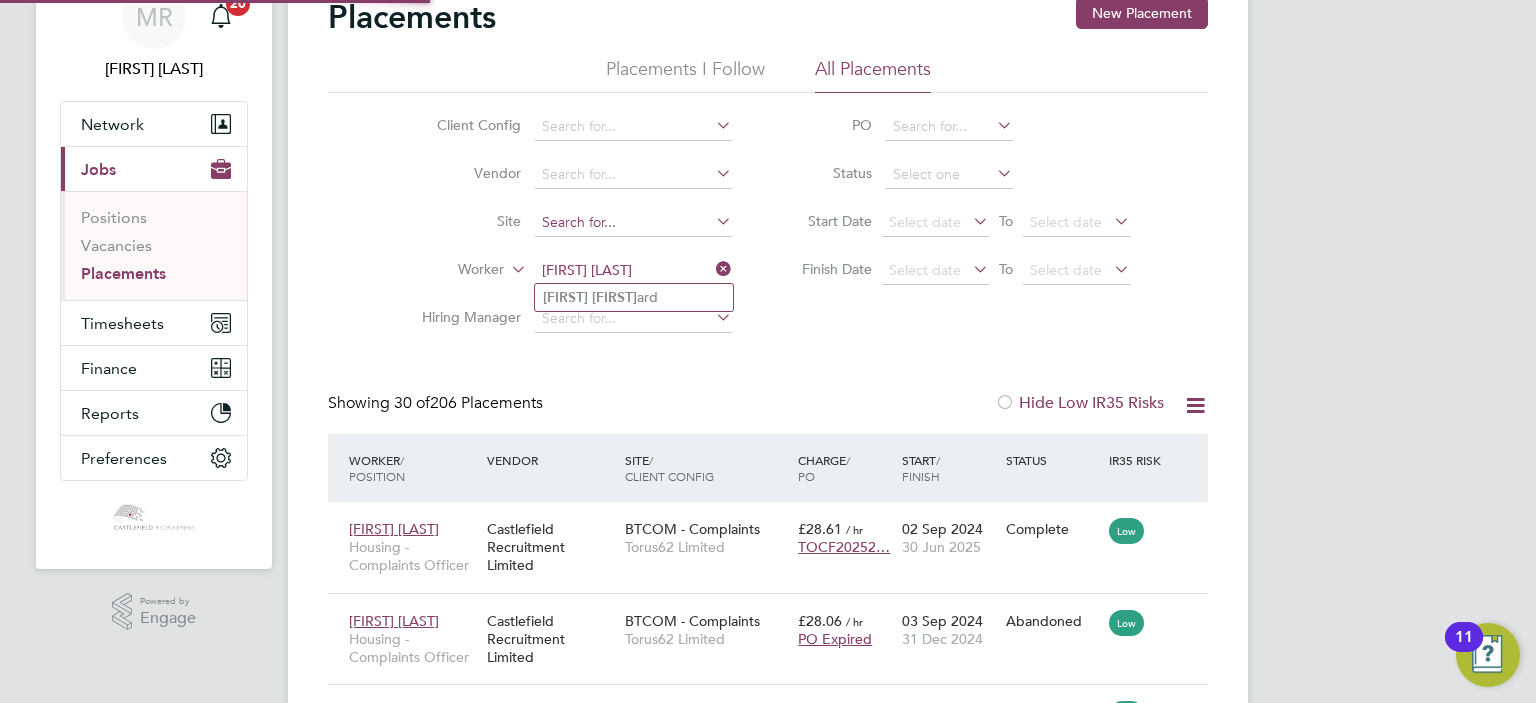 click on "Gerr" 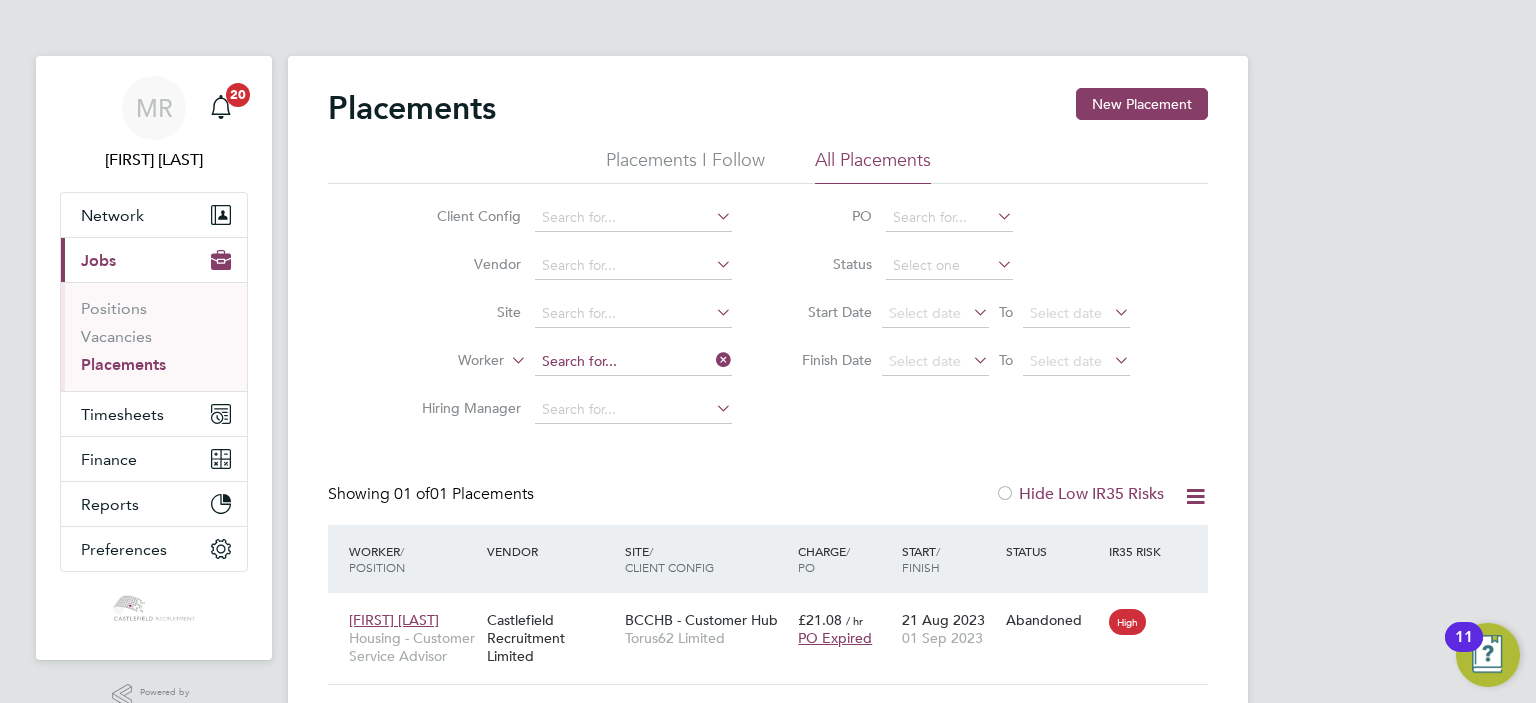 click 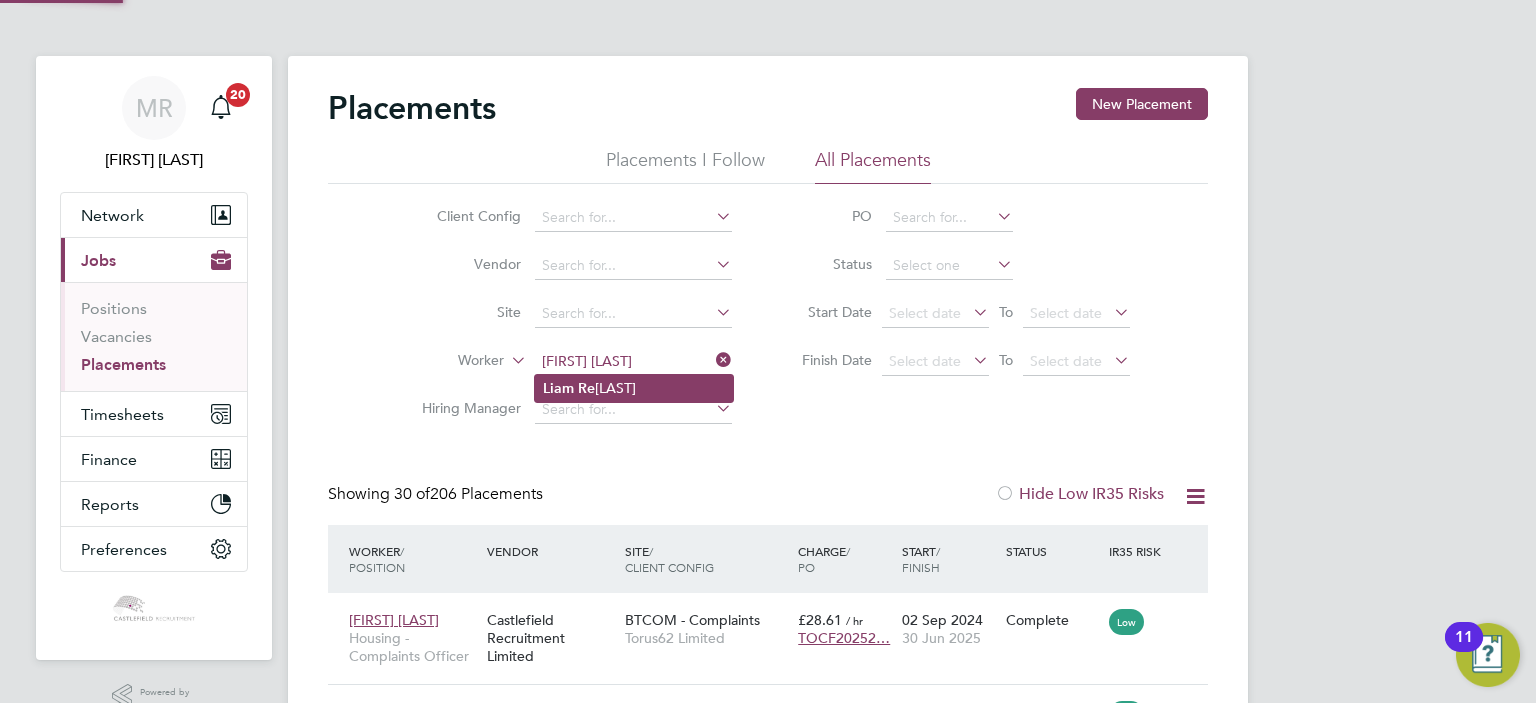 click on "Liam   Re adle" 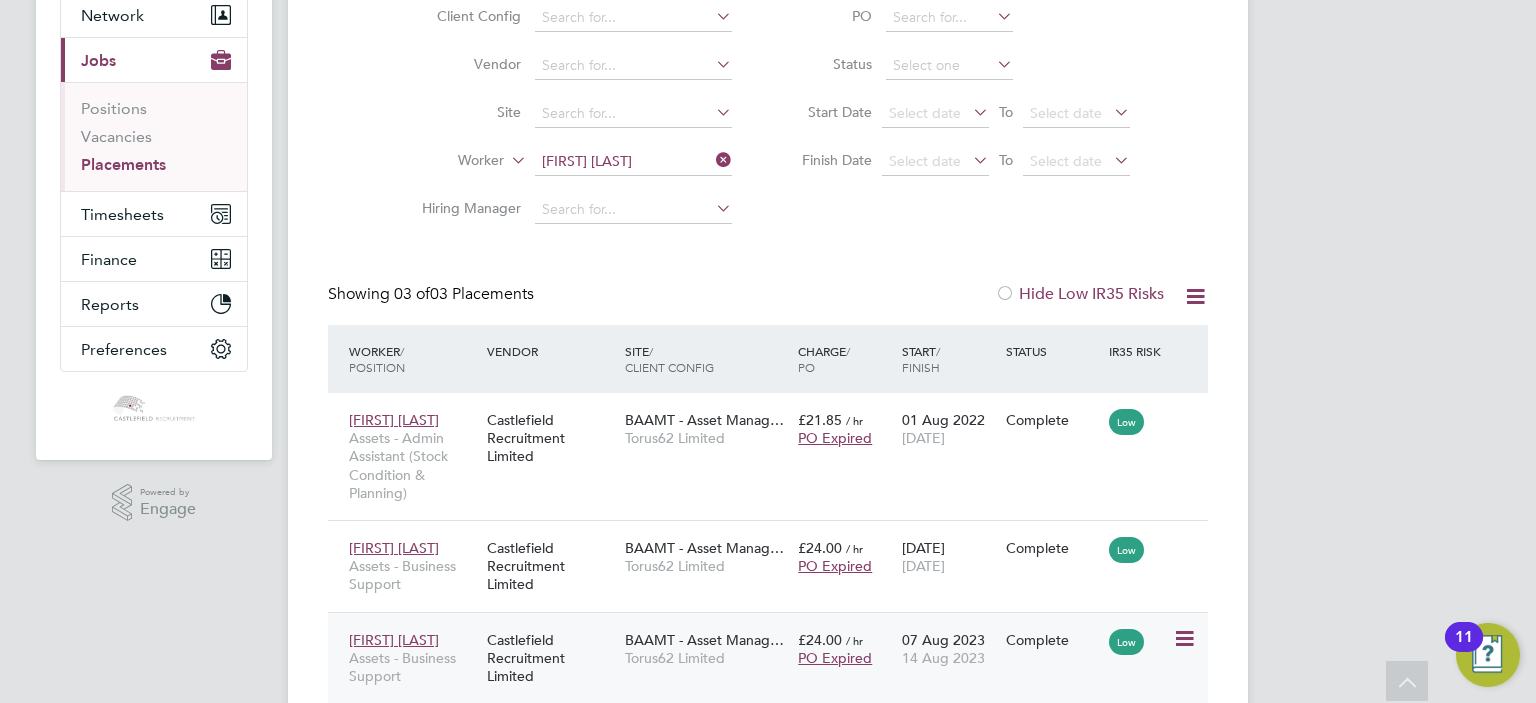 click on "14 Aug 2023" 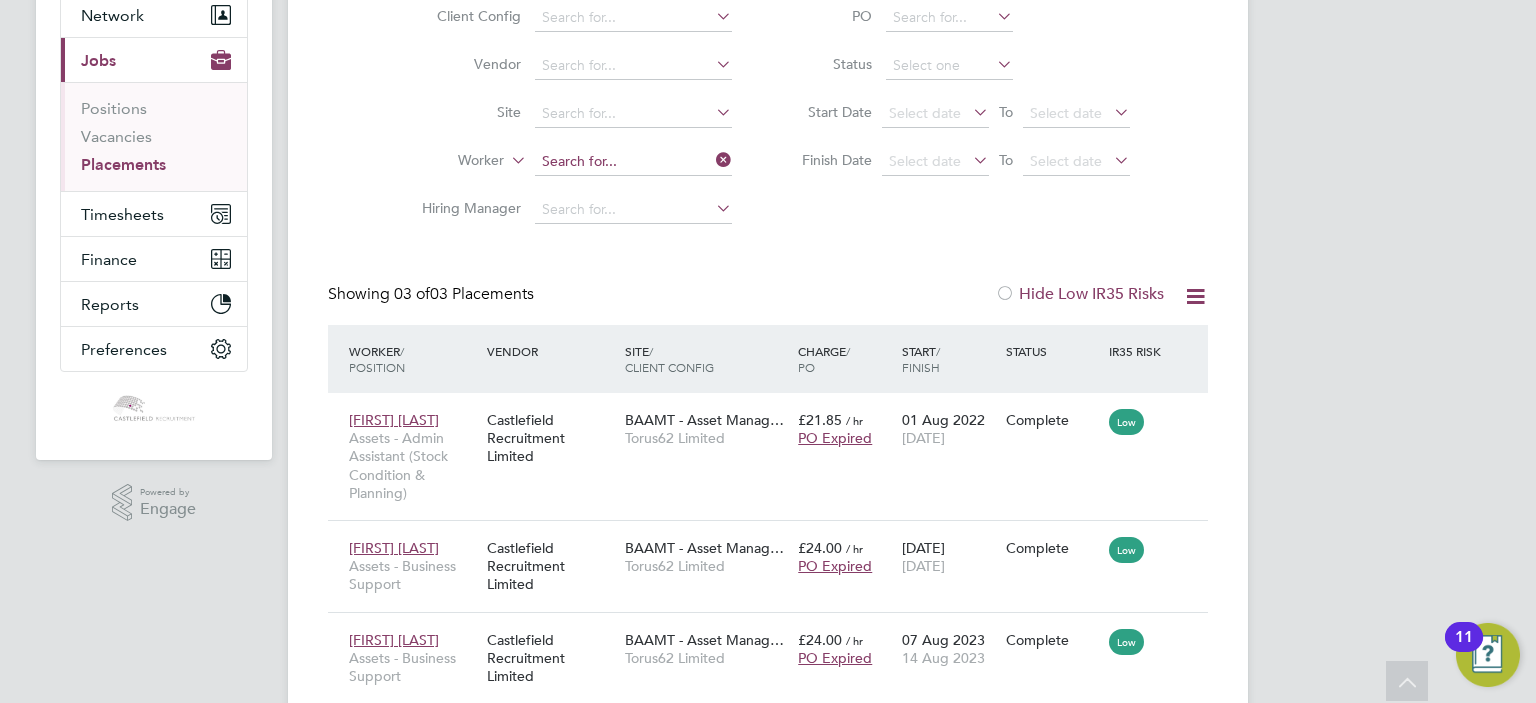 click on "Client Config   Vendor     Site     Worker     Hiring Manager" 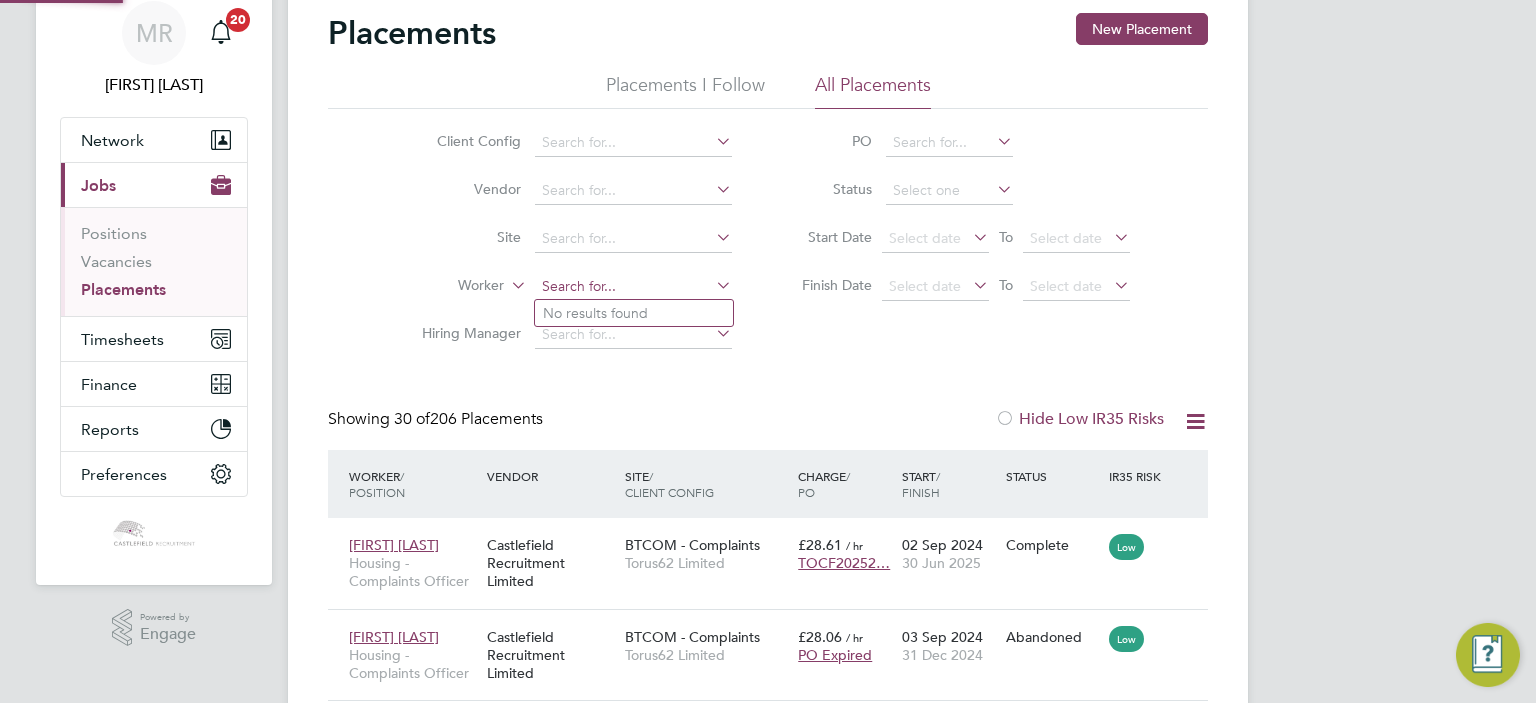 scroll, scrollTop: 200, scrollLeft: 0, axis: vertical 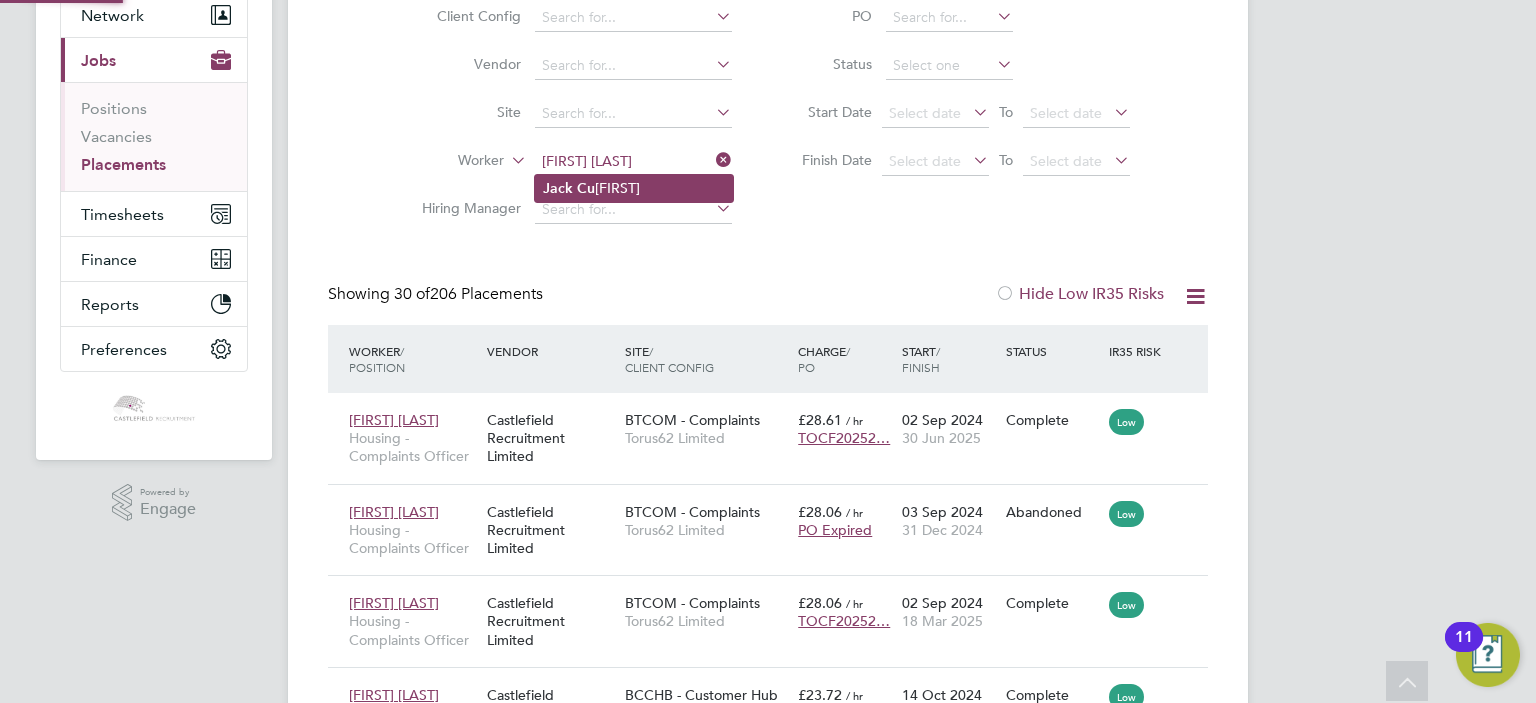 click on "Jack   Cu llen" 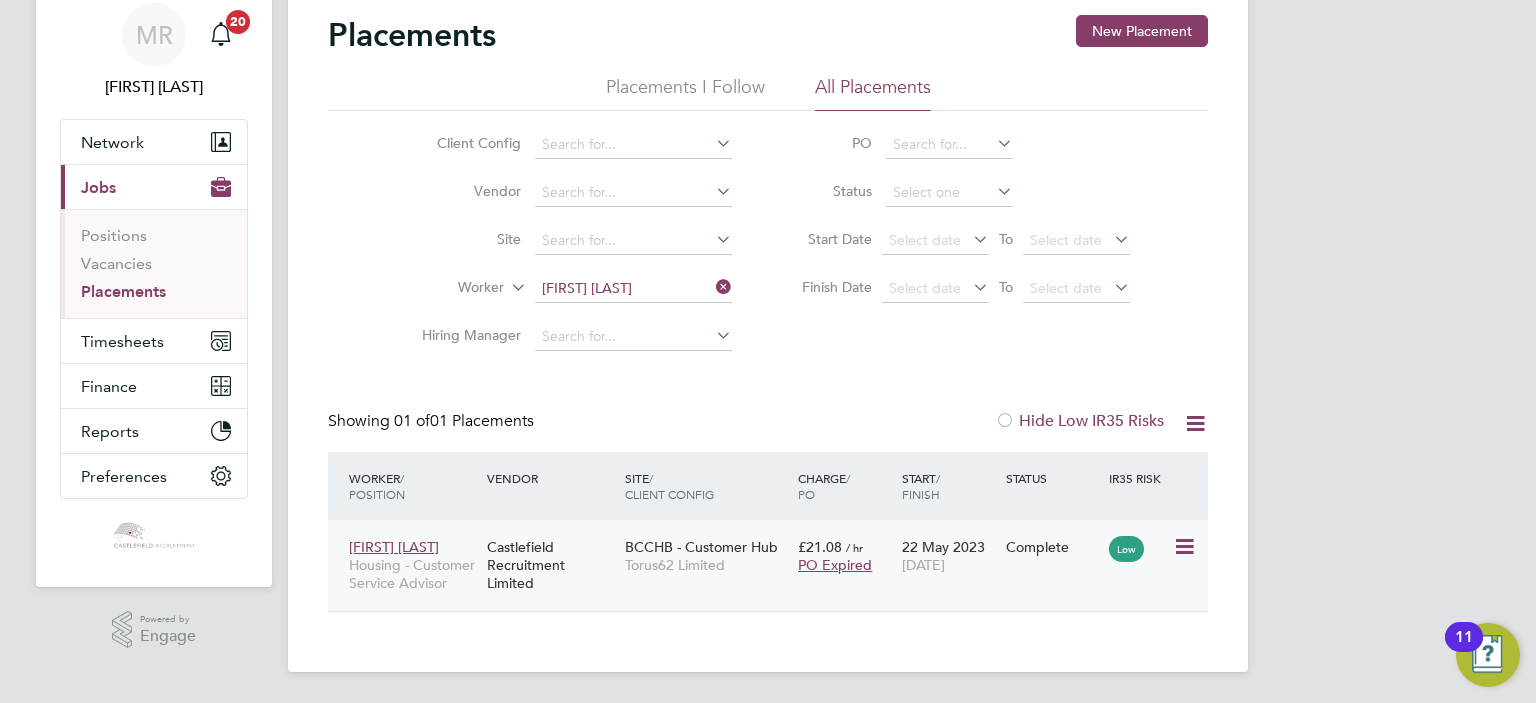 click on "Jack Cullen Housing - Customer Service Advisor Castlefield Recruitment Limited BCCHB - Customer Hub Torus62 Limited £21.08   / hr PO Expired 22 May 2023 11 Aug 2023 Complete Low" 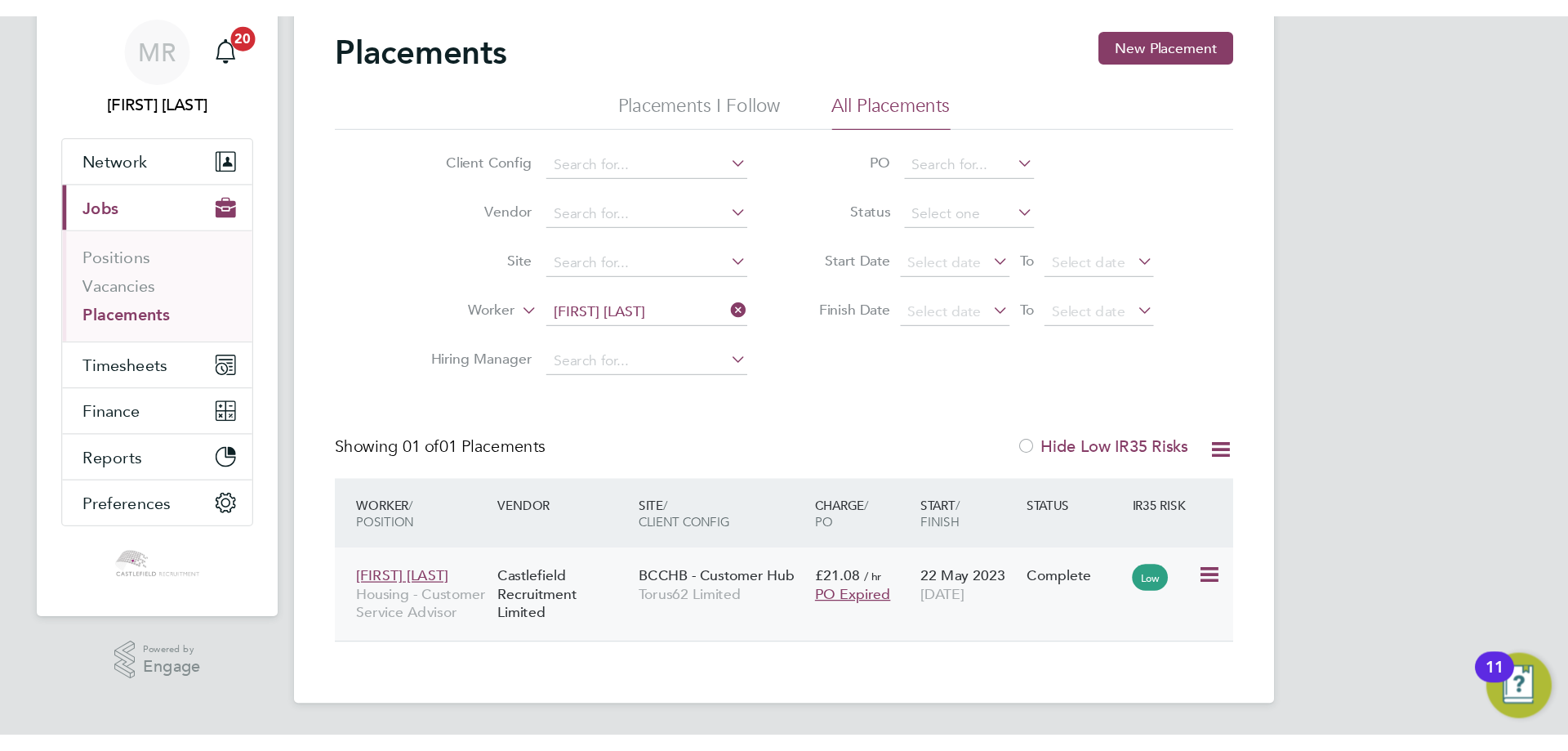 scroll, scrollTop: 0, scrollLeft: 0, axis: both 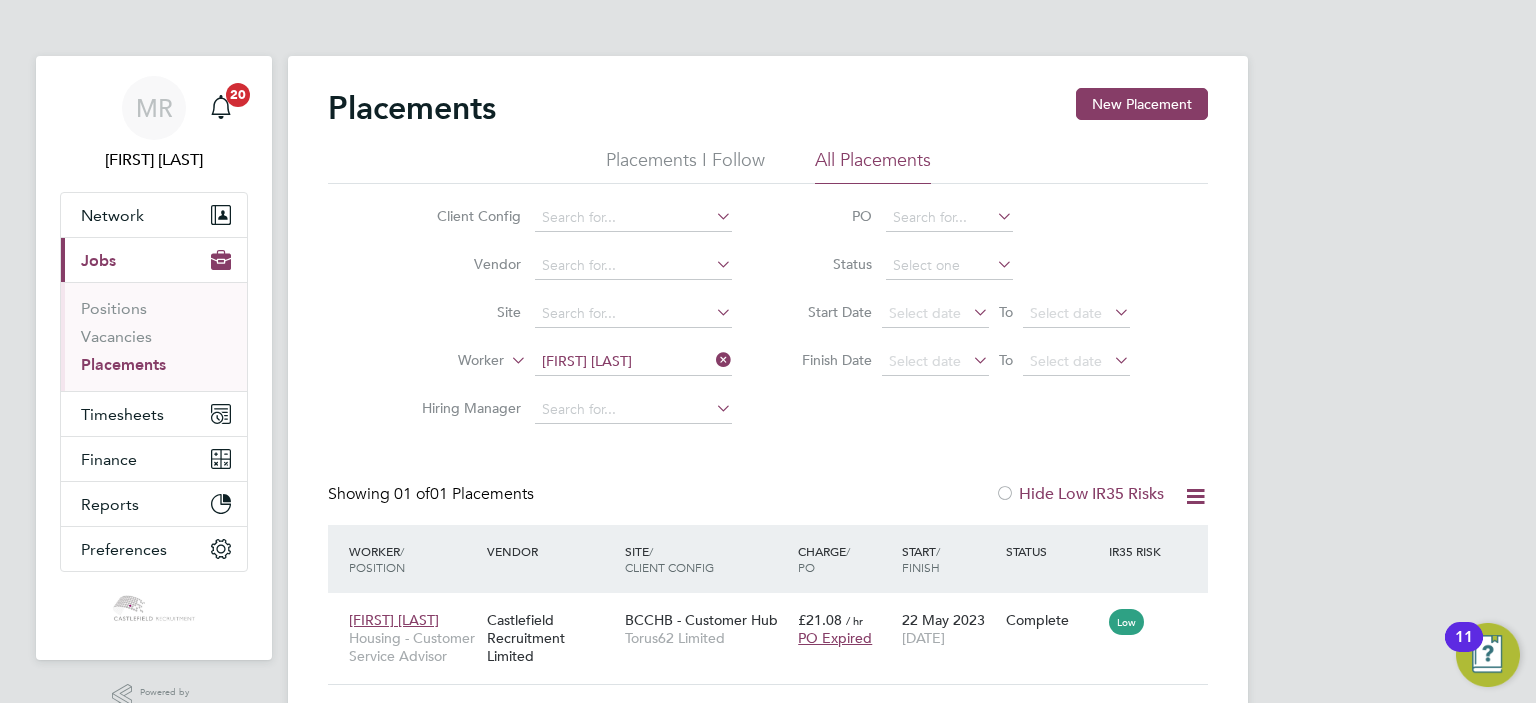 click on "Worker   Jack Cullen" 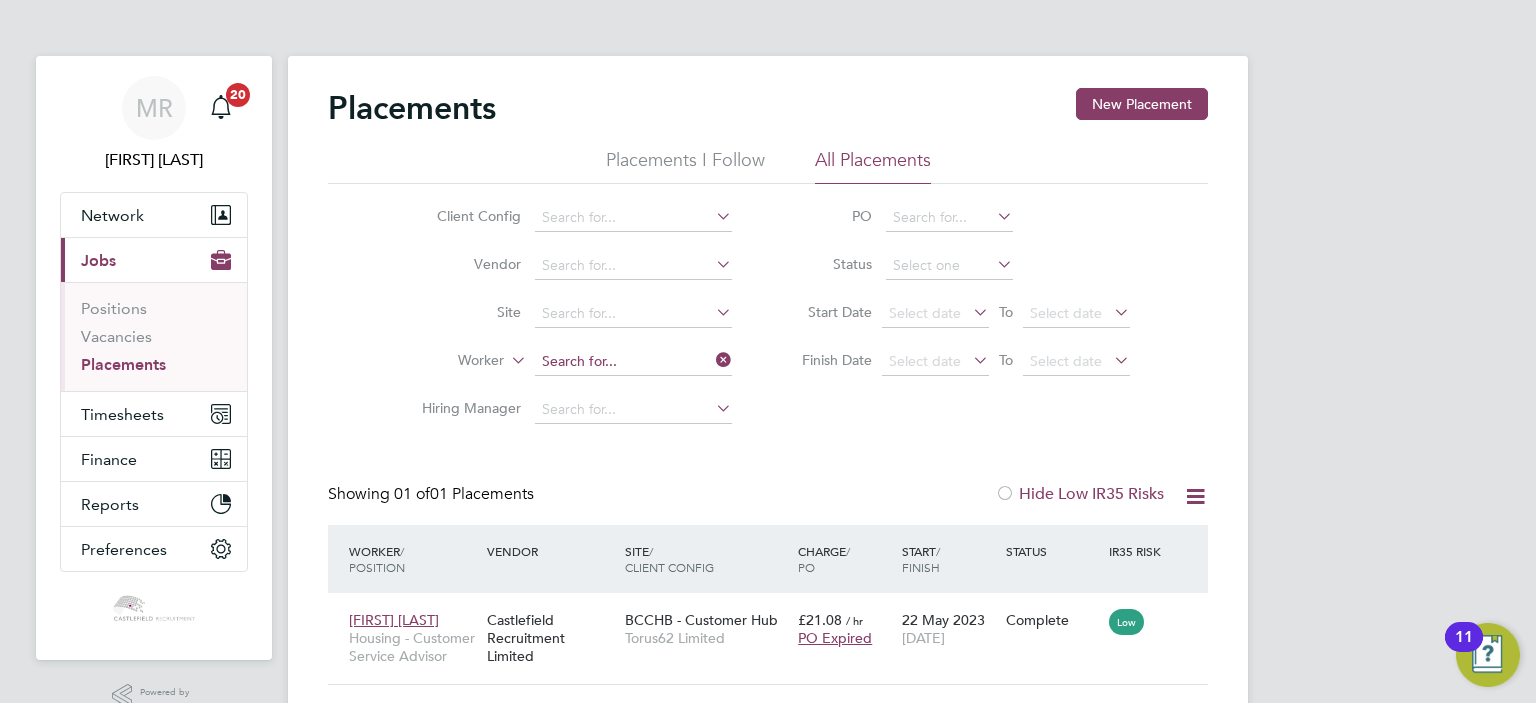 click 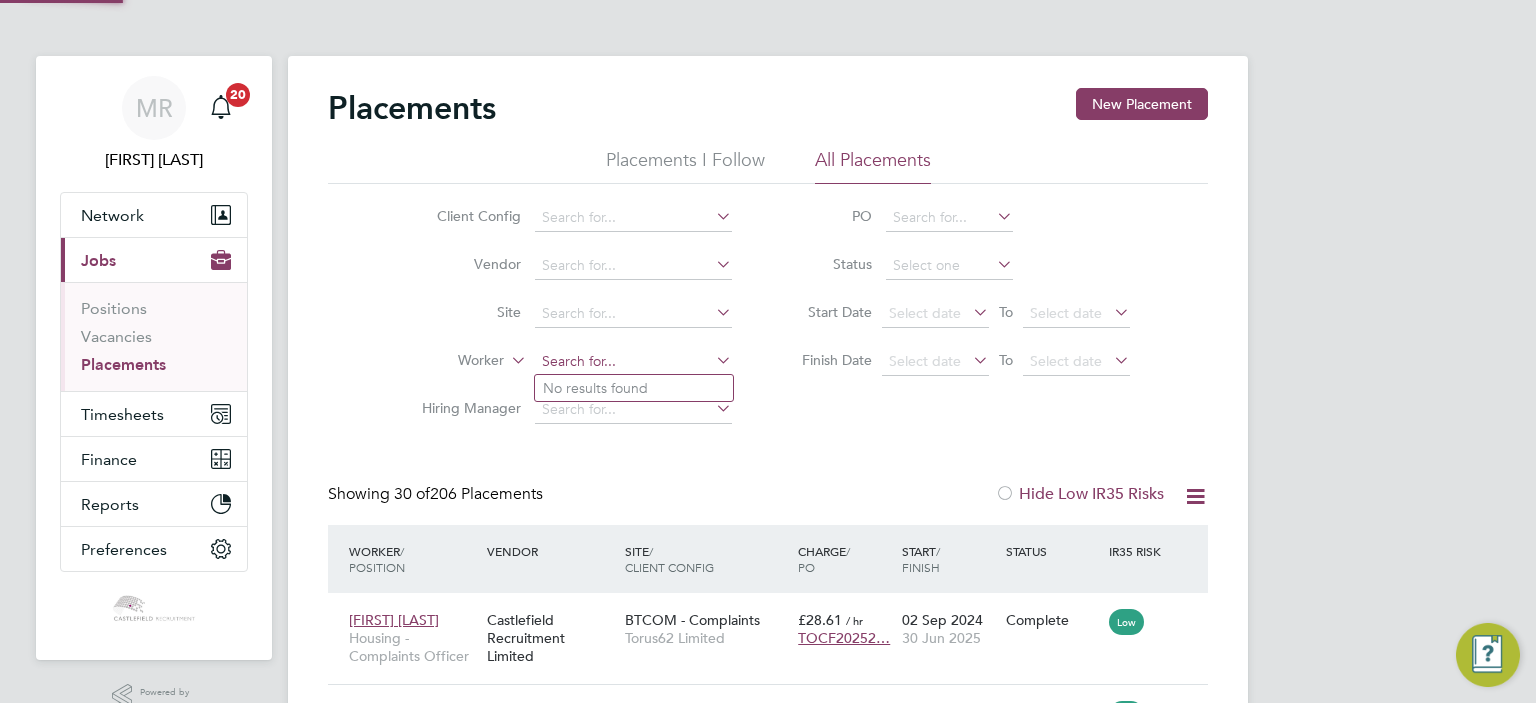 scroll, scrollTop: 10, scrollLeft: 9, axis: both 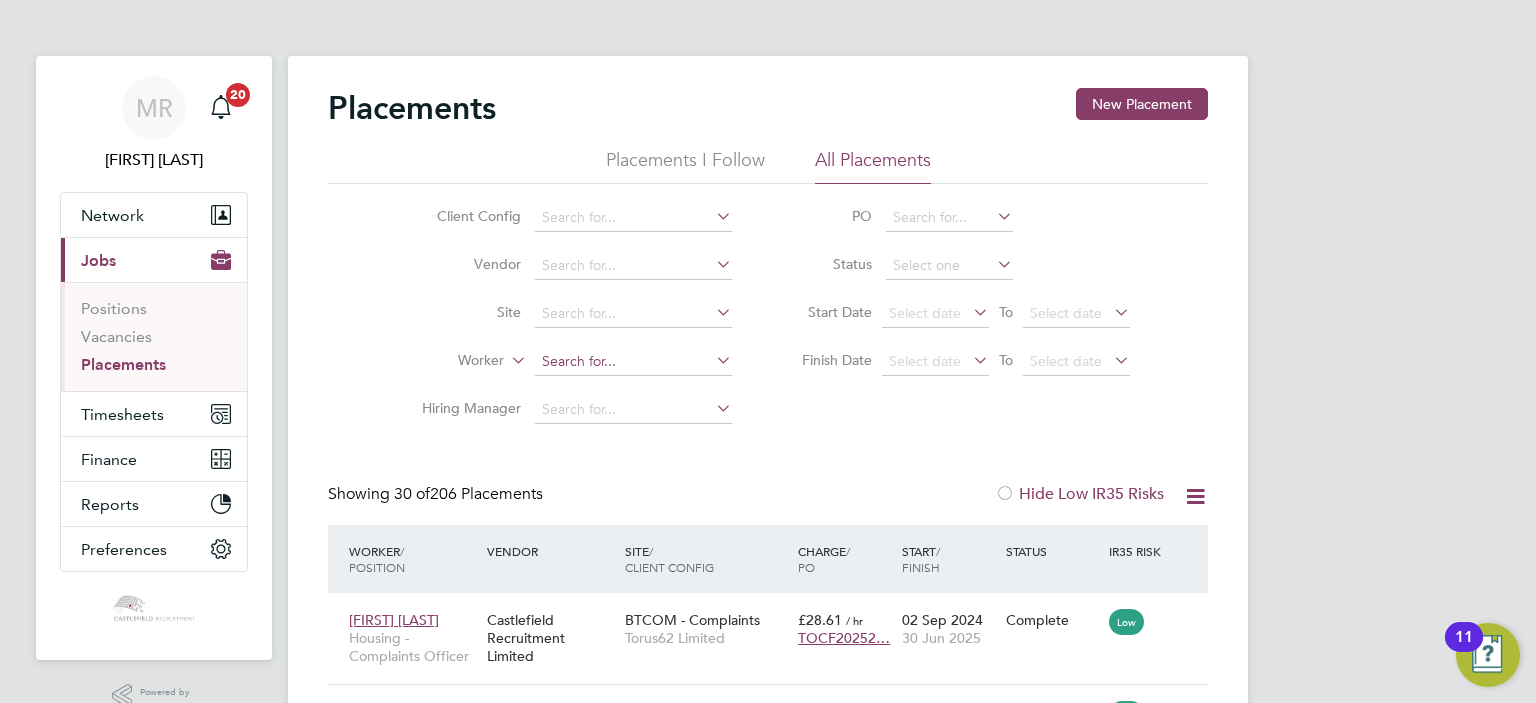 click 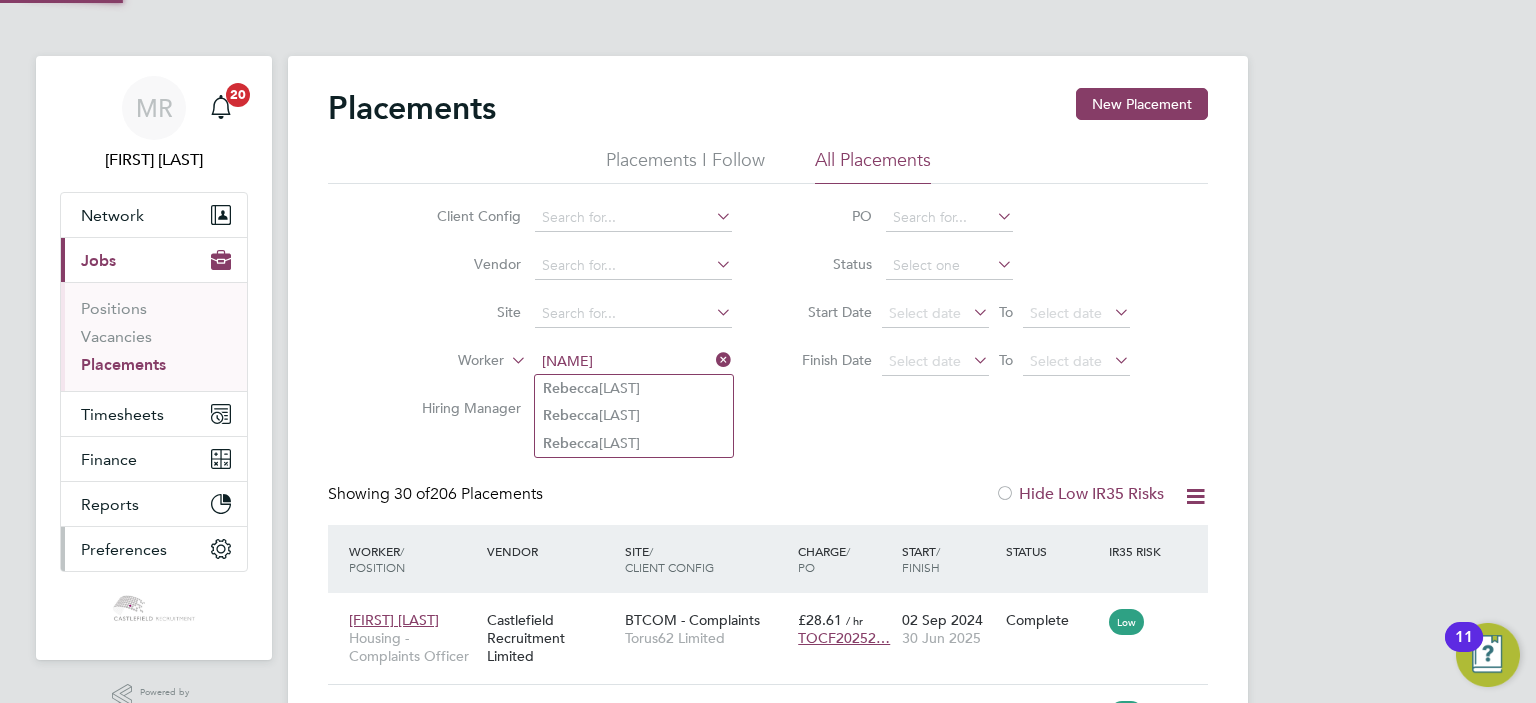 type on "rebecca" 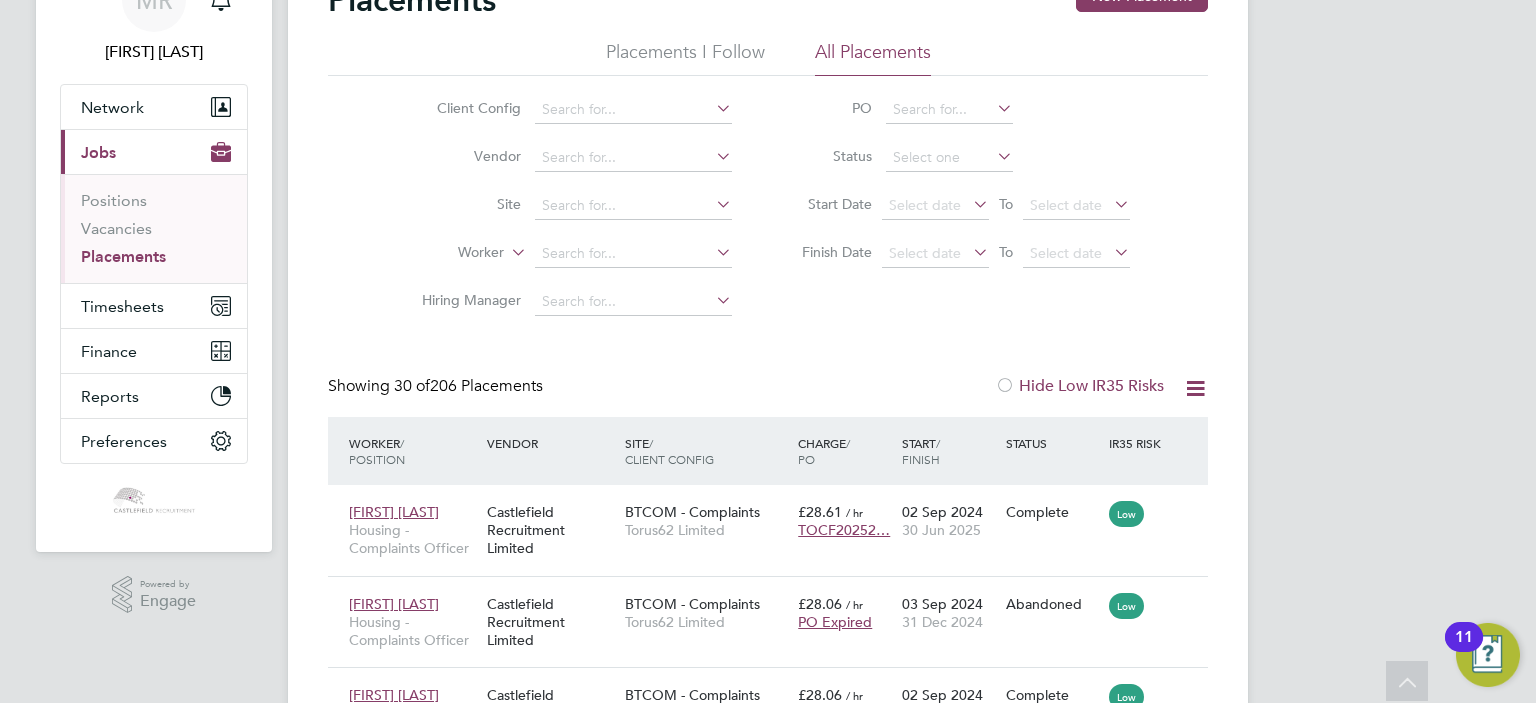 scroll, scrollTop: 0, scrollLeft: 0, axis: both 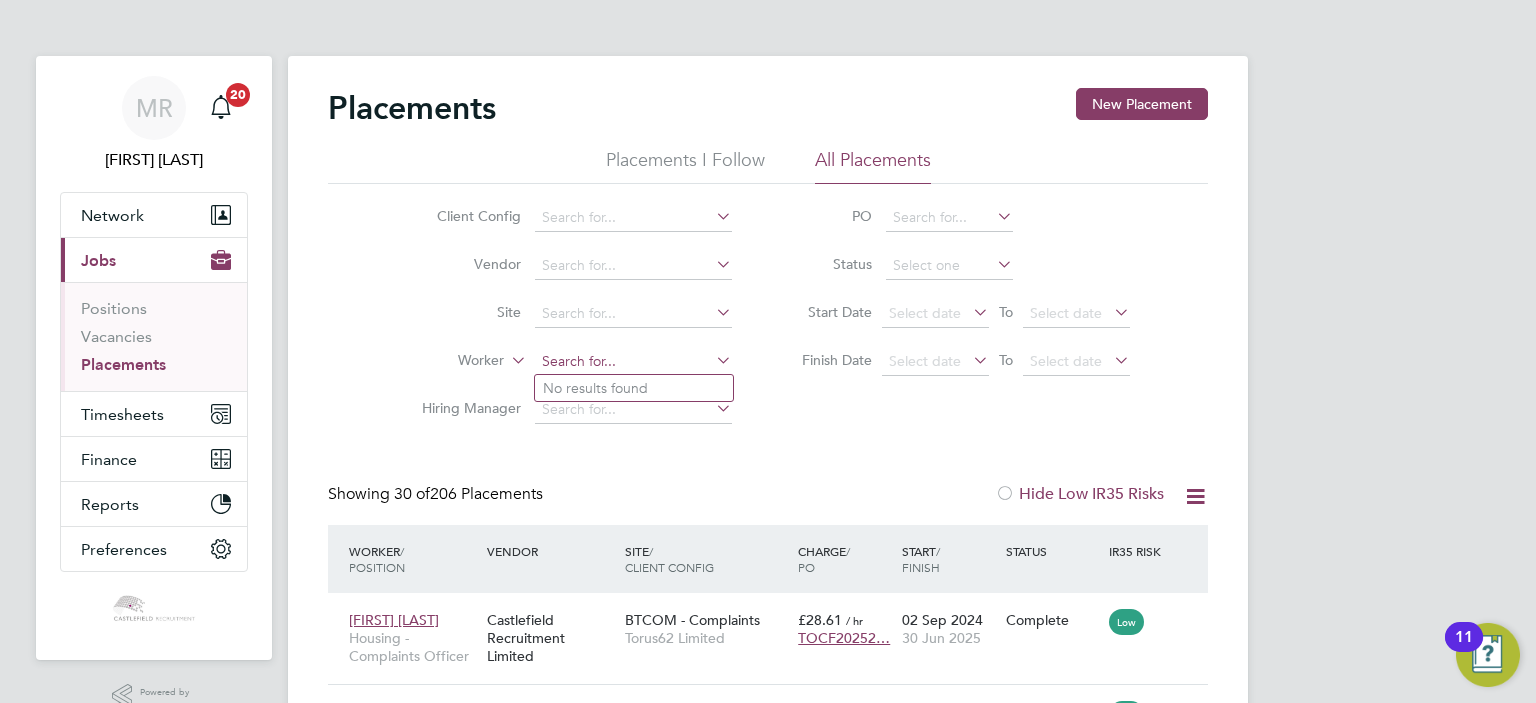 click 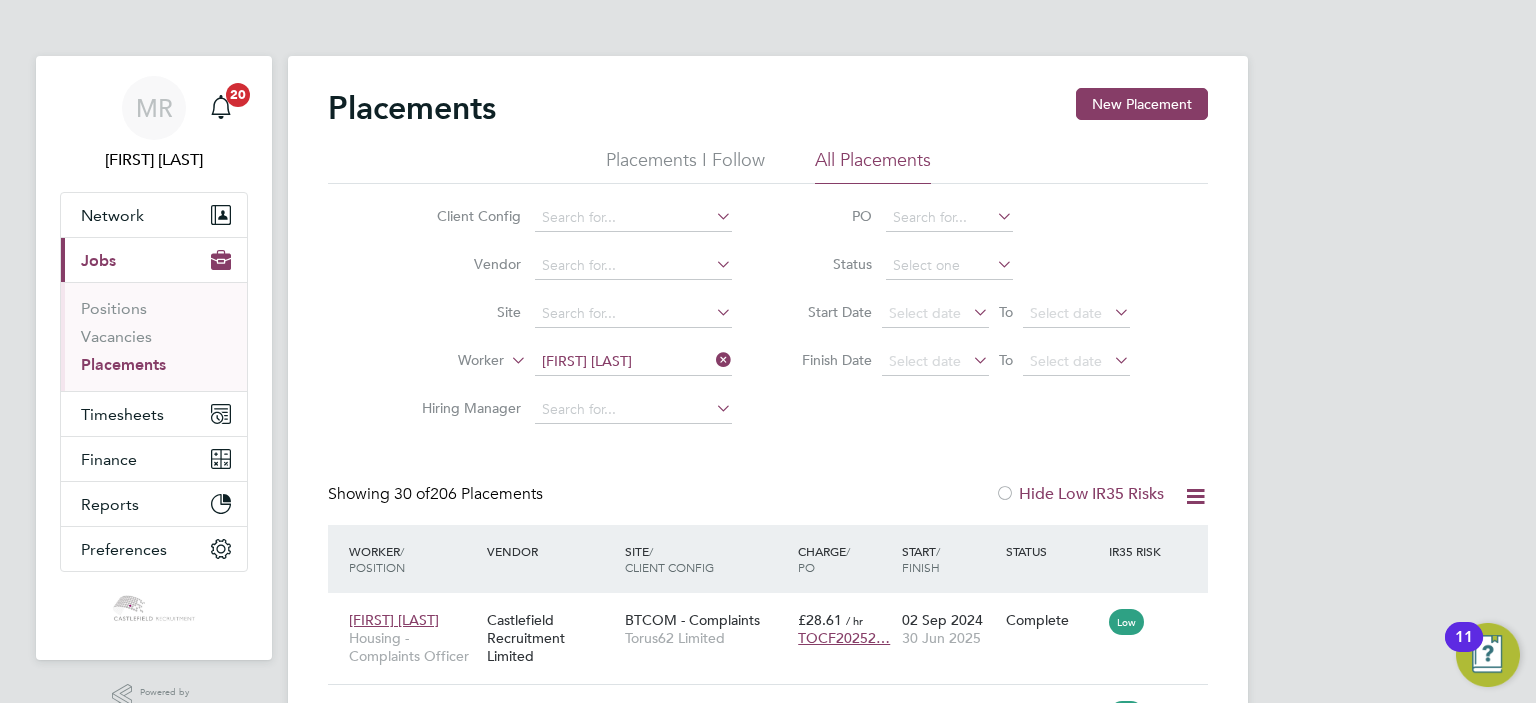 click on "Rebecca" 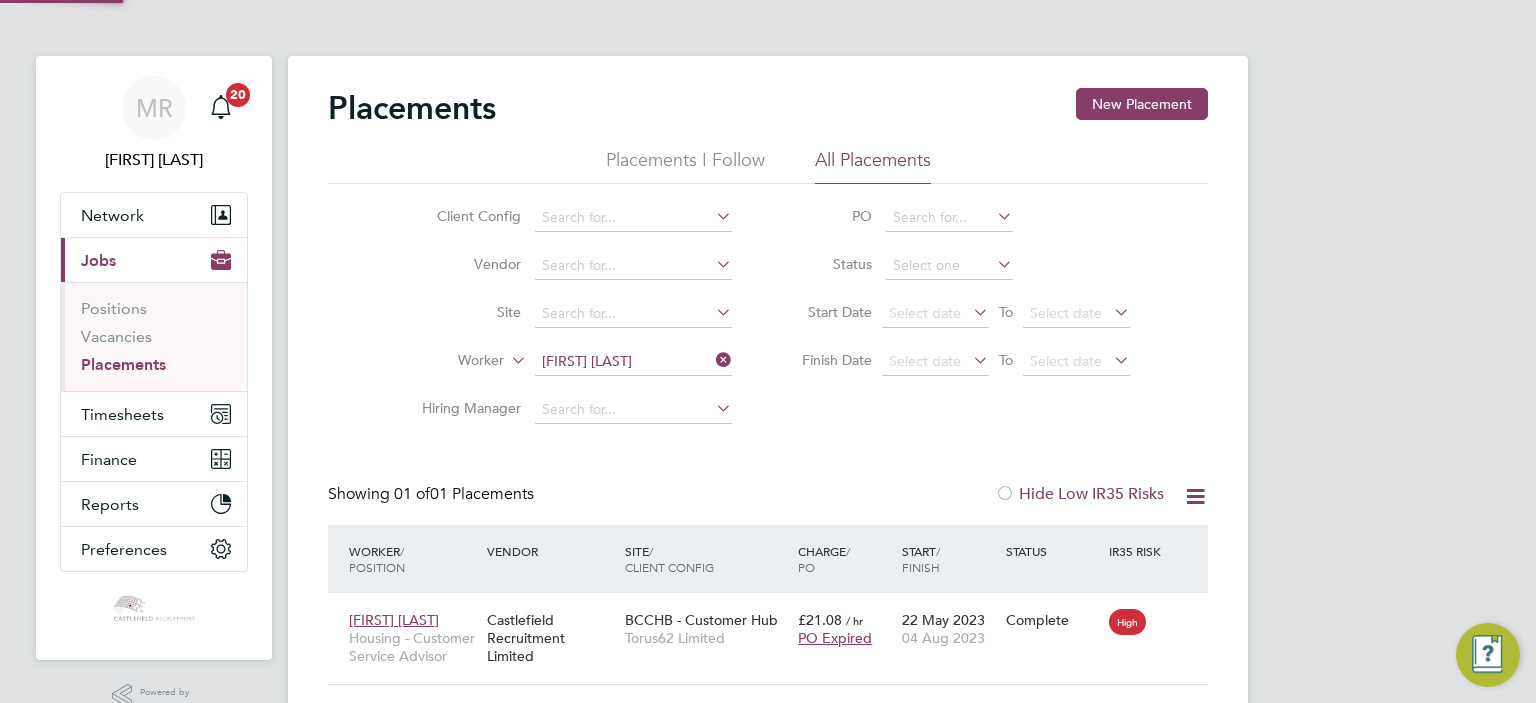 scroll, scrollTop: 10, scrollLeft: 9, axis: both 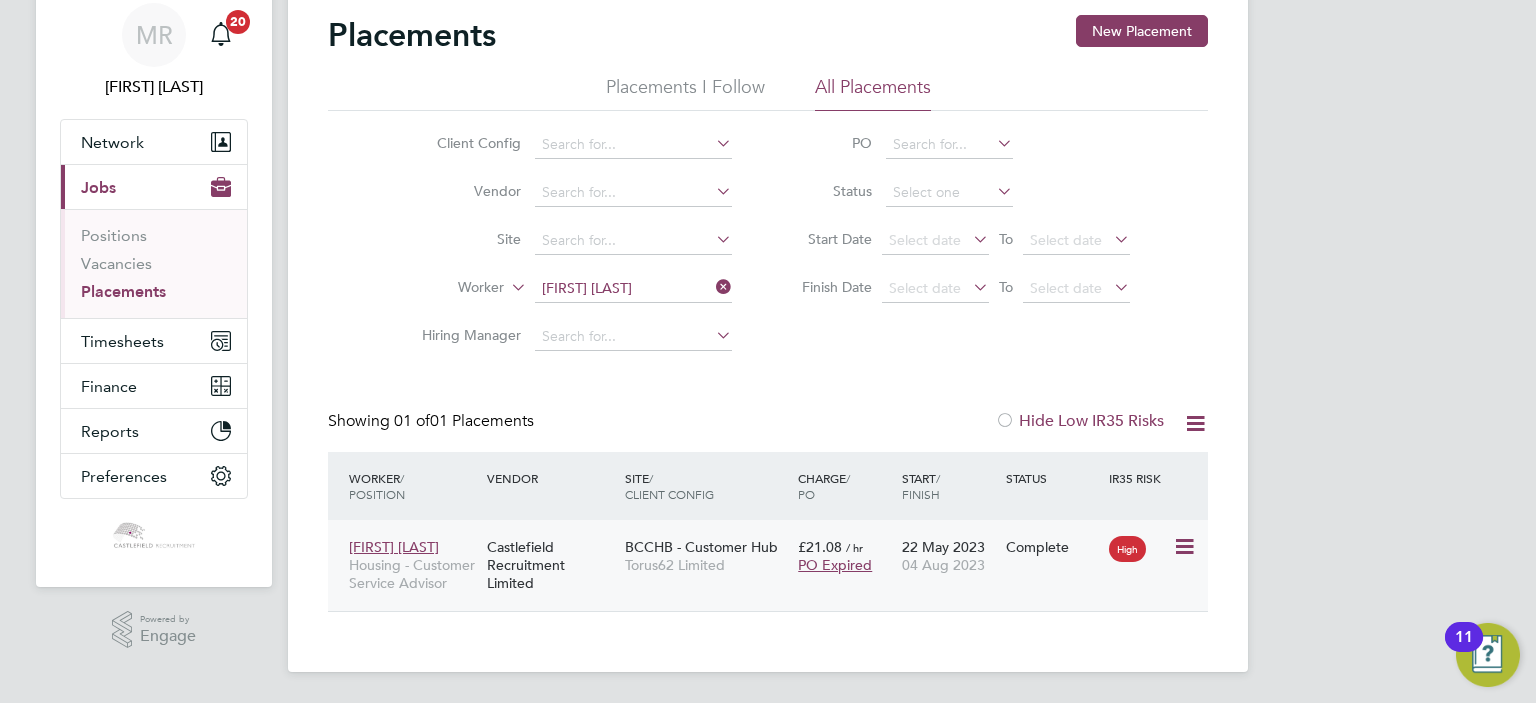 click on "22 May 2023 04 Aug 2023" 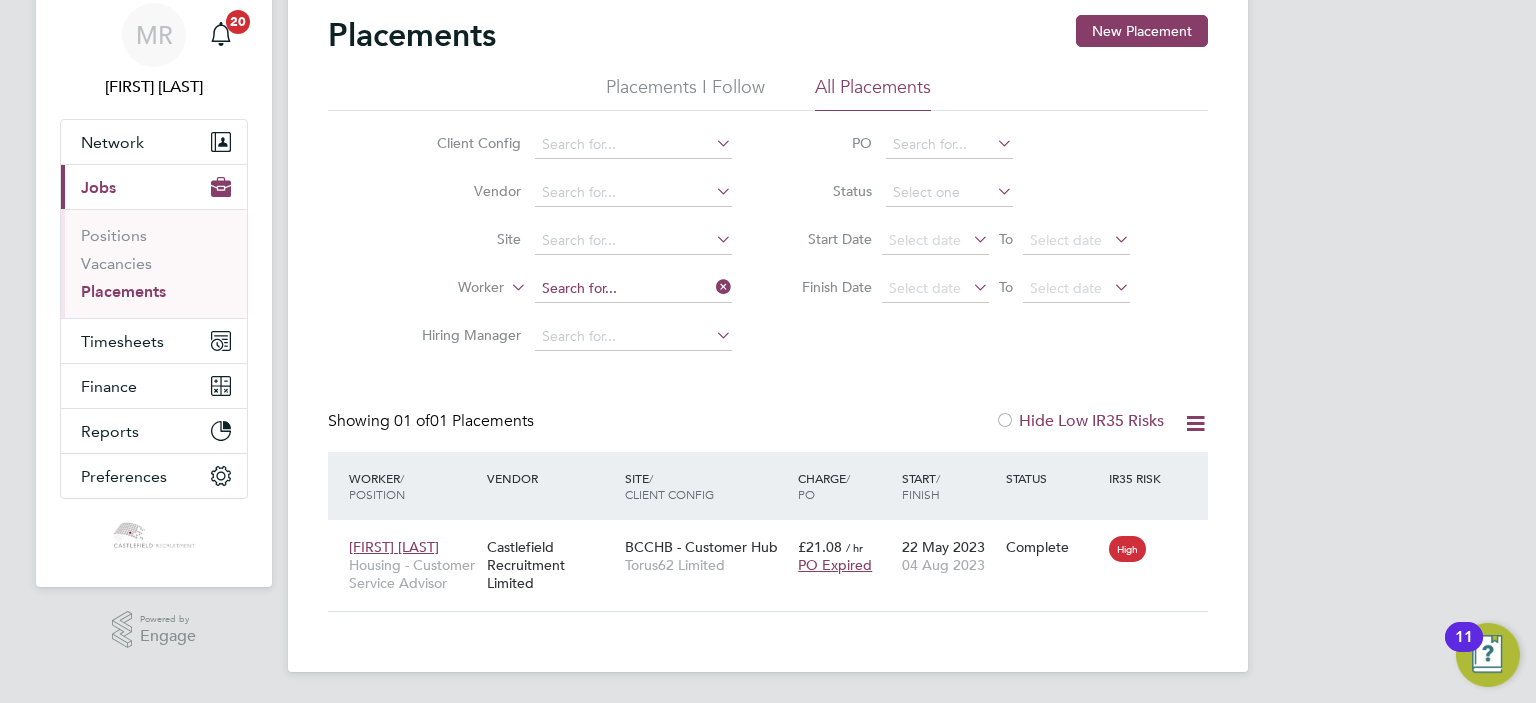 click 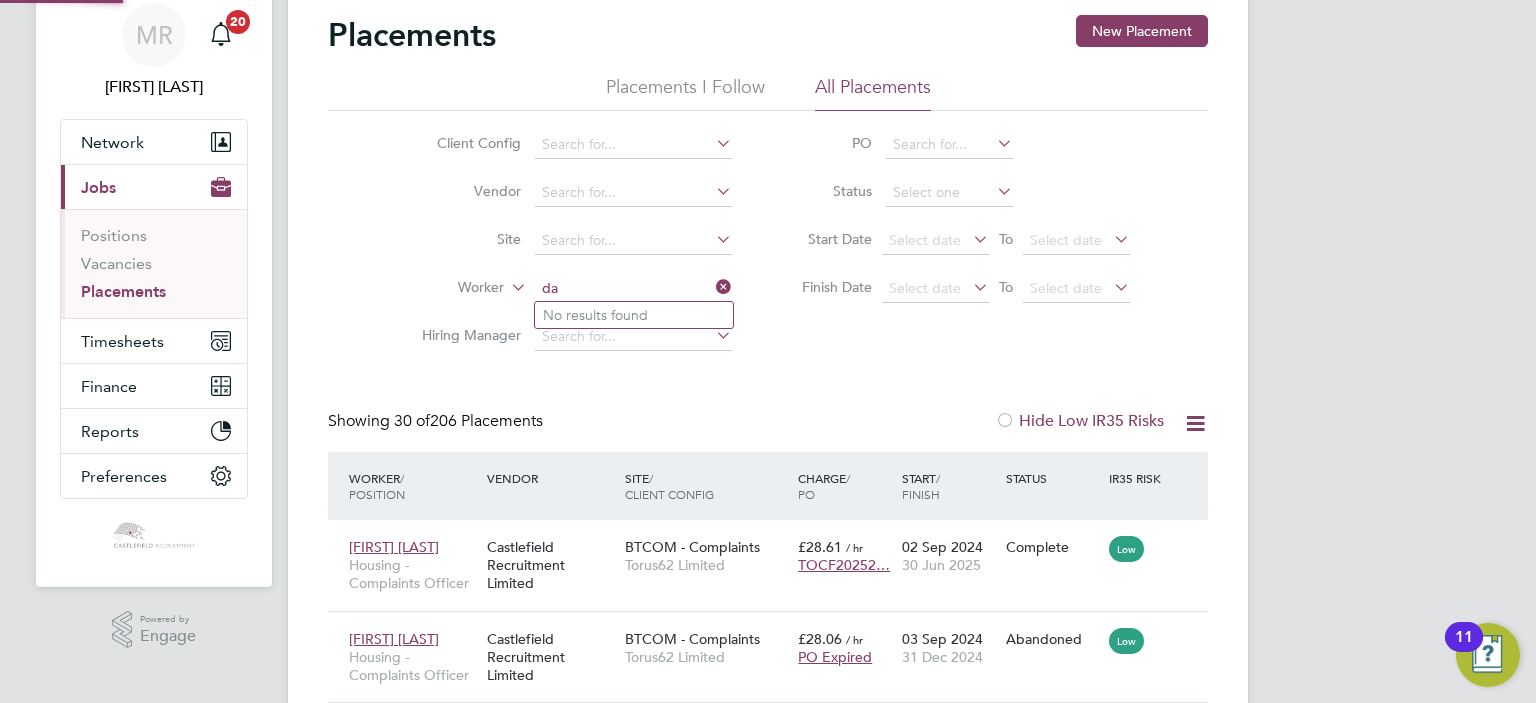 scroll, scrollTop: 10, scrollLeft: 9, axis: both 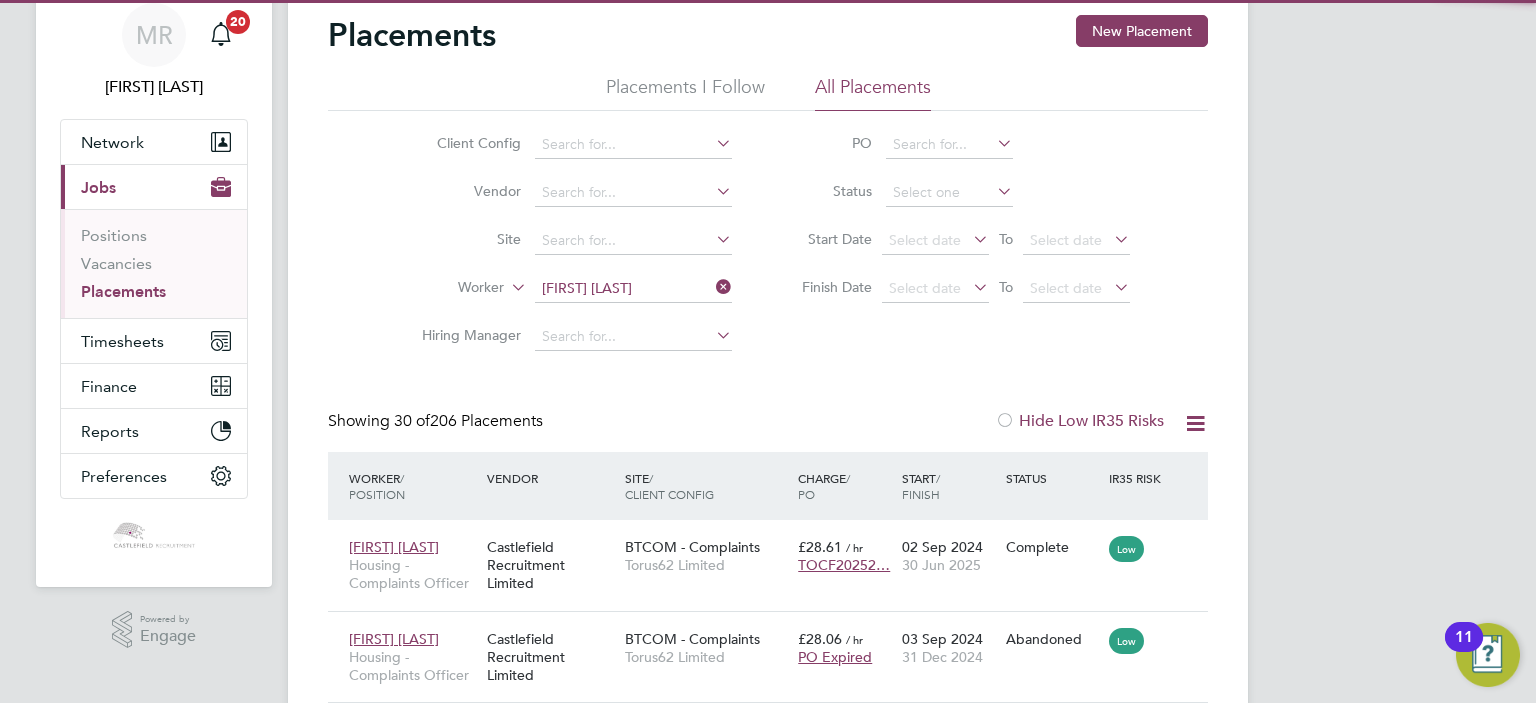 click on "Daniel   She a" 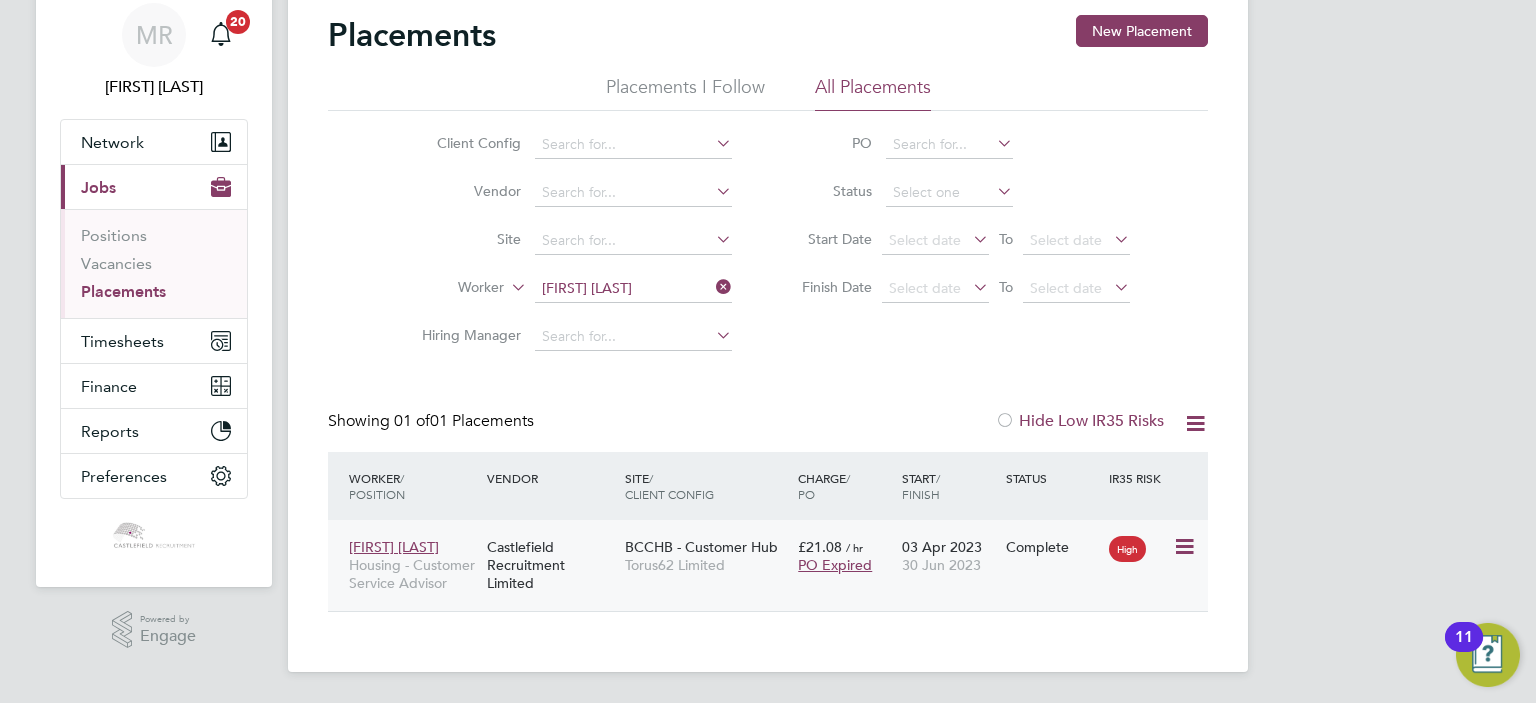 click on "30 Jun 2023" 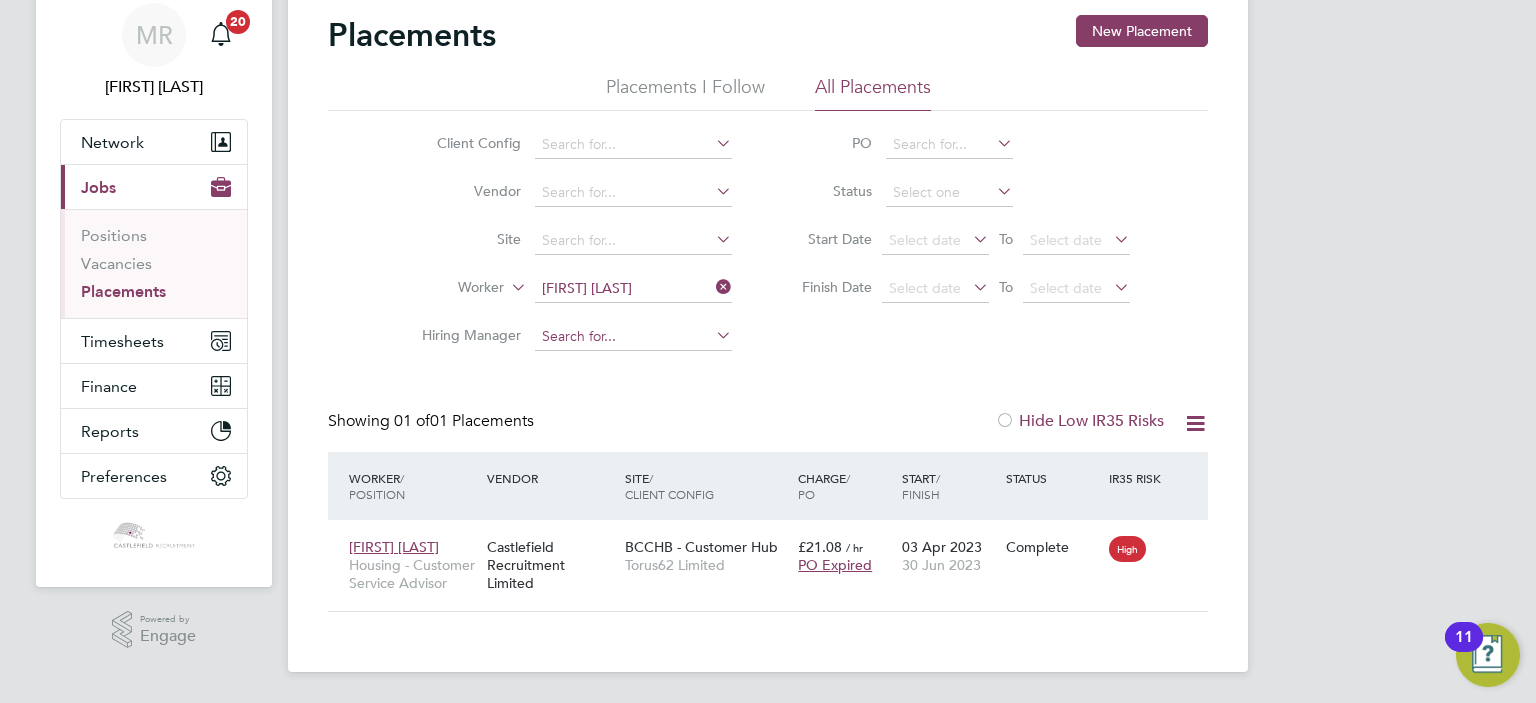 click 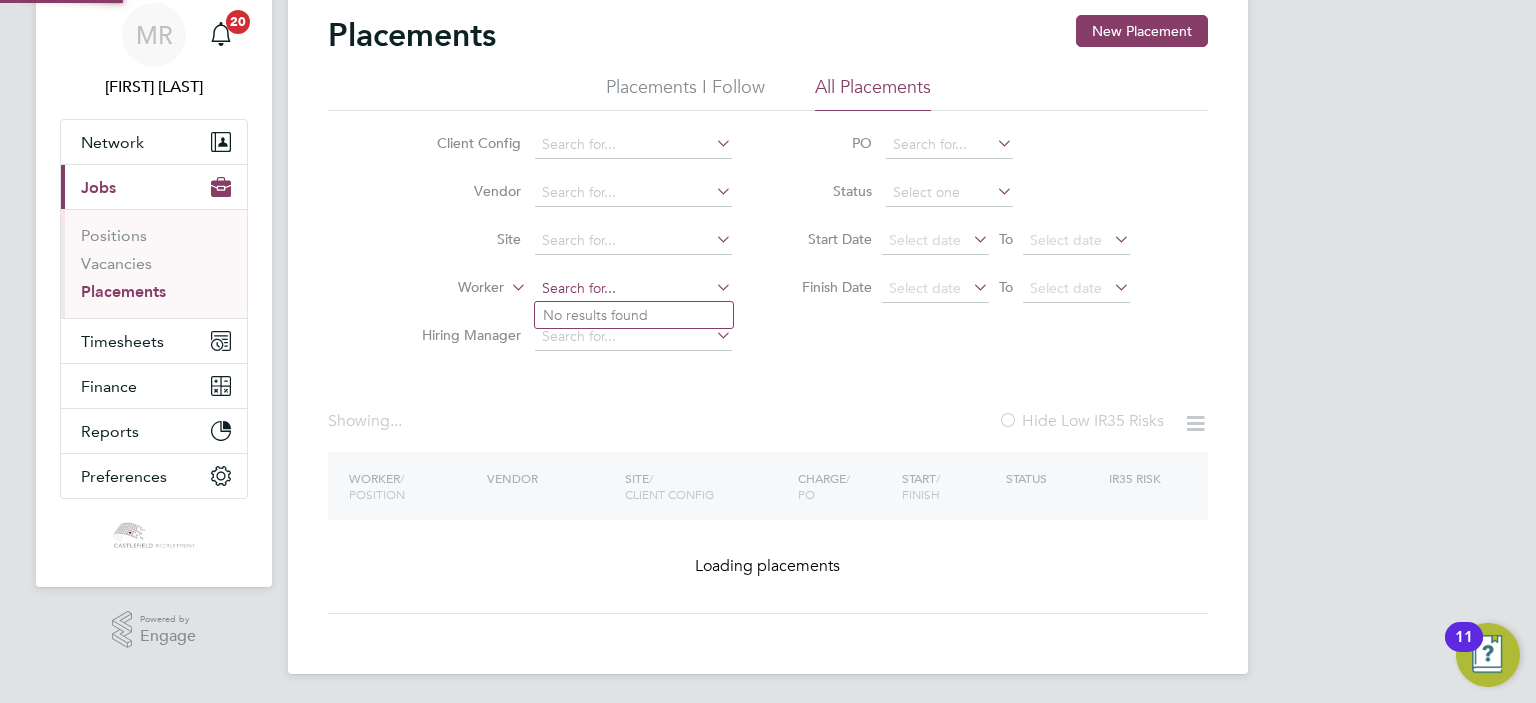 click on "Placements New Placement Placements I Follow All Placements Client Config   Vendor     Site     Worker     Hiring Manager   PO   Status   Start Date
Select date
To
Select date
Finish Date
Select date
To
Select date
Showing ...   Hide Low IR35 Risks Worker  / Position Vendor Site / Client Config Charge  / PO Start  / Finish Status IR35 Risk Loading placements Show  30  more M T W T F S S M T W T F S S M T W T F S S M T W T F S S Download Placements Report No results found Select a Client Config to search Managers" 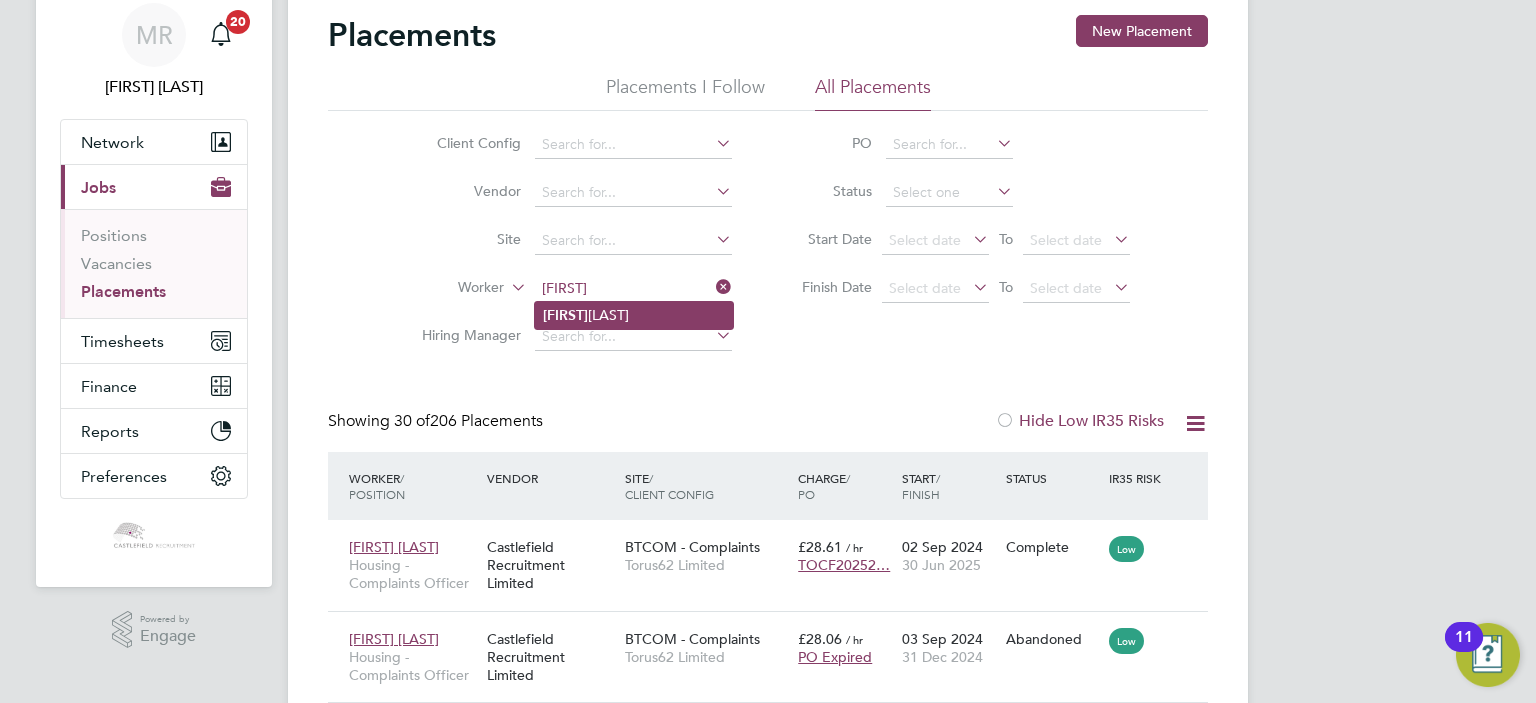 click on "Ciara  Severs" 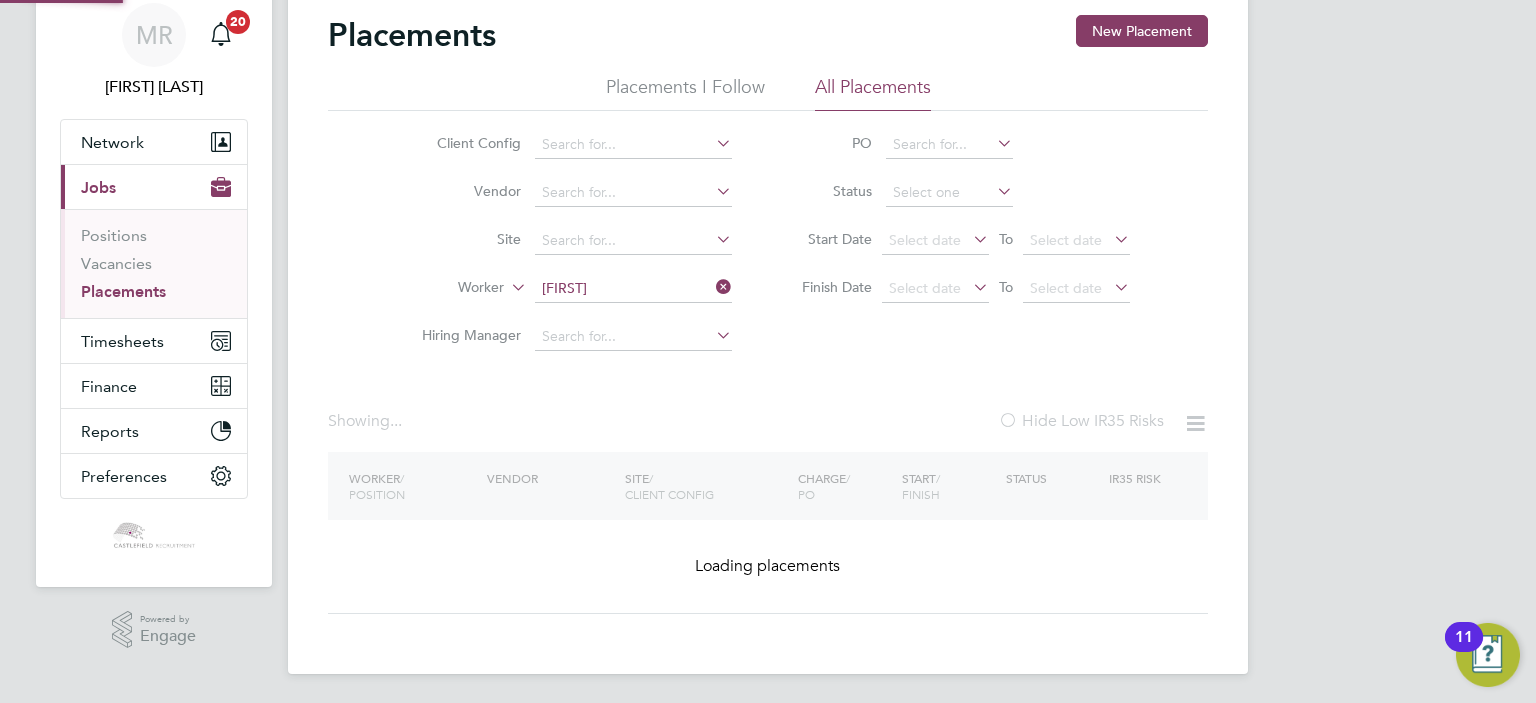 type on "Ciara Severs" 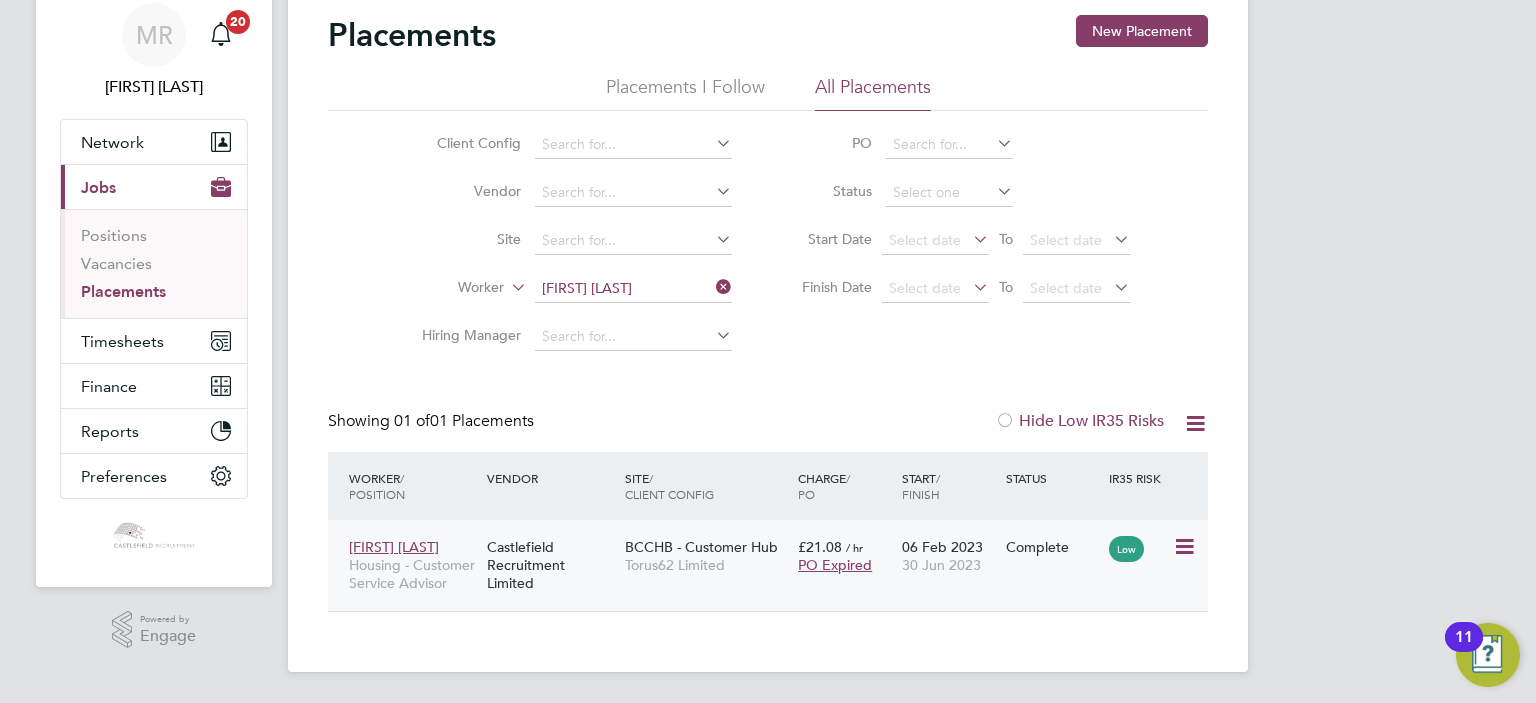 click on "Complete" 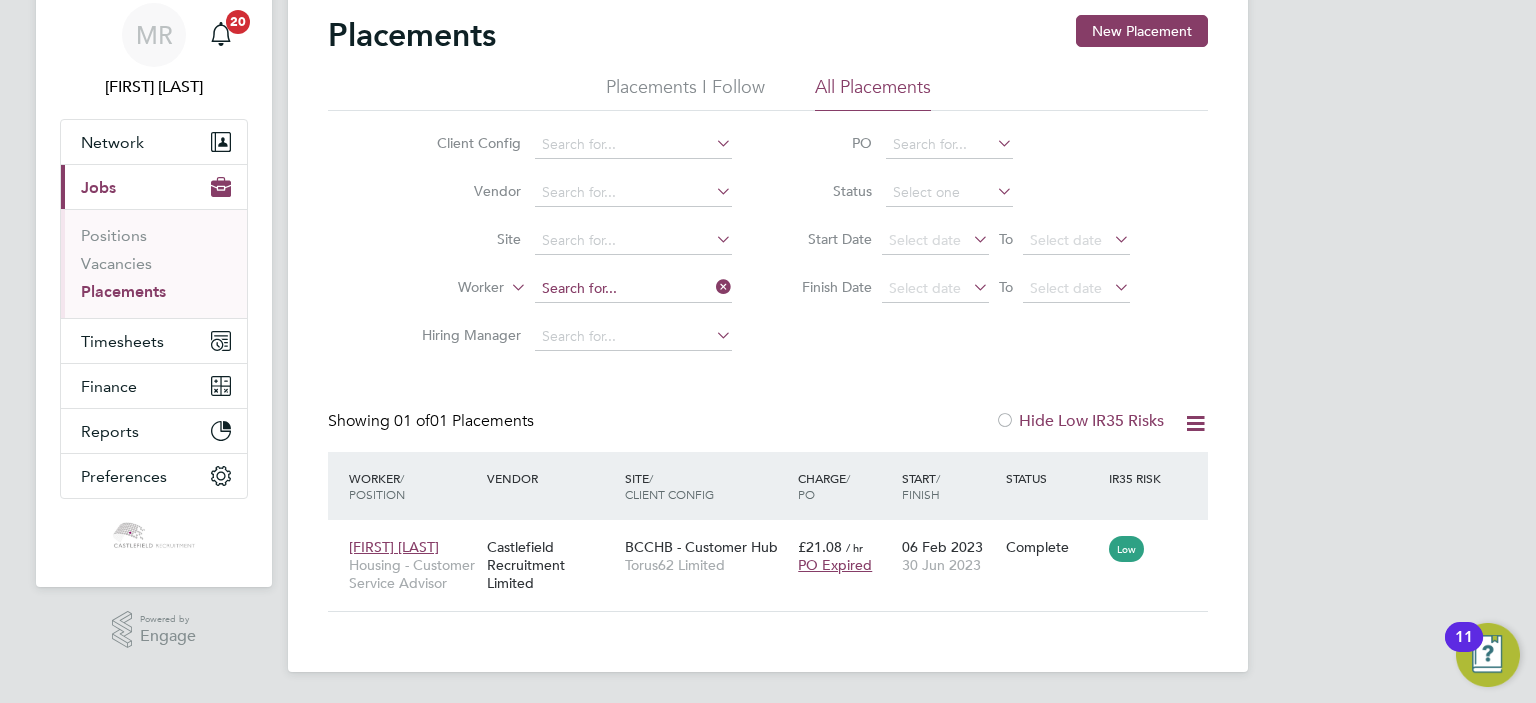 click 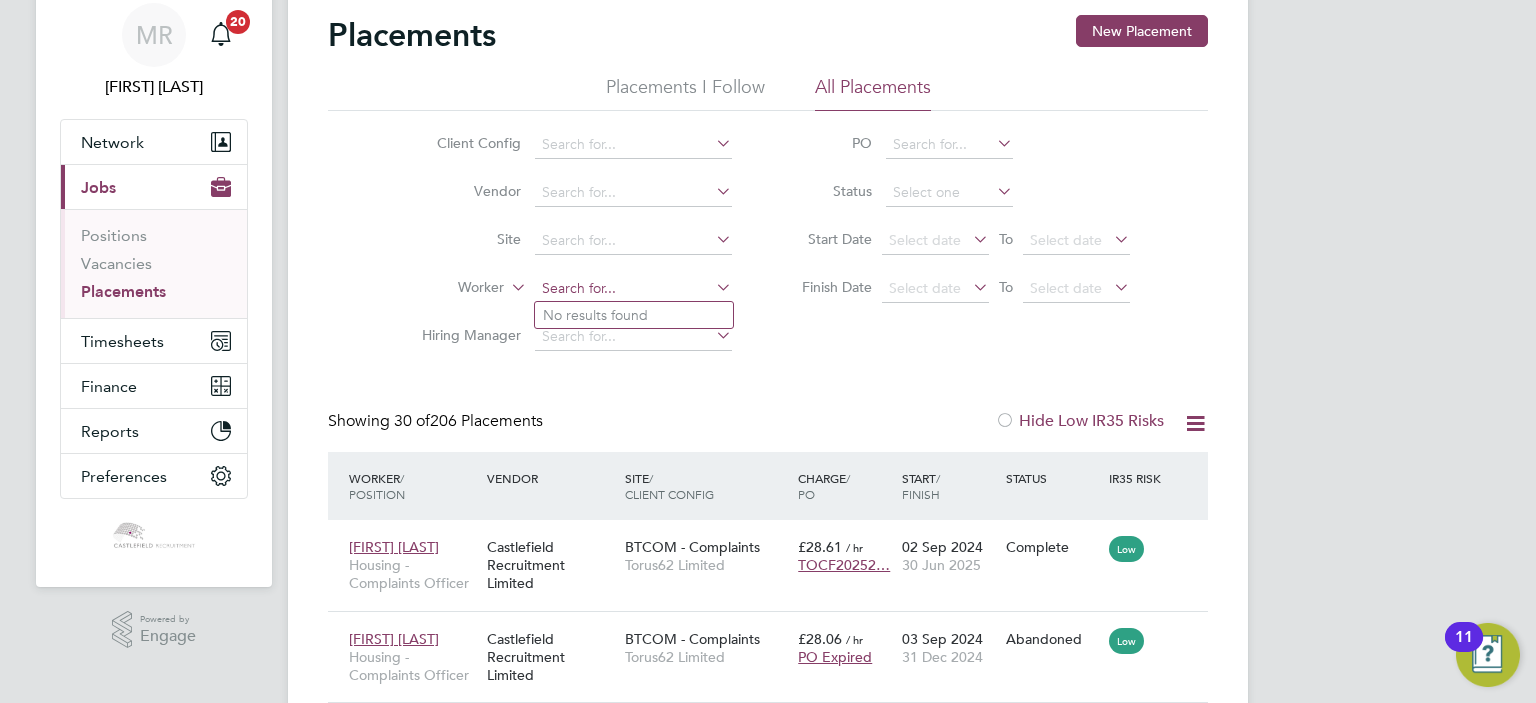 type on ";" 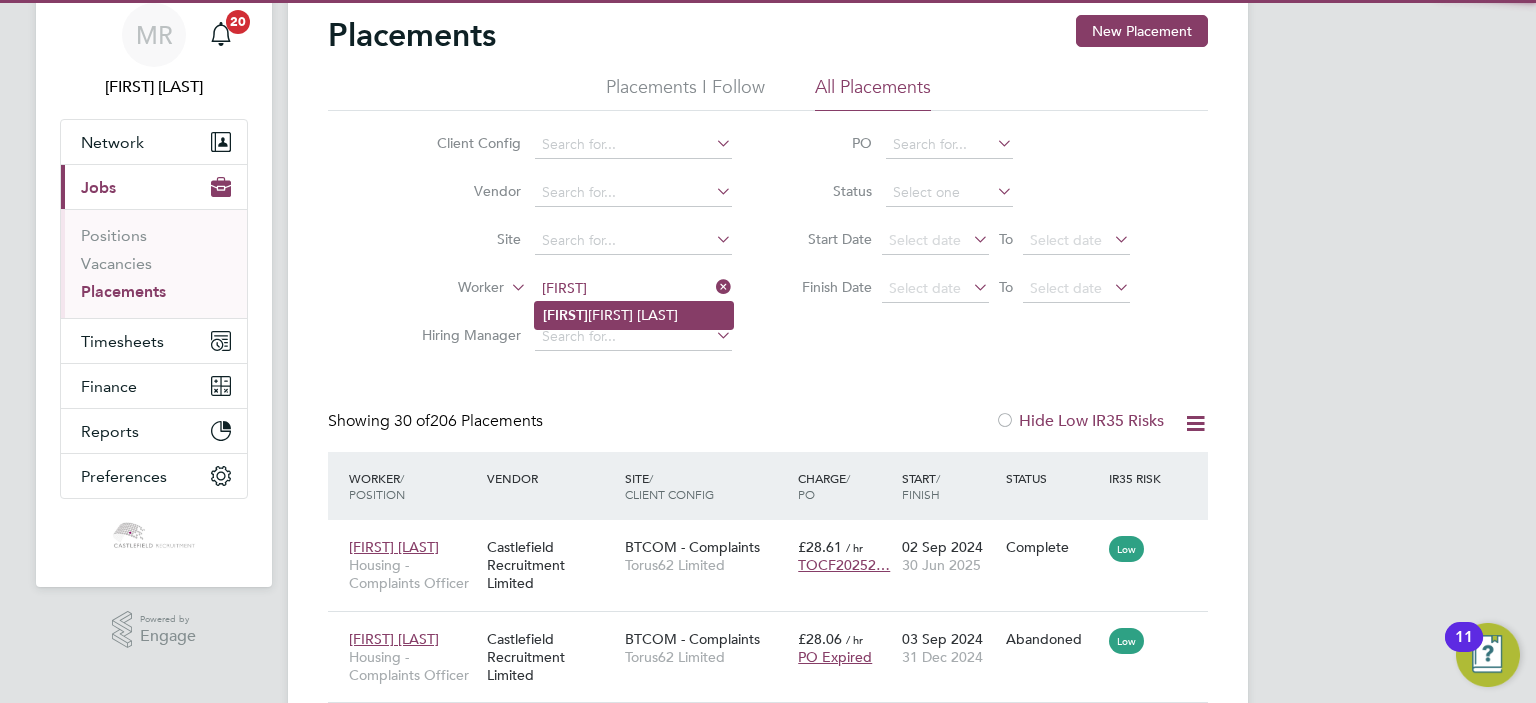 click on "Lorn a Clancy" 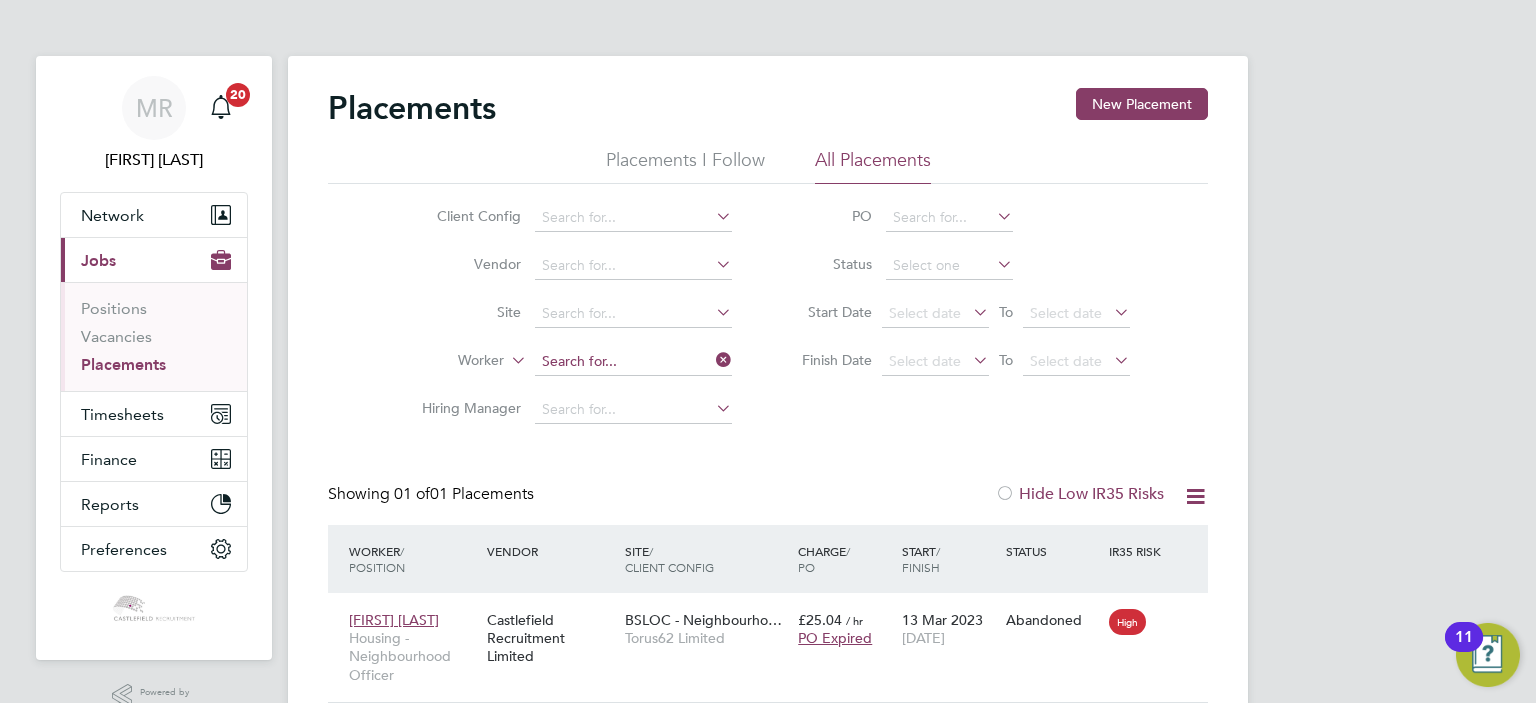 click 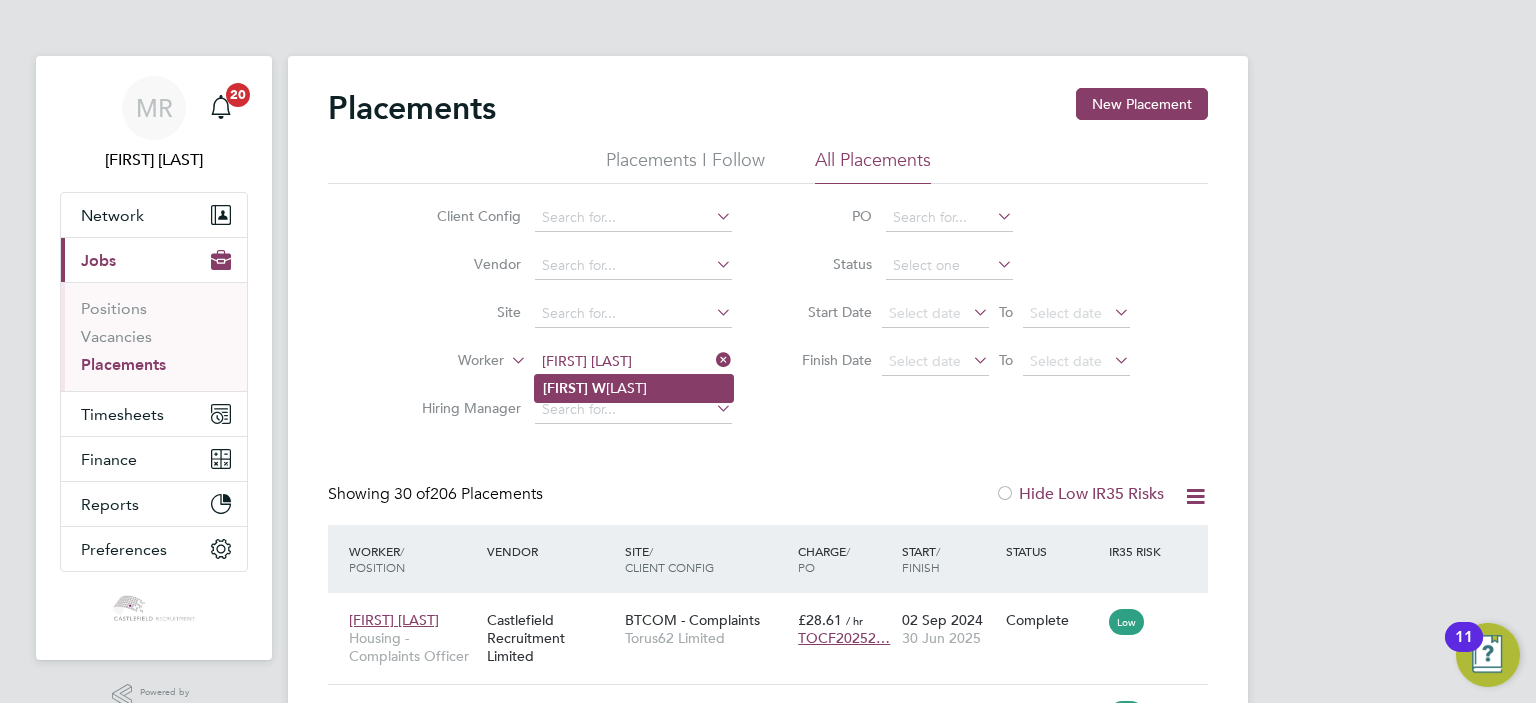 click on "Jackie   W illiams" 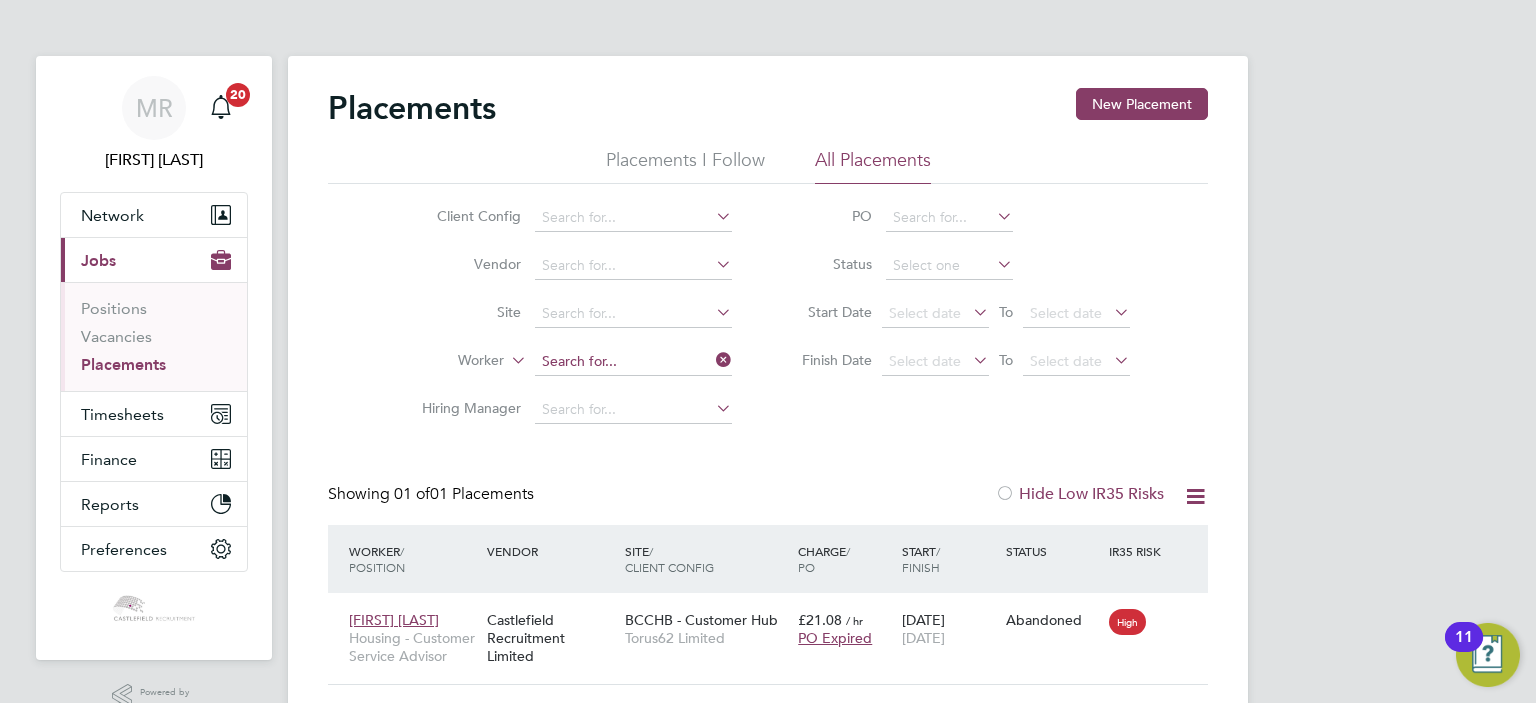 click 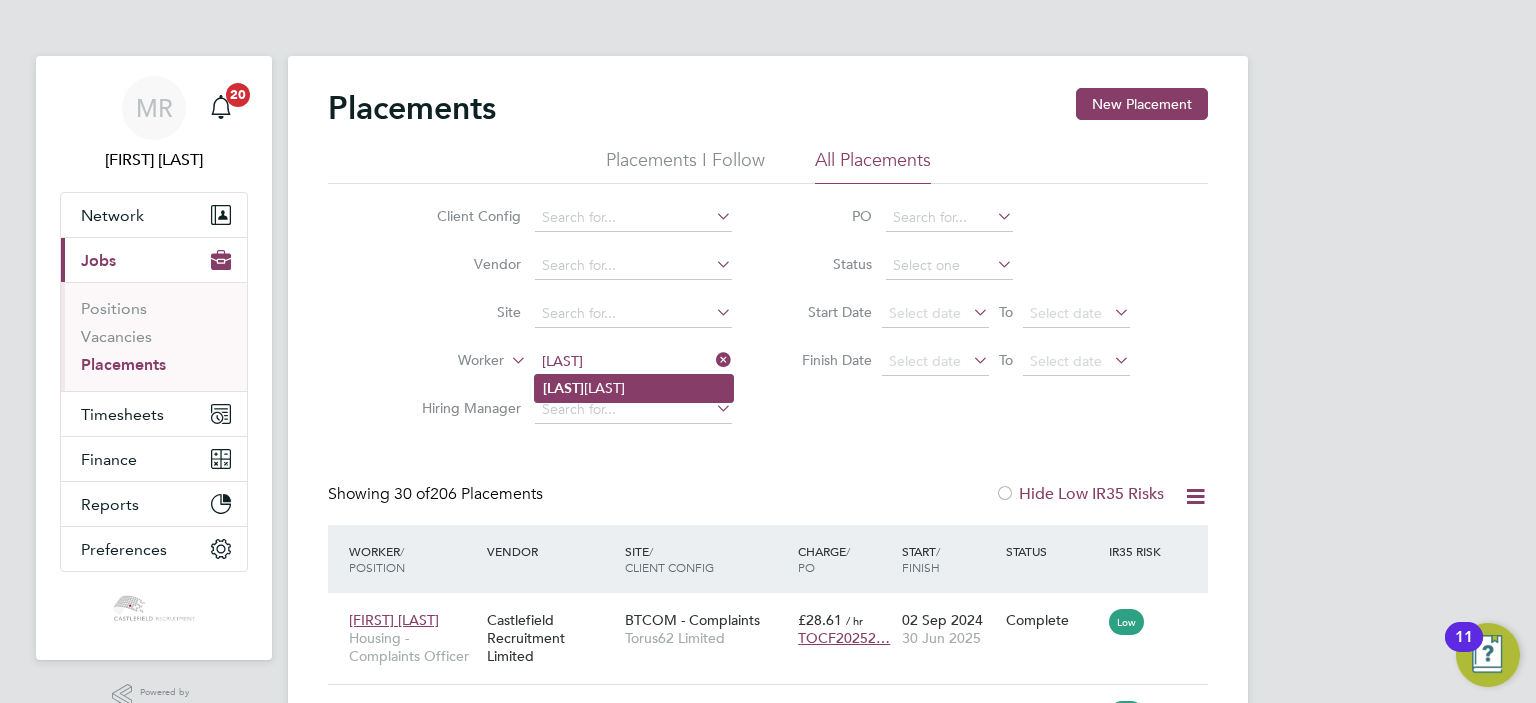 click on "Sediki" 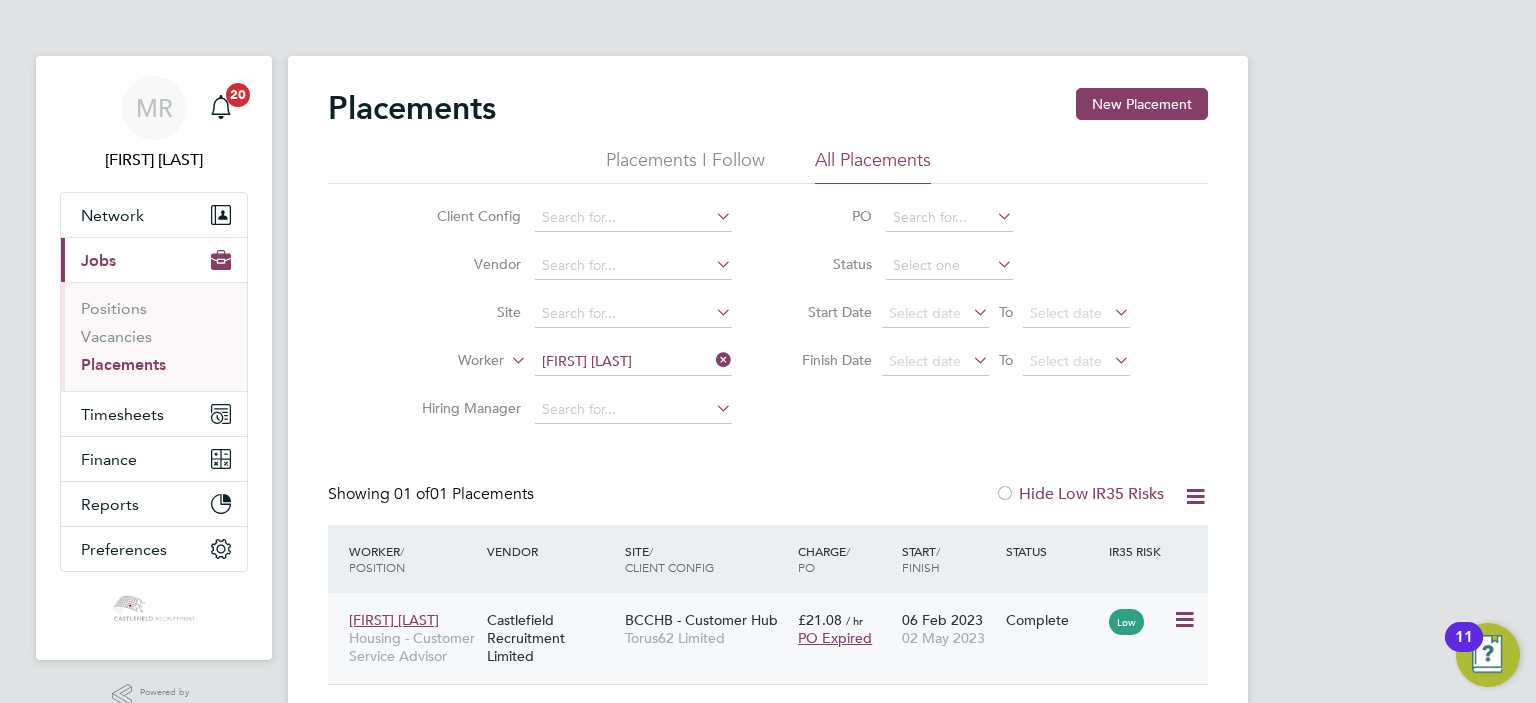 click on "Torus62 Limited" 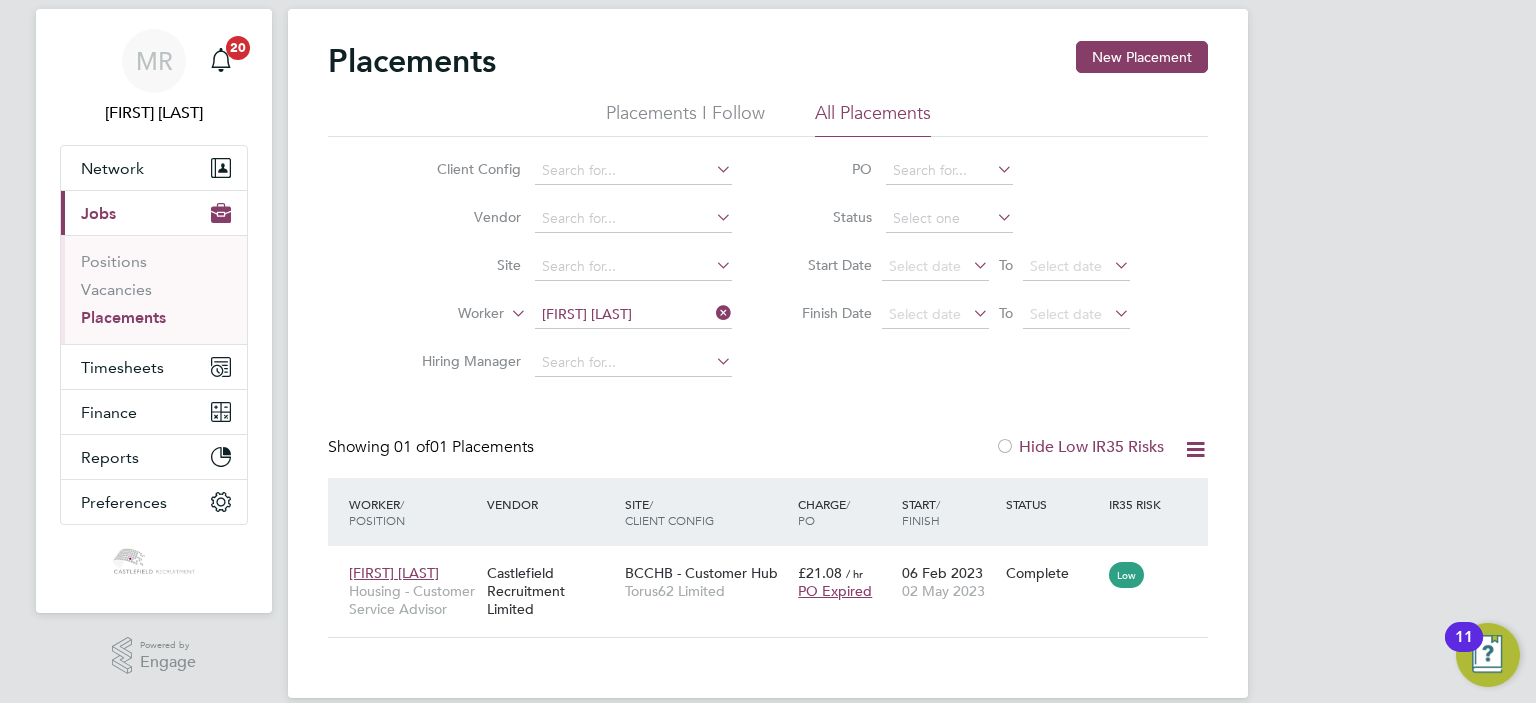 scroll, scrollTop: 73, scrollLeft: 0, axis: vertical 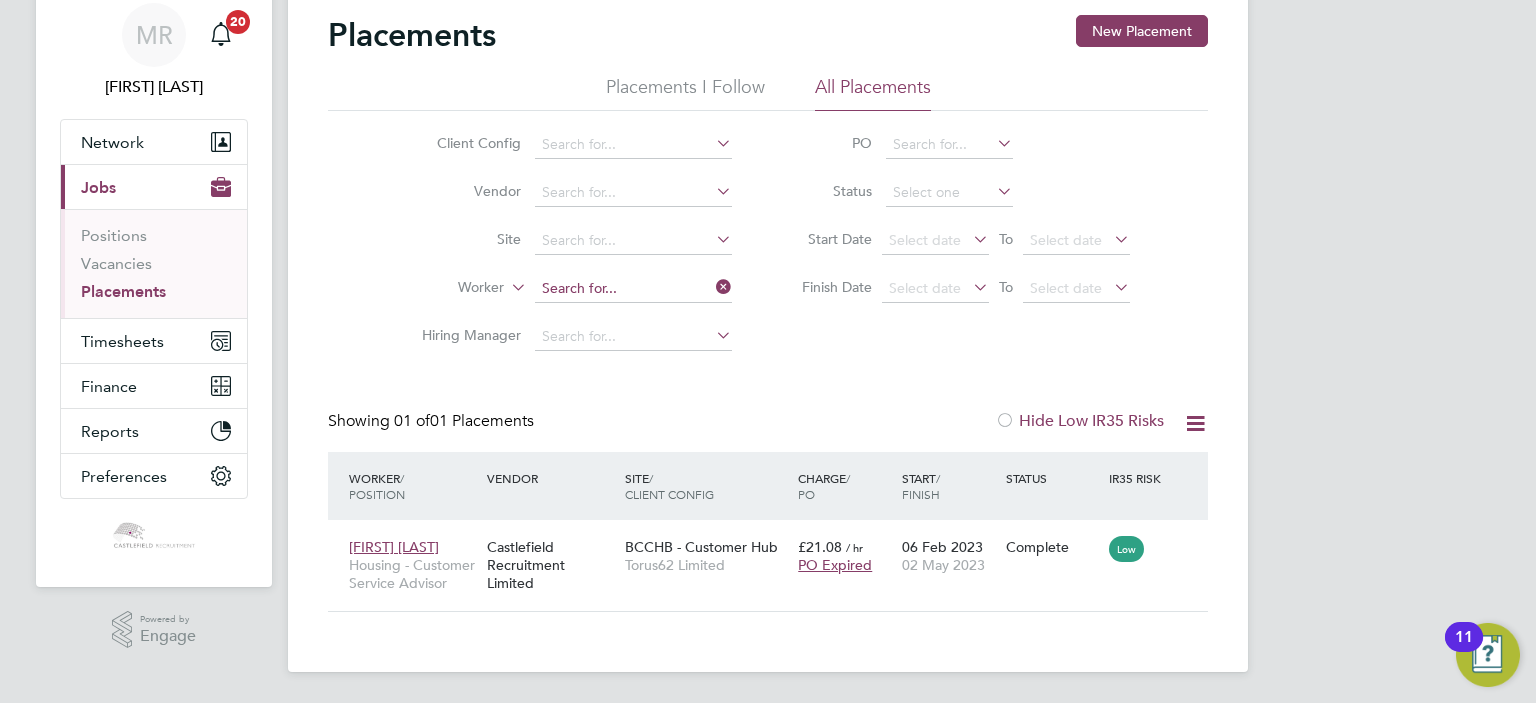 click 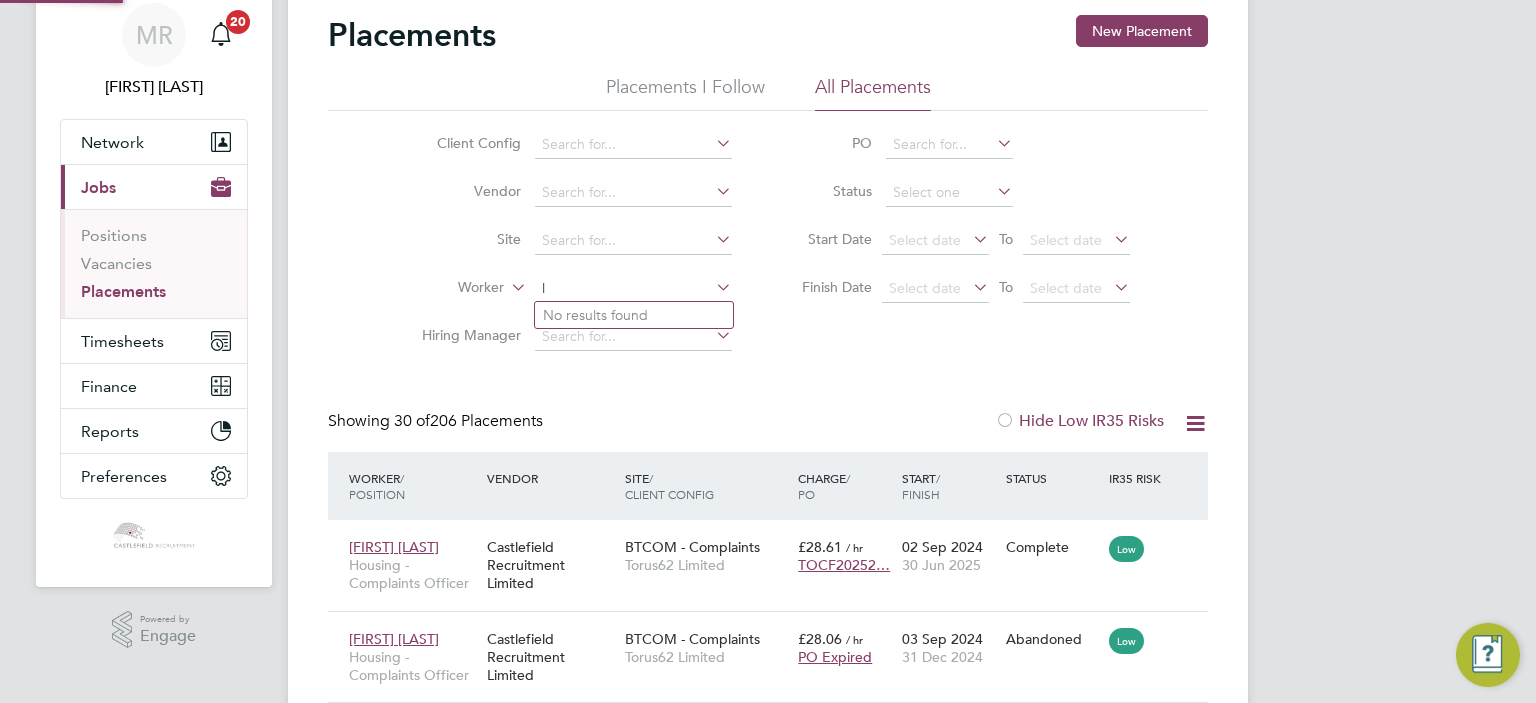 scroll, scrollTop: 10, scrollLeft: 9, axis: both 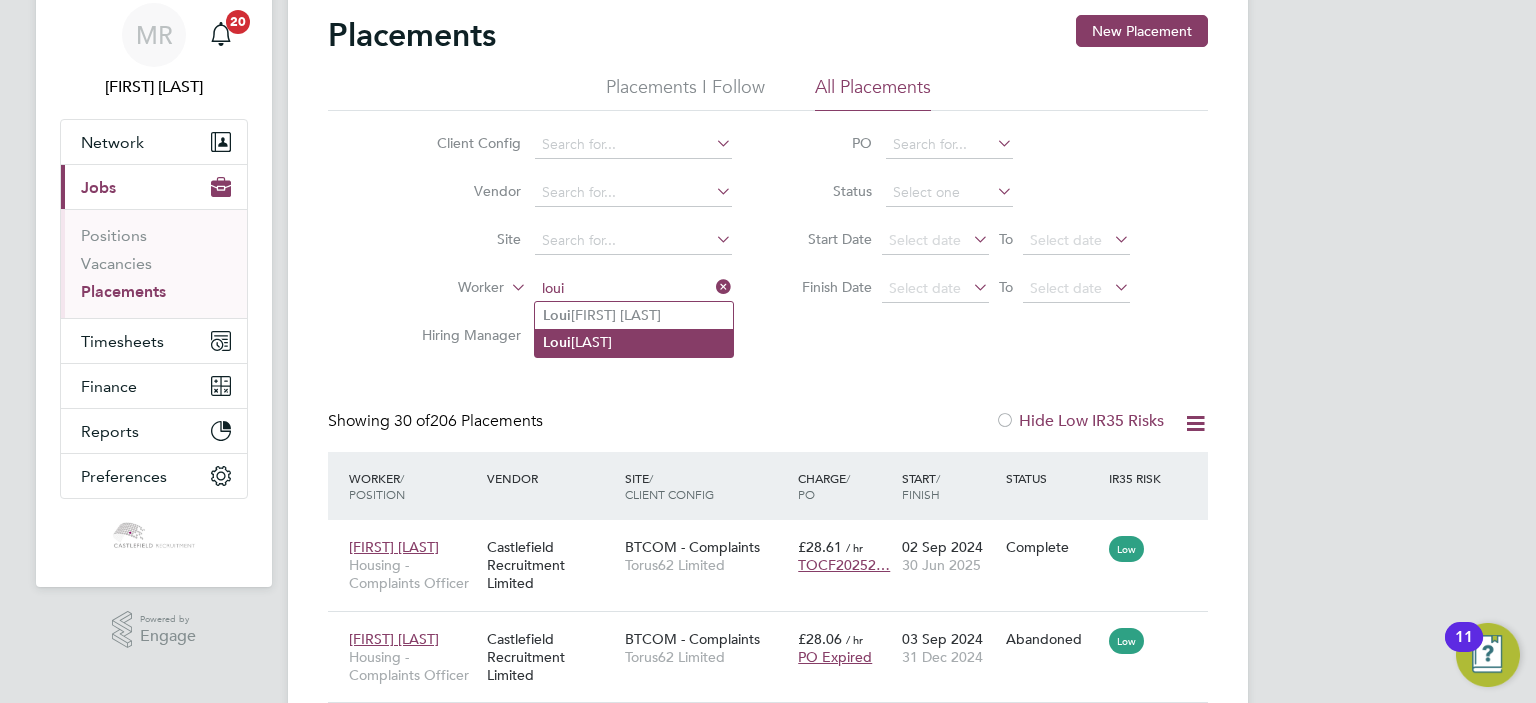 click on "Loui s Kearns" 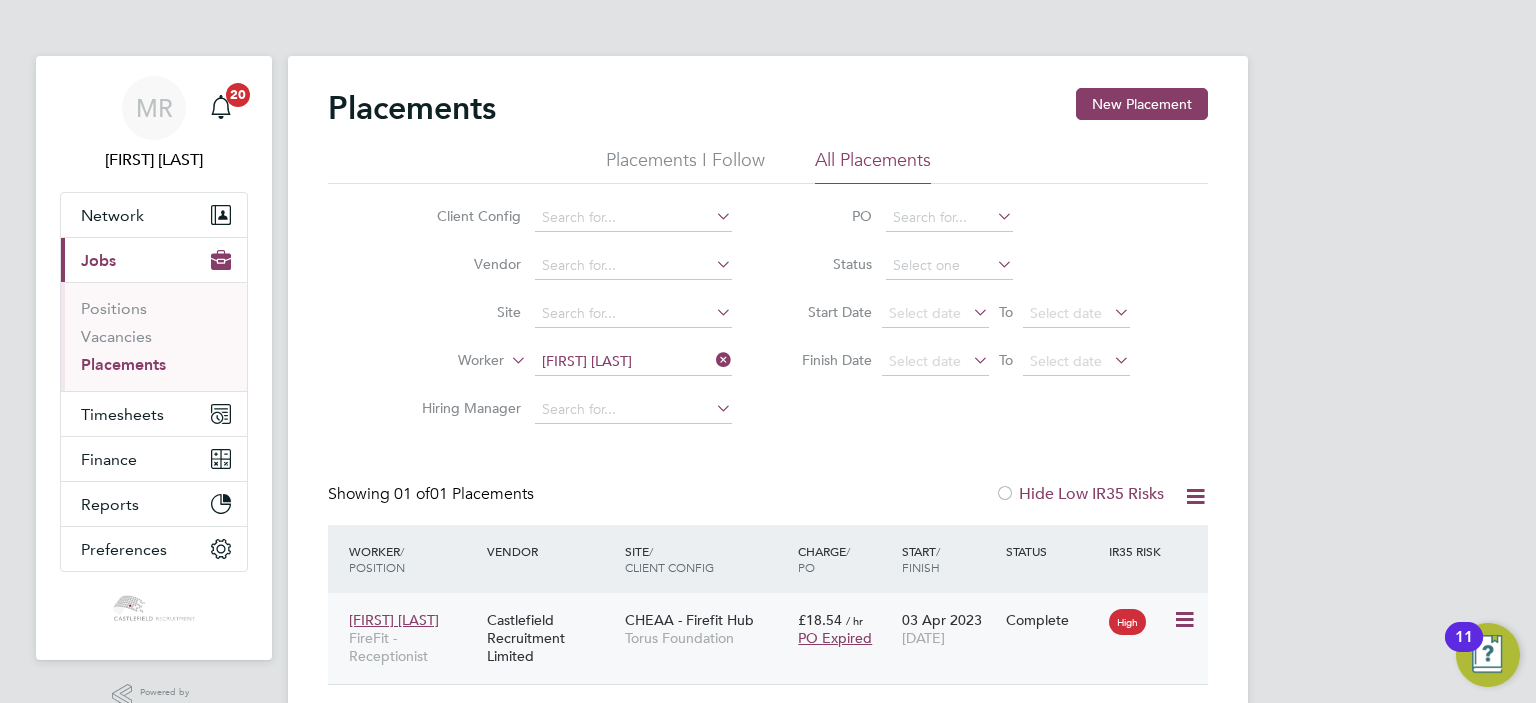 click on "Castlefield Recruitment Limited" 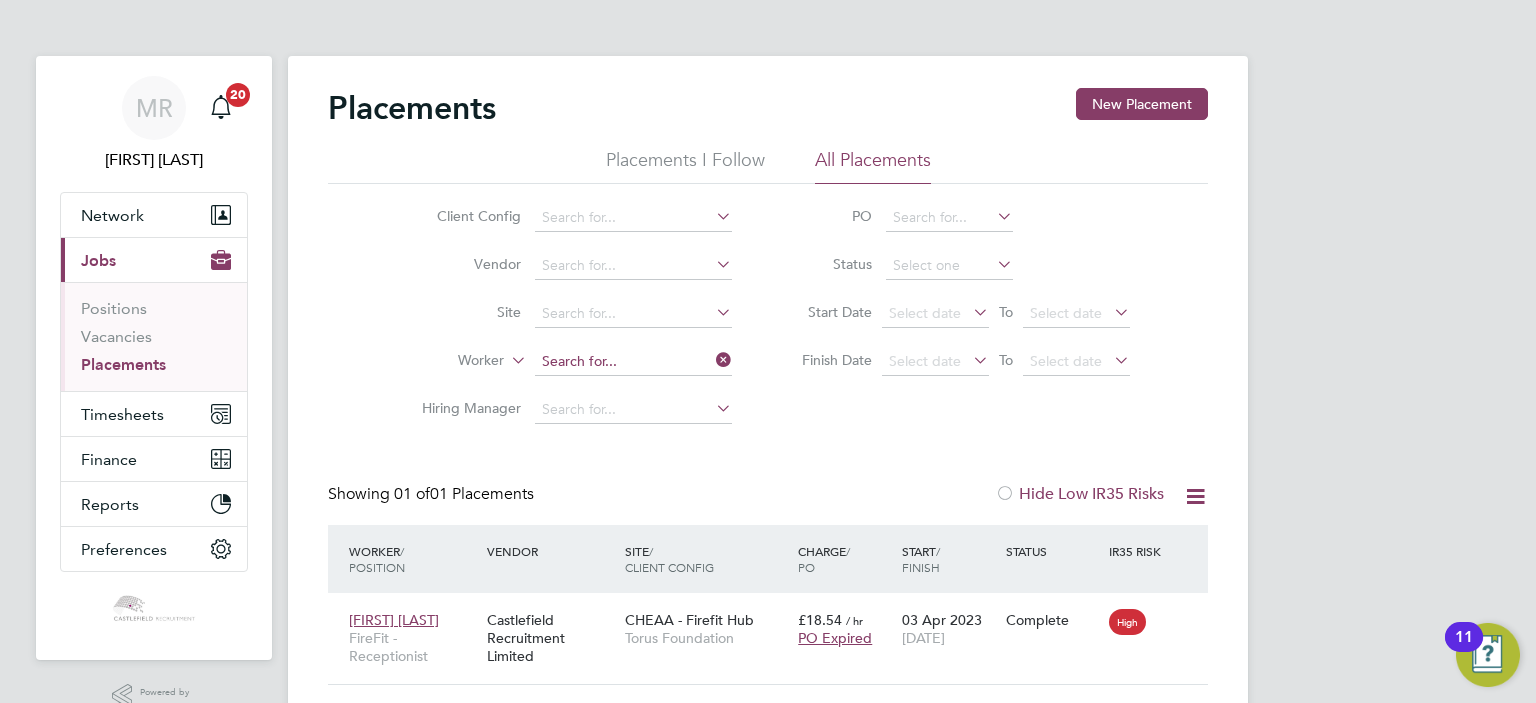 click 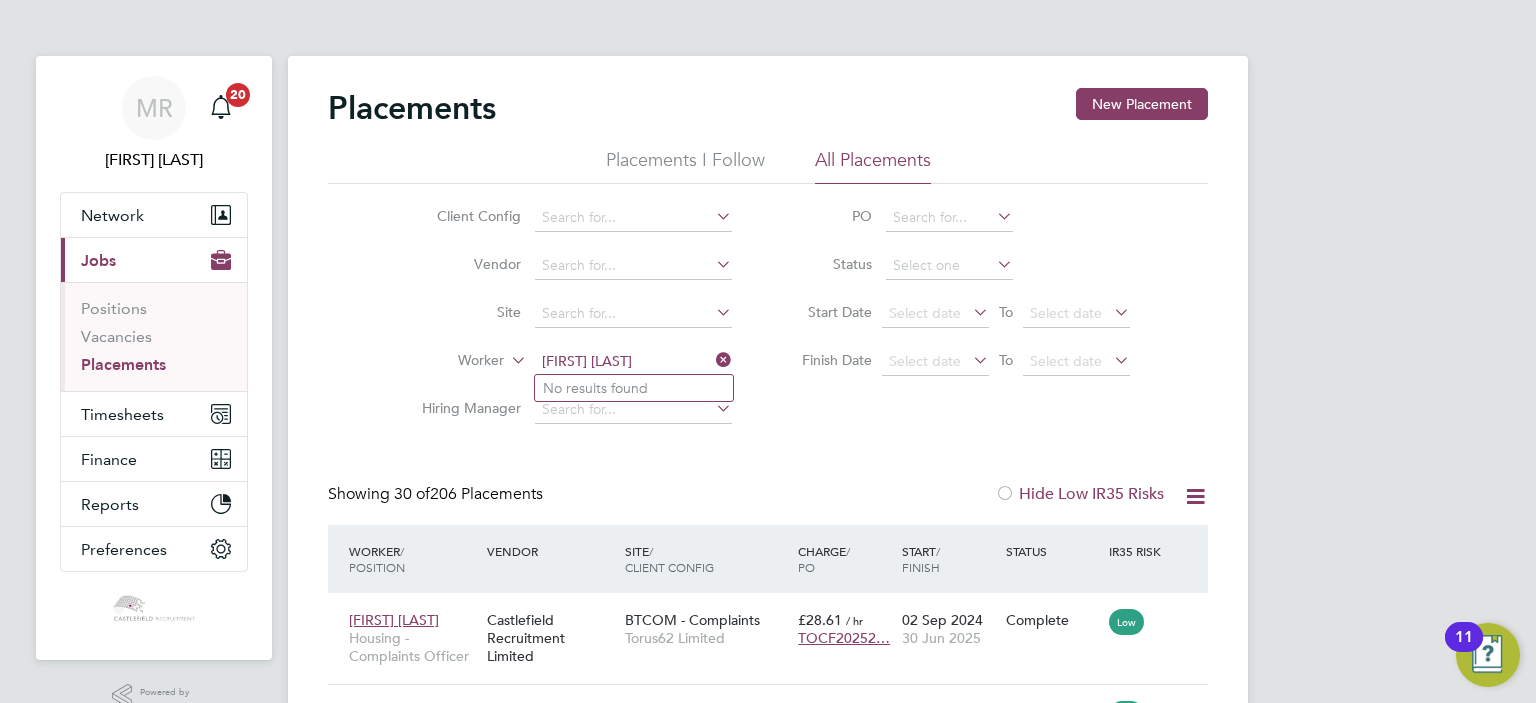 drag, startPoint x: 618, startPoint y: 361, endPoint x: 534, endPoint y: 345, distance: 85.51023 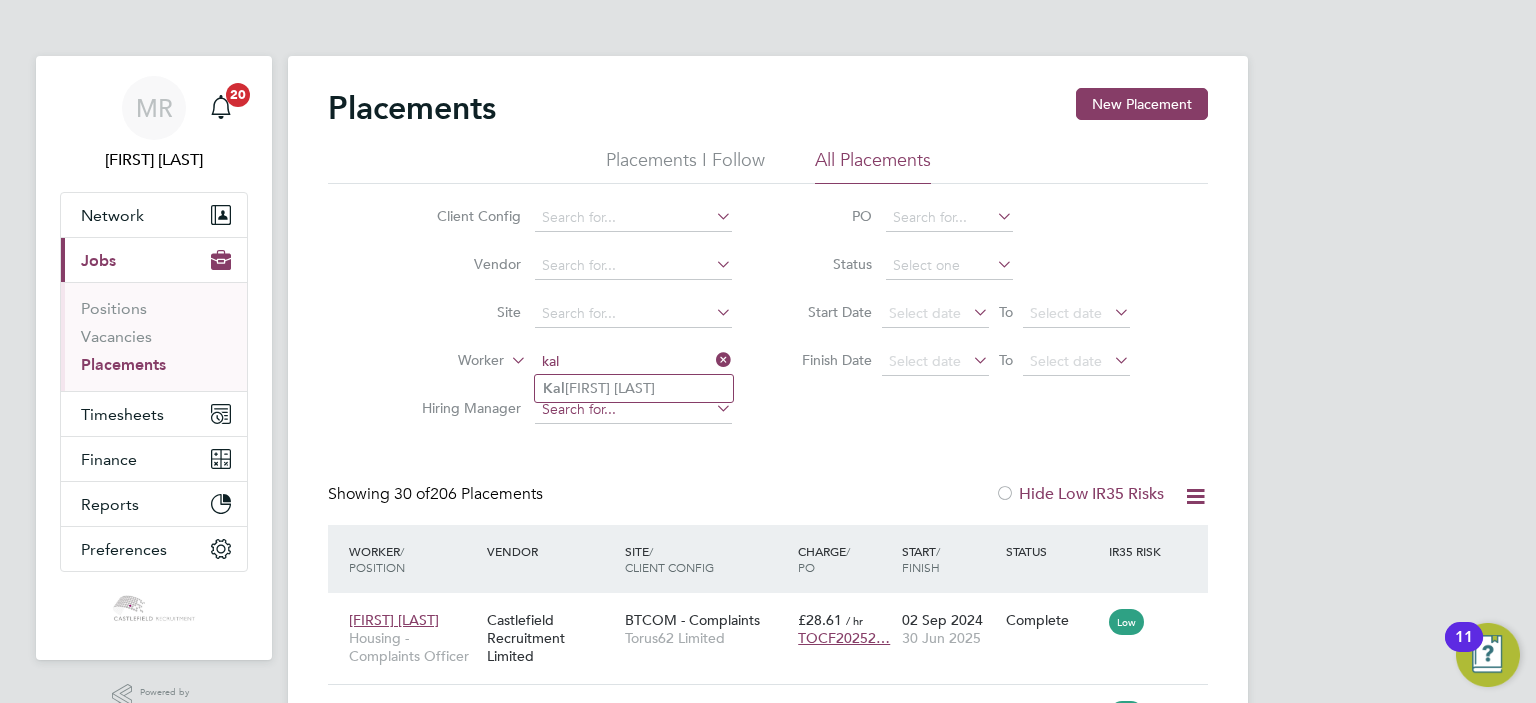 type on "kal" 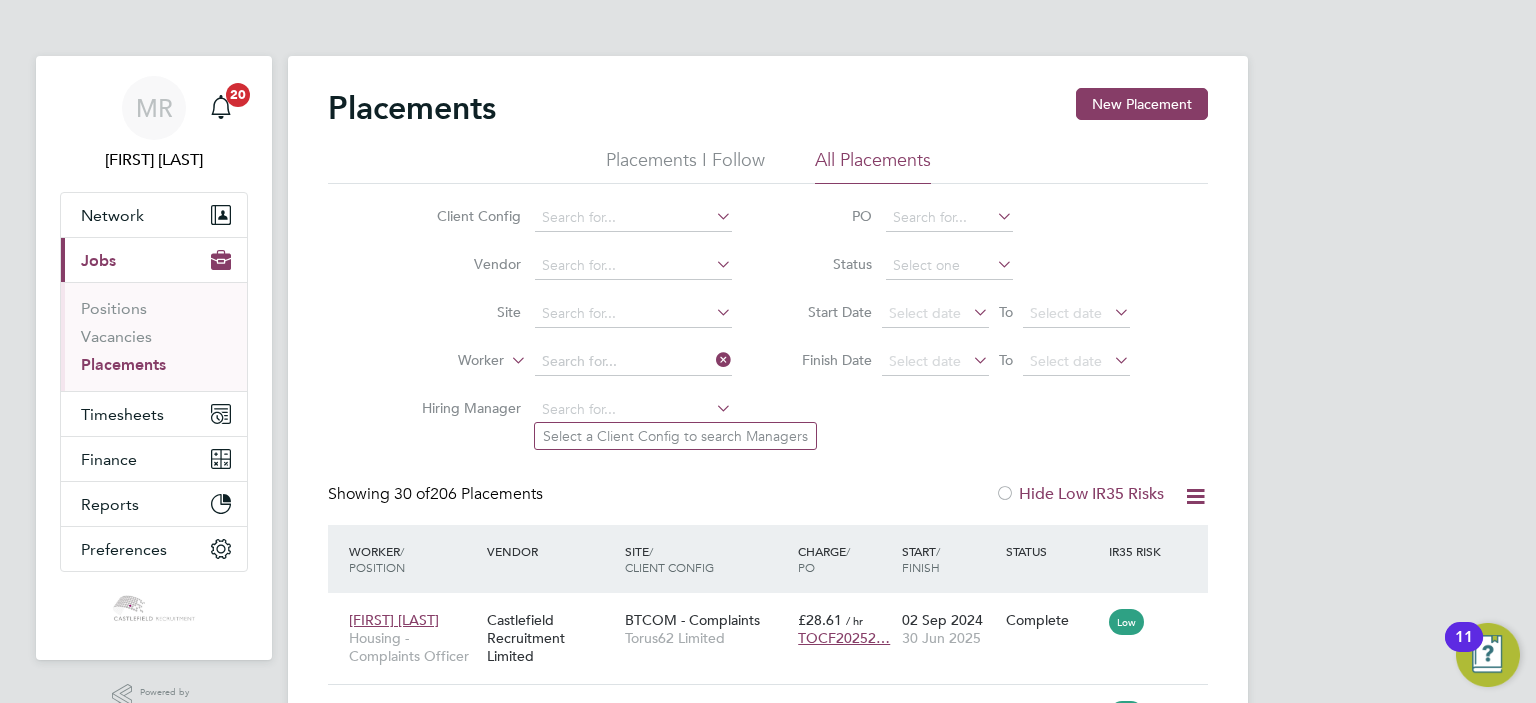 click on "Placements New Placement Placements I Follow All Placements Client Config   Vendor     Site     Worker     Hiring Manager   PO   Status   Start Date
Select date
To
Select date
Finish Date
Select date
To
Select date
Showing   30 of  206 Placements Hide Low IR35 Risks Worker  / Position Vendor Site / Client Config Charge  / PO Start  / Finish Status IR35 Risk Deborah Walsh Housing - Complaints Officer Castlefield Recruitment Limited BTCOM - Complaints Torus62 Limited £28.61   / hr TOCF20252… 02 Sep 2024 30 Jun 2025 Complete Low Kieren Veitch-Ven… Housing - Complaints Officer Castlefield Recruitment Limited BTCOM - Complaints Torus62 Limited £28.06   / hr PO Expired 03 Sep 2024 31 Dec 2024 Abandoned Low Kieren Veitch-Ven… Housing - Complaints Officer Castlefield Recruitment Limited BTCOM - Complaints Torus62 Limited £28.06   / hr TOCF20252… 02 Sep 2024 18 Mar 2025 Complete Low Ataria Tabi Housing - Customer Service Advisor Castlefield Recruitment Limited" 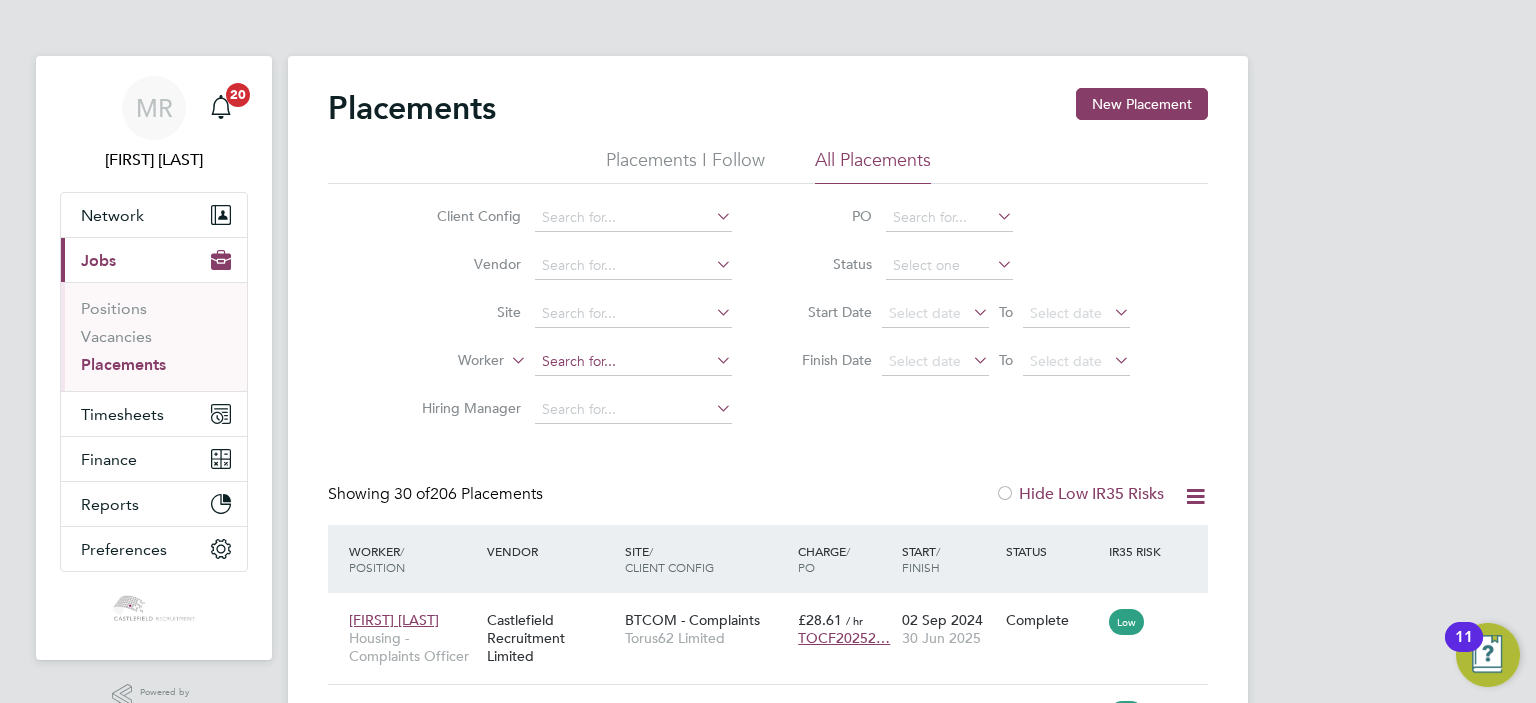click 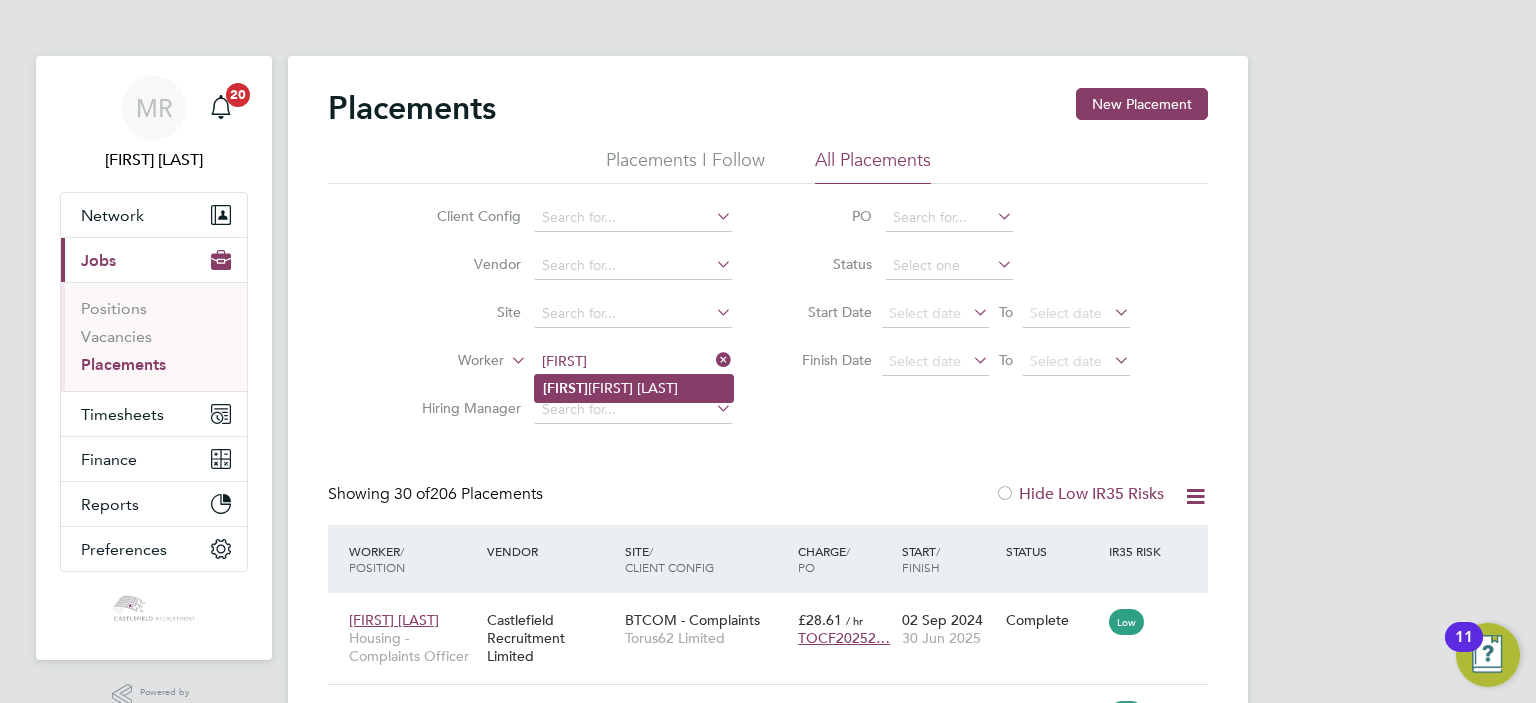 click on "Kalvi n Walton" 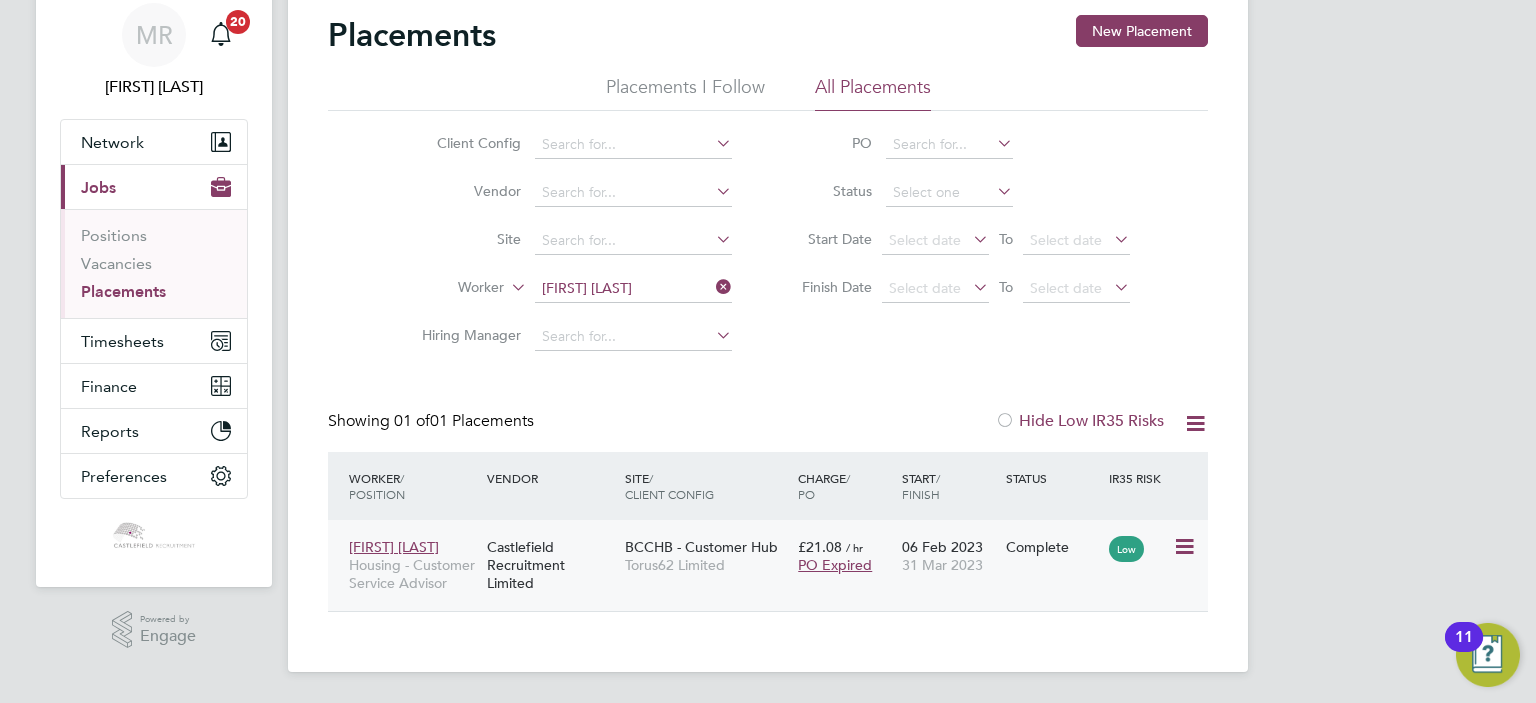 click on "06 Feb 2023 31 Mar 2023" 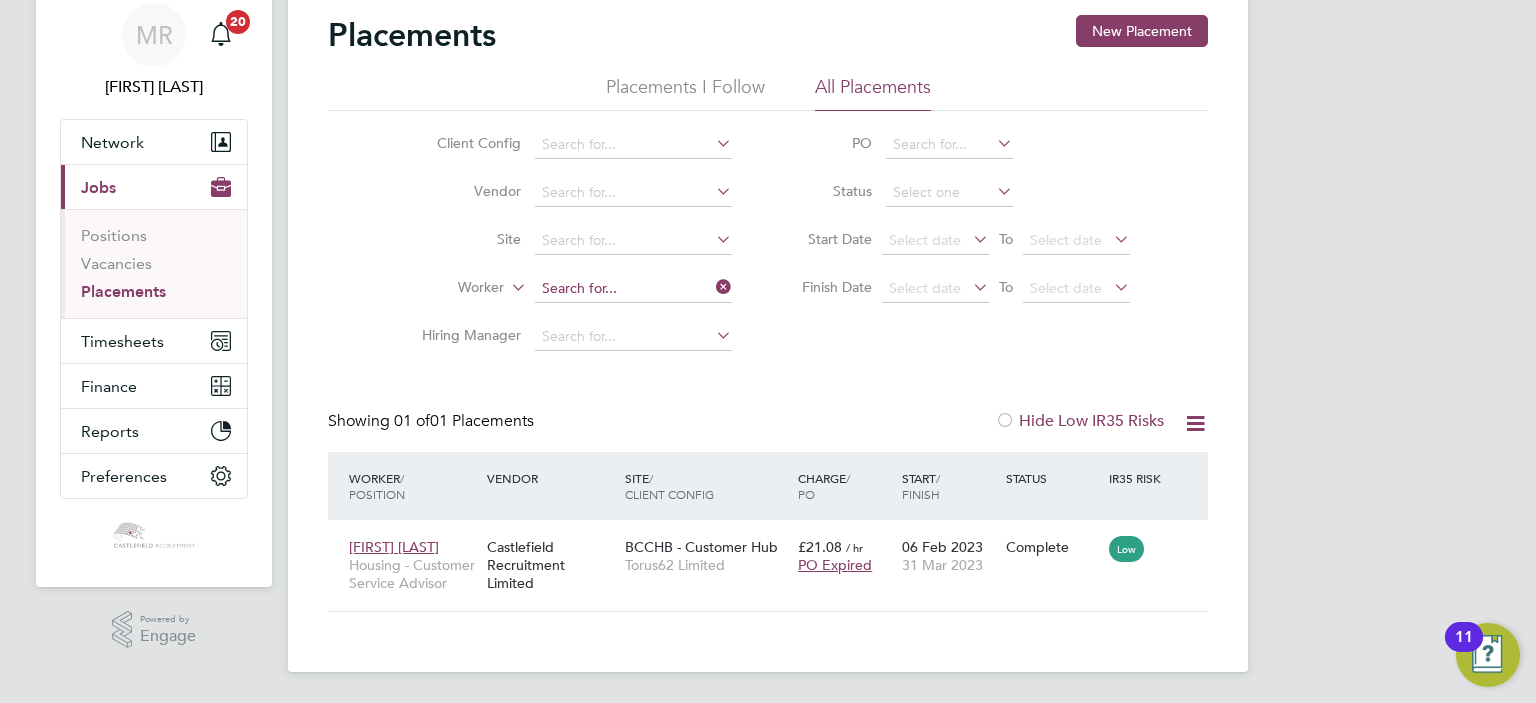 click 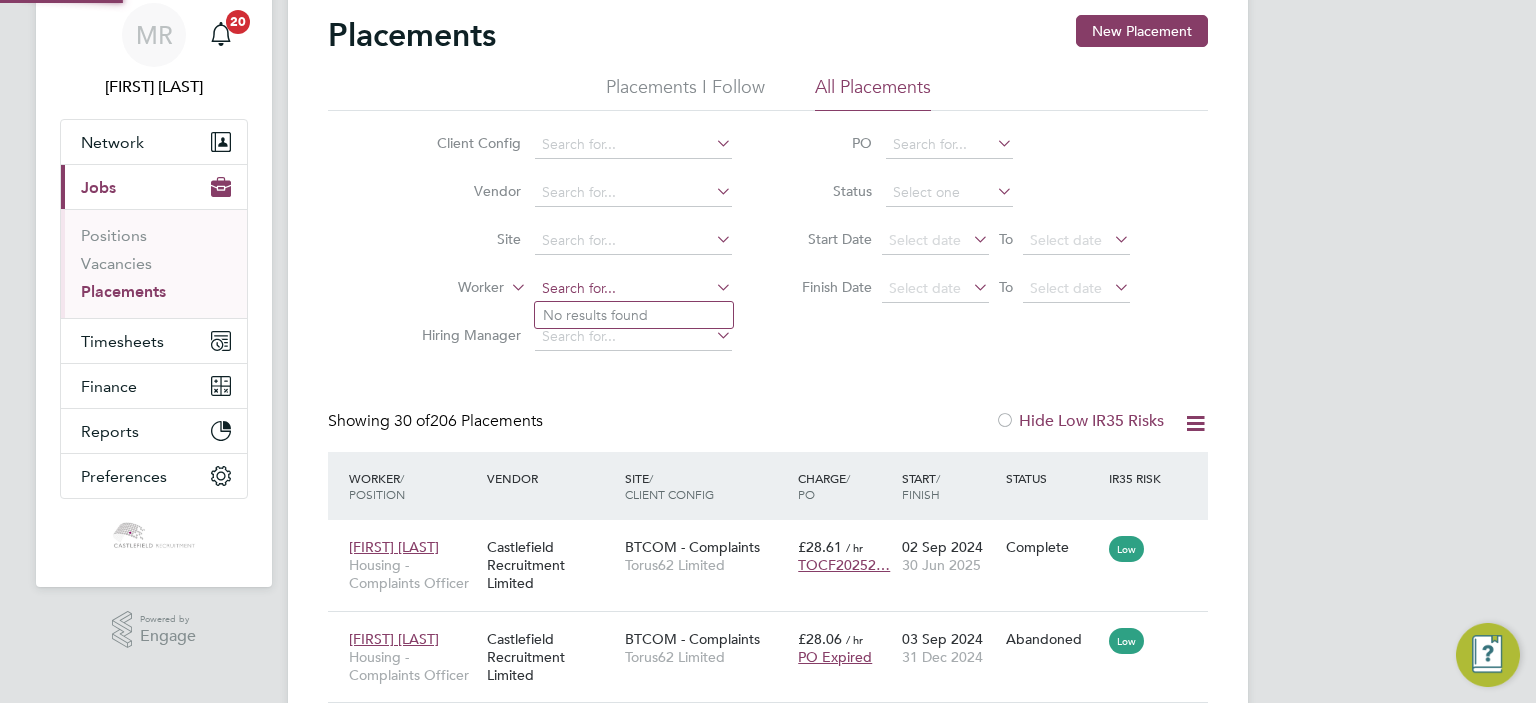 scroll, scrollTop: 10, scrollLeft: 9, axis: both 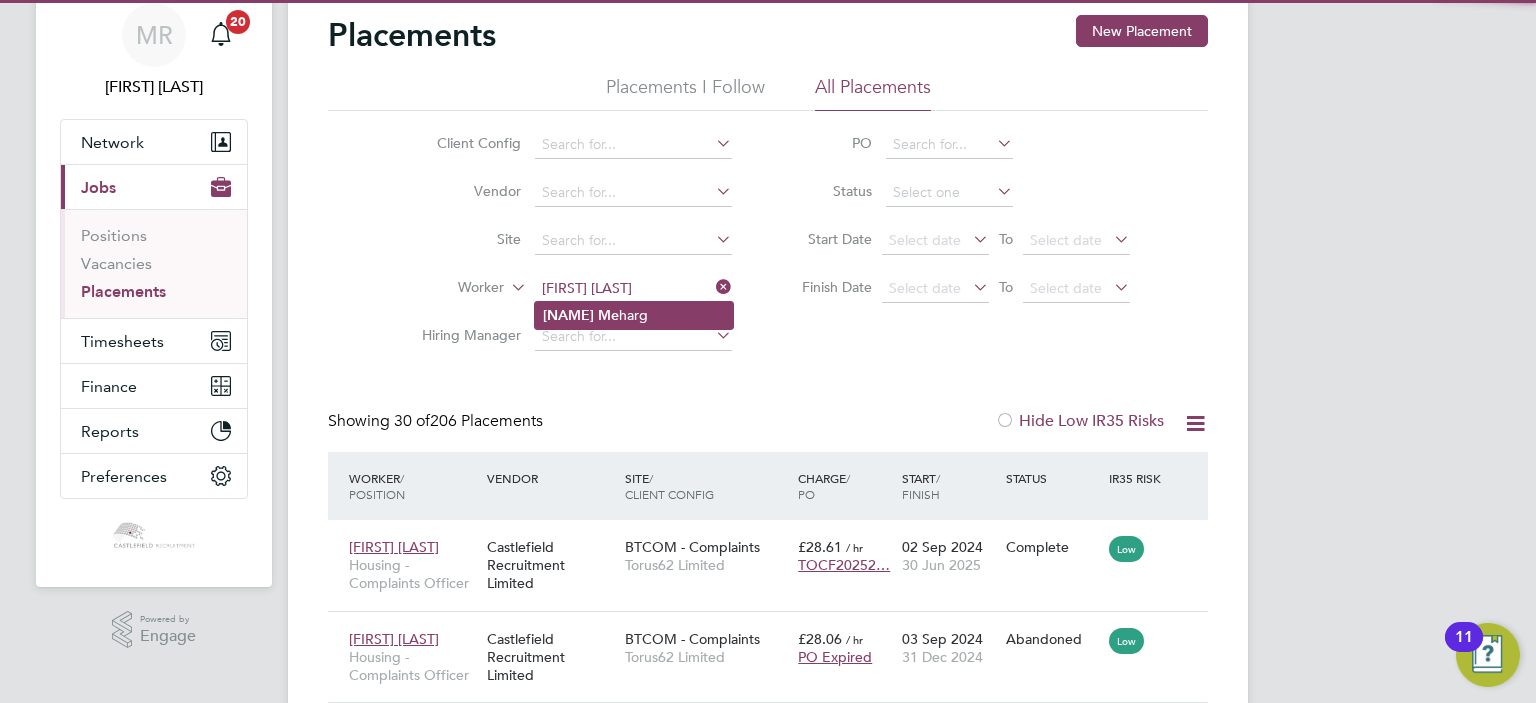 click on "Tracey   Me harg" 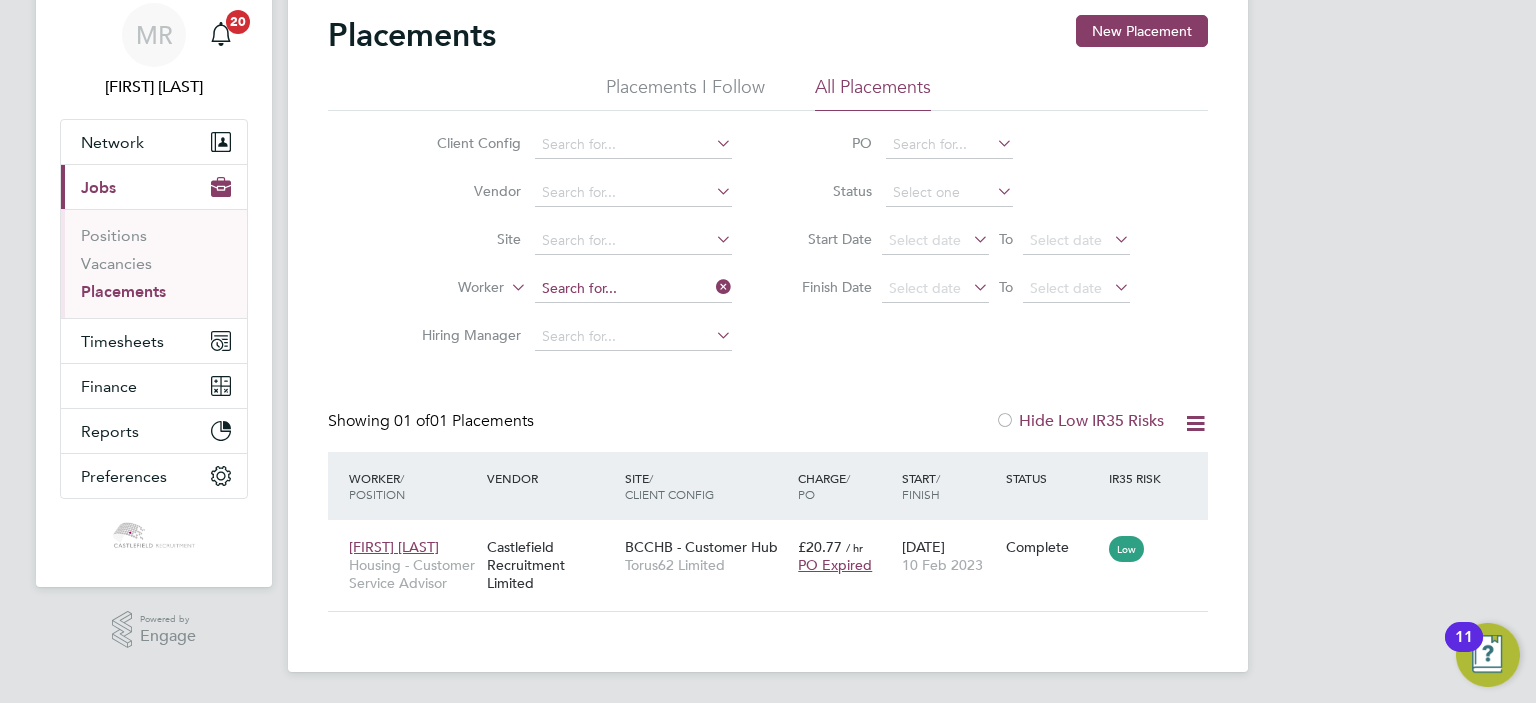 click 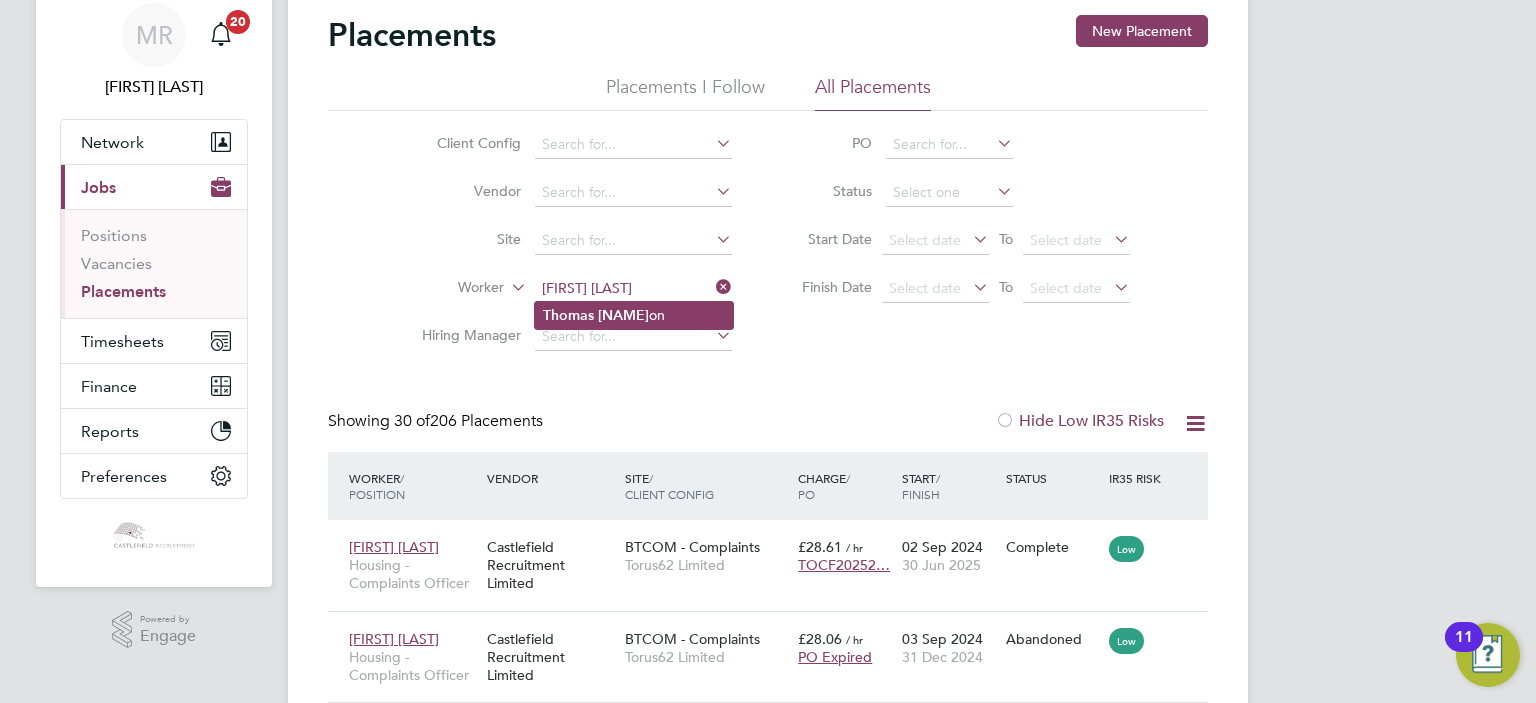 click on "Thomas   Nels on" 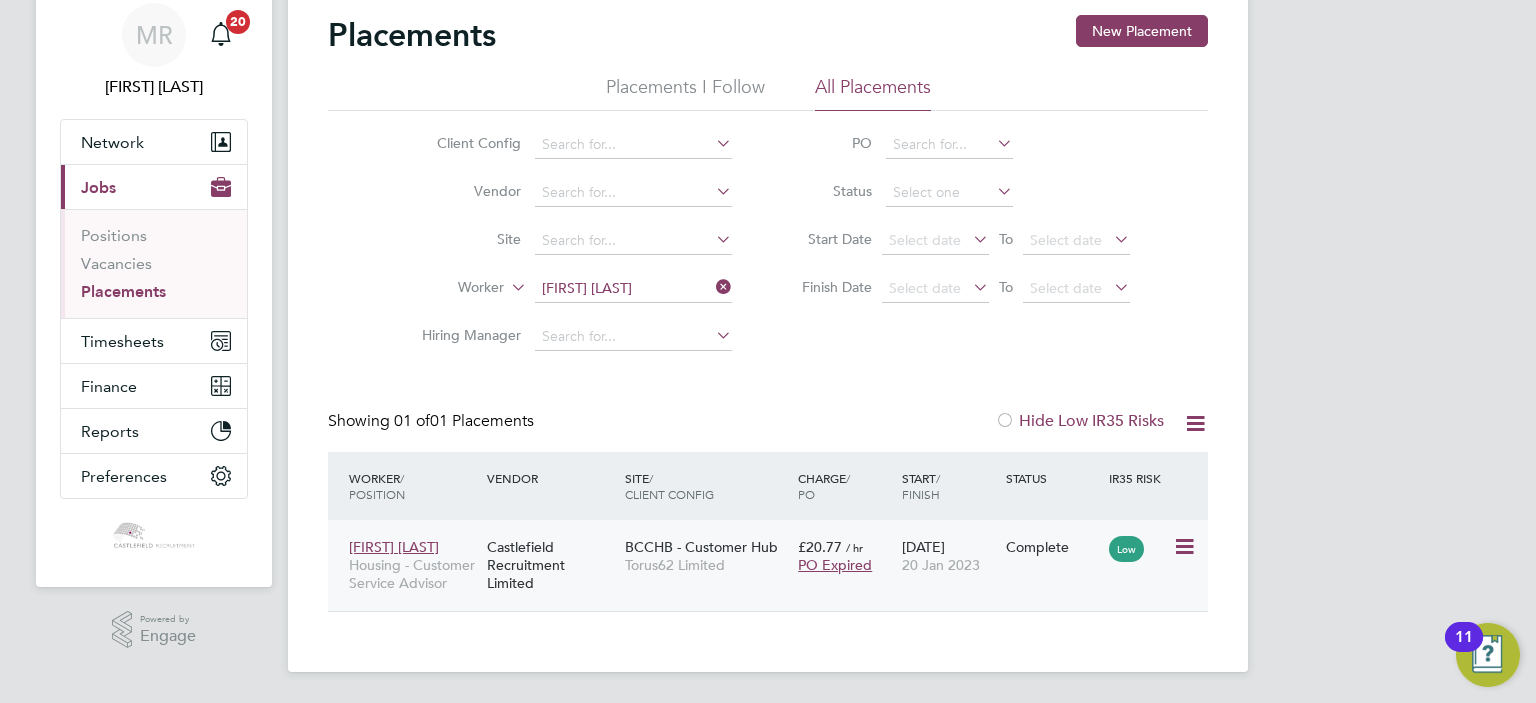 click on "20 Jan 2023" 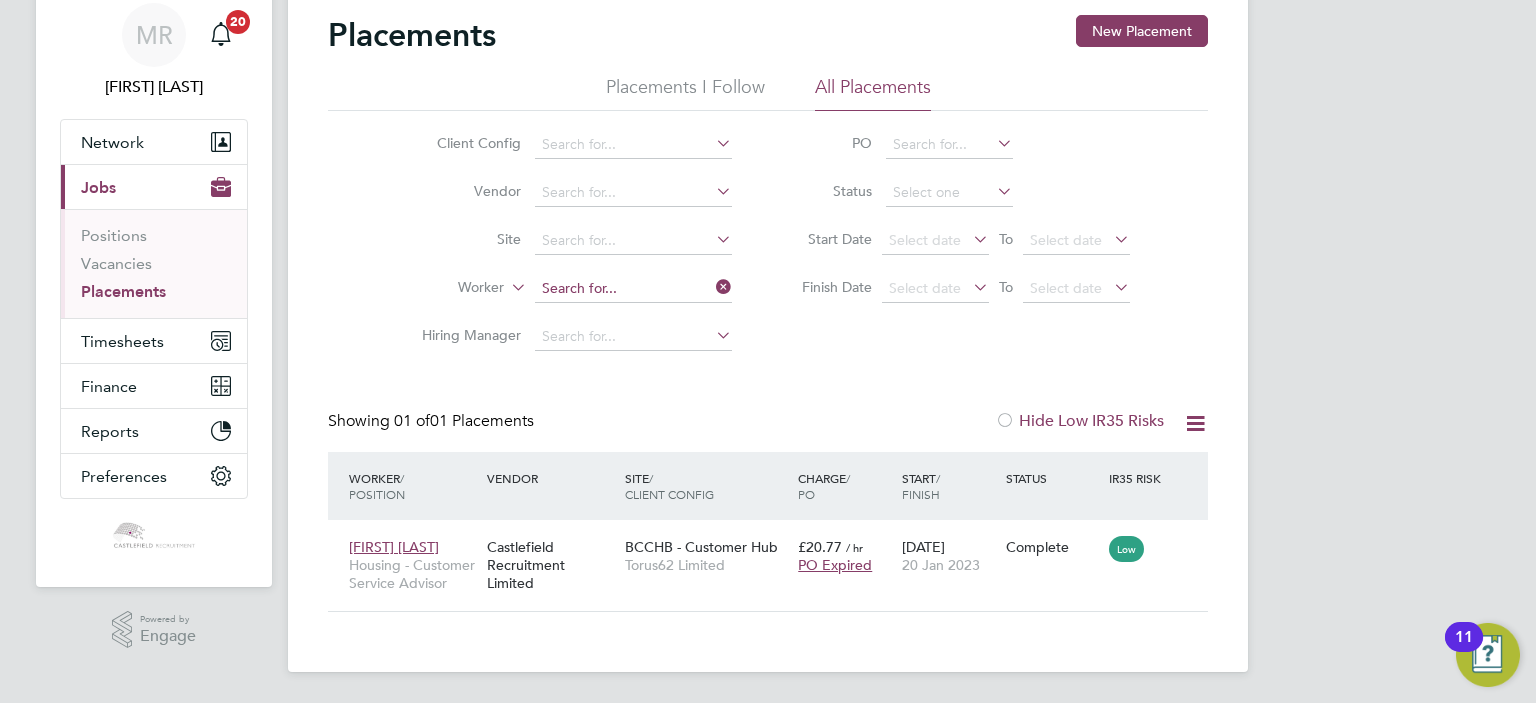click 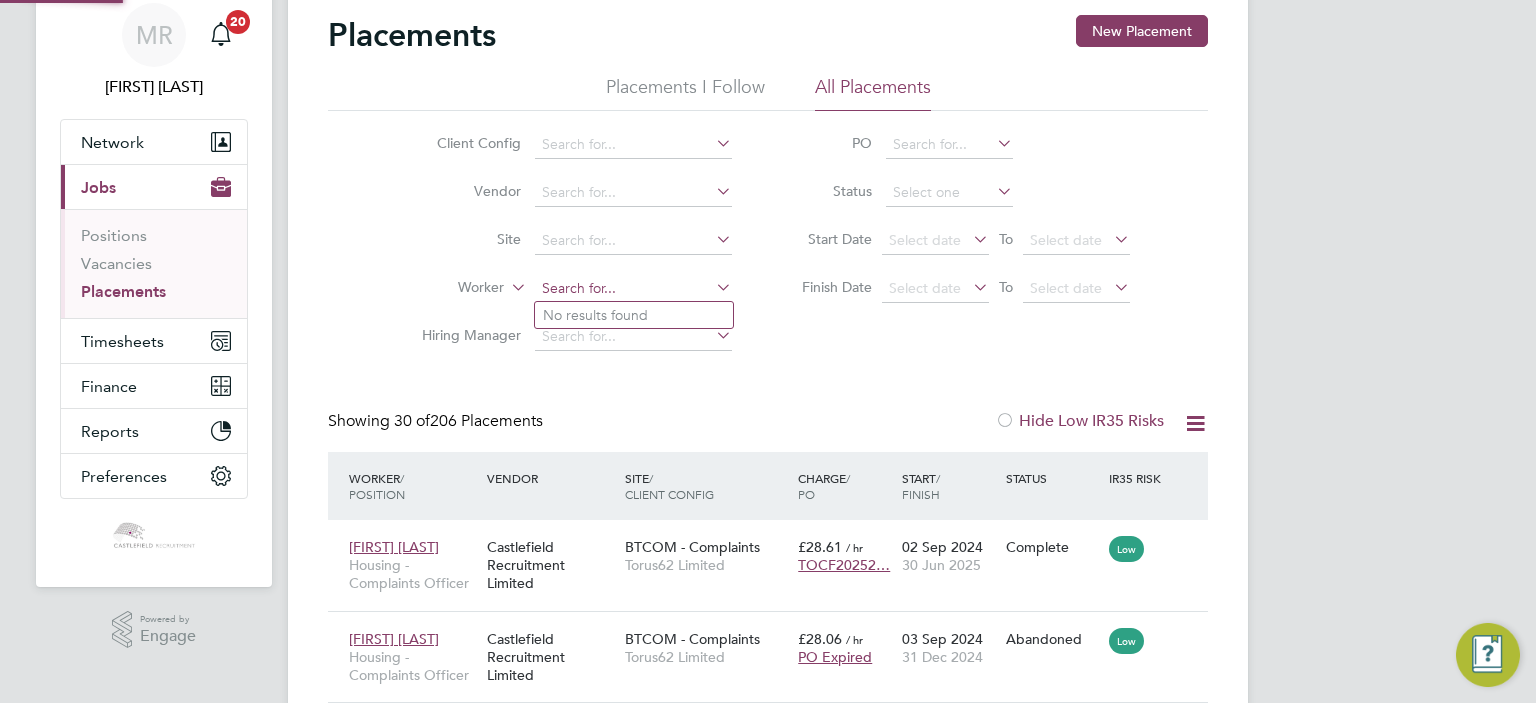 scroll, scrollTop: 10, scrollLeft: 9, axis: both 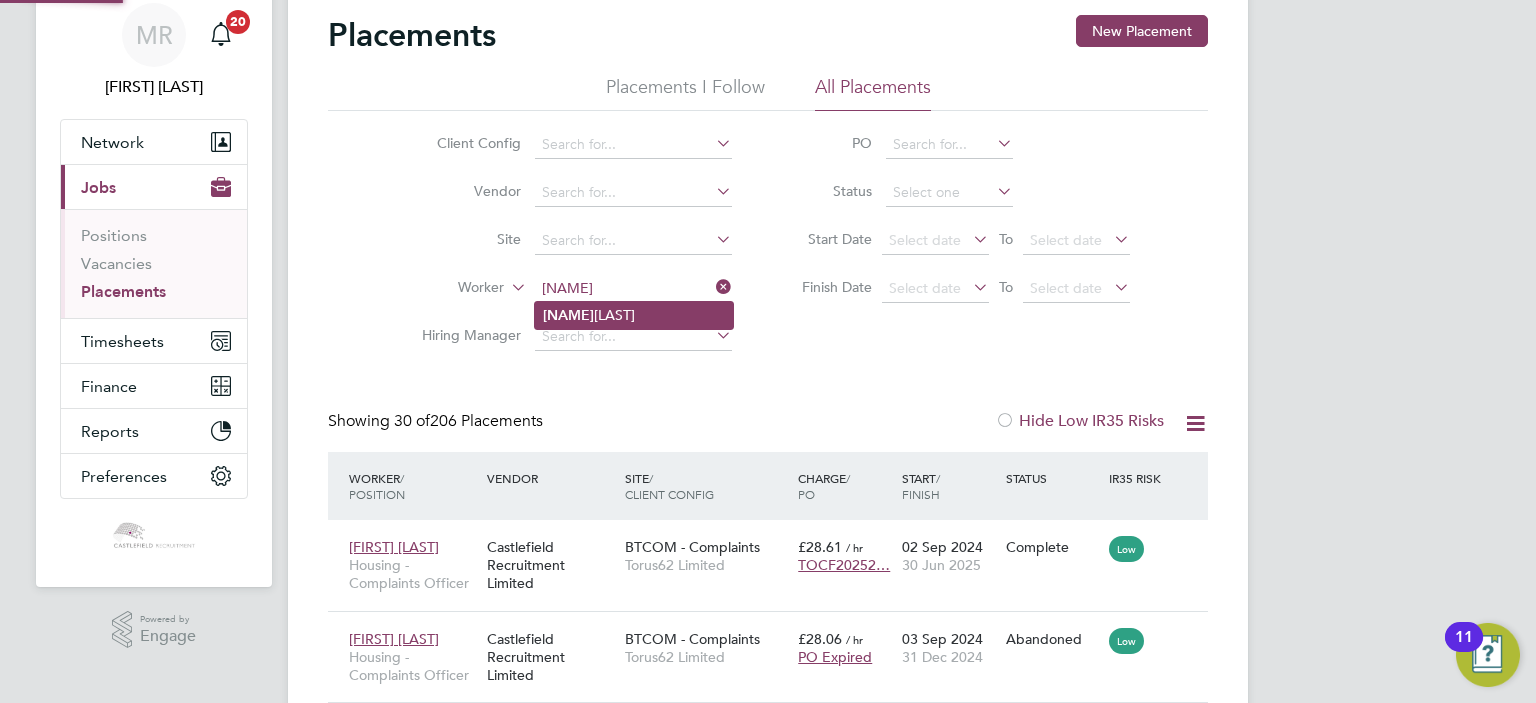 click on "Yafet  Hadgu" 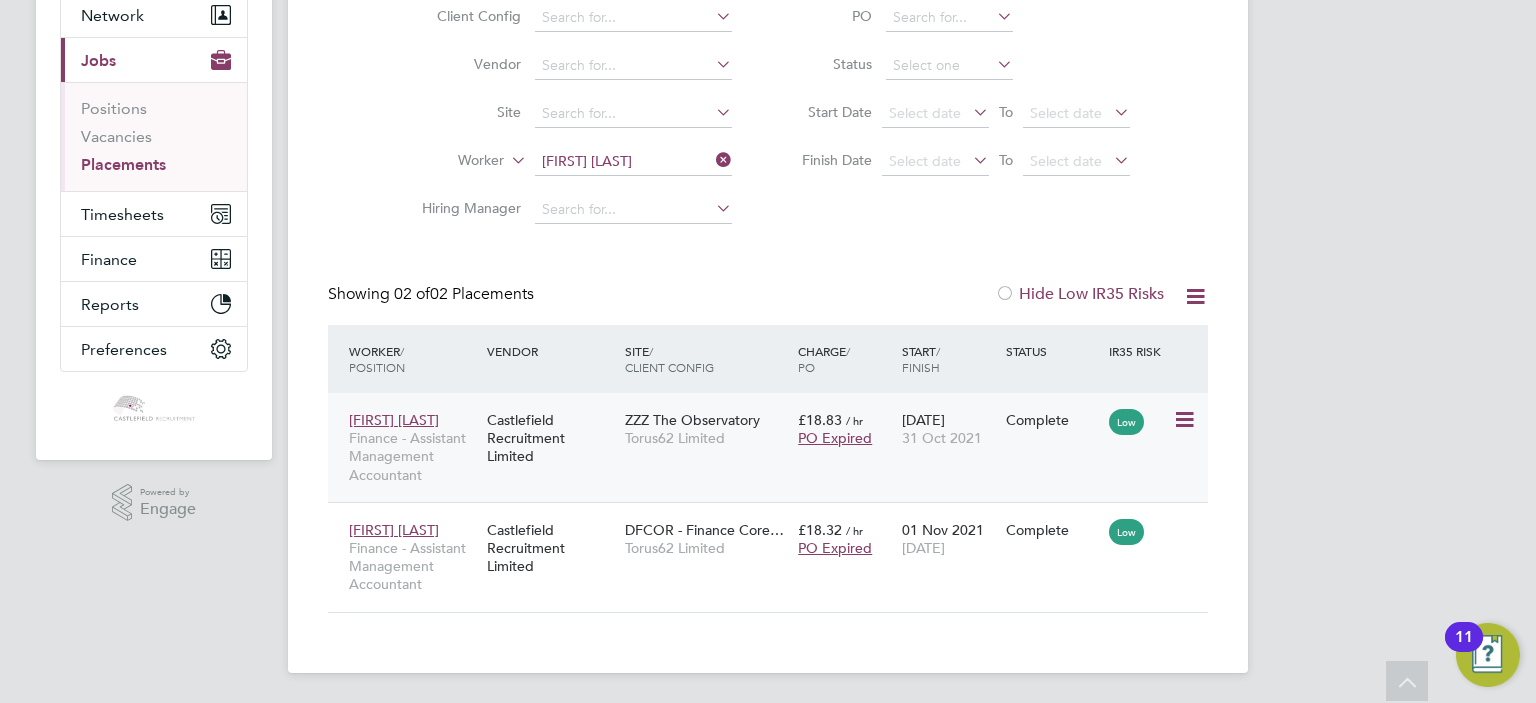 click on "31 Oct 2021" 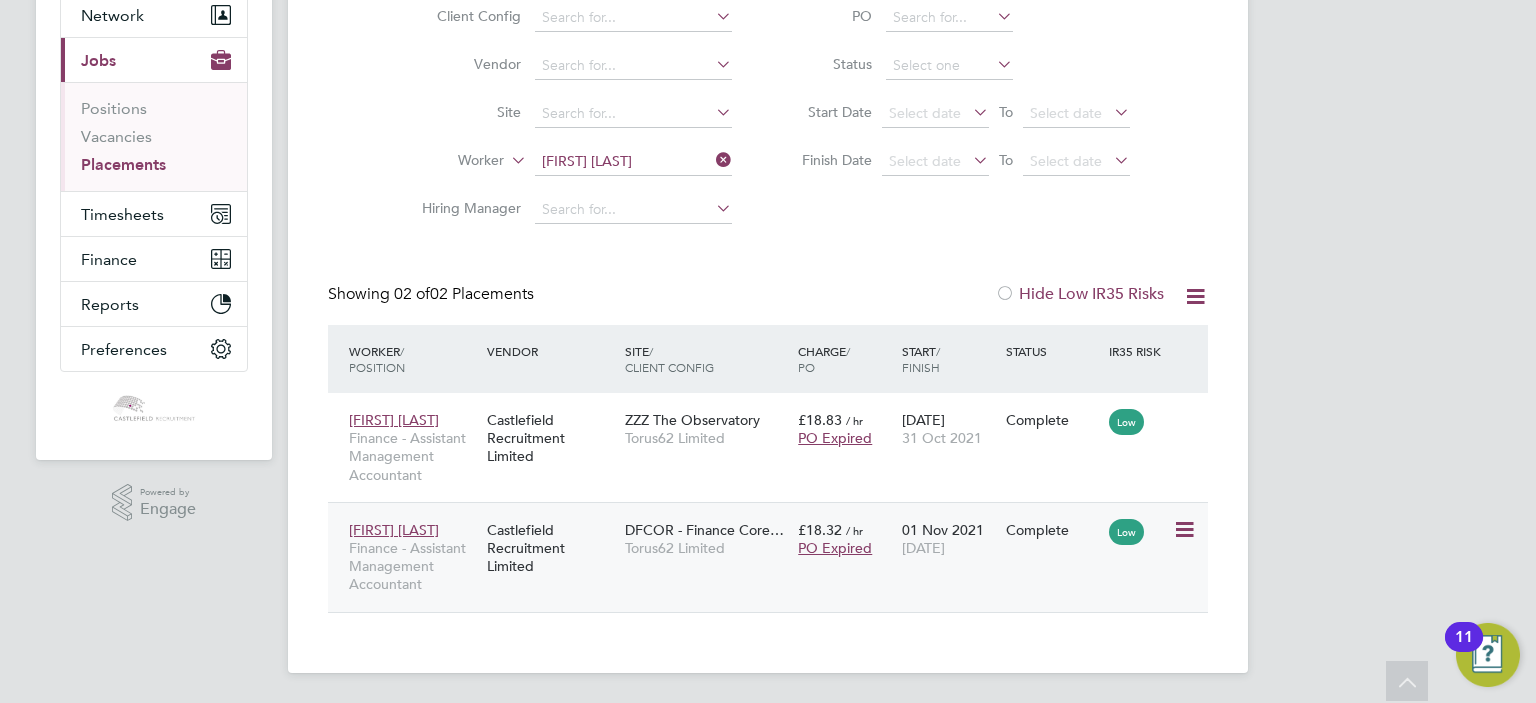 click on "Yafet Hadgu Finance - Assistant Management Accountant Castlefield Recruitment Limited DFCOR - Finance Core… Torus62 Limited £18.32   / hr PO Expired 01 Nov 2021 08 Jan 2023 Complete Low" 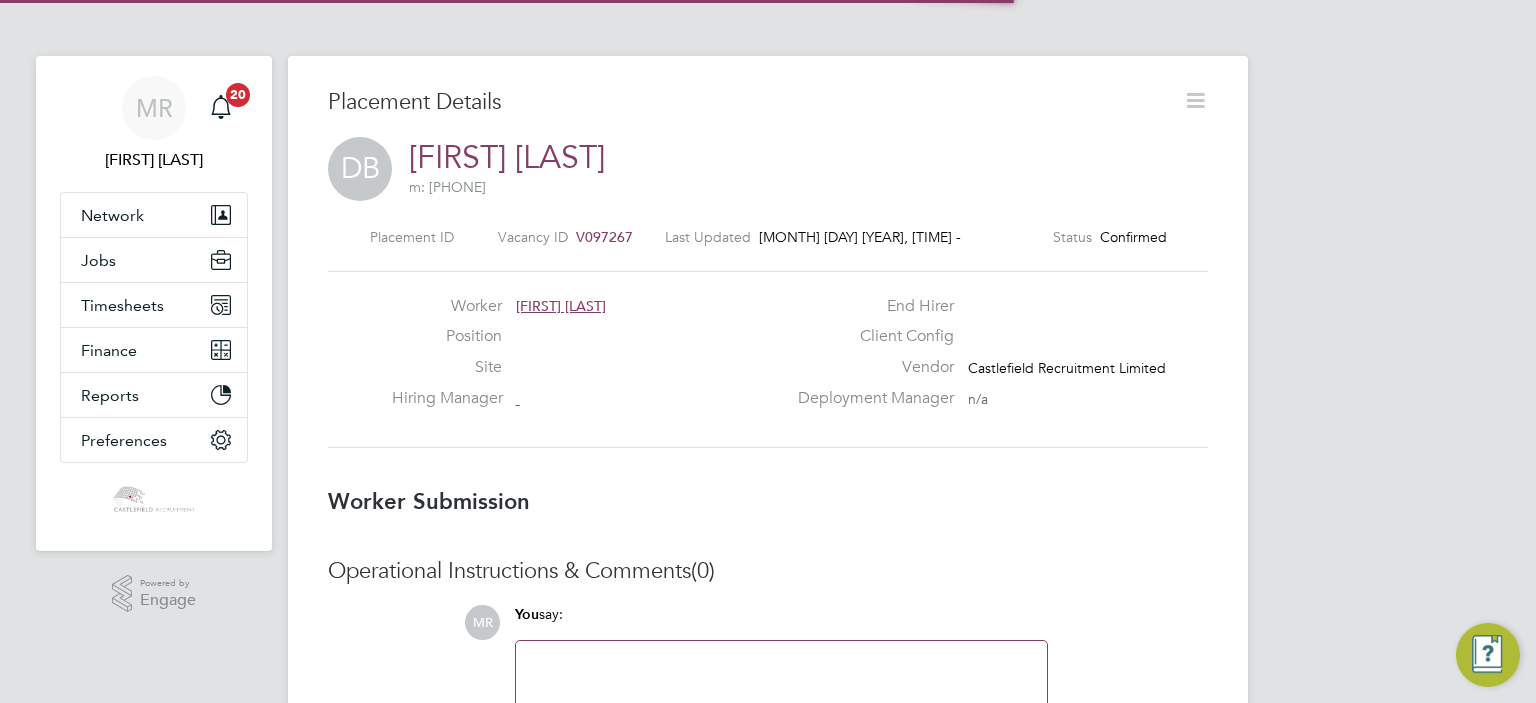 scroll, scrollTop: 0, scrollLeft: 0, axis: both 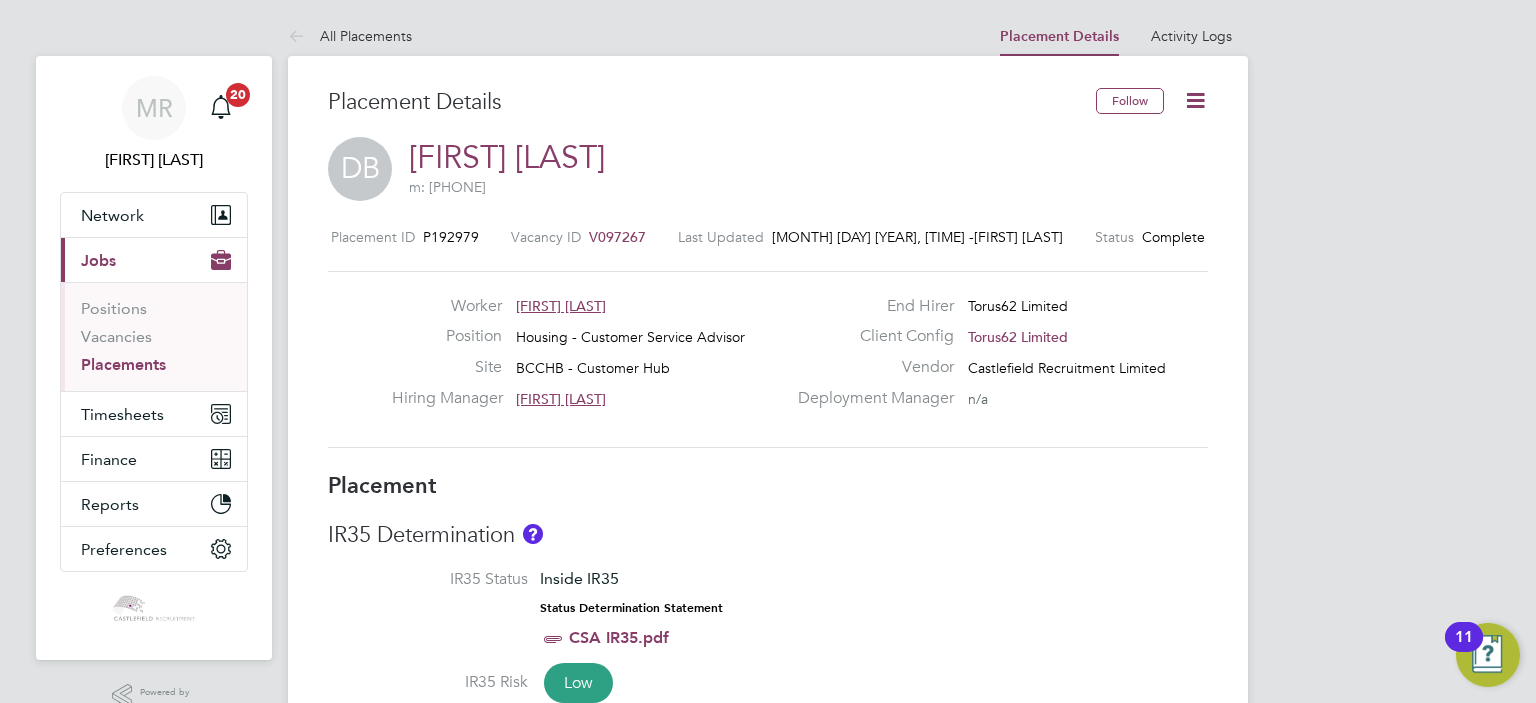click 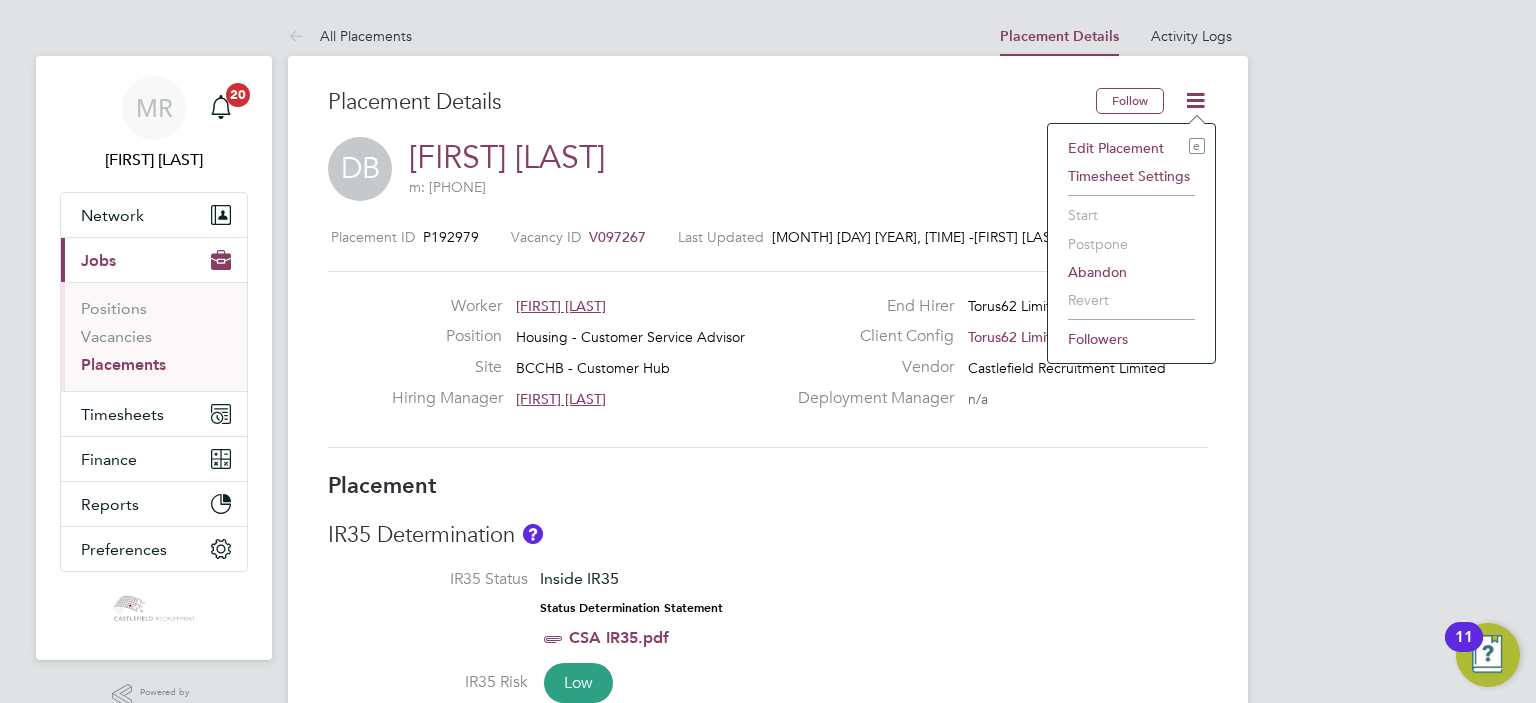 click on "Edit Placement e" 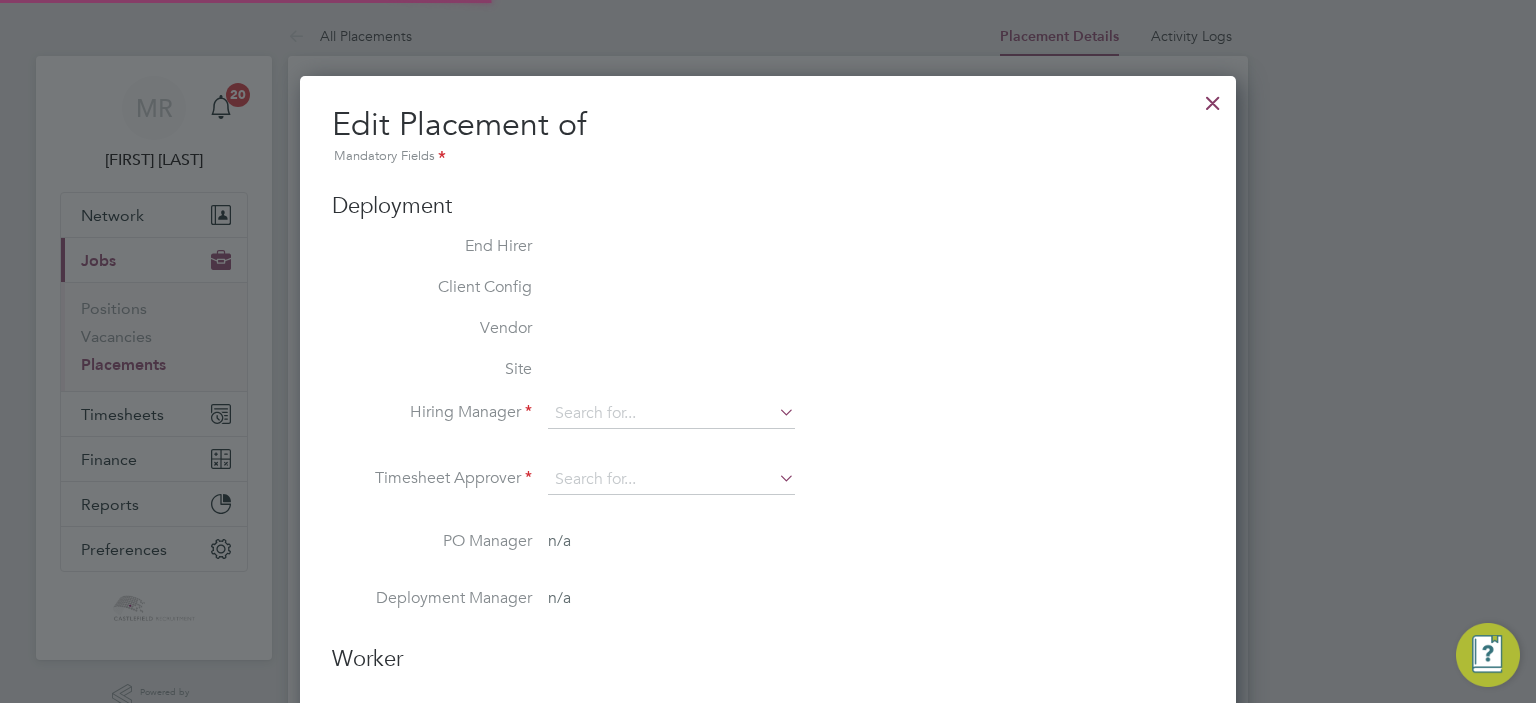 type on "Debra Cunningham" 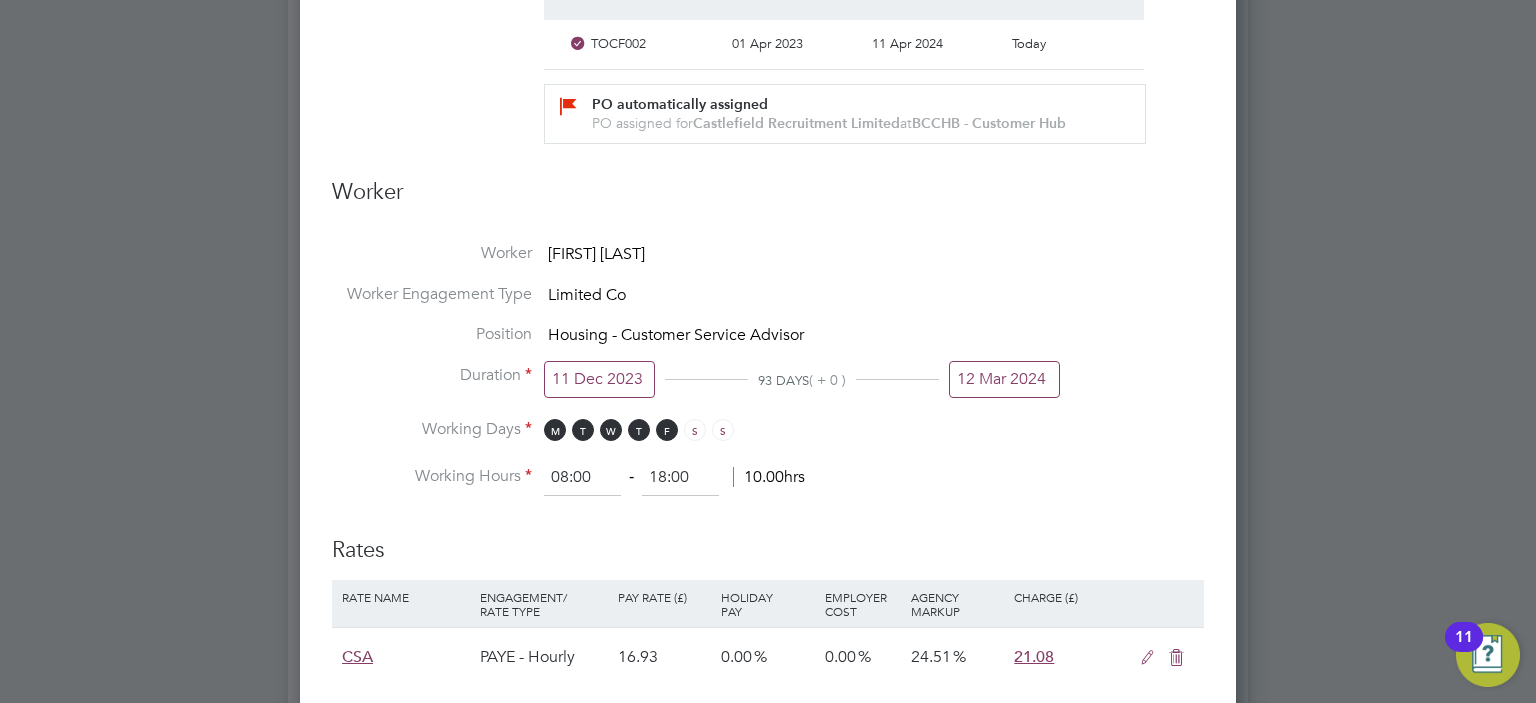 click on "Duration 11 Dec 2023 93 DAYS  ( + 0 ) 12 Mar 2024" at bounding box center (768, 392) 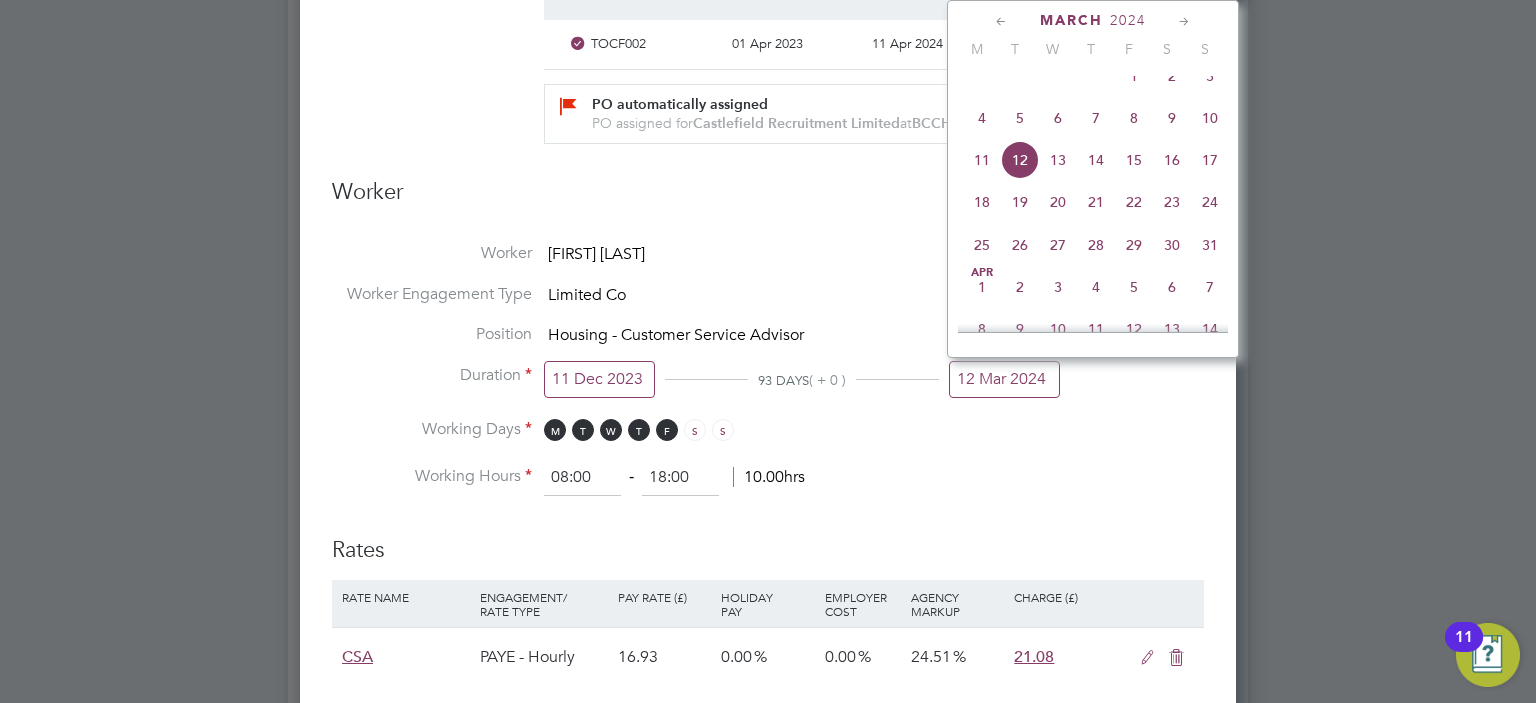 click on "11" 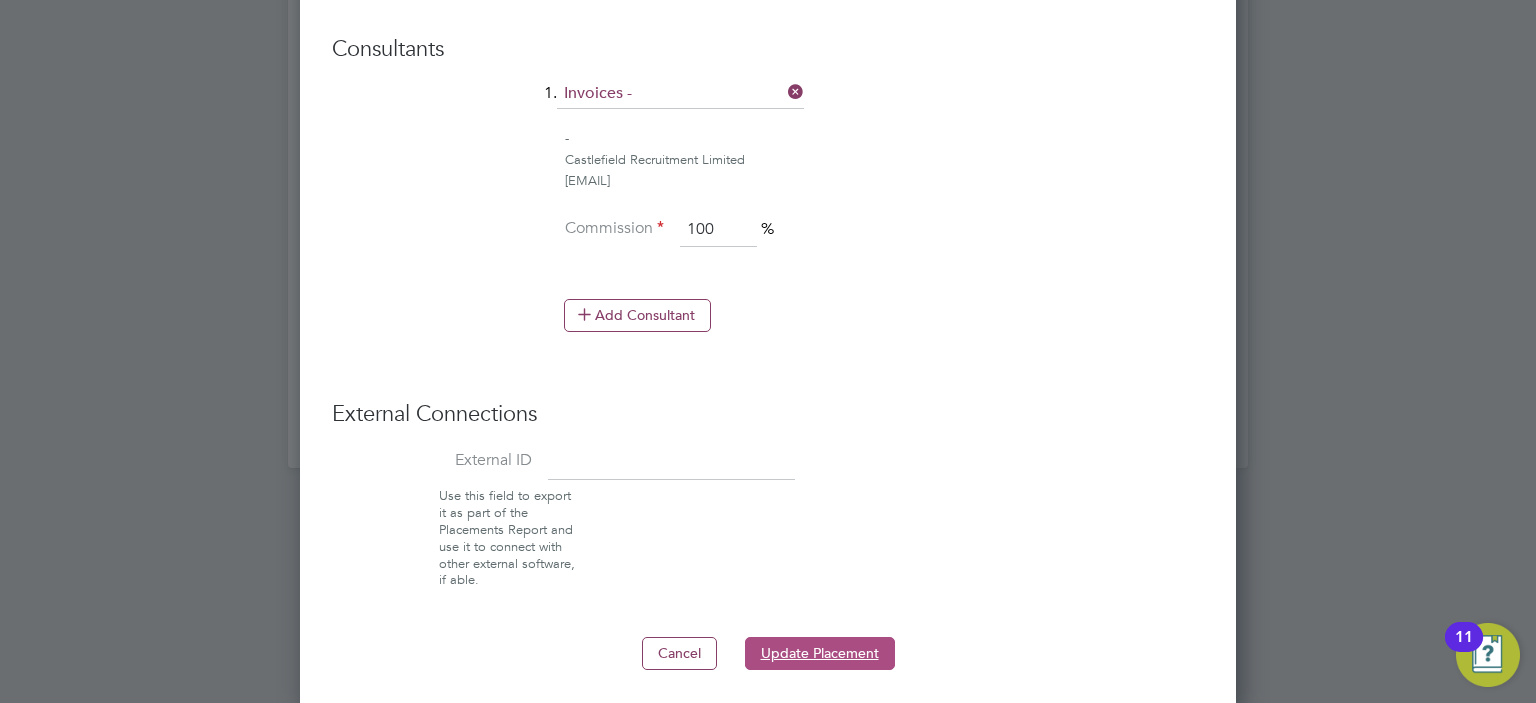 click on "Update Placement" at bounding box center (820, 653) 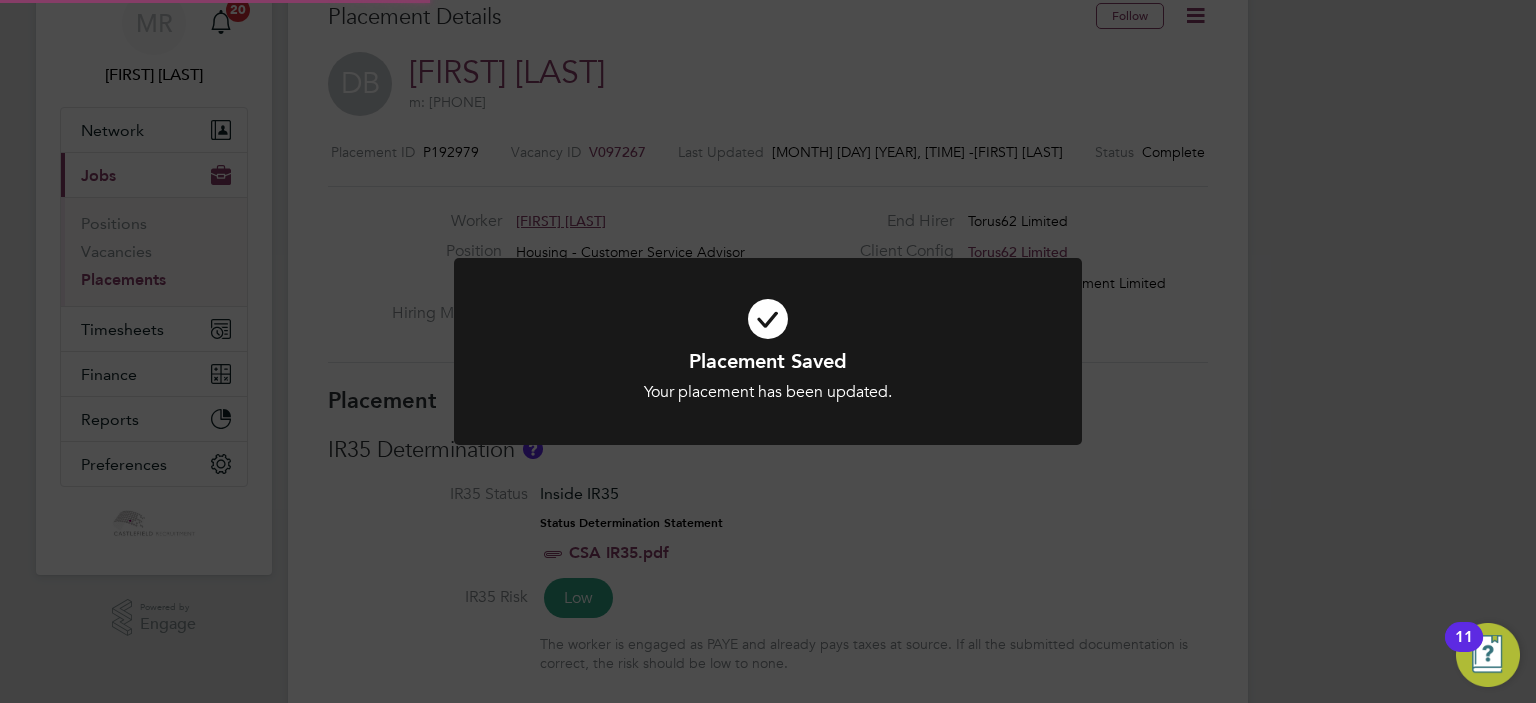 click on "Your placement has been updated." at bounding box center [768, 392] 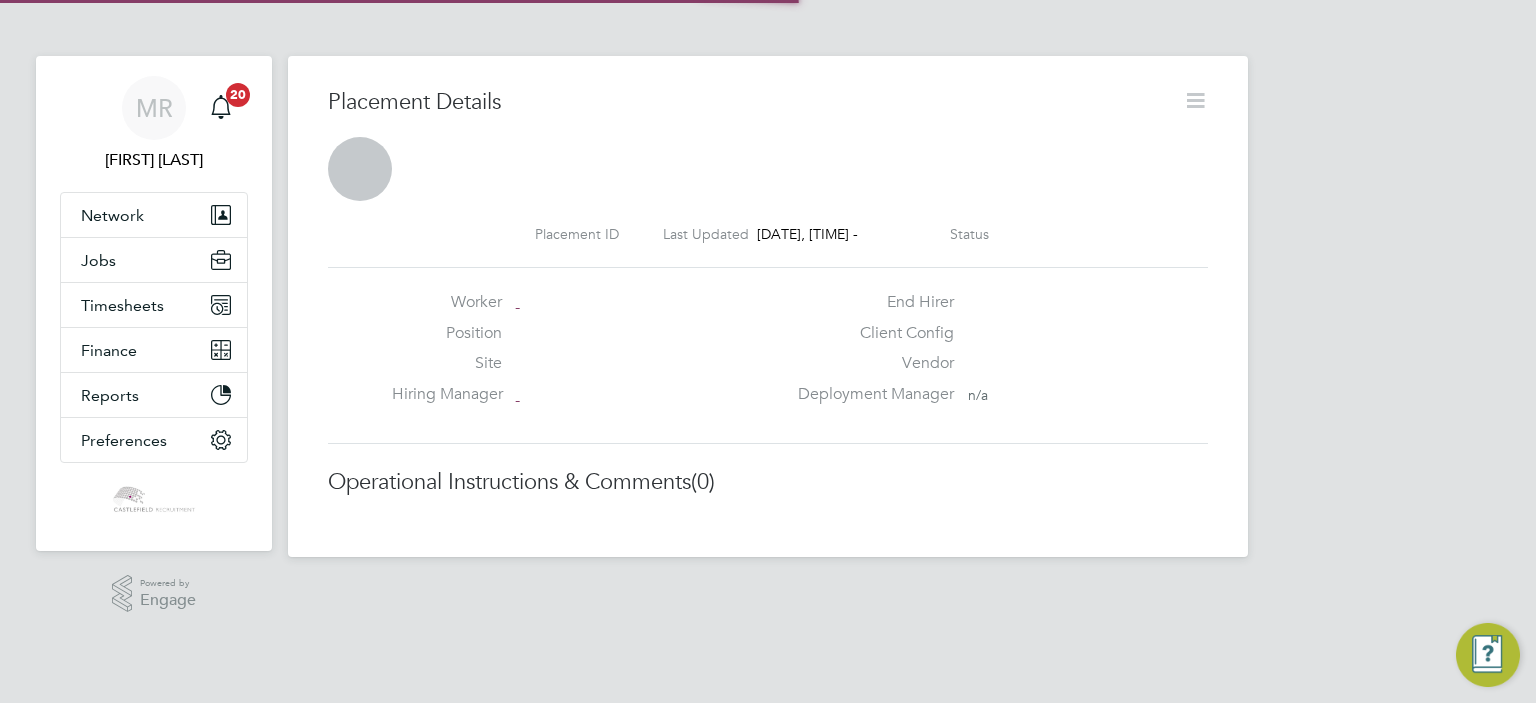 scroll, scrollTop: 0, scrollLeft: 0, axis: both 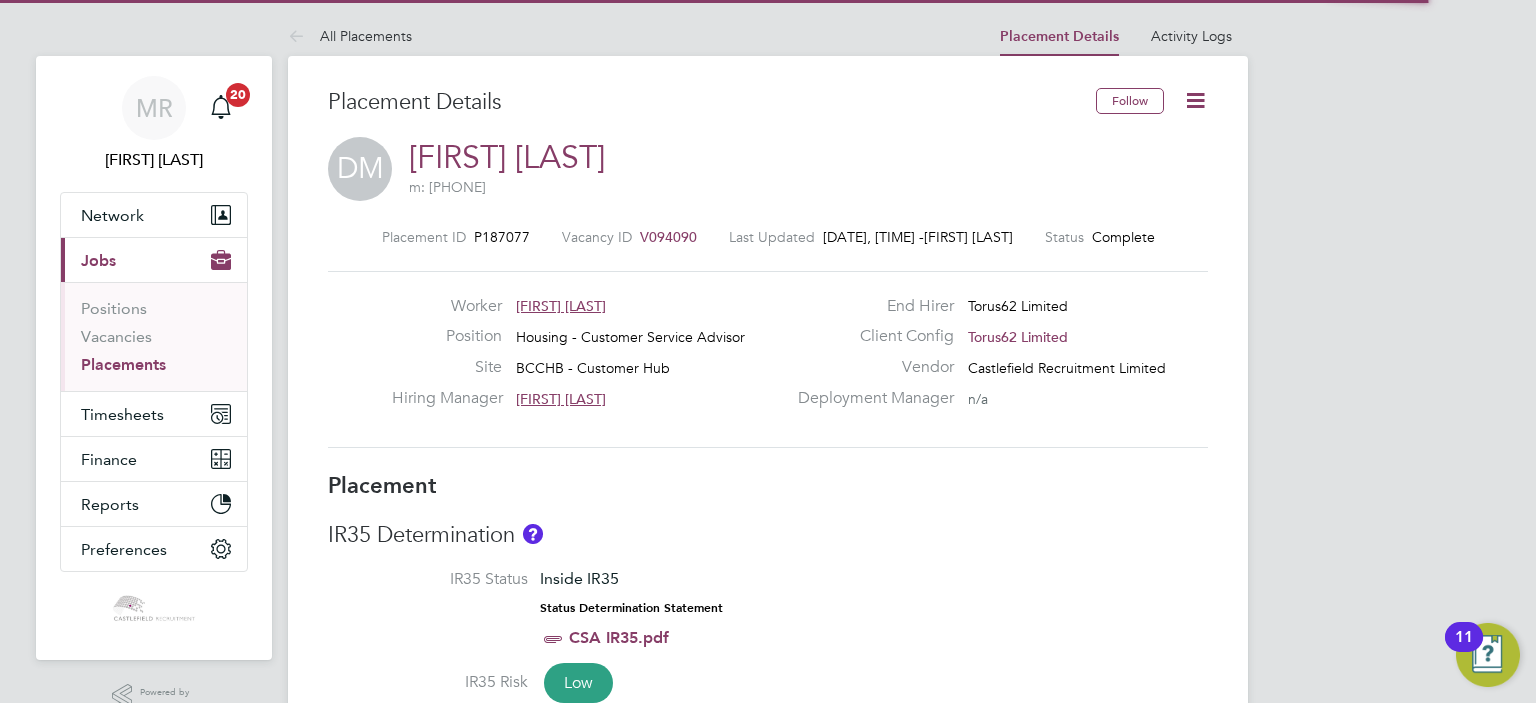 click 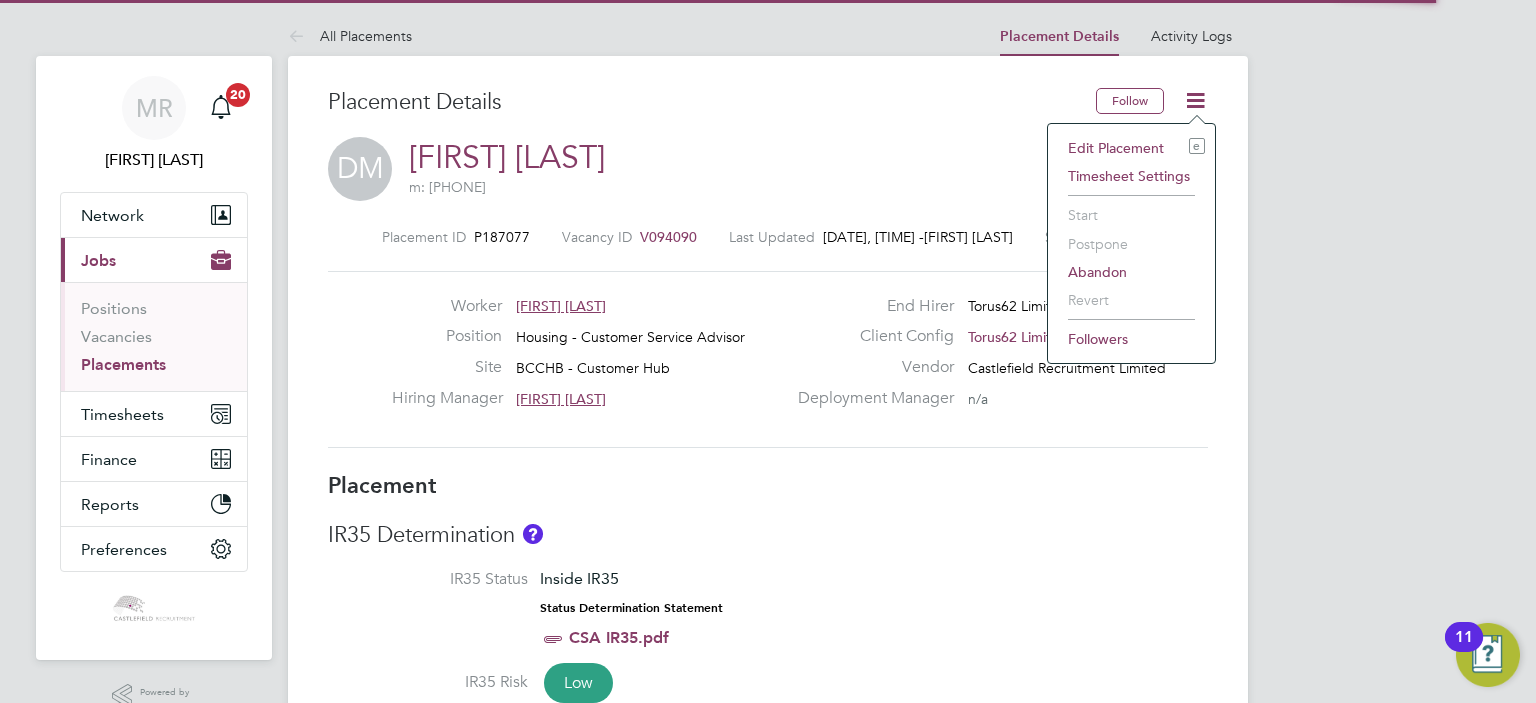 click on "Edit Placement e" 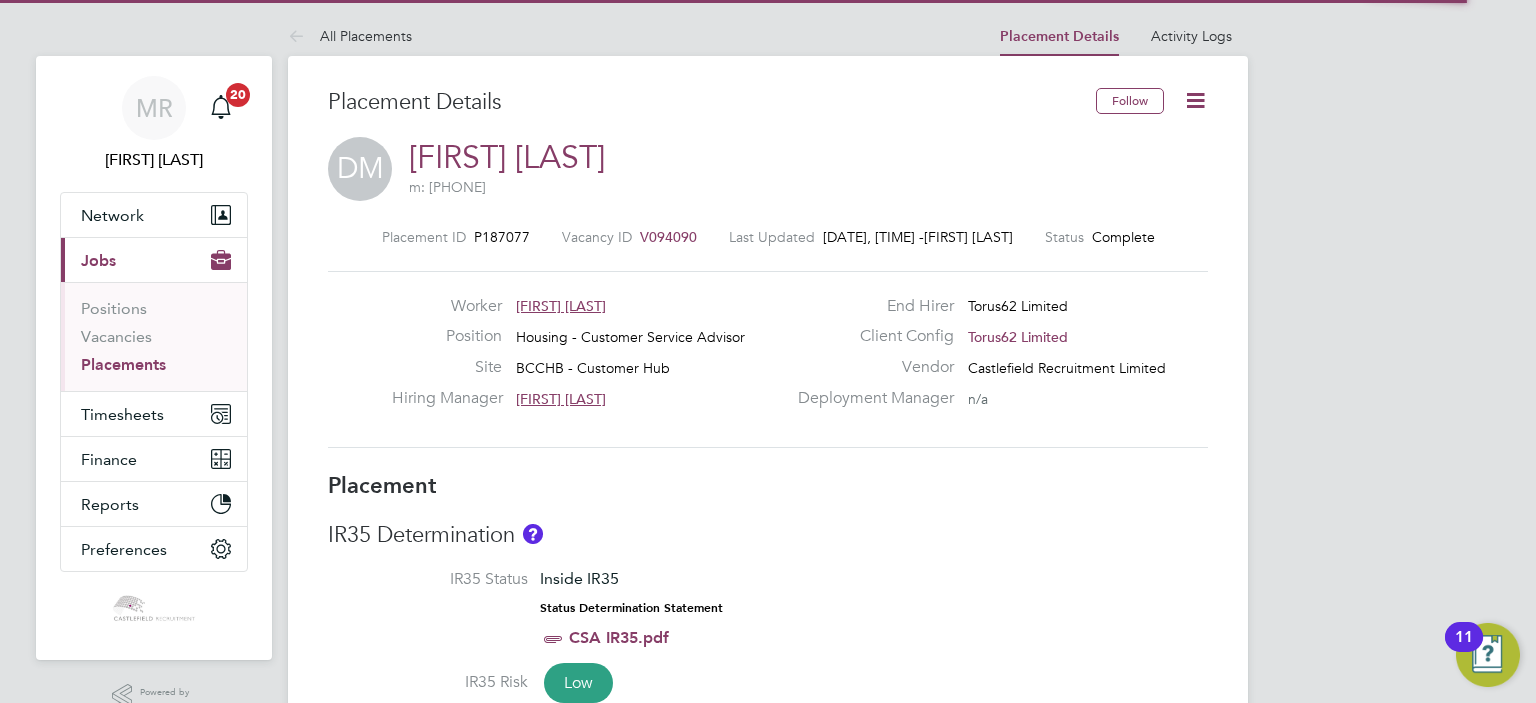 type on "Debra Cunningham" 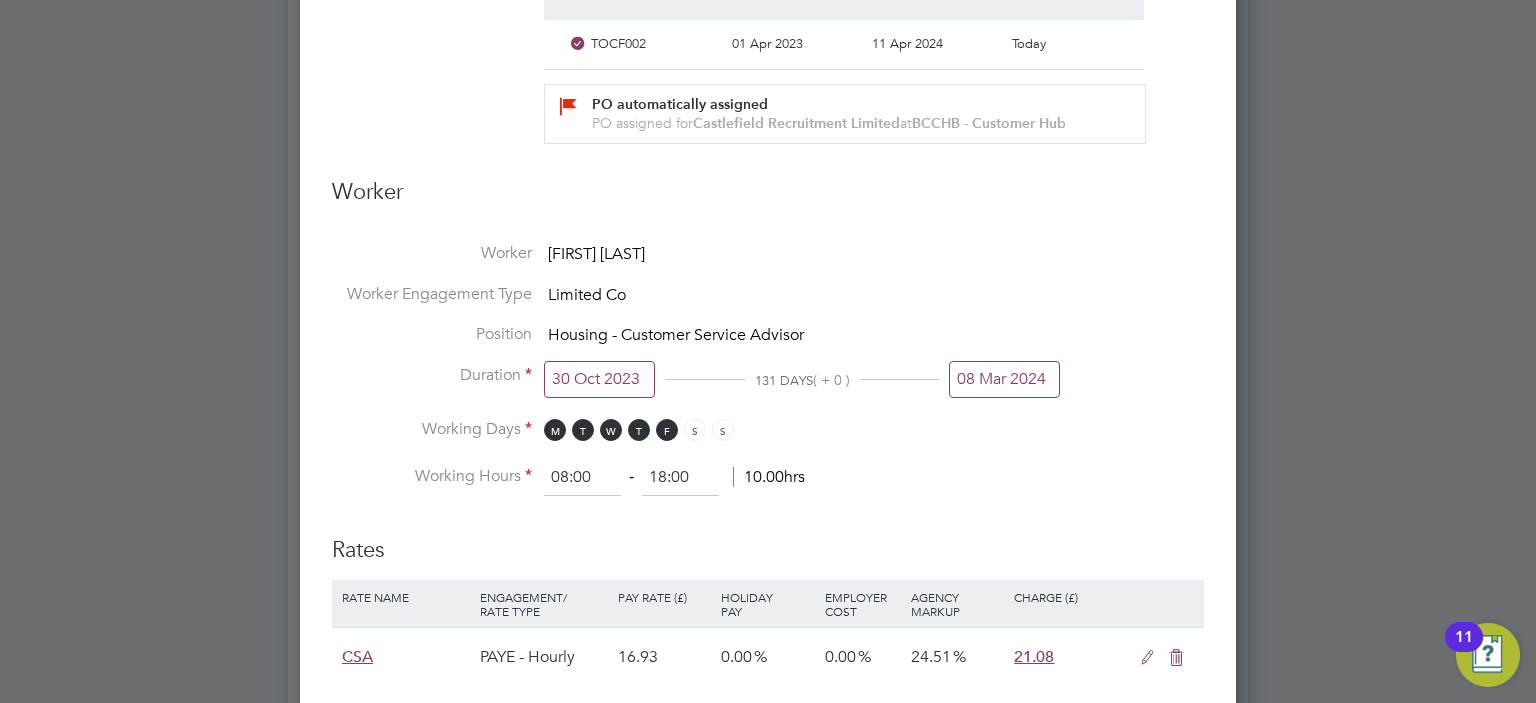 click on "Position   Housing - Customer Service Advisor" at bounding box center [768, 344] 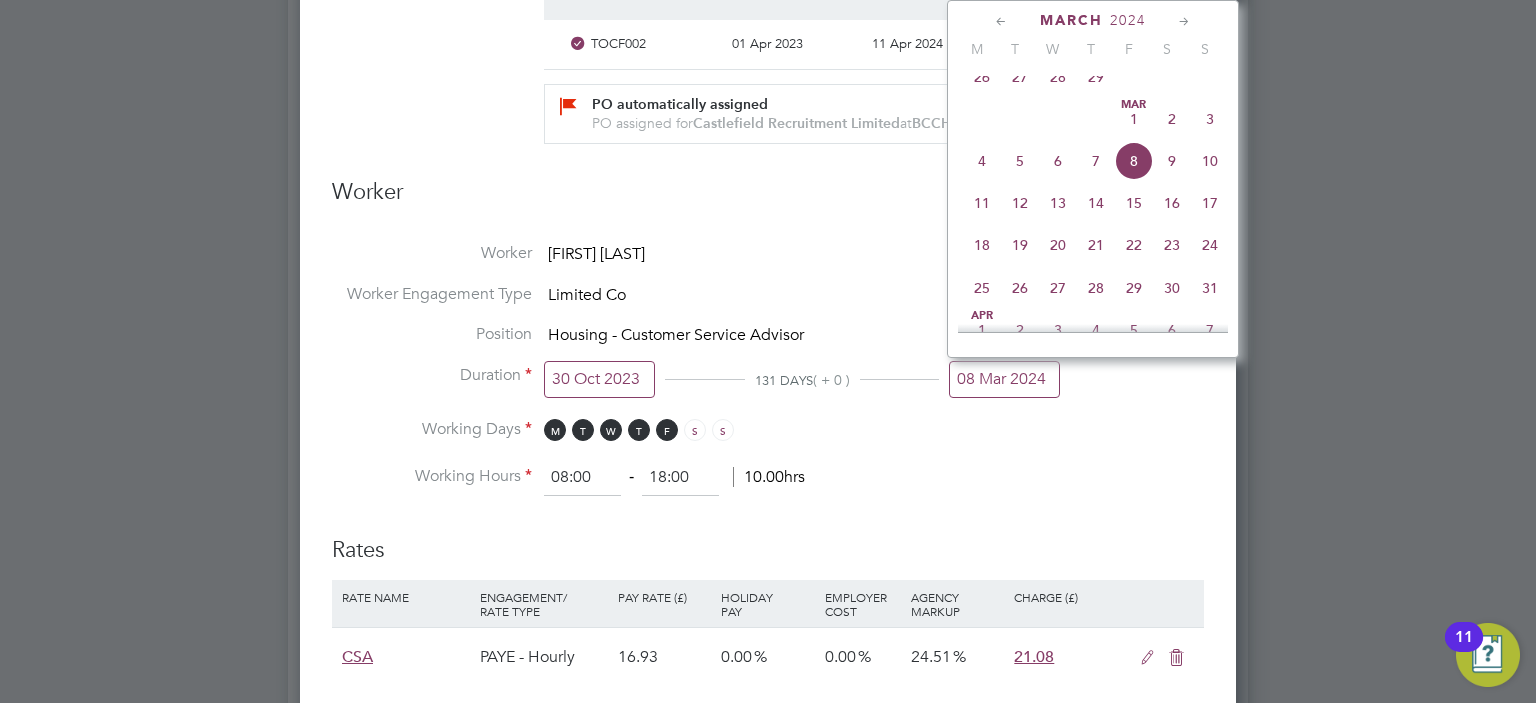 click on "6" 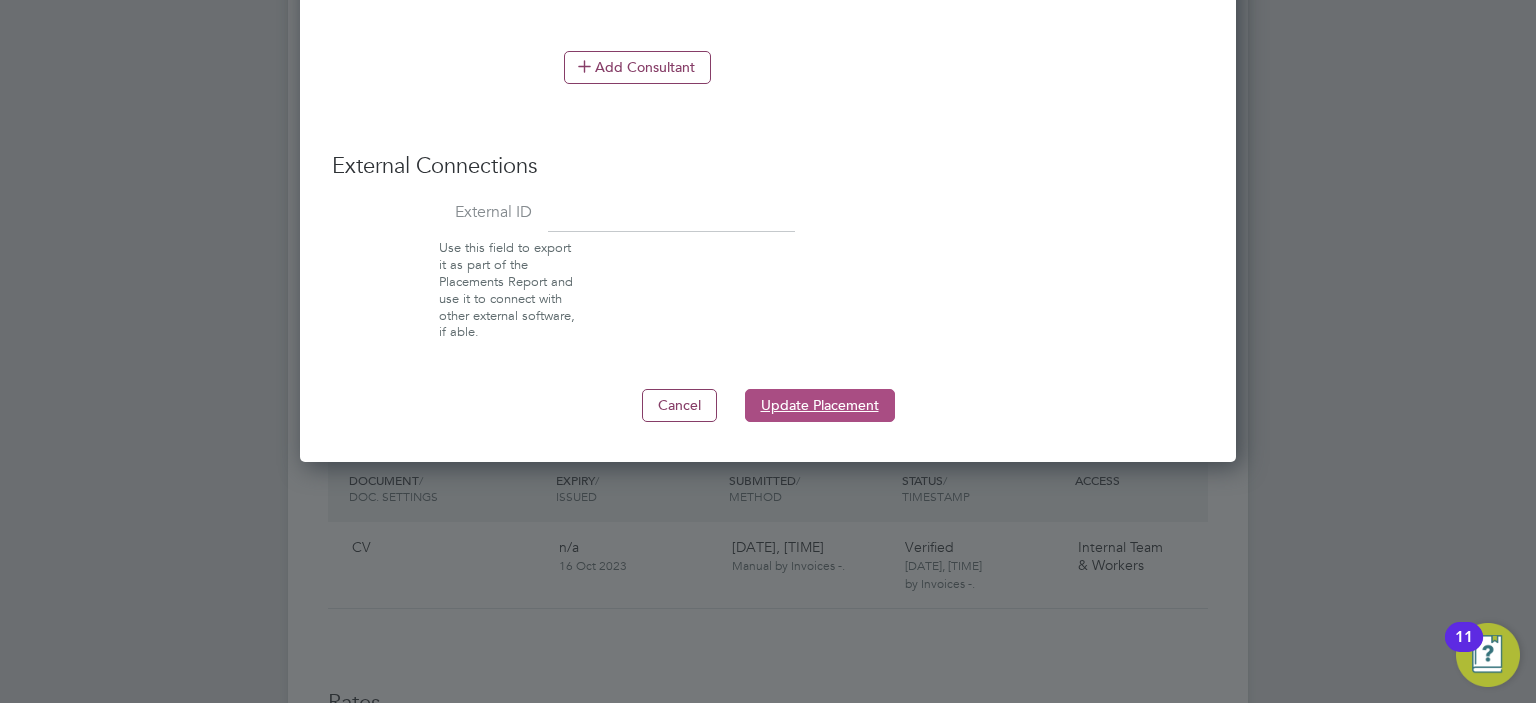 click on "Update Placement" at bounding box center (820, 405) 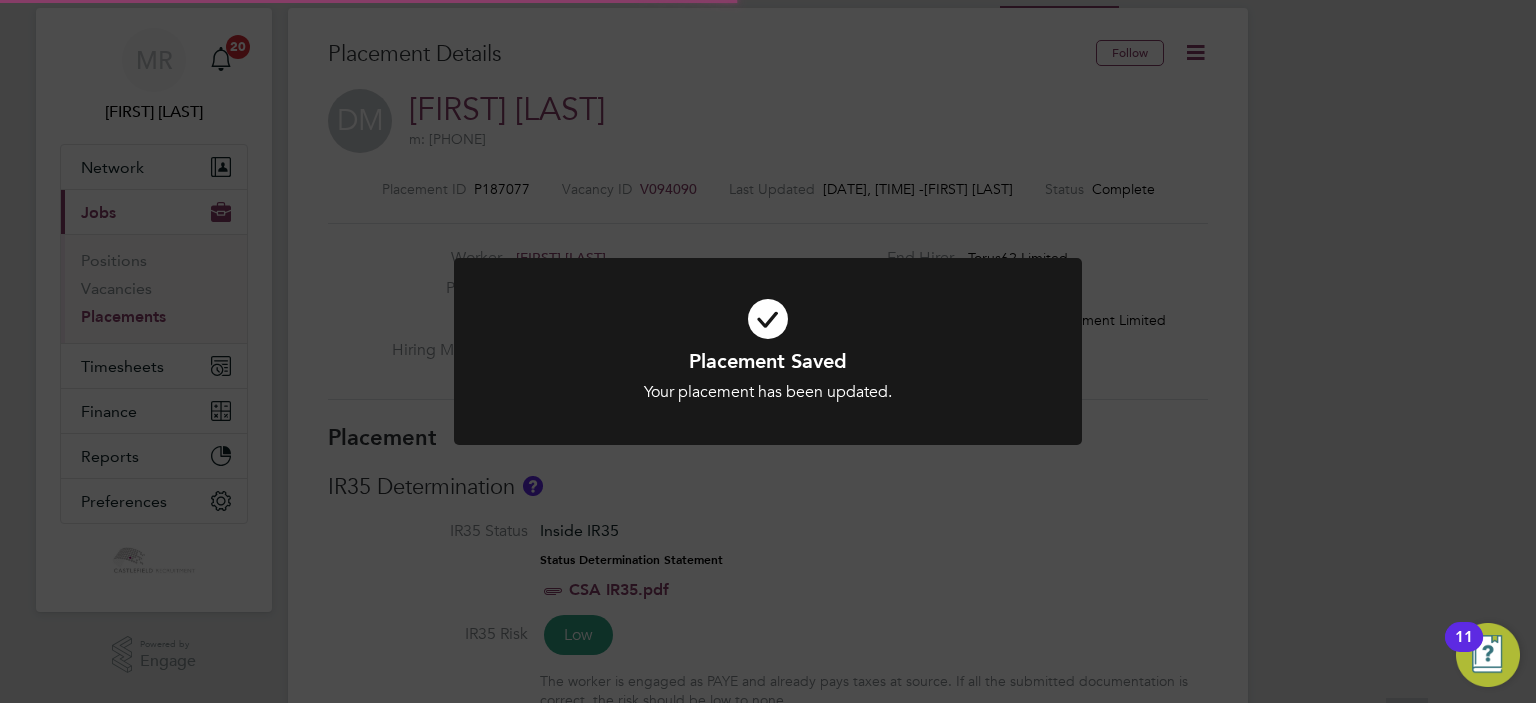 click on "Placement Saved Your placement has been updated. Cancel Okay" at bounding box center (768, 375) 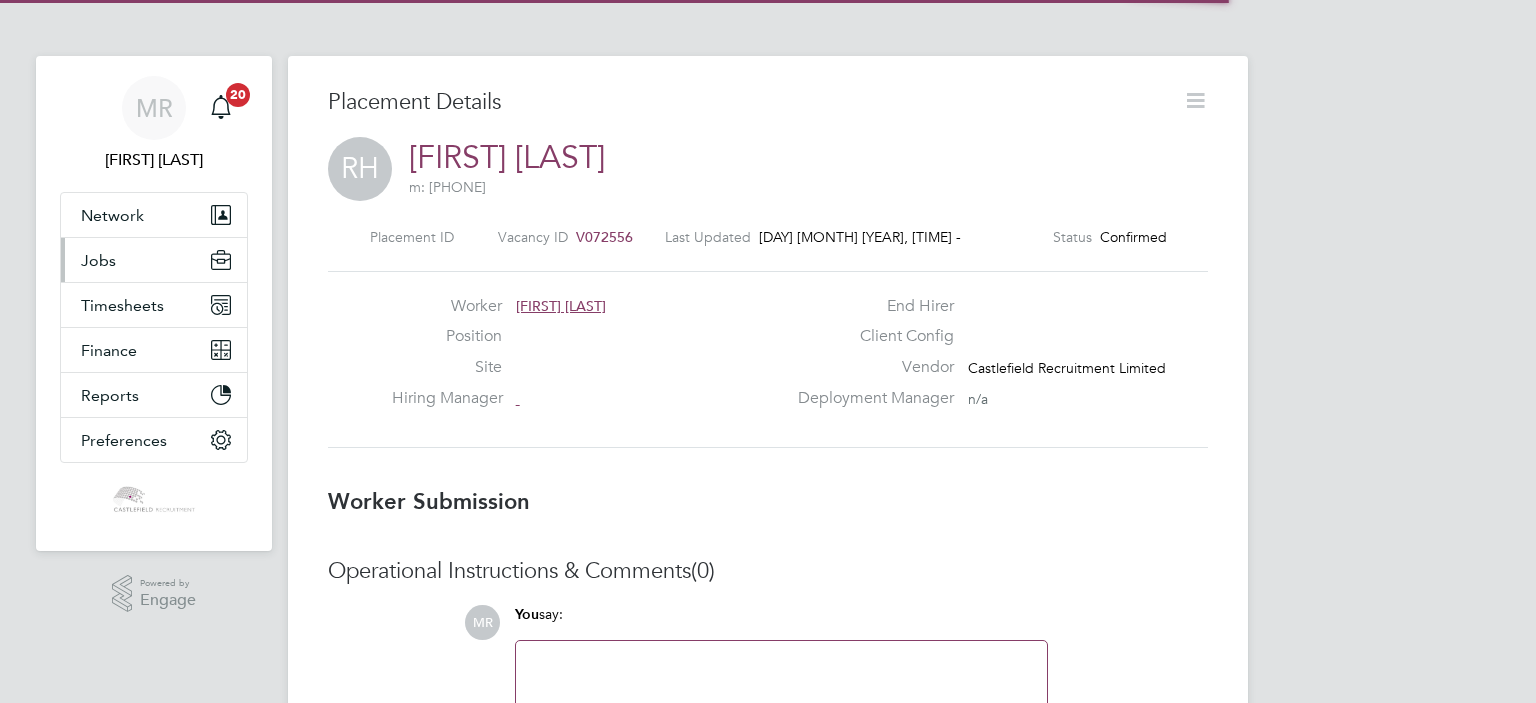 scroll, scrollTop: 0, scrollLeft: 0, axis: both 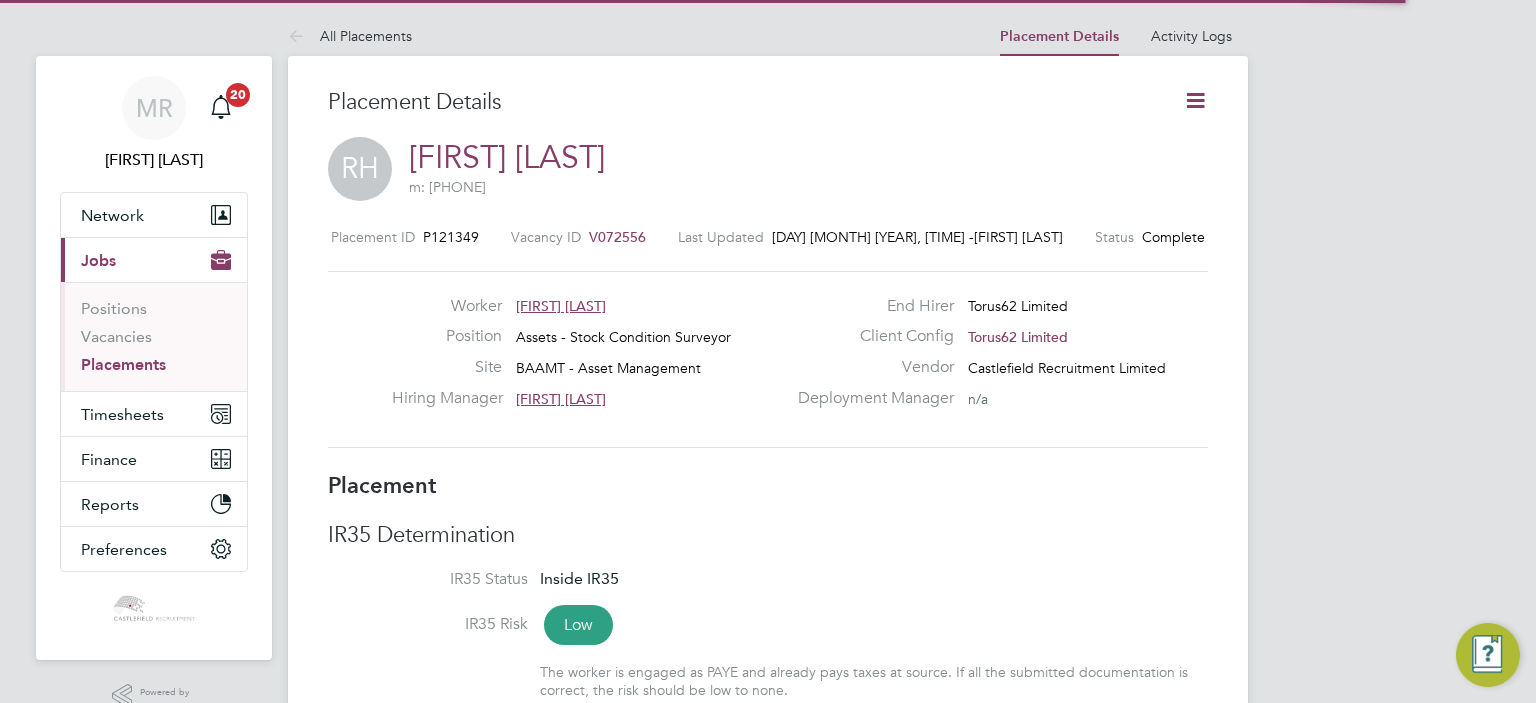 click 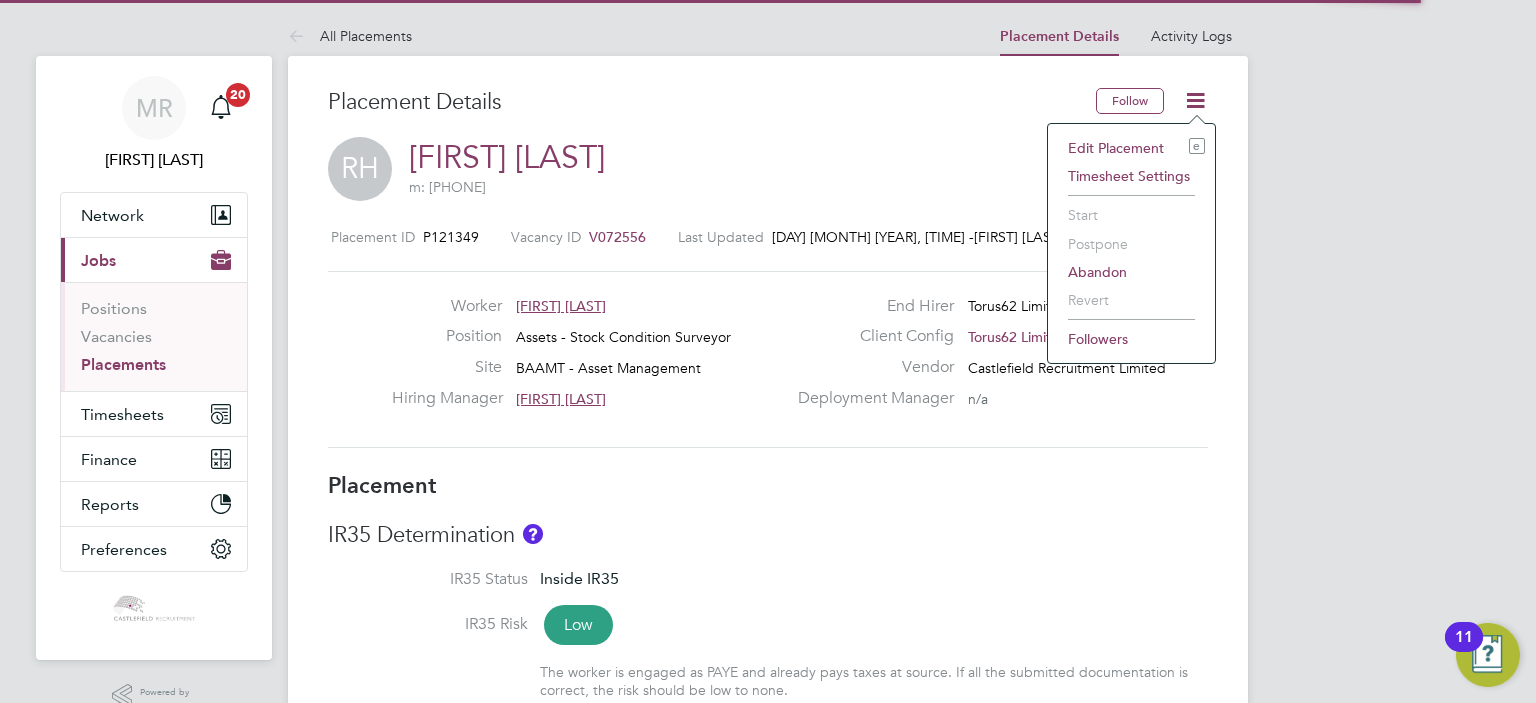 click on "Edit Placement e" 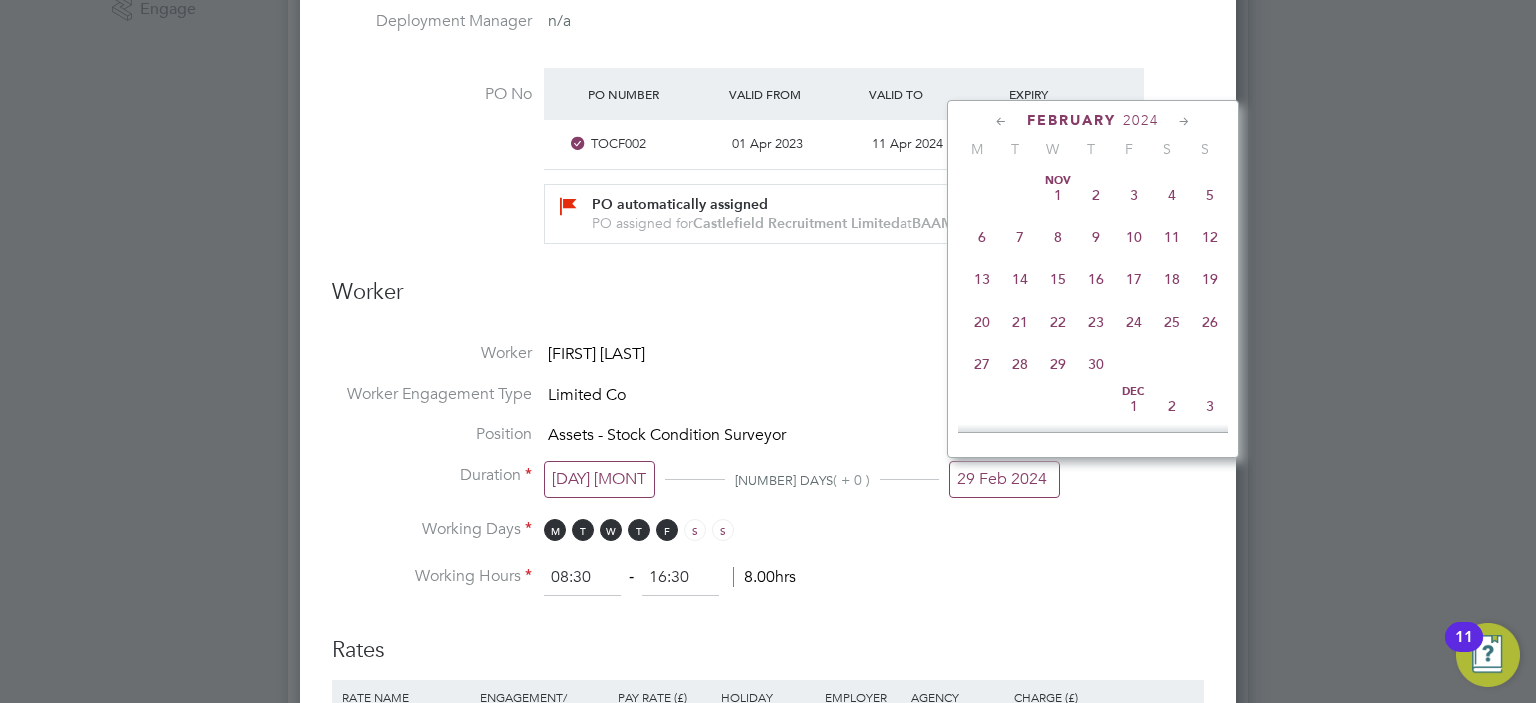 click on "29 Feb 2024" at bounding box center [1004, 479] 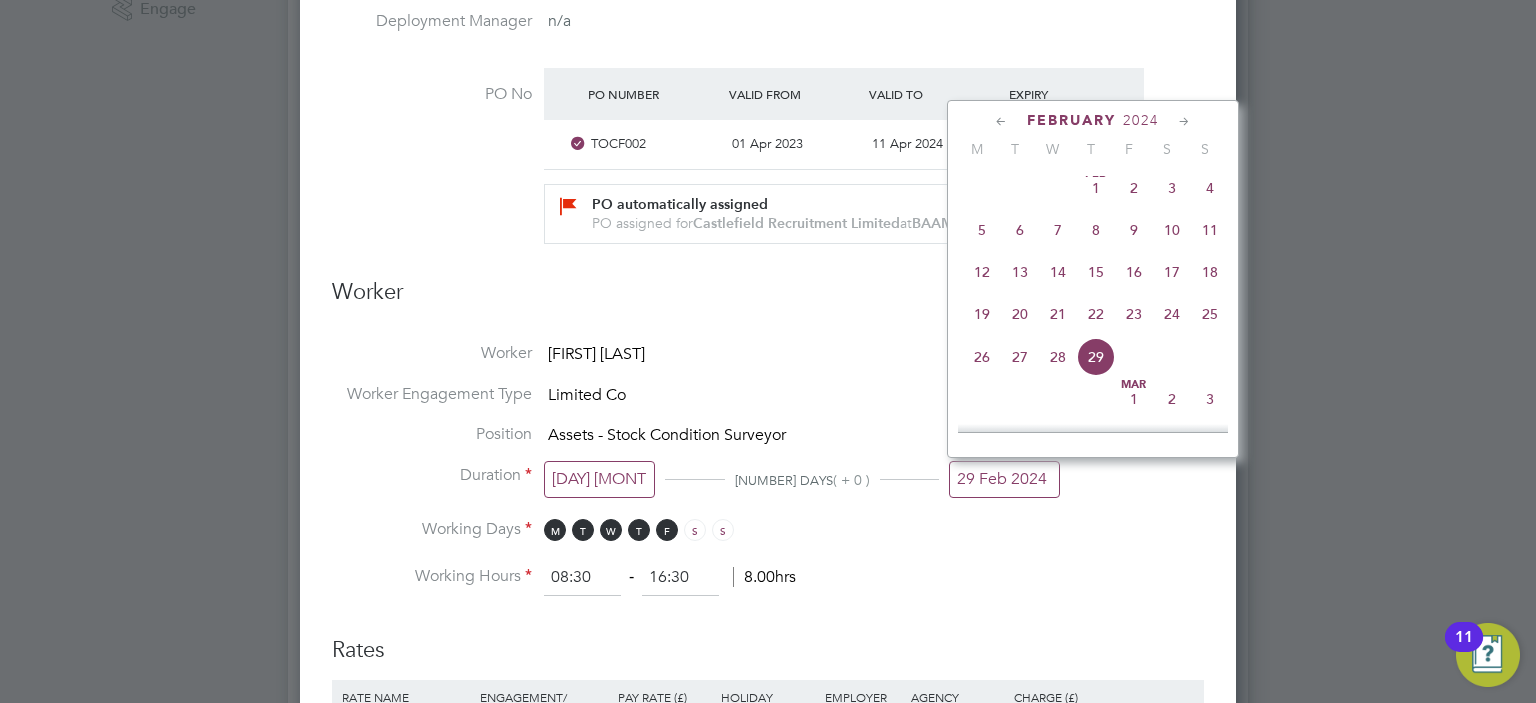 click on "23" 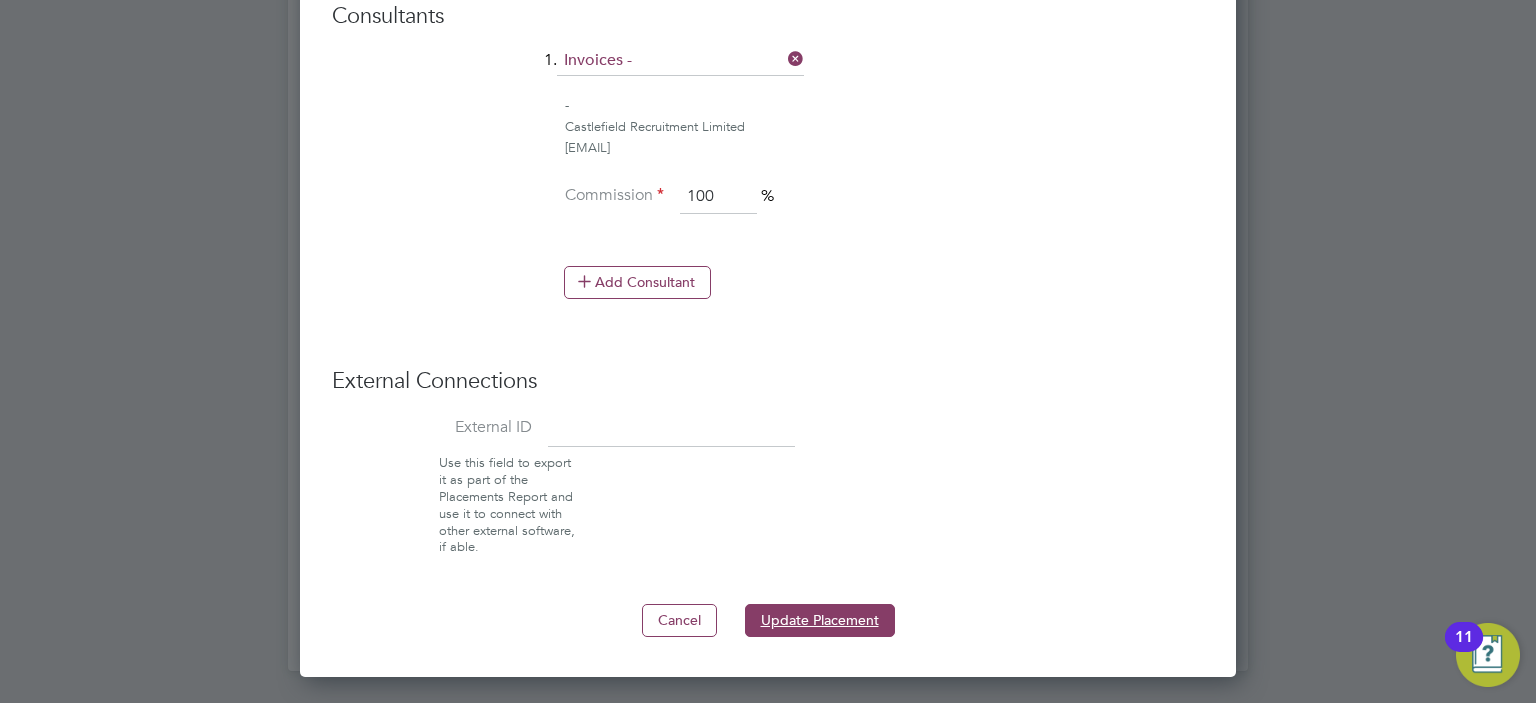 click on "Update Placement" at bounding box center [820, 620] 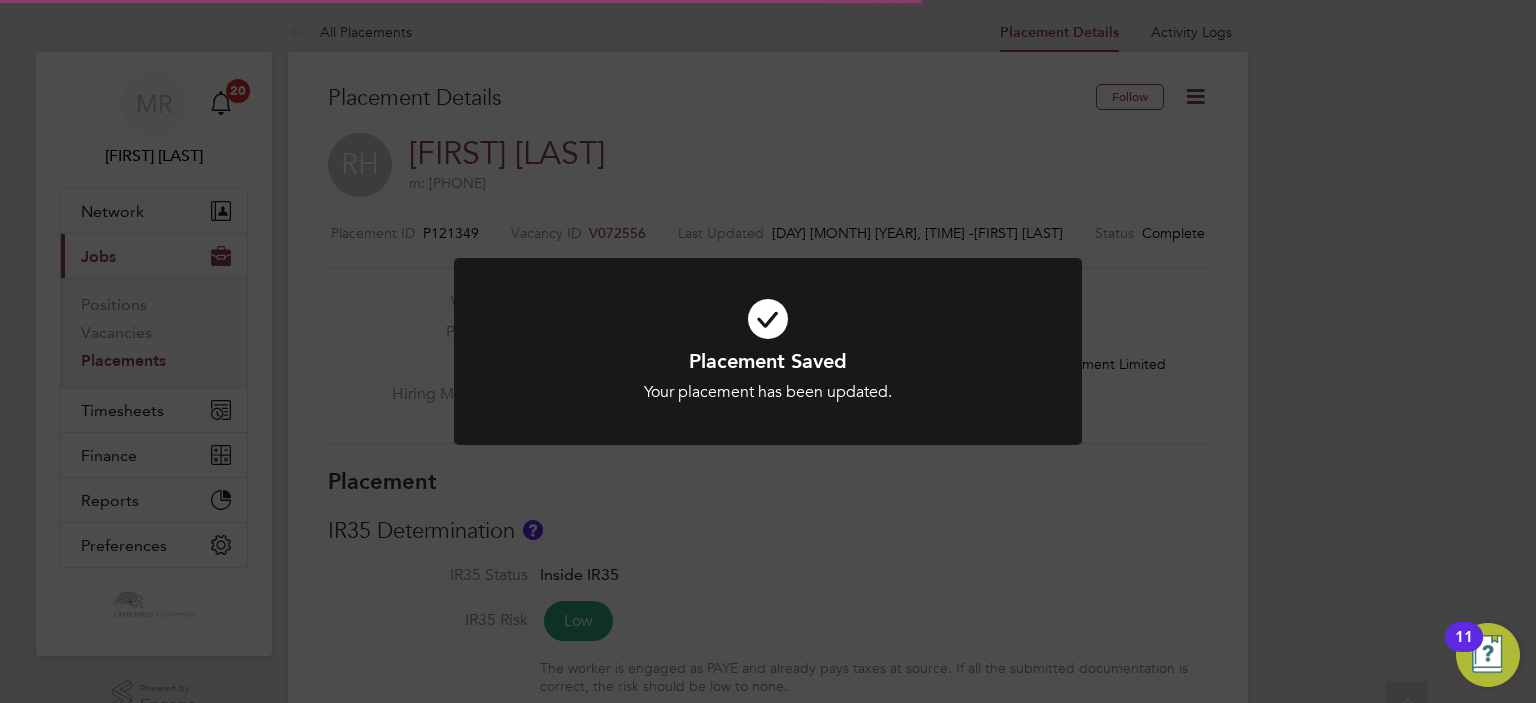 click on "Placement Saved" at bounding box center [768, 361] 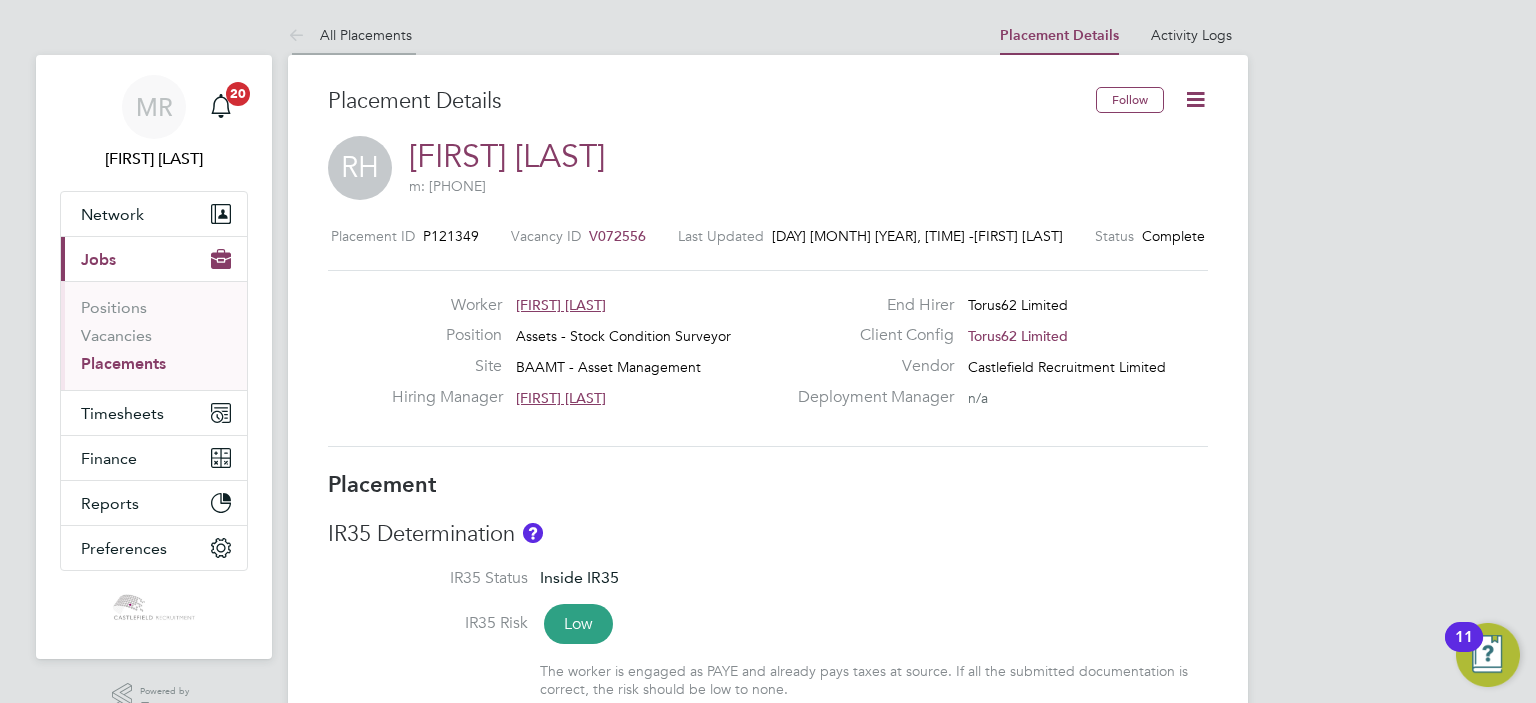 click on "All Placements" at bounding box center [350, 35] 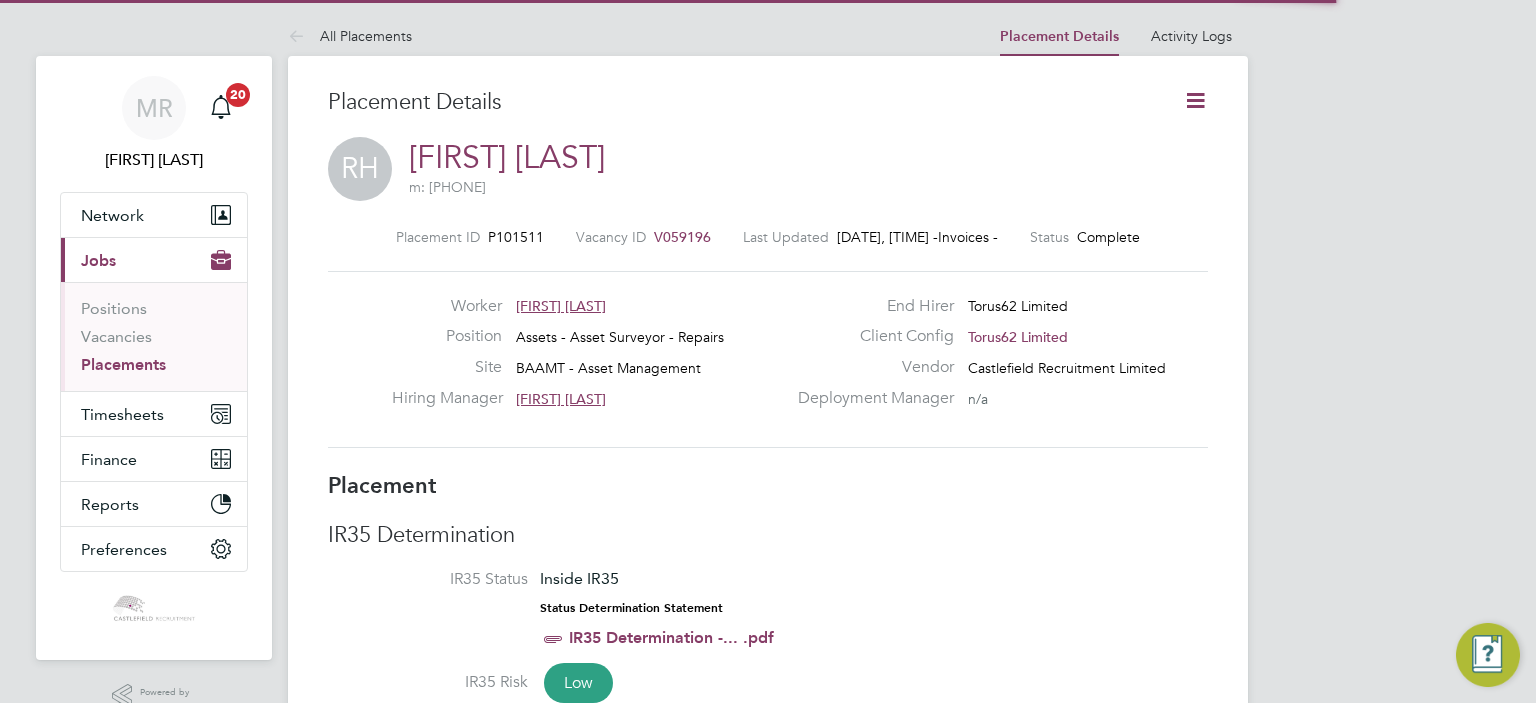 click 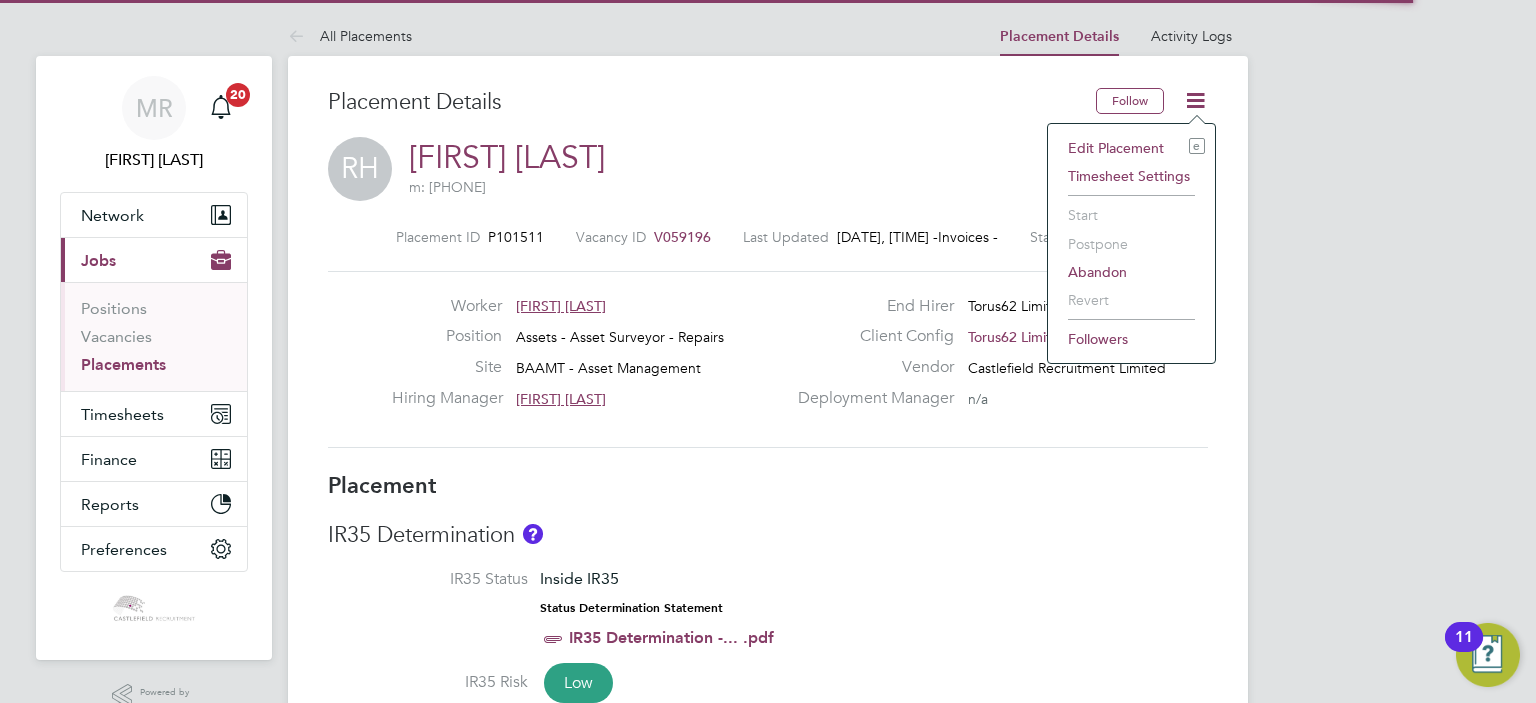 click on "Edit Placement e Timesheet Settings Start Postpone Abandon Revert Followers" 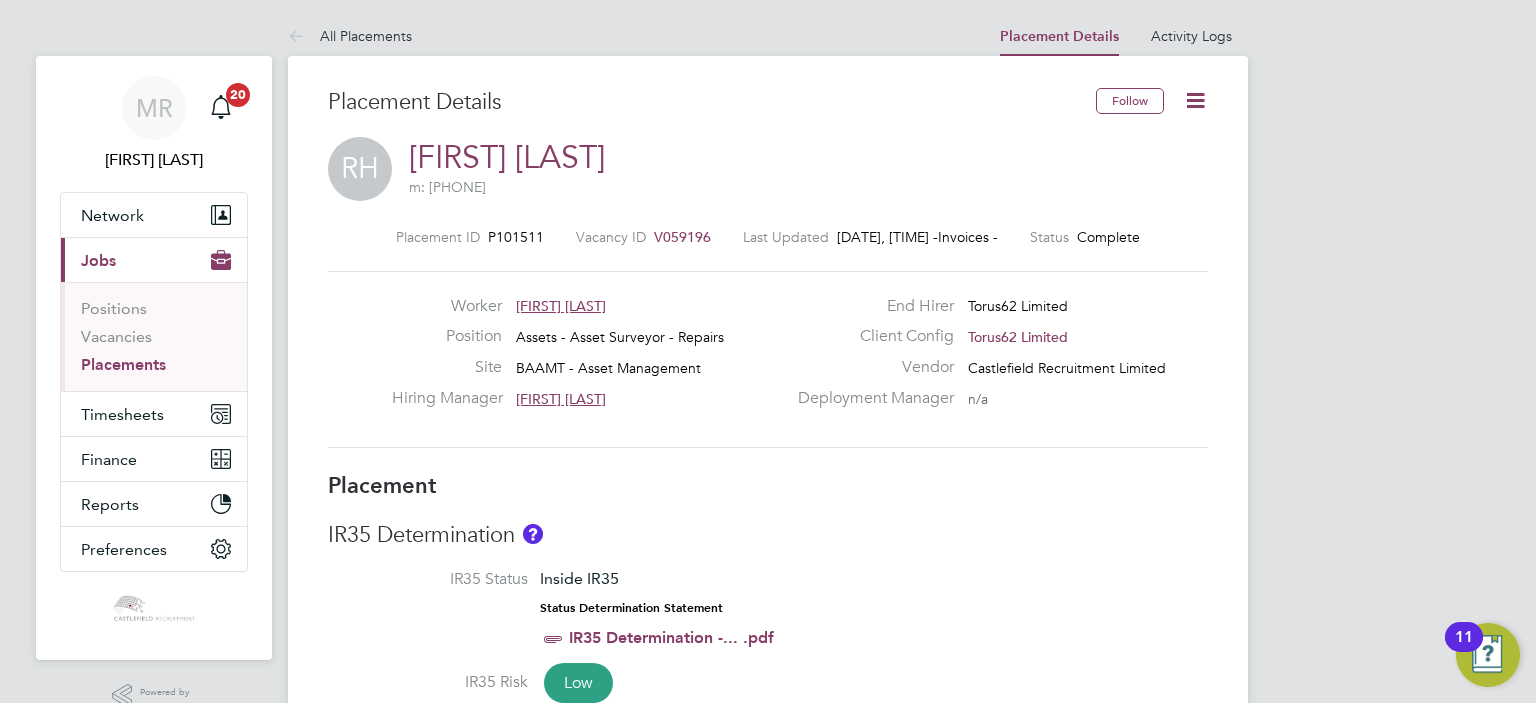 click 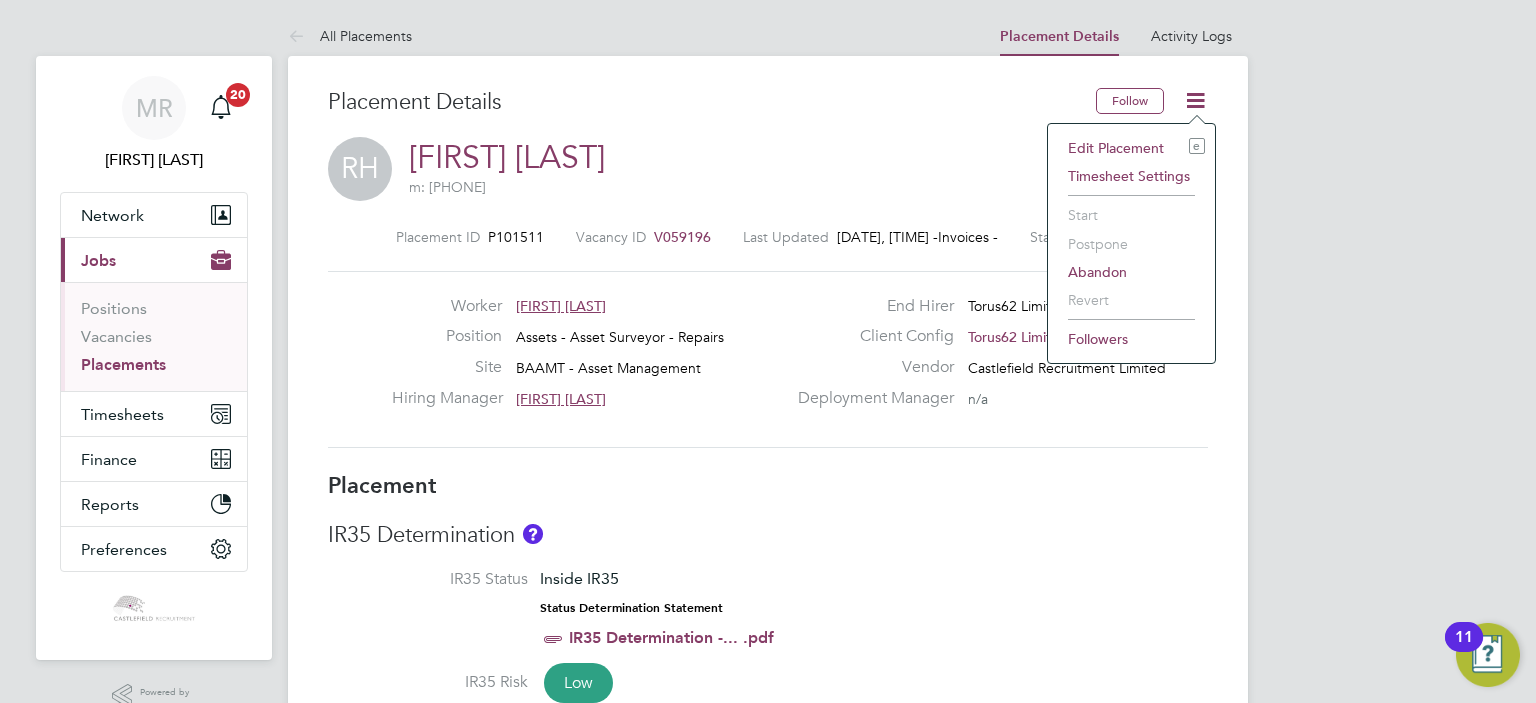 click on "Edit Placement e" 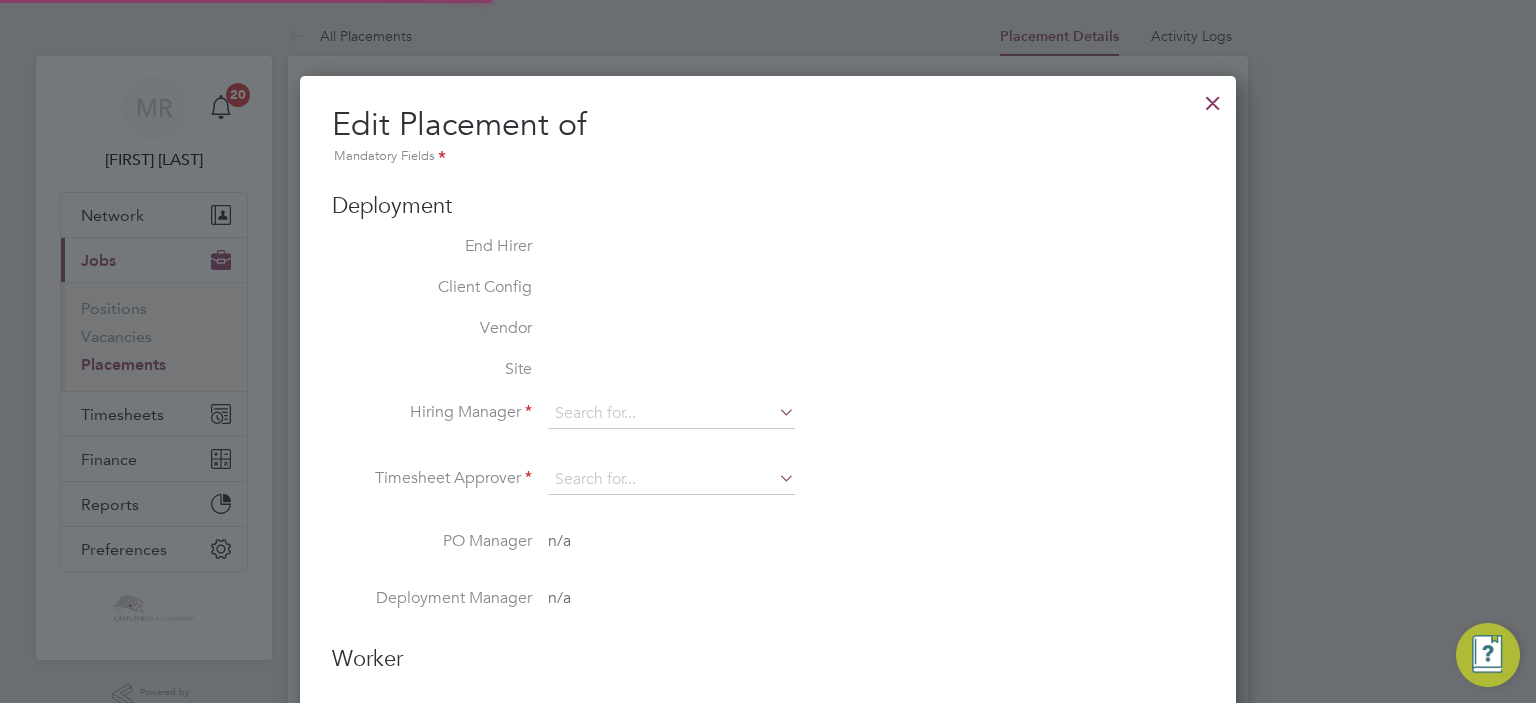 type on "Clair Pemberton" 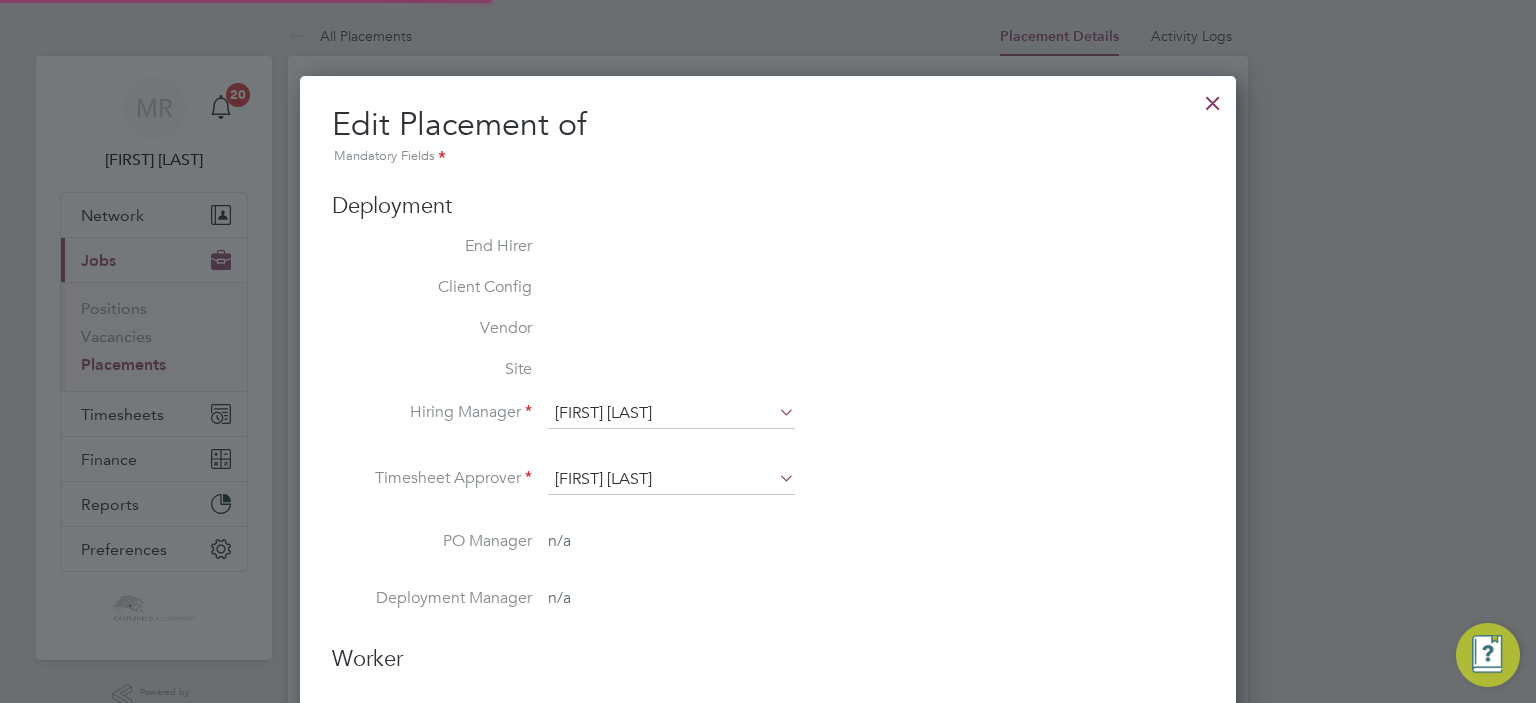 scroll, scrollTop: 10, scrollLeft: 10, axis: both 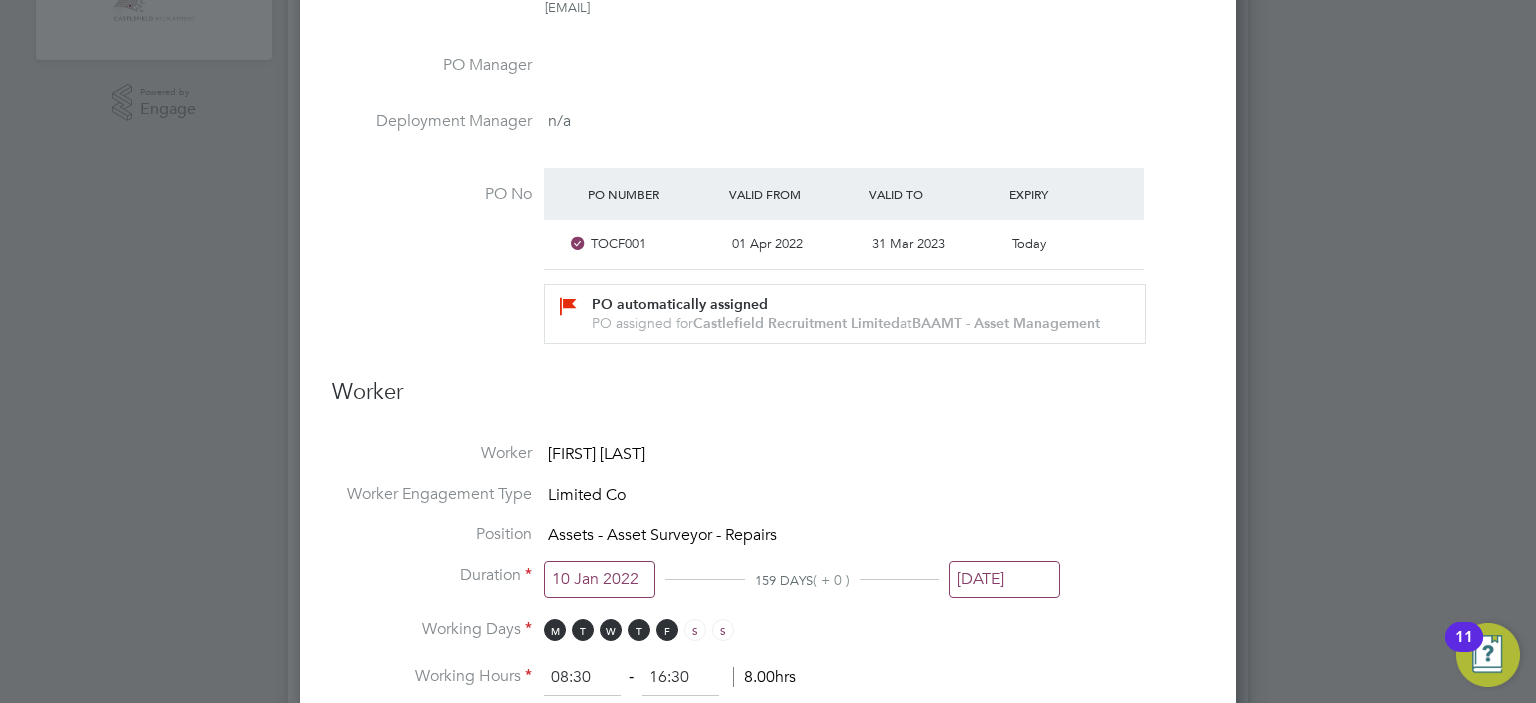 click on "17 Jun 2022" at bounding box center [1004, 579] 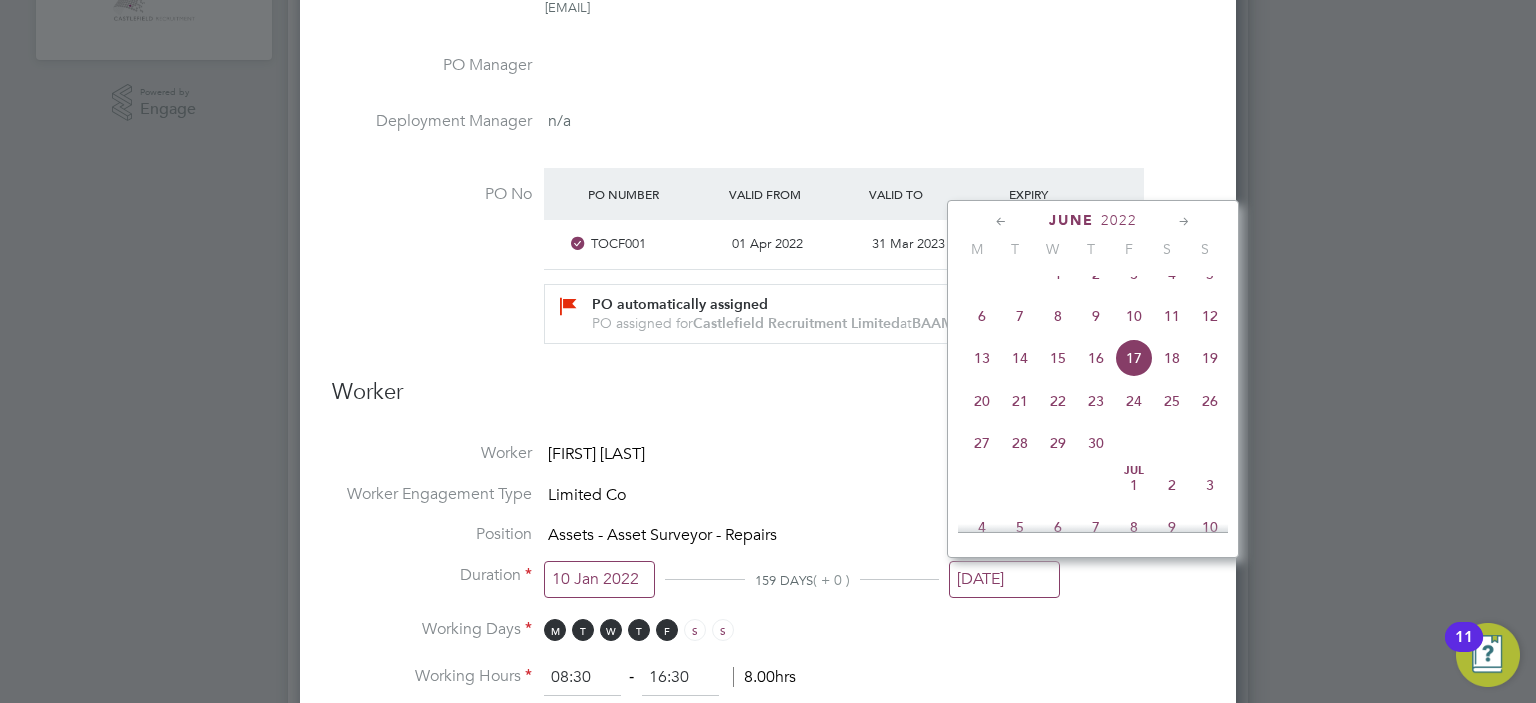 click on "19" 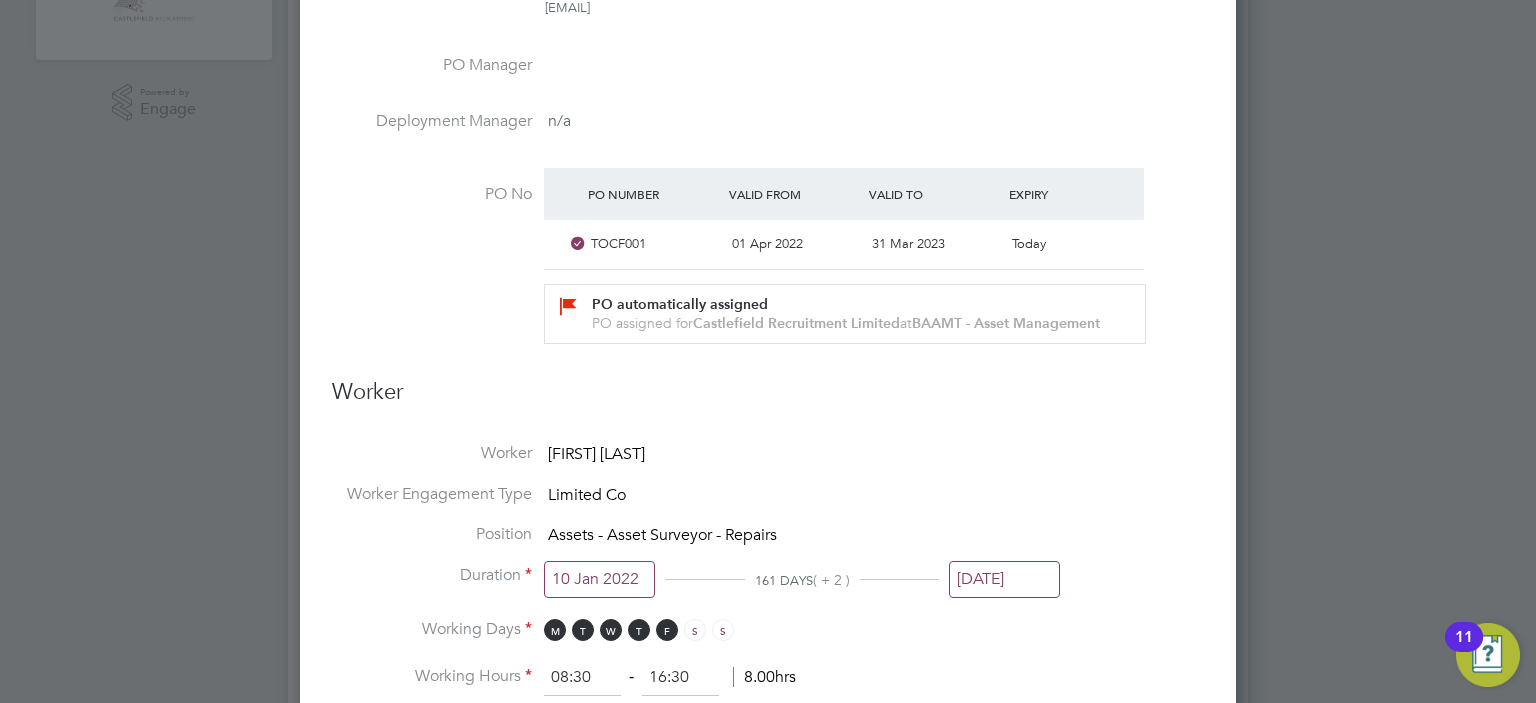 drag, startPoint x: 978, startPoint y: 569, endPoint x: 986, endPoint y: 561, distance: 11.313708 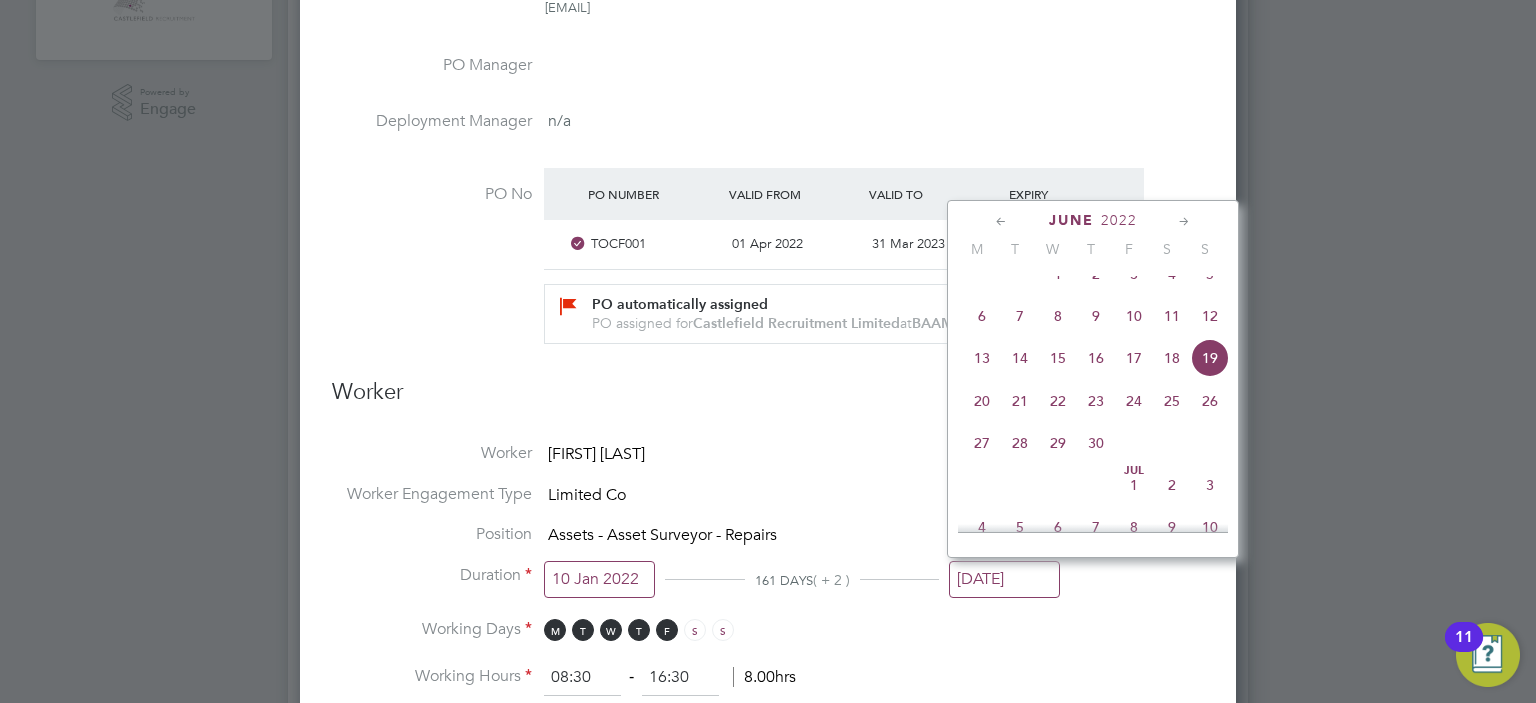 click on "17" 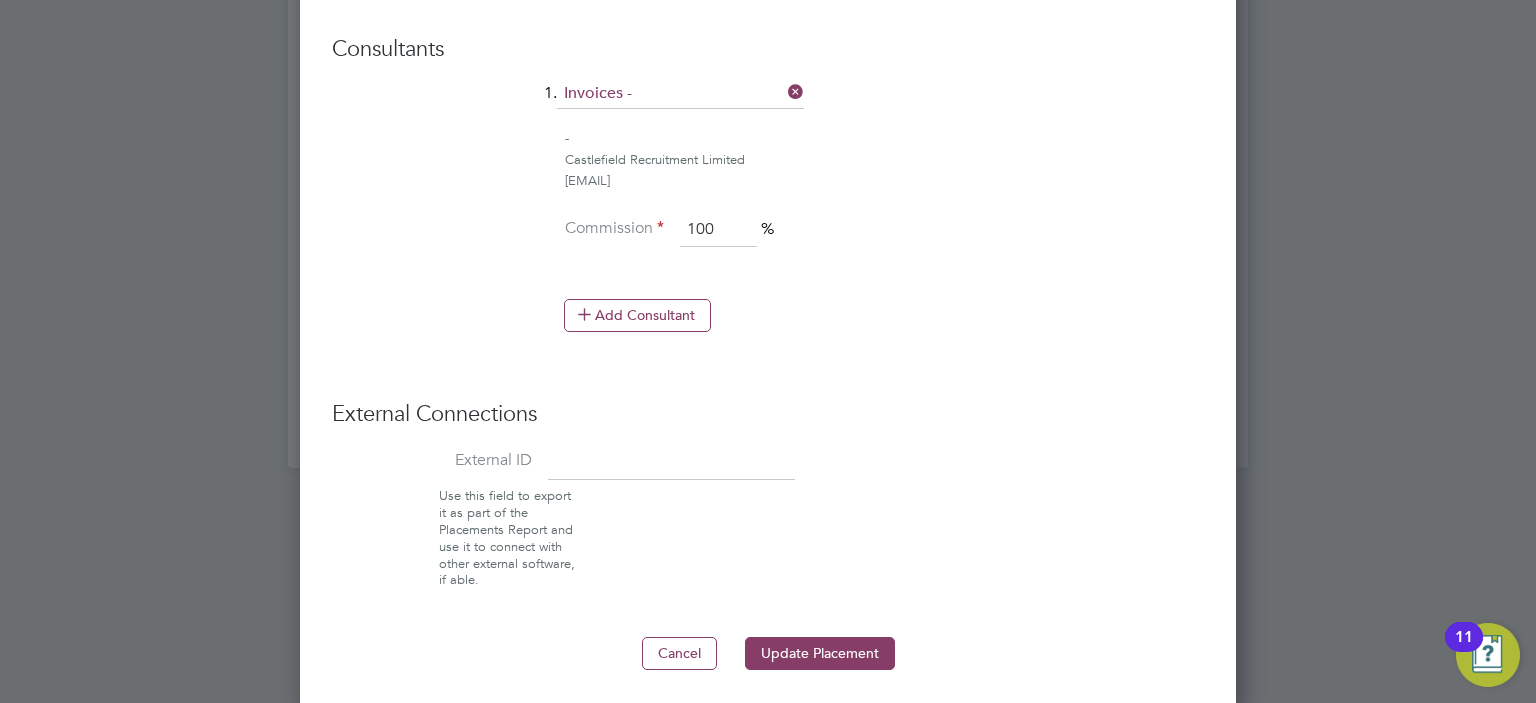 click on "Deployment End Hirer   Torus62 Limited Client Config   Torus62 Limited Vendor   Castlefield Recruitment Limited Site   BAAMT - Asset Management Hiring Manager   Clair Pemberton Manager at  Torus62 Limited clair.pemberton@torus.co.uk Timesheet Approver   Clair Pemberton Manager at  Torus62 Limited clair.pemberton@torus.co.uk PO Manager   Deployment Manager   n/a PO No PO Number Valid From Valid To Expiry TOCF001 01 Apr 2022 31 Mar 2023 Today PO automatically assigned PO assigned for  Castlefield Recruitment Limited  at  BAAMT - Asset Management Worker Worker   Reginald Hudson Worker Engagement Type   Limited Co  Position   Assets - Asset Surveyor - Repairs Duration 10 Jan 2022 159 DAYS  ( + 0 ) 17 Jun 2022 Working Days M T W T F S S   Working Hours 08:30   ‐   16:30   8.00hrs   Rates Rate Name Engagement/ Rate Type Pay Rate (£) Holiday Pay Employer Cost Agency Markup Charge (£) Basic Rate PAYE - Hourly 22.28 0.00   0.00   13.60 25.31     Add Rate   Consultants  1.  Invoices - -   Commission   100   %" at bounding box center [768, -345] 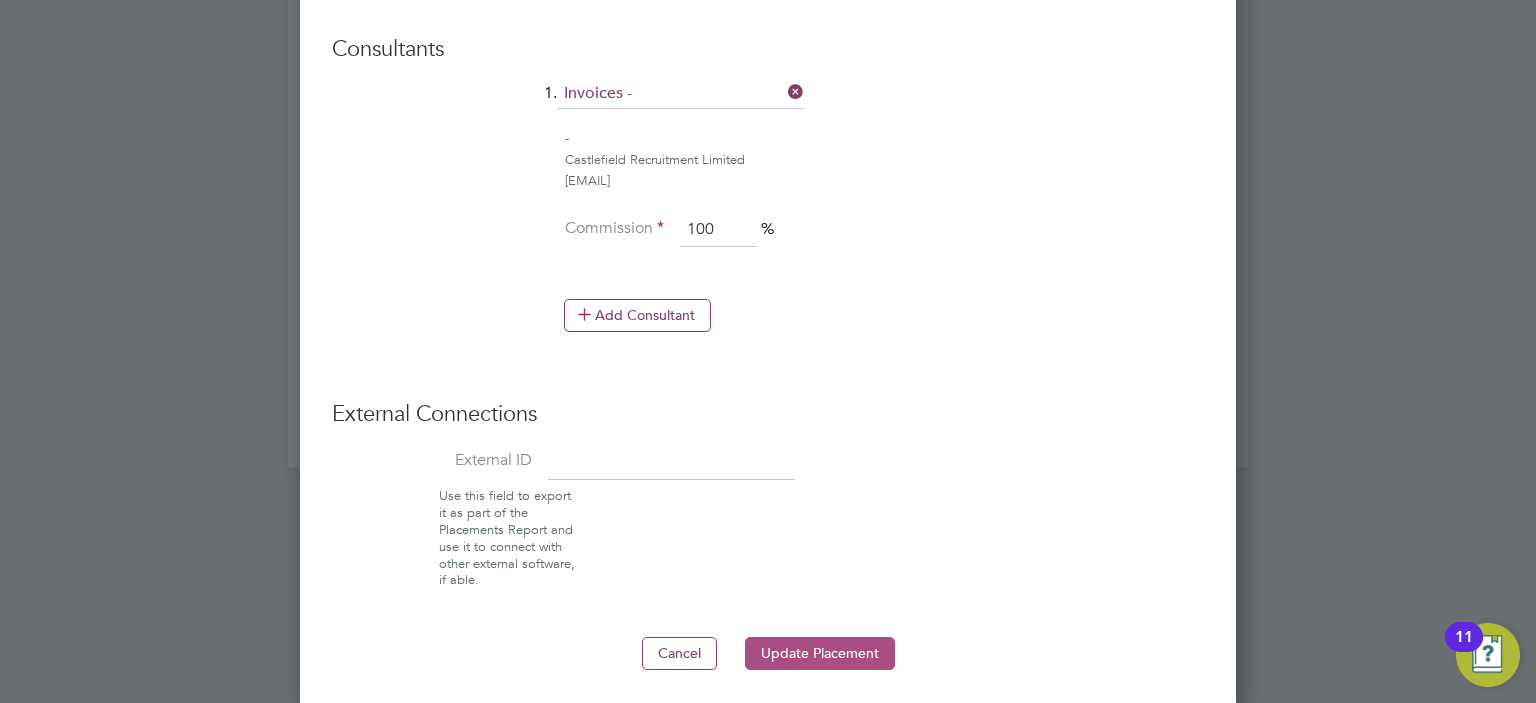click on "Update Placement" at bounding box center [820, 653] 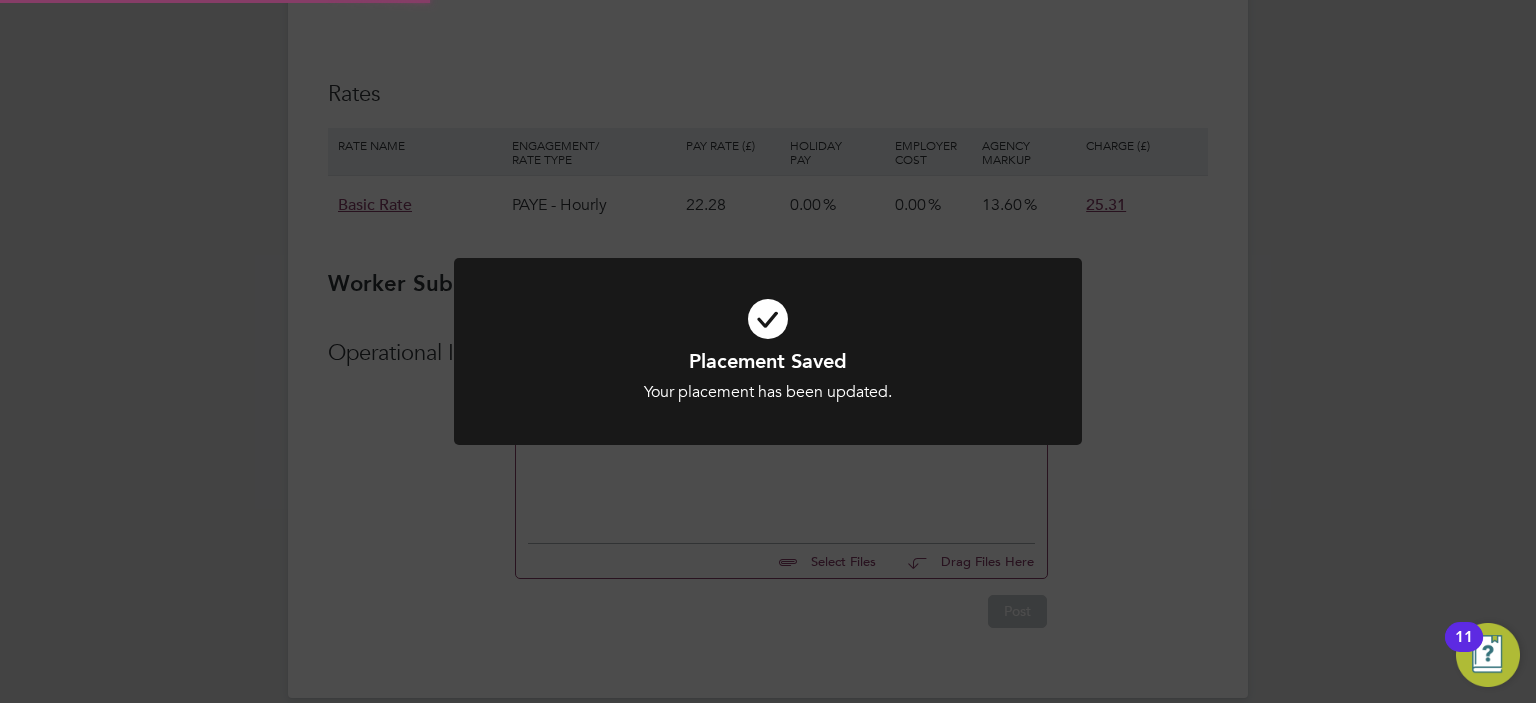 scroll, scrollTop: 432, scrollLeft: 0, axis: vertical 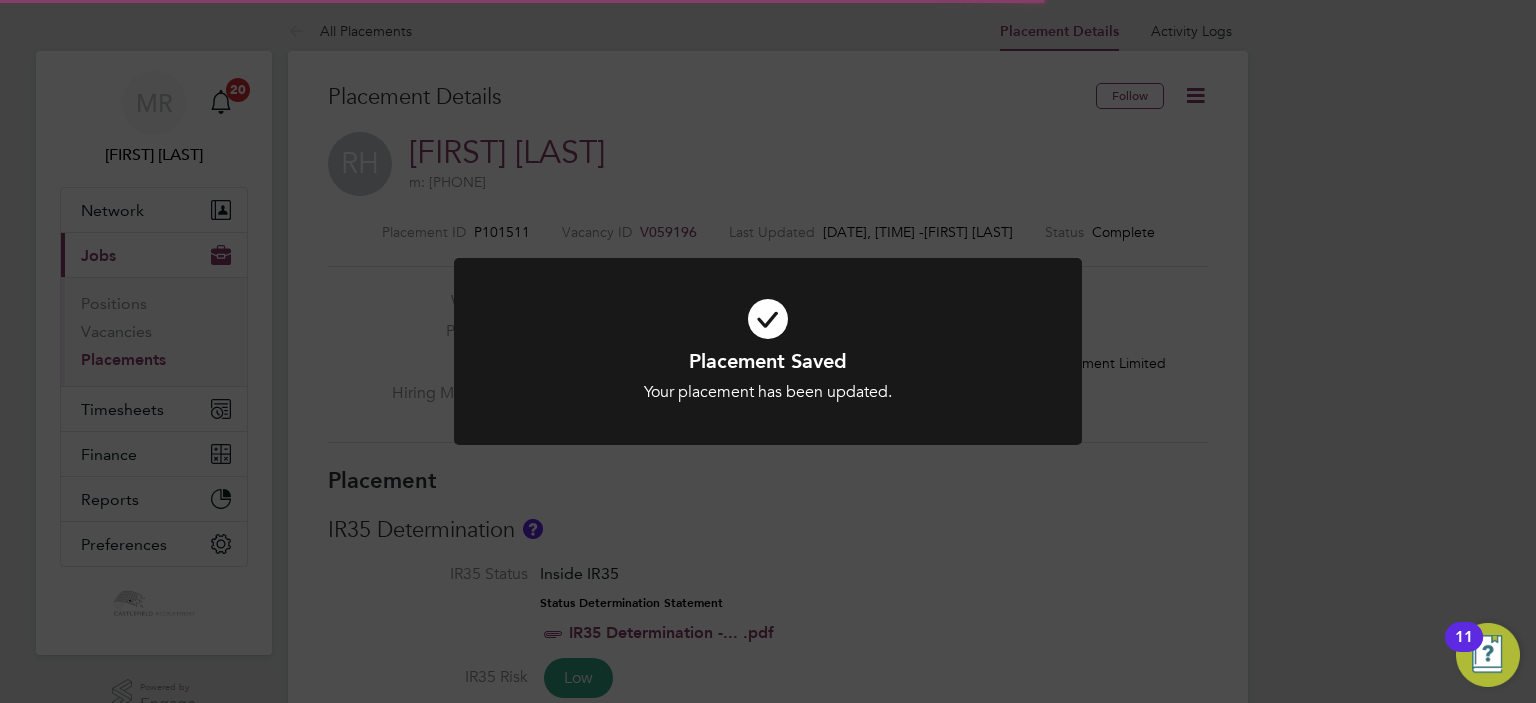 drag, startPoint x: 868, startPoint y: 495, endPoint x: 871, endPoint y: 375, distance: 120.03749 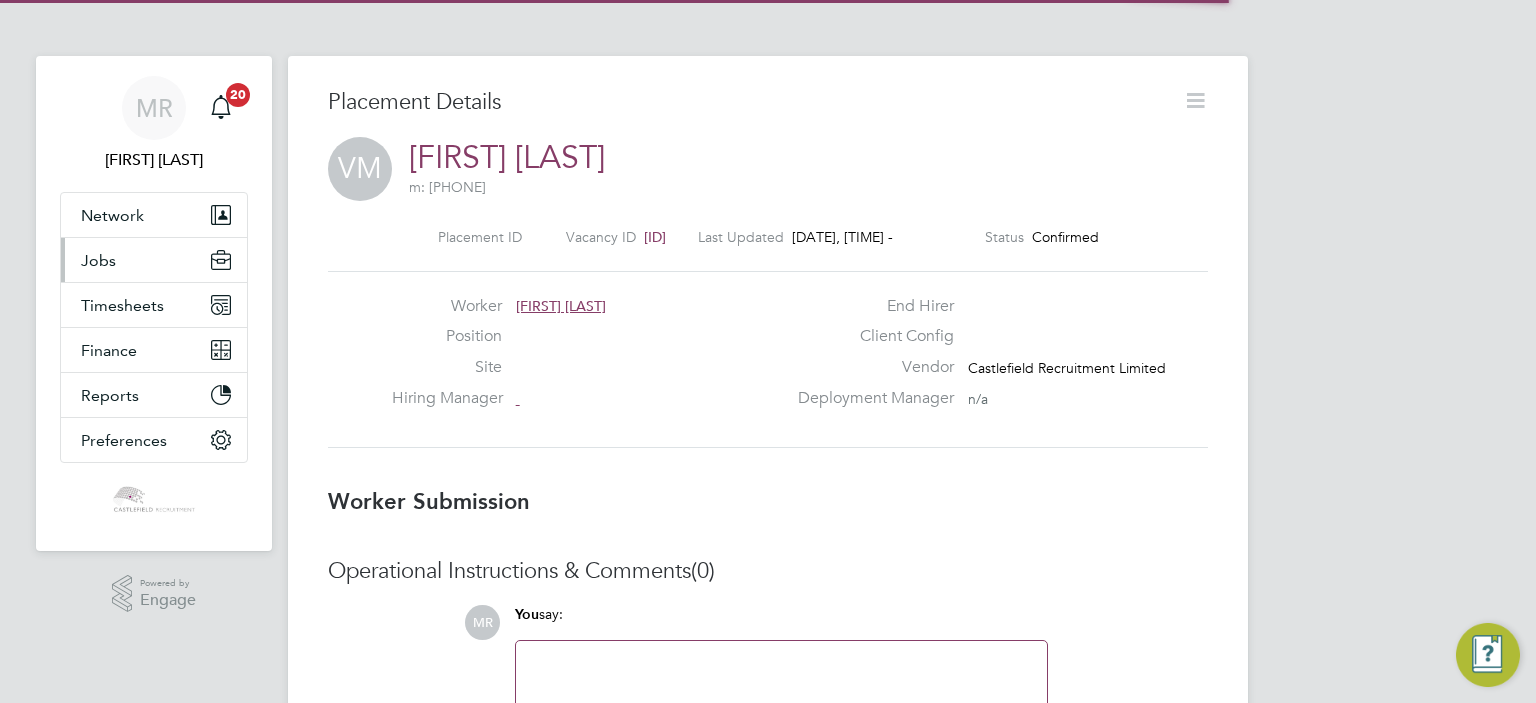 scroll, scrollTop: 0, scrollLeft: 0, axis: both 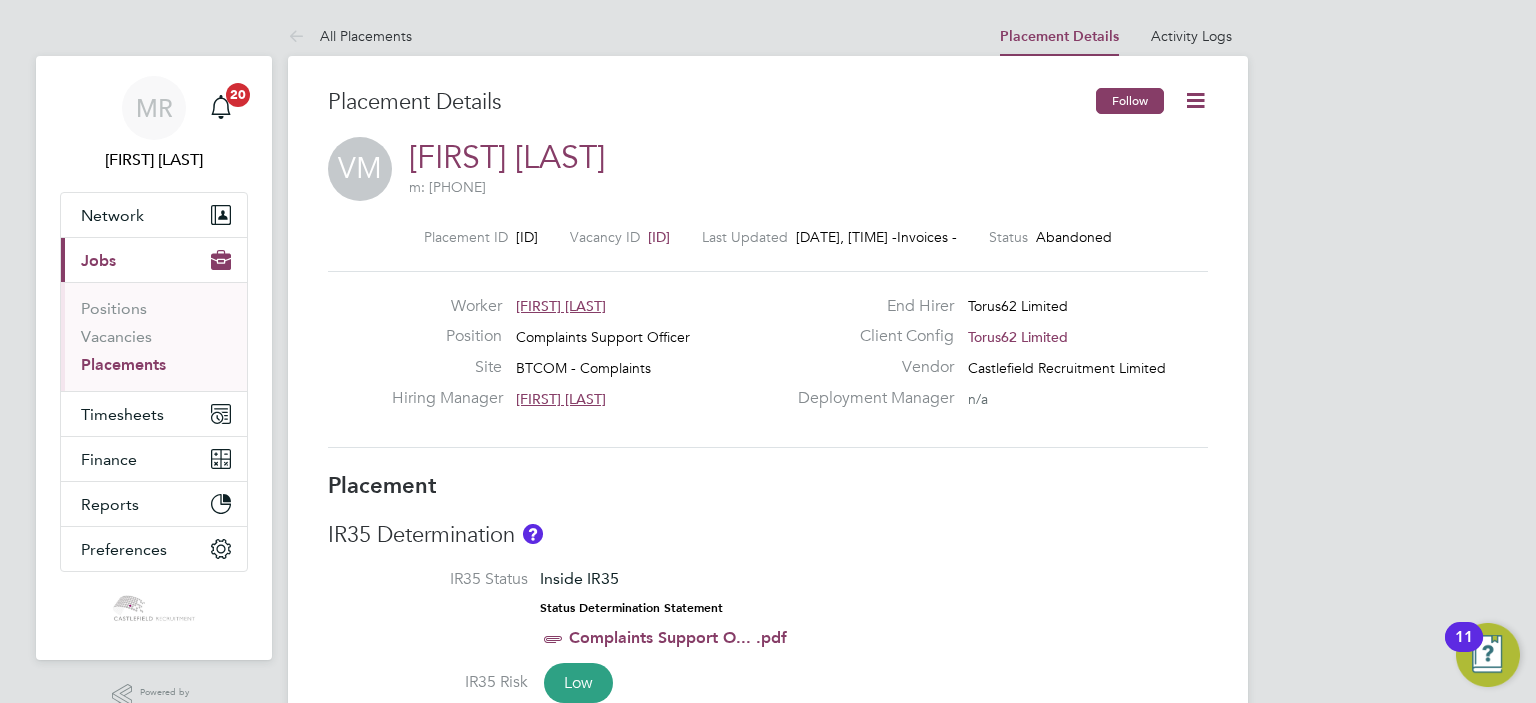 click on "Follow" 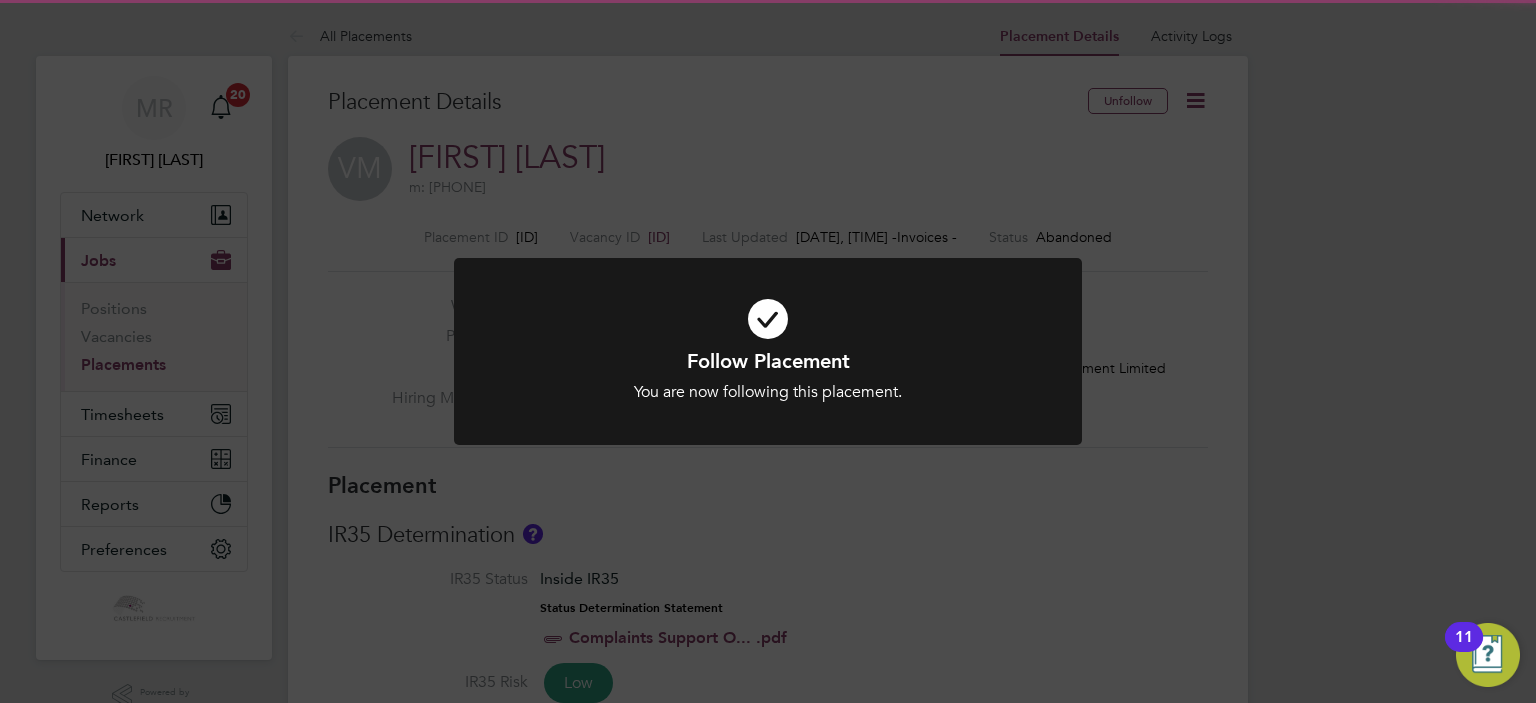 drag, startPoint x: 903, startPoint y: 287, endPoint x: 932, endPoint y: 269, distance: 34.132095 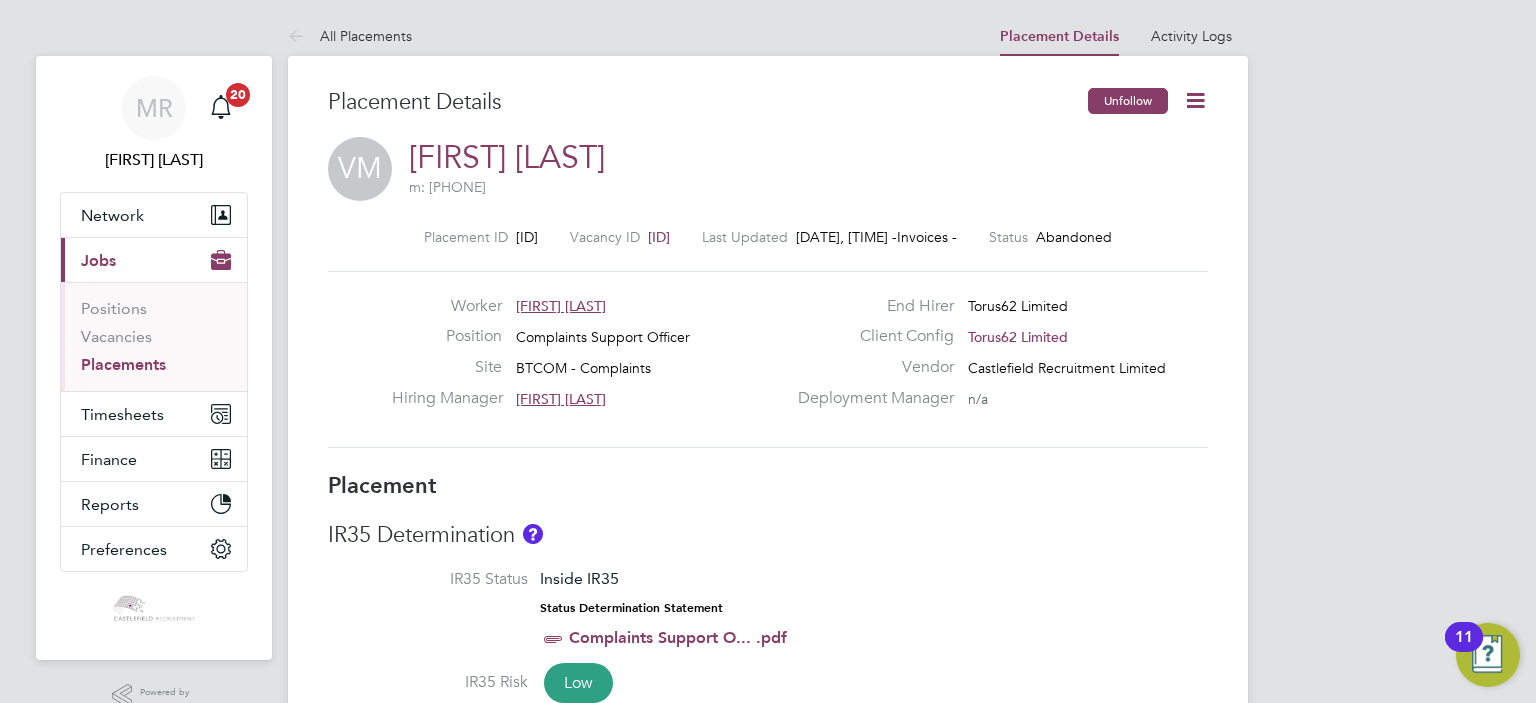 click on "Unfollow" 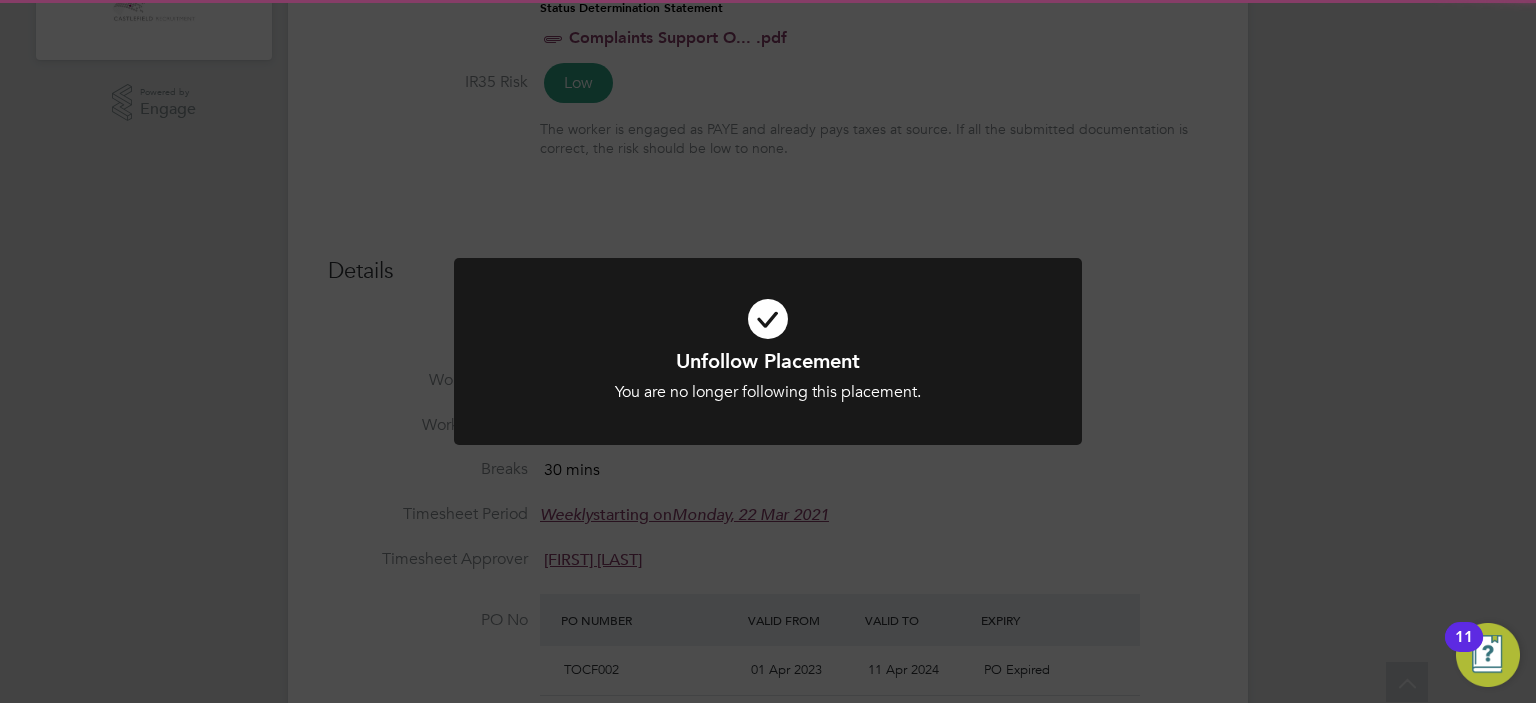 click on "Unfollow Placement You are no longer following this placement. Cancel Okay" 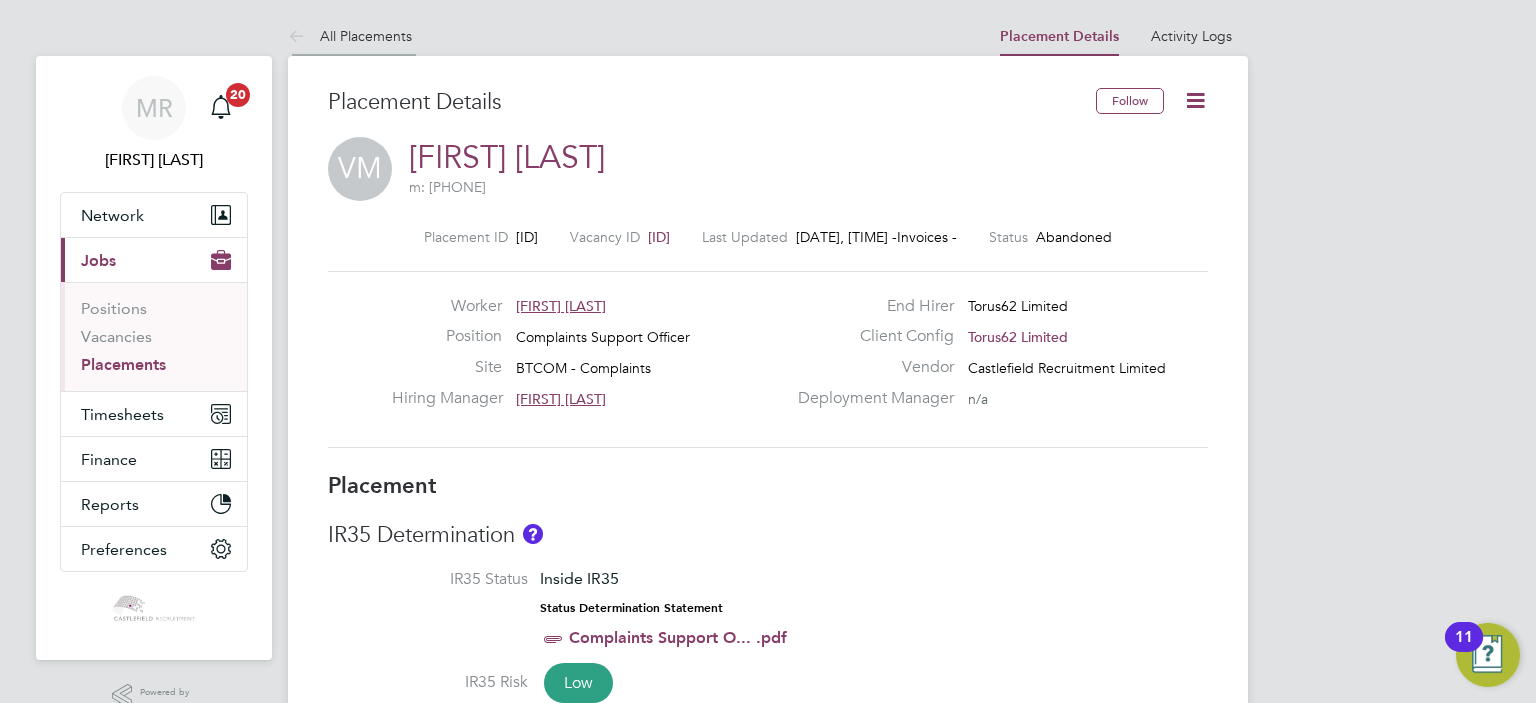 click on "All Placements" at bounding box center (350, 36) 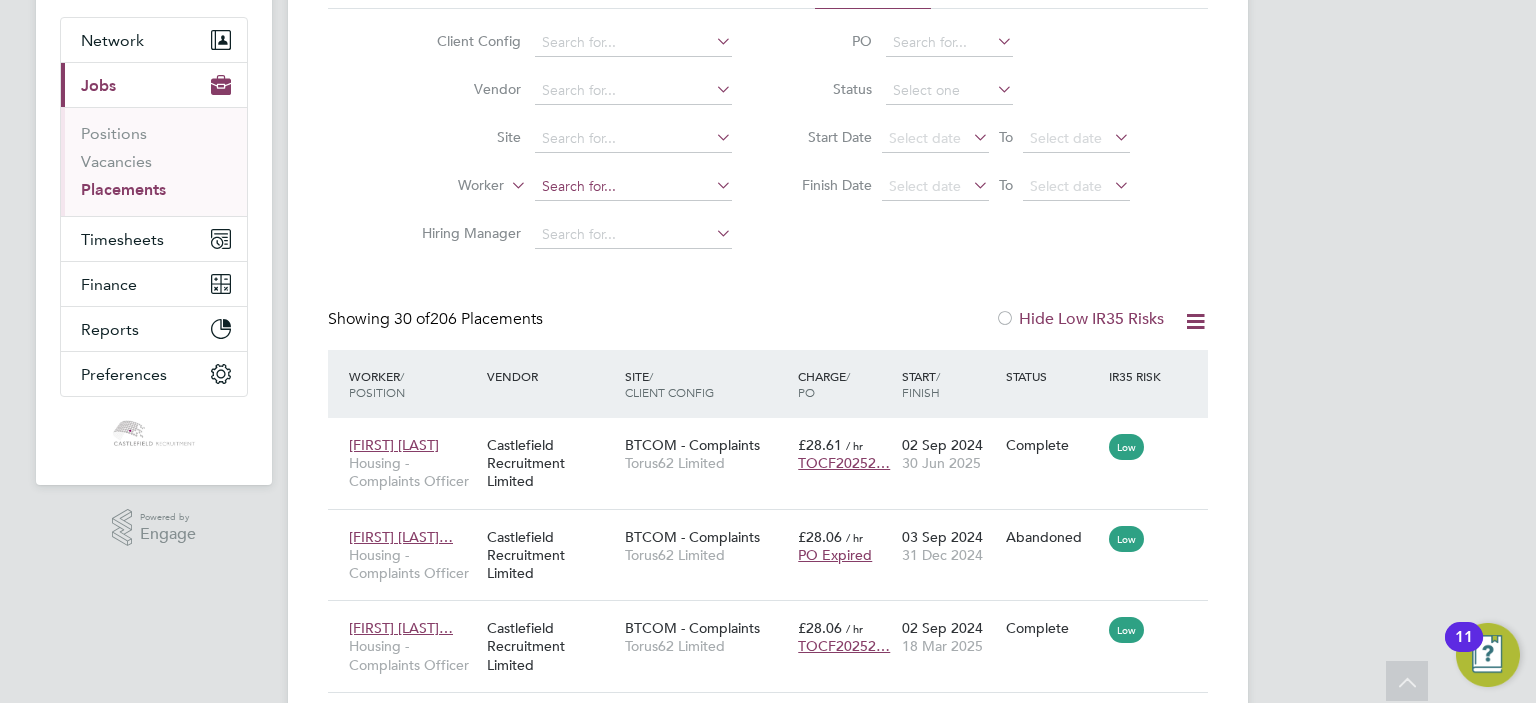 click 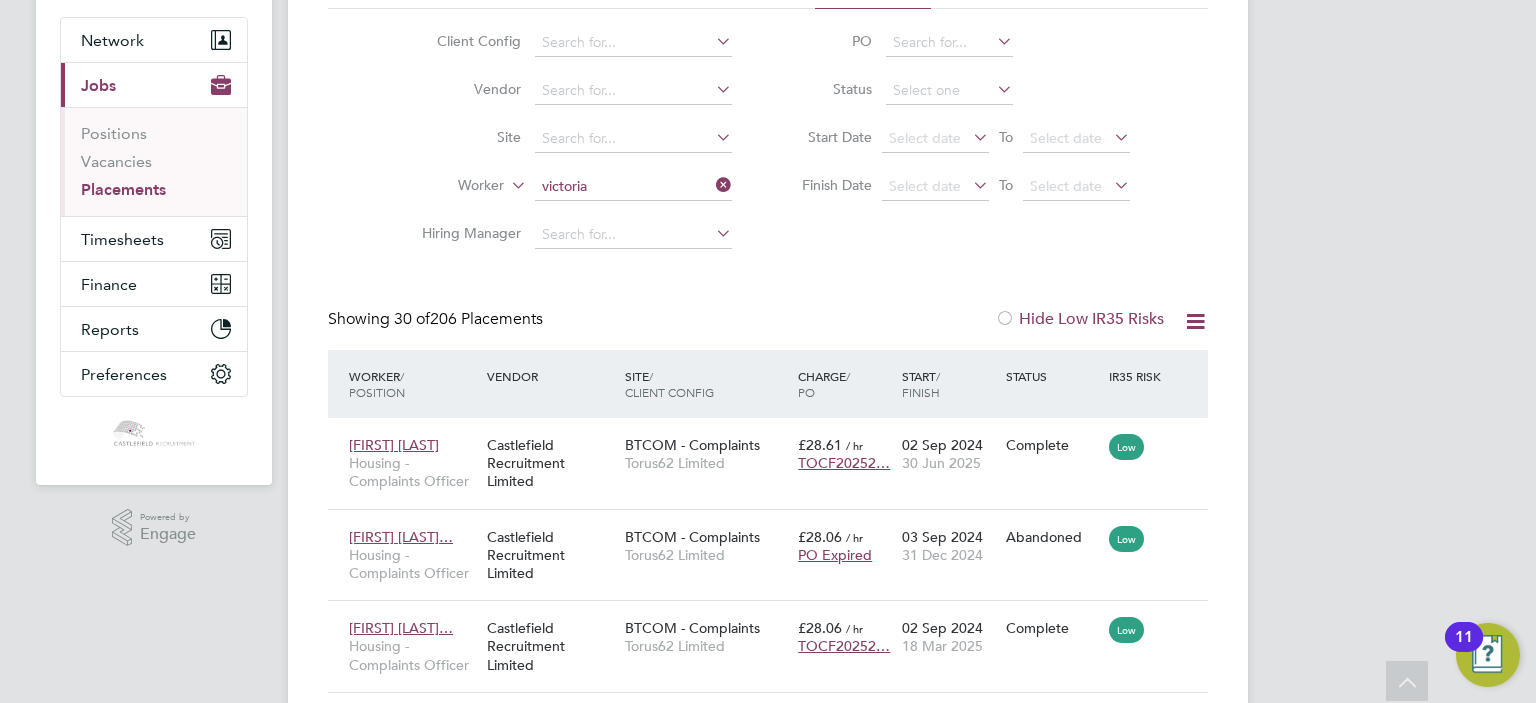 click on "Victoria  Molloy" 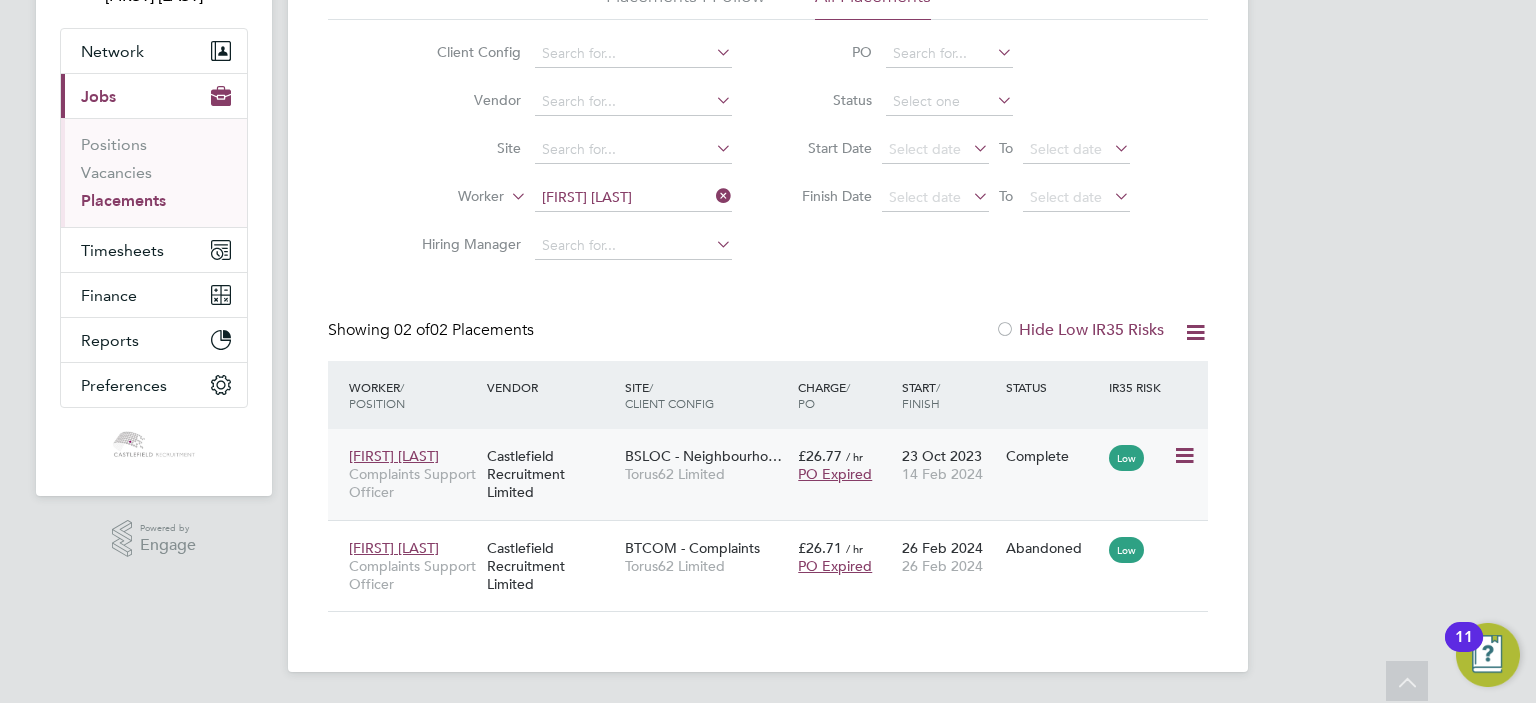 click on "23 Oct 2023 14 Feb 2024" 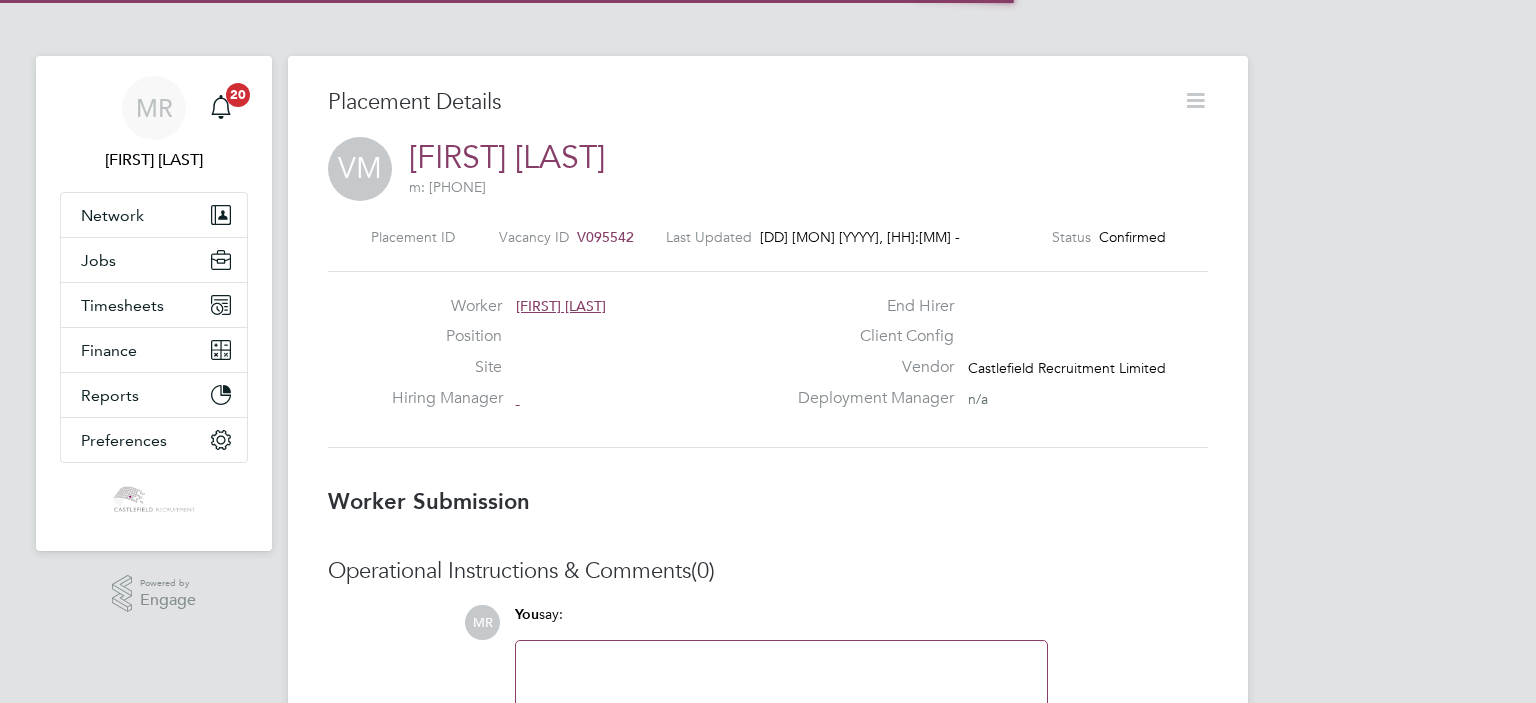 scroll, scrollTop: 0, scrollLeft: 0, axis: both 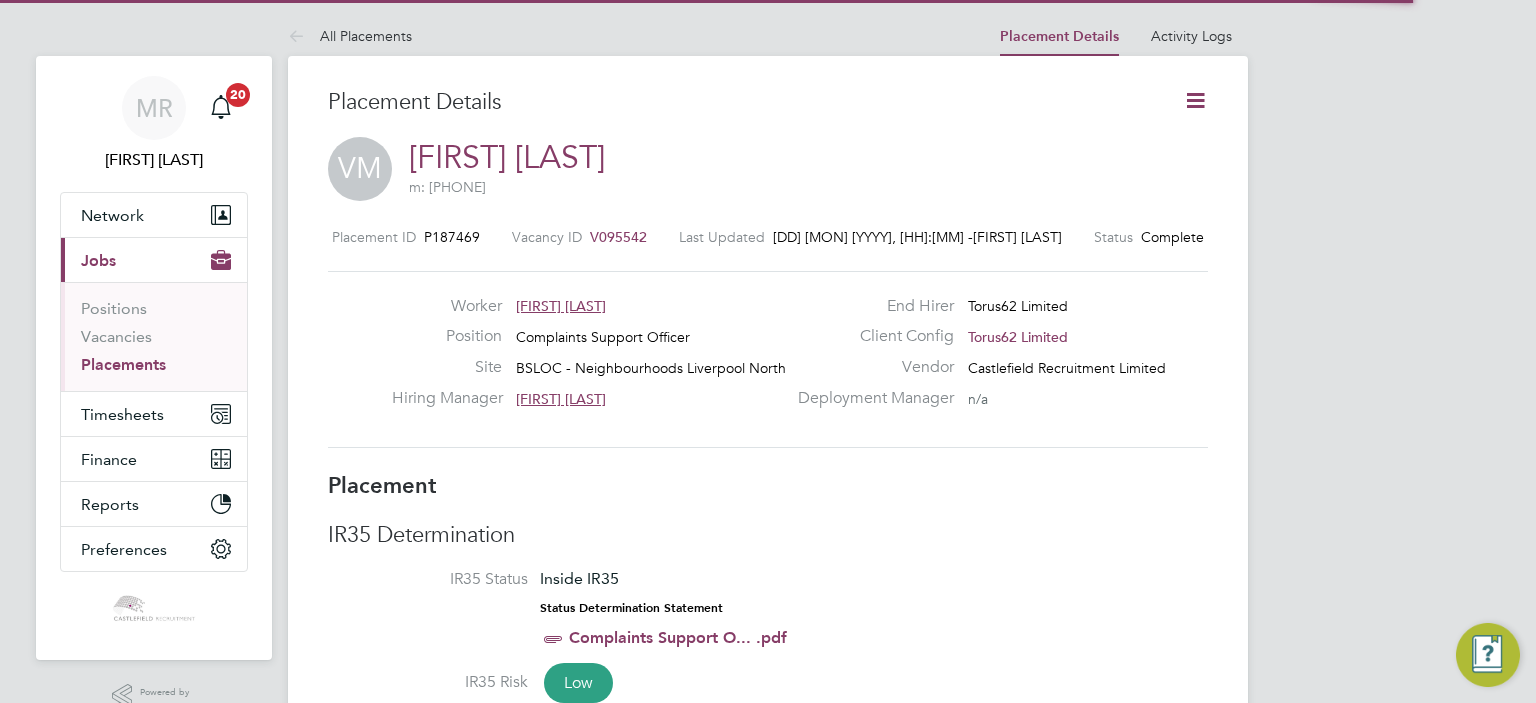 click 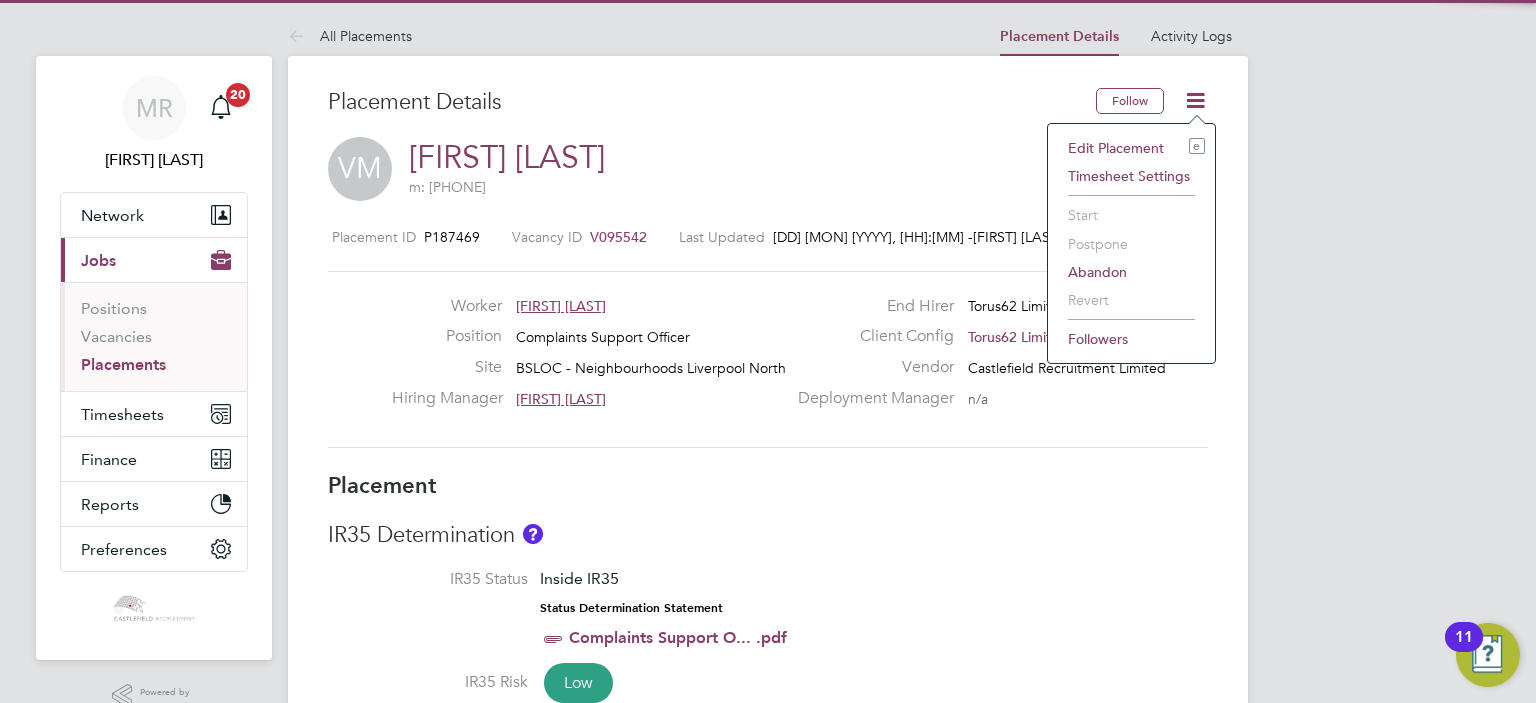 click on "Edit Placement e" 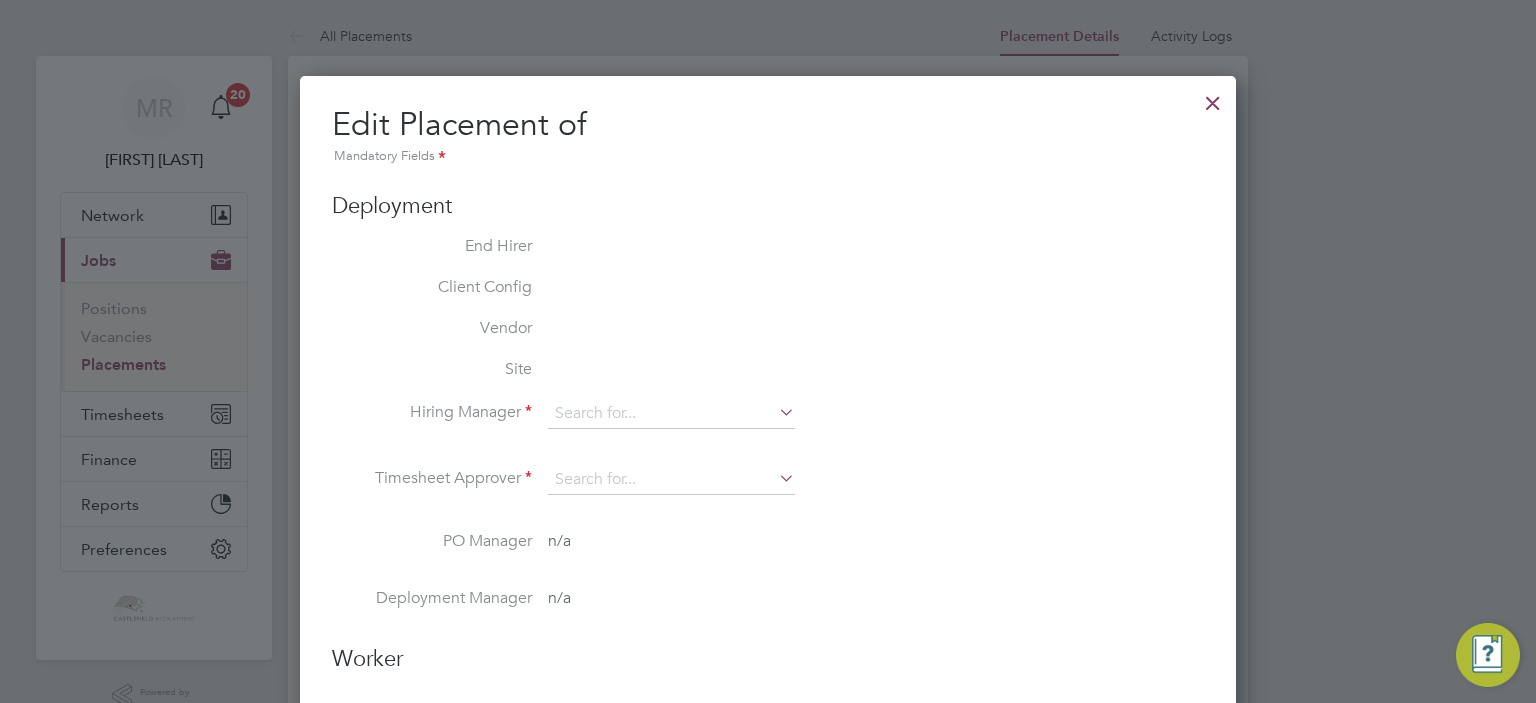 type on "[FIRST] [LAST]" 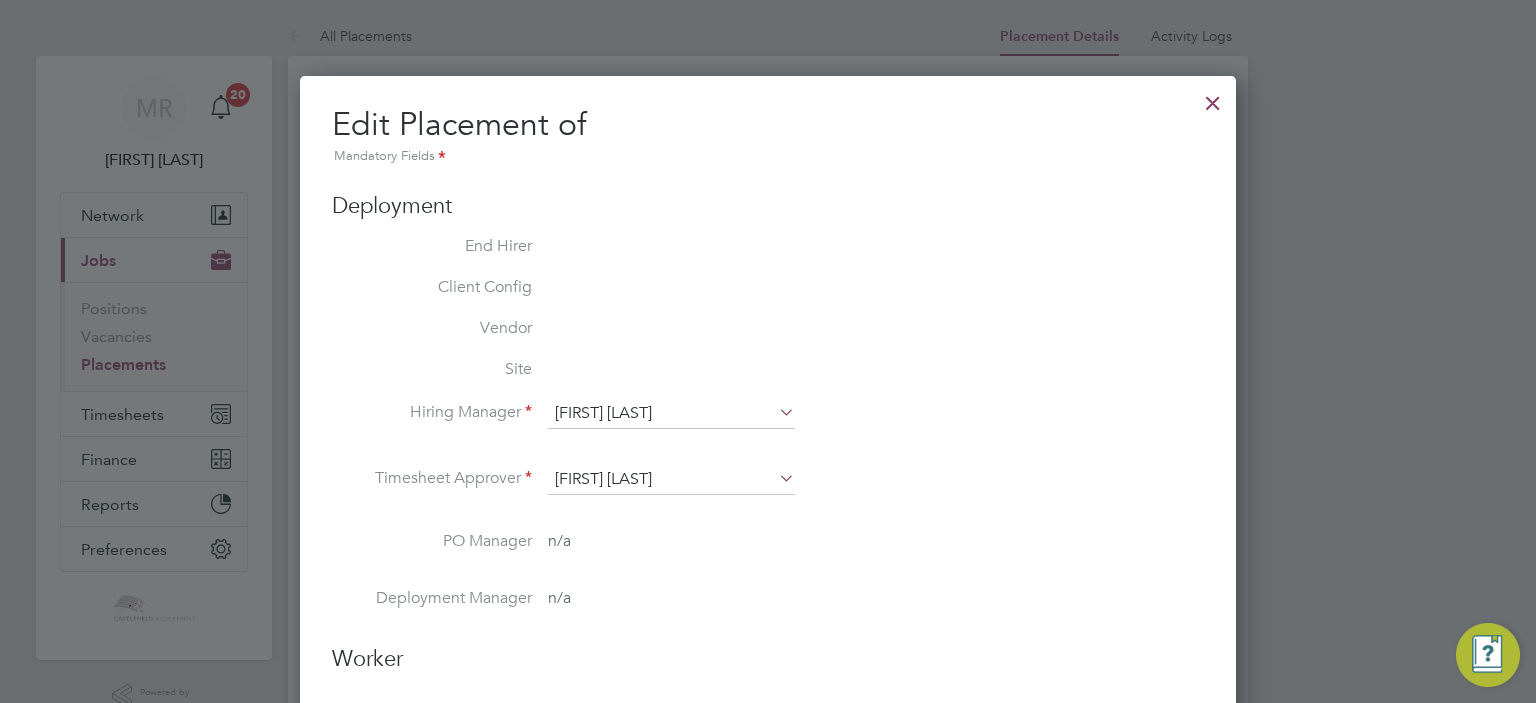 scroll, scrollTop: 114, scrollLeft: 0, axis: vertical 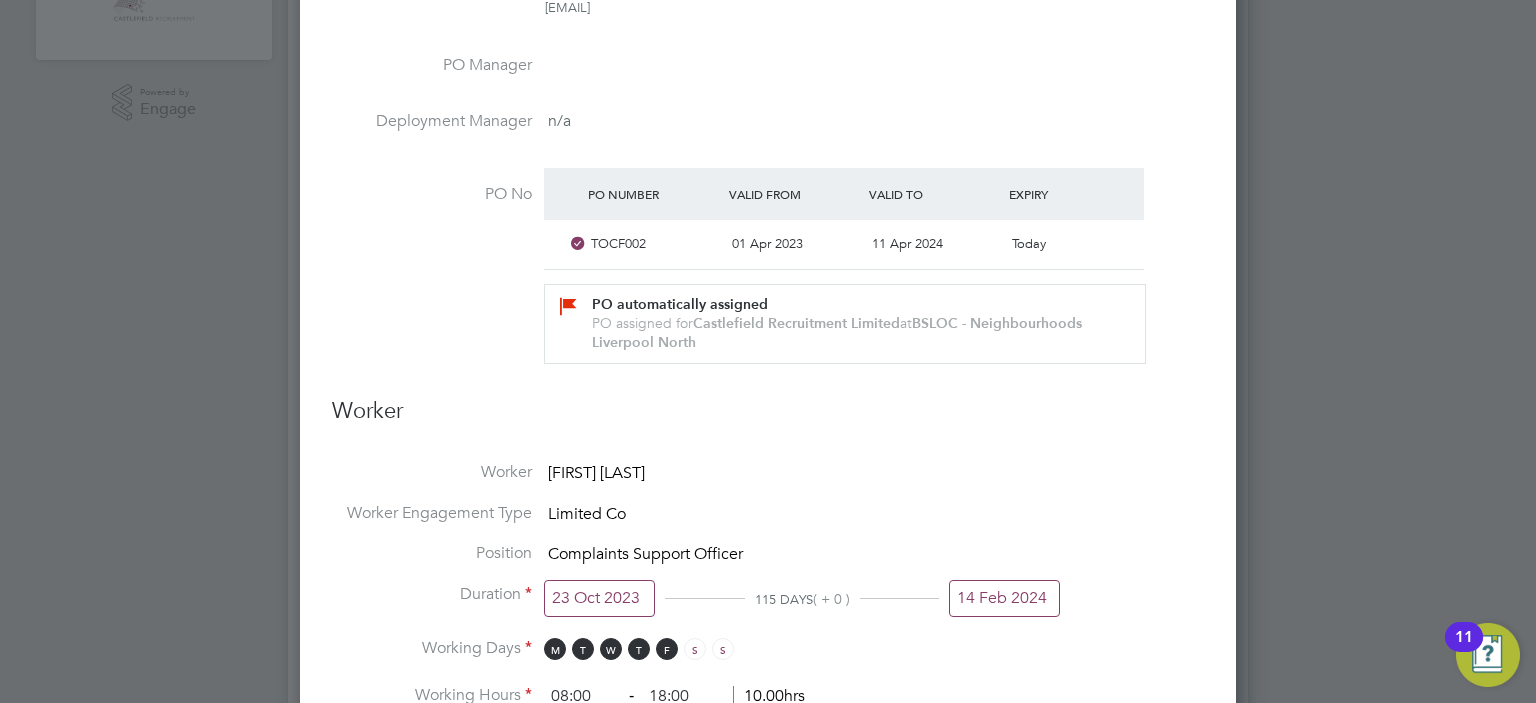 click on "Position   Complaints Support Officer" at bounding box center (768, 563) 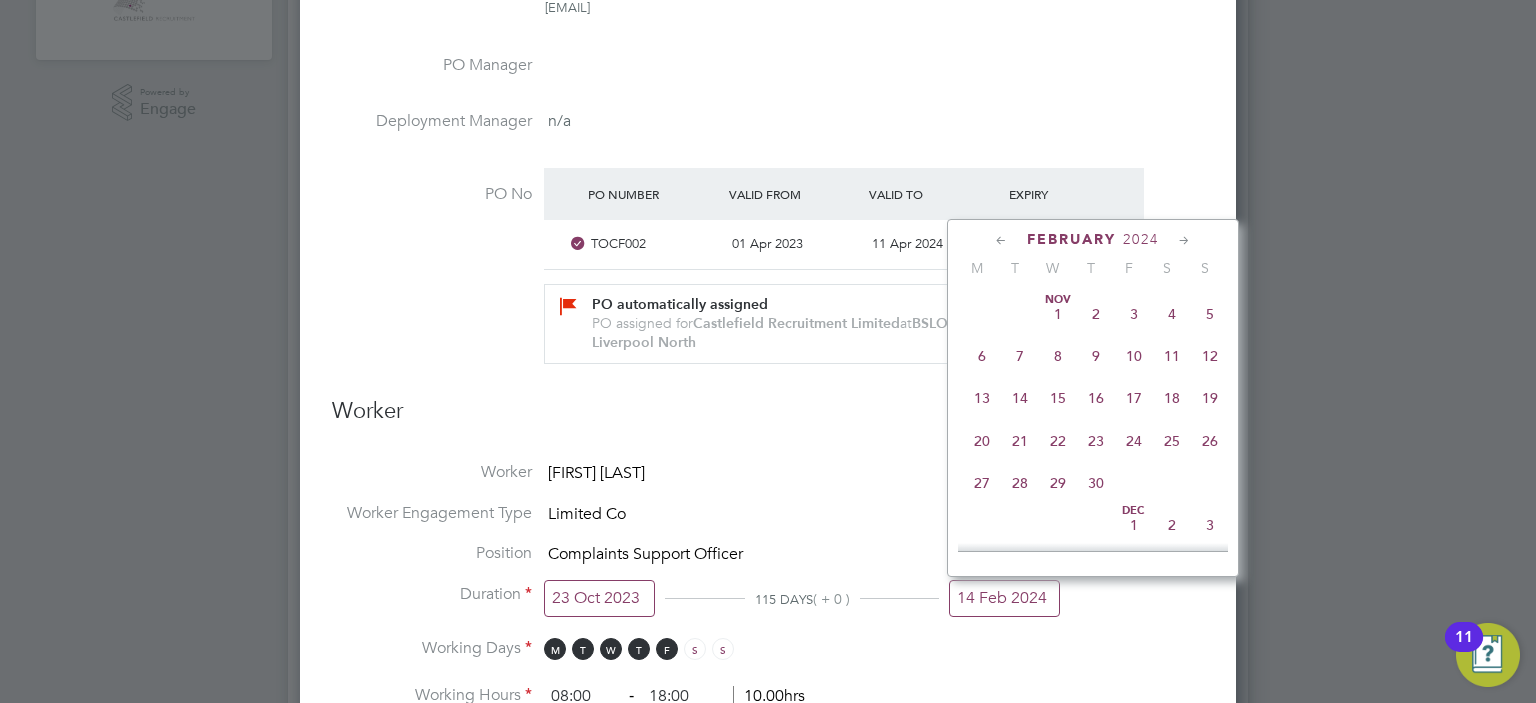click on "14 Feb 2024" at bounding box center [1004, 598] 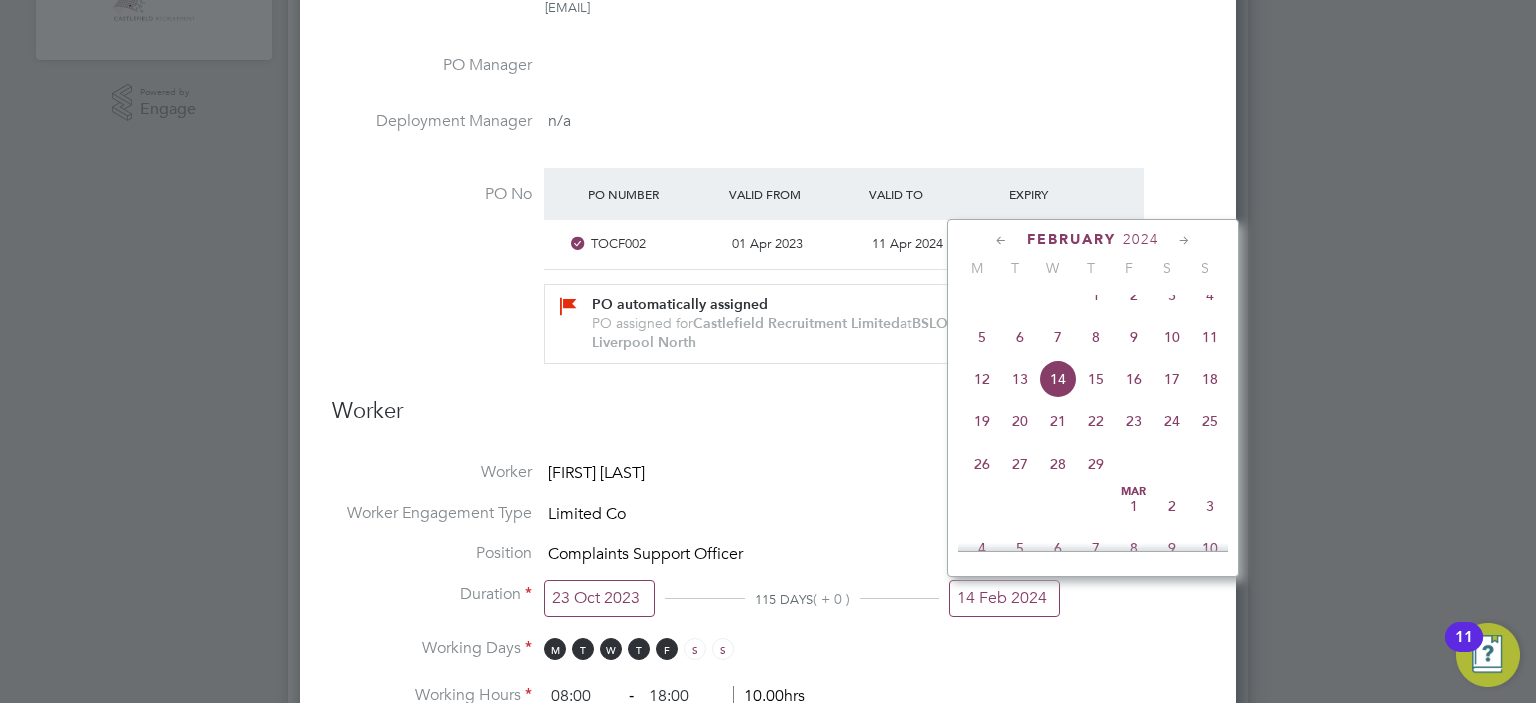 click on "13" 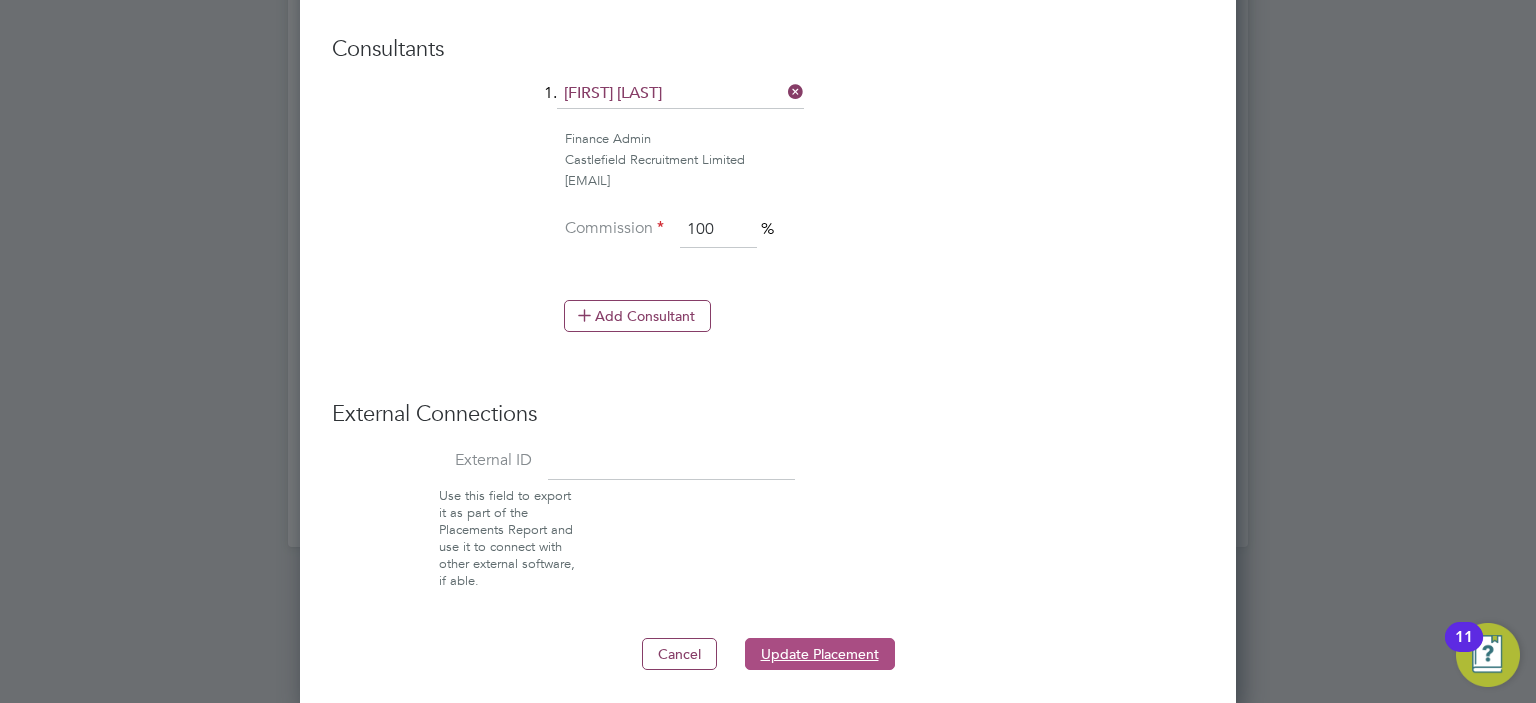 click on "Update Placement" at bounding box center [820, 654] 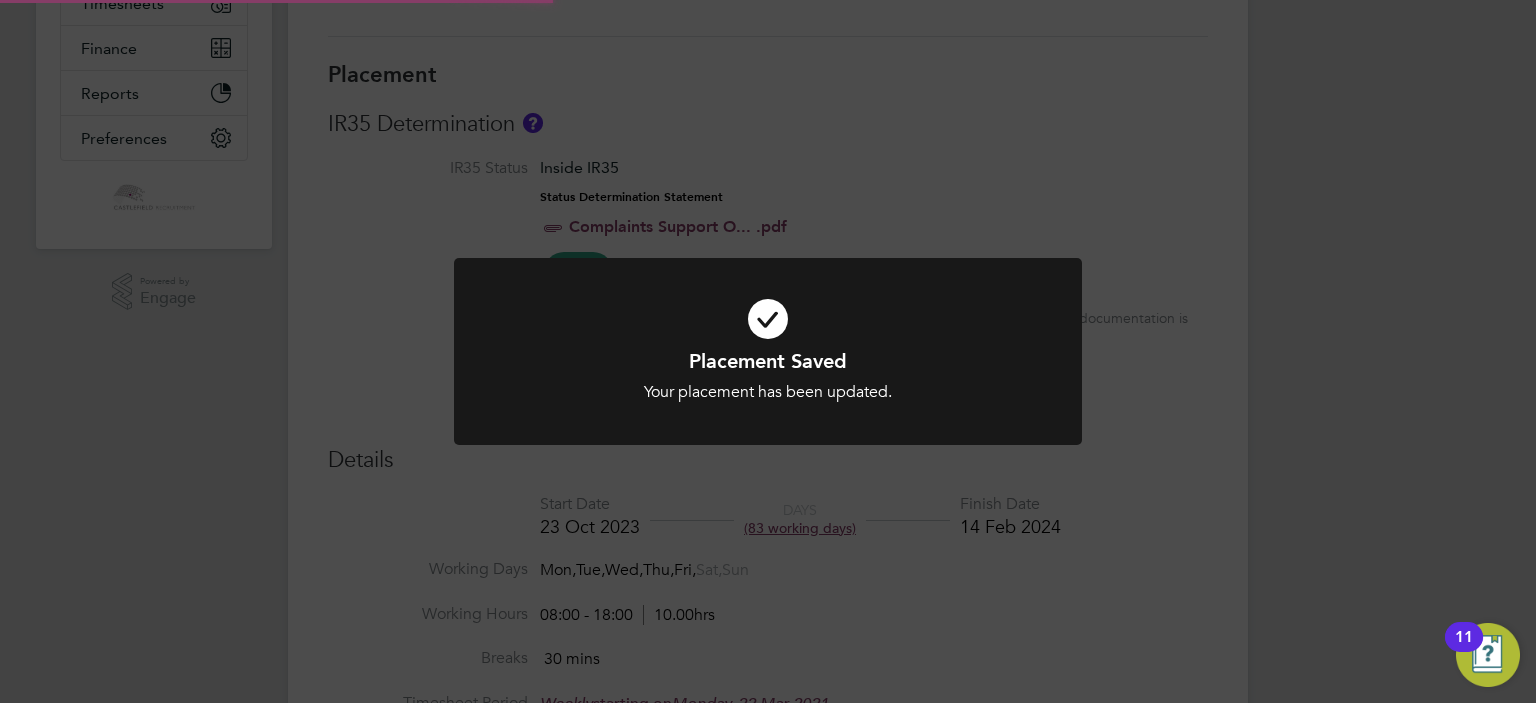 click on "Placement Saved Your placement has been updated. Cancel Okay" at bounding box center [768, 375] 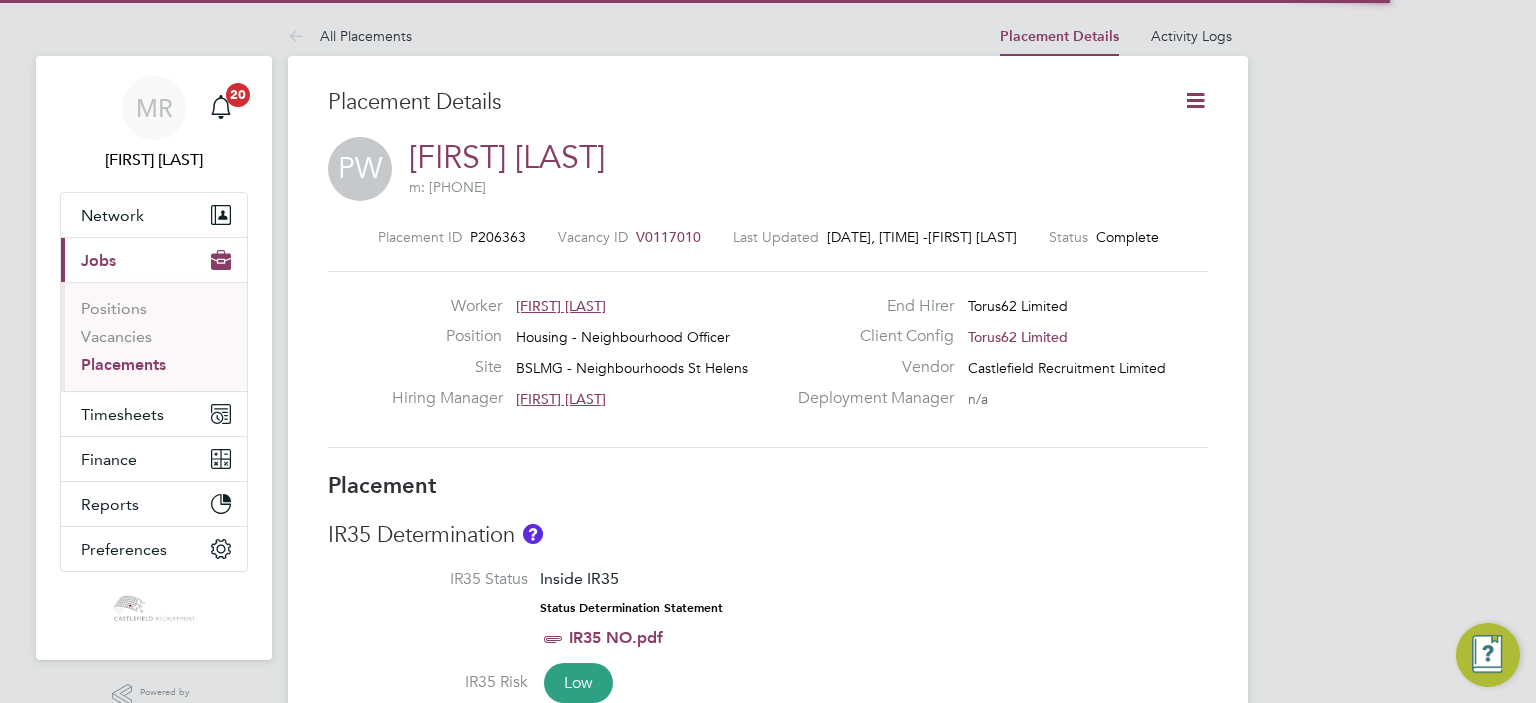 scroll, scrollTop: 0, scrollLeft: 0, axis: both 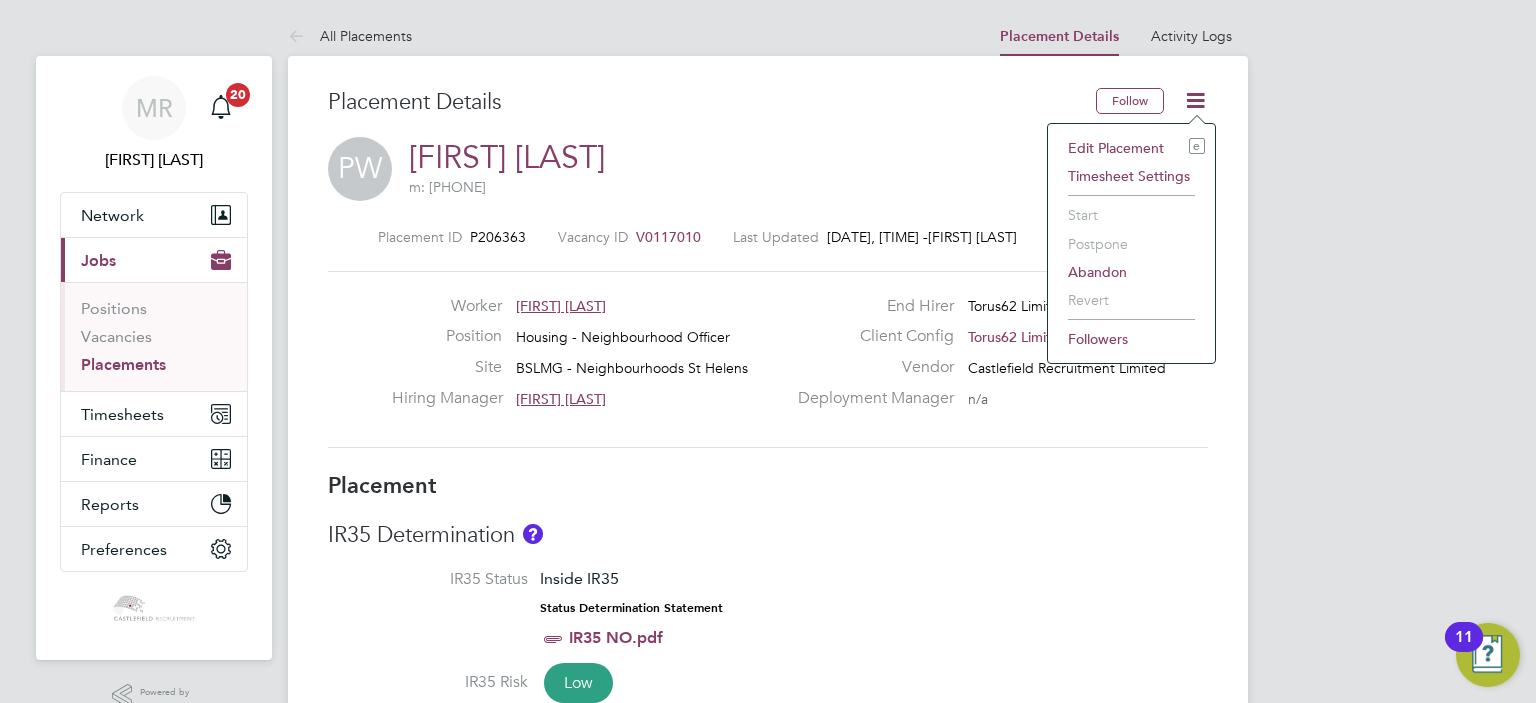 click on "Placement Details" 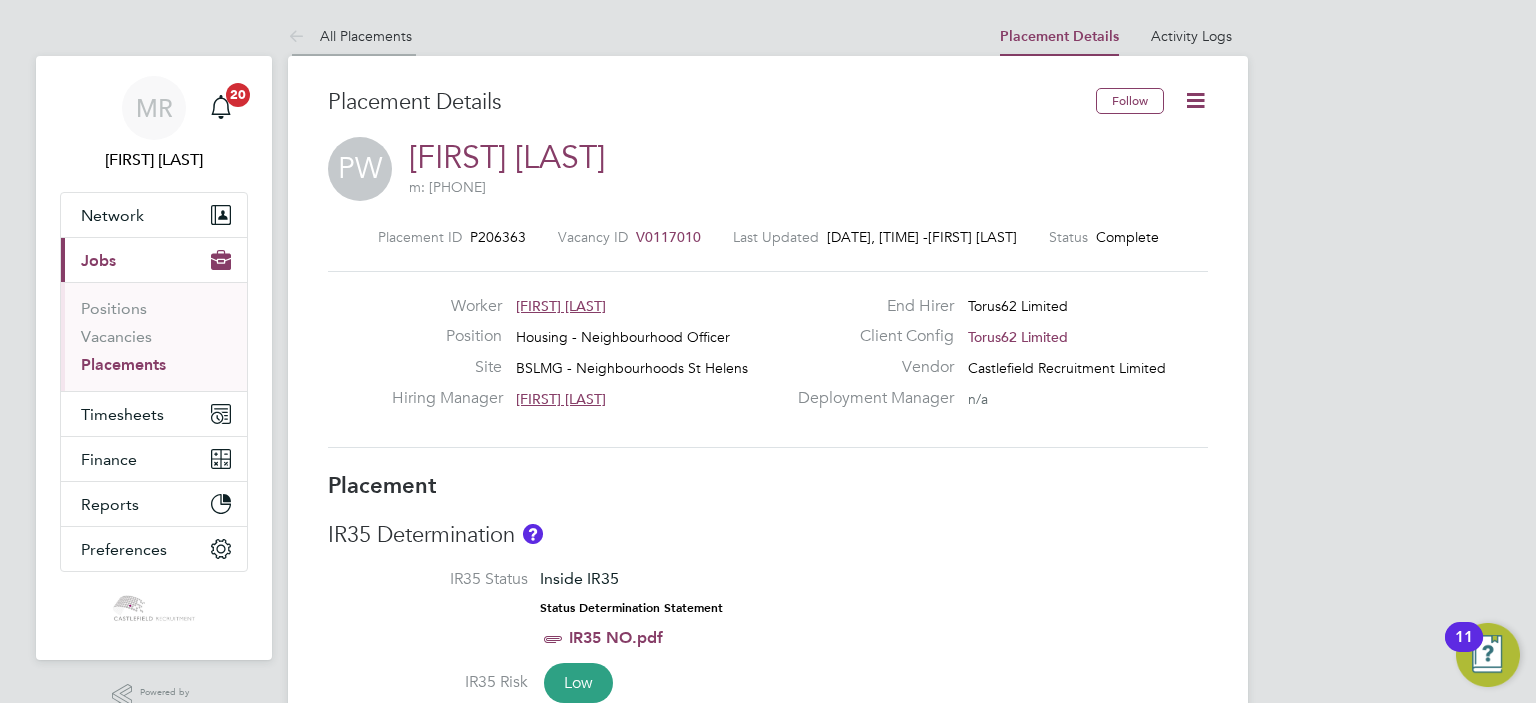 click on "All Placements" at bounding box center (350, 36) 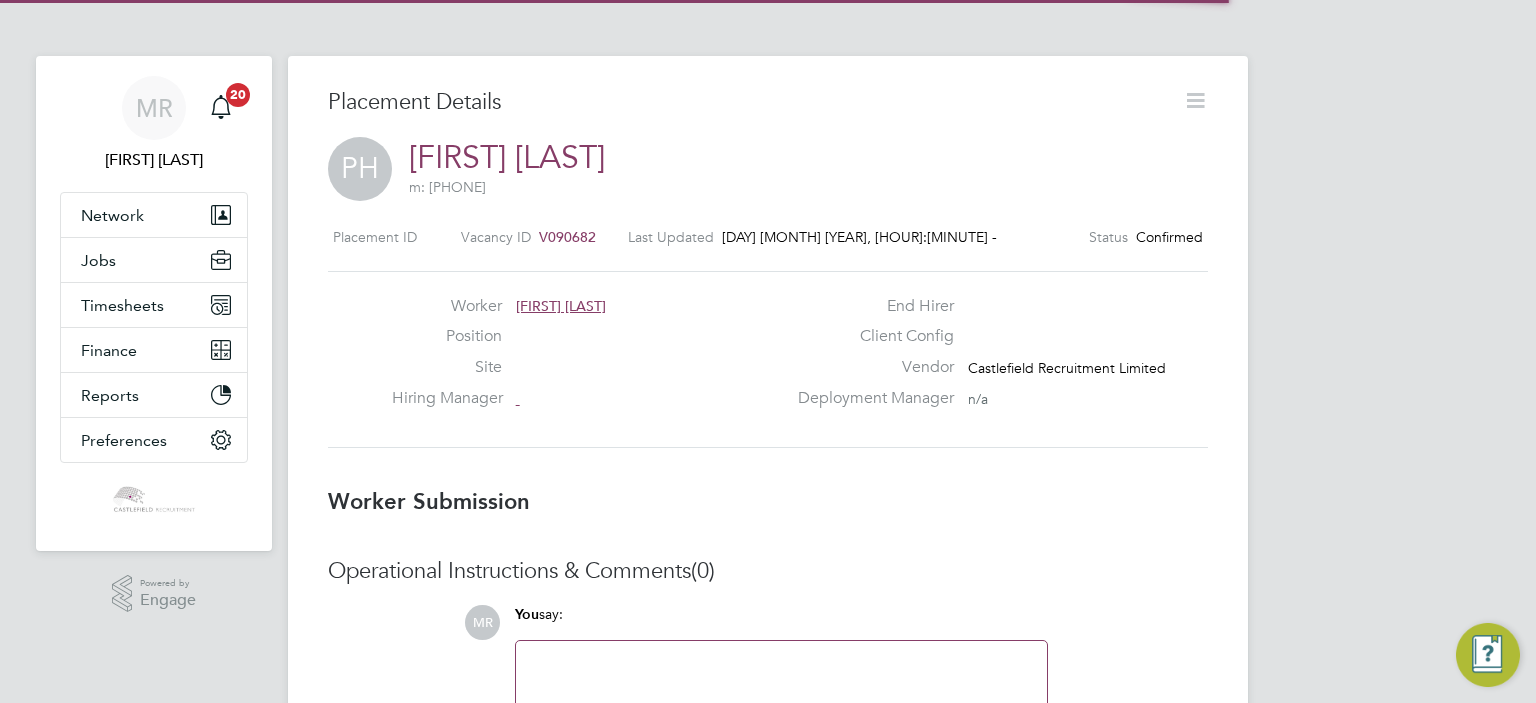 scroll, scrollTop: 0, scrollLeft: 0, axis: both 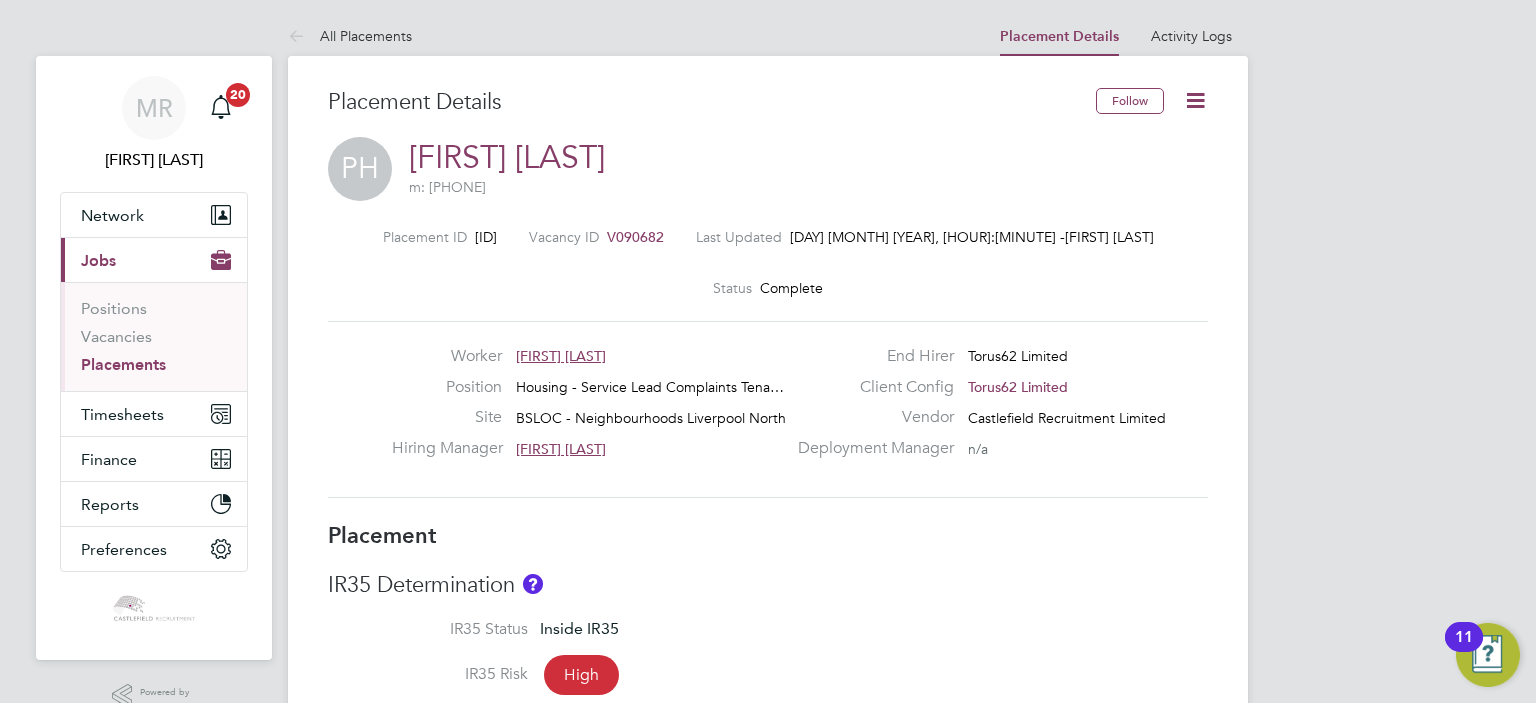 click on "All Placements" at bounding box center (350, 36) 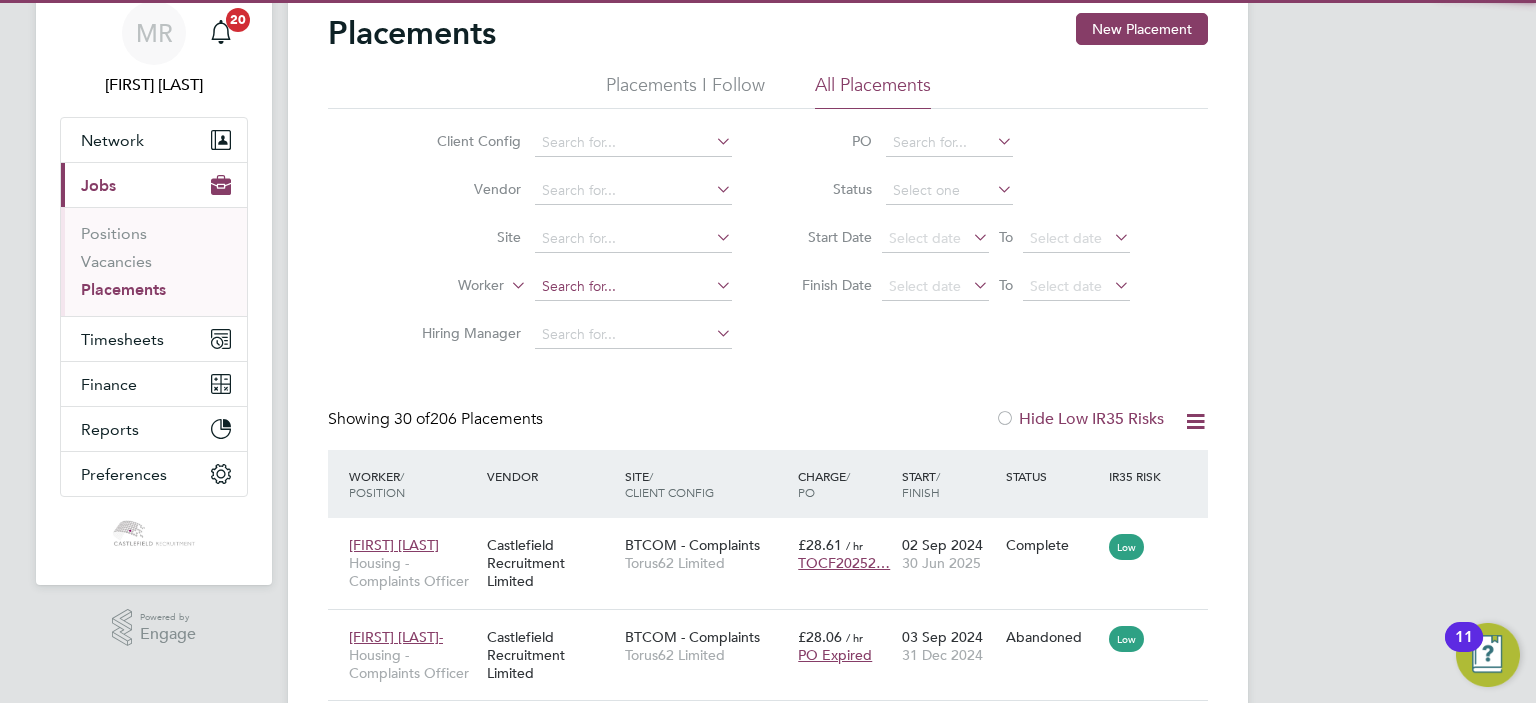 click 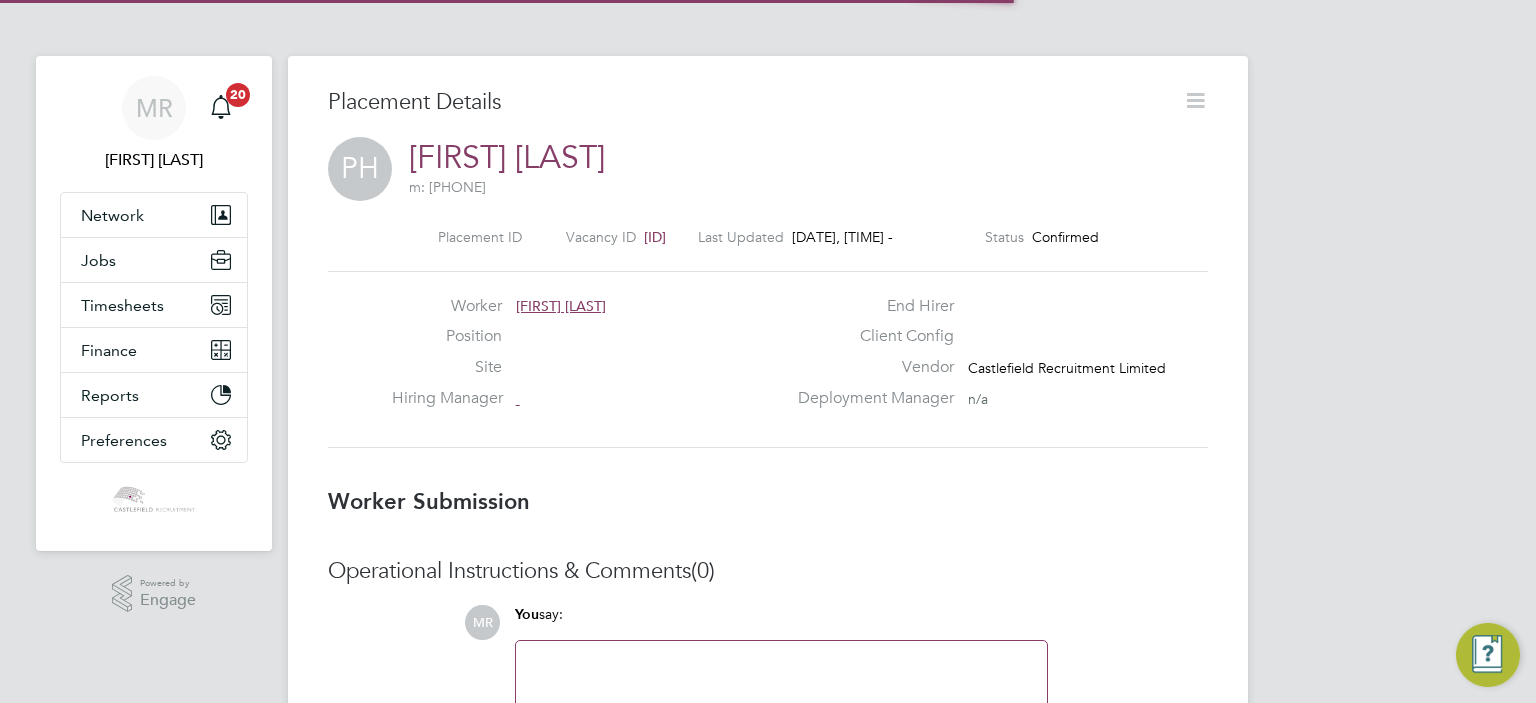 scroll, scrollTop: 0, scrollLeft: 0, axis: both 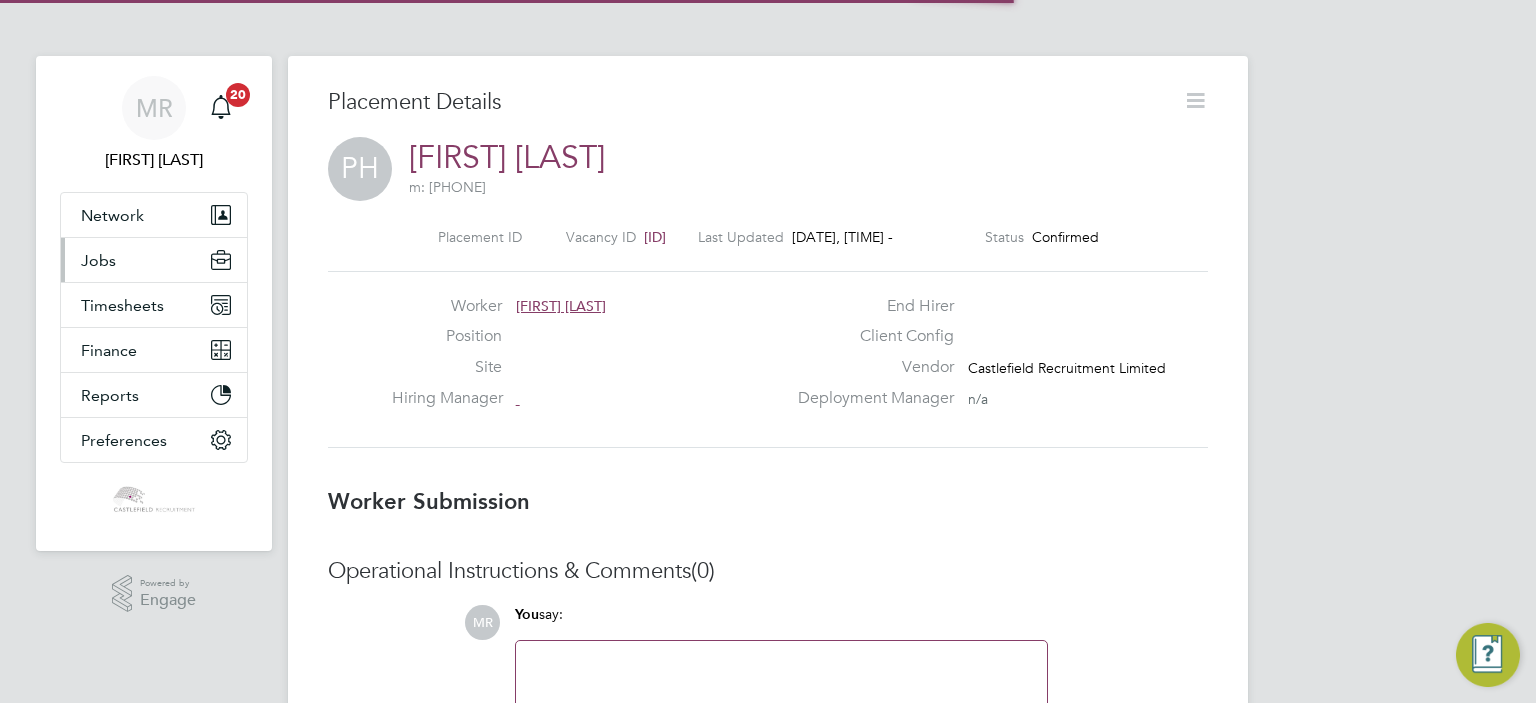 click 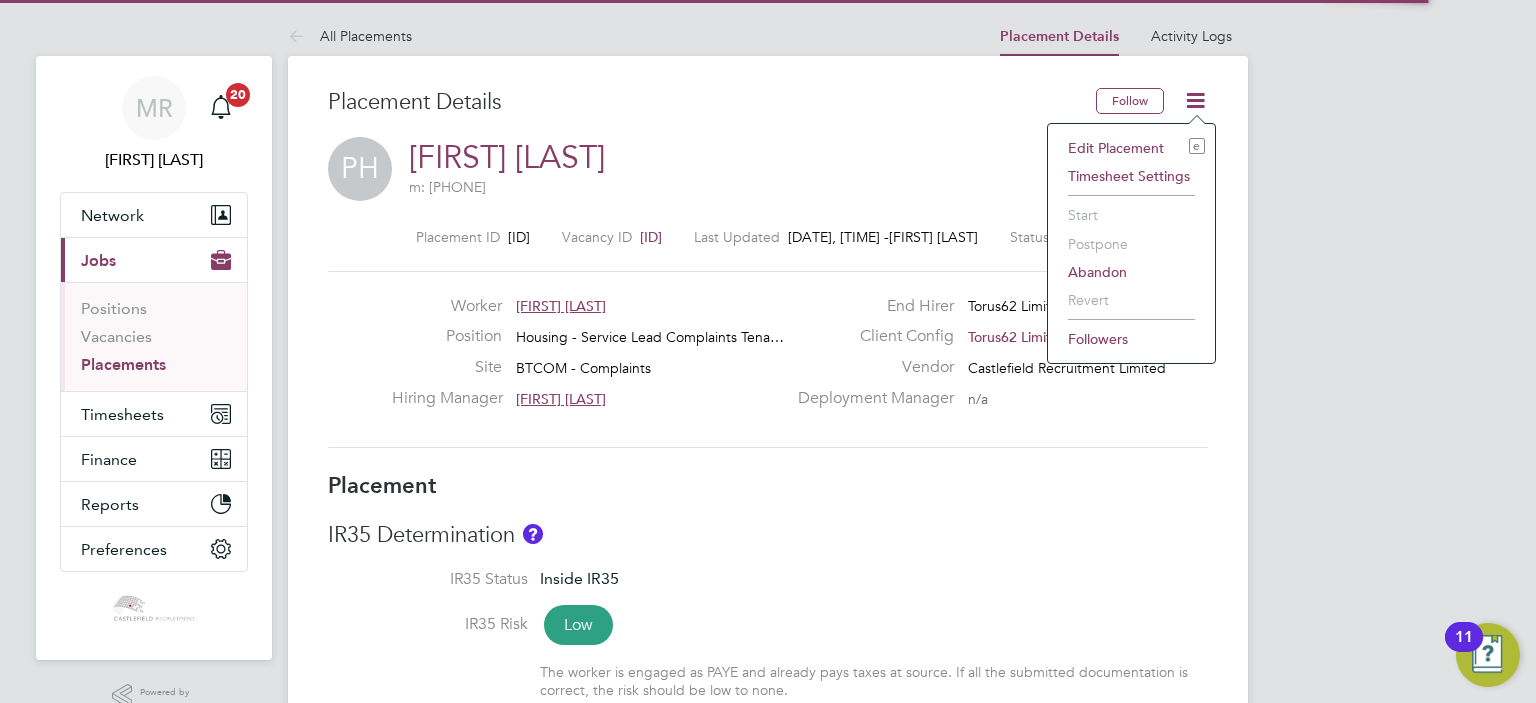click on "Edit Placement e" 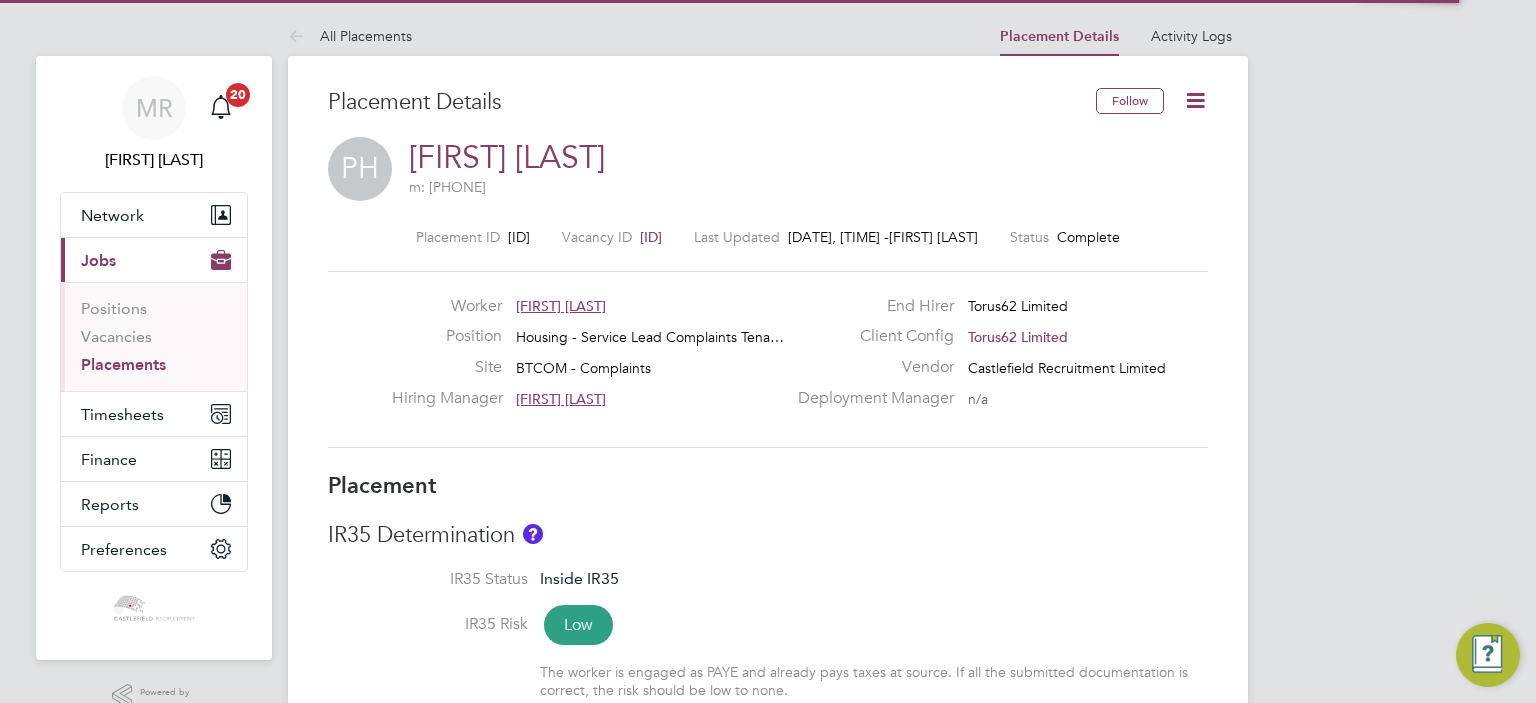 type on "Riza Yassin" 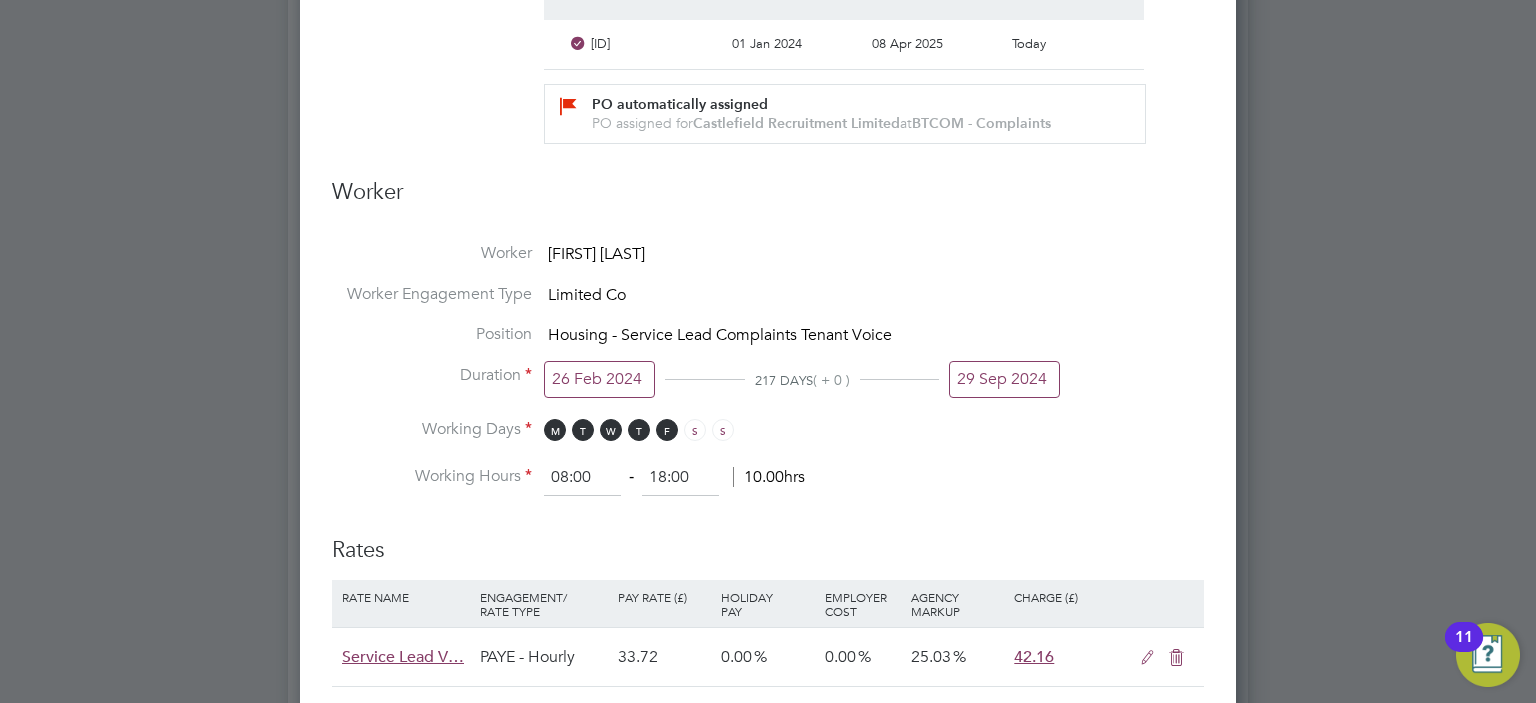 drag, startPoint x: 1012, startPoint y: 411, endPoint x: 1011, endPoint y: 390, distance: 21.023796 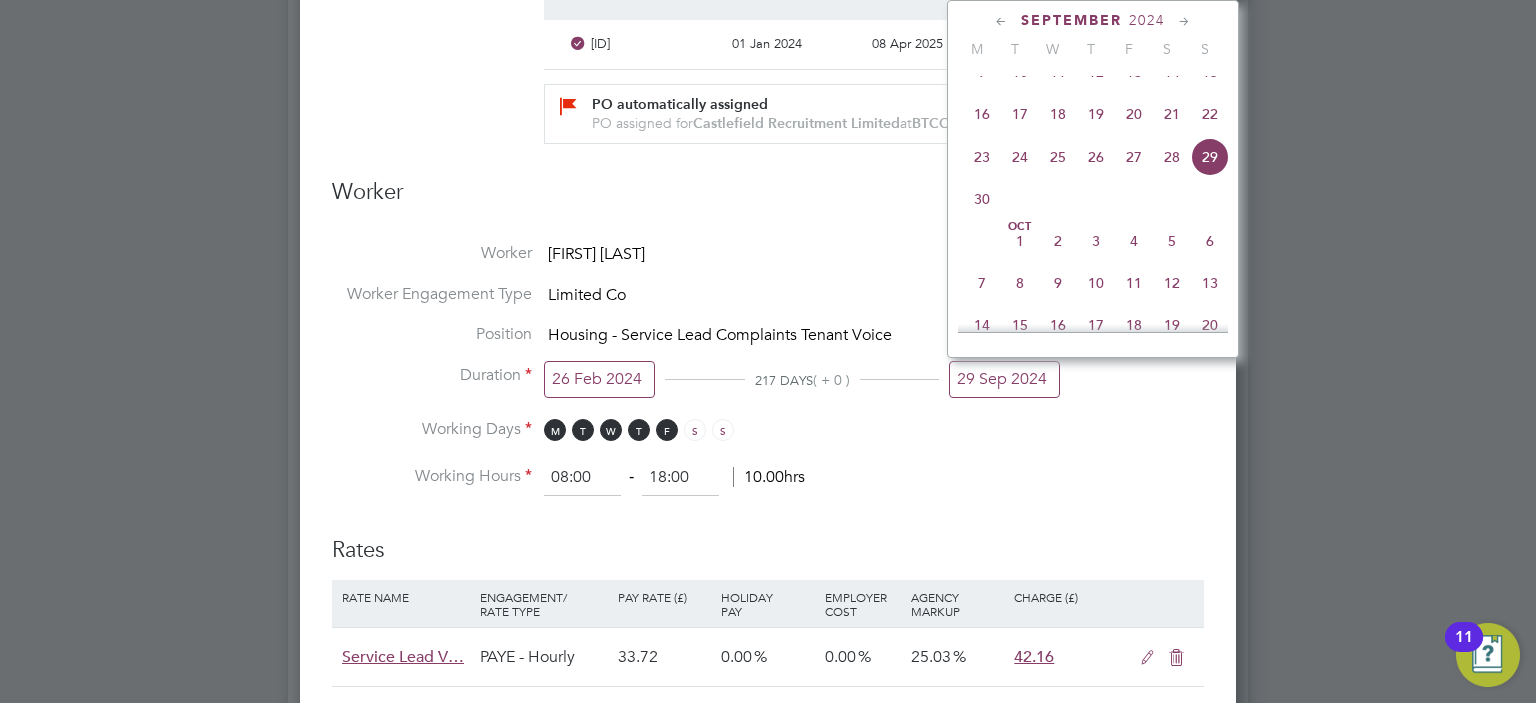 click on "27" 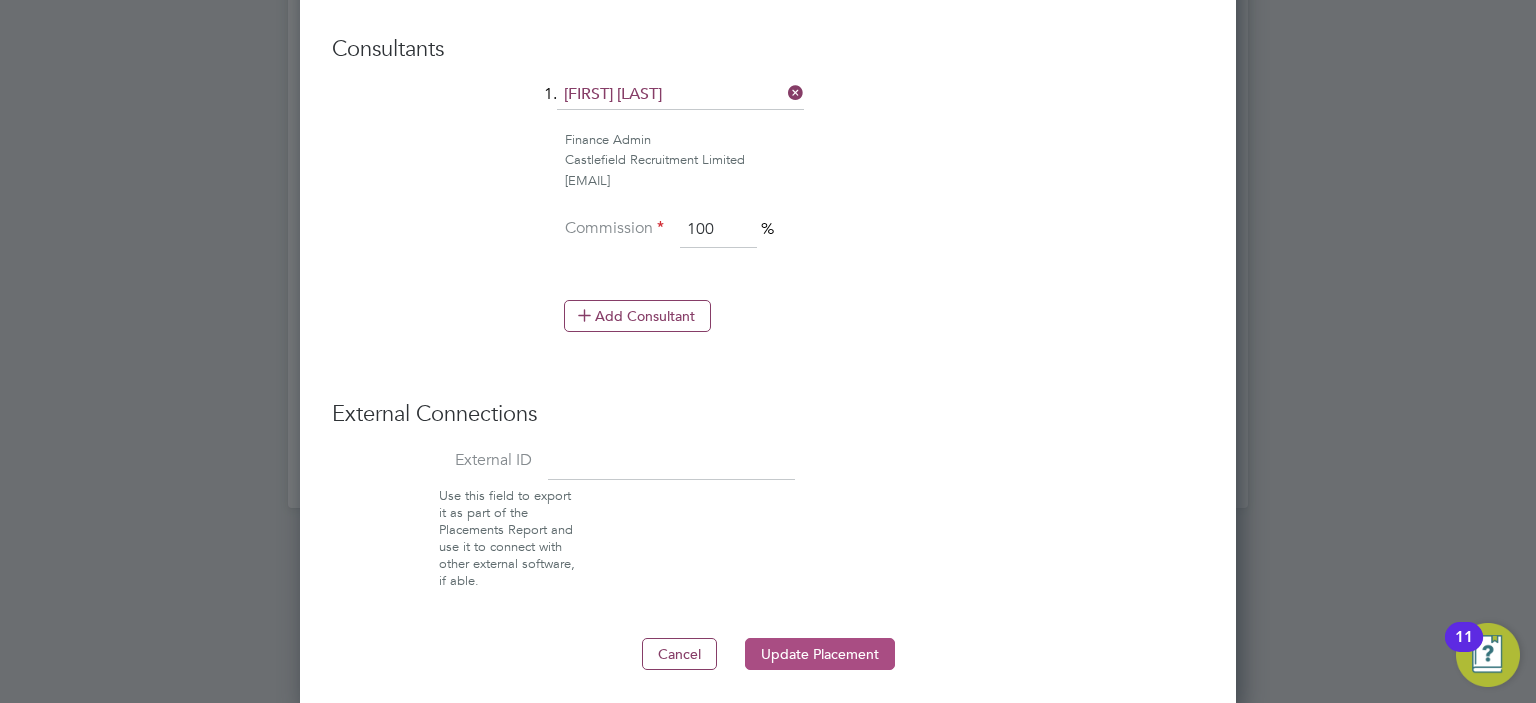 click on "Update Placement" at bounding box center (820, 654) 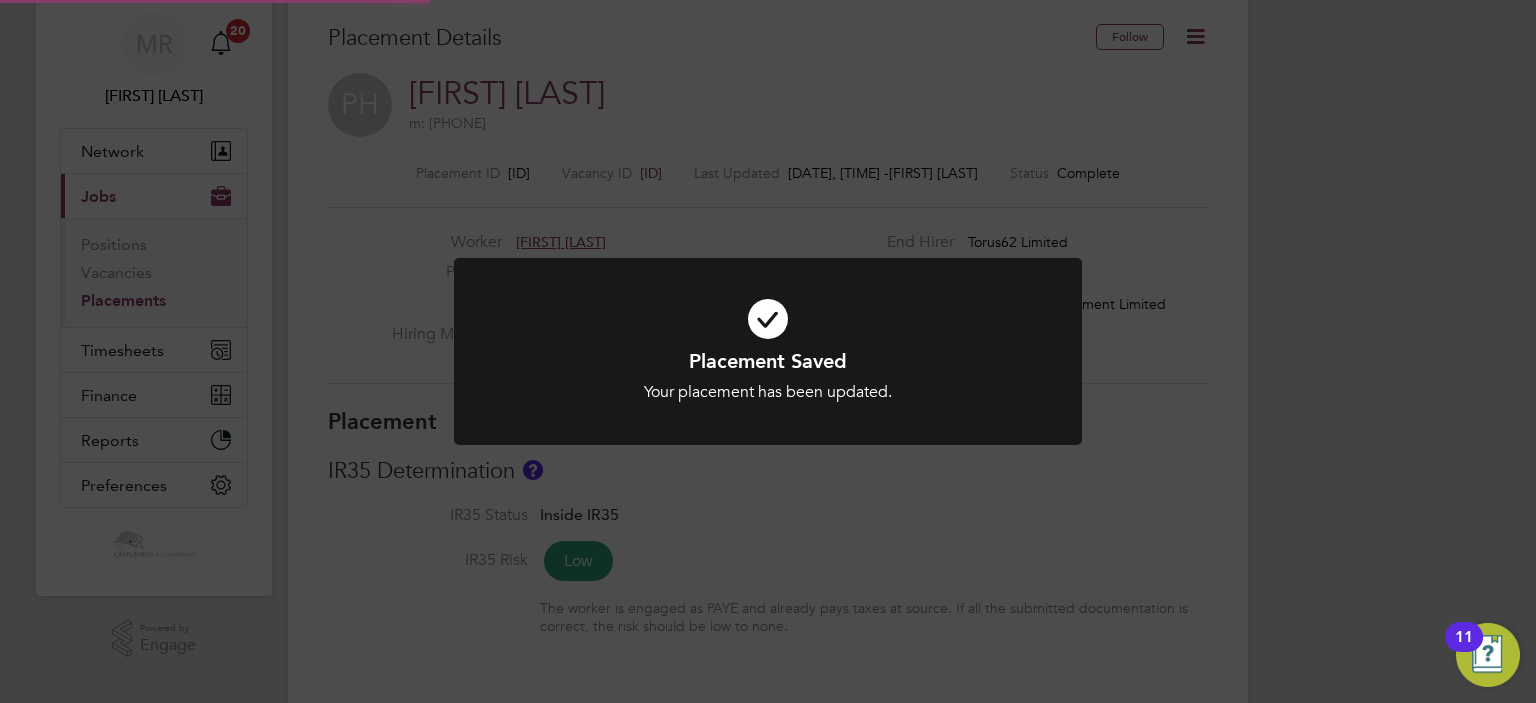 click at bounding box center [768, 319] 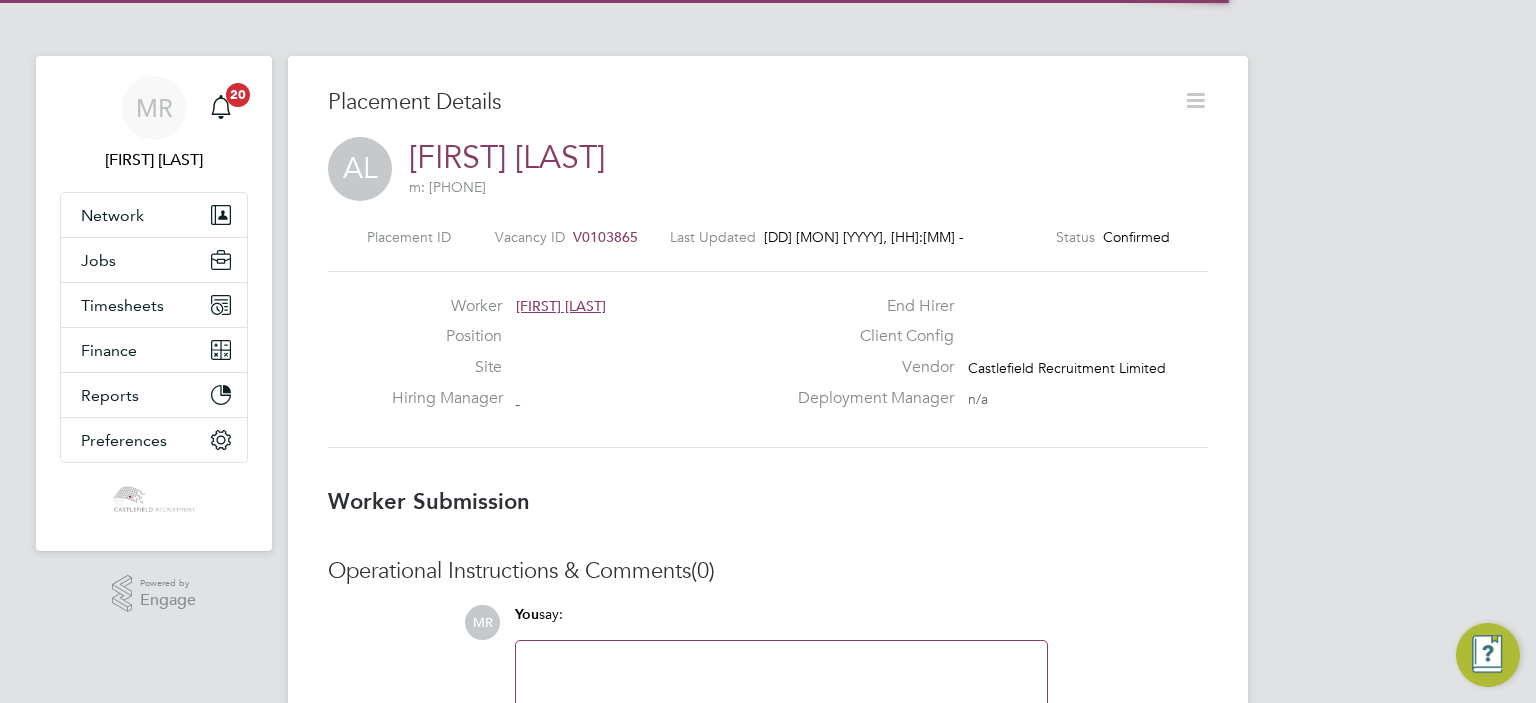 click 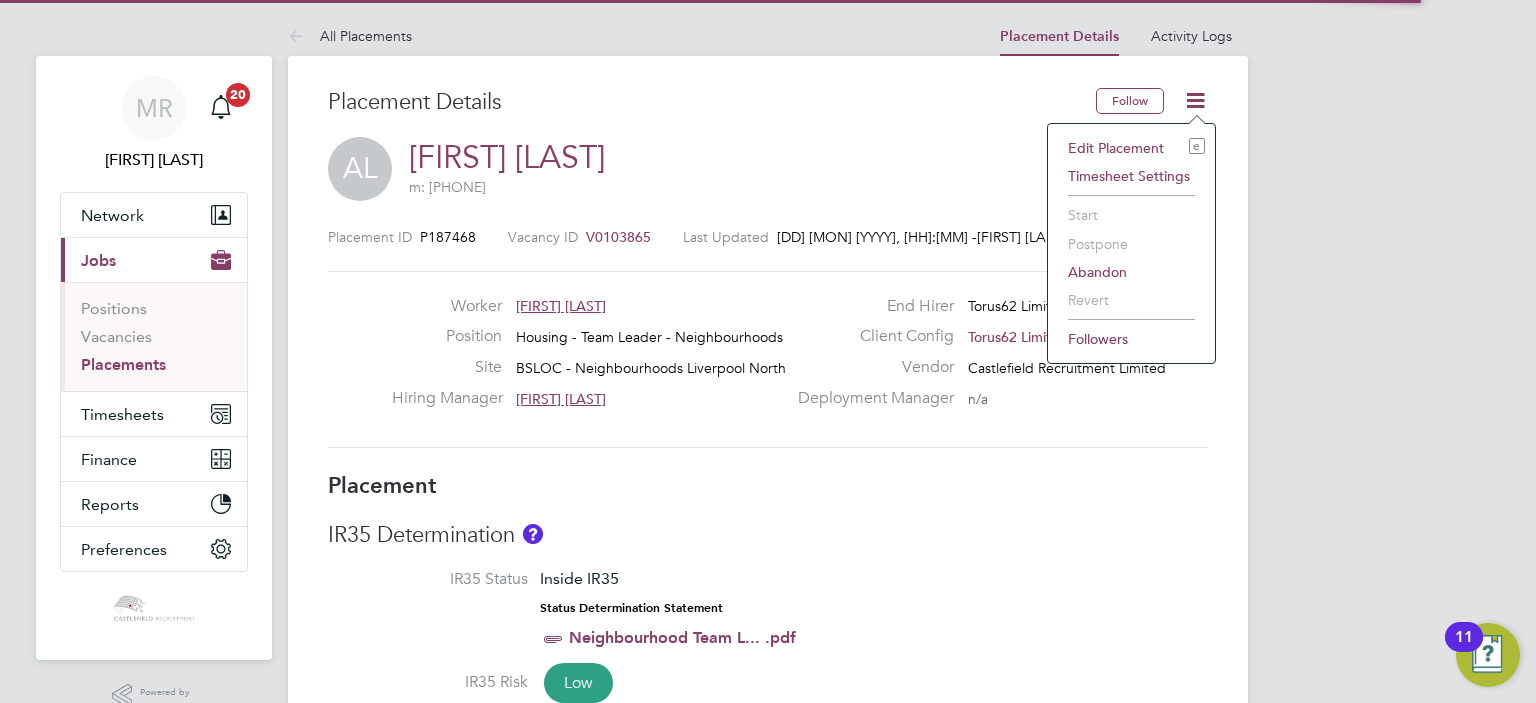 click on "Edit Placement e Timesheet Settings Start Postpone Abandon Revert Followers" 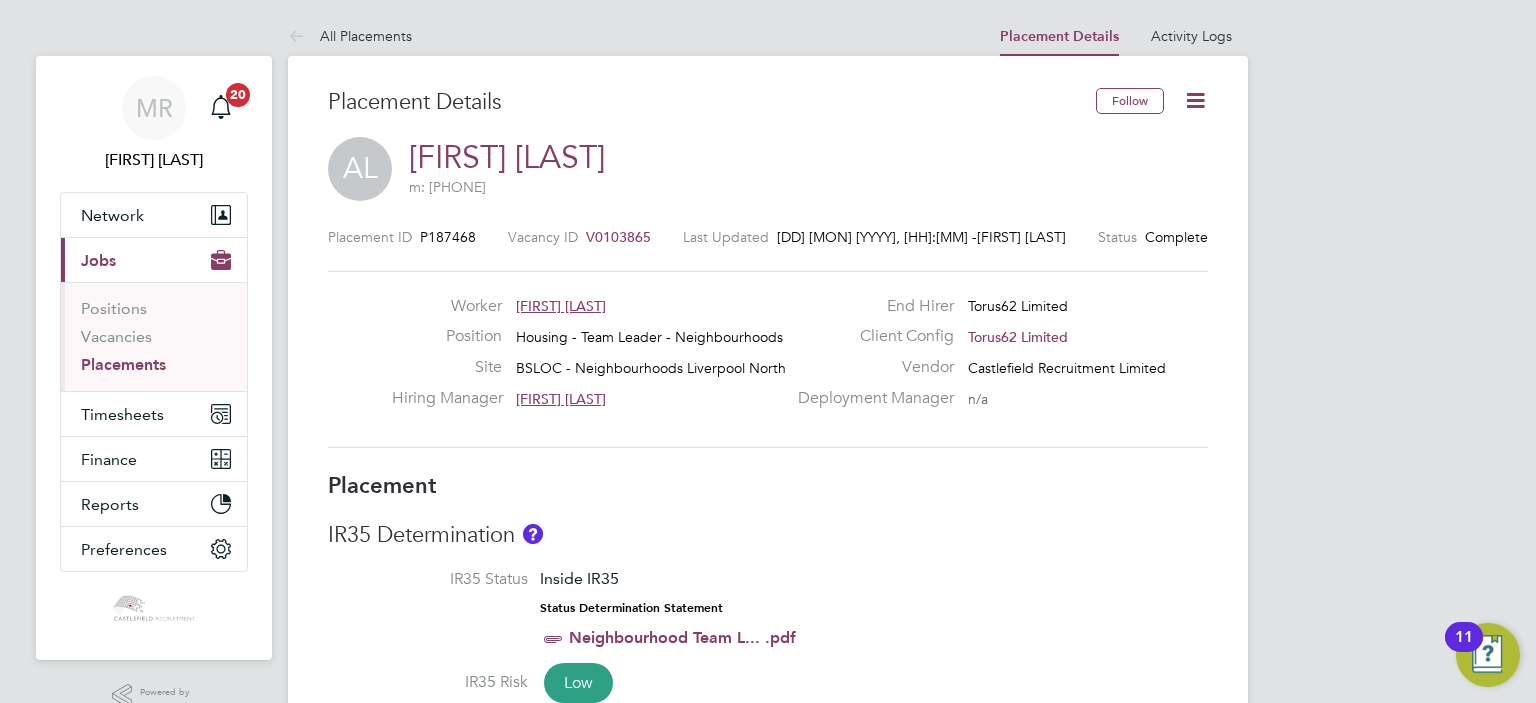 click 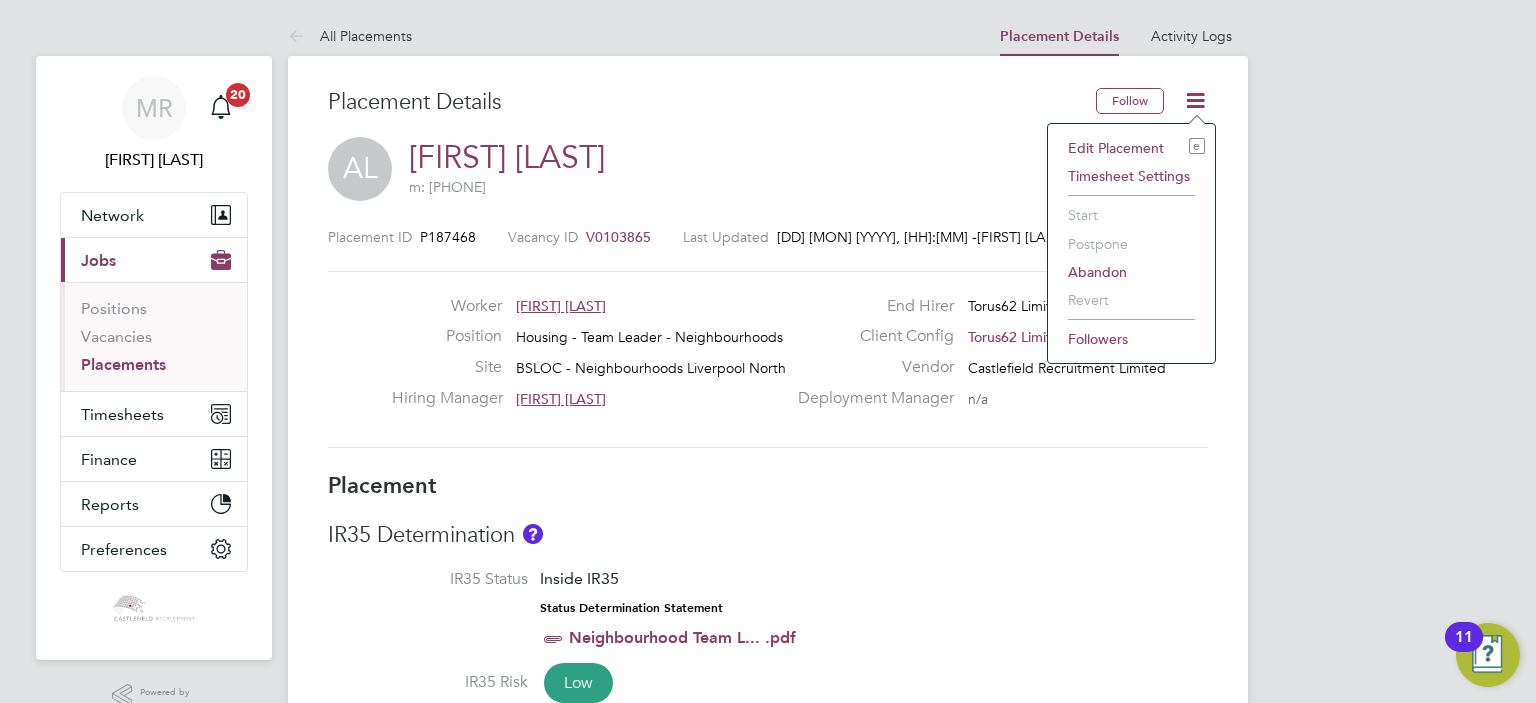 click on "Edit Placement e" 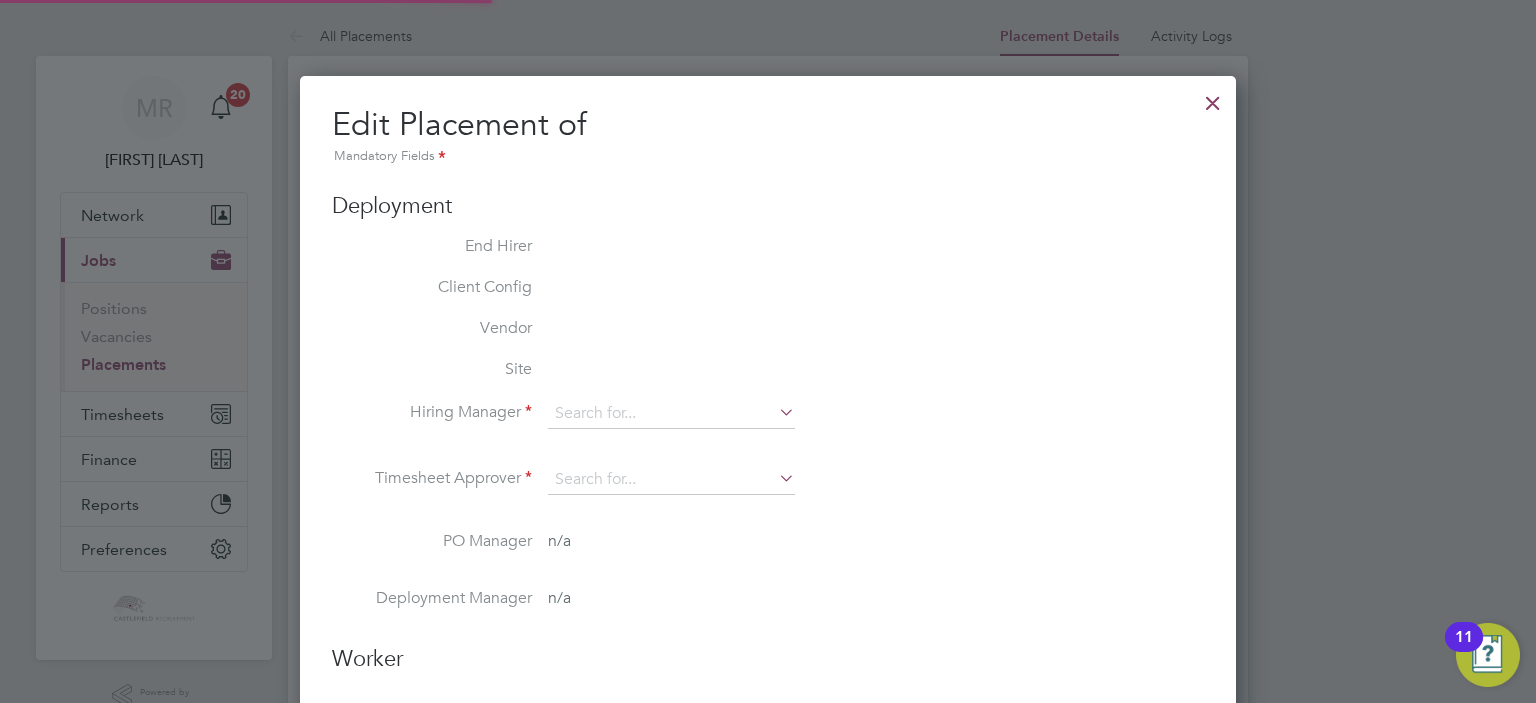 type on "[FIRST] [LAST]" 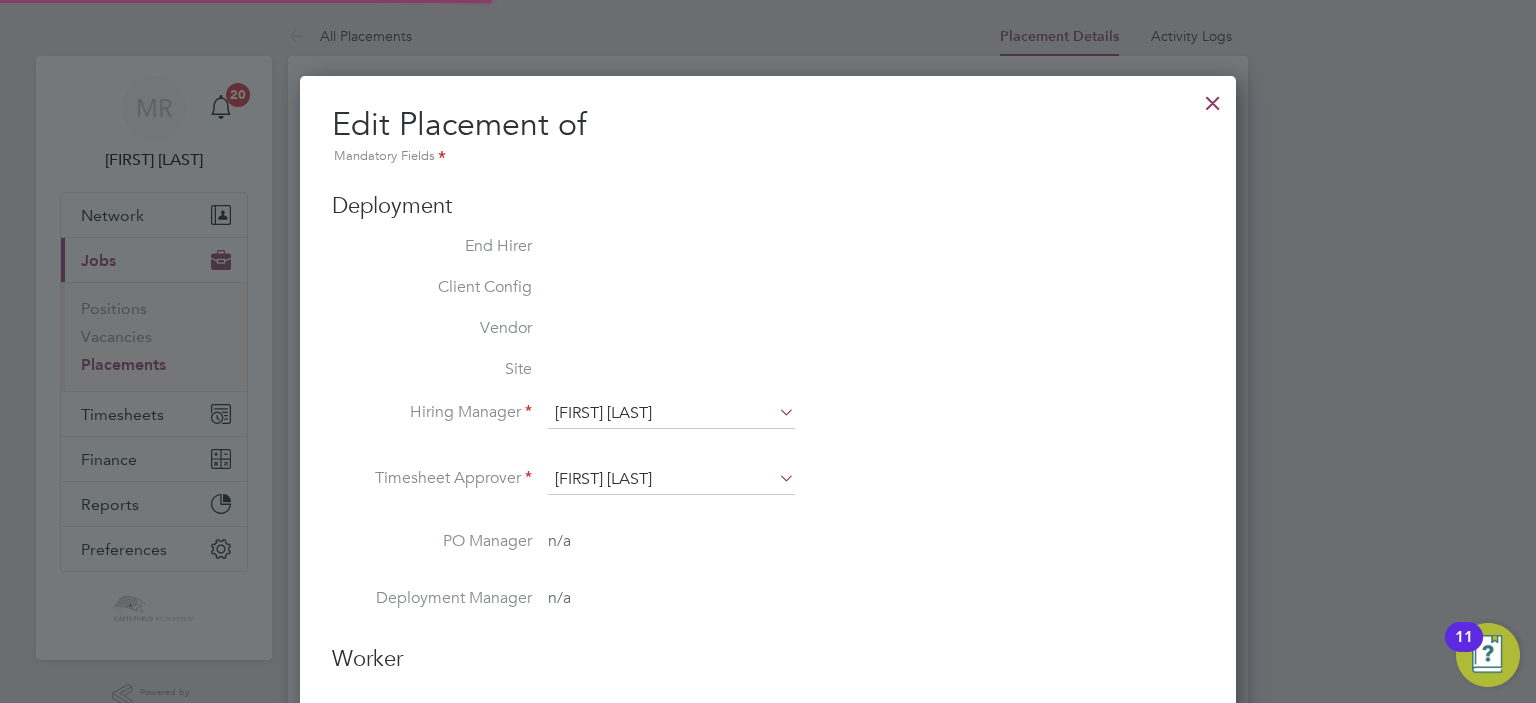 scroll, scrollTop: 10, scrollLeft: 10, axis: both 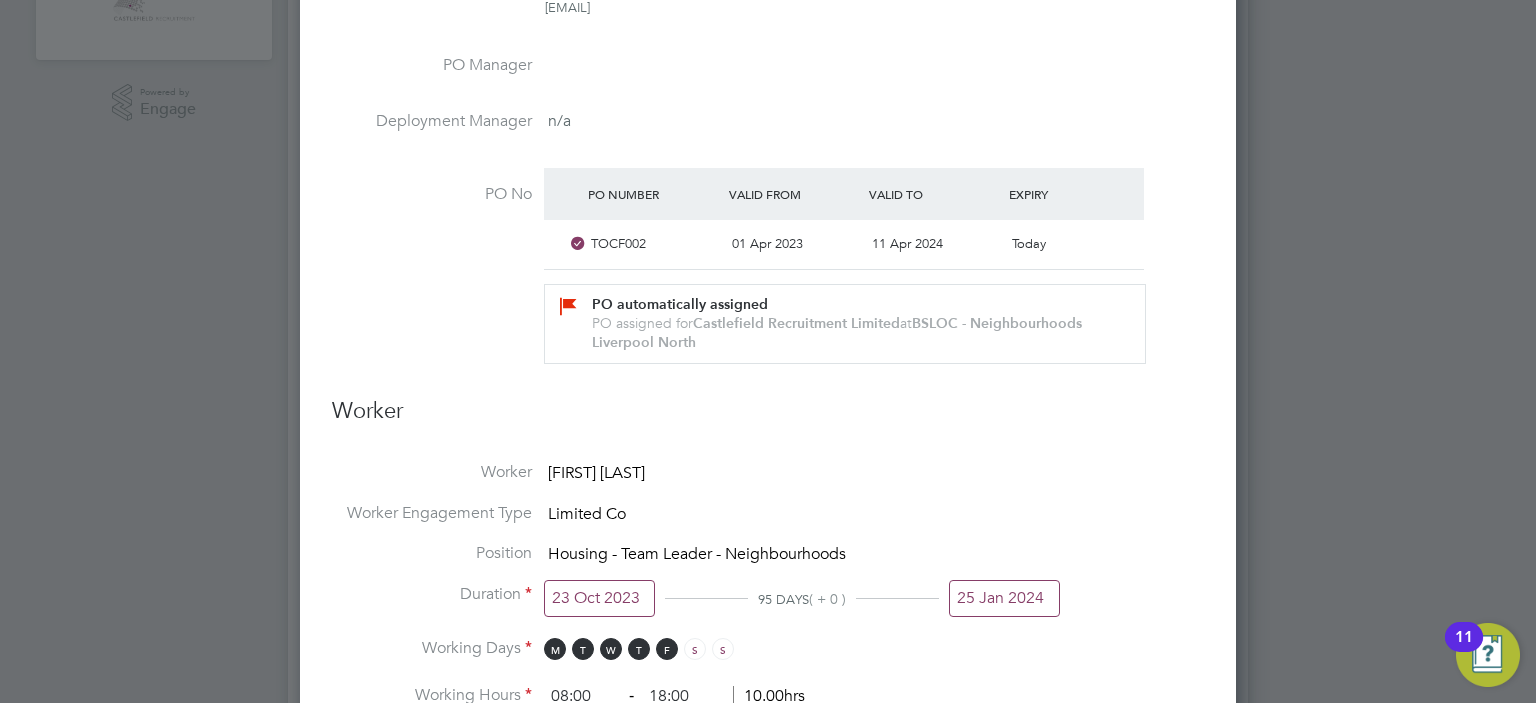 click on "23 Oct 2023" at bounding box center (599, 598) 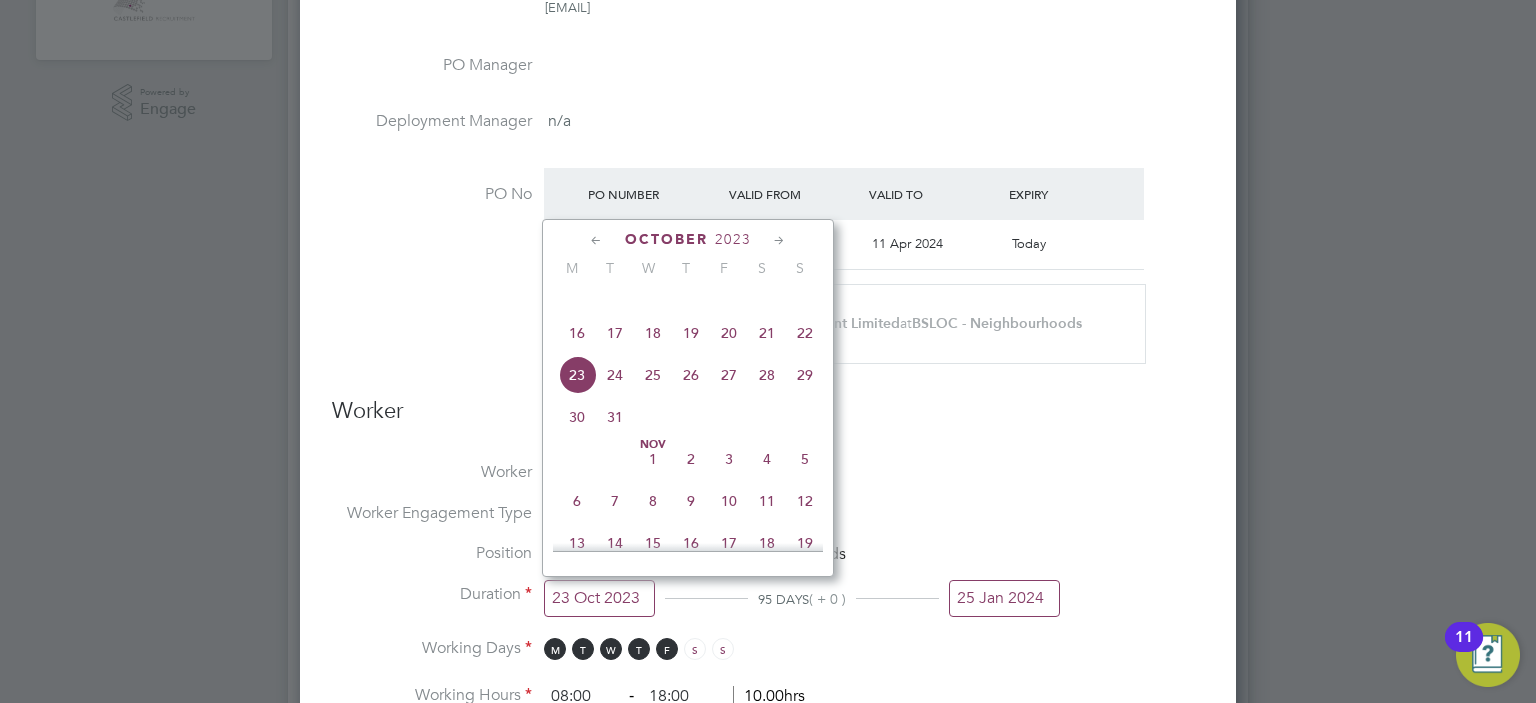 click on "25" 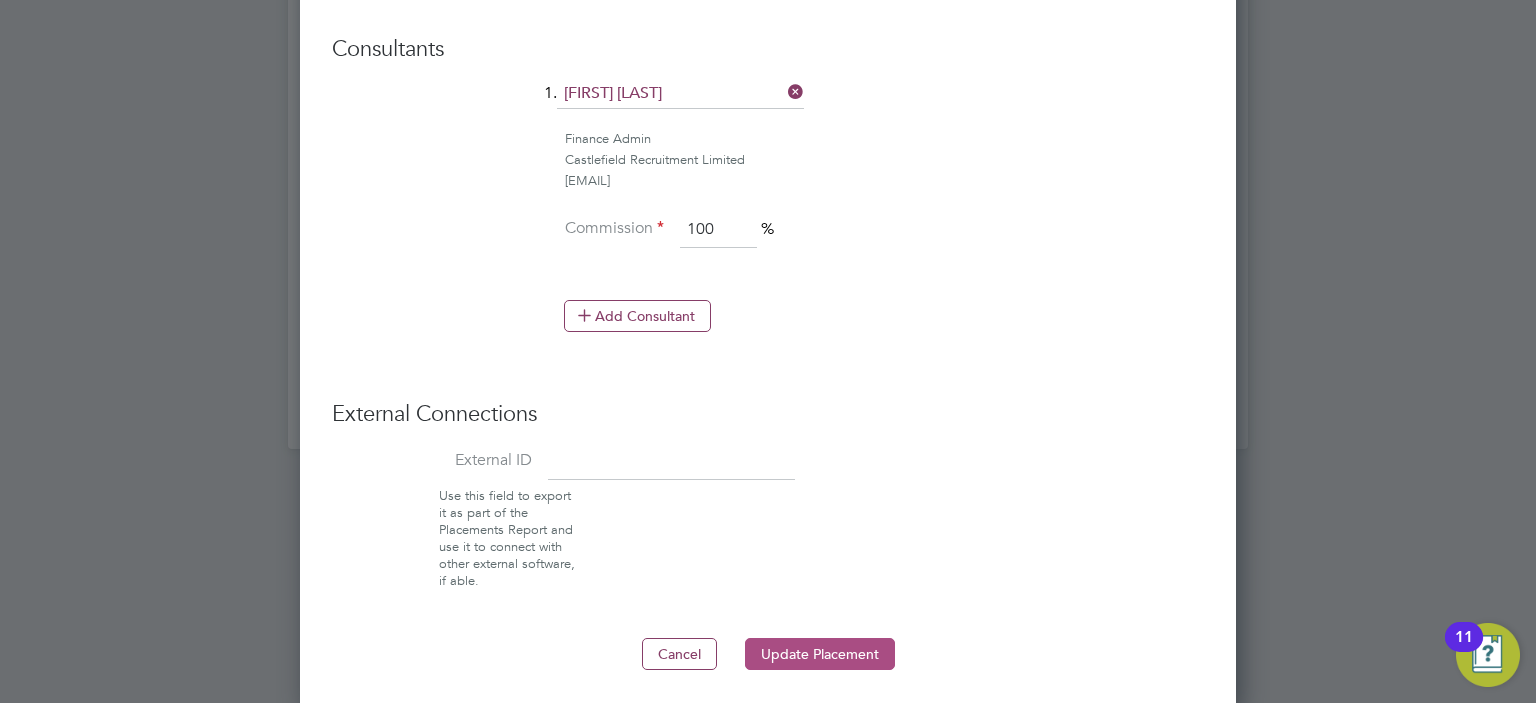 click on "Update Placement" at bounding box center [820, 654] 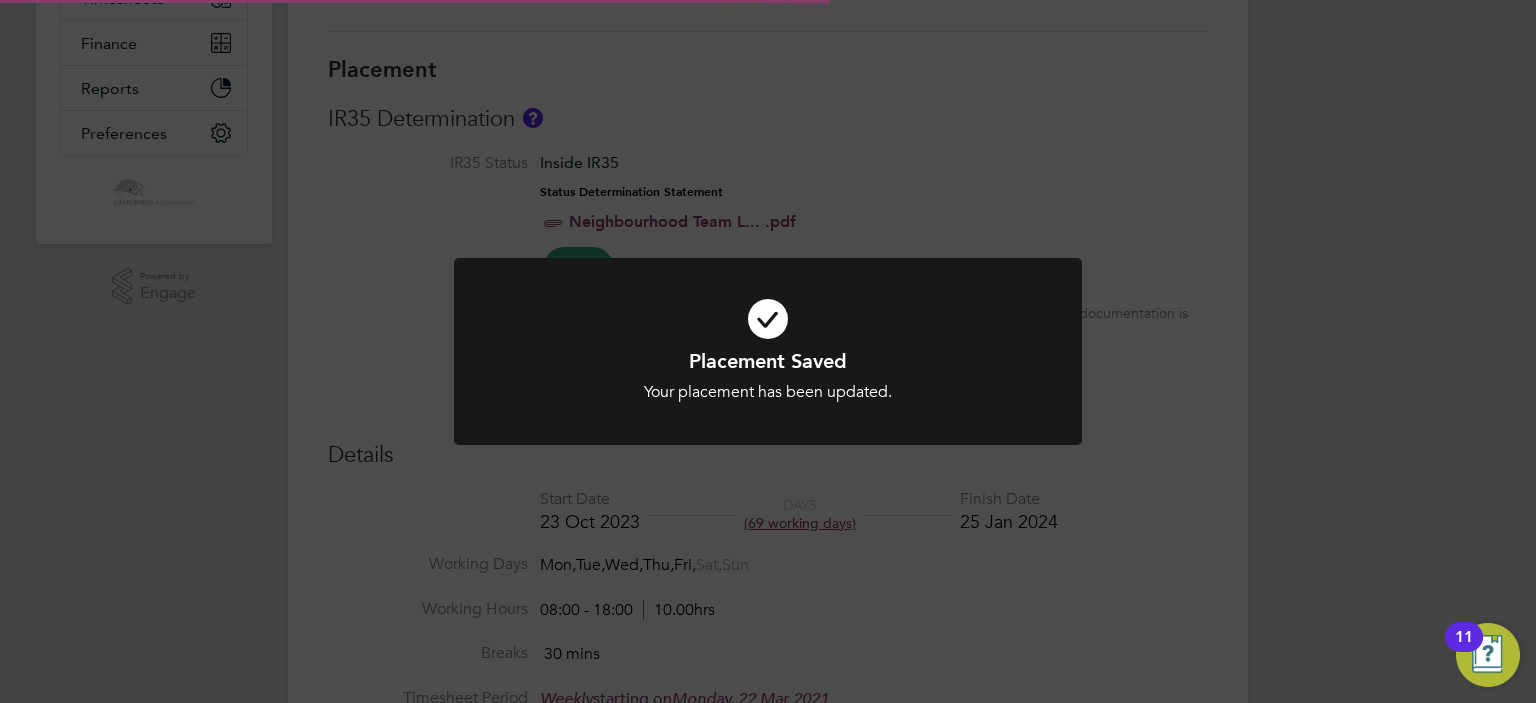 drag, startPoint x: 845, startPoint y: 376, endPoint x: 842, endPoint y: 537, distance: 161.02795 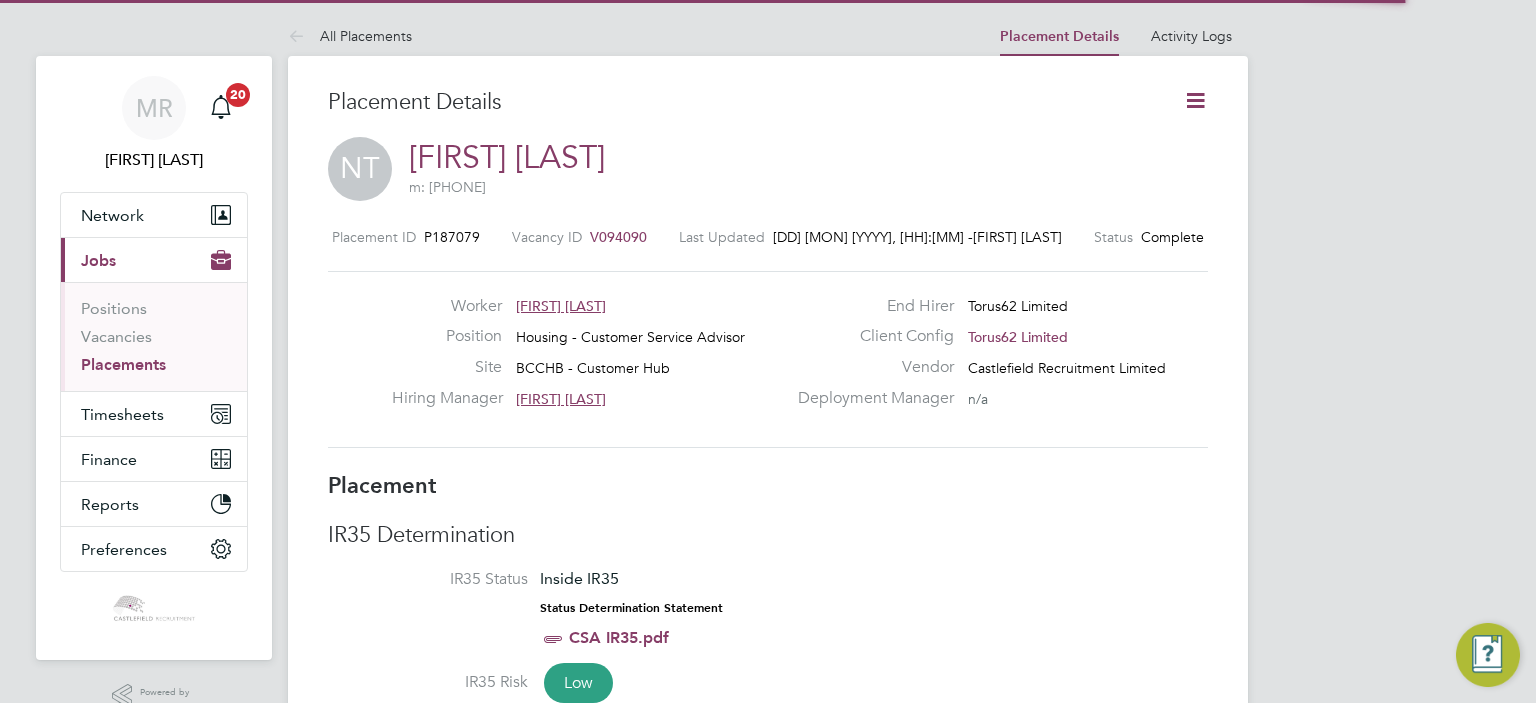 scroll, scrollTop: 0, scrollLeft: 0, axis: both 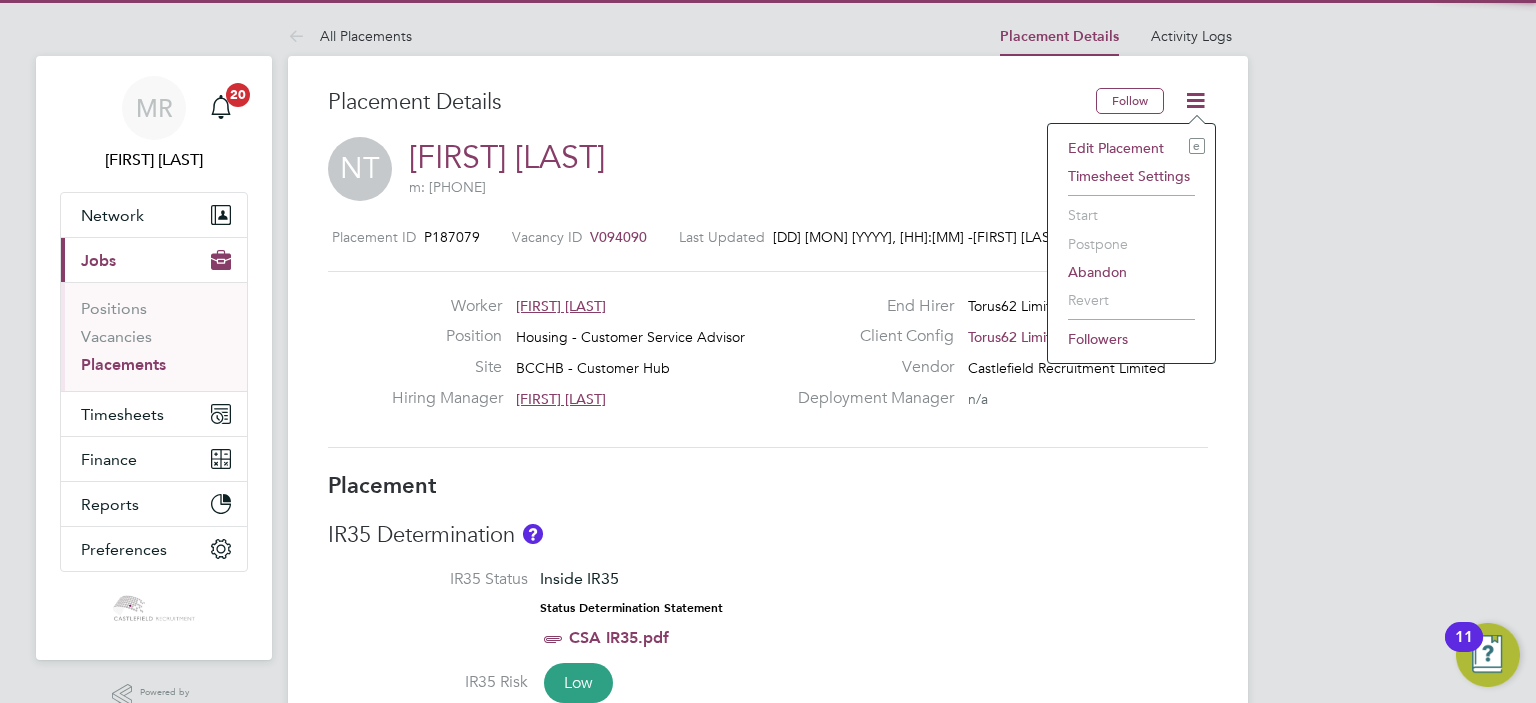 click on "Edit Placement e" 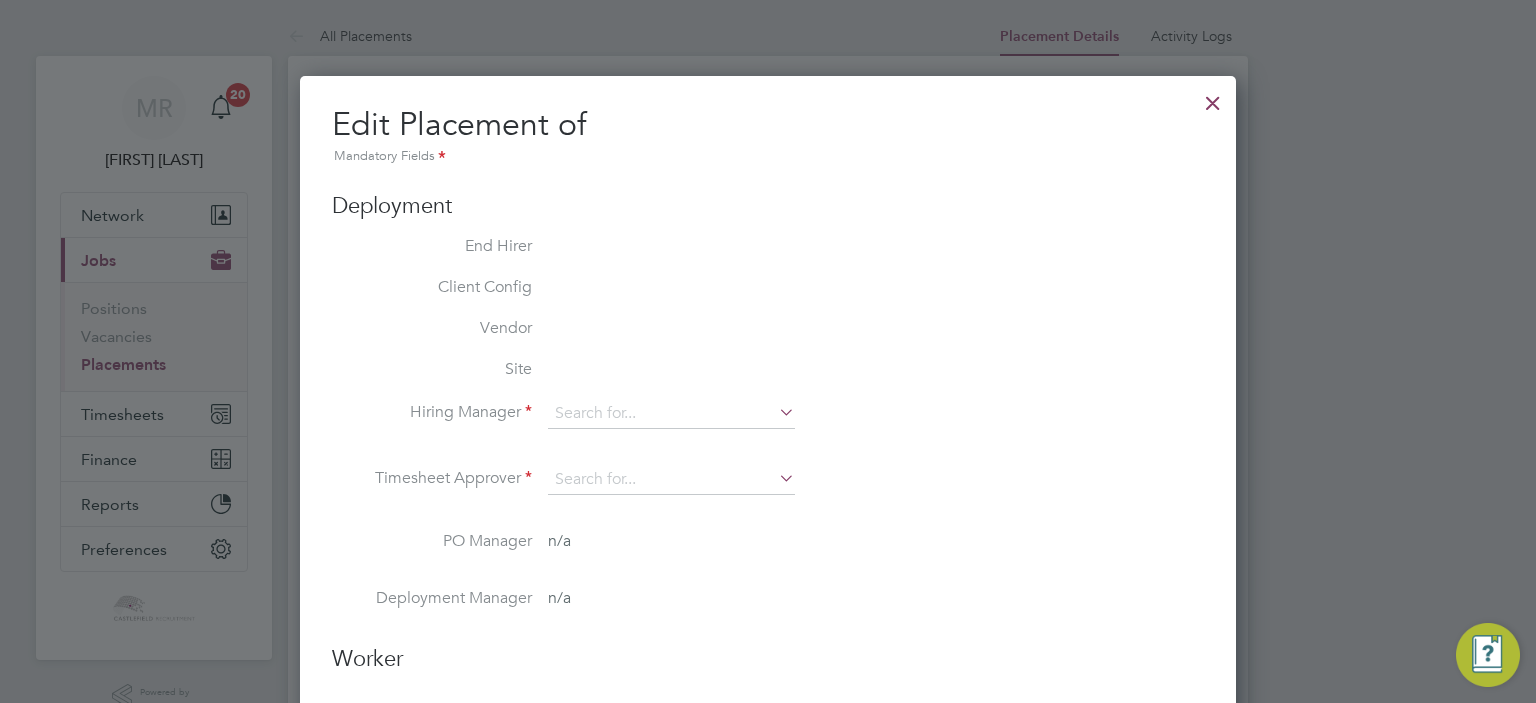 type on "[FIRST] [LAST]" 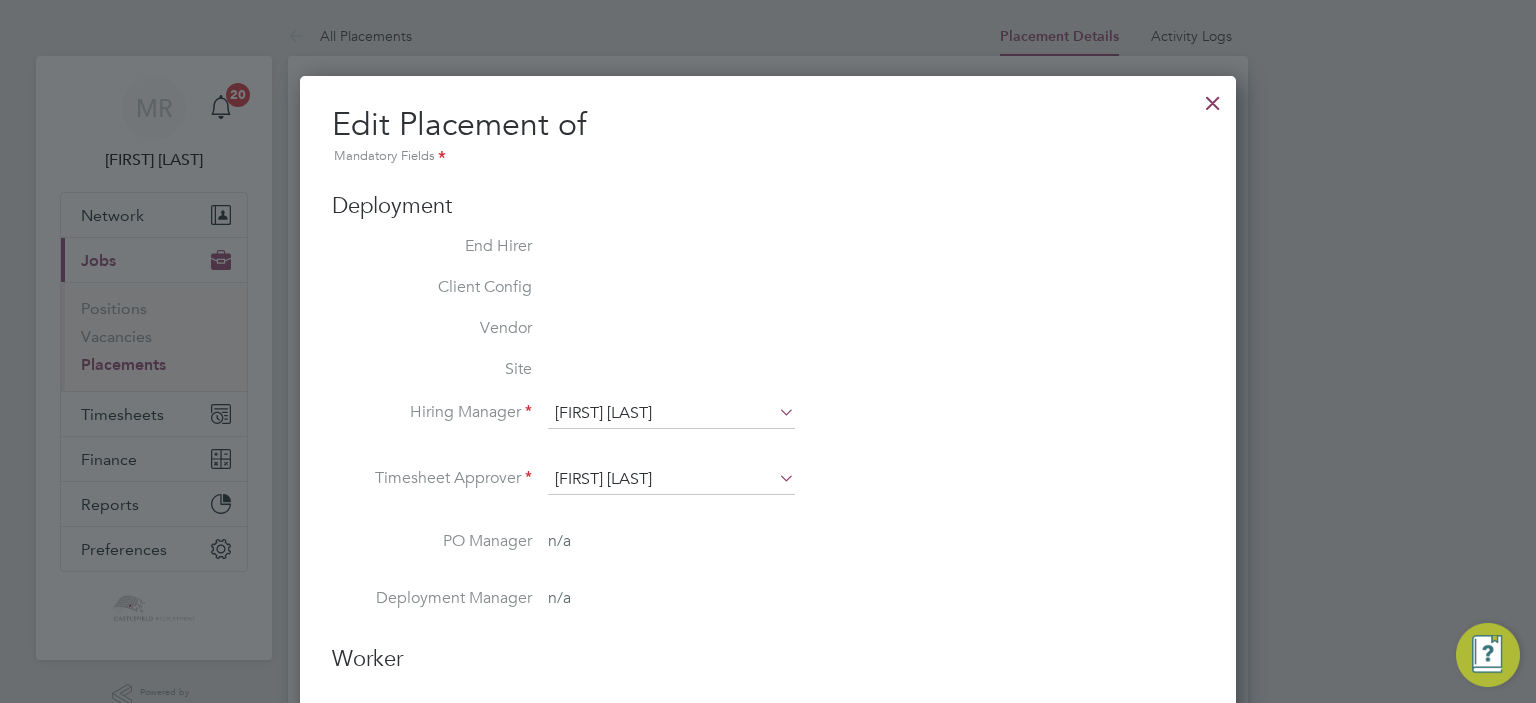 scroll, scrollTop: 10, scrollLeft: 10, axis: both 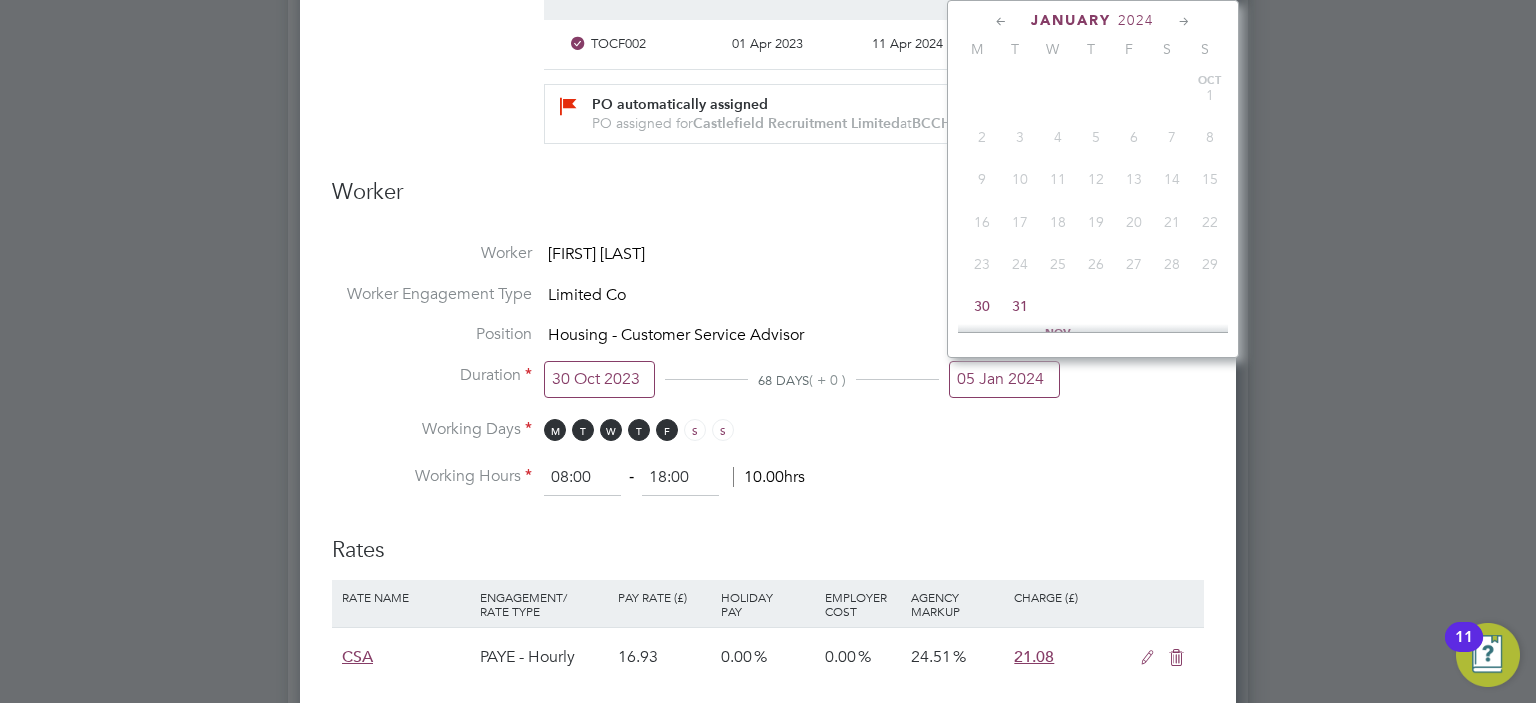 click on "05 Jan 2024" at bounding box center (1004, 379) 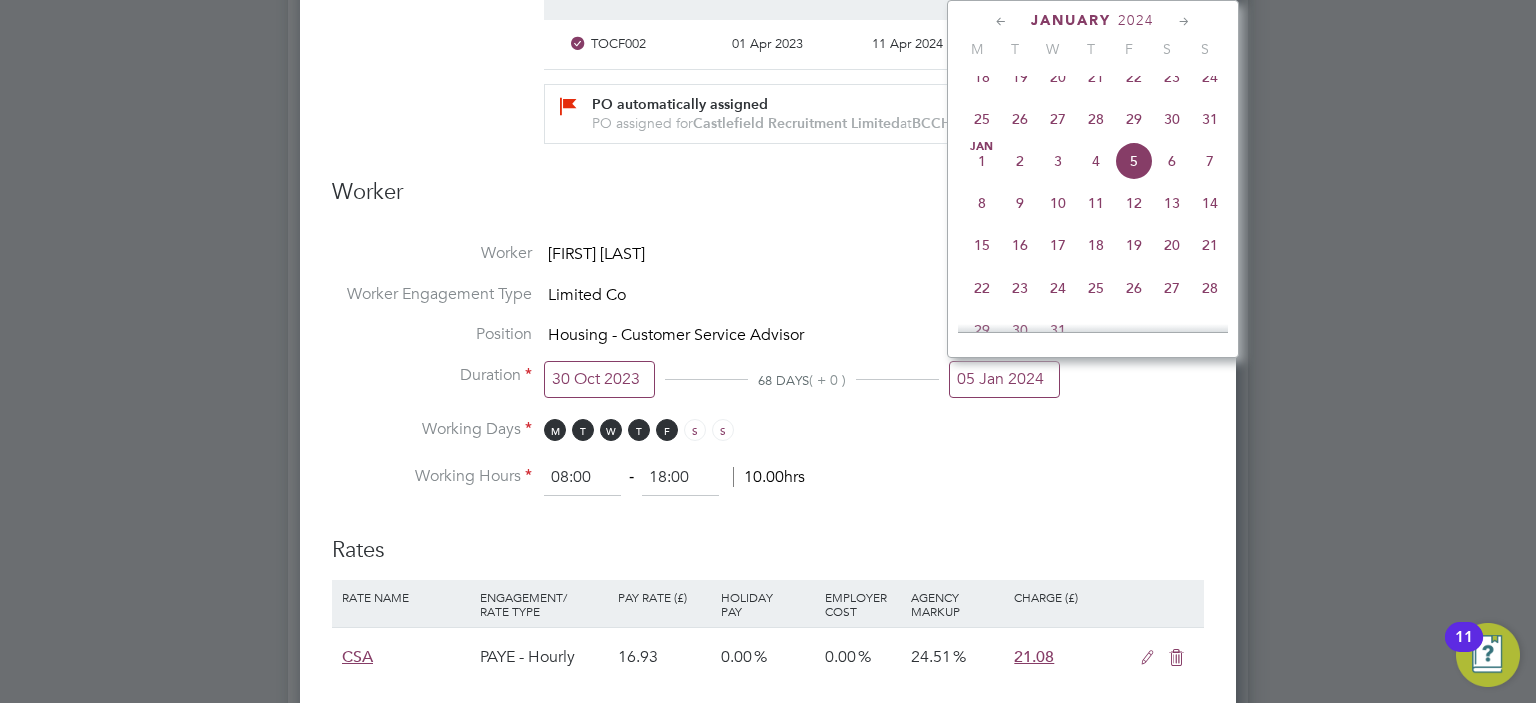 click on "Jan 1" 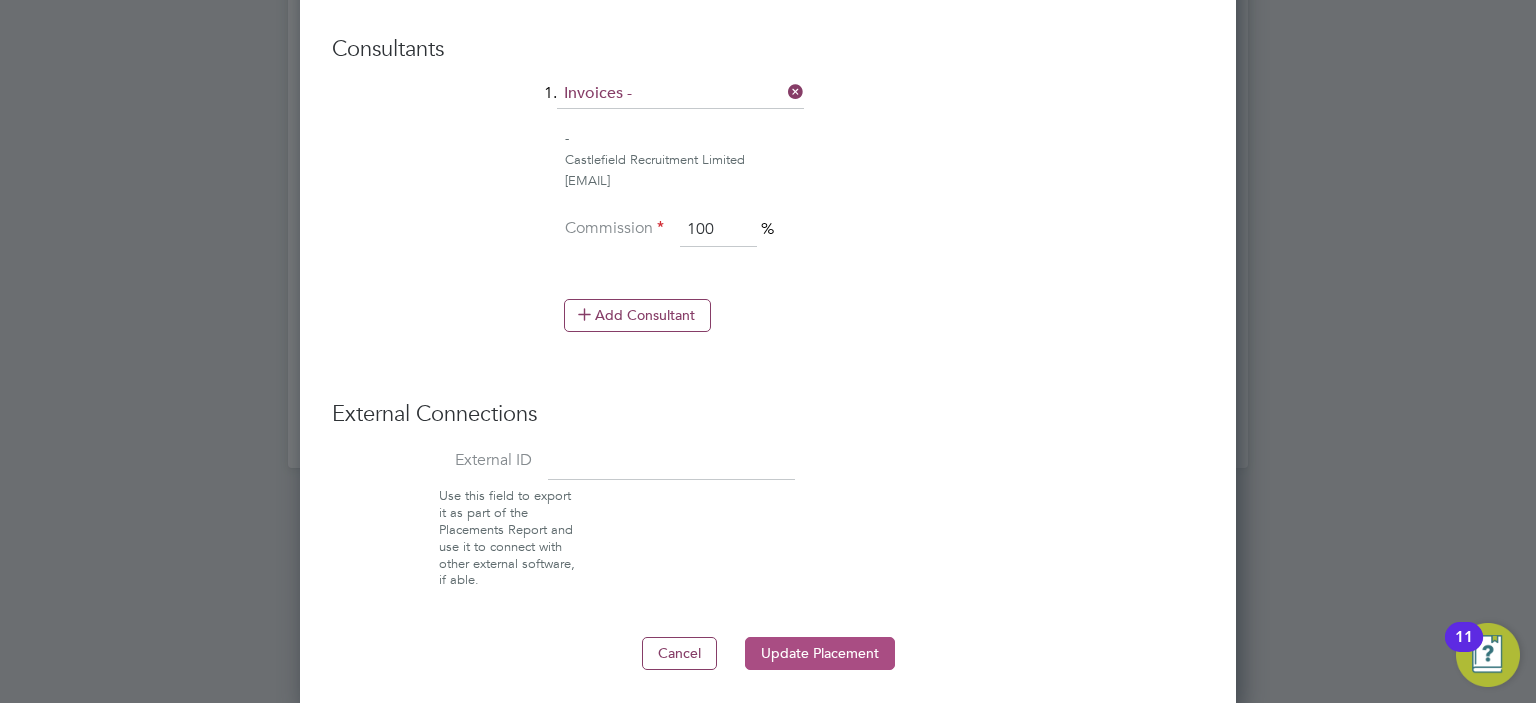 click on "Update Placement" at bounding box center [820, 653] 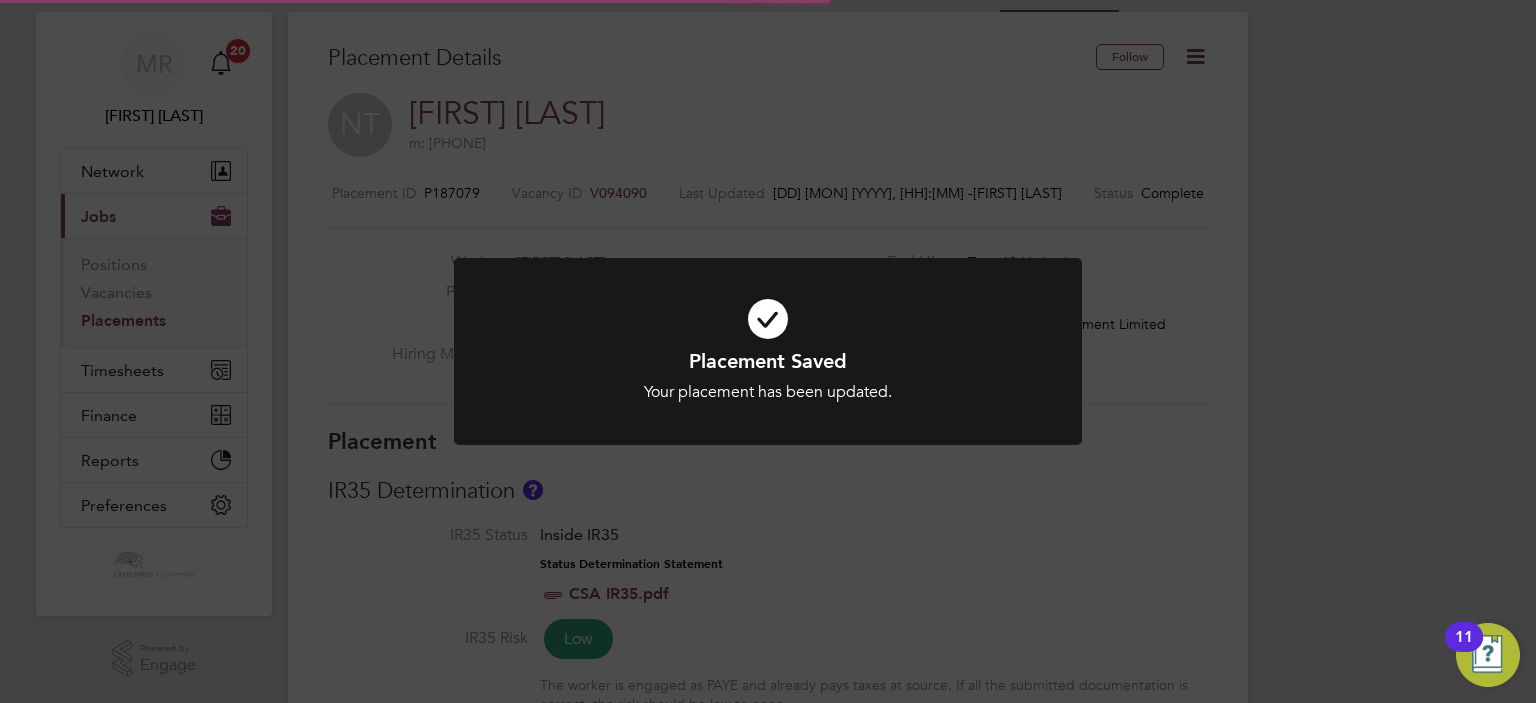 click at bounding box center (768, 319) 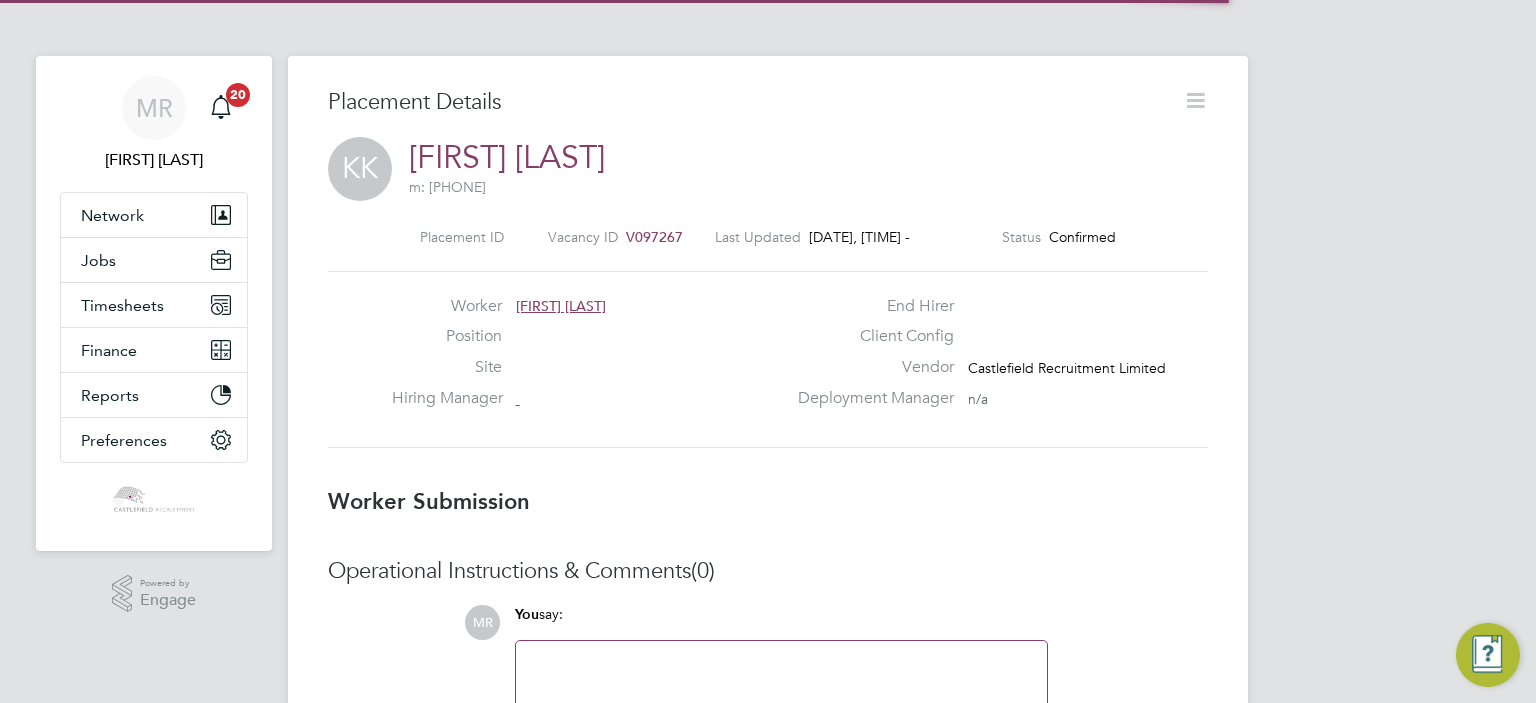 click 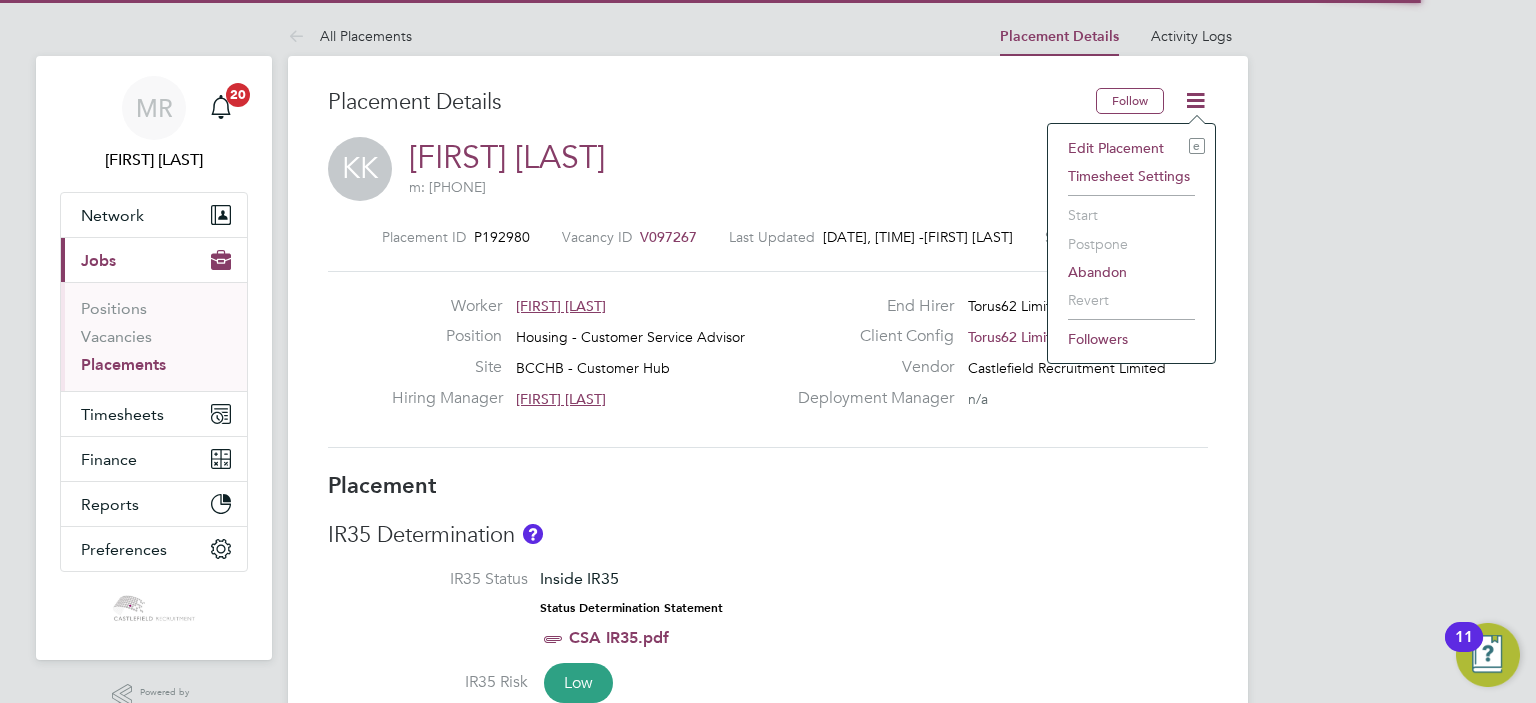 click on "Edit Placement e" 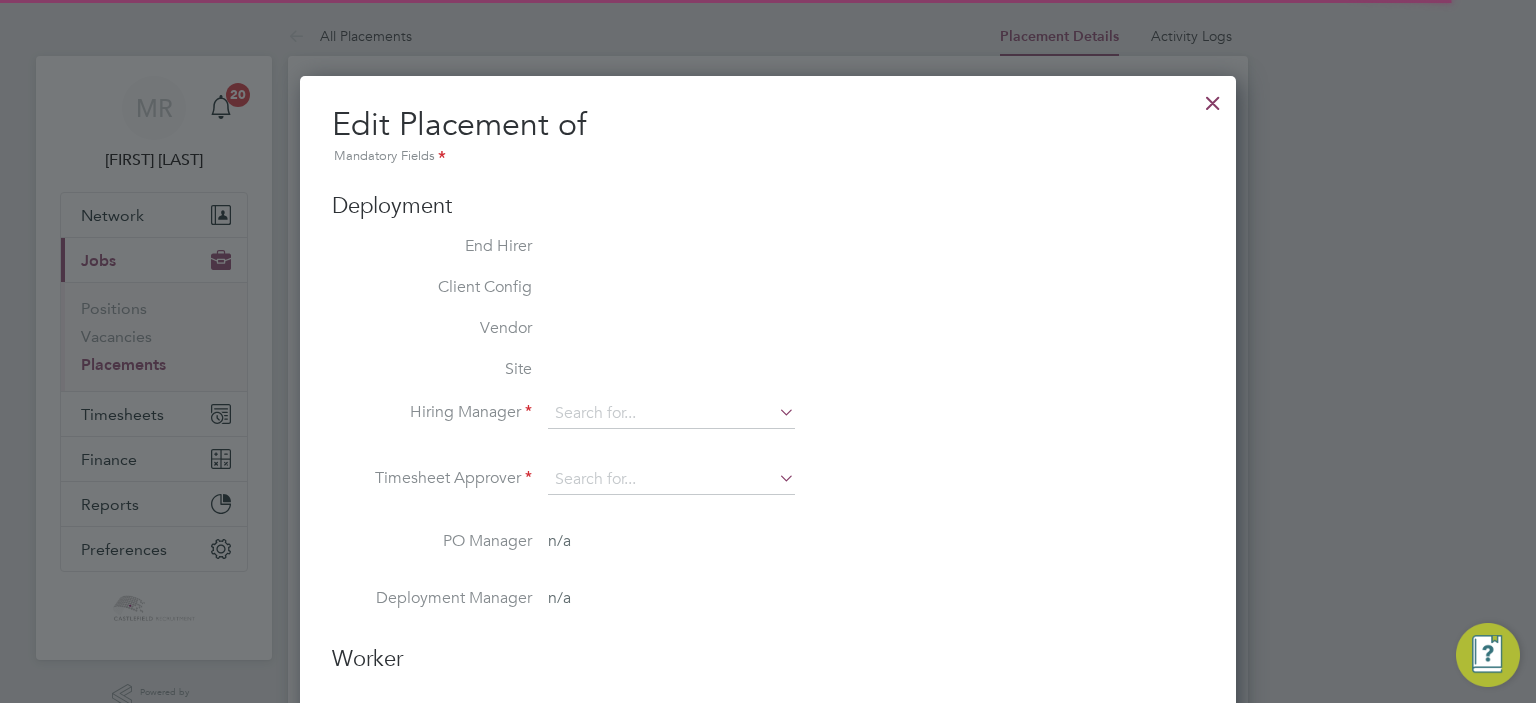 type on "[FIRST] [LAST]" 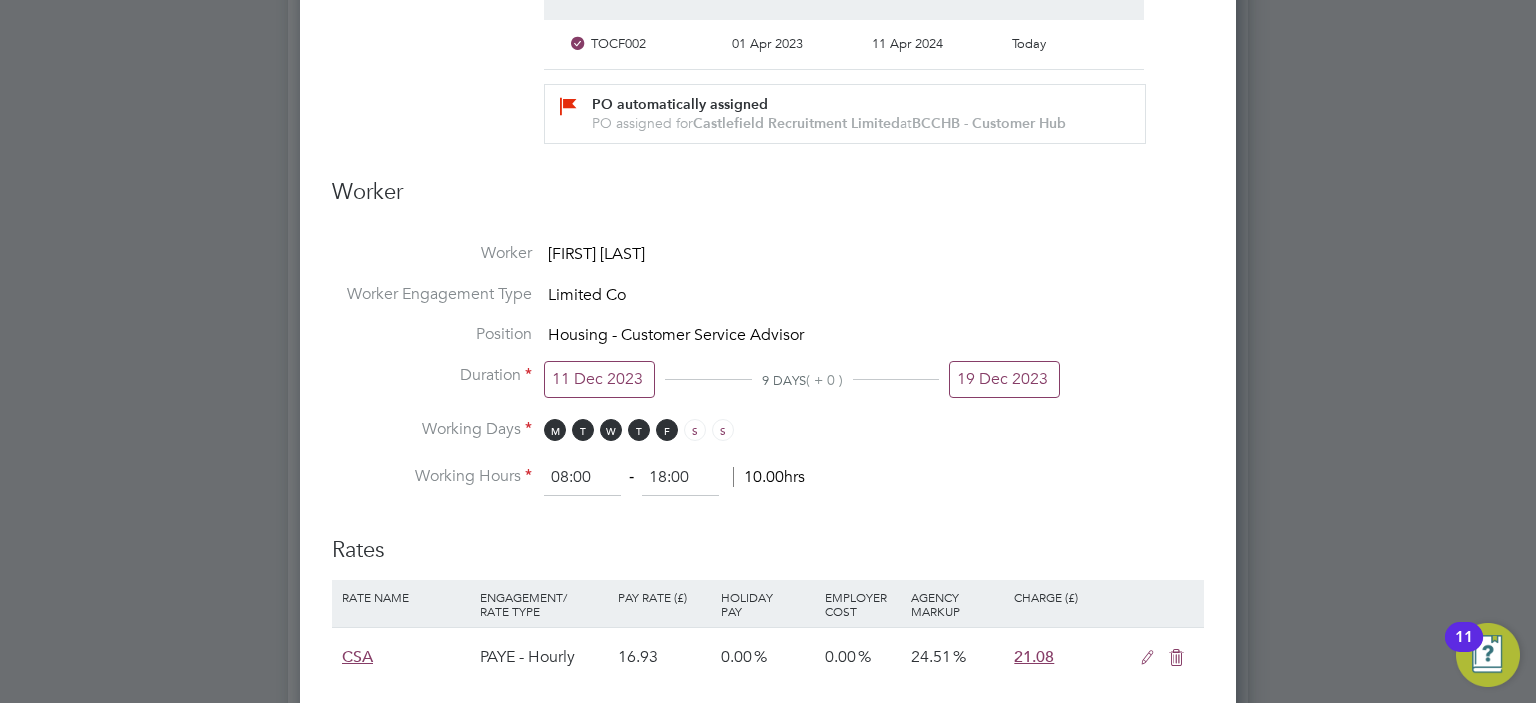 click on "11 Dec 2023" at bounding box center (599, 379) 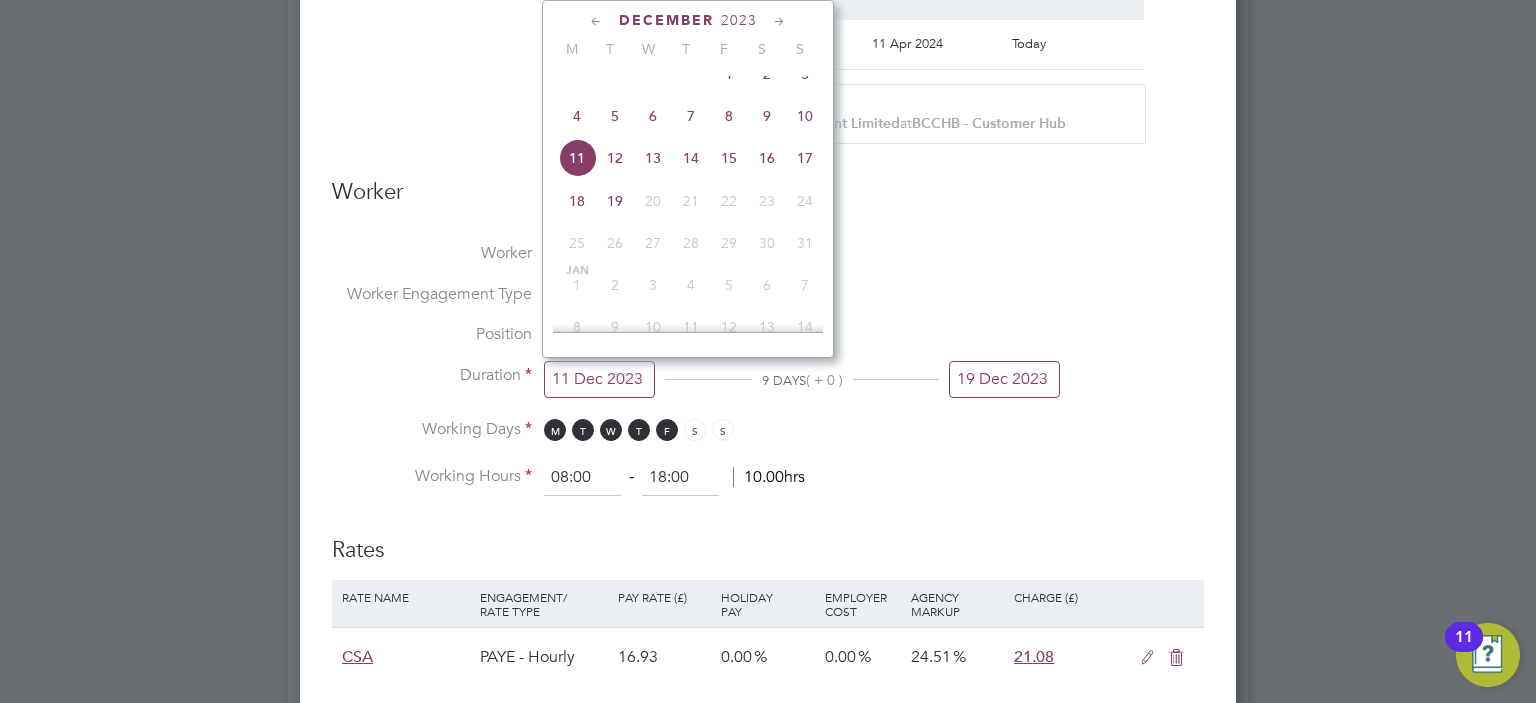 click on "12" 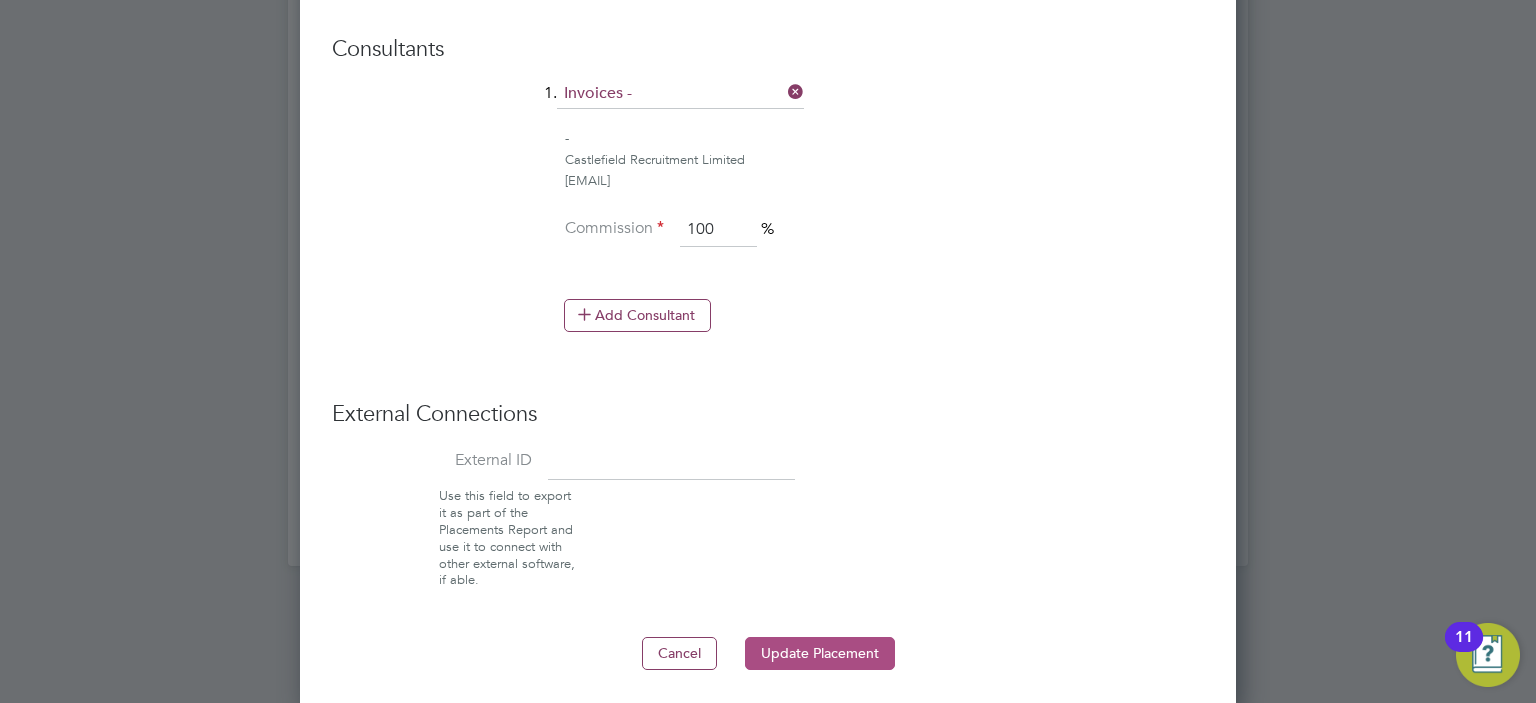 click on "Update Placement" at bounding box center (820, 653) 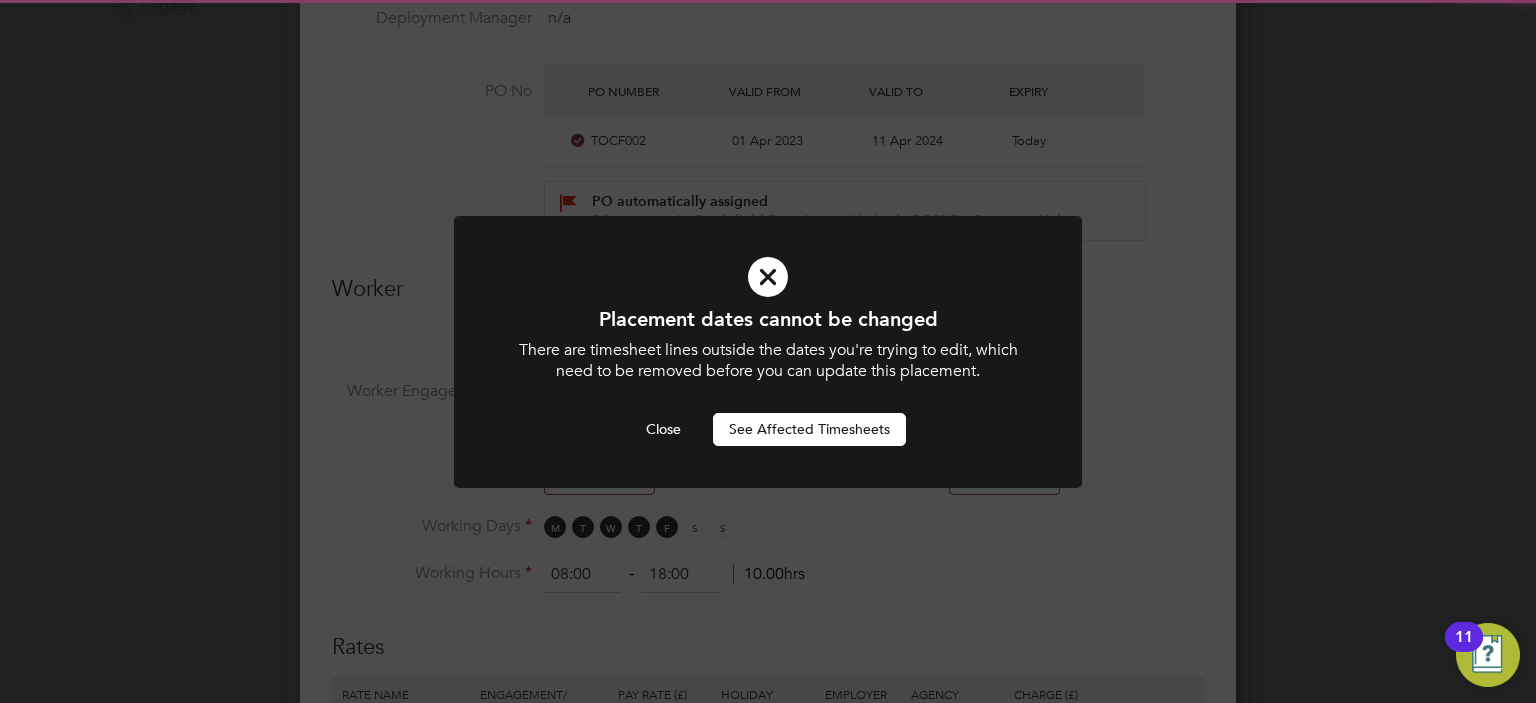 click on "Close See Affected Timesheets" at bounding box center [768, 429] 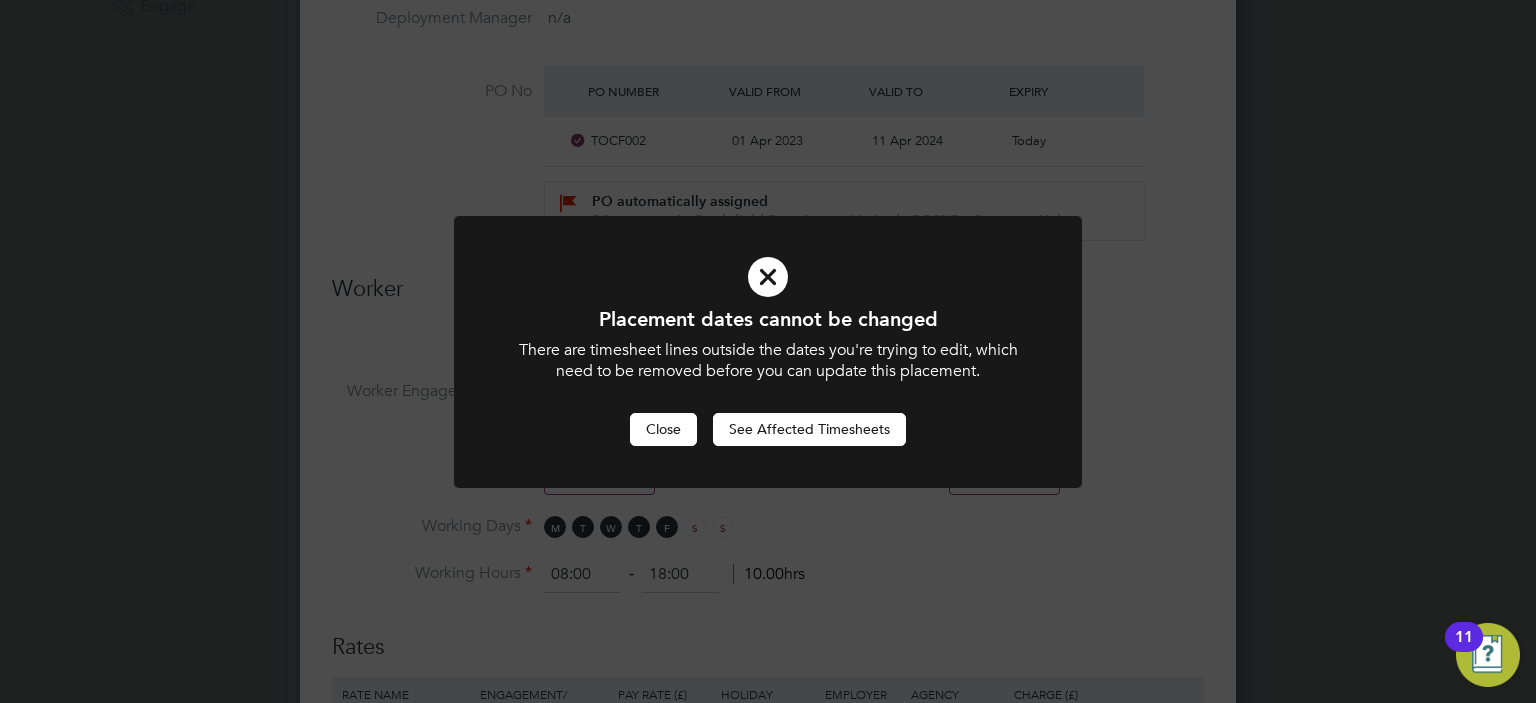click on "Close" at bounding box center (663, 429) 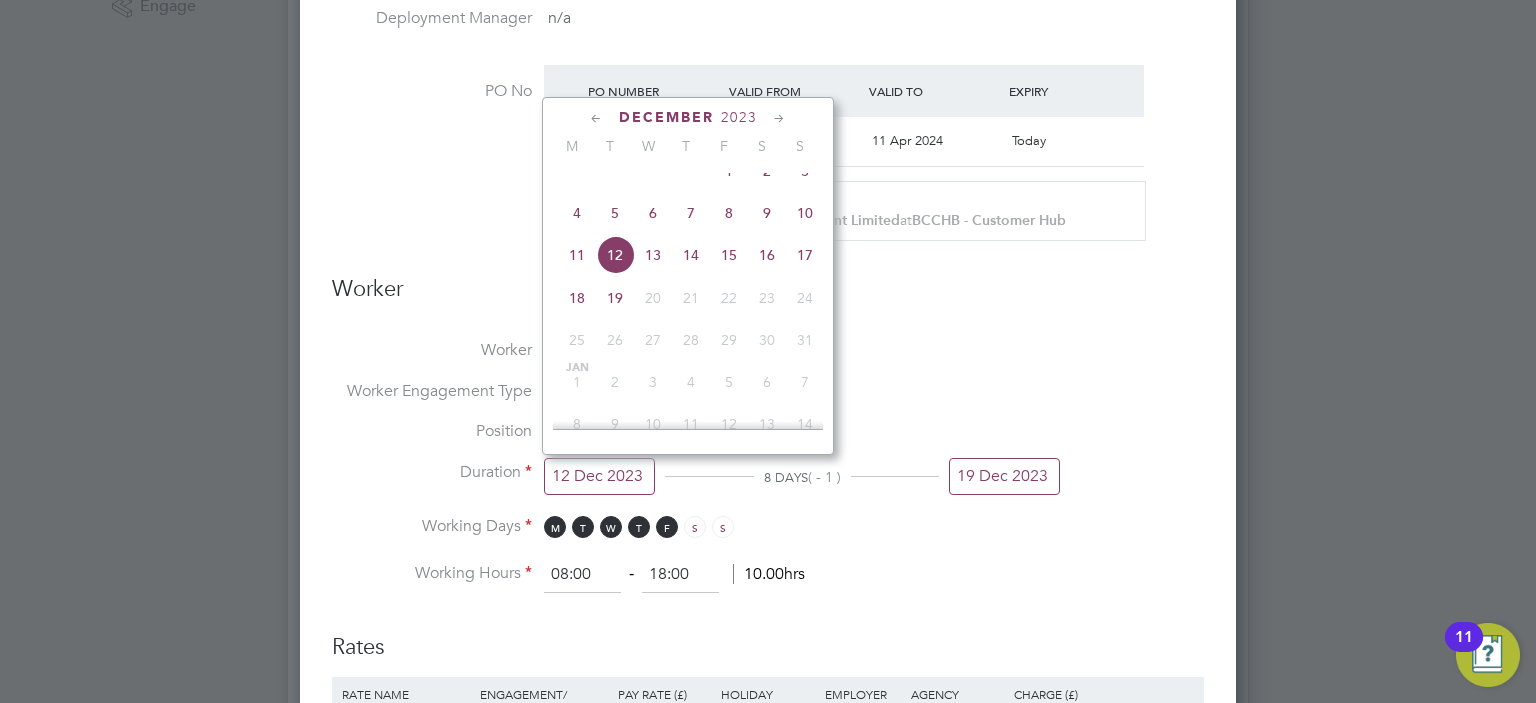 click on "12 Dec 2023" at bounding box center (599, 476) 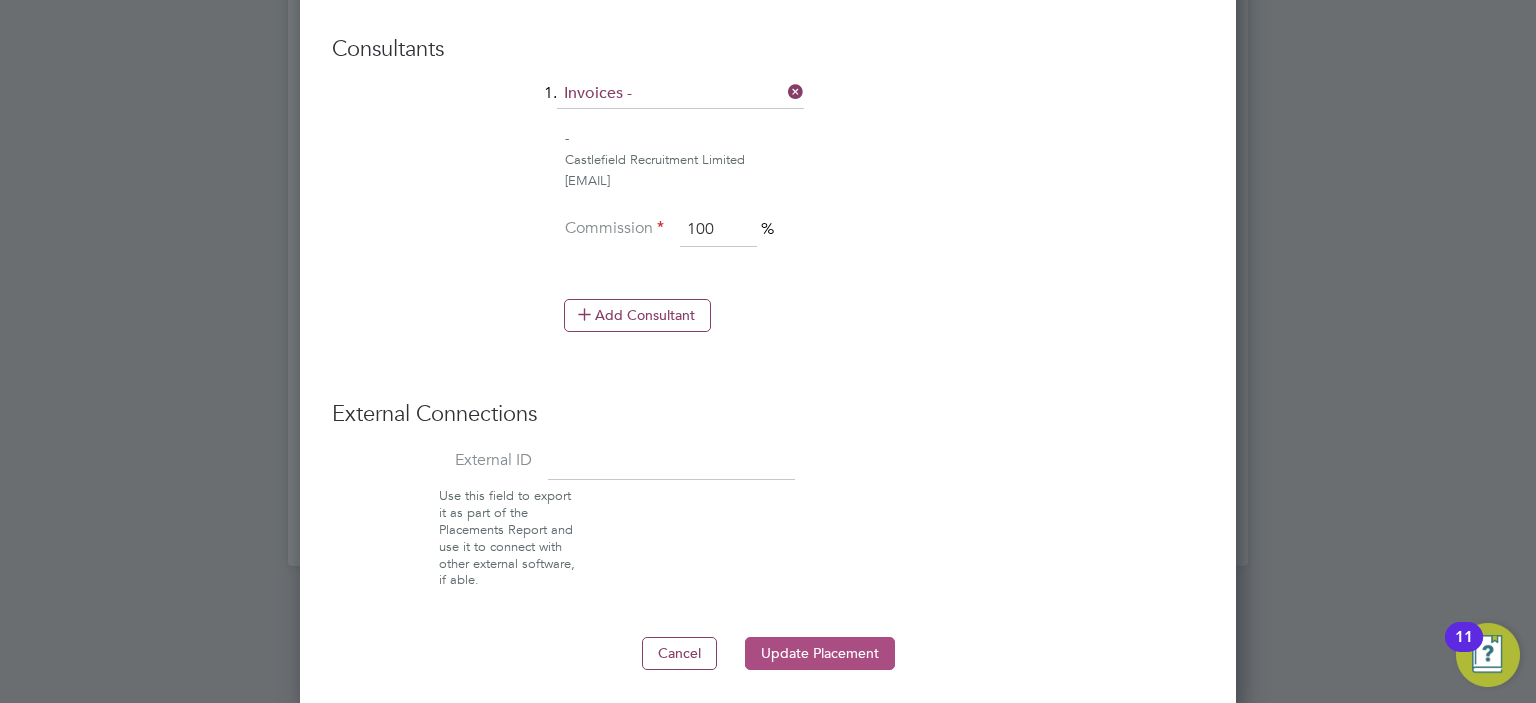 click on "Update Placement" at bounding box center [820, 653] 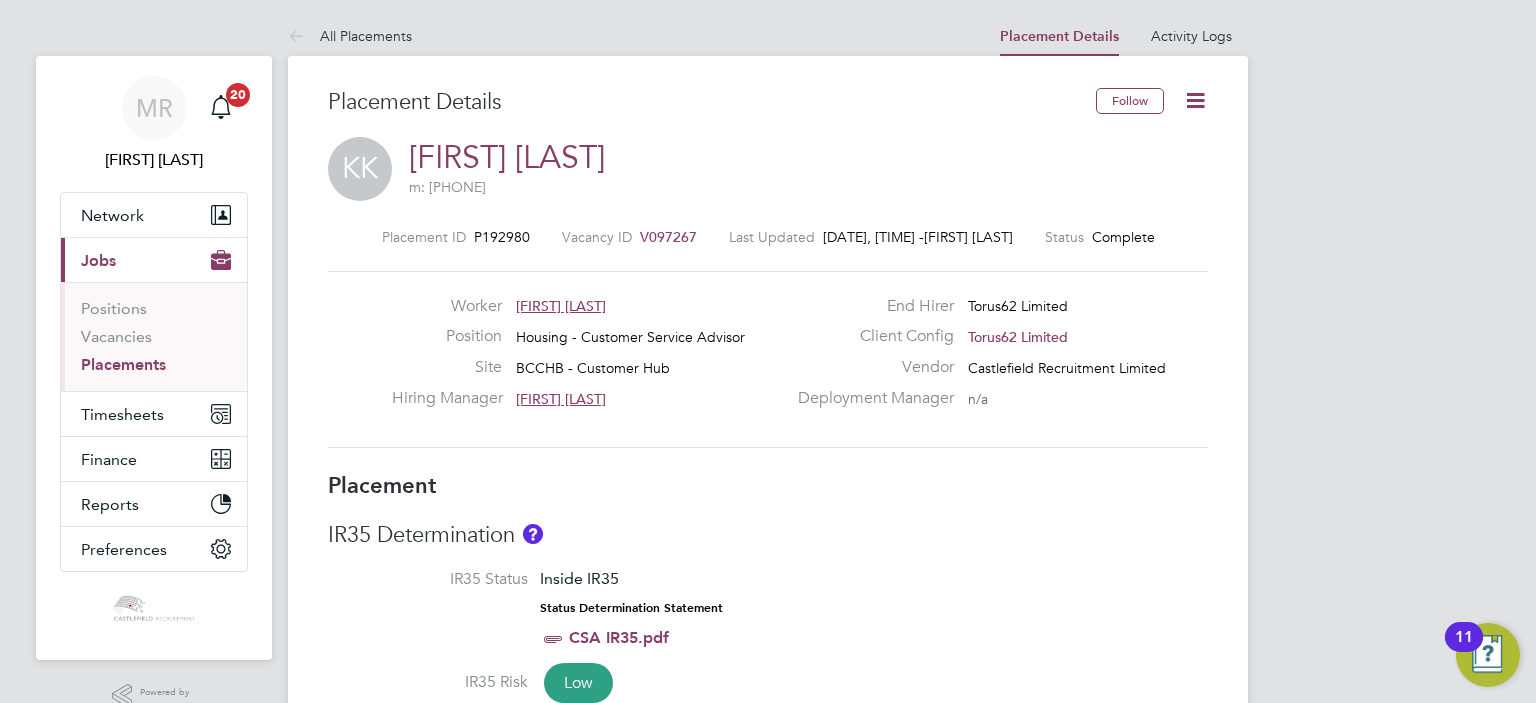 click 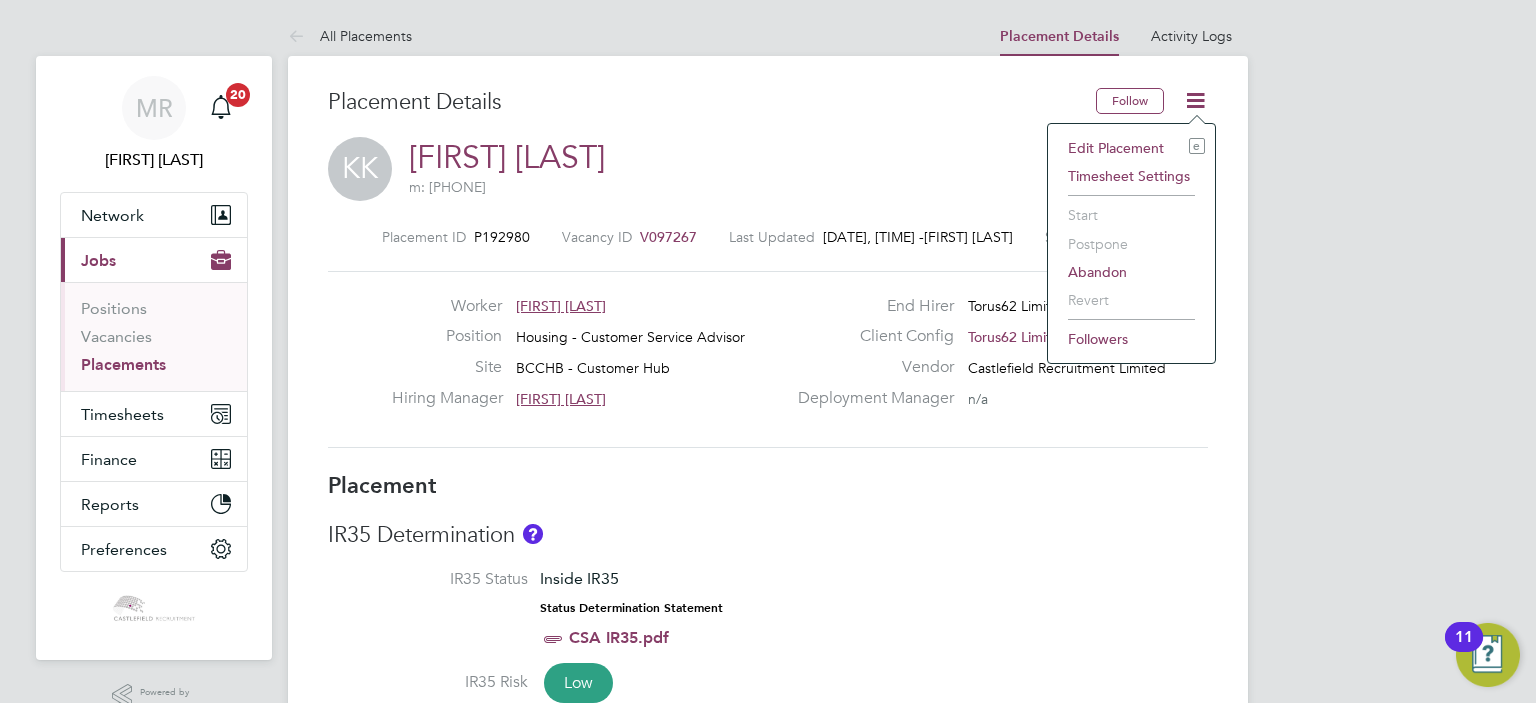 click on "Timesheet Settings" 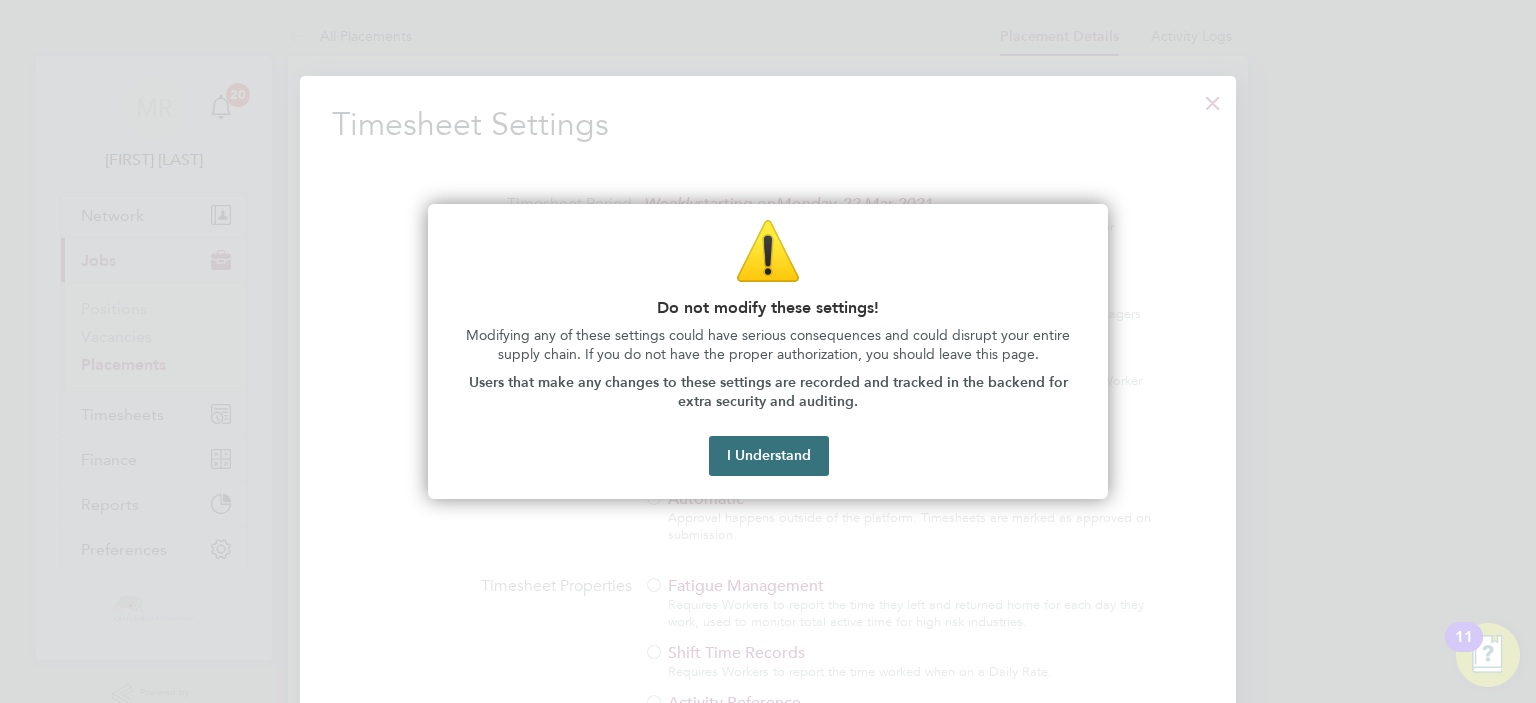 drag, startPoint x: 1065, startPoint y: 241, endPoint x: 708, endPoint y: 458, distance: 417.77747 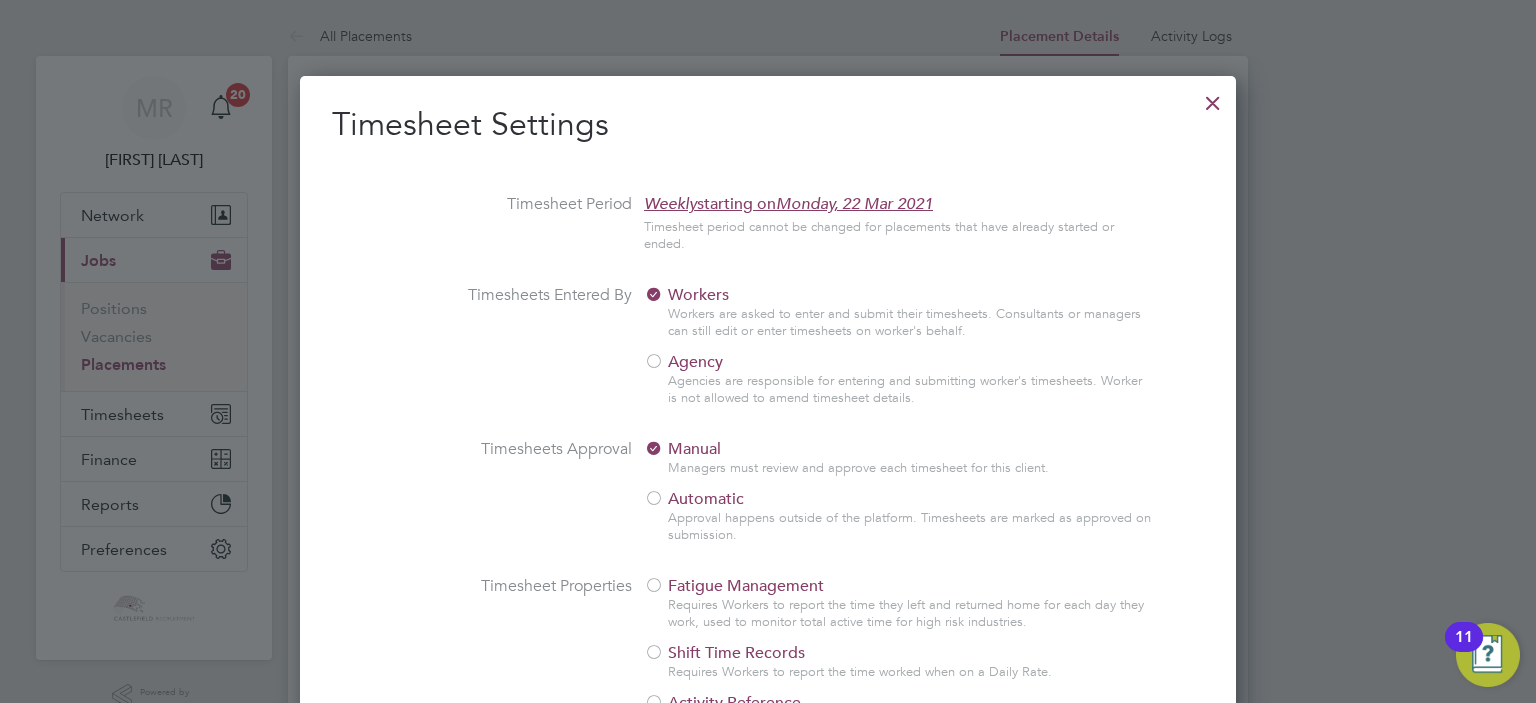 click on "Timesheet Settings" at bounding box center (768, 125) 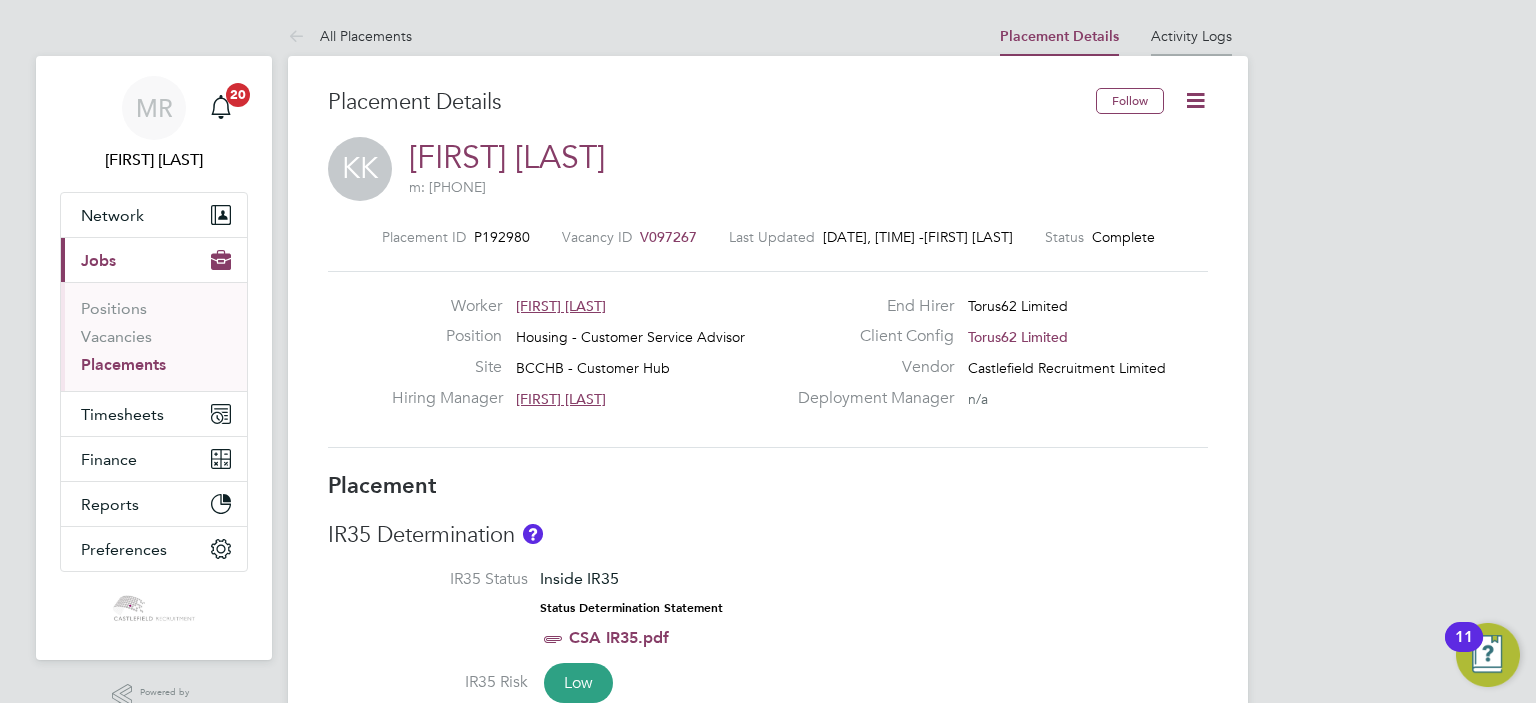 click on "Activity Logs" at bounding box center [1191, 36] 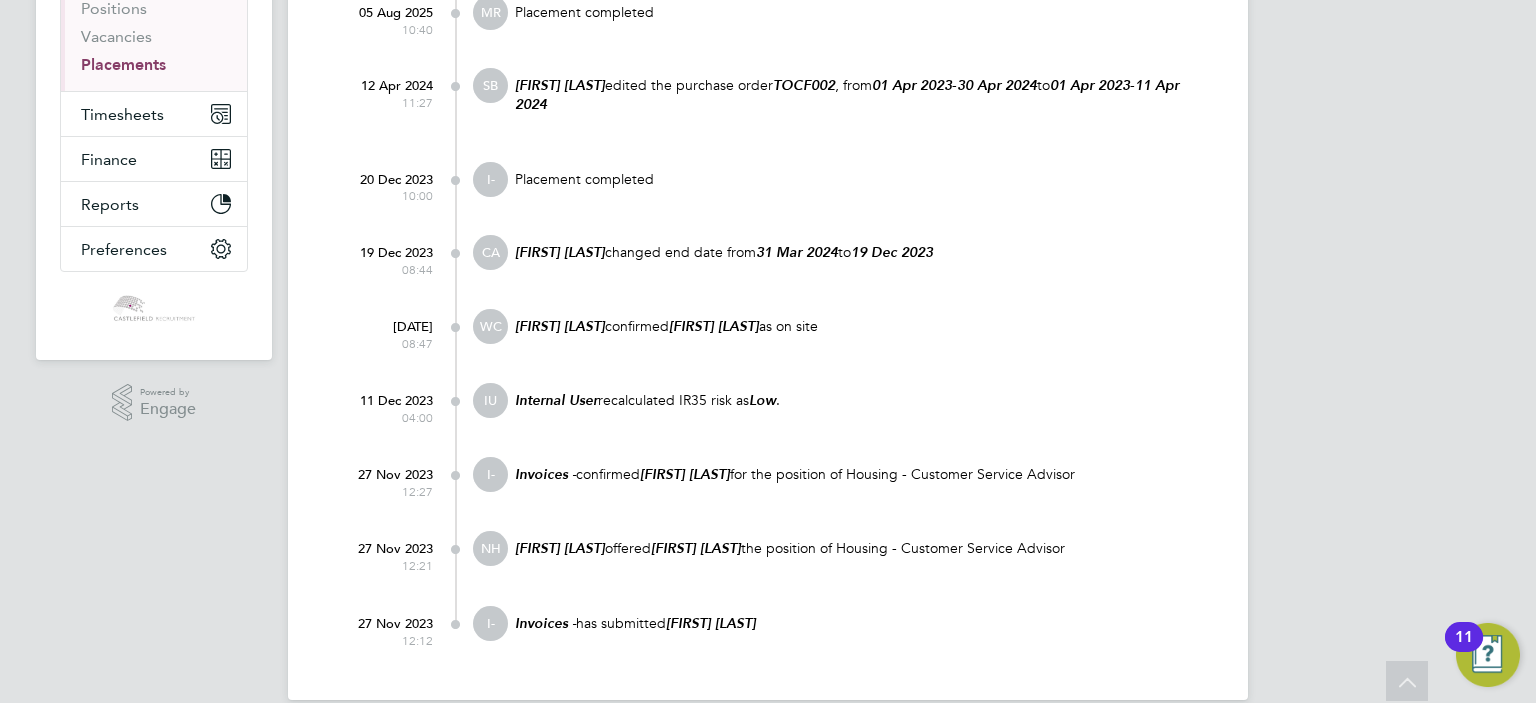 drag, startPoint x: 862, startPoint y: 329, endPoint x: 460, endPoint y: 94, distance: 465.64902 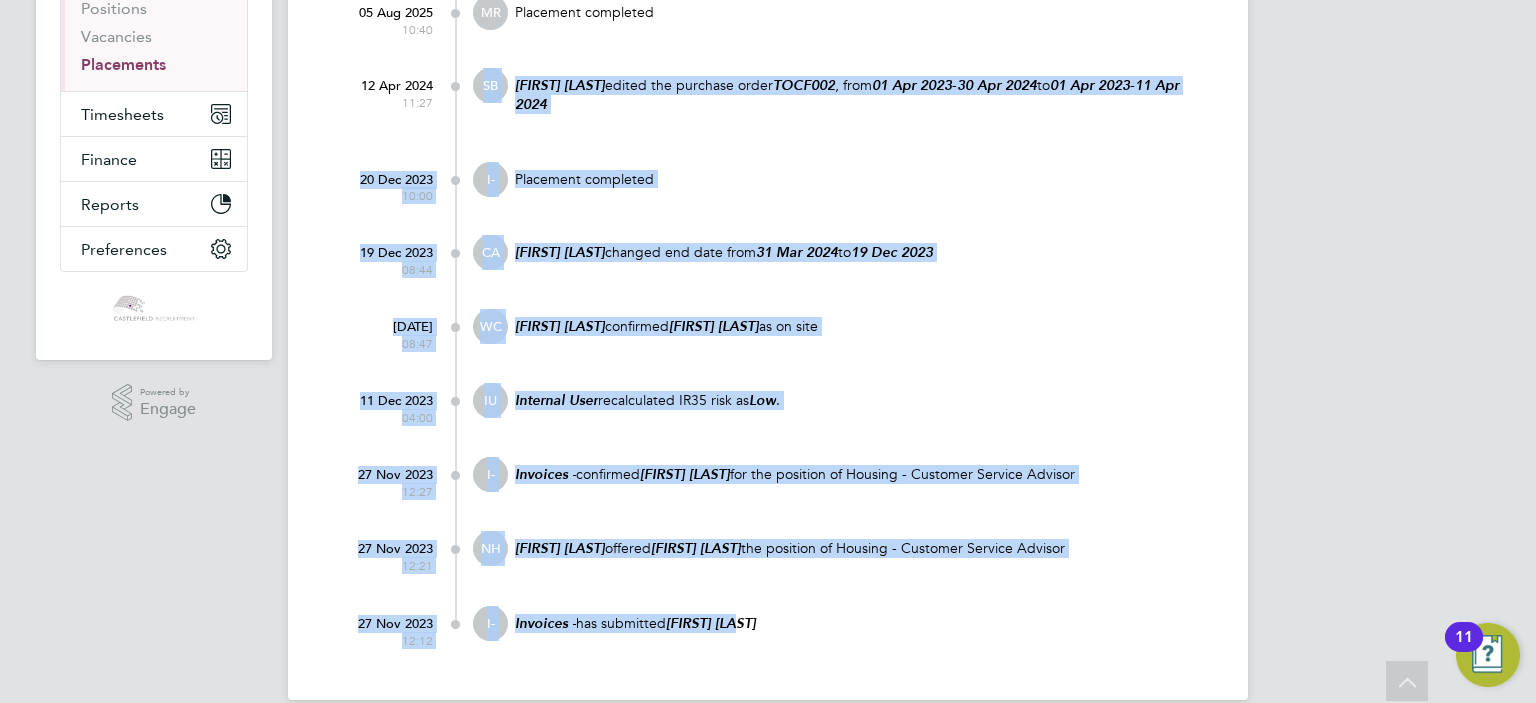 drag, startPoint x: 848, startPoint y: 644, endPoint x: 440, endPoint y: 91, distance: 687.2212 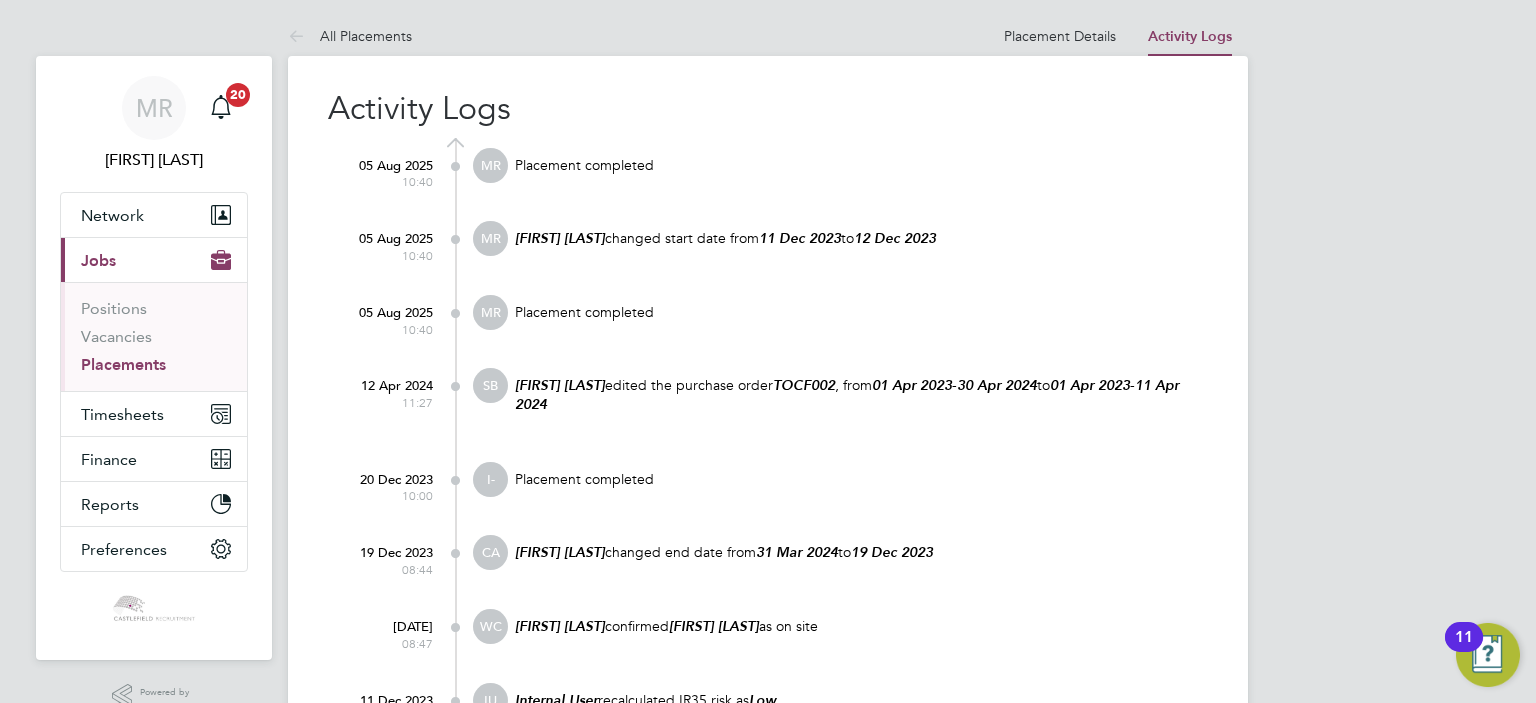 click on "05 Aug 2025  10:40   MR Mason Roberts  changed start date from  11 Dec 2023  to  12 Dec 2023" 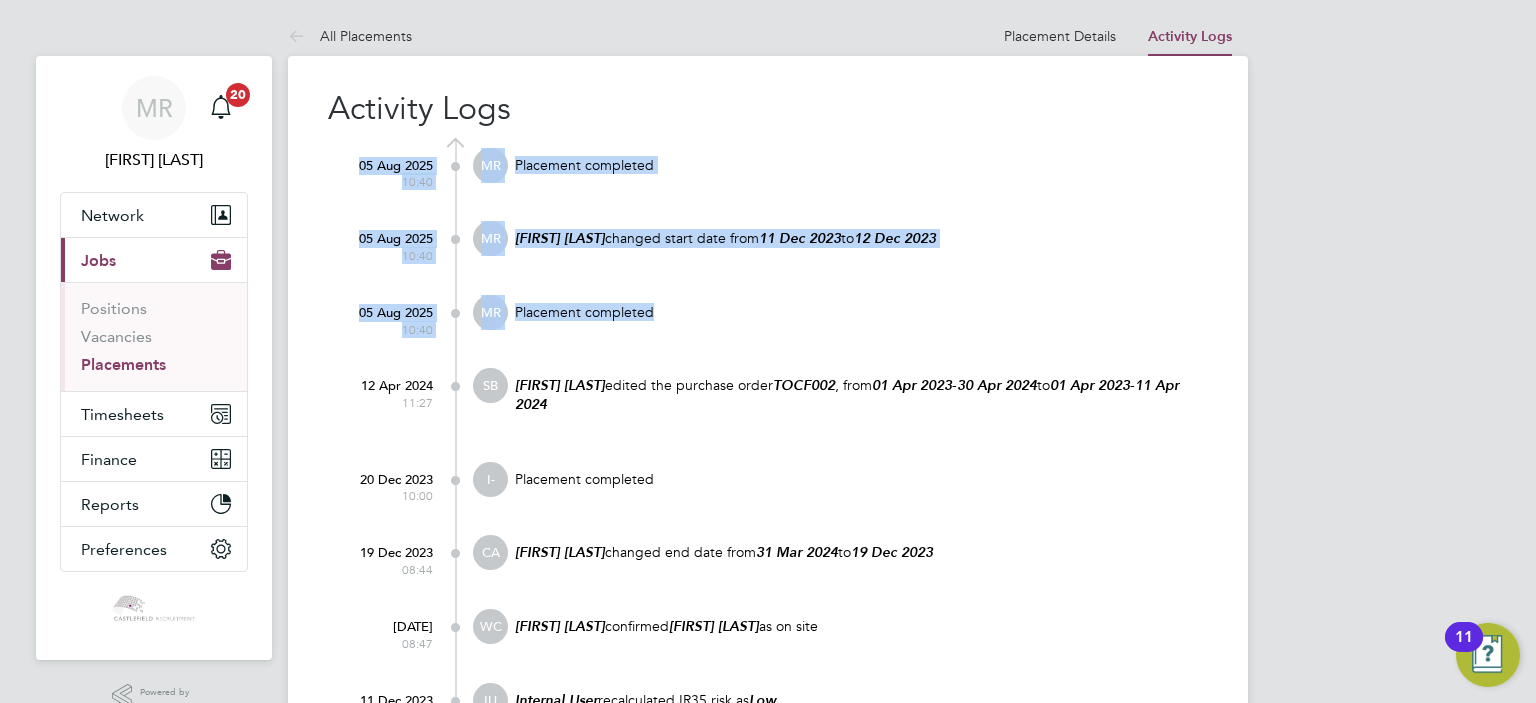 drag, startPoint x: 688, startPoint y: 307, endPoint x: 514, endPoint y: 115, distance: 259.11386 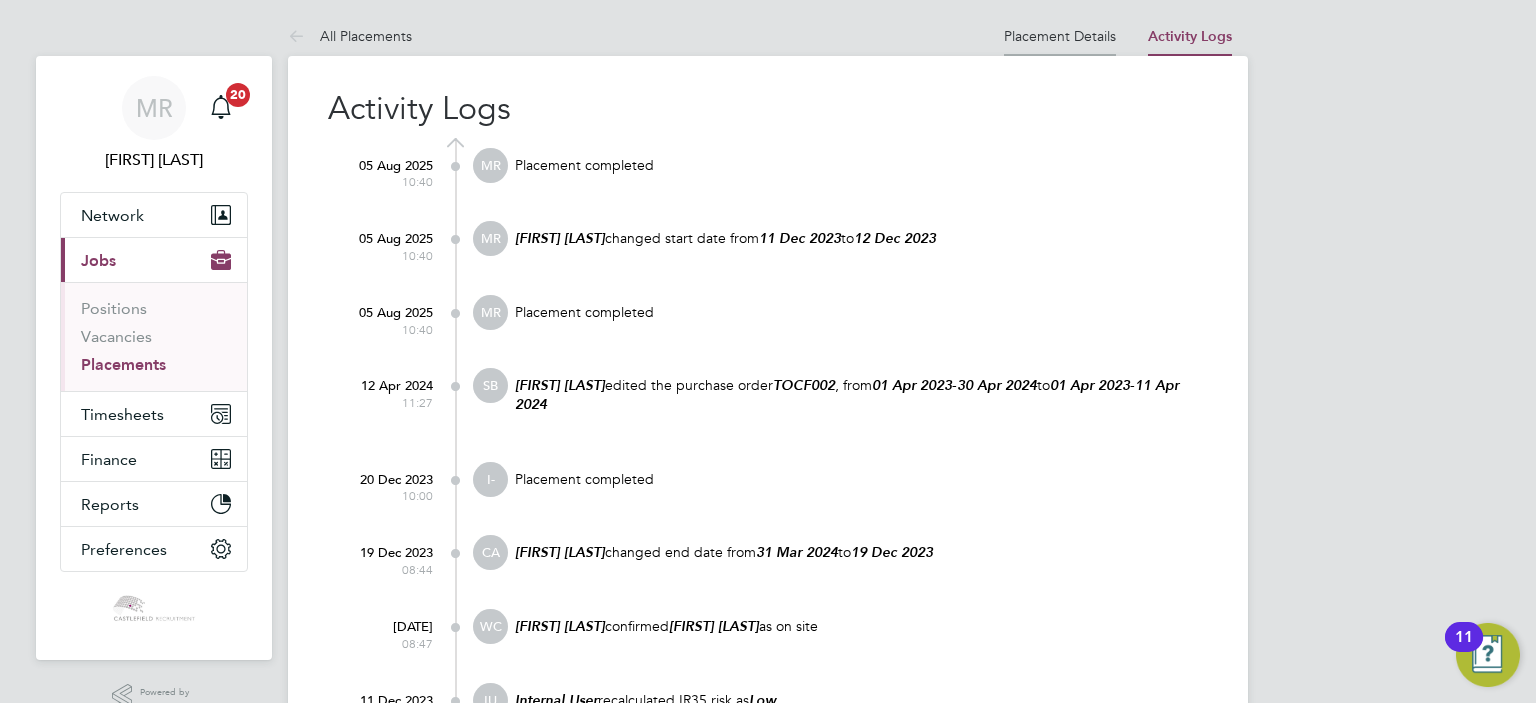 click on "Placement Details" at bounding box center (1060, 36) 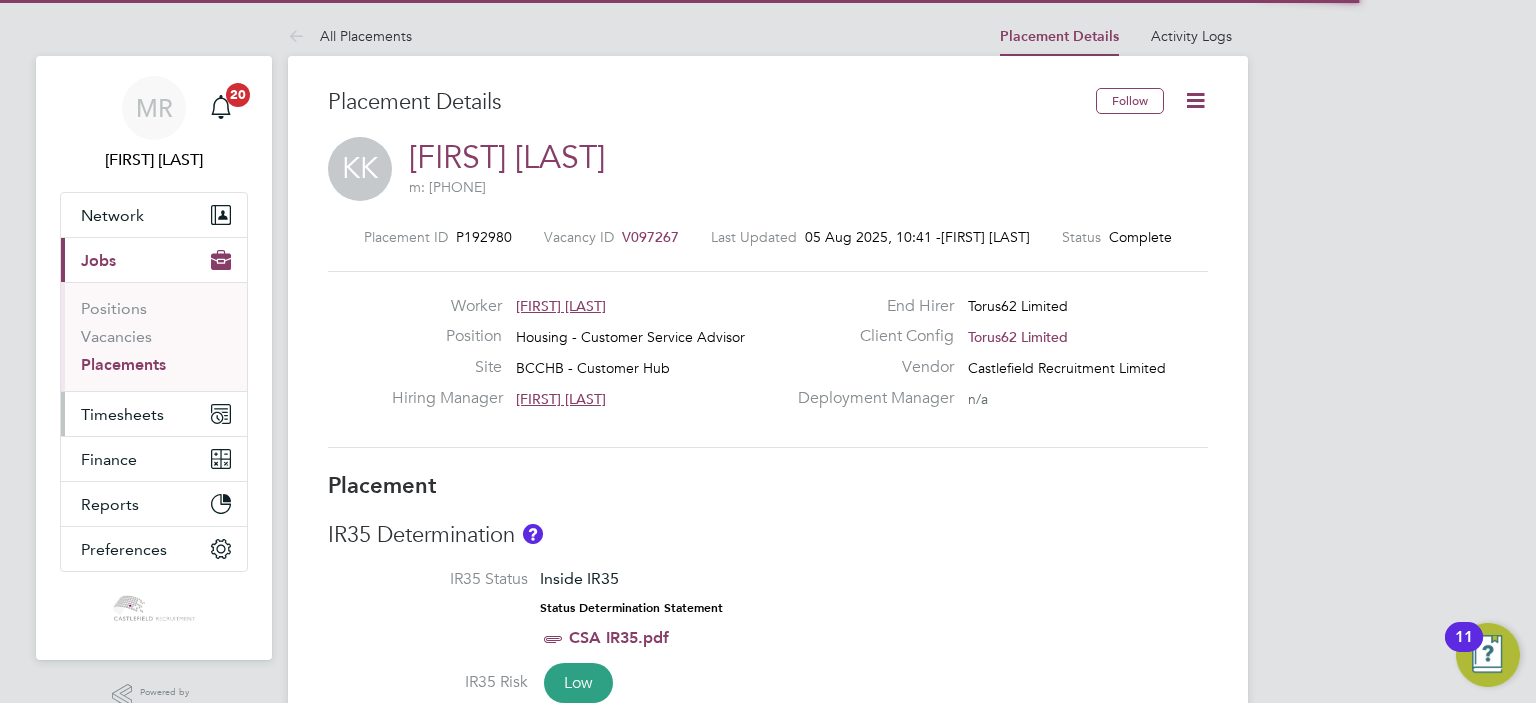 click on "Timesheets" at bounding box center [122, 414] 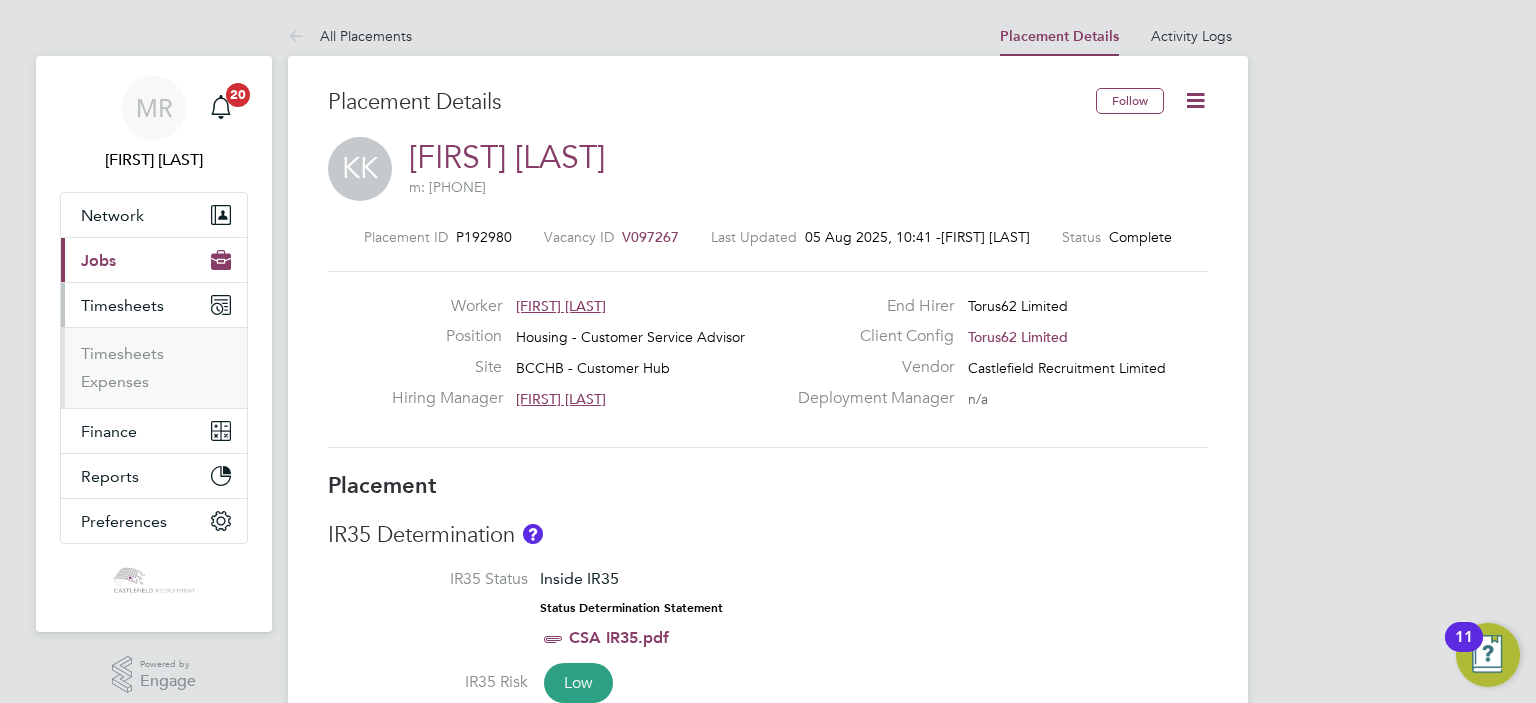 click on "Timesheets" at bounding box center (156, 358) 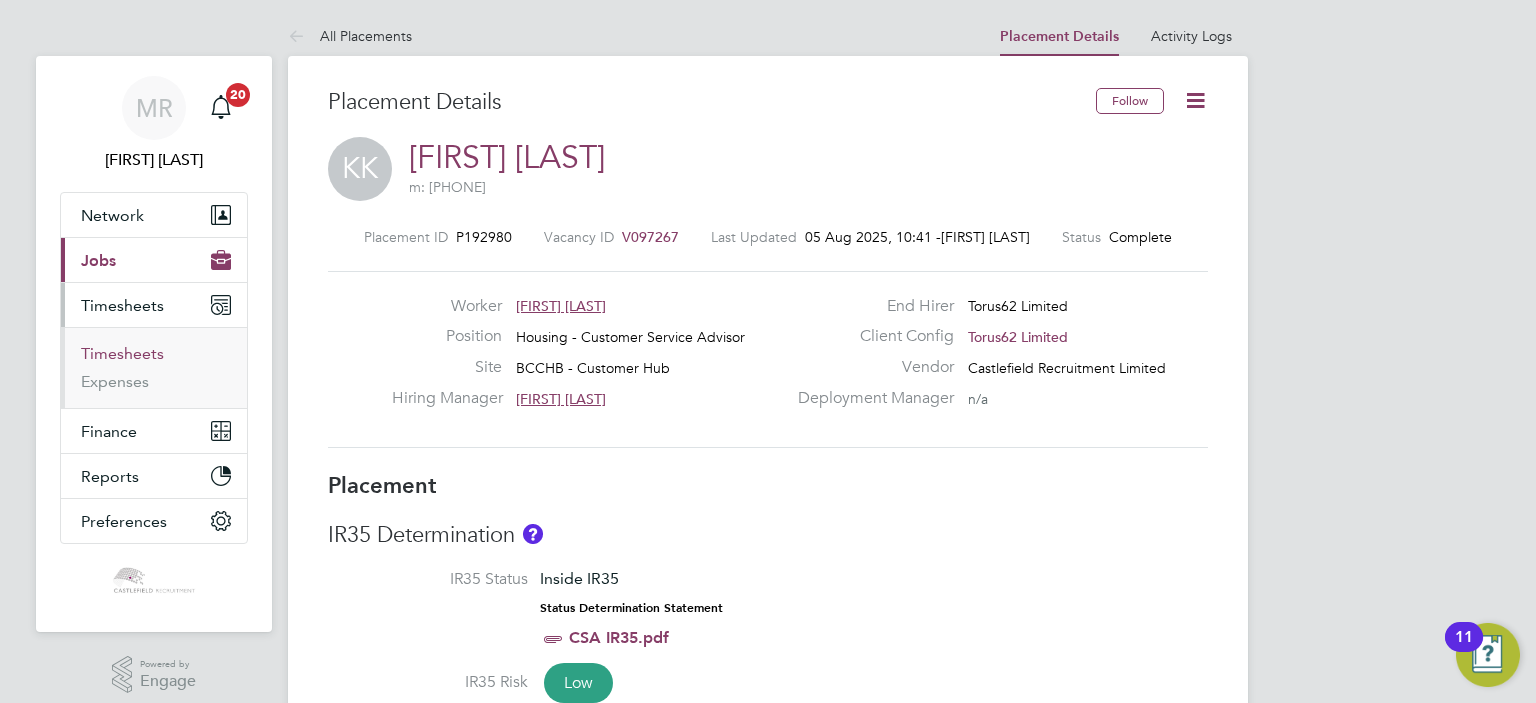 click on "Timesheets" at bounding box center [122, 353] 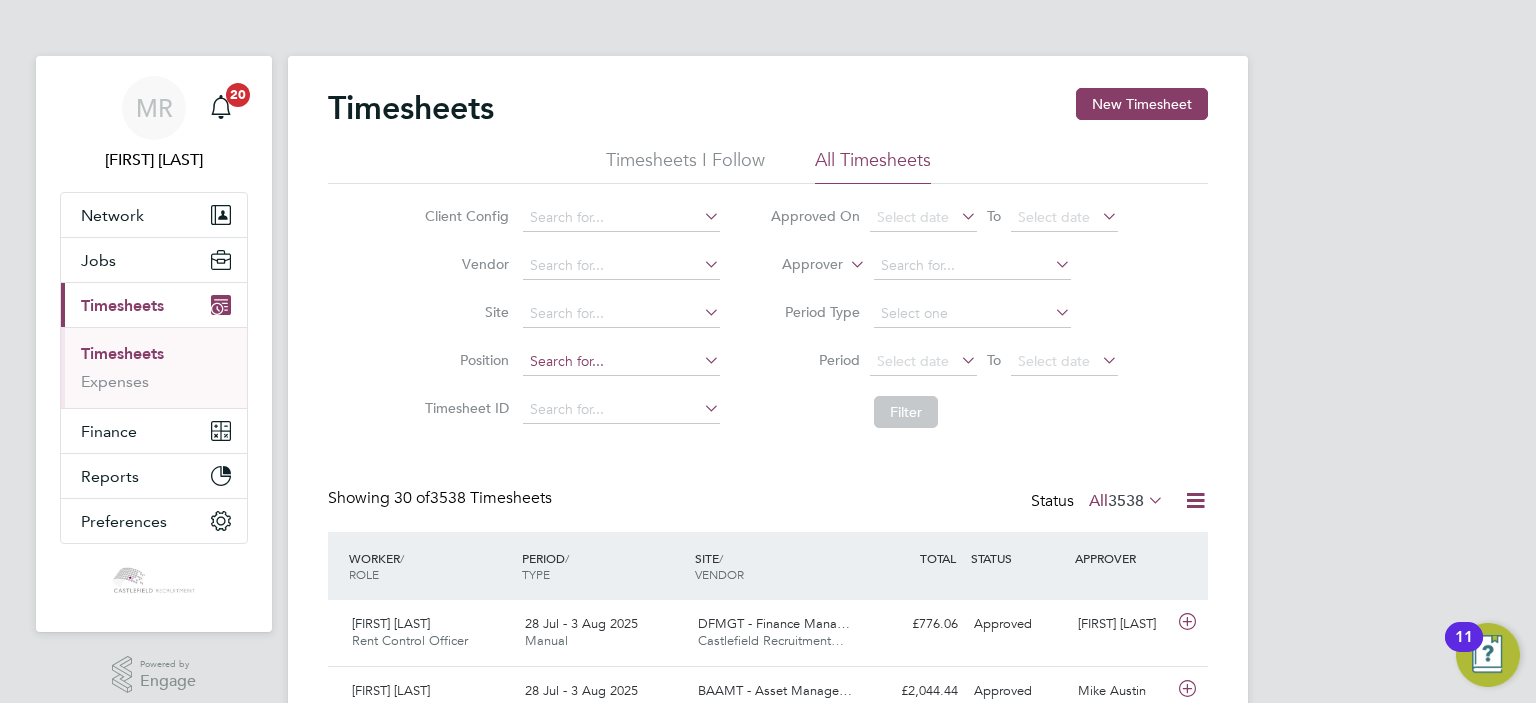 click 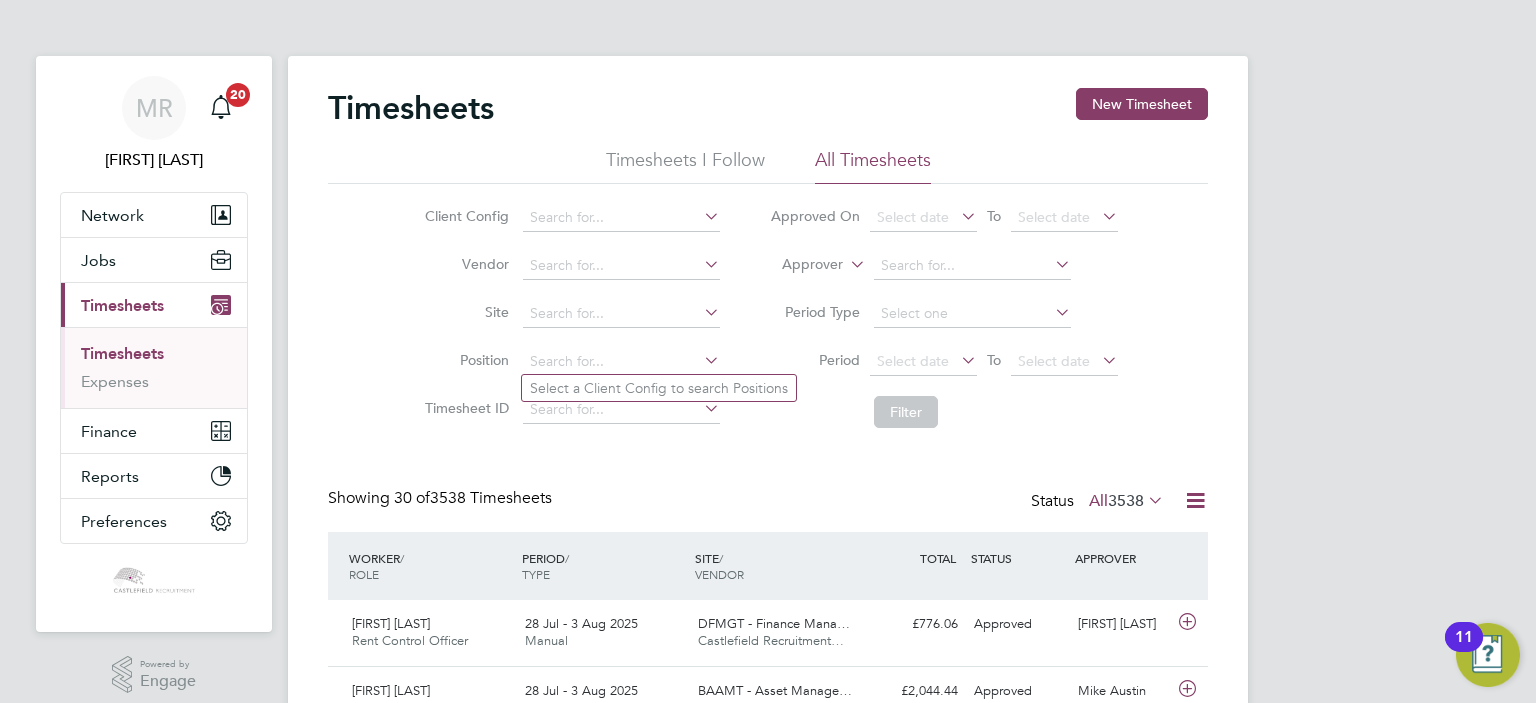 click on "Site" 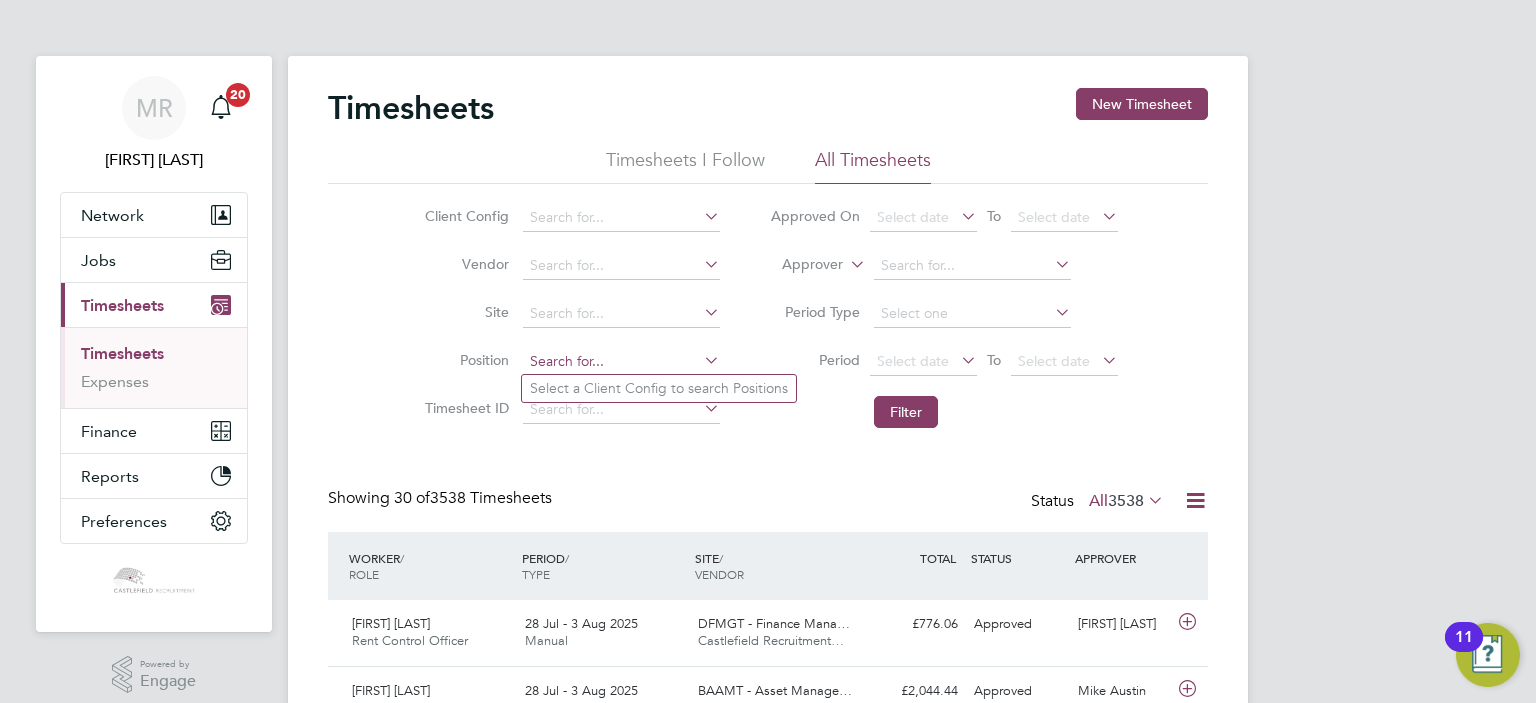 click on "Timesheets New Timesheet Timesheets I Follow All Timesheets Client Config   Vendor   Site   Position   Timesheet ID   Approved On
Select date
To
Select date
Approver     Period Type   Period
Select date
To
Select date
Filter Showing   30 of  3538 Timesheets Status  All  3538  WORKER  / ROLE WORKER  / PERIOD PERIOD  / TYPE SITE  / VENDOR TOTAL   TOTAL  / STATUS STATUS APPROVER Benedict Press Rent Control Officer   28 Jul - 3 Aug 2025 28 Jul - 3 Aug 2025 Manual DFMGT - Finance Mana… Castlefield Recruitment… £776.06 Approved Approved Peter Eiselt Simon Mclachlan Asset - Senior Project Manager   28 Jul - 3 Aug 2025 28 Jul - 3 Aug 2025 Manual BAAMT - Asset Manage… Castlefield Recruitment… £2,044.44 Approved Approved Mike Austin Lewis Kain Asset - Fire Surveyor   28 Jul - 3 Aug 2025 28 Jul - 3 Aug 2025 Manual BAAMT - Asset Manage… Castlefield Recruitment… £1,219.60 Approved Approved Andy Pope Sam Garnett Finance - Accounts Payable Assistant   Manual" 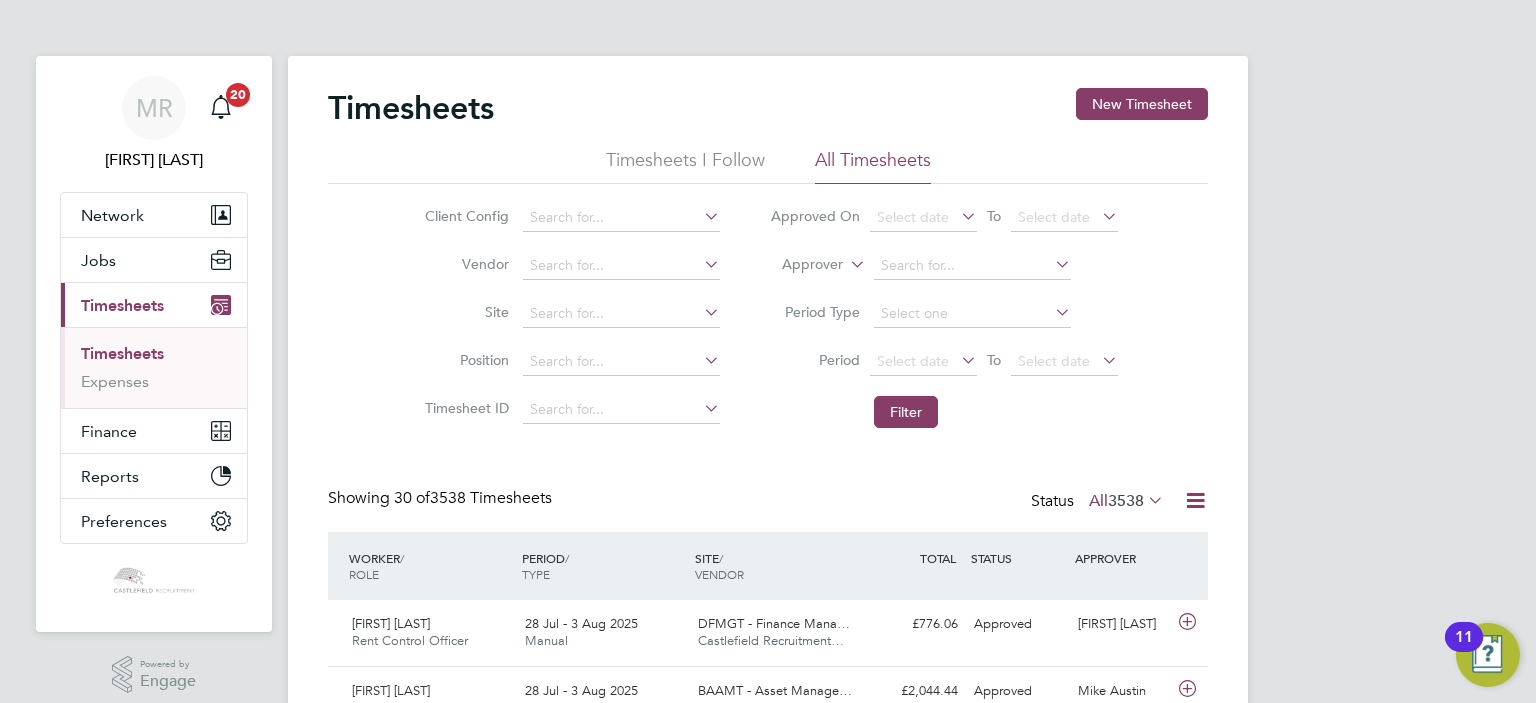 drag, startPoint x: 630, startPoint y: 435, endPoint x: 628, endPoint y: 419, distance: 16.124516 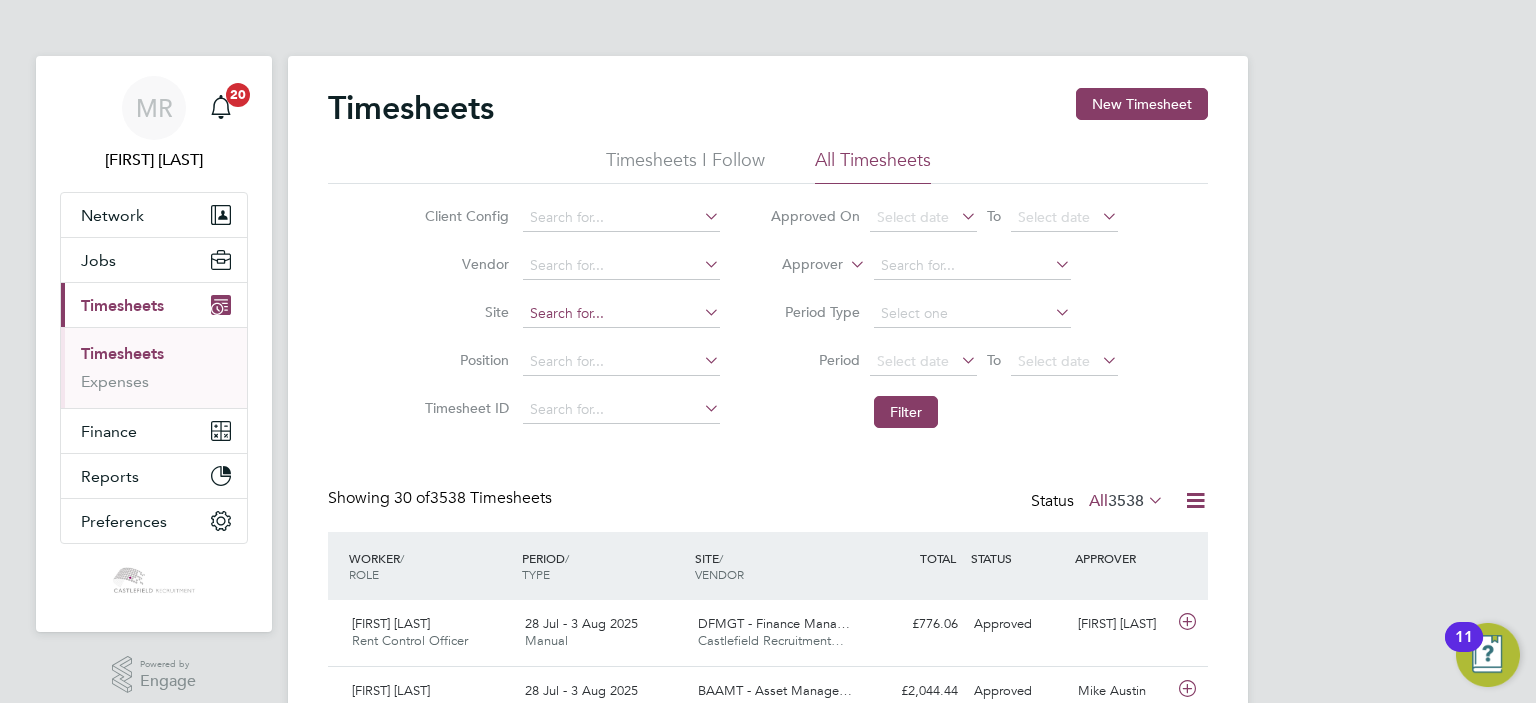 drag, startPoint x: 627, startPoint y: 415, endPoint x: 607, endPoint y: 319, distance: 98.0612 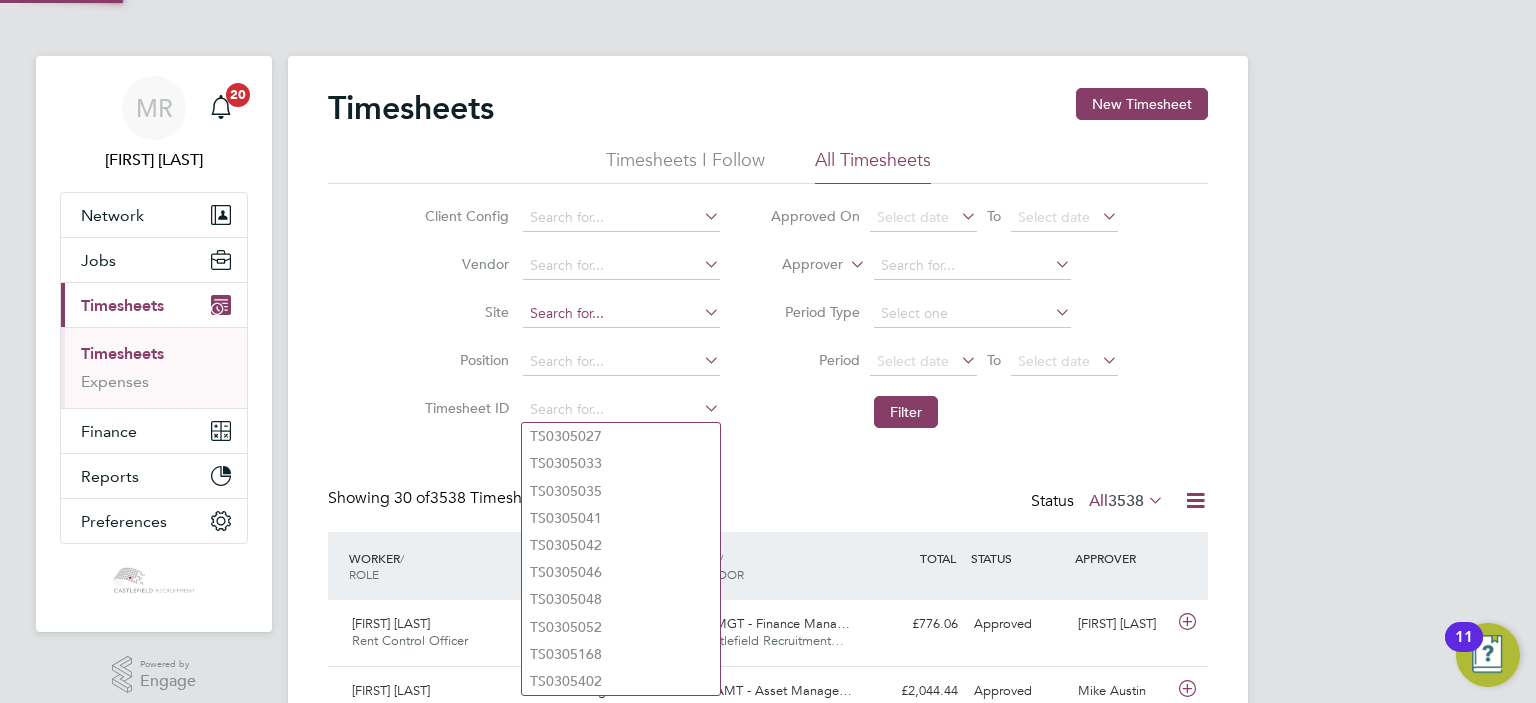click 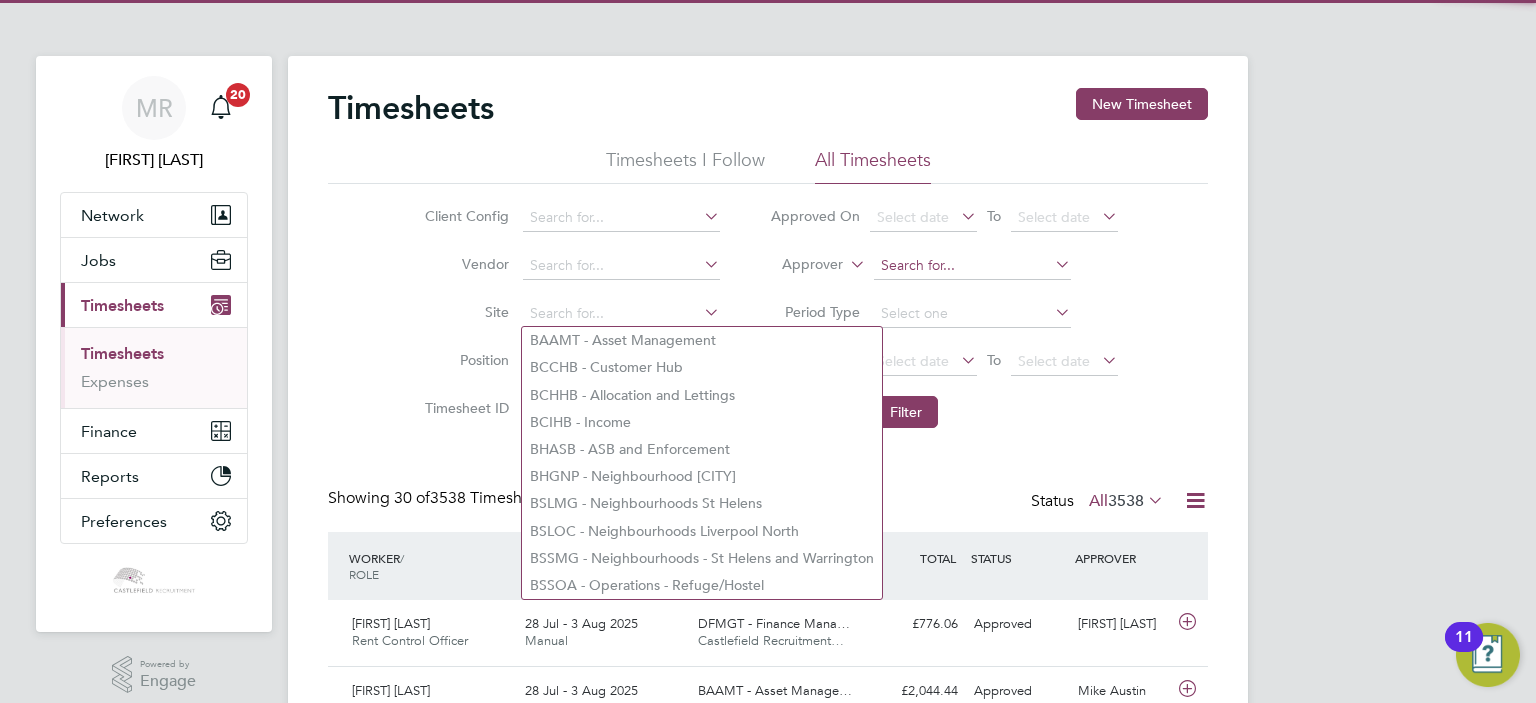 click 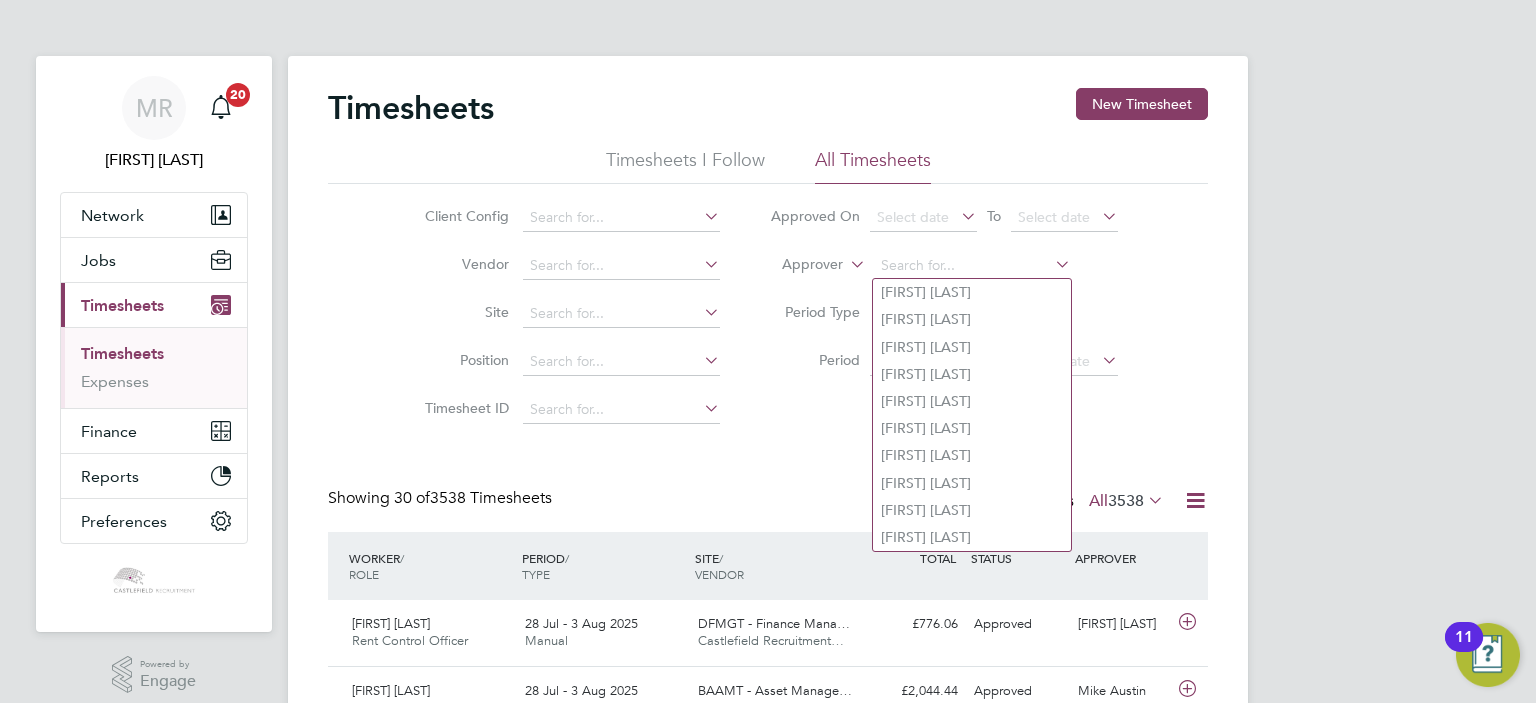 click on "Timesheets I Follow" 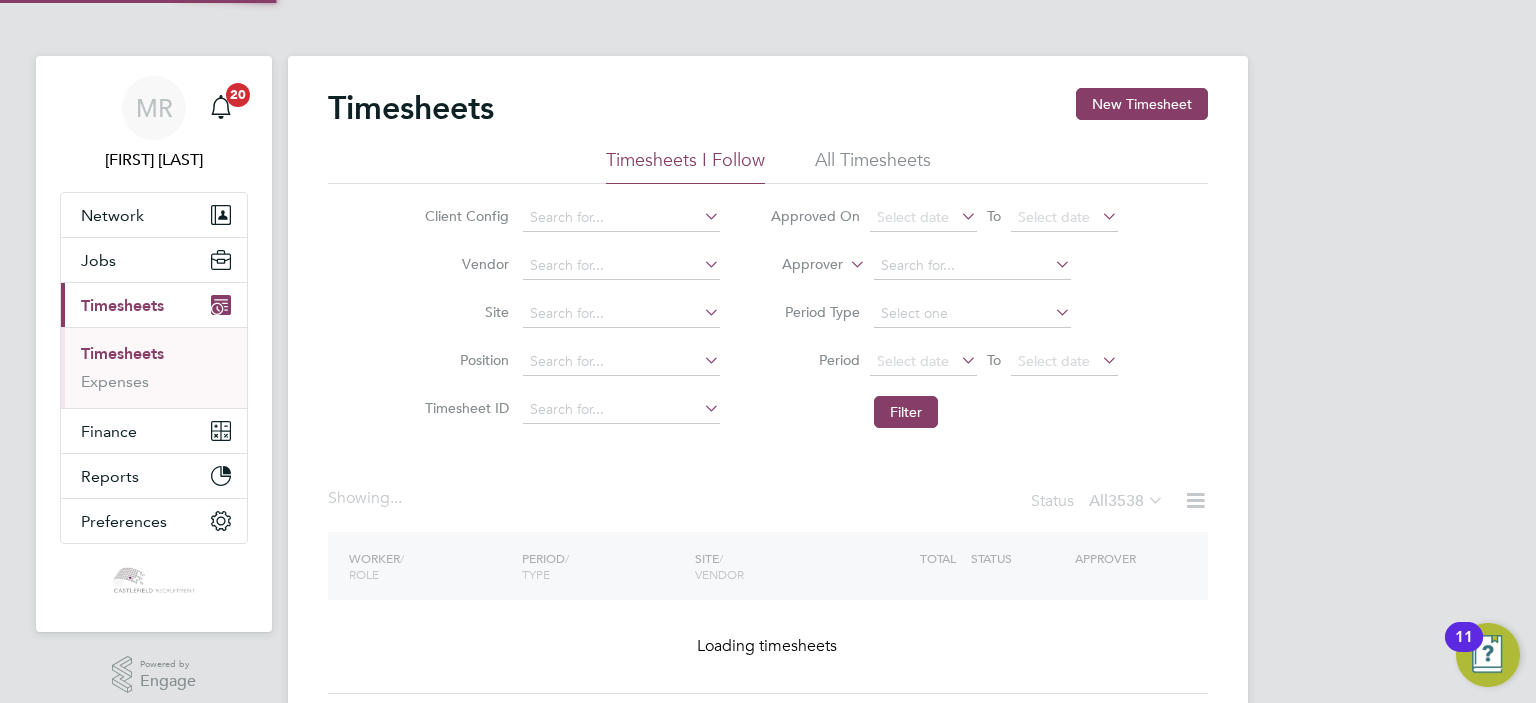 click on "All Timesheets" 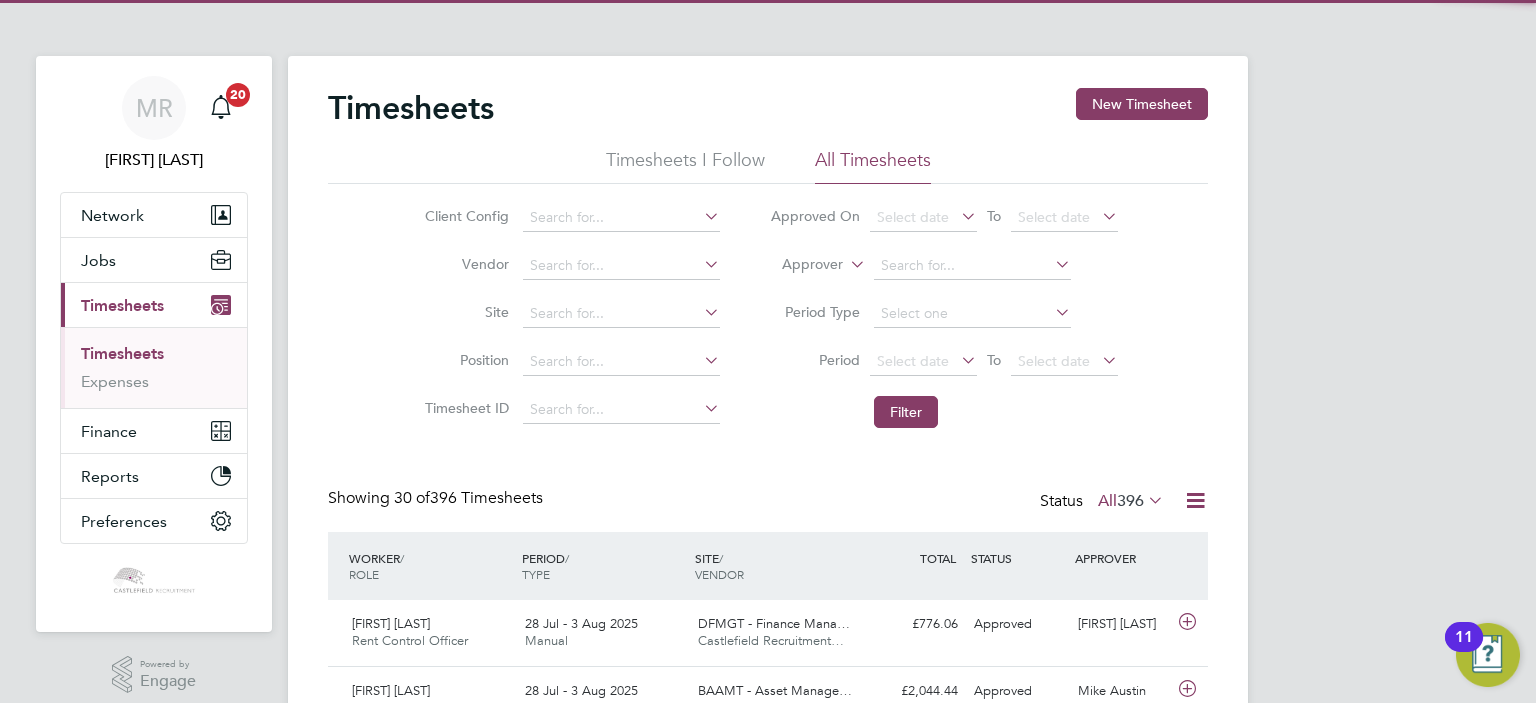 click on "All Timesheets" 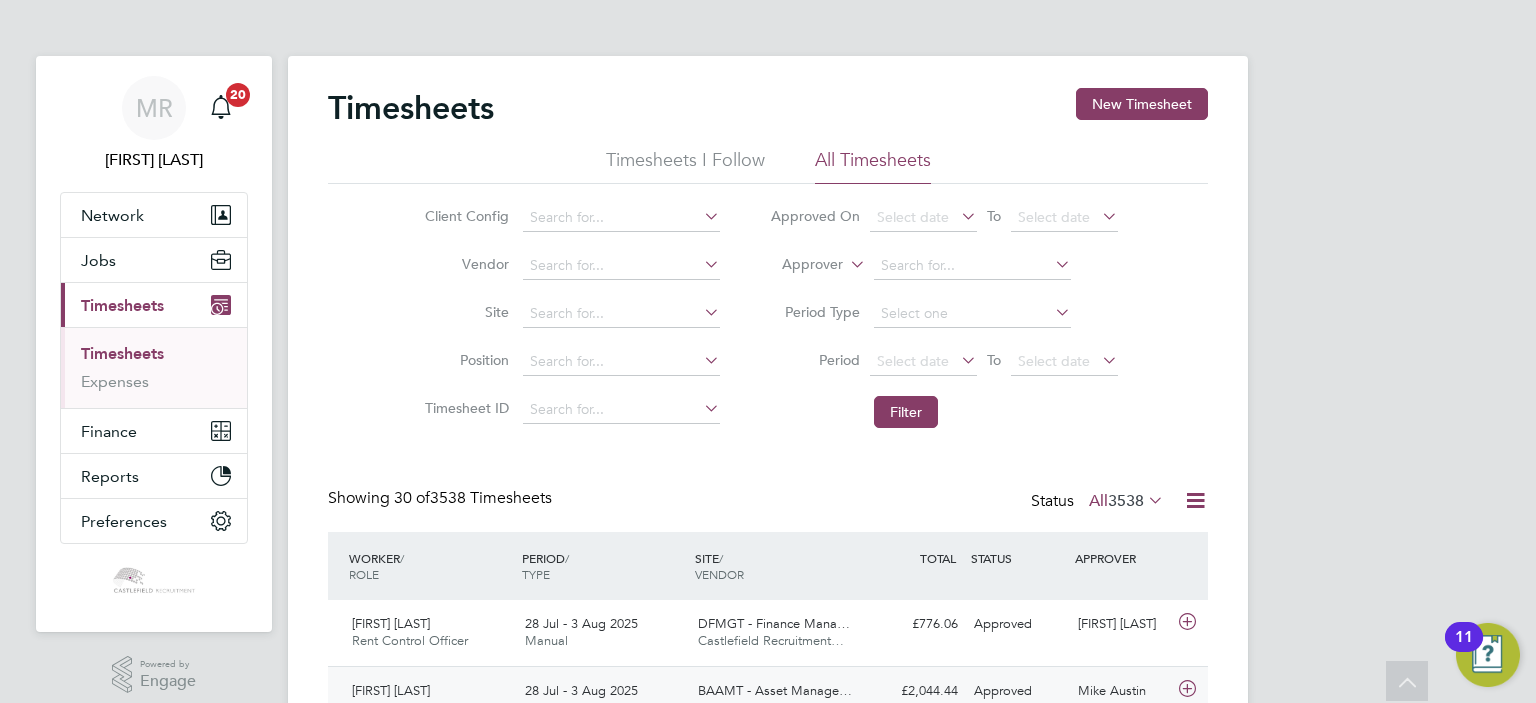 drag, startPoint x: 743, startPoint y: 413, endPoint x: 750, endPoint y: 153, distance: 260.0942 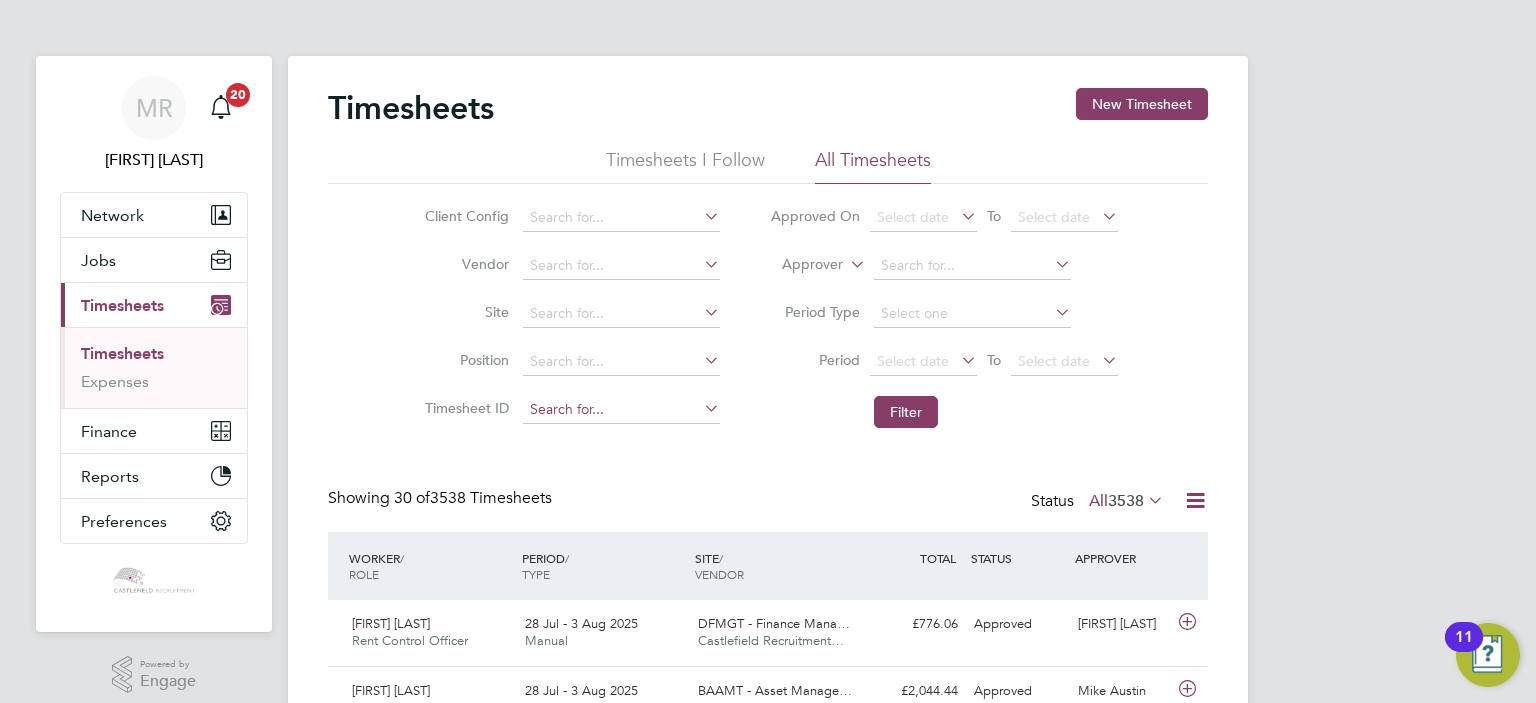 click 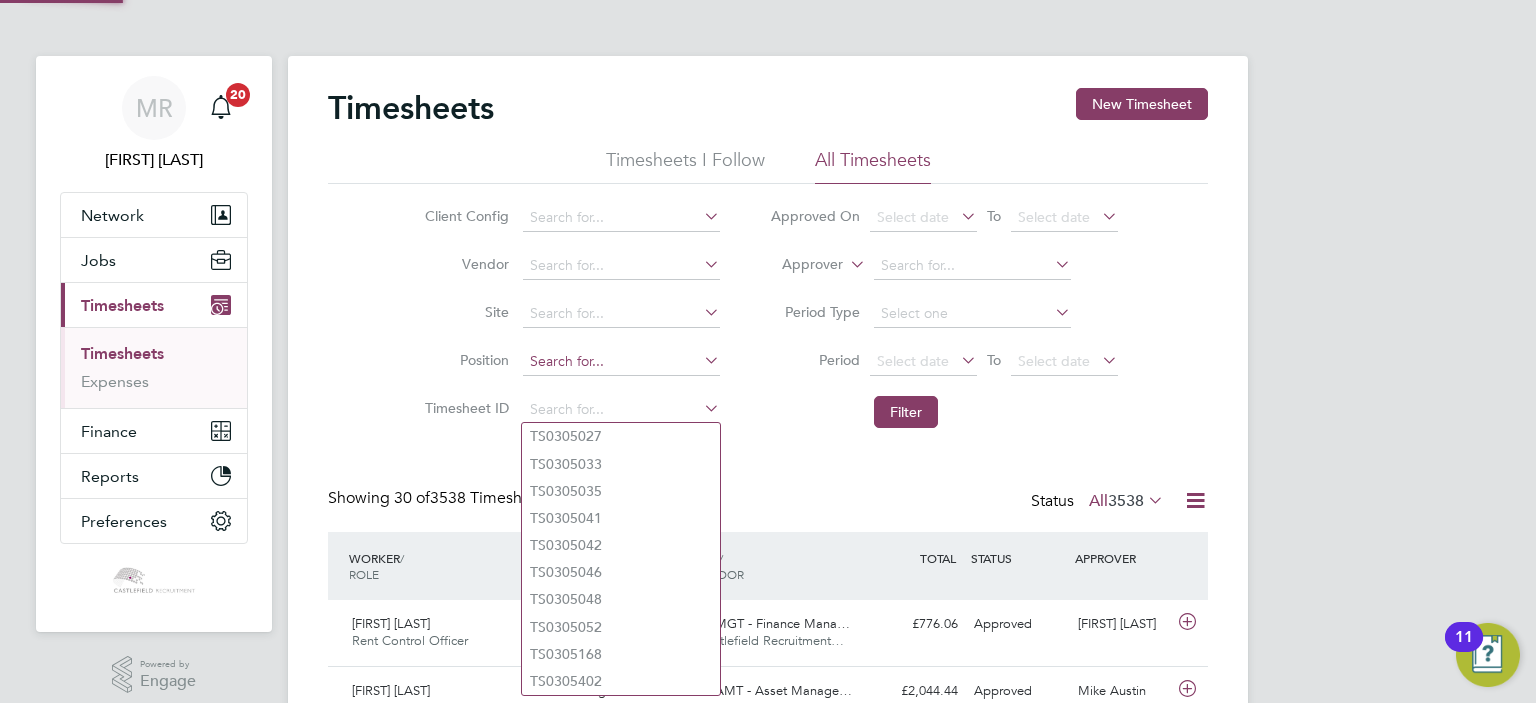 drag, startPoint x: 599, startPoint y: 347, endPoint x: 600, endPoint y: 358, distance: 11.045361 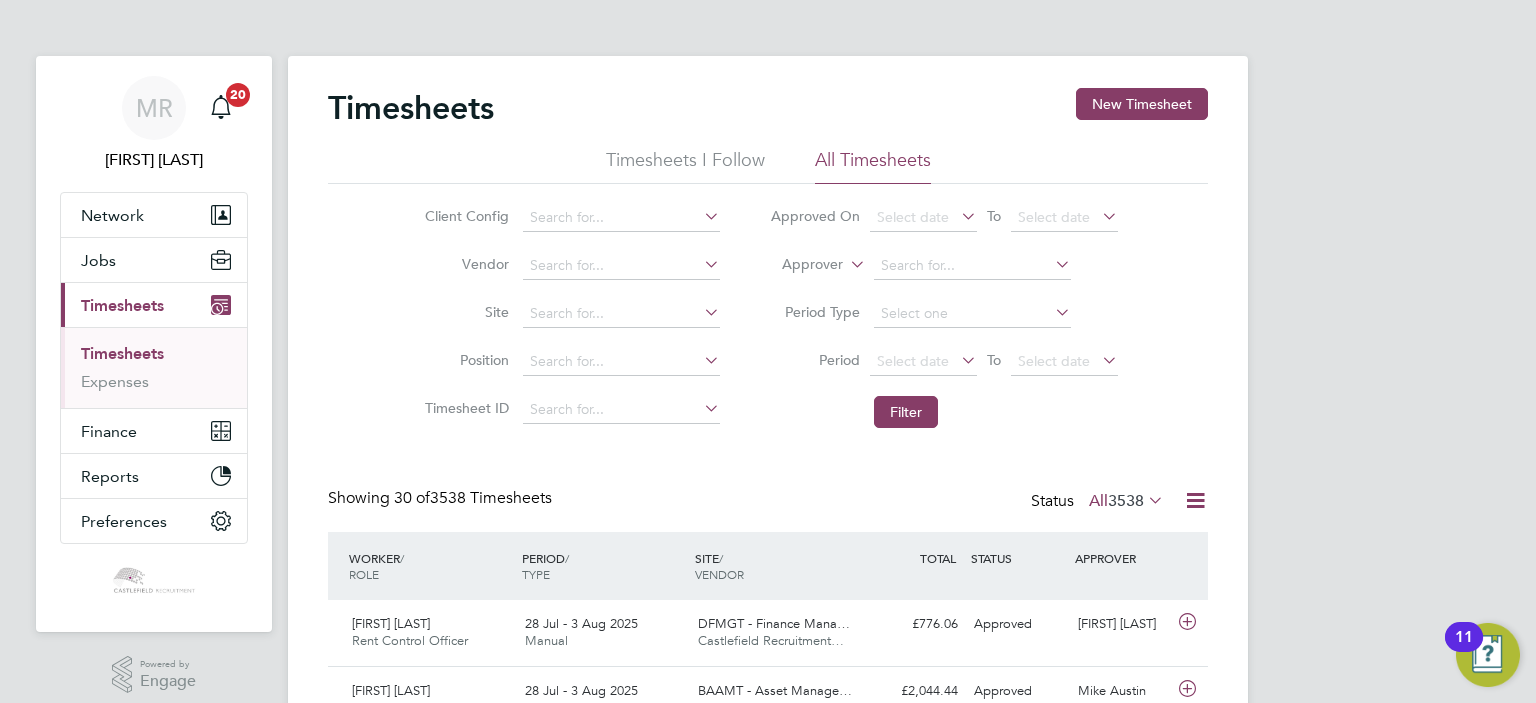 drag, startPoint x: 156, startPoint y: 299, endPoint x: 161, endPoint y: 287, distance: 13 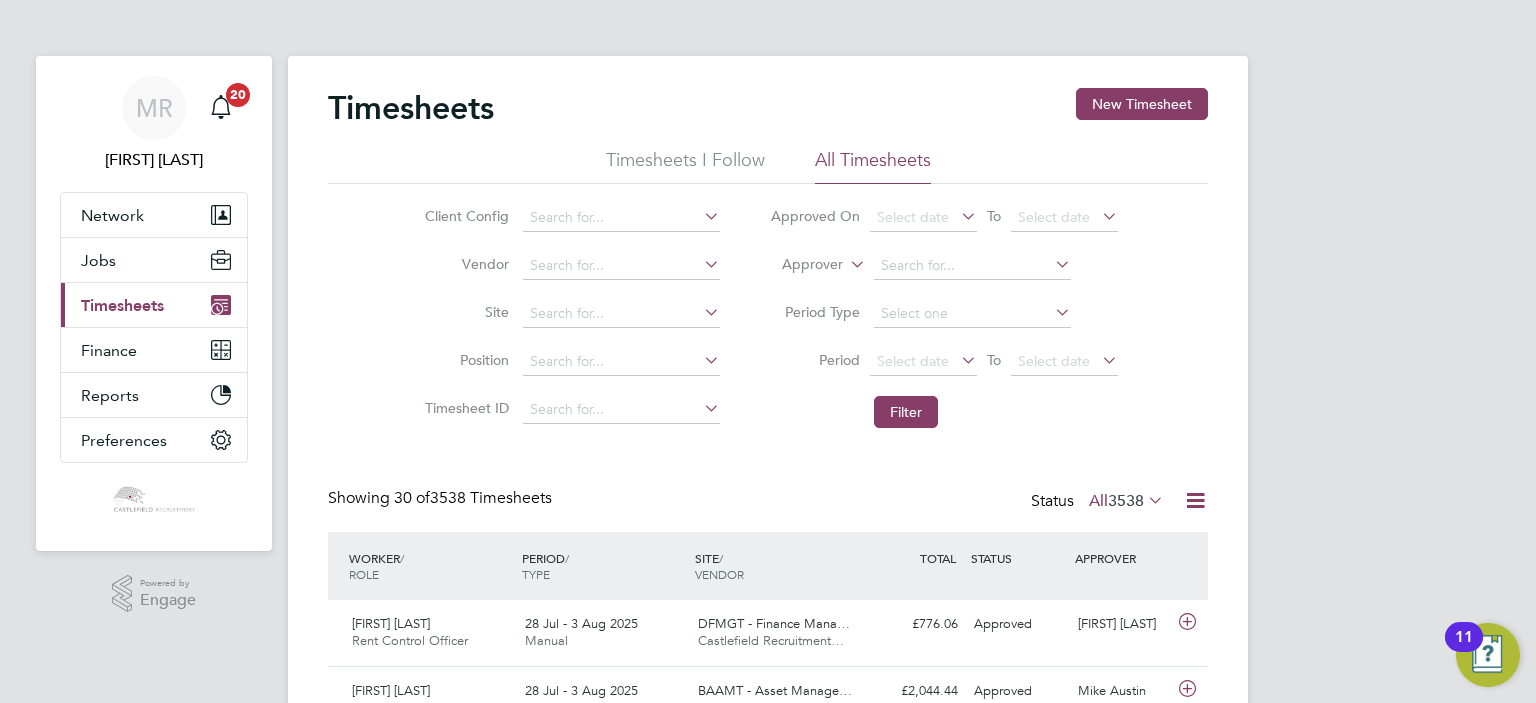 click on "Current page:   Timesheets" at bounding box center [154, 305] 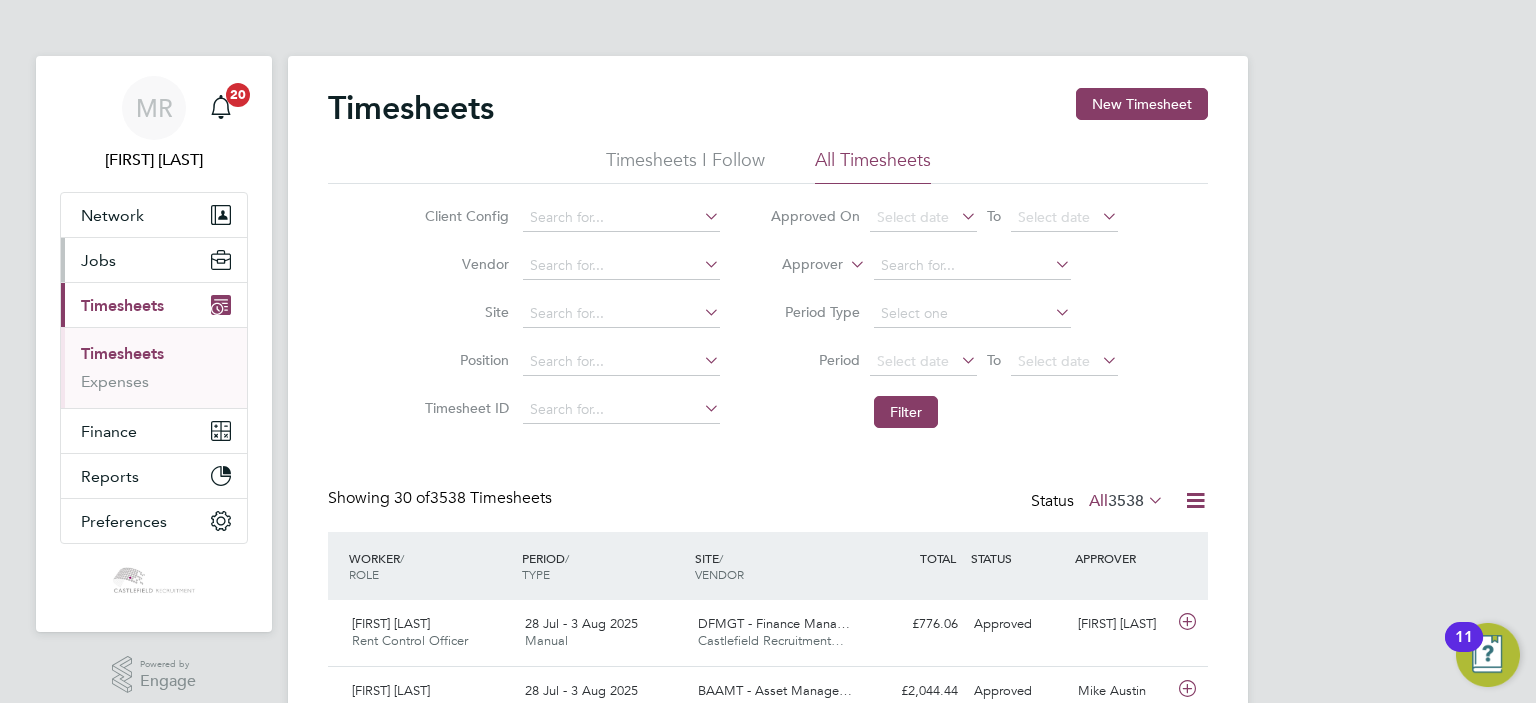 click on "Jobs" at bounding box center [154, 260] 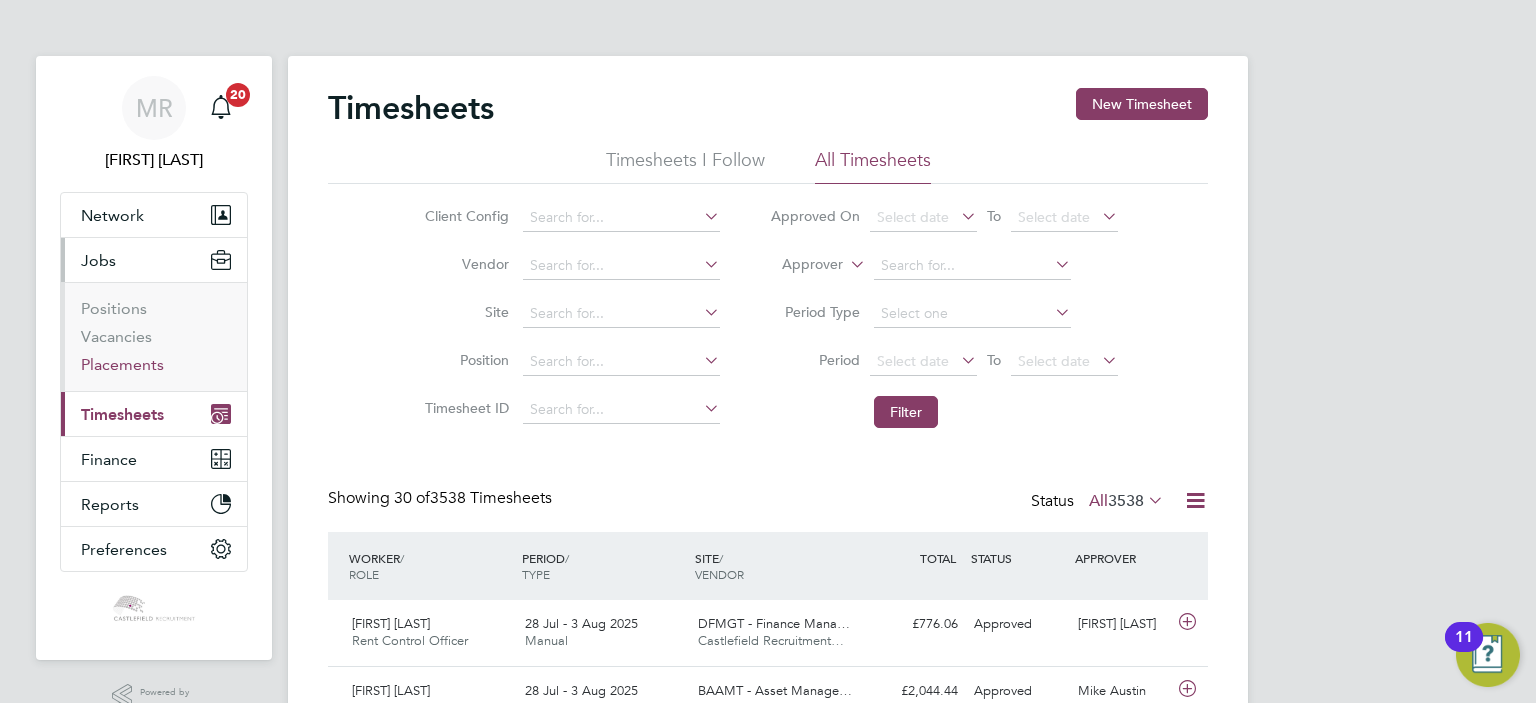 click on "Placements" at bounding box center [122, 364] 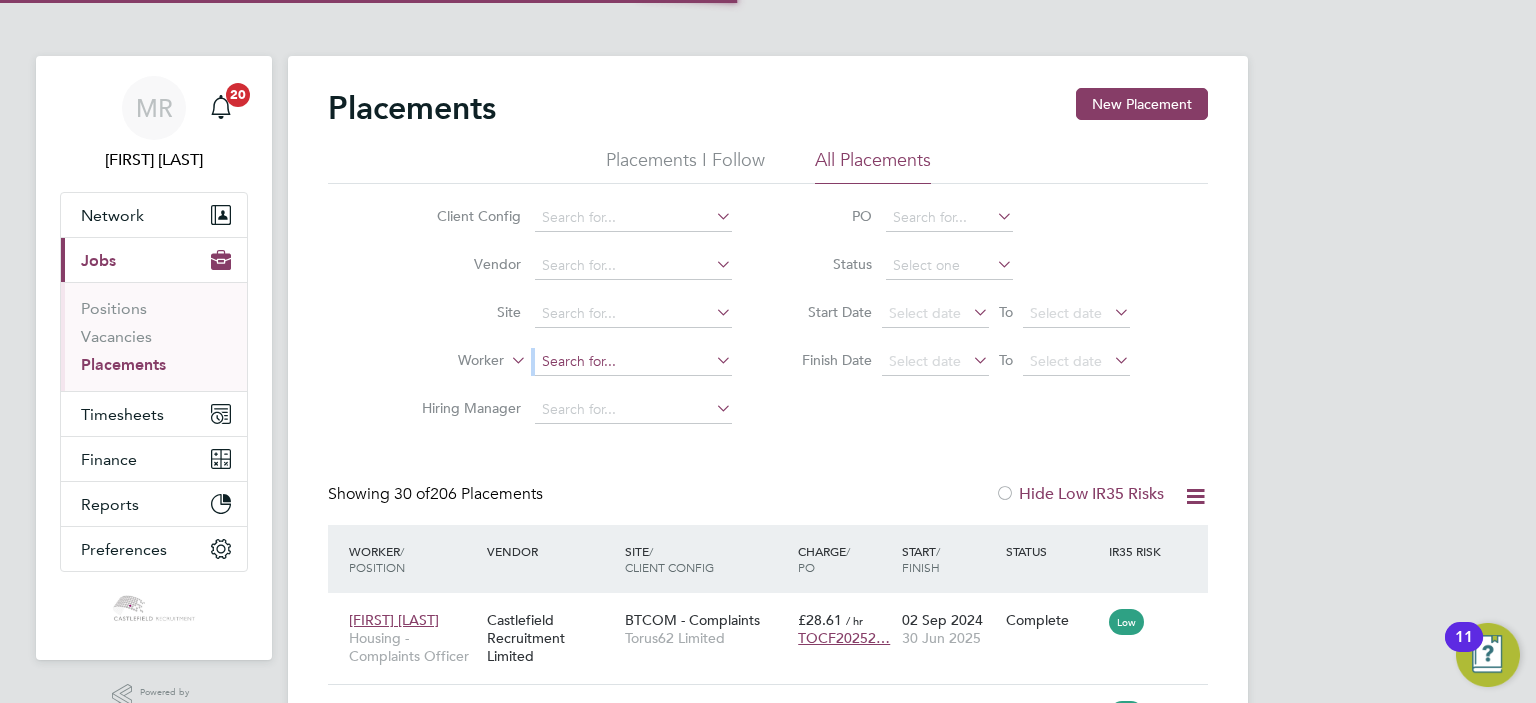 drag, startPoint x: 548, startPoint y: 365, endPoint x: 563, endPoint y: 364, distance: 15.033297 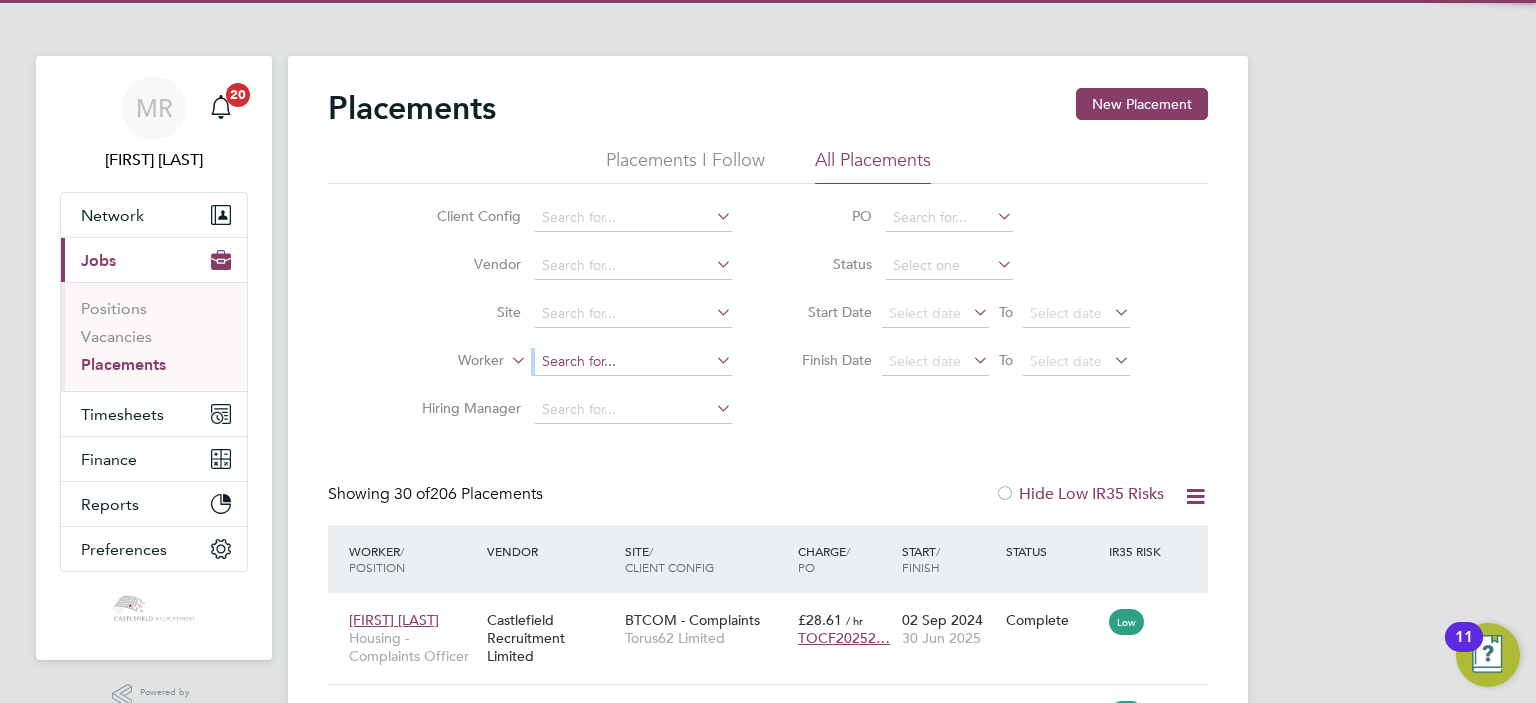 click 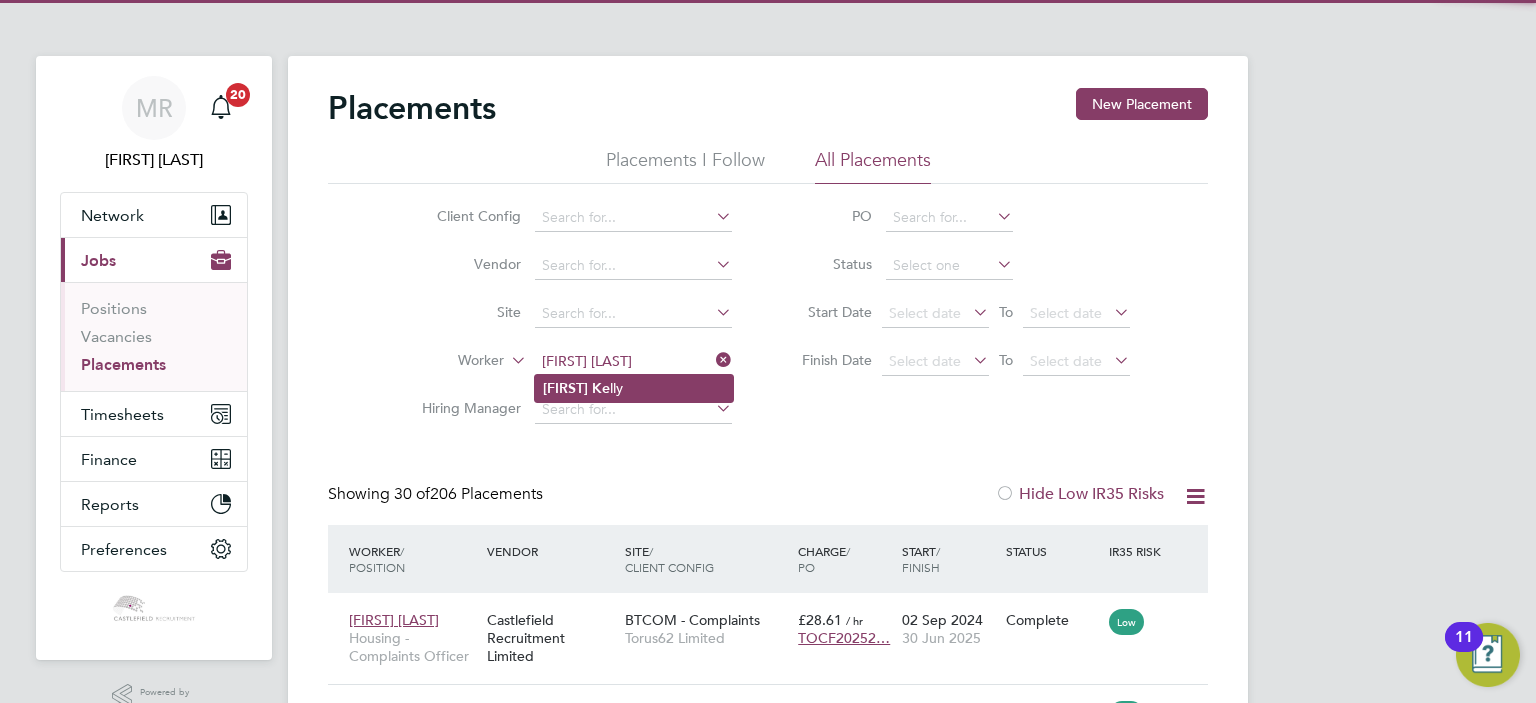 click on "Katie   Ke lly" 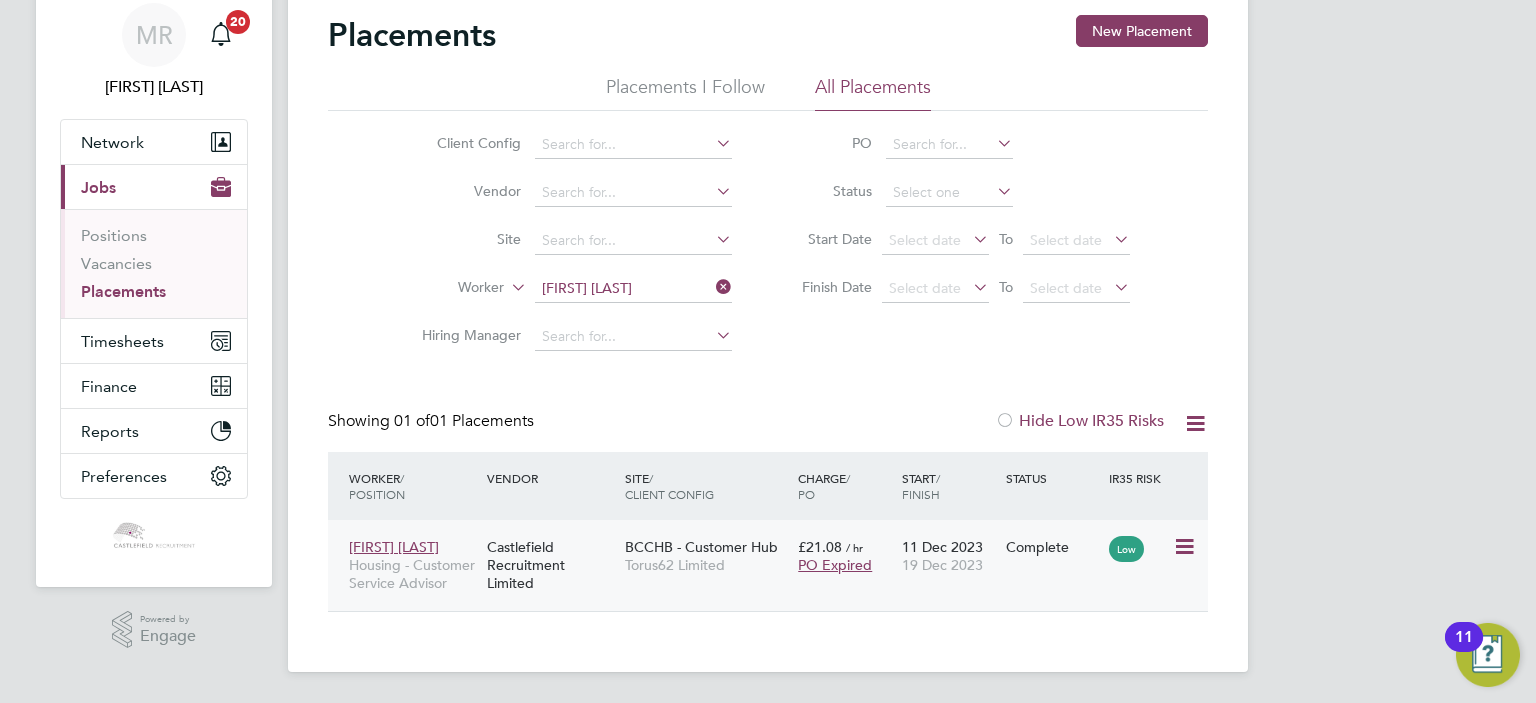 click on "Torus62 Limited" 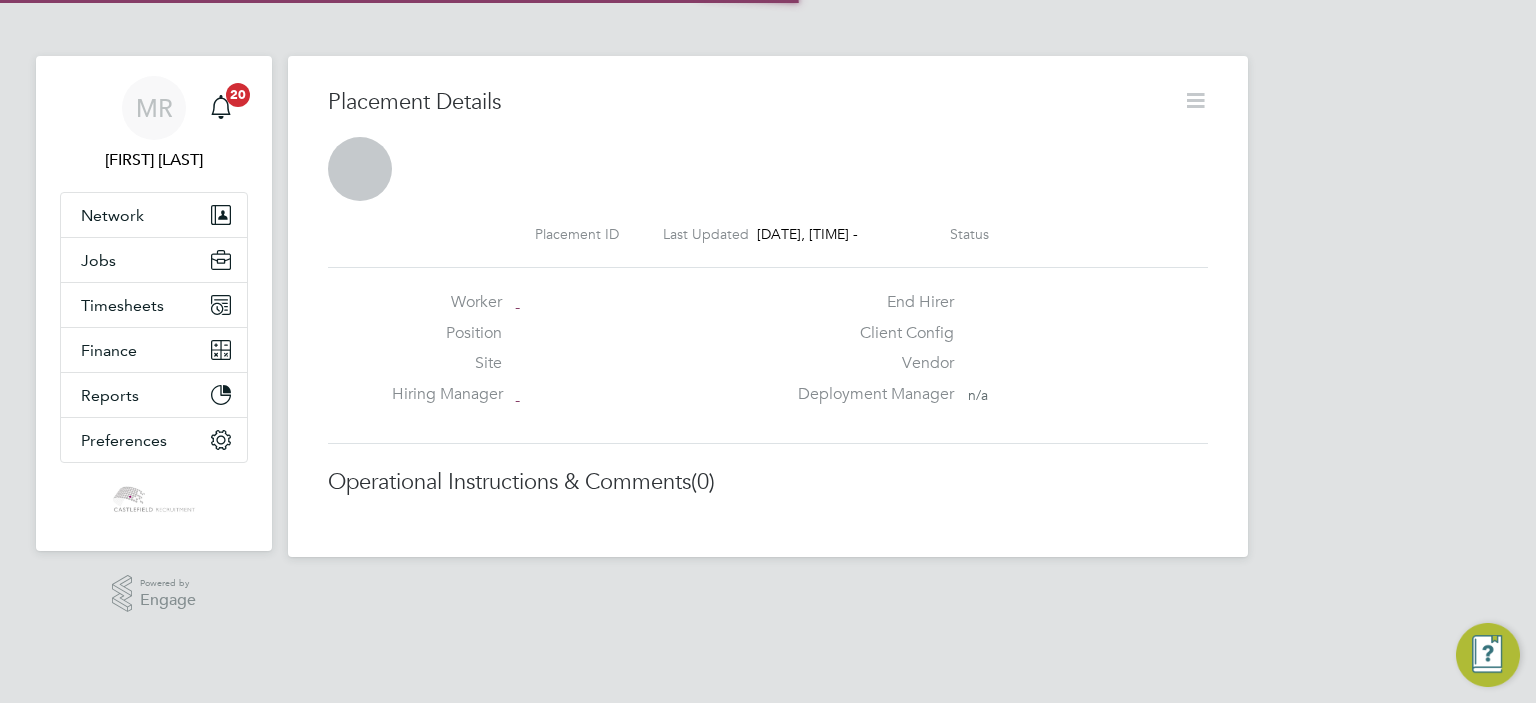 scroll, scrollTop: 0, scrollLeft: 0, axis: both 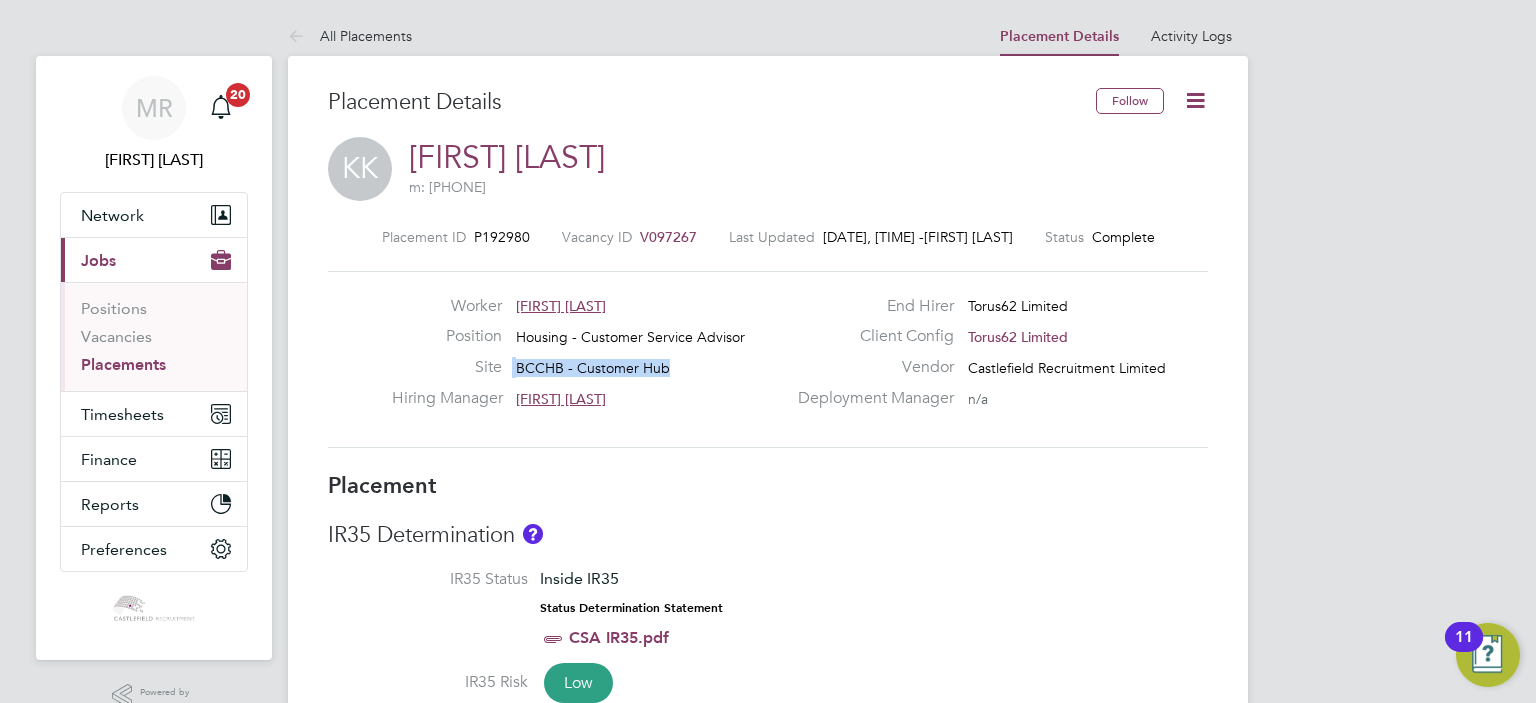 drag, startPoint x: 664, startPoint y: 363, endPoint x: 512, endPoint y: 359, distance: 152.05263 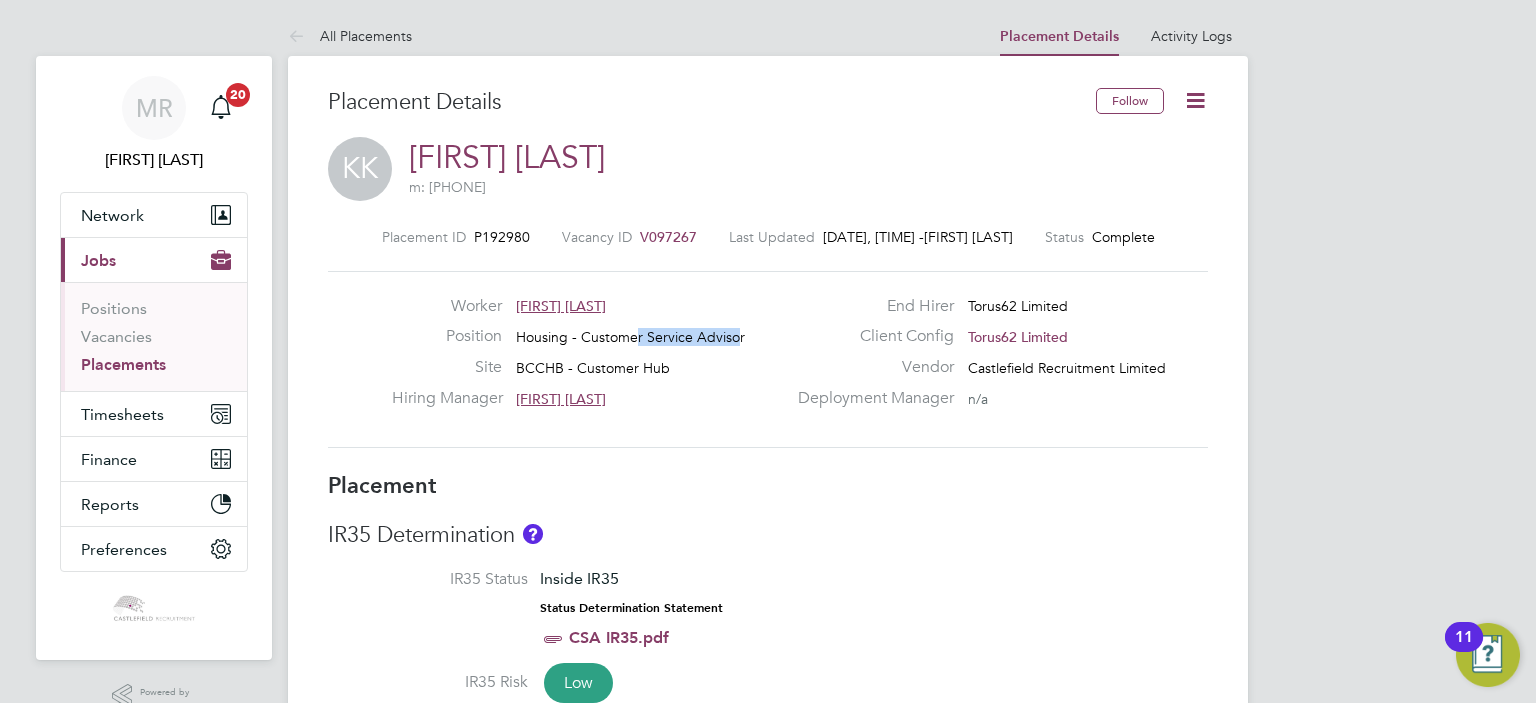 drag, startPoint x: 736, startPoint y: 327, endPoint x: 640, endPoint y: 334, distance: 96.25487 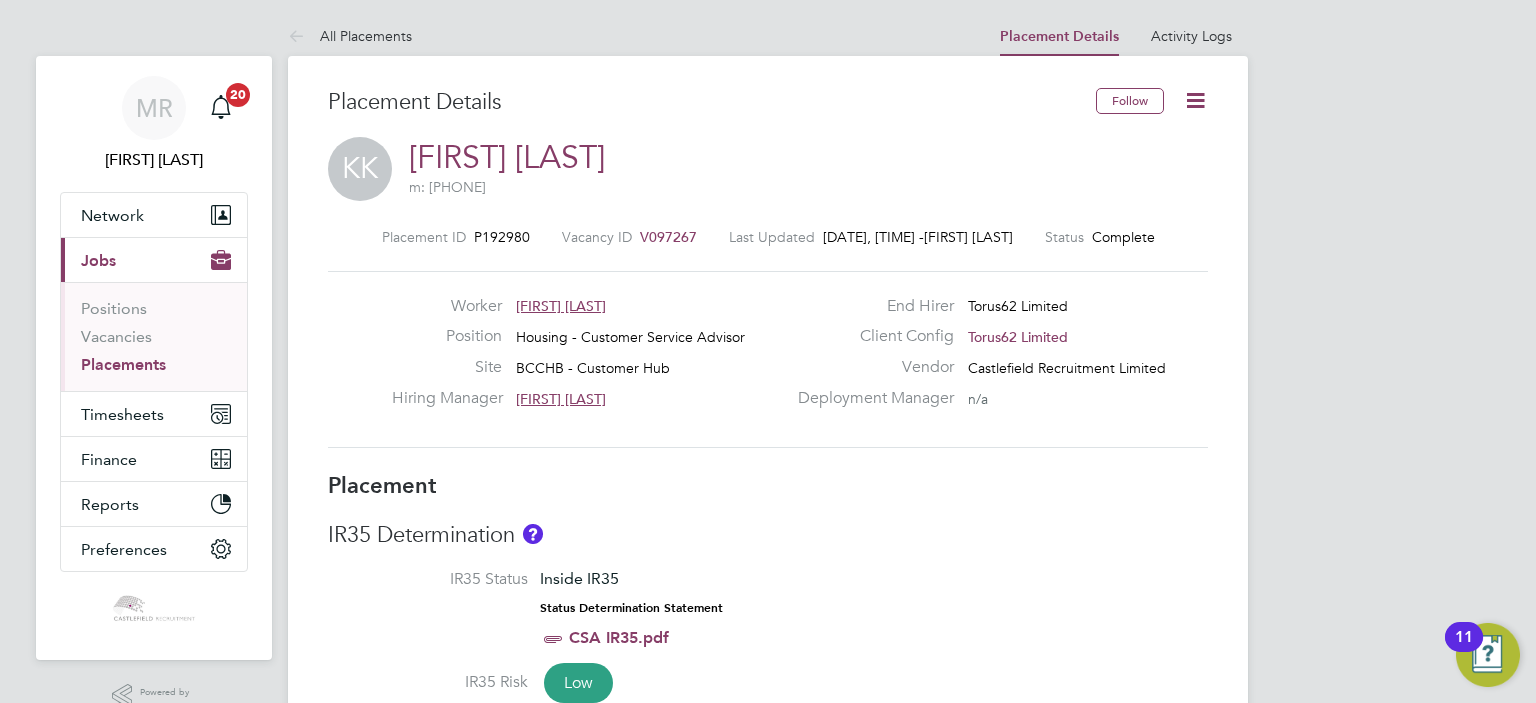 click on "Position   Housing - Customer Service Advisor" 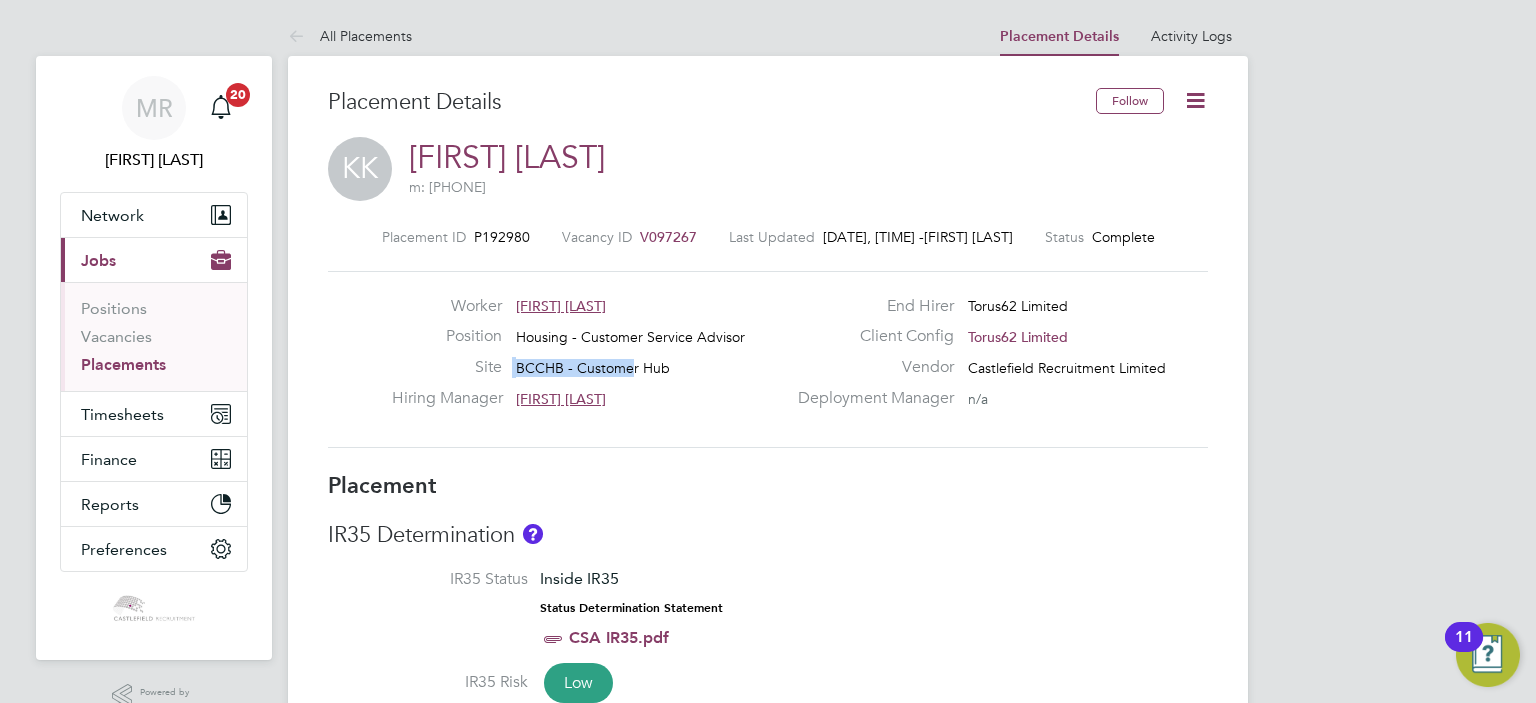 drag, startPoint x: 668, startPoint y: 355, endPoint x: 674, endPoint y: 367, distance: 13.416408 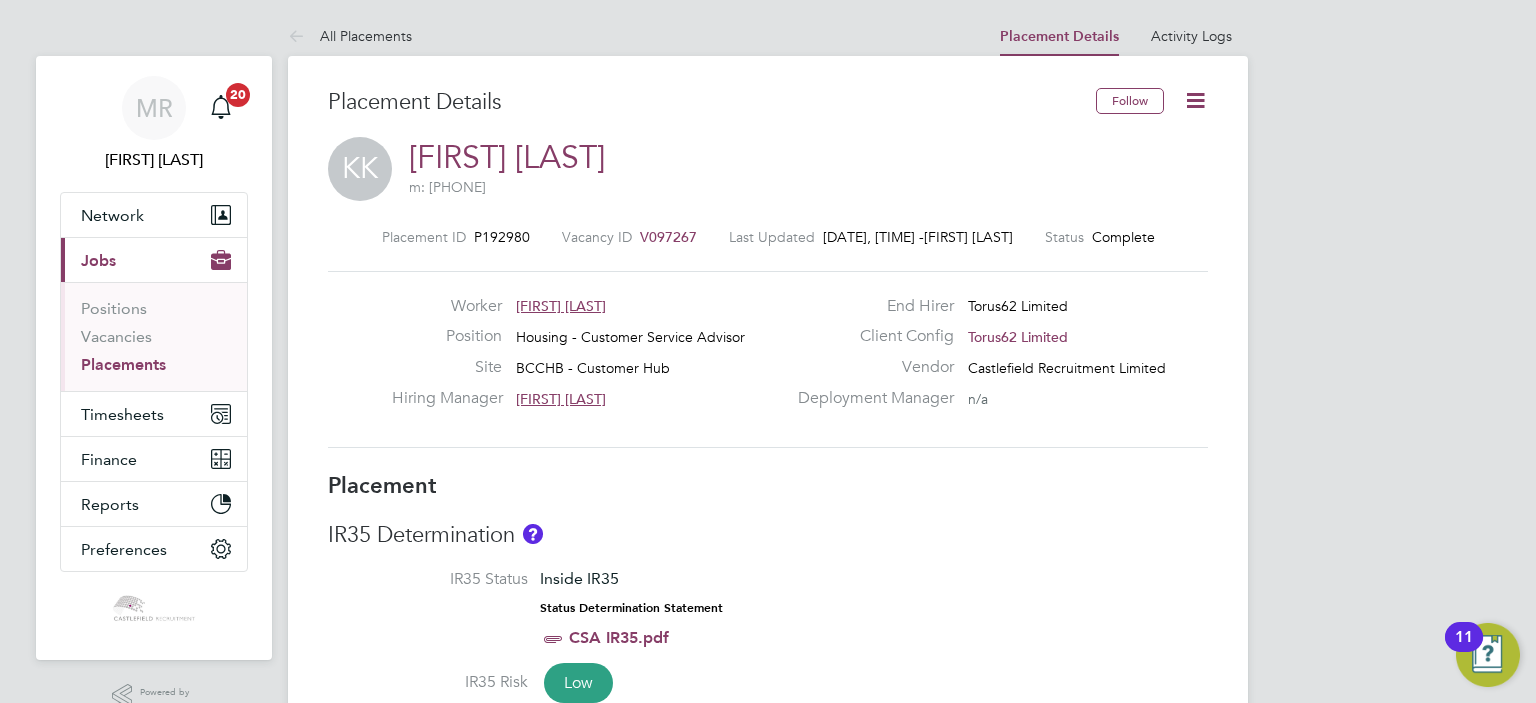 click on "Site [LOCATION] - Customer Hub" 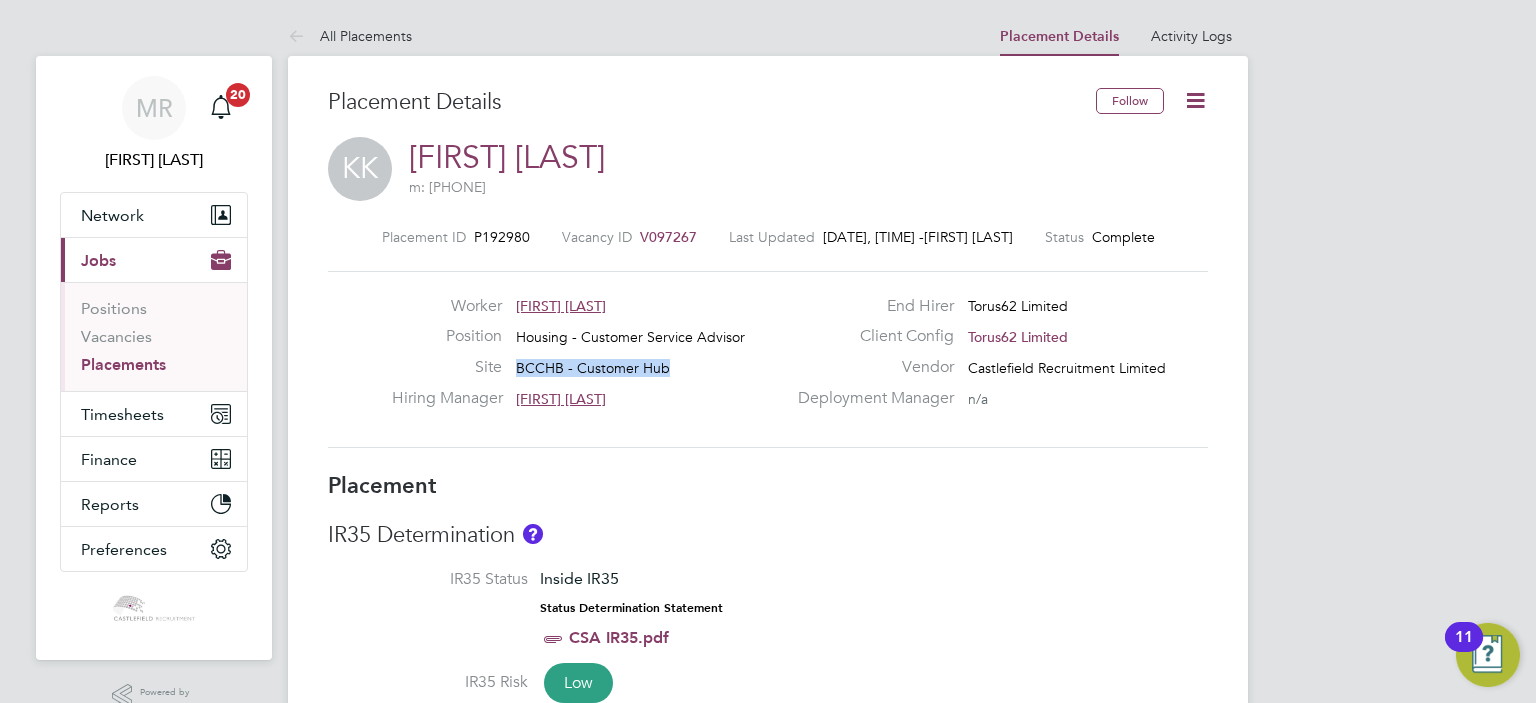 drag, startPoint x: 680, startPoint y: 367, endPoint x: 515, endPoint y: 362, distance: 165.07574 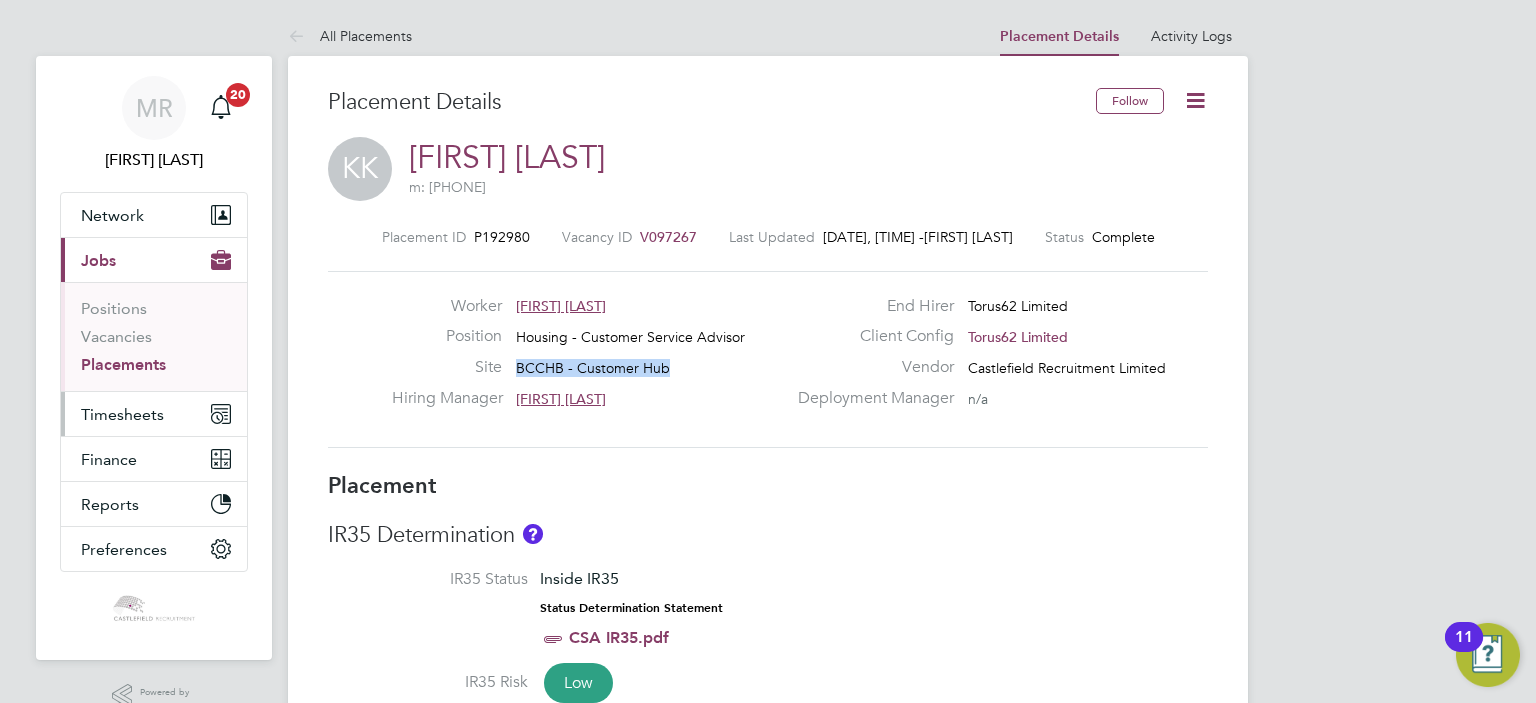 click on "Timesheets" at bounding box center (154, 414) 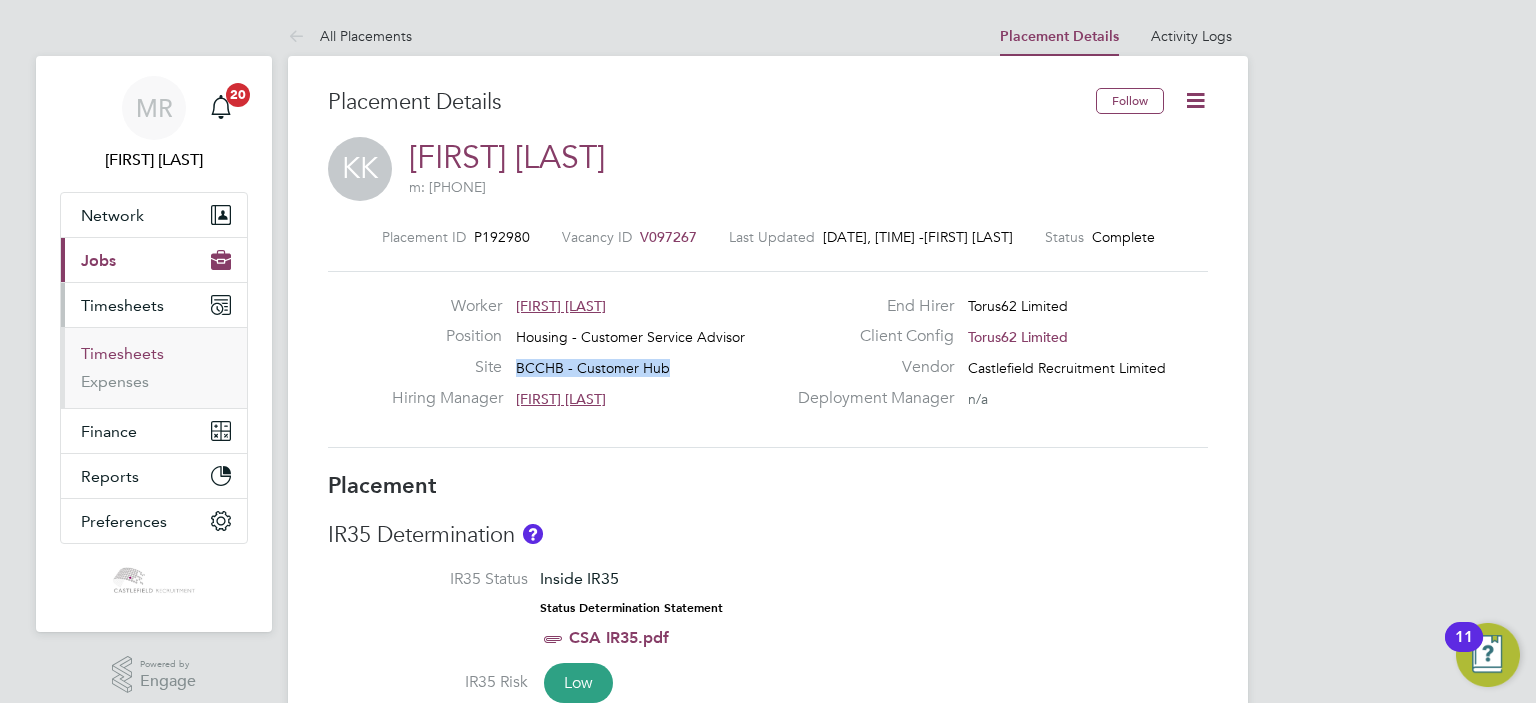 click on "Timesheets" at bounding box center (122, 353) 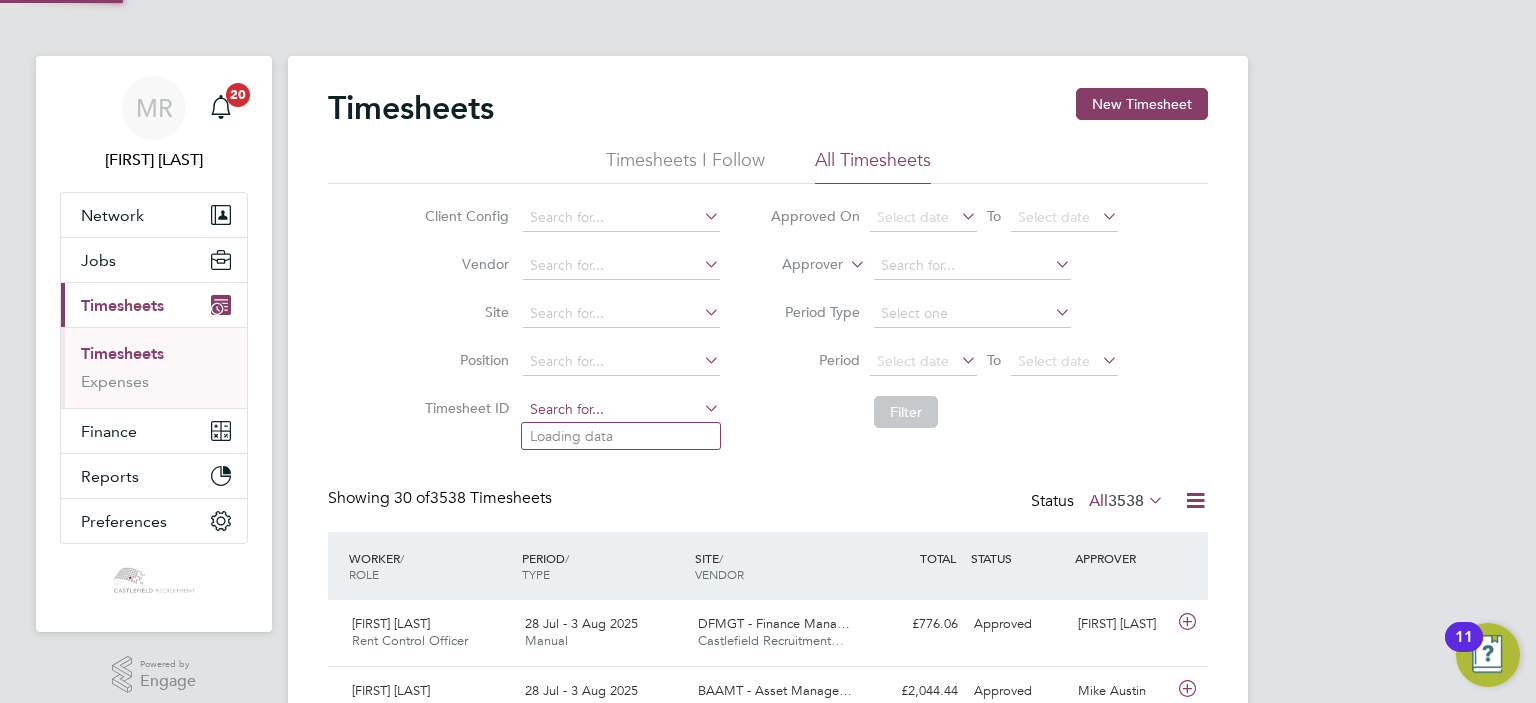 click 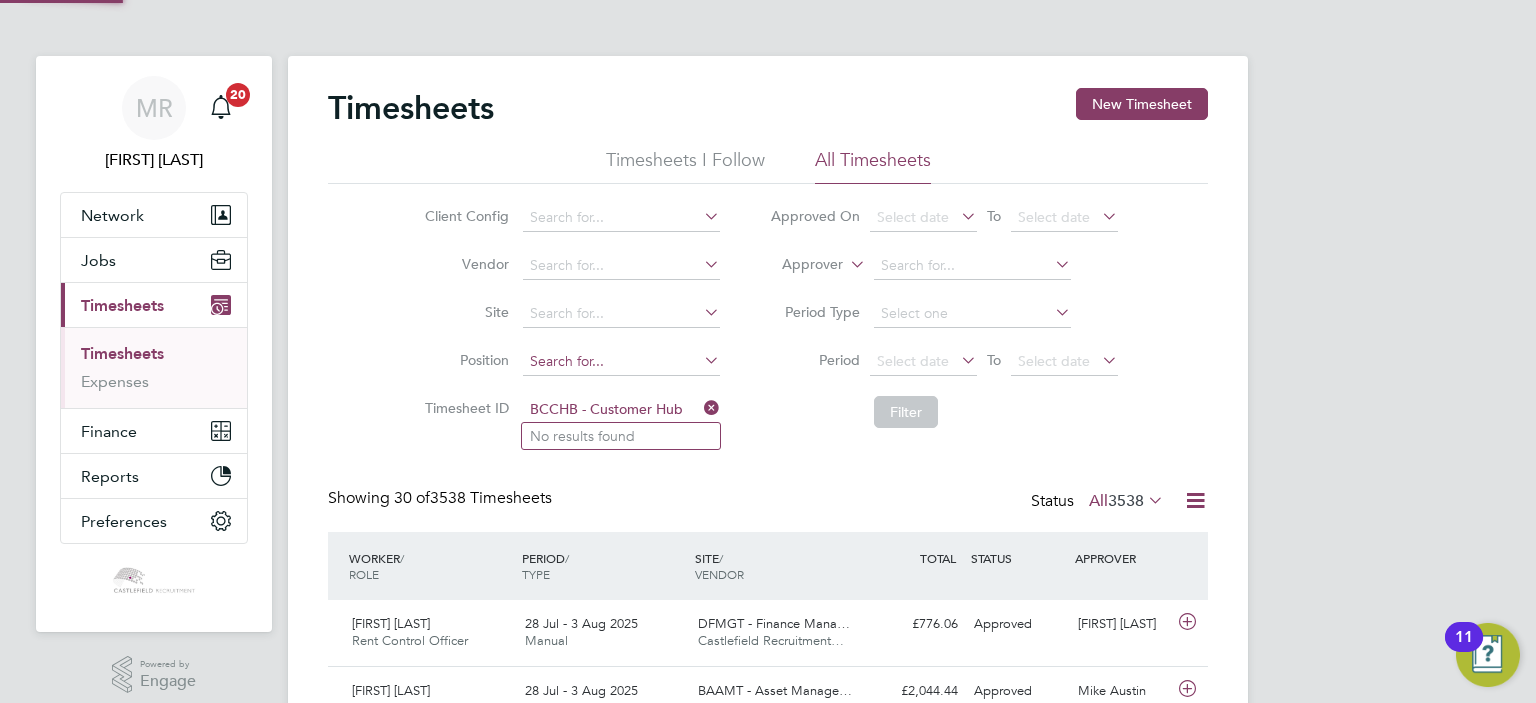 type 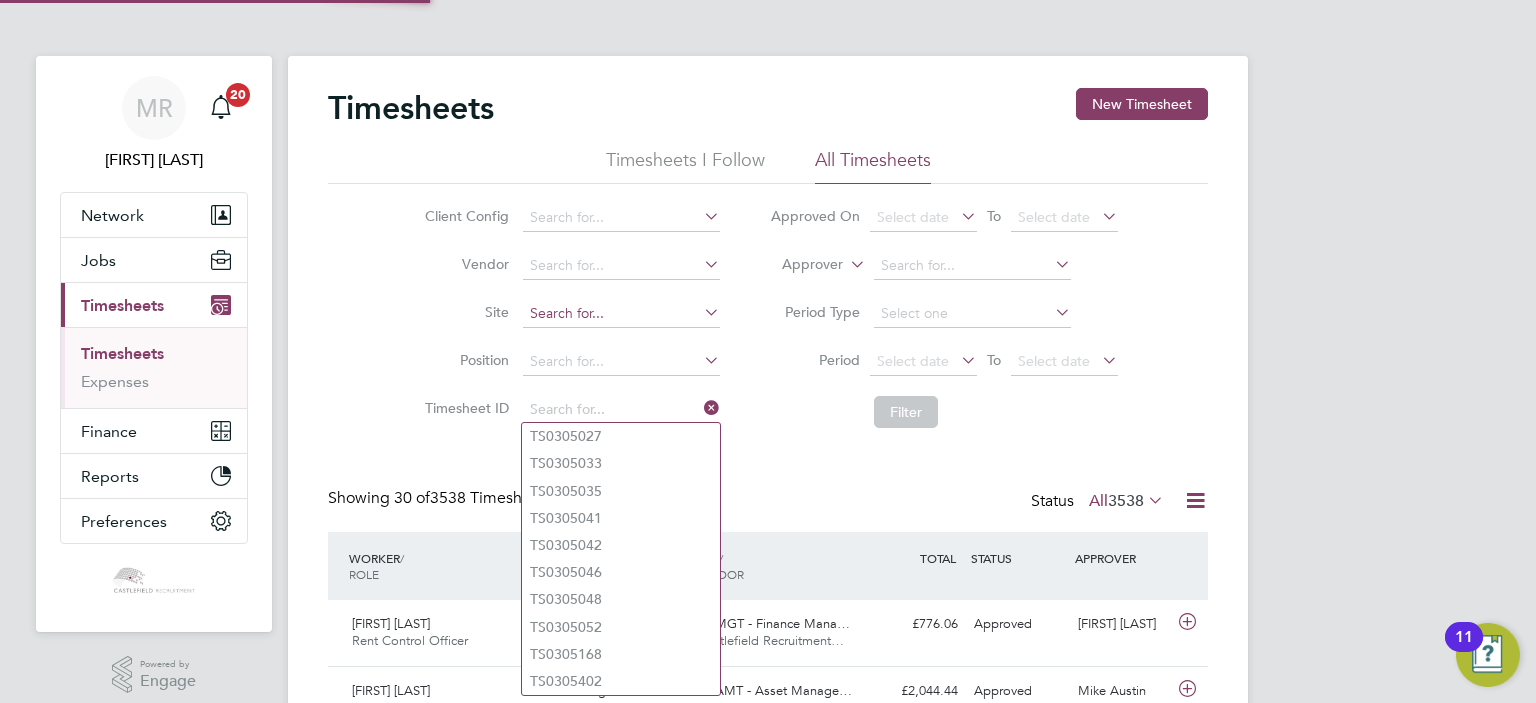 click 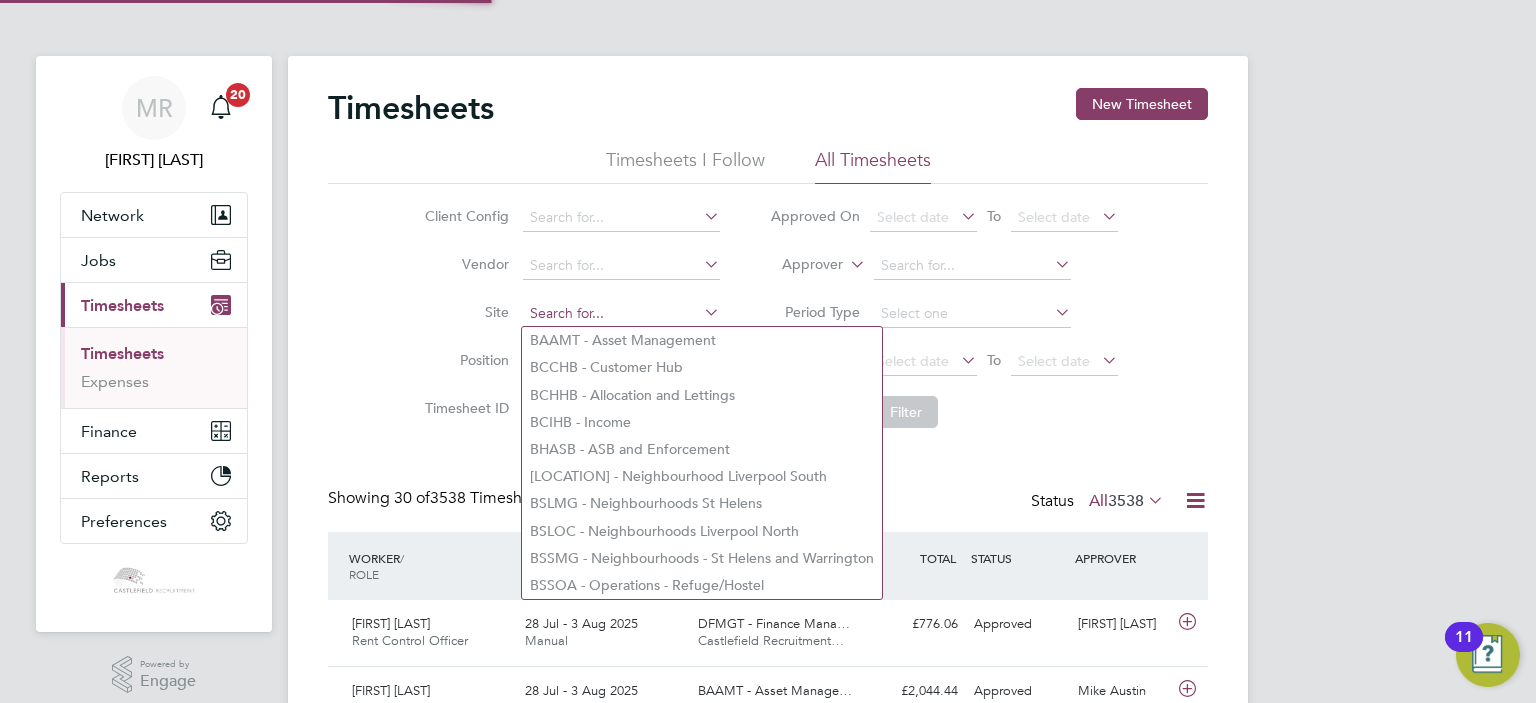 paste on "BCCHB - Customer Hub" 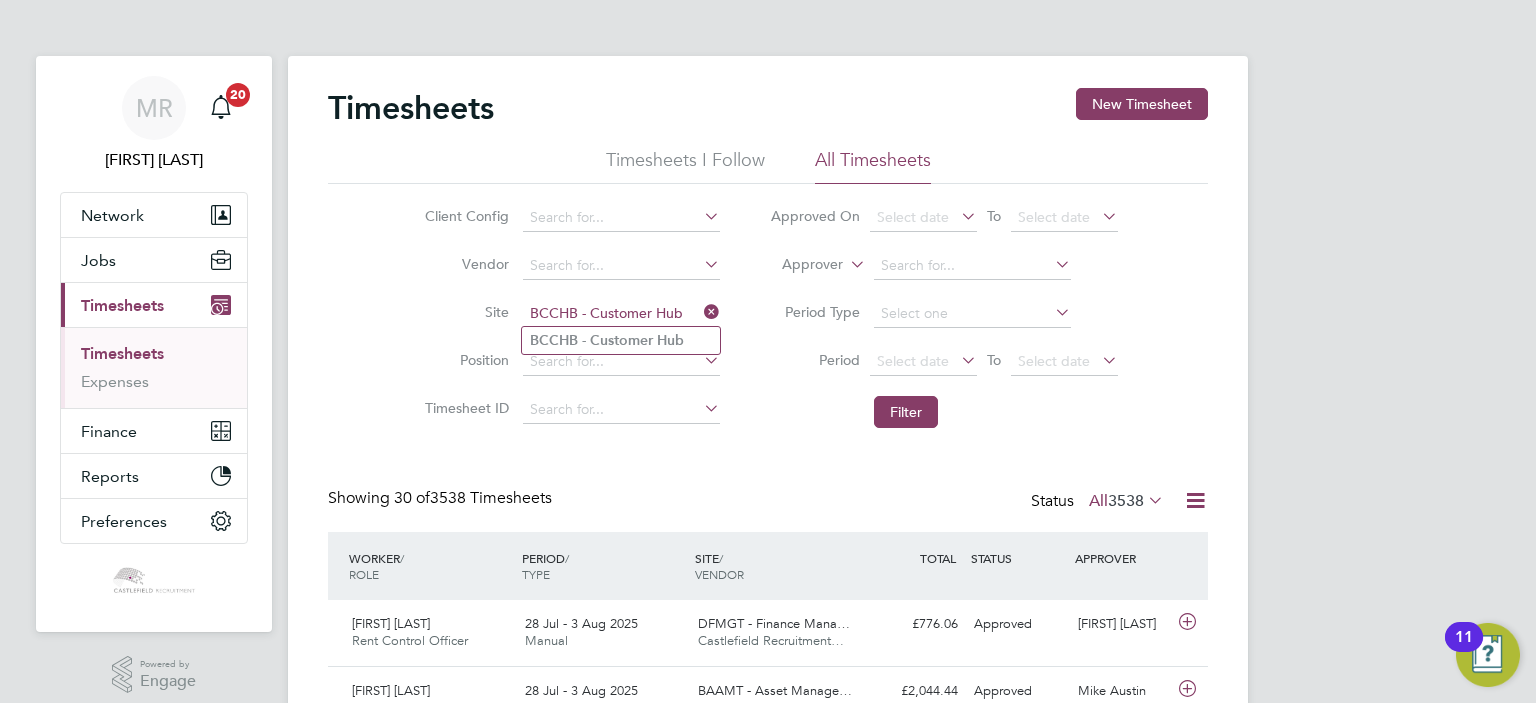 type on "BCCHB - Customer Hub" 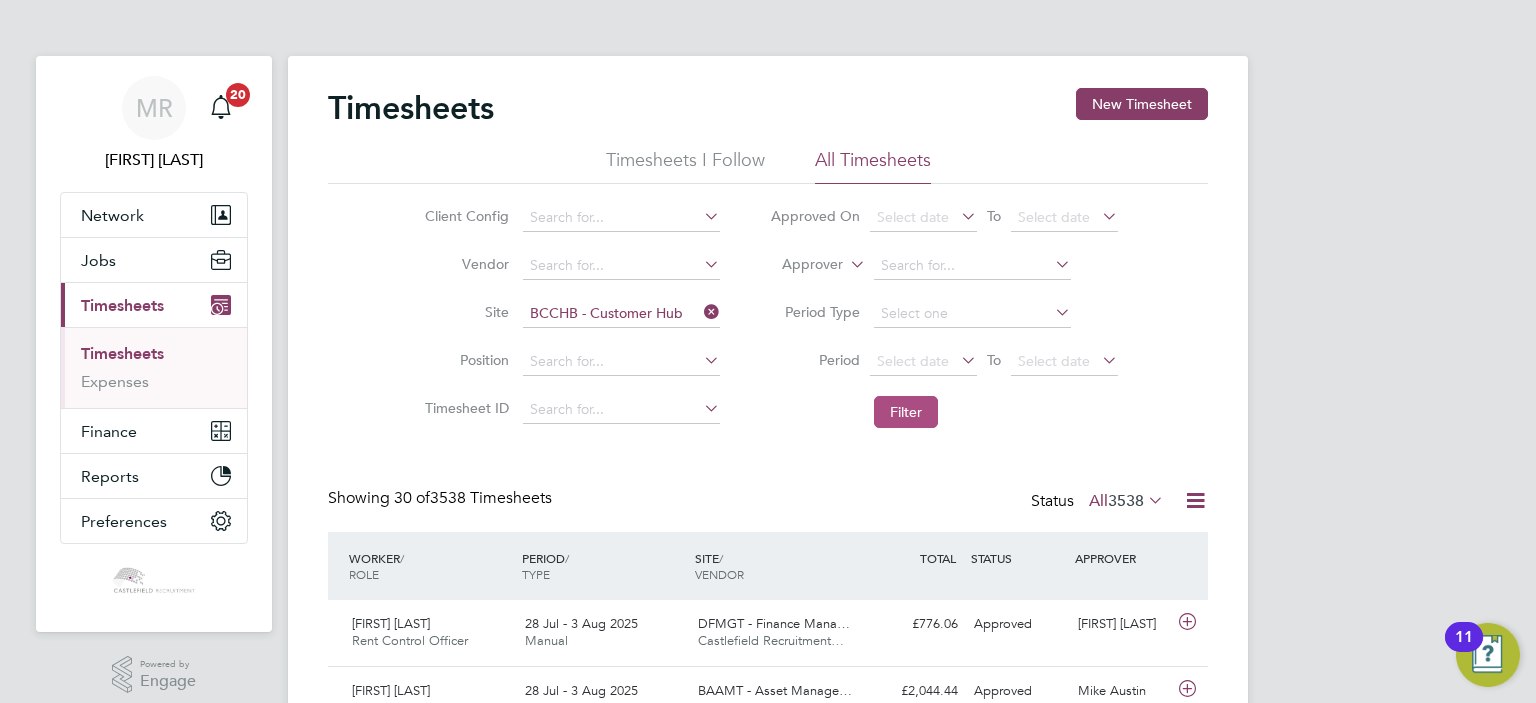 click on "Filter" 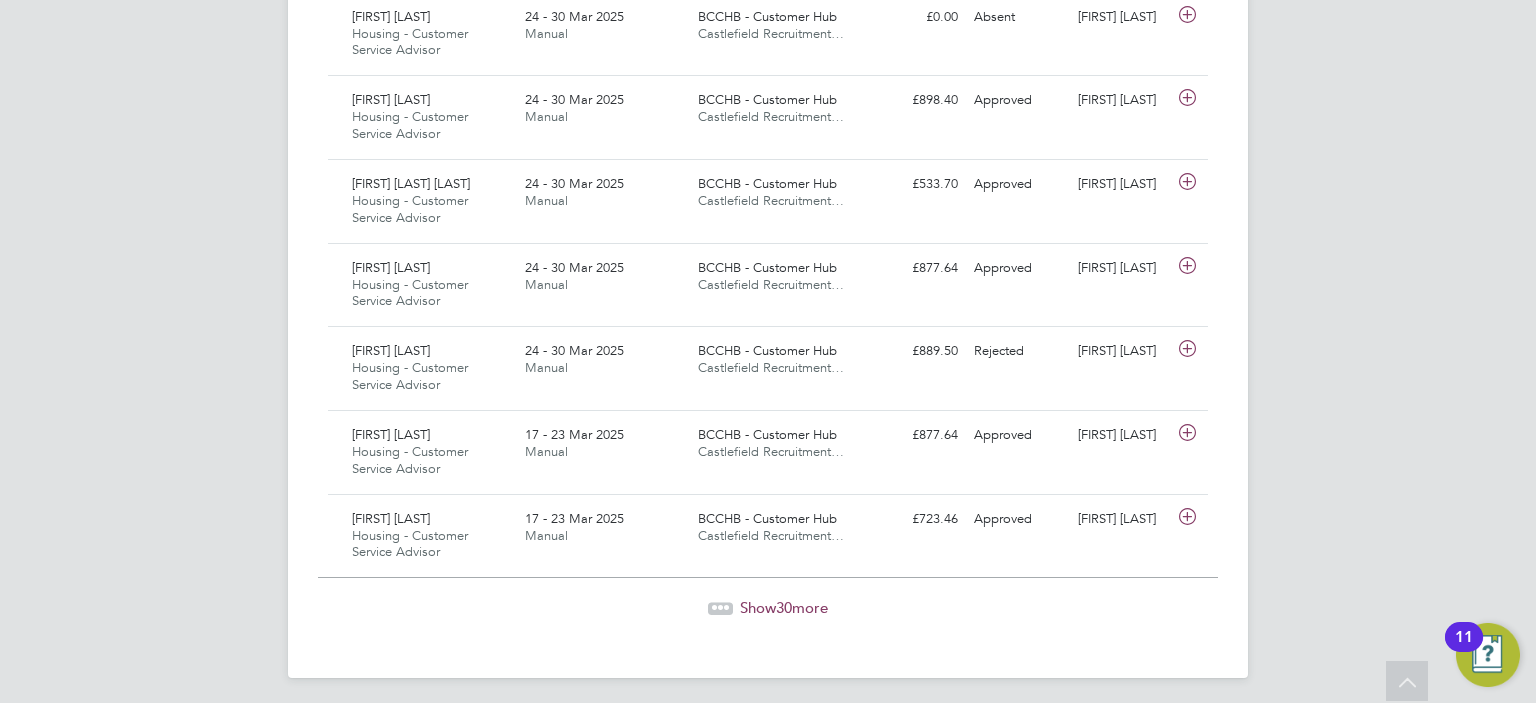 click on "Show  30  more" 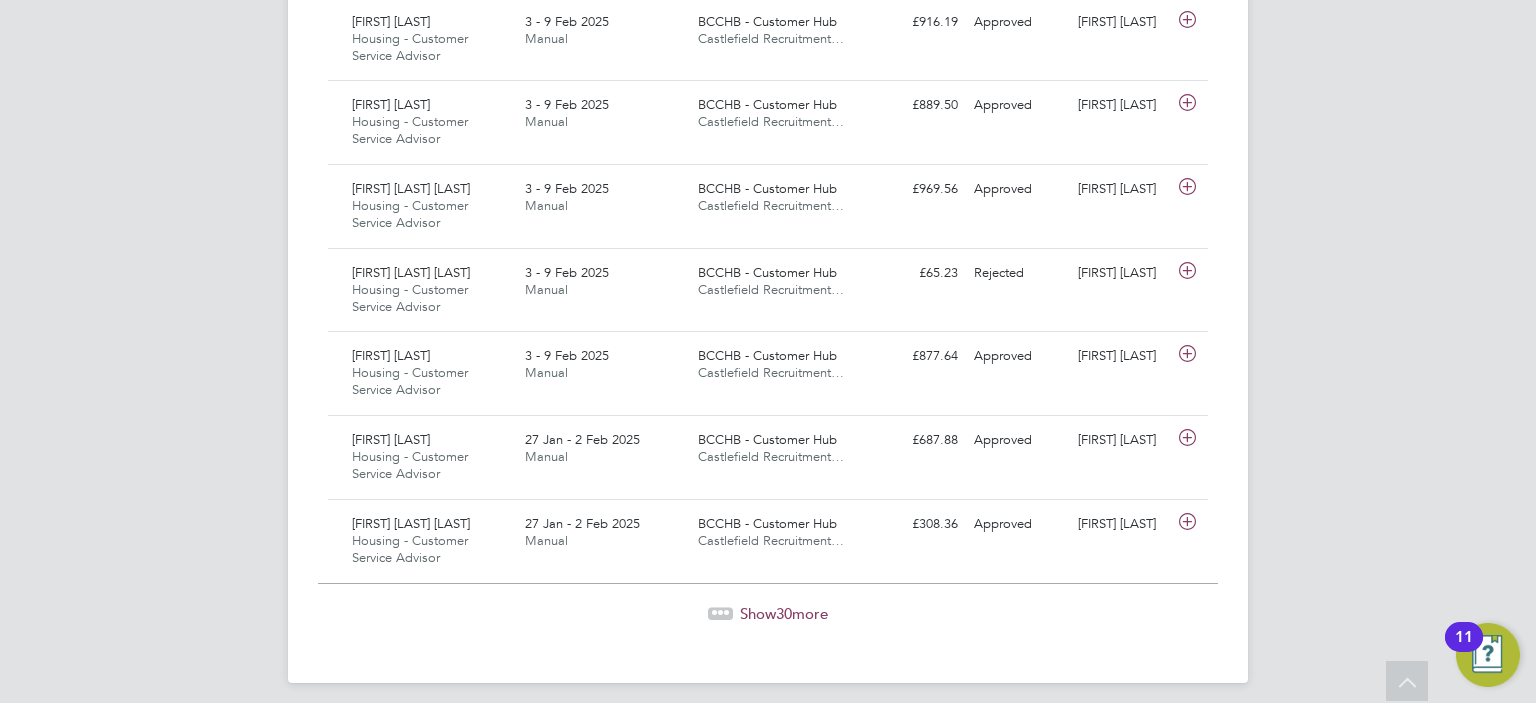 drag, startPoint x: 788, startPoint y: 599, endPoint x: 788, endPoint y: 579, distance: 20 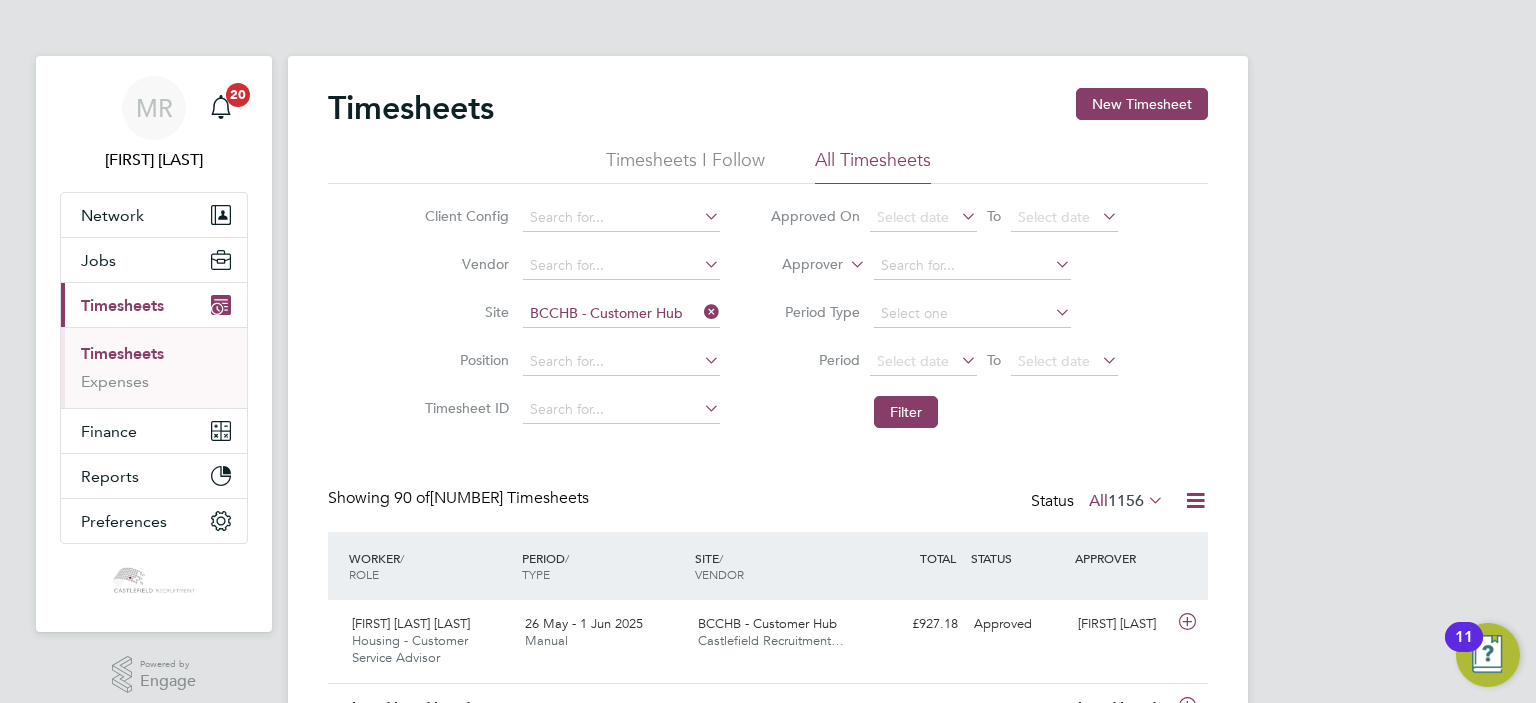 drag, startPoint x: 1048, startPoint y: 526, endPoint x: 808, endPoint y: 129, distance: 463.90625 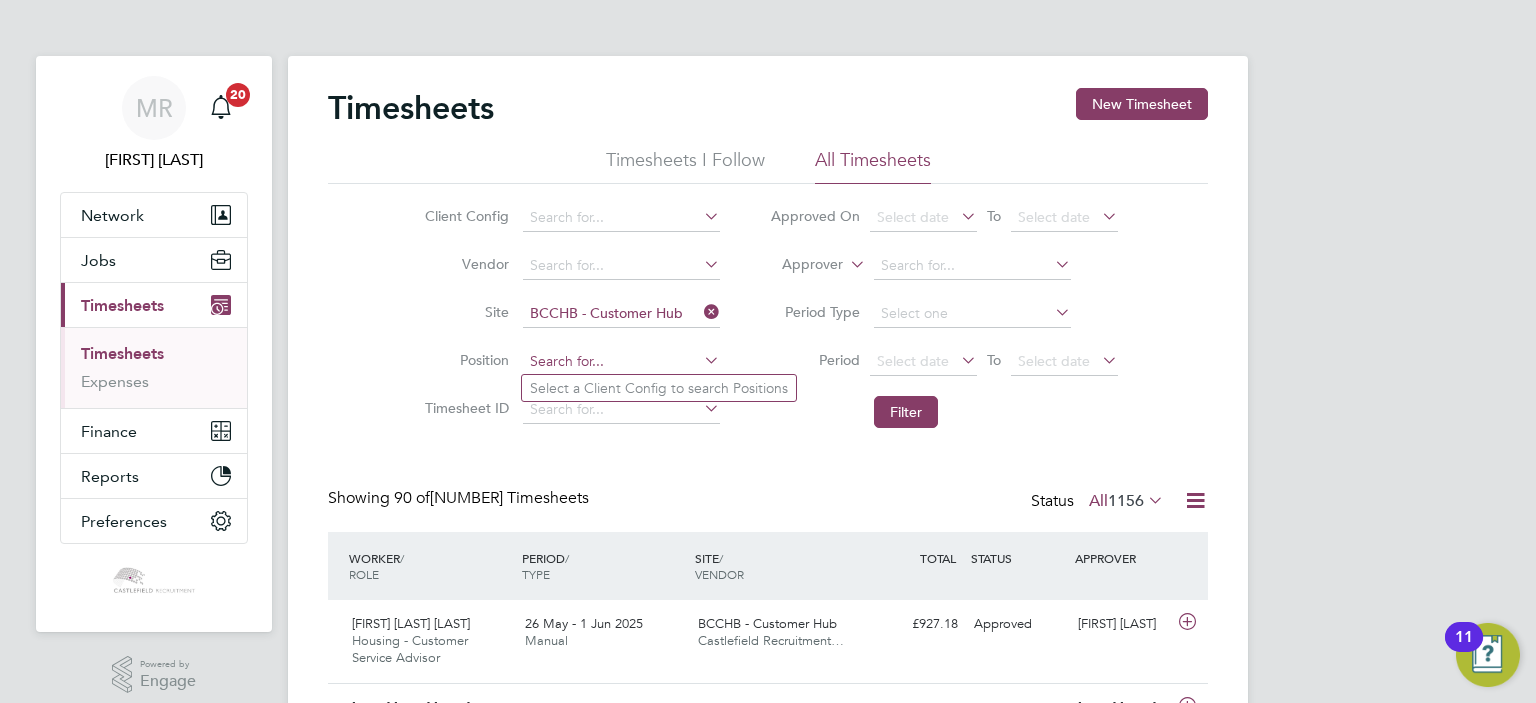 click 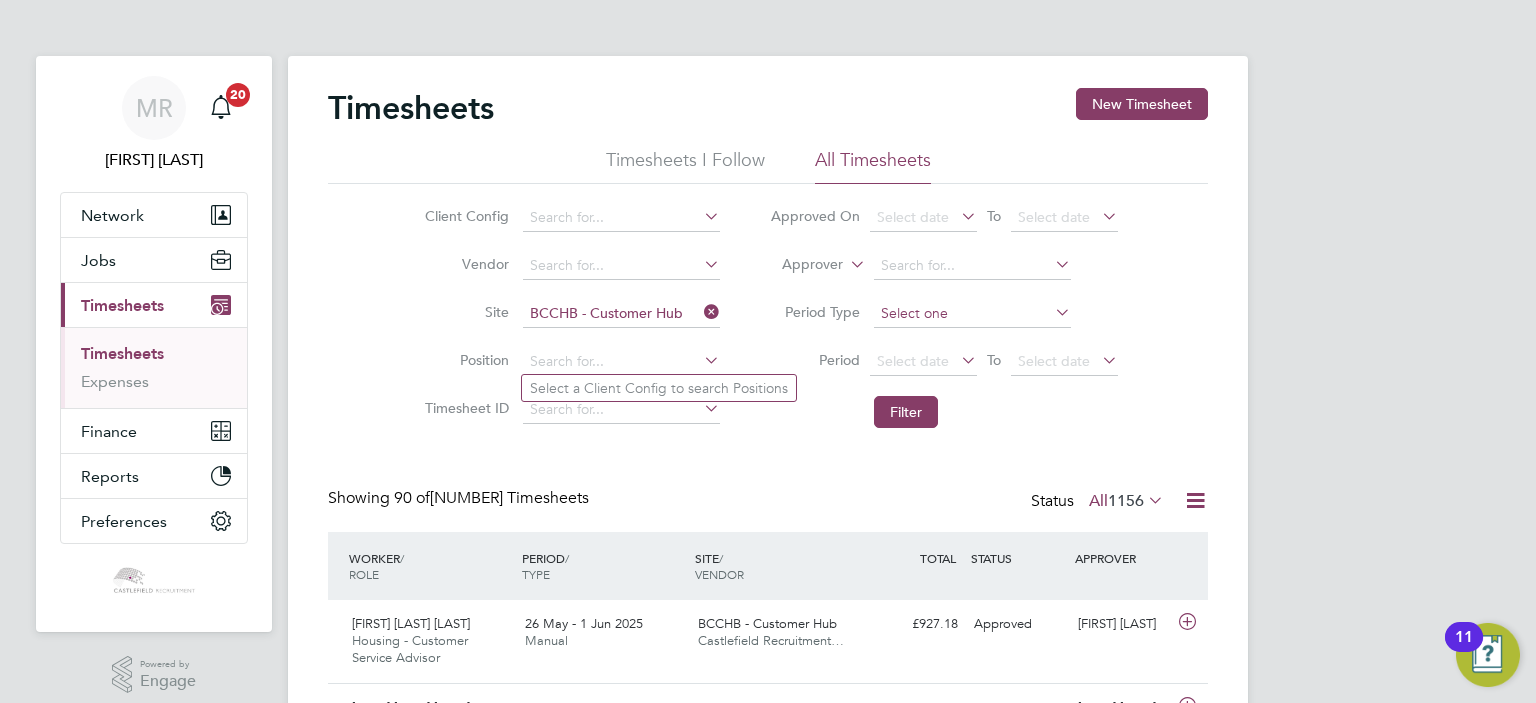 click 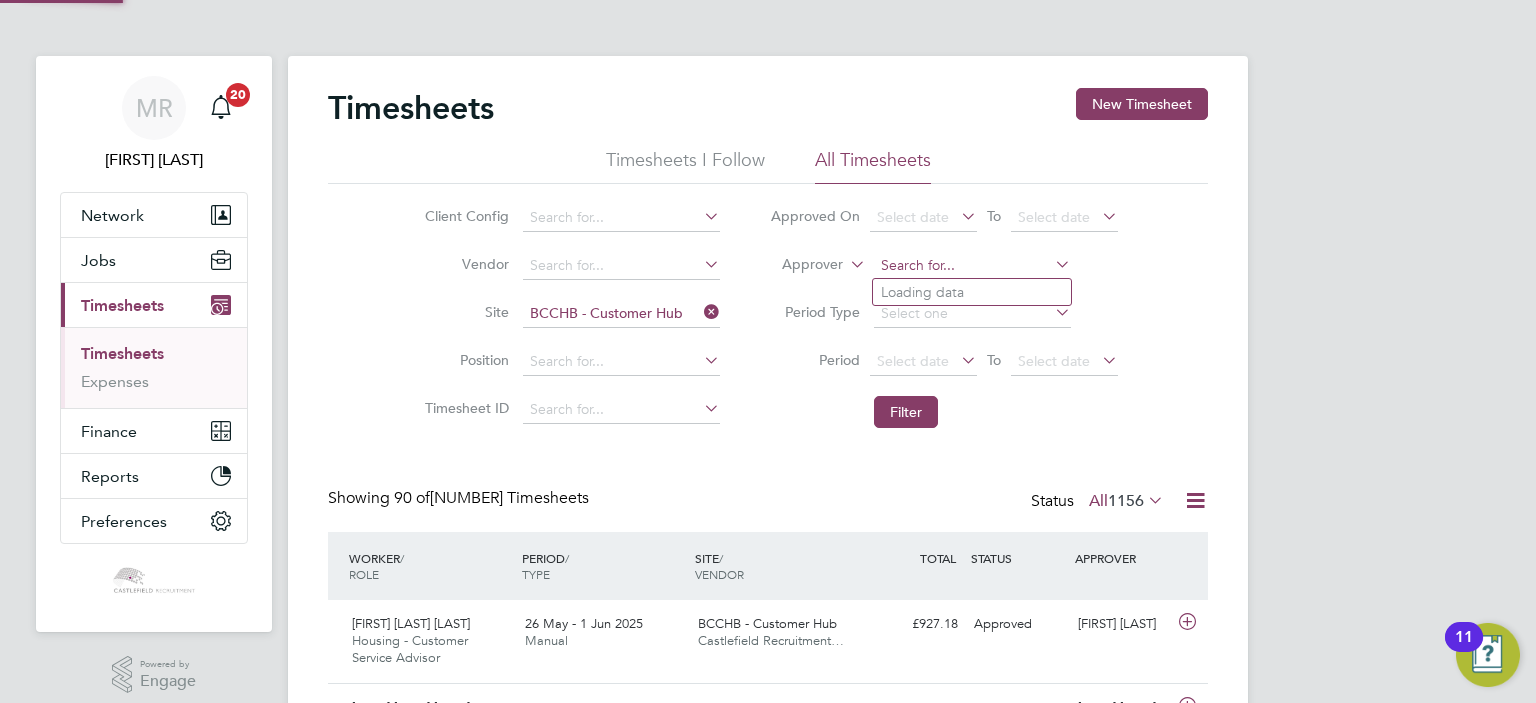 click 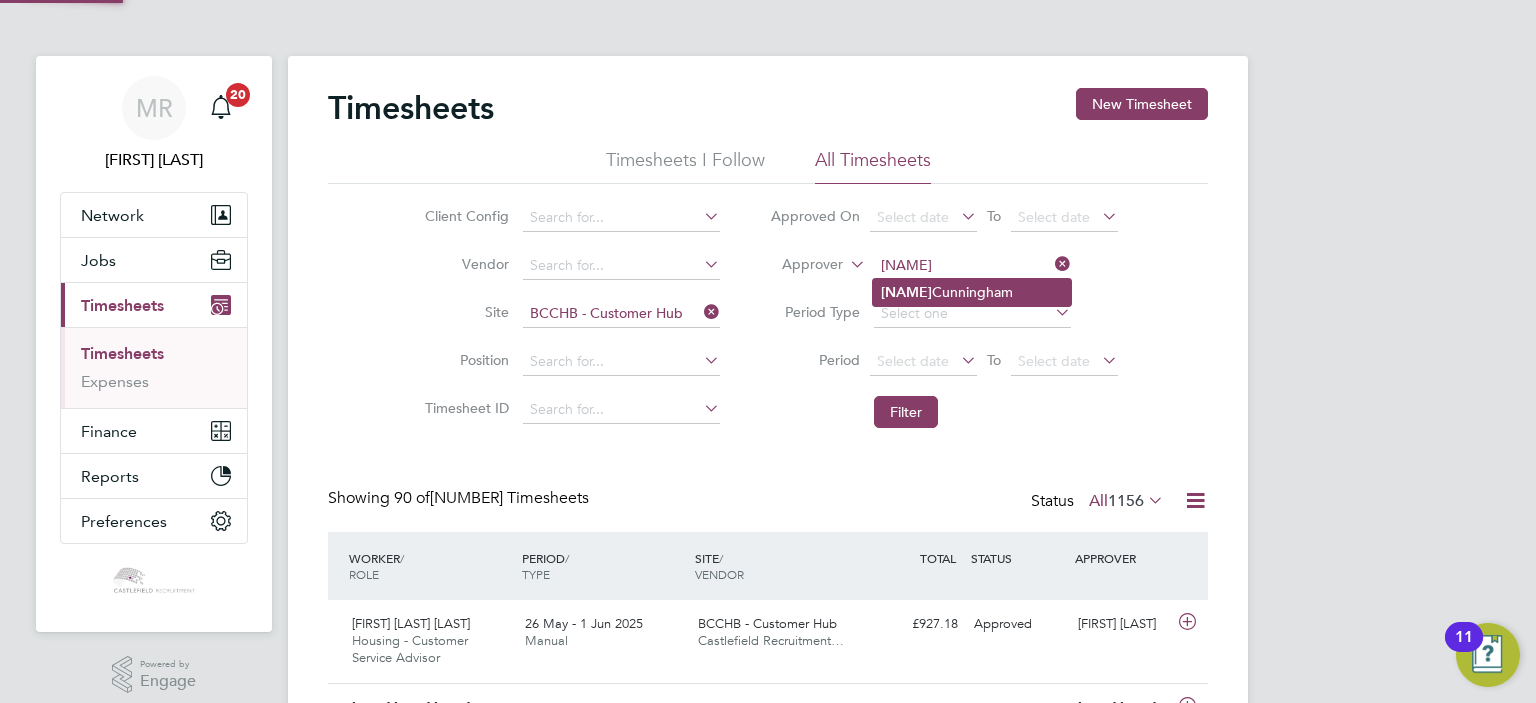 click on "Debra  Cunningham" 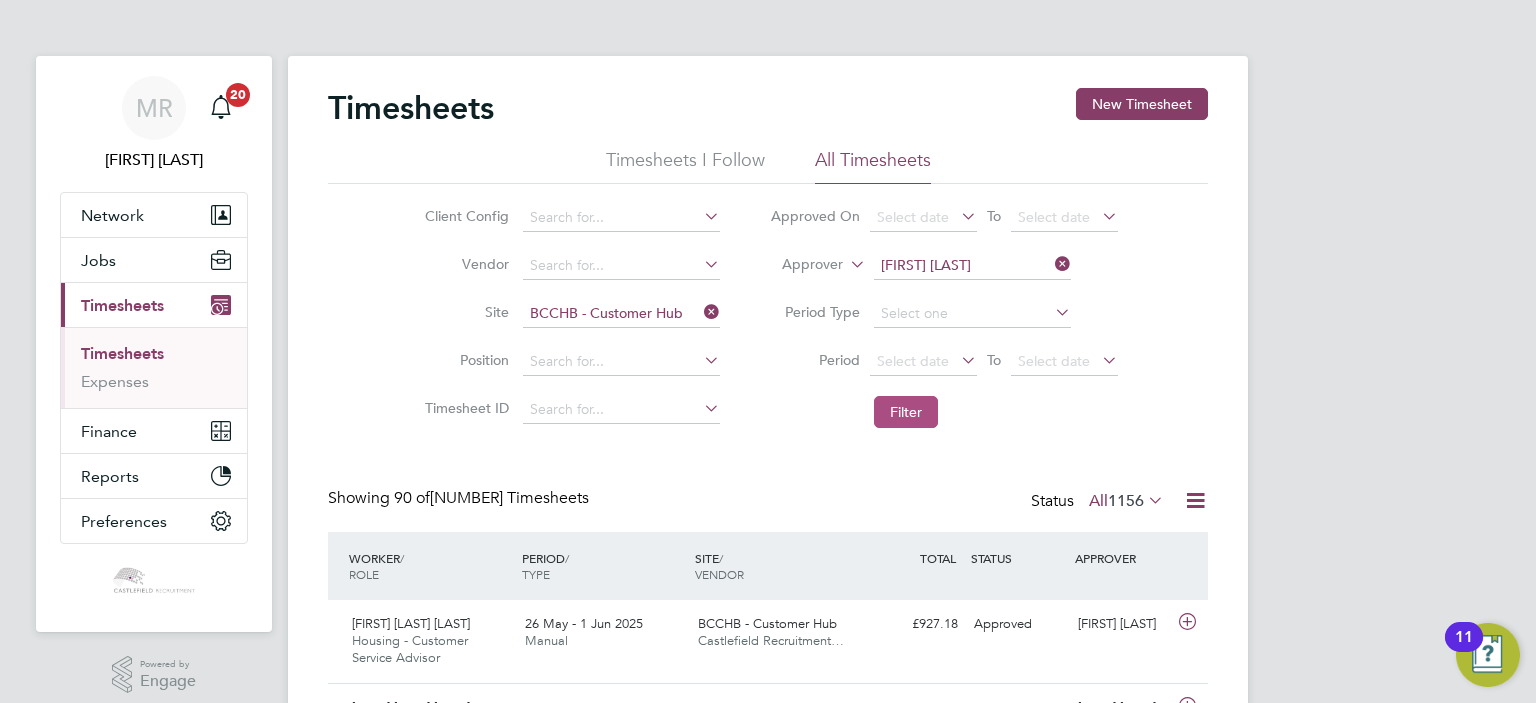 click on "Filter" 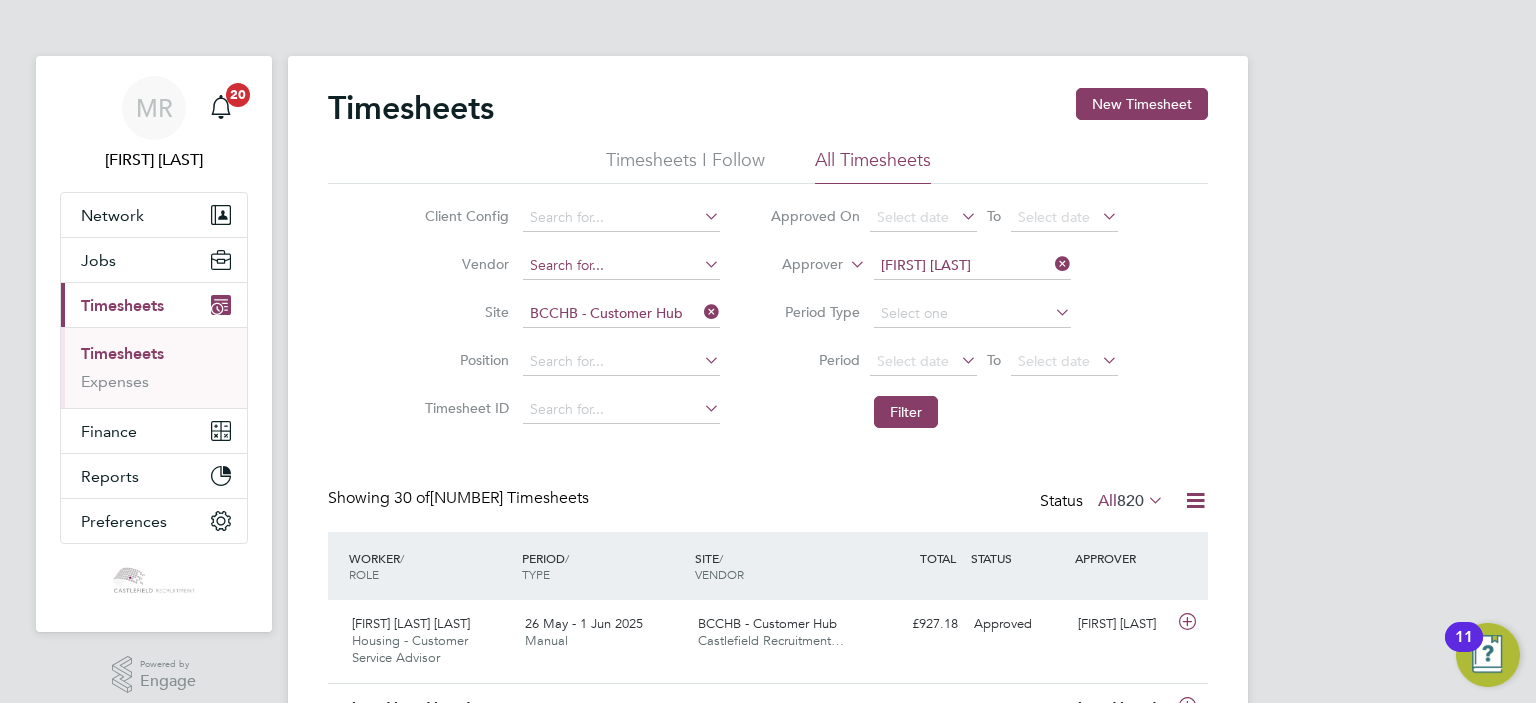 click 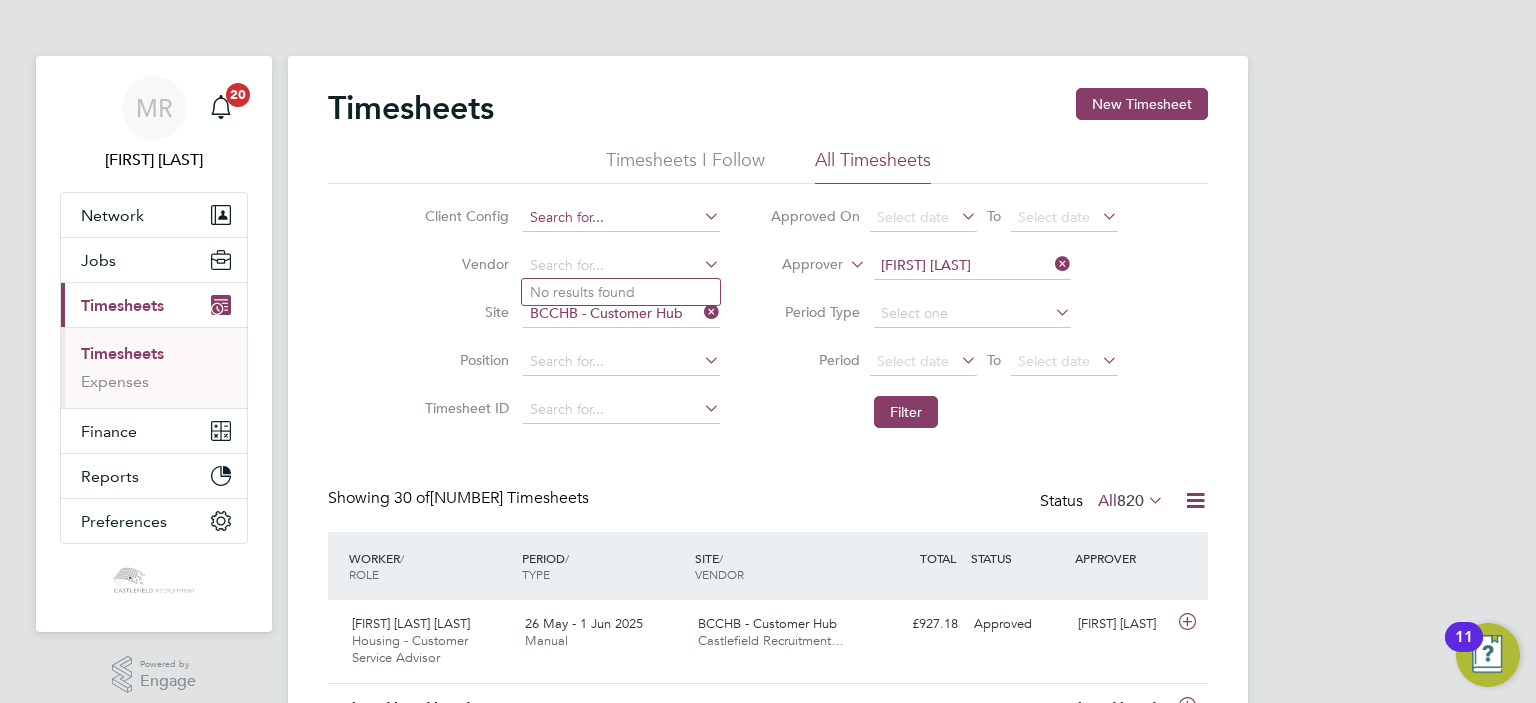 click 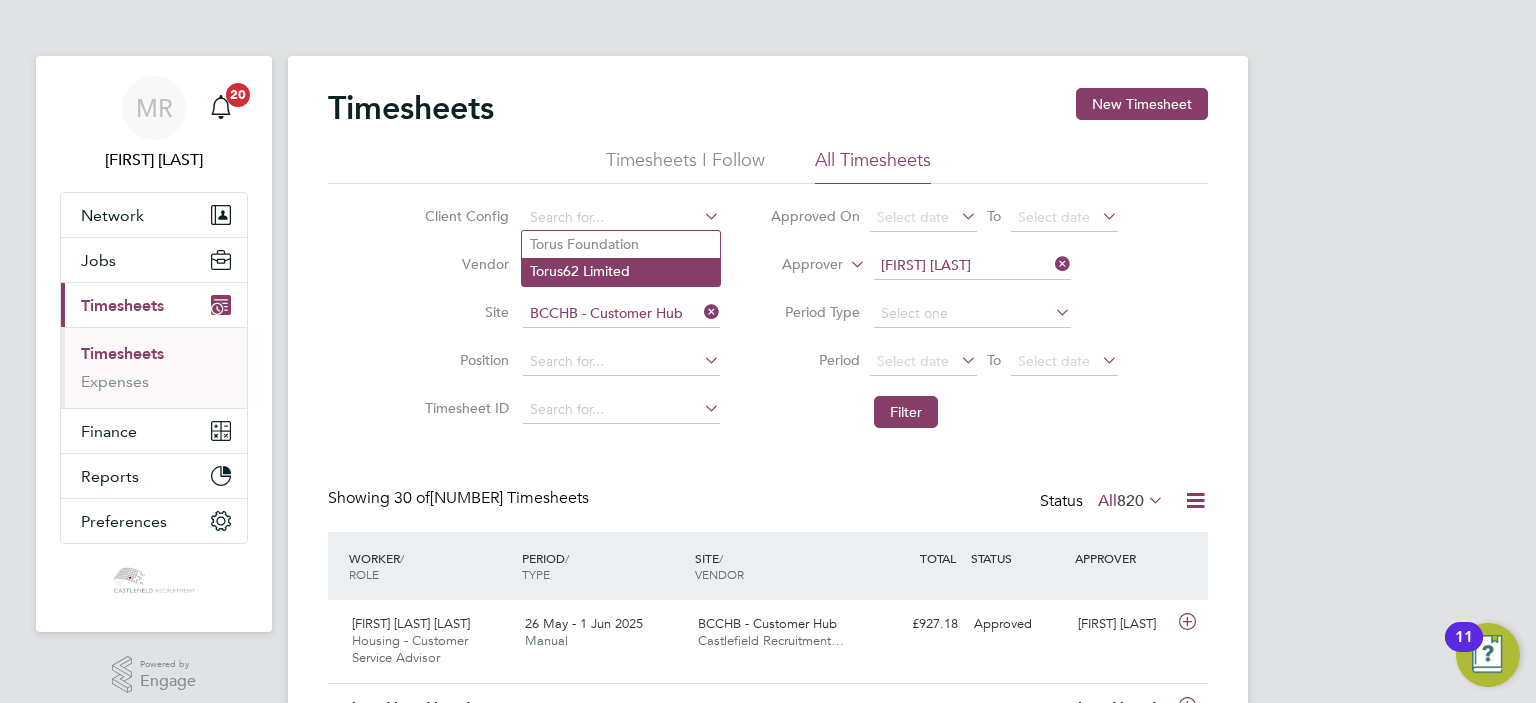 click on "Torus62 Limited" 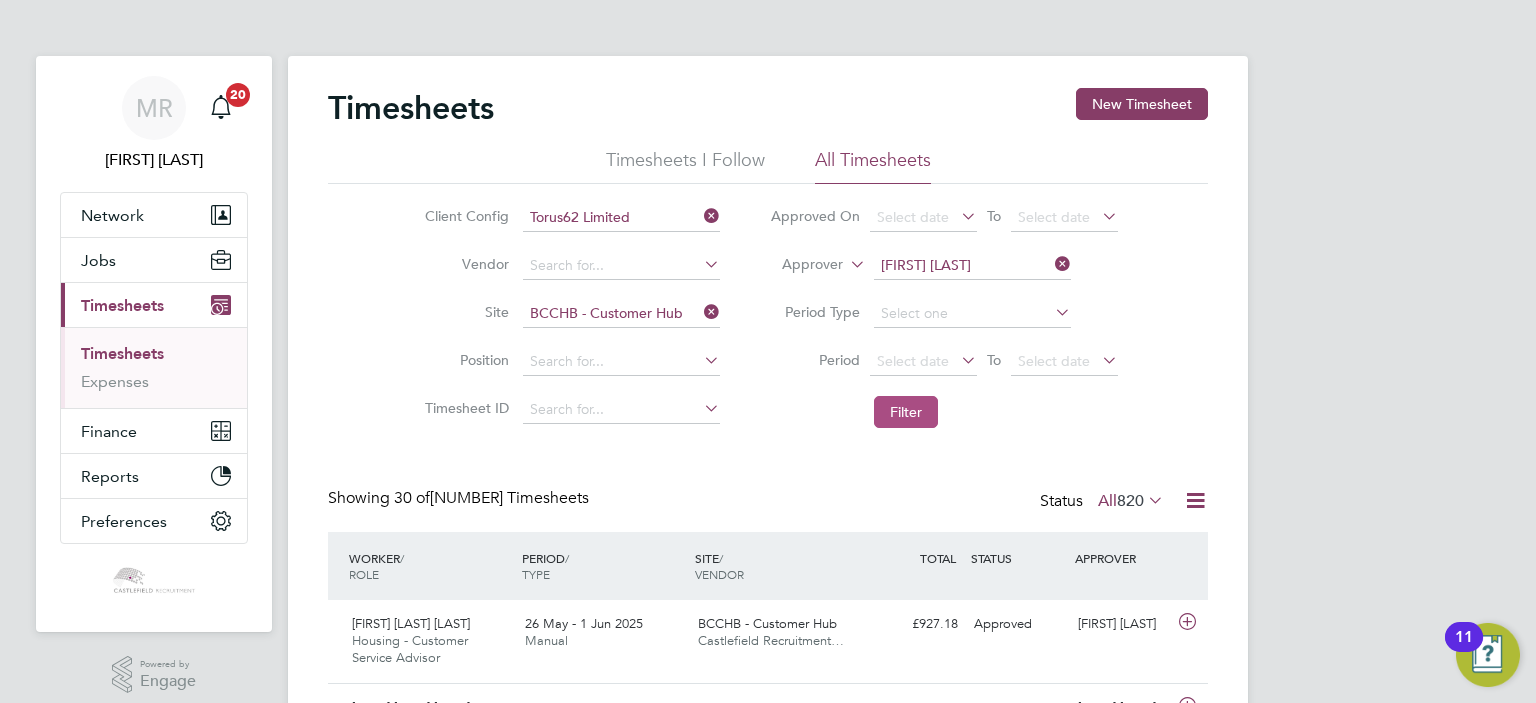 click on "Filter" 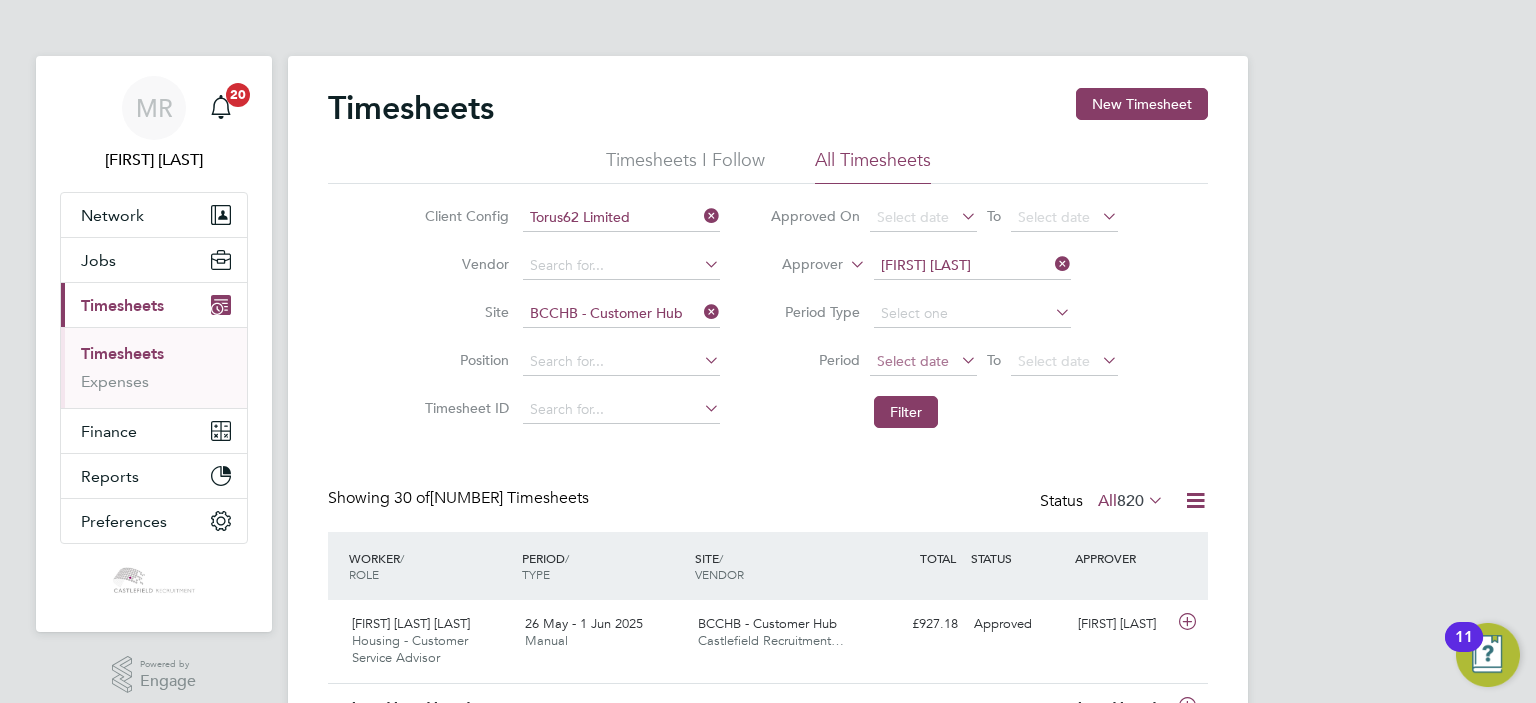 click on "Select date" 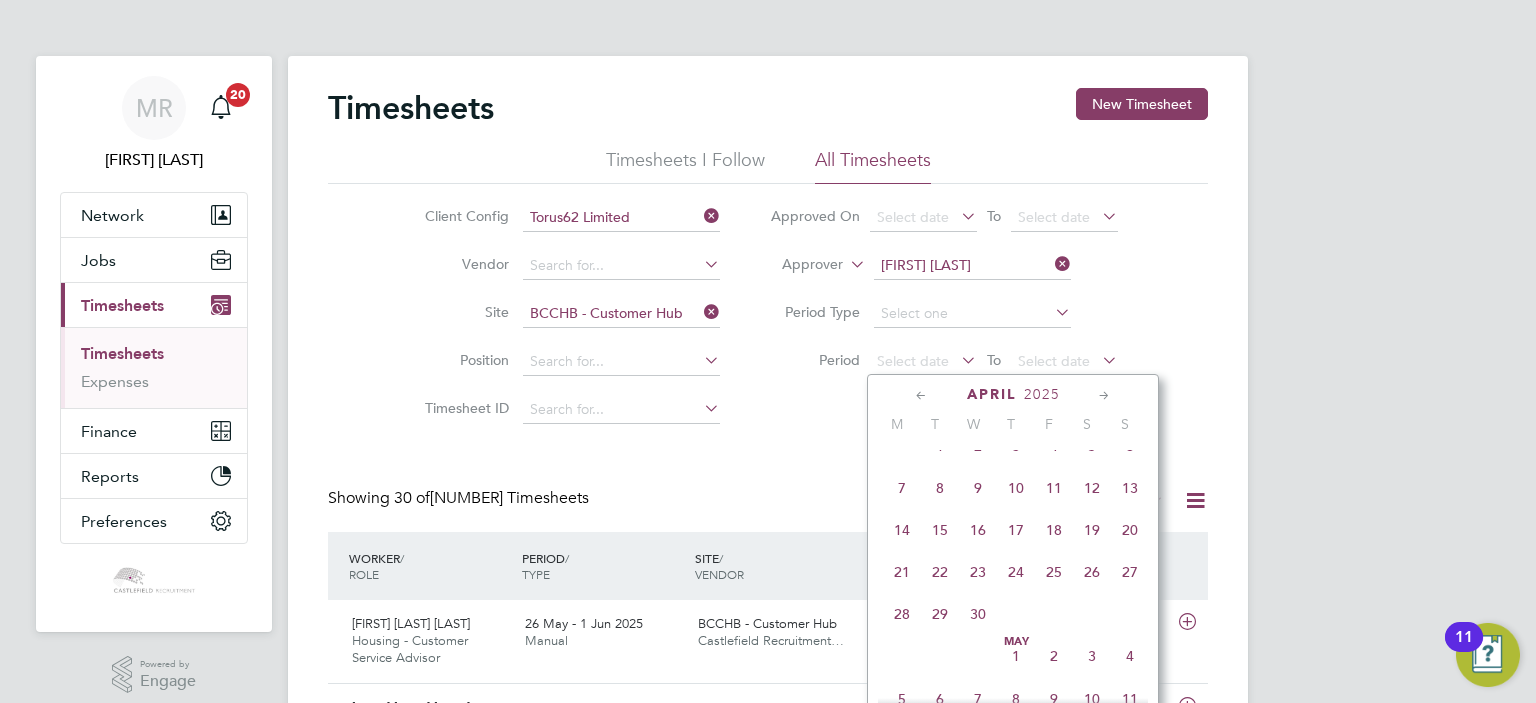 click 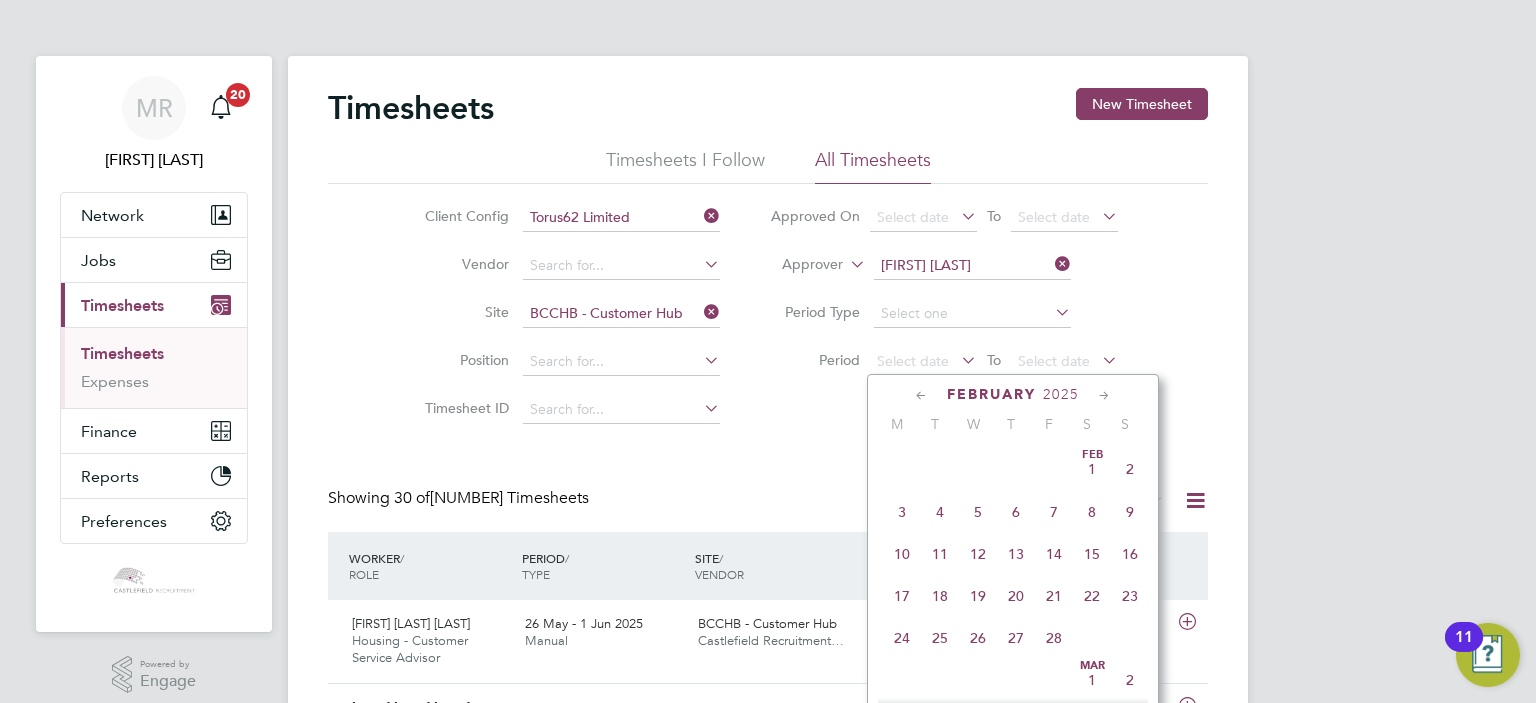 click 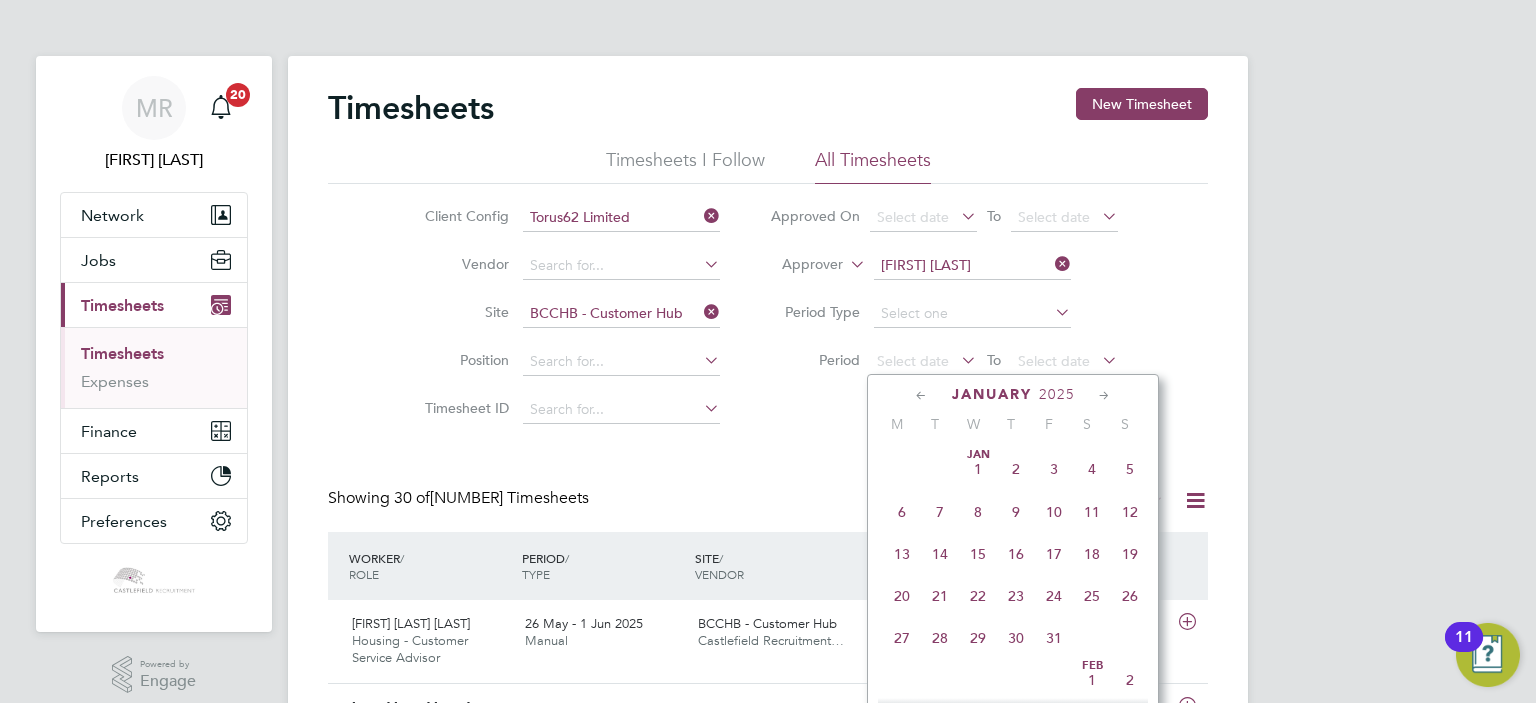 click on "January" 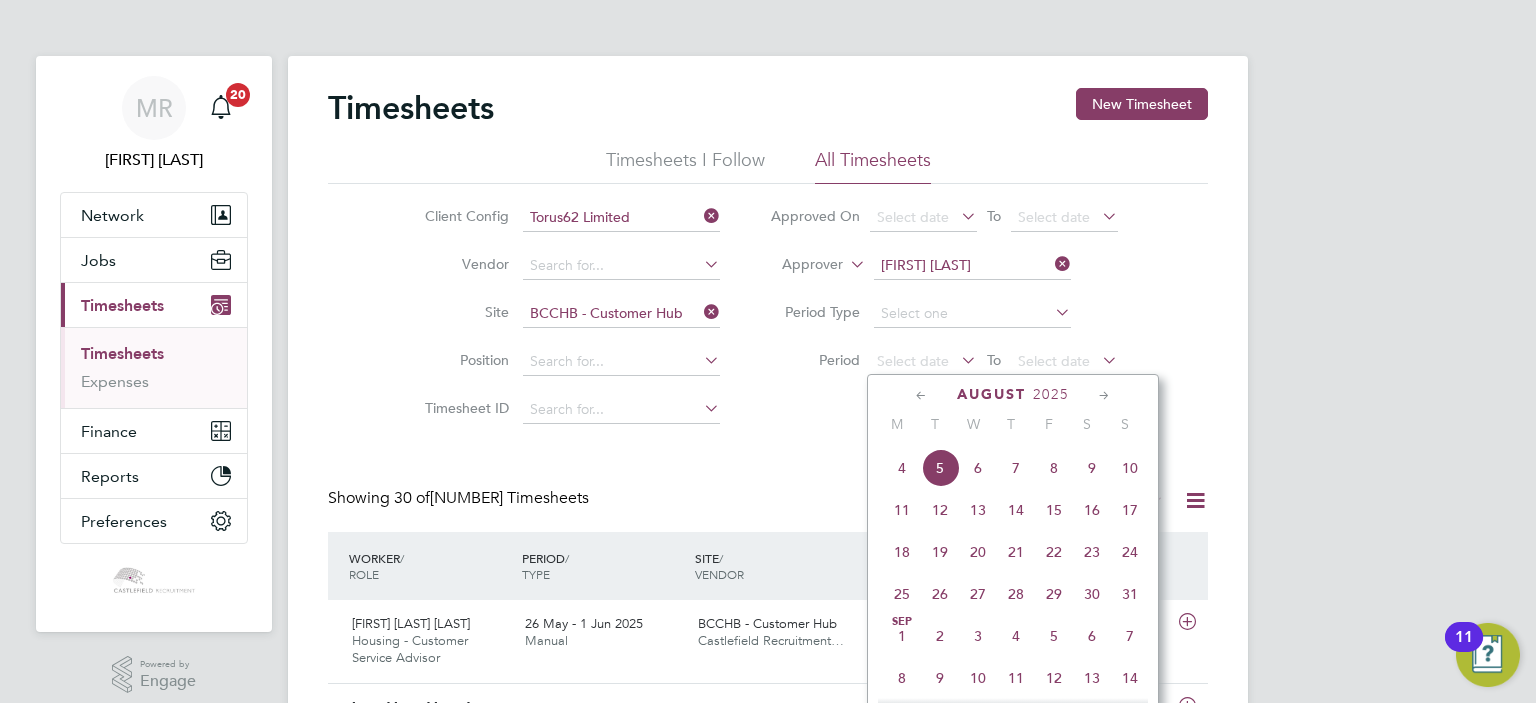 click on "August" 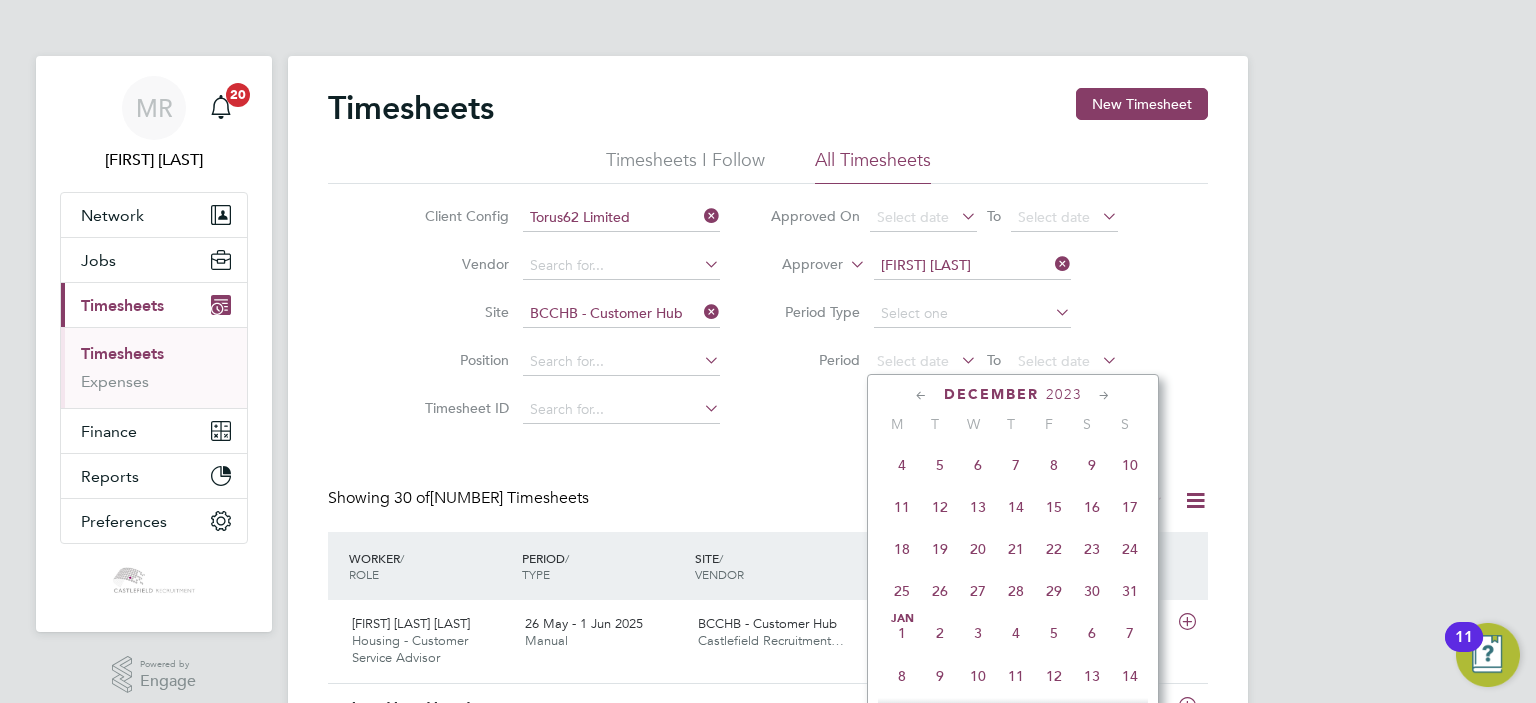 click on "11" 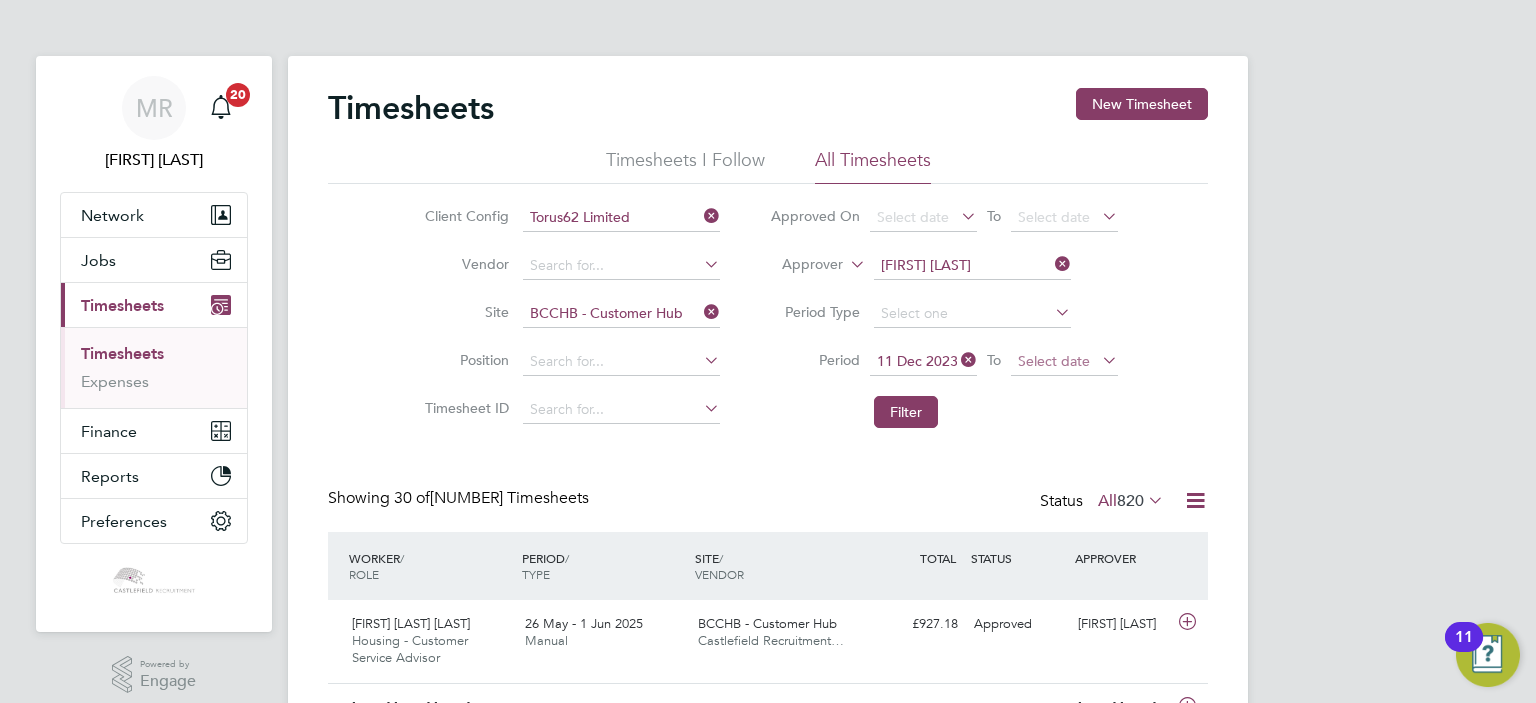 click on "Select date" 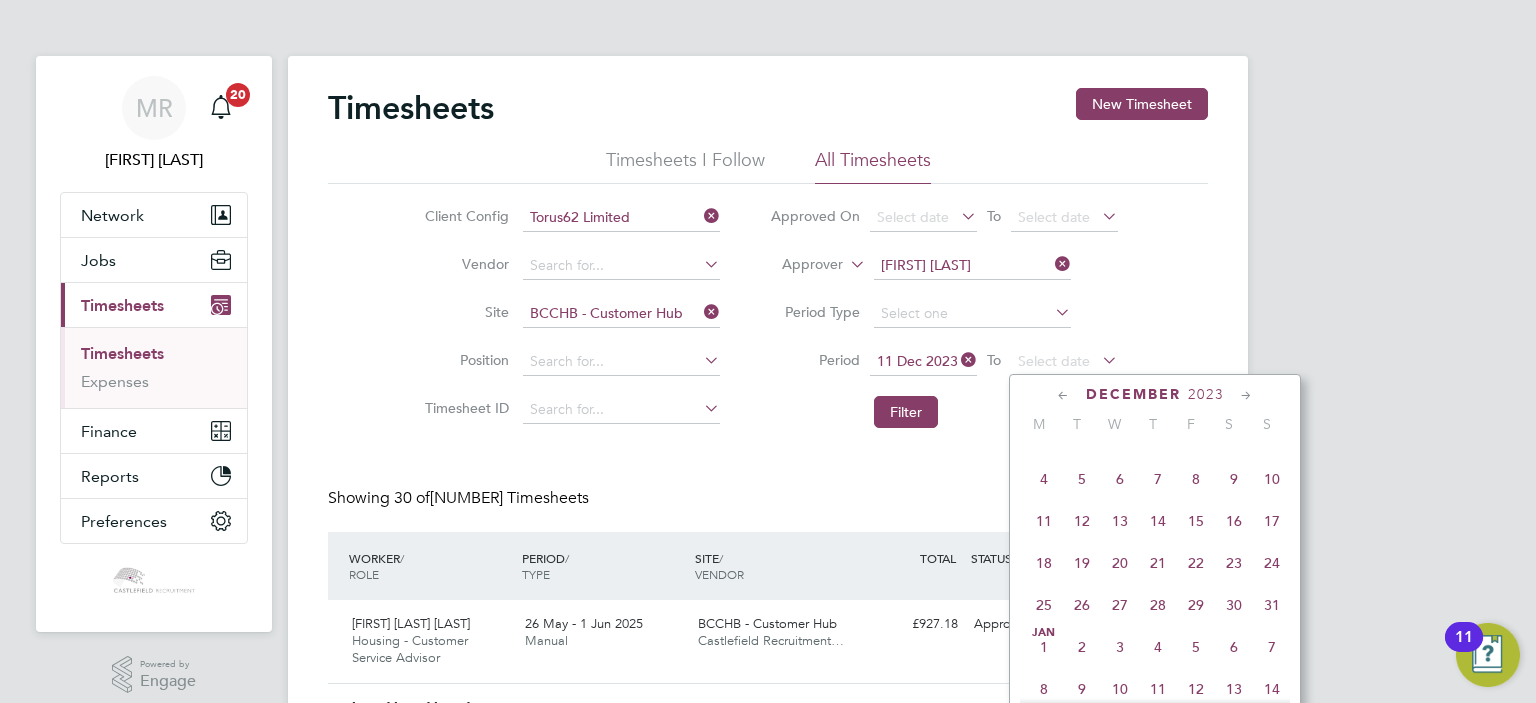 click on "19" 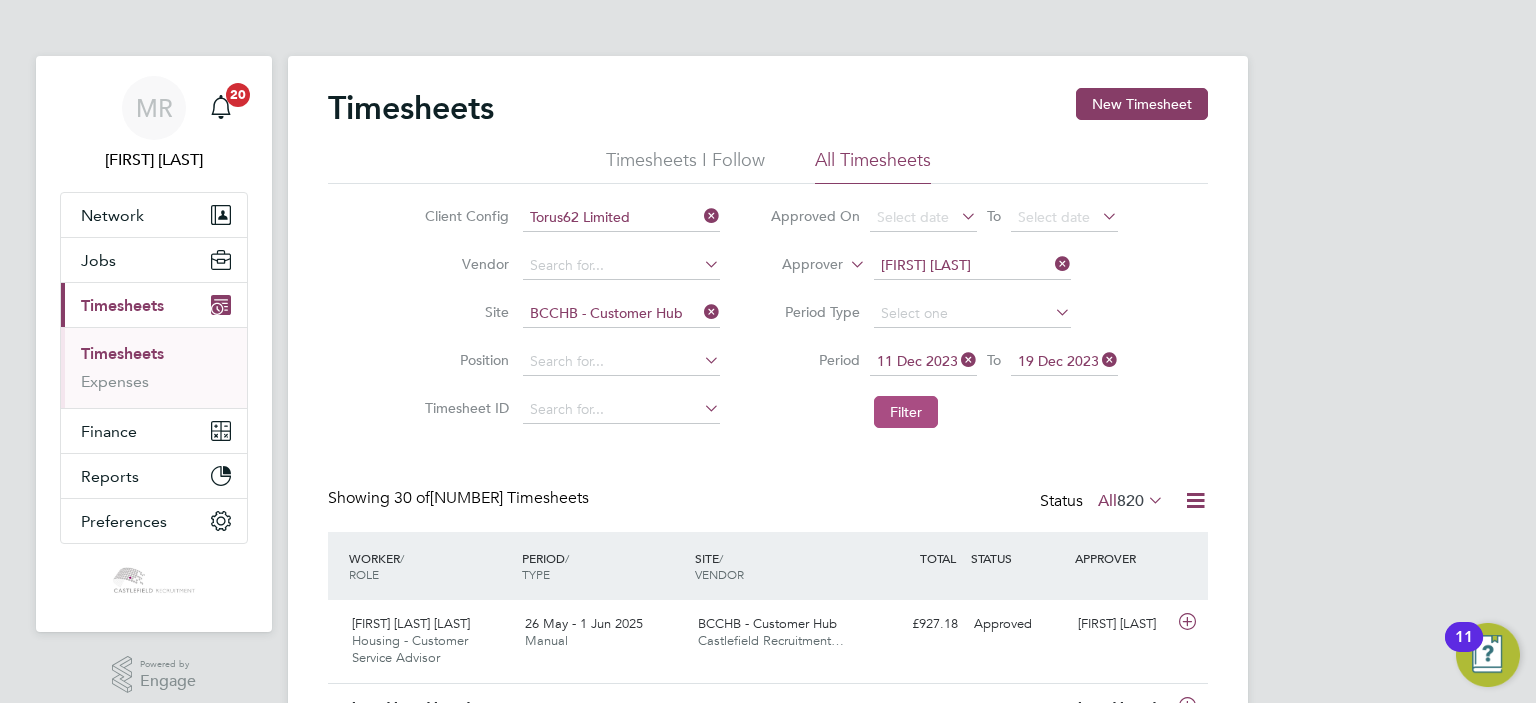 click on "Filter" 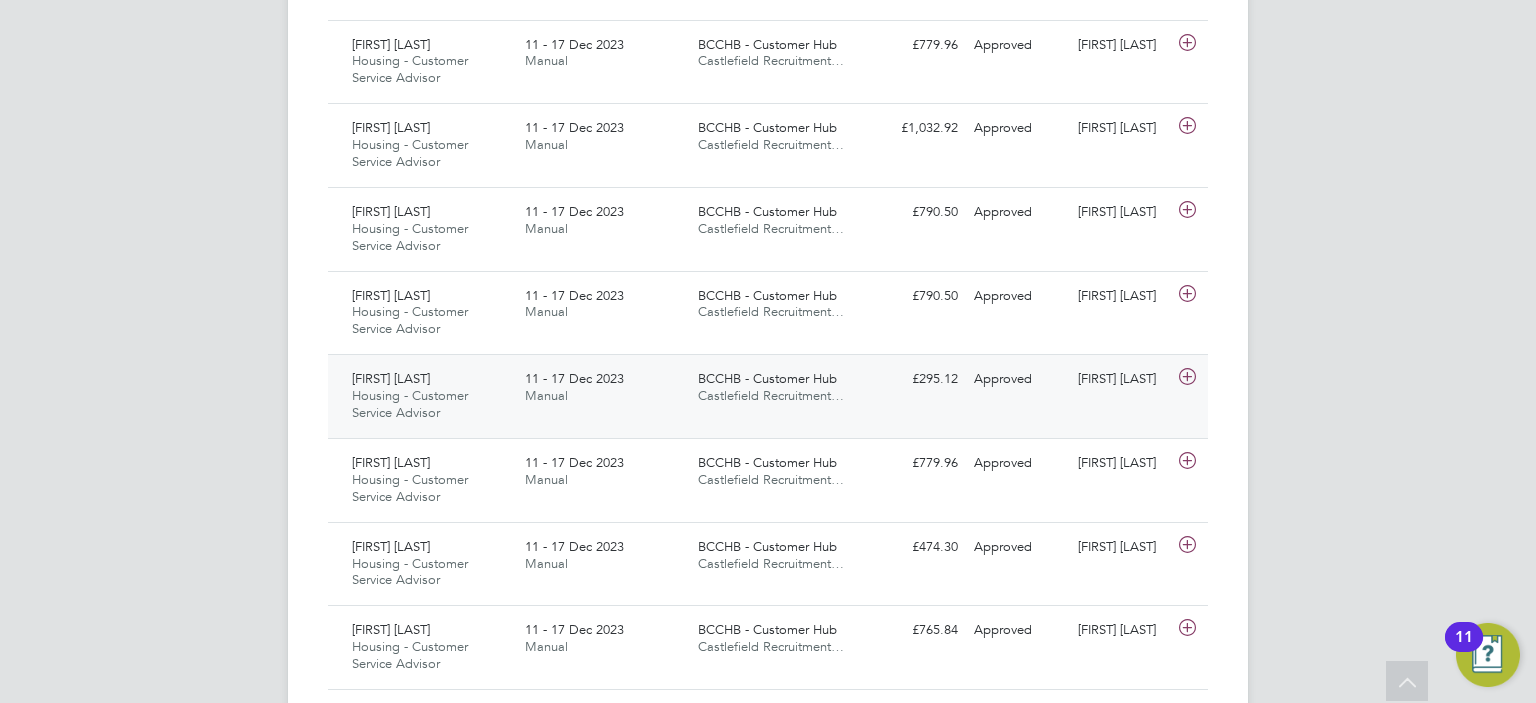 click on "Castlefield Recruitment…" 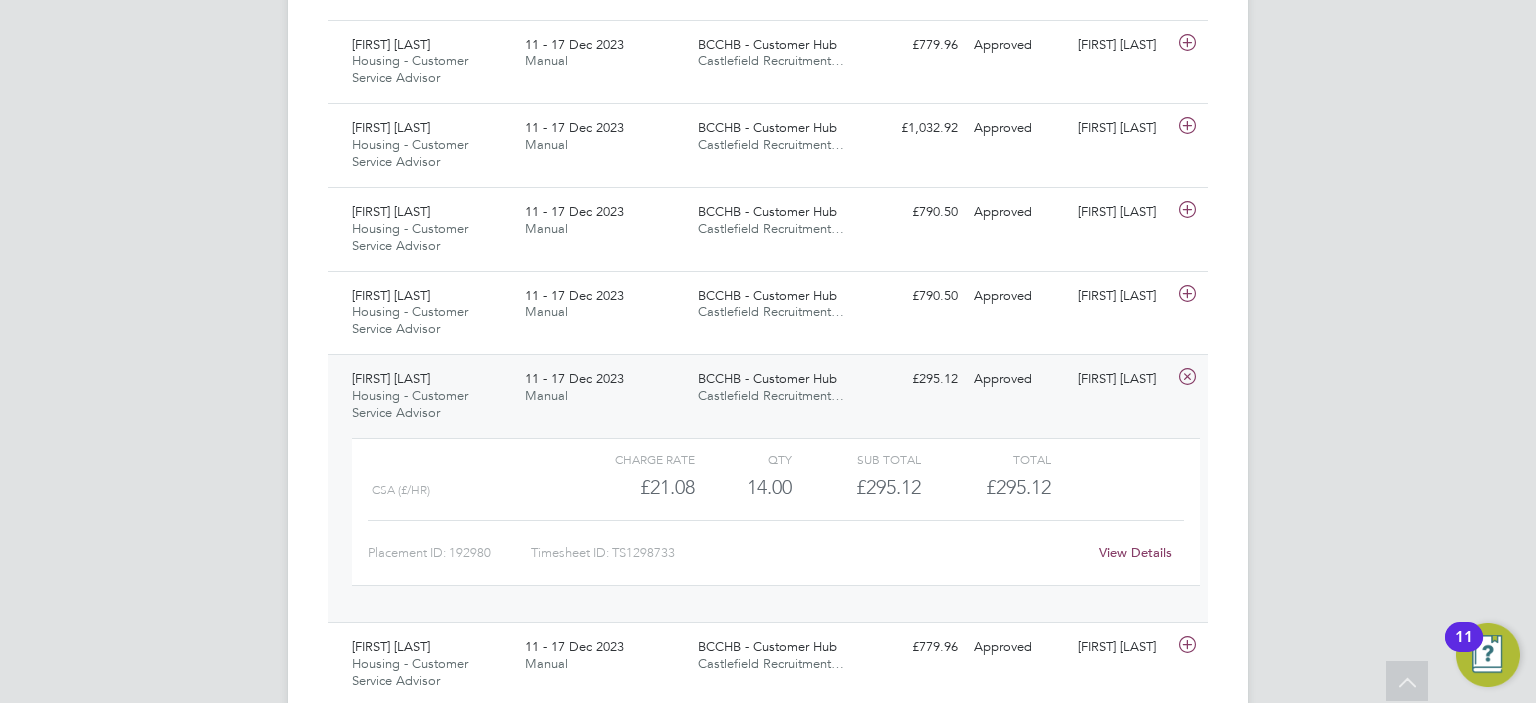 click on "View Details" 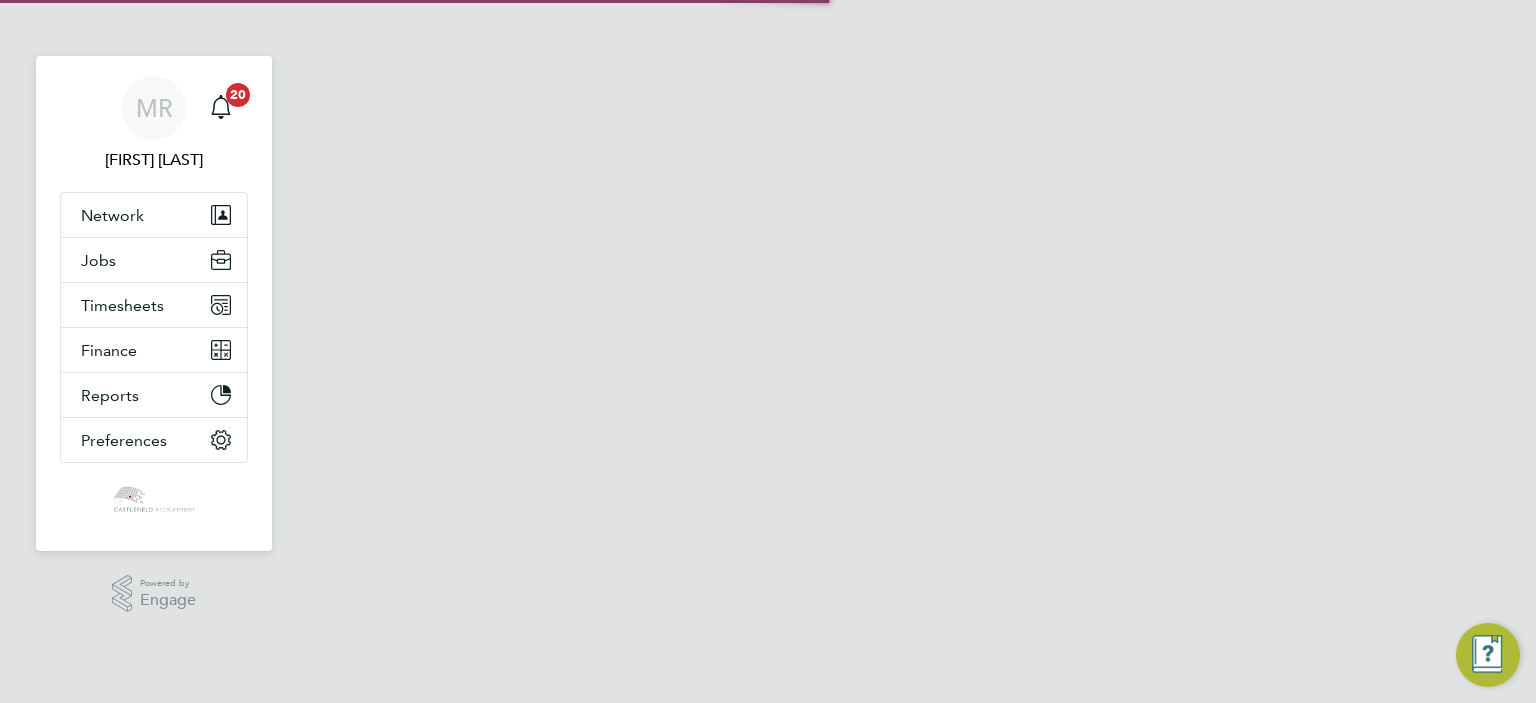 scroll, scrollTop: 0, scrollLeft: 0, axis: both 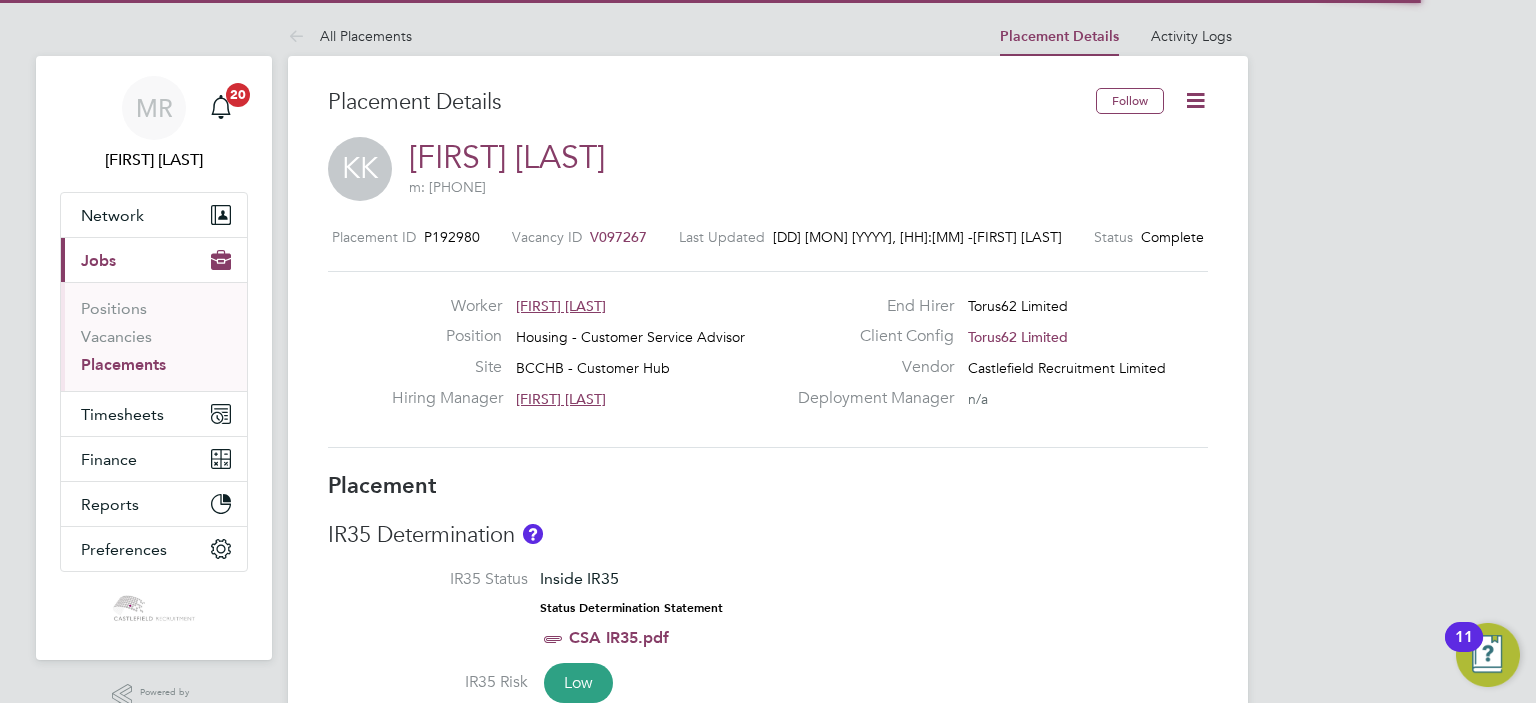 drag, startPoint x: 1199, startPoint y: 96, endPoint x: 1093, endPoint y: 151, distance: 119.419426 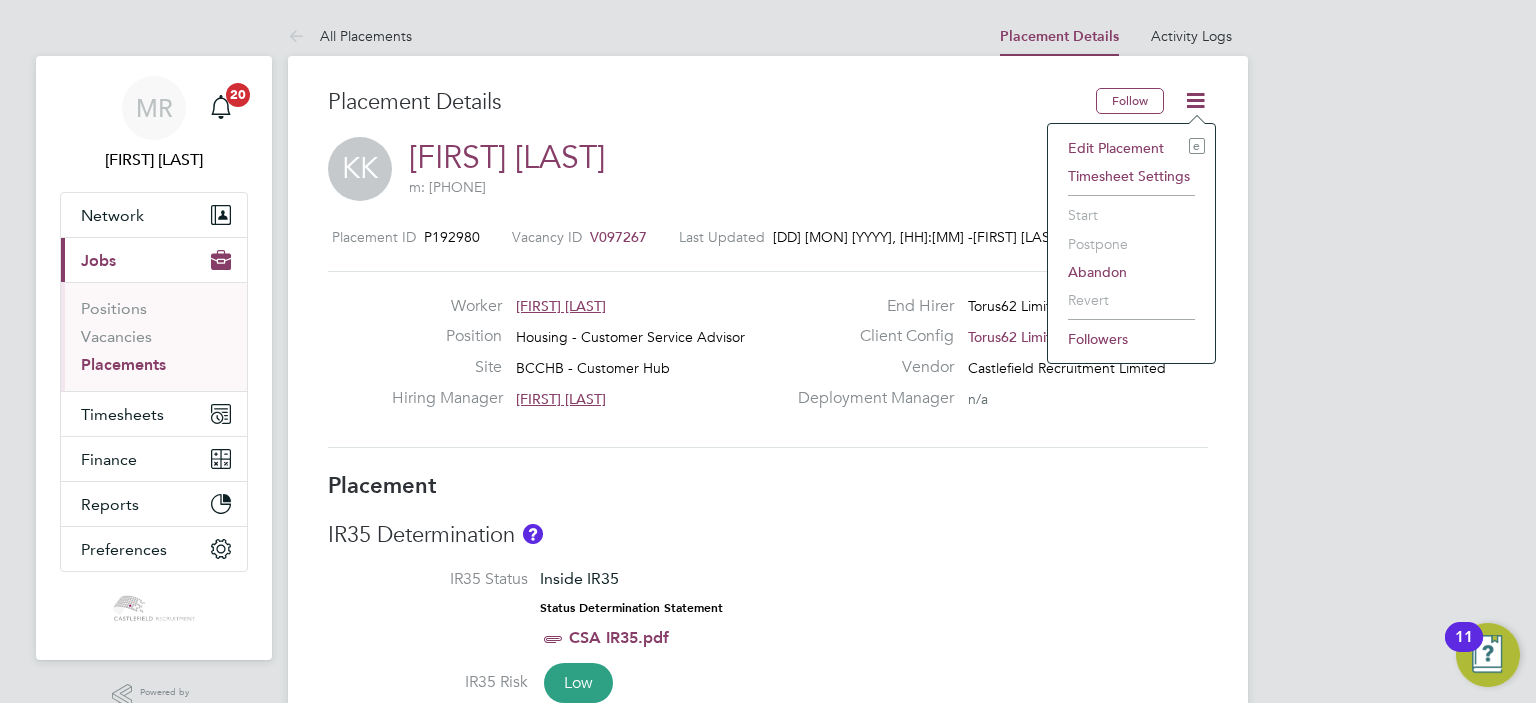 click on "Edit Placement e" 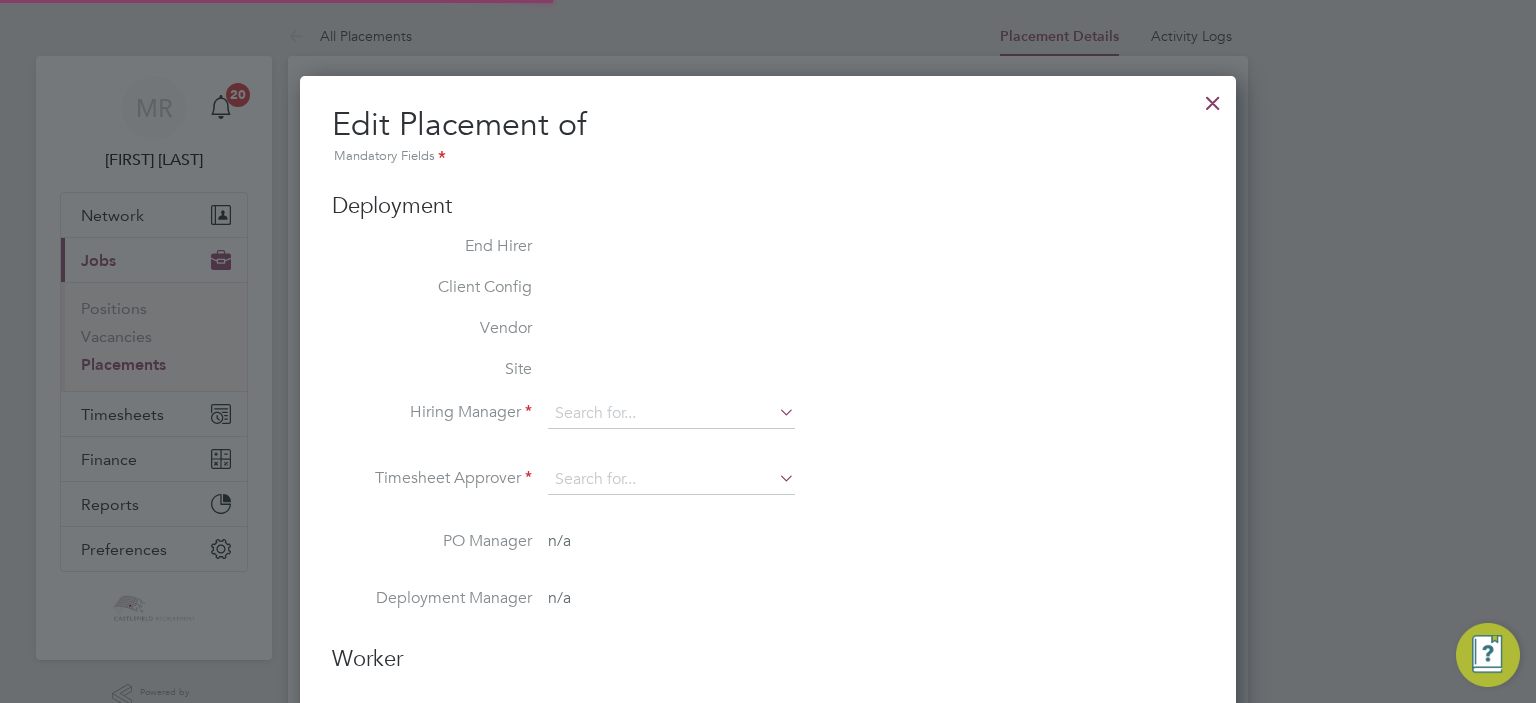 type on "[FIRST] [LAST]" 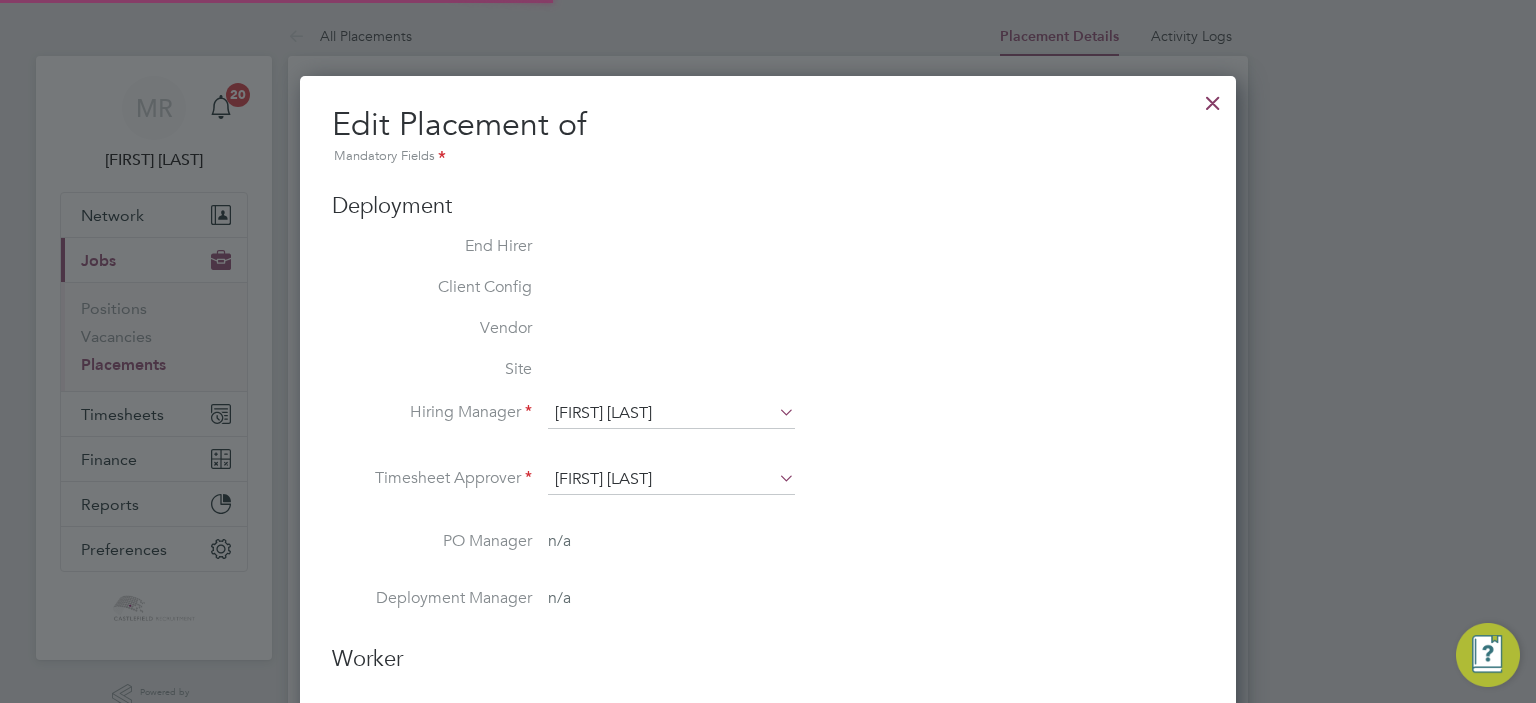 scroll, scrollTop: 469, scrollLeft: 0, axis: vertical 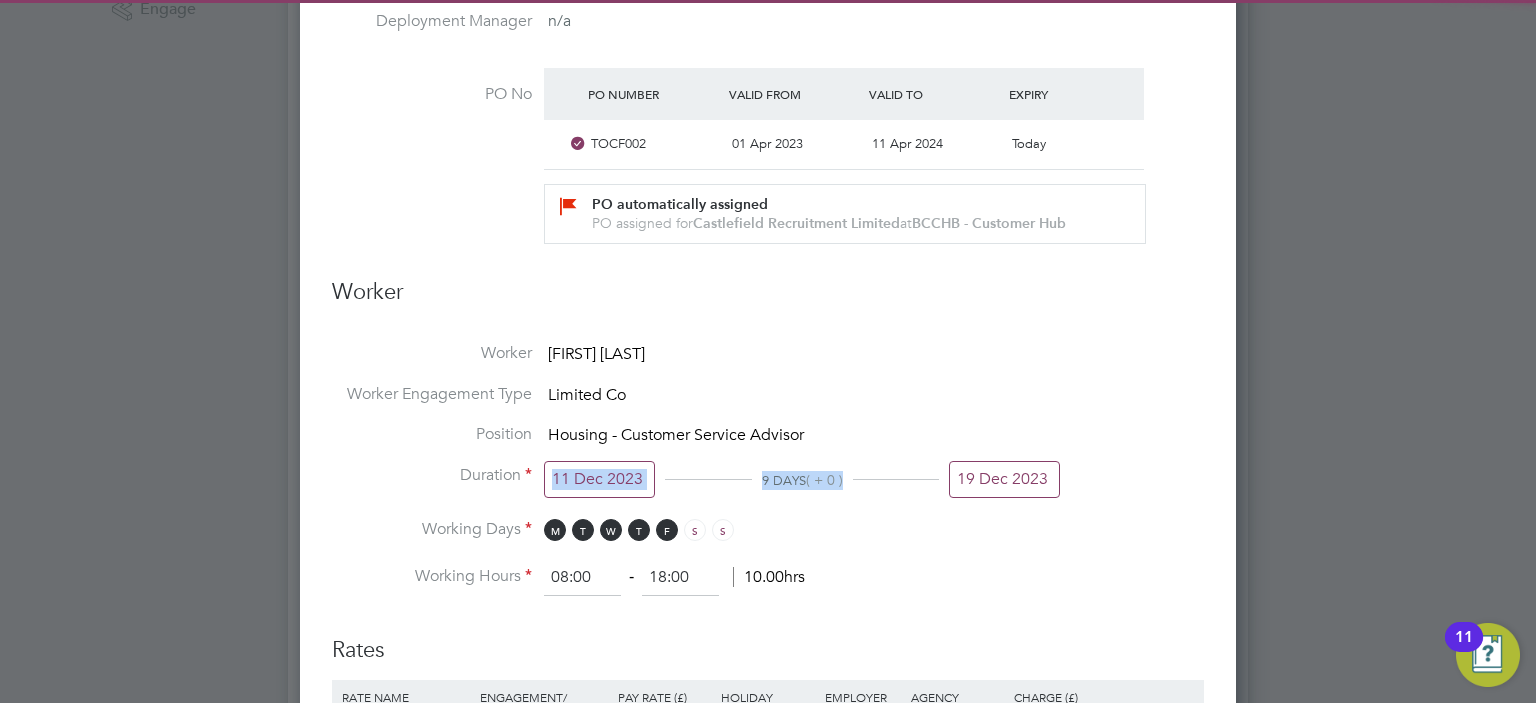 click on "Worker   [FIRST] [LAST] Worker Engagement Type   Limited Co  Position   Housing - Customer Service Advisor Duration [DD] [MON] [YYYY] 9 DAYS  ( + 0 ) [DD] [MON] [YYYY] Working Days M T W T F S S   Working Hours 08:00   ‐   18:00   10.00hrs" at bounding box center (768, 469) 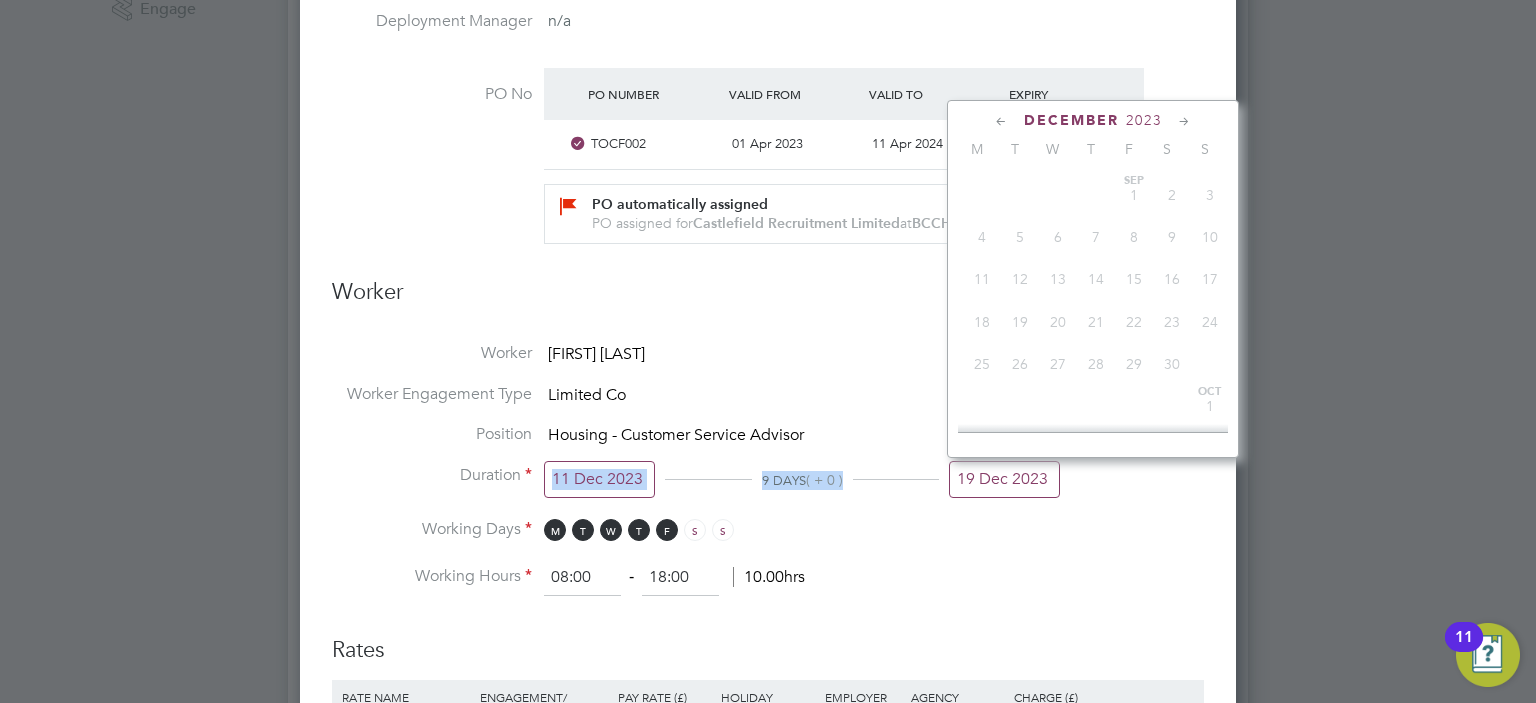click on "19 Dec 2023" at bounding box center (1004, 479) 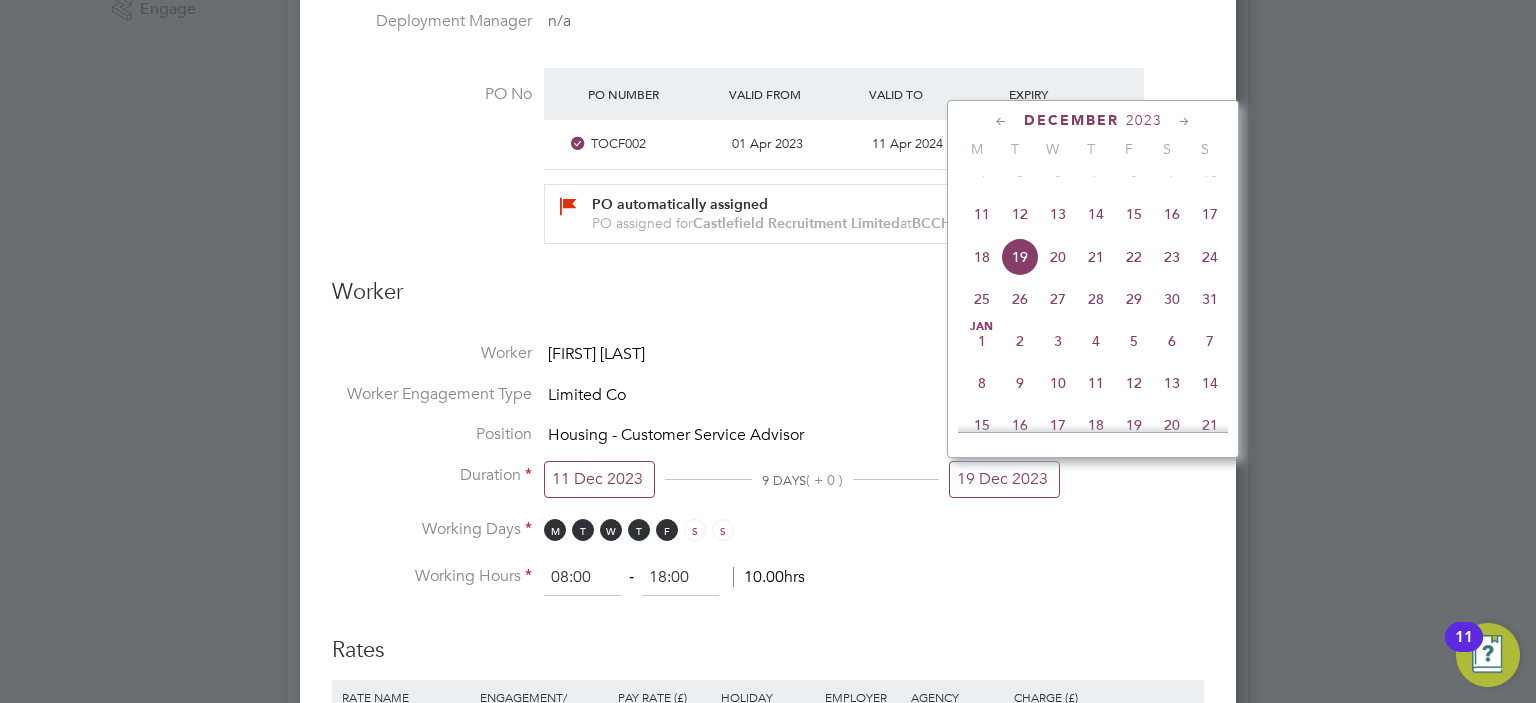 click on "12" 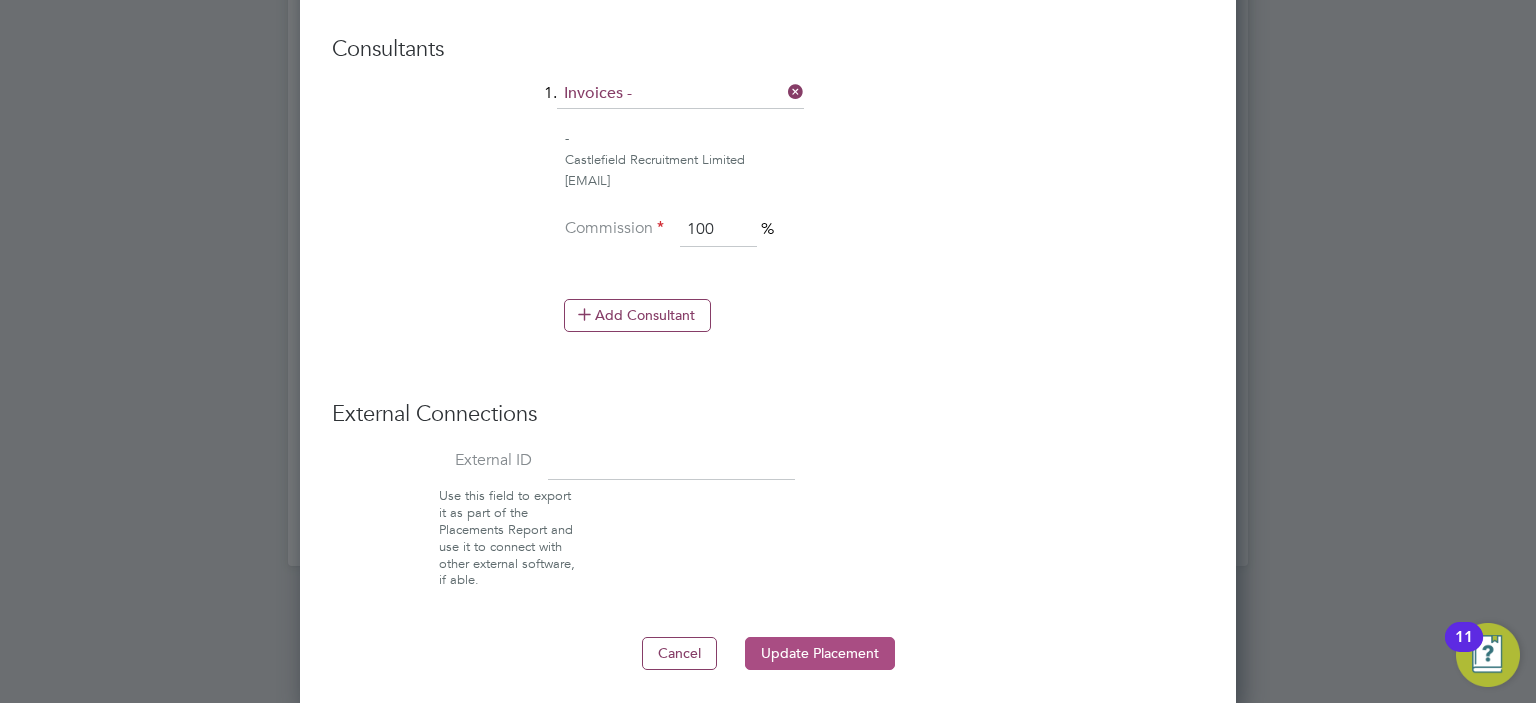 click on "Update Placement" at bounding box center [820, 653] 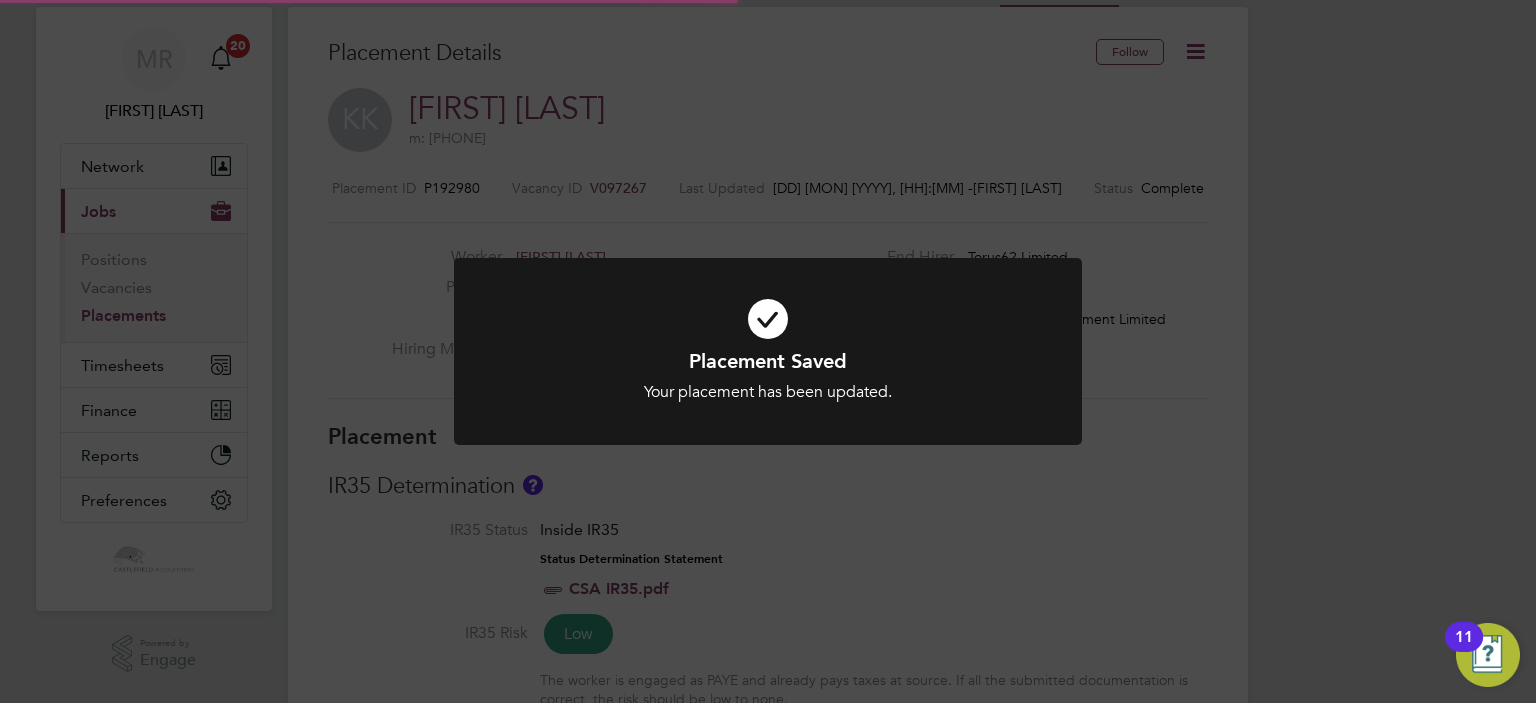 click at bounding box center (768, 351) 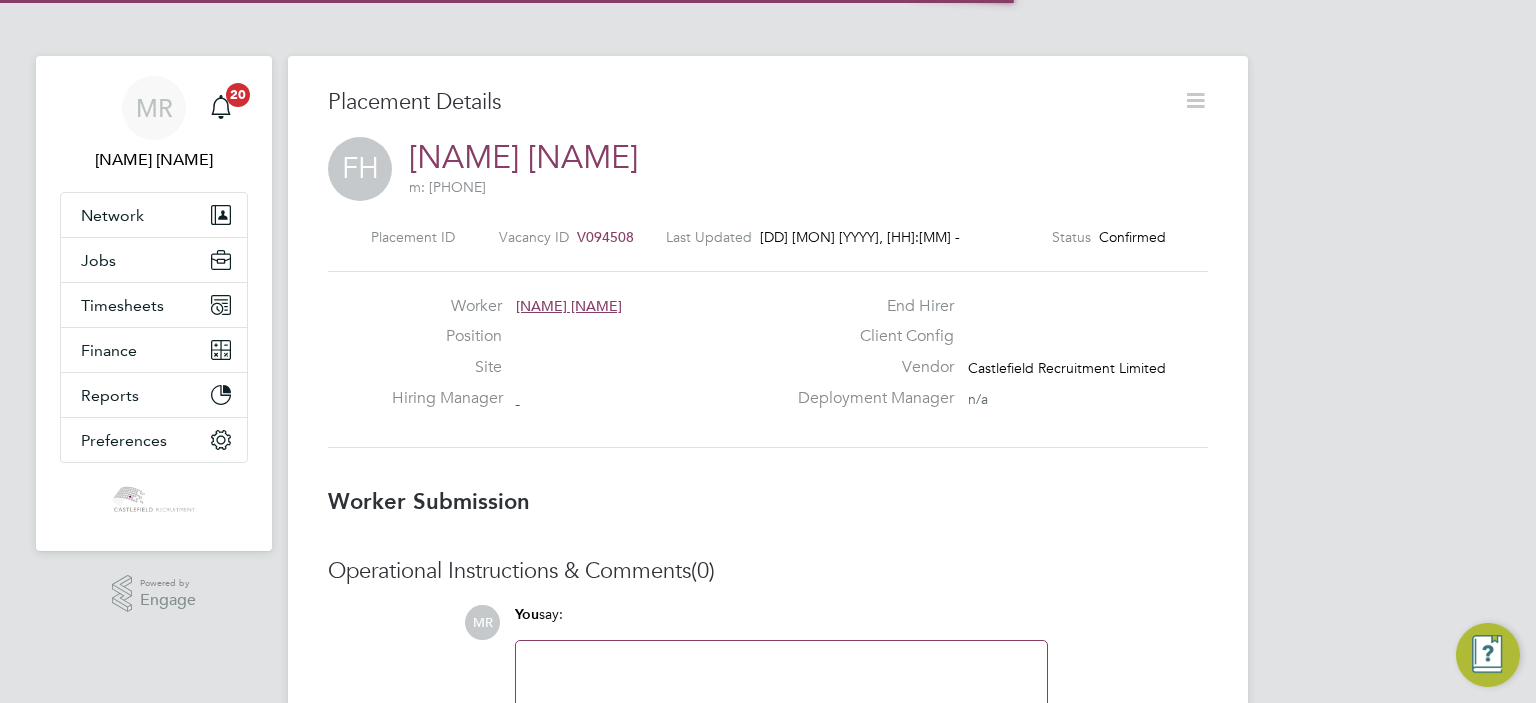 scroll, scrollTop: 0, scrollLeft: 0, axis: both 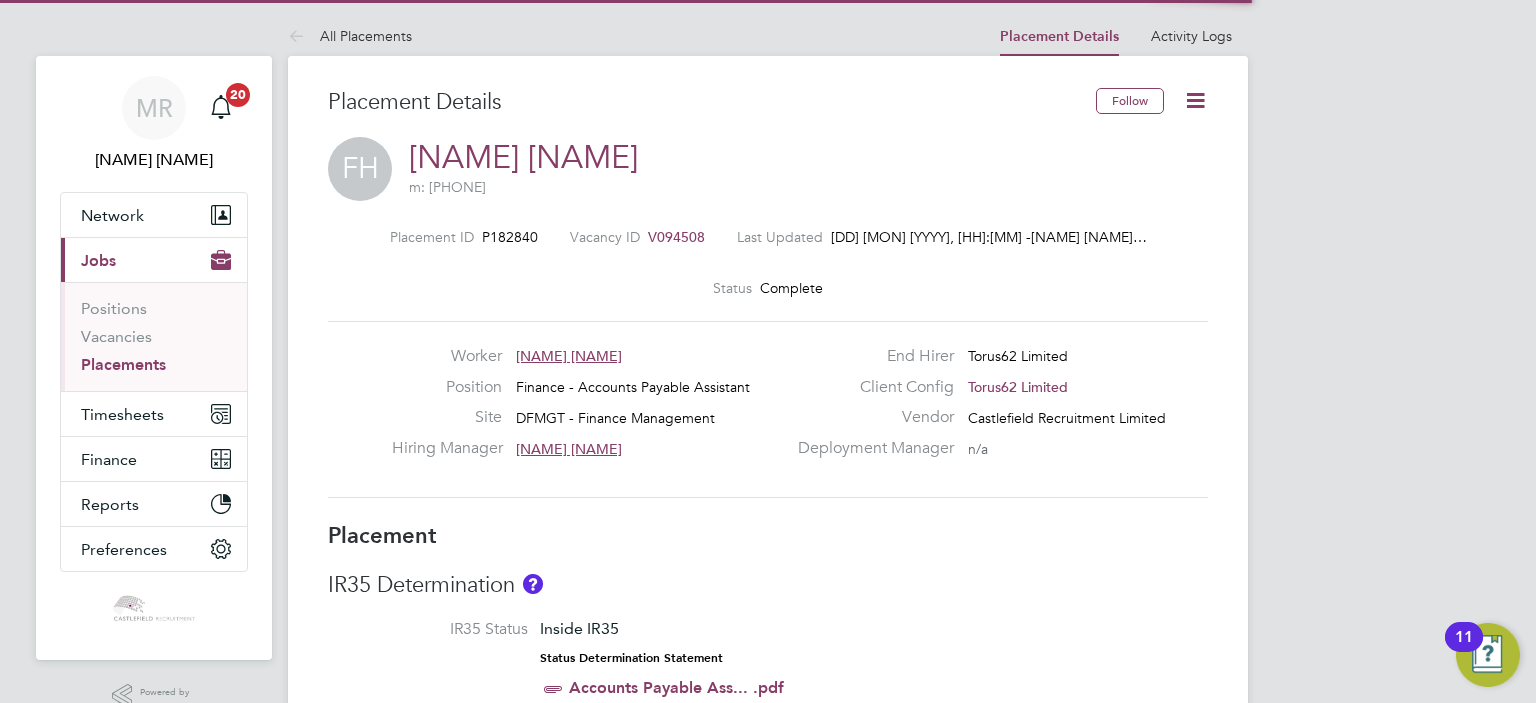 click 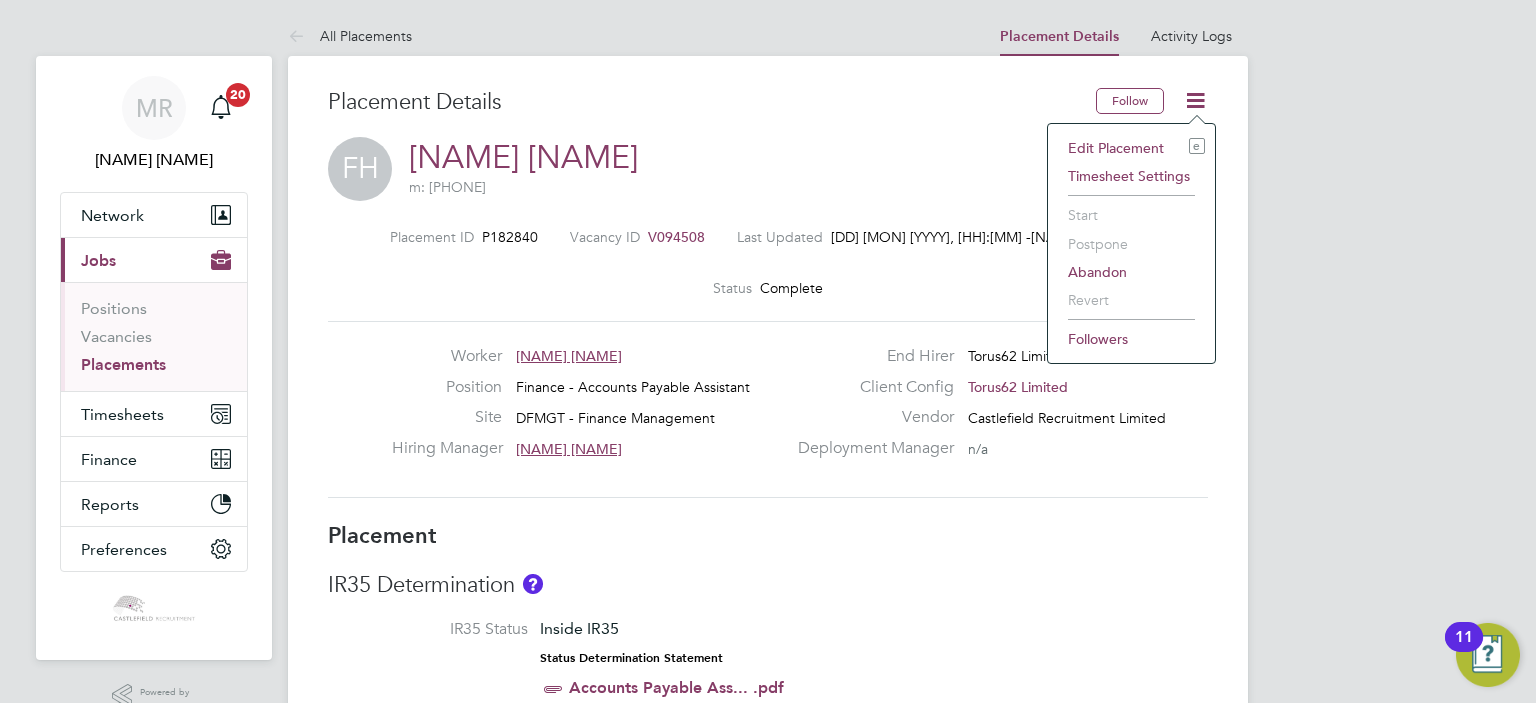 click on "Edit Placement e" 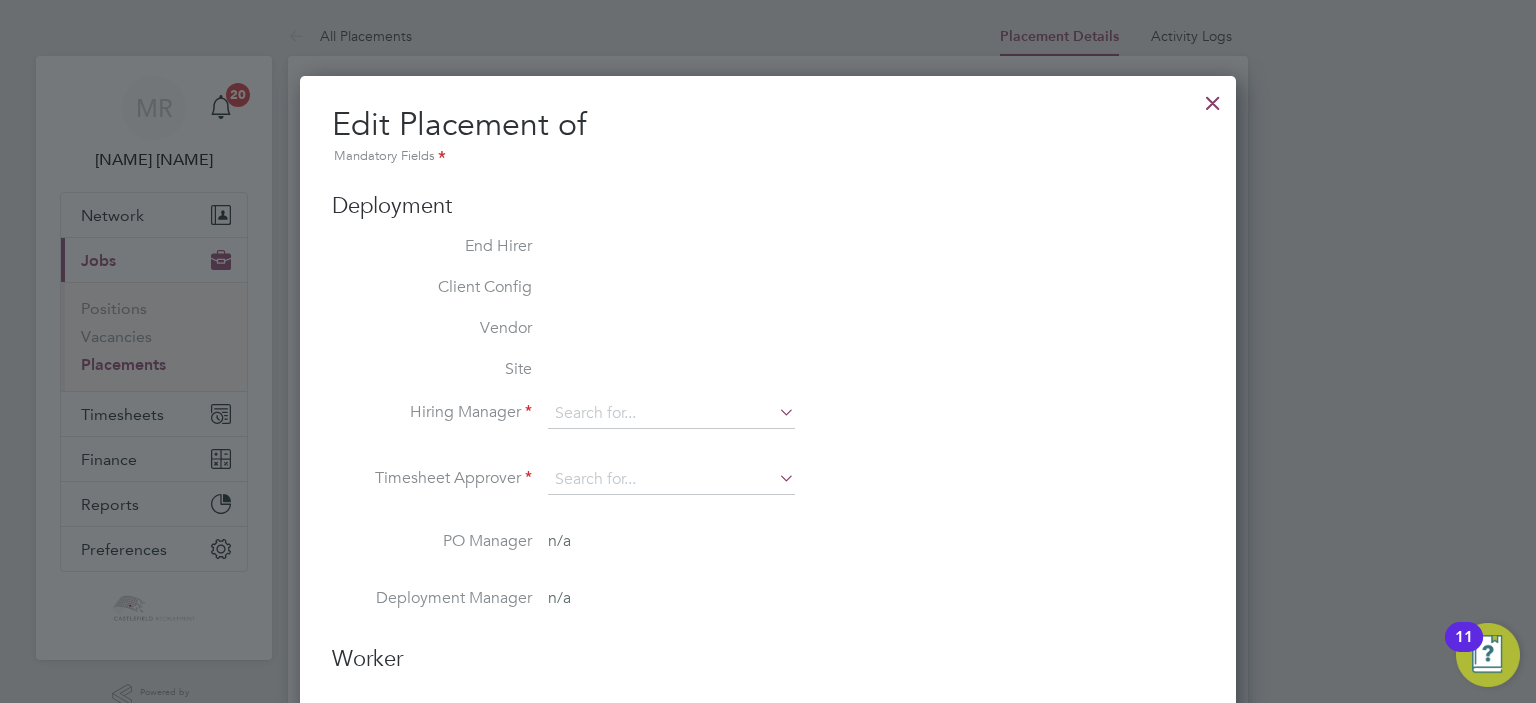 type on "Sue Owens" 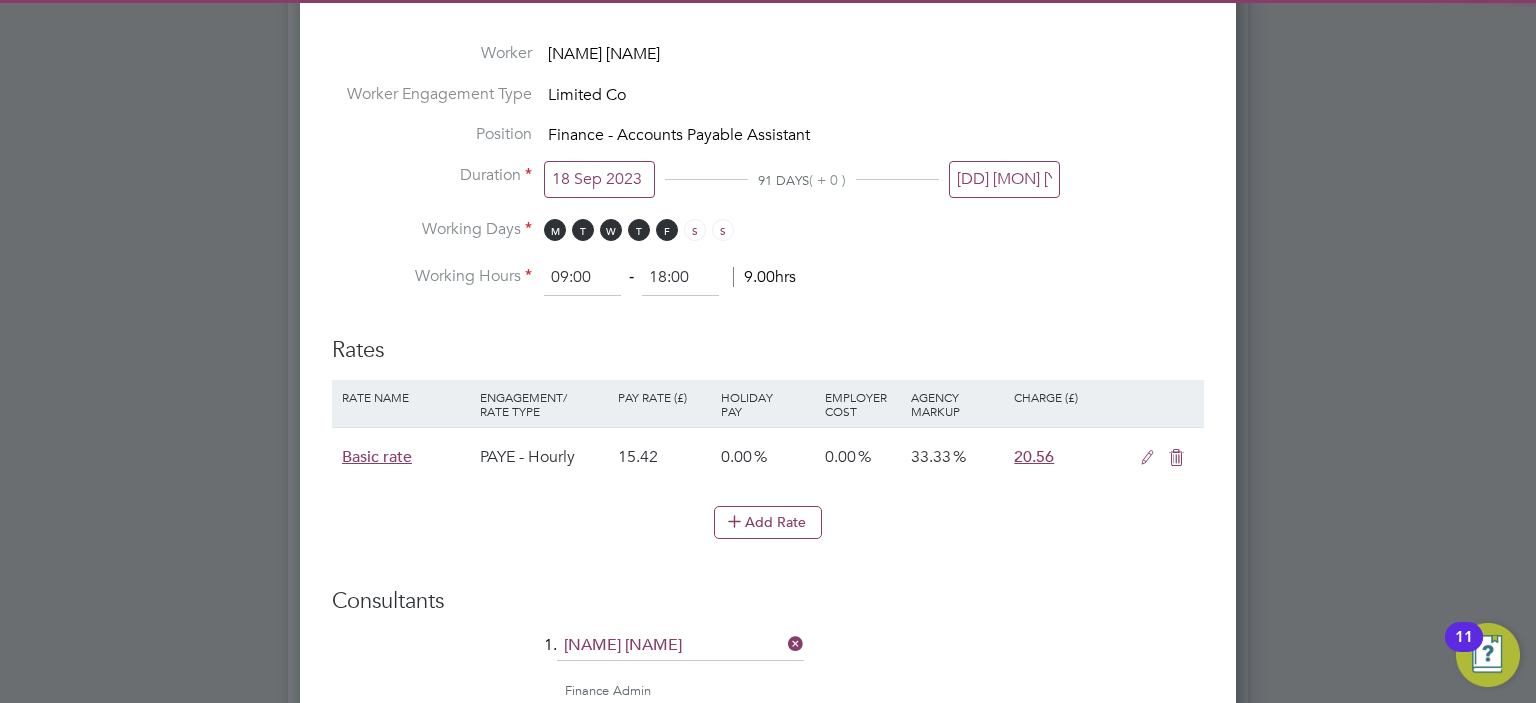 click on "17 Dec 2023" at bounding box center (1004, 184) 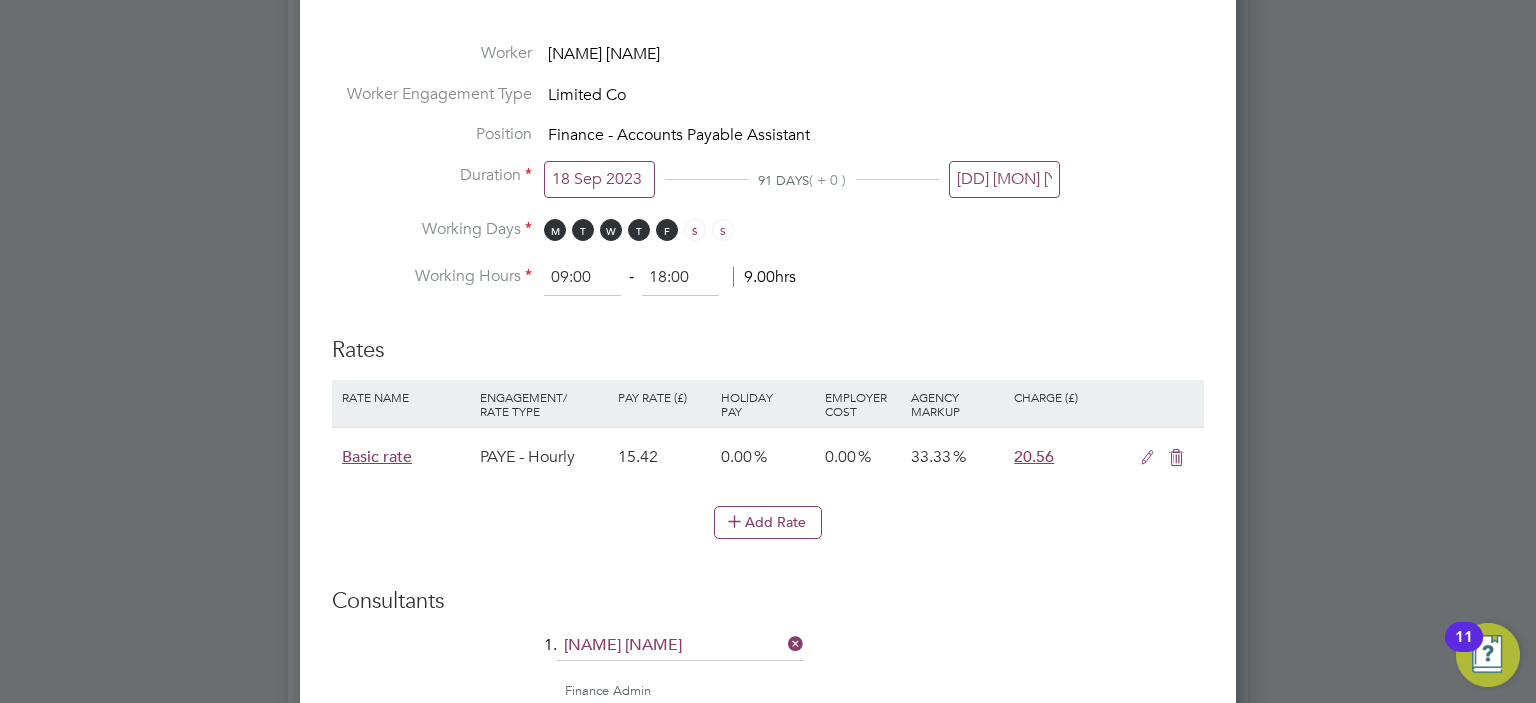click on "17 Dec 2023" at bounding box center (1004, 179) 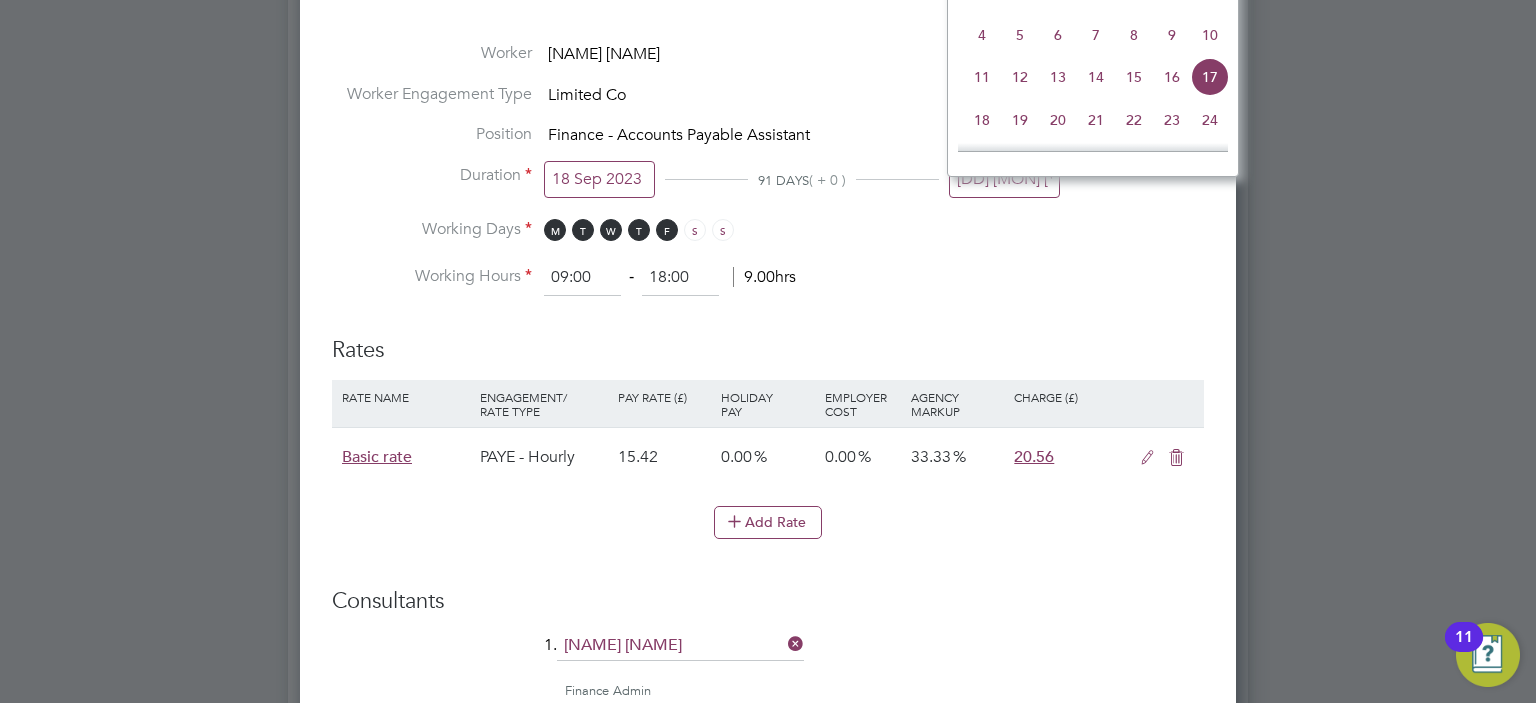 click on "15" 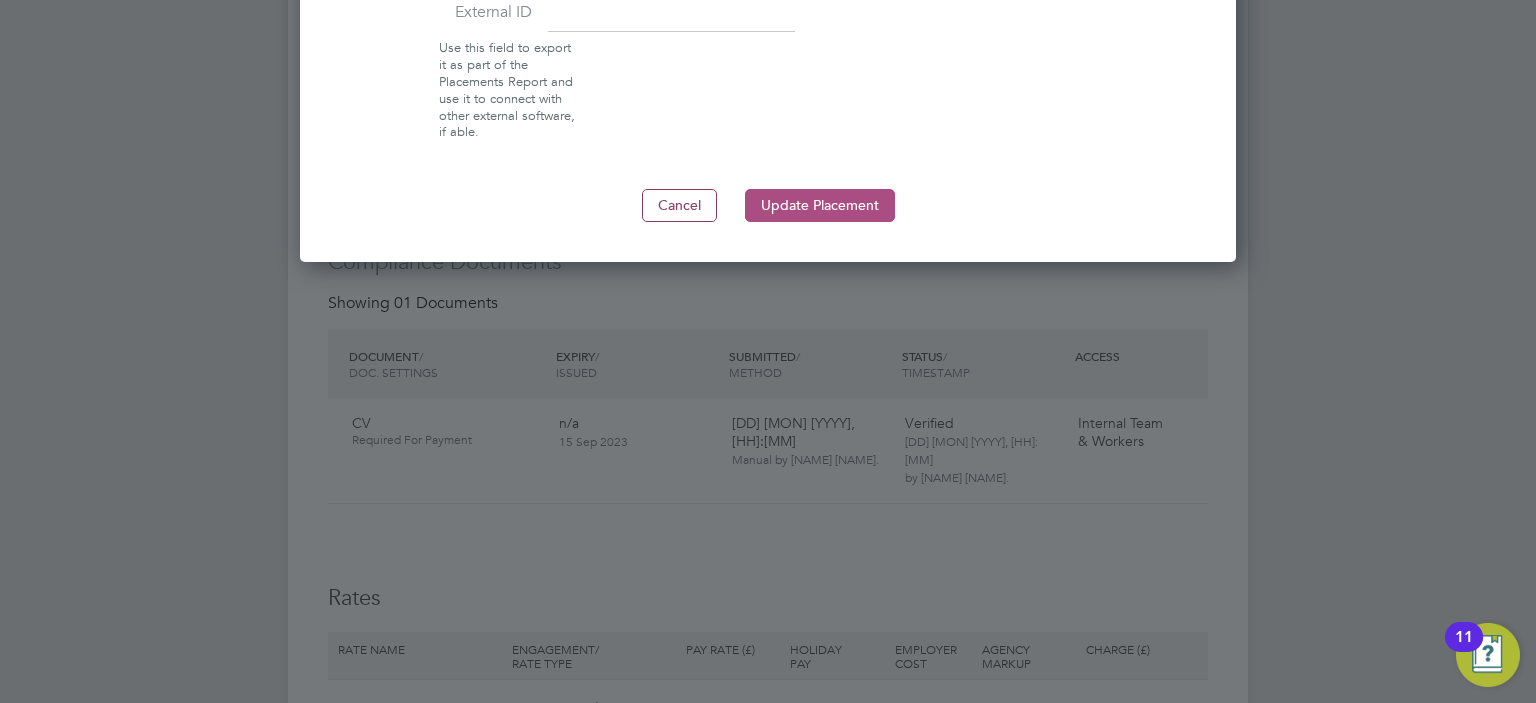click on "Update Placement" at bounding box center (820, 205) 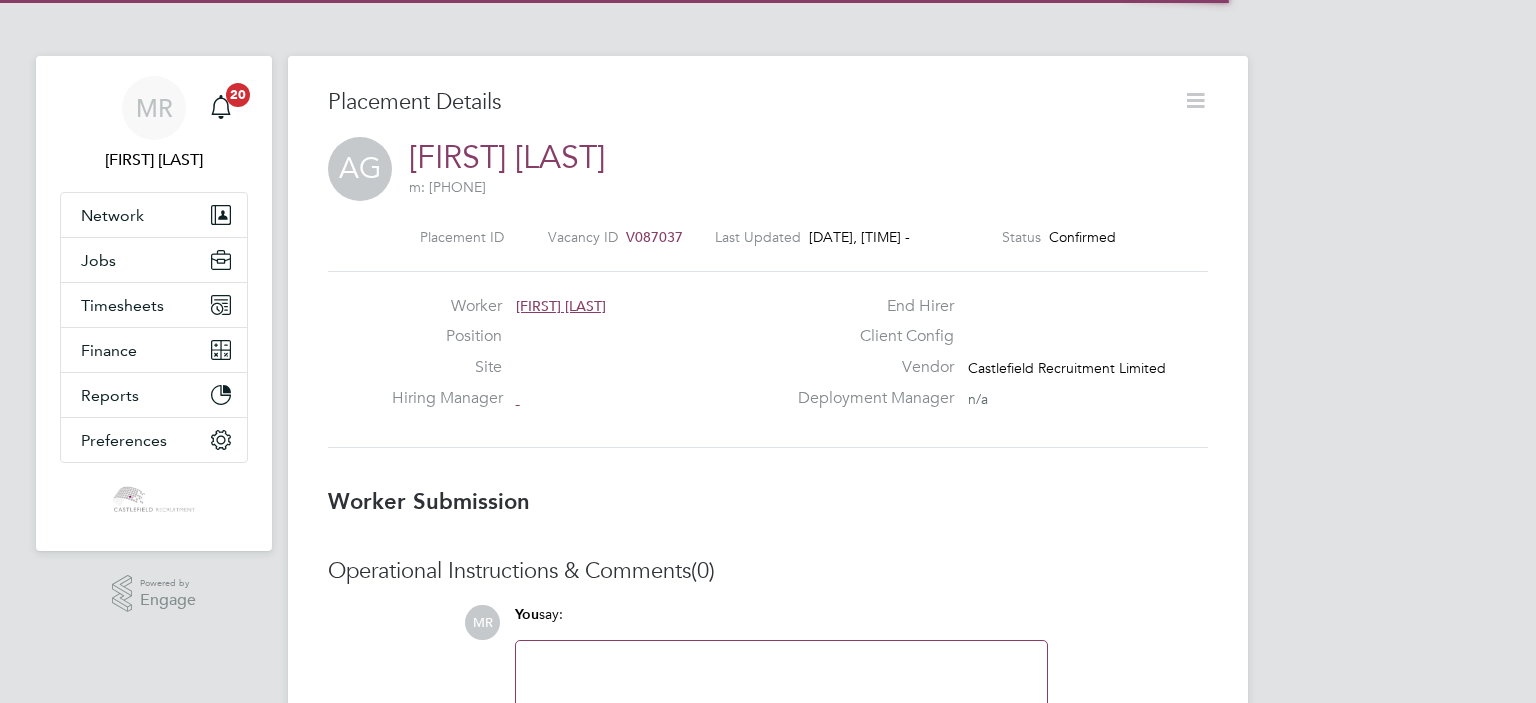 scroll, scrollTop: 0, scrollLeft: 0, axis: both 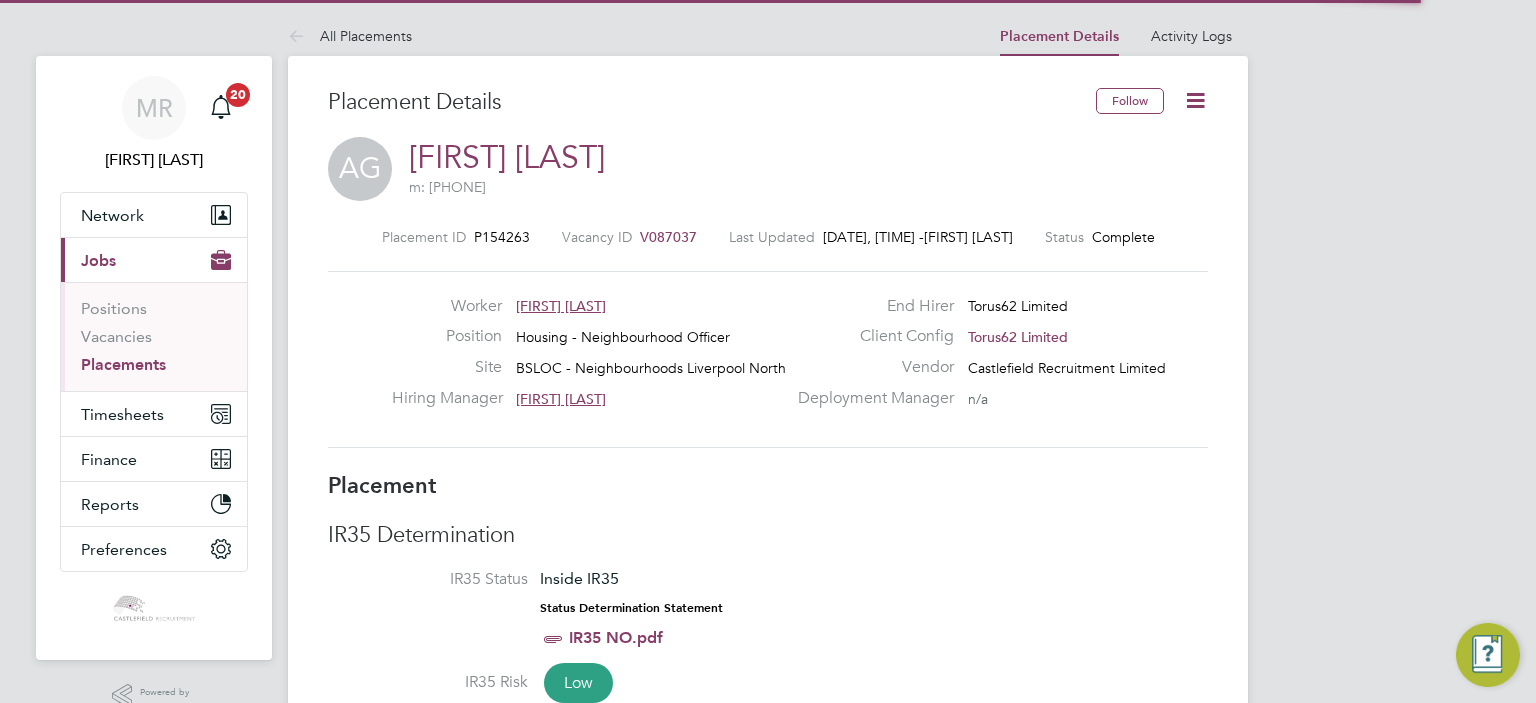 click 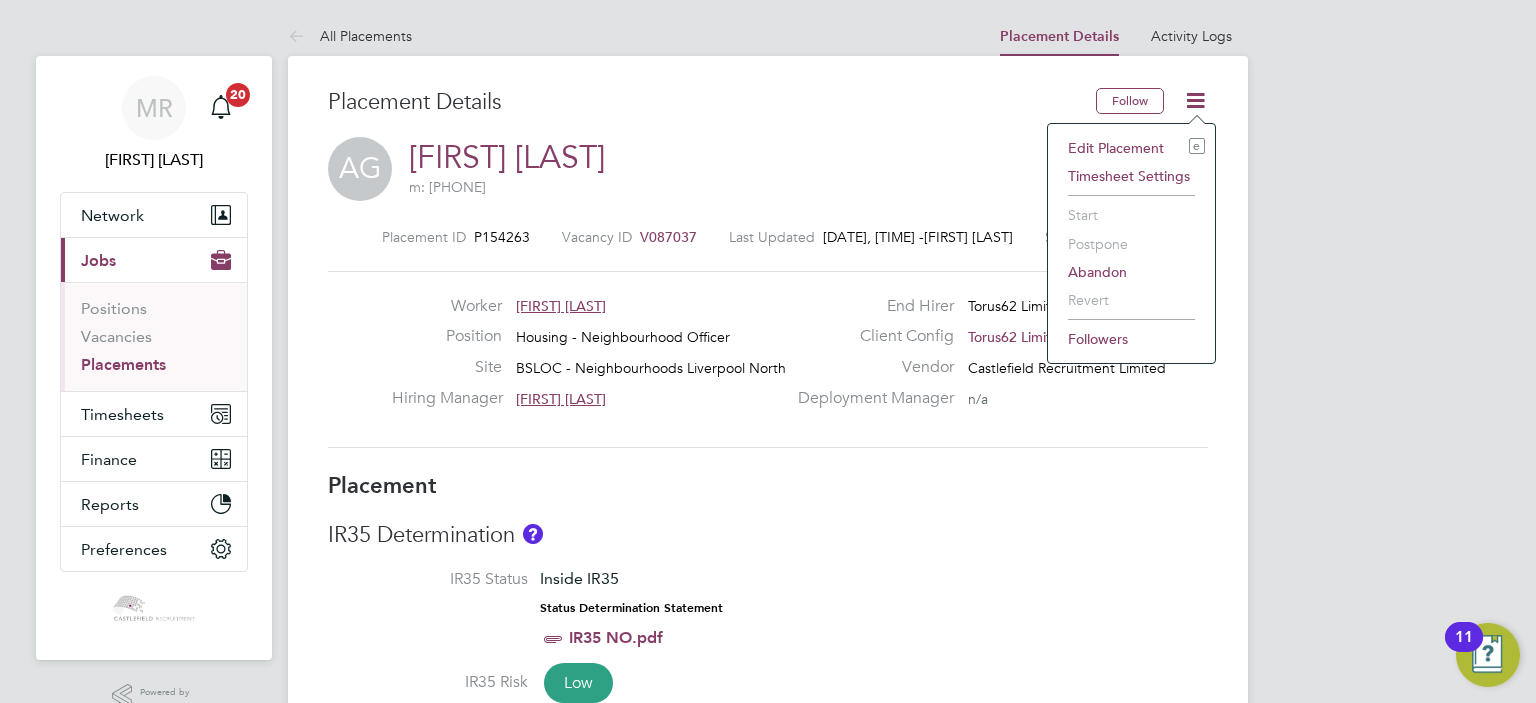 click on "Edit Placement e" 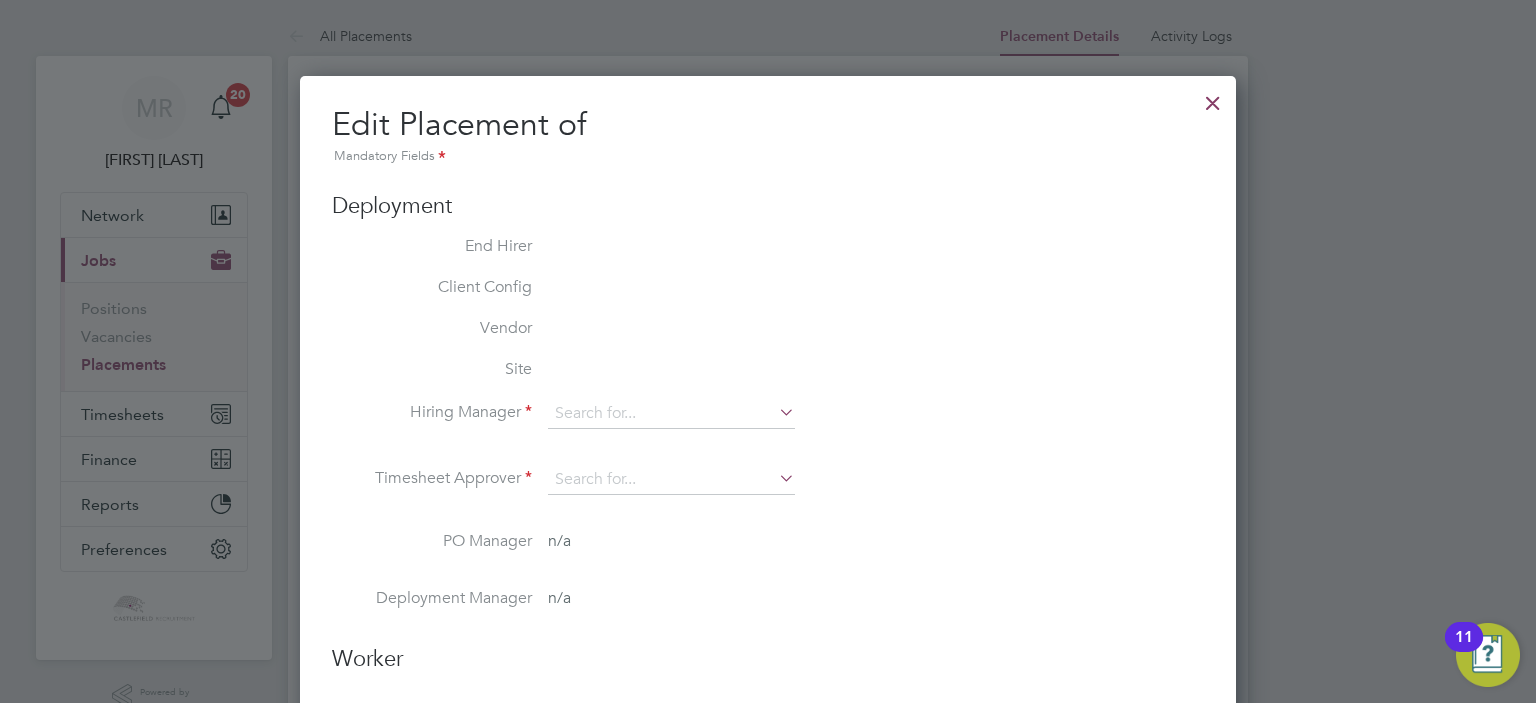 type on "Gaynor Johnson" 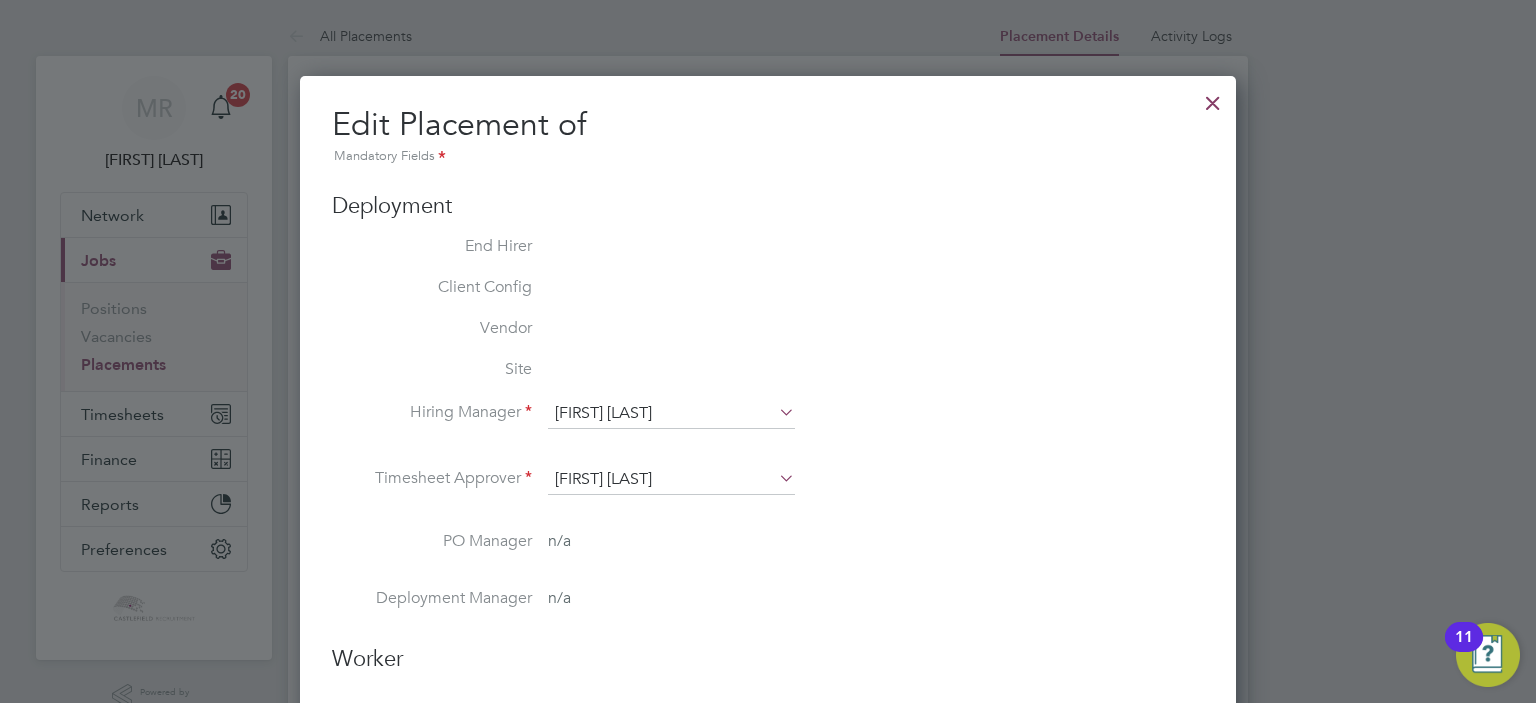 scroll, scrollTop: 10, scrollLeft: 10, axis: both 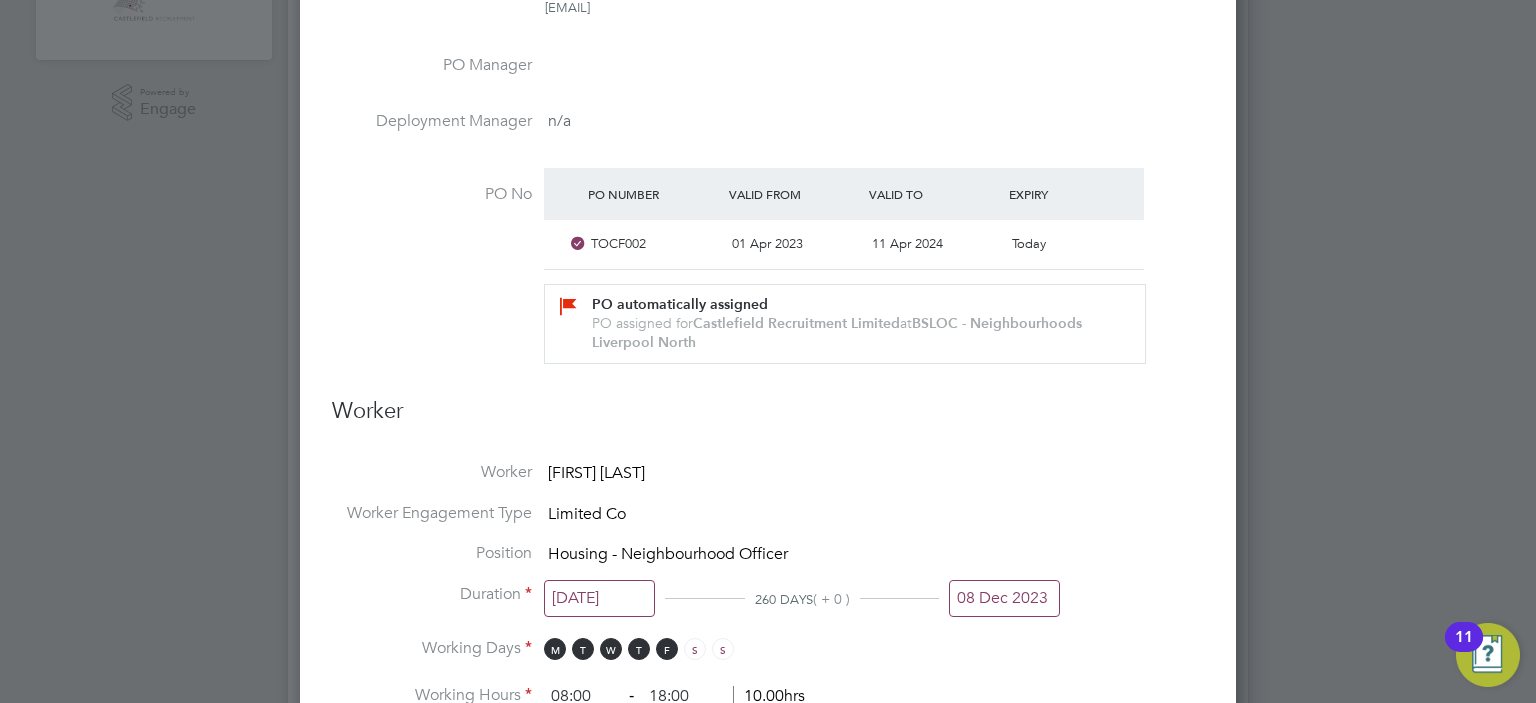 click on "08 Dec 2023" at bounding box center [1004, 598] 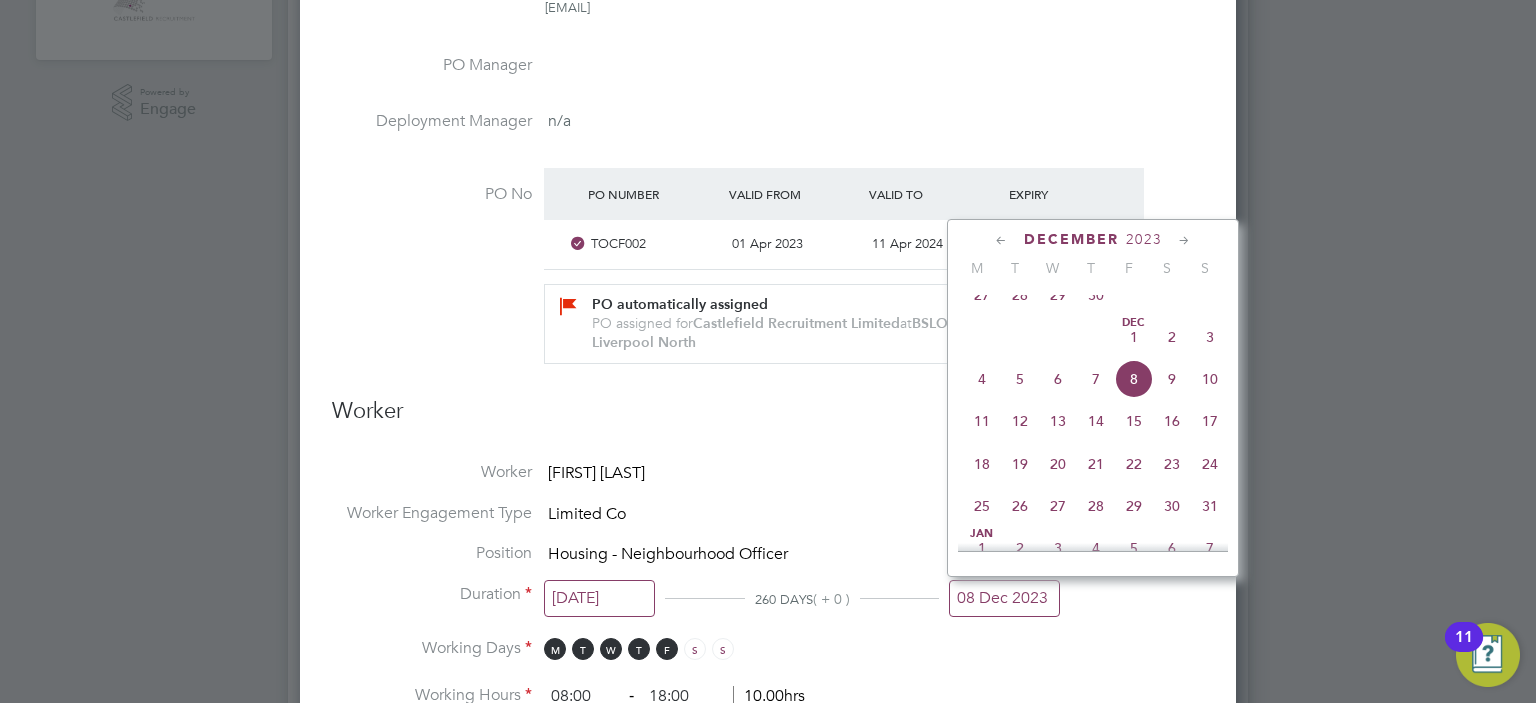 click on "Dec 1" 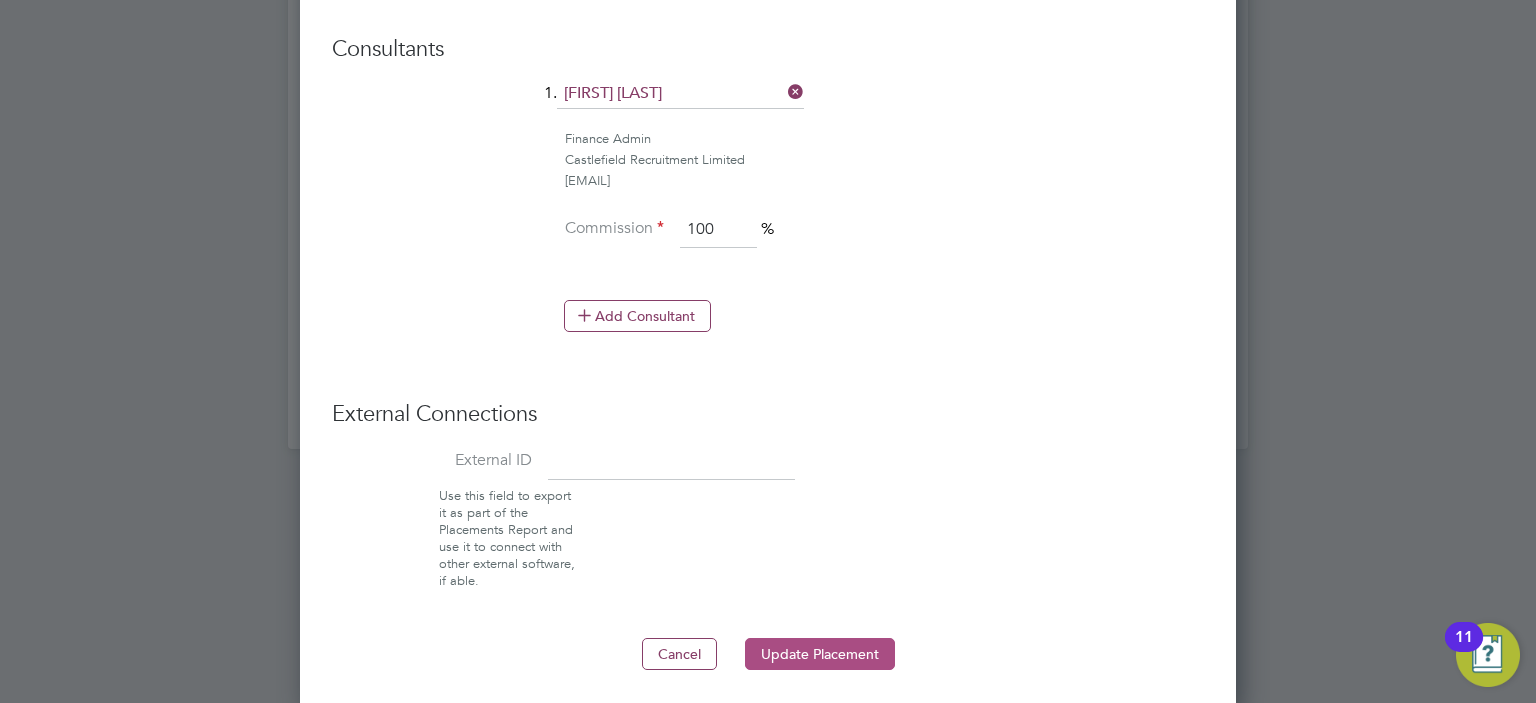click on "Update Placement" at bounding box center (820, 654) 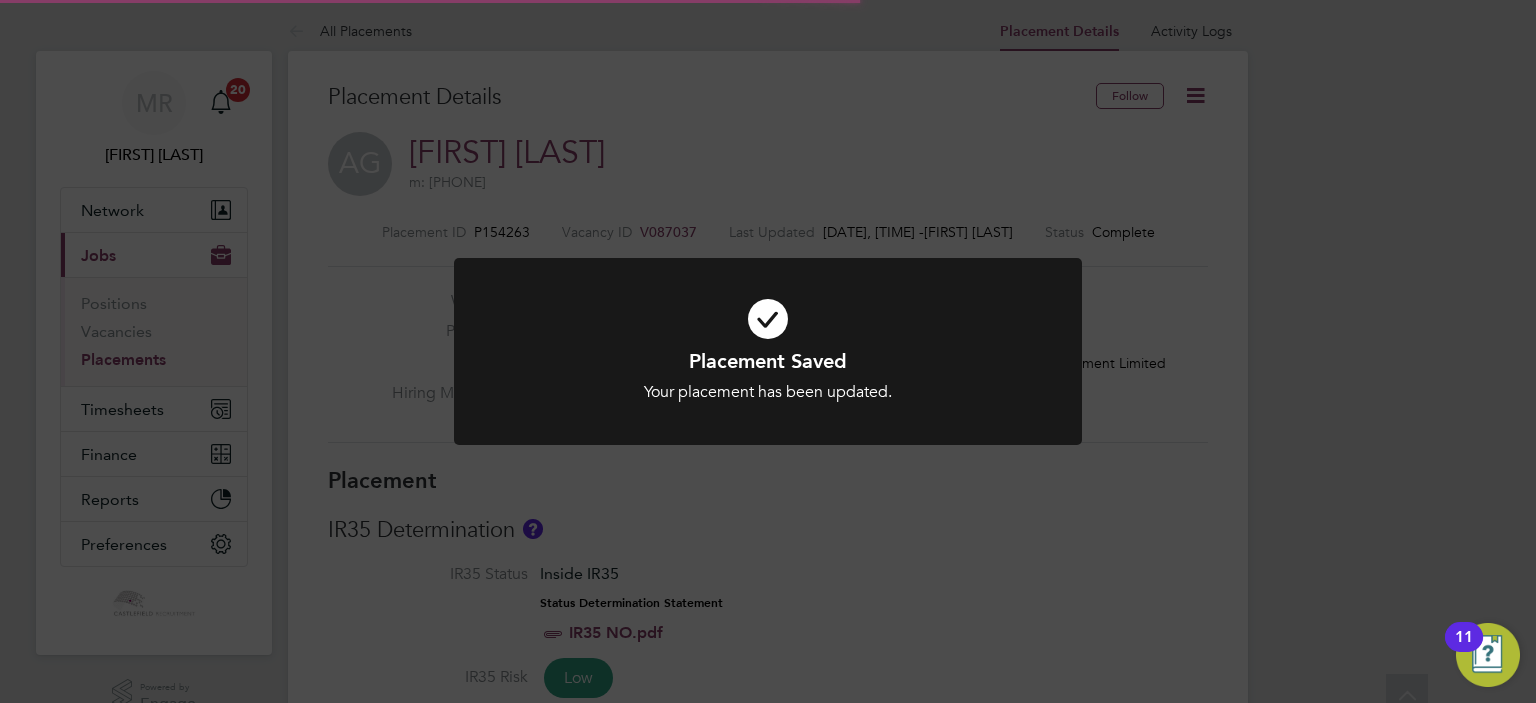 click at bounding box center [768, 351] 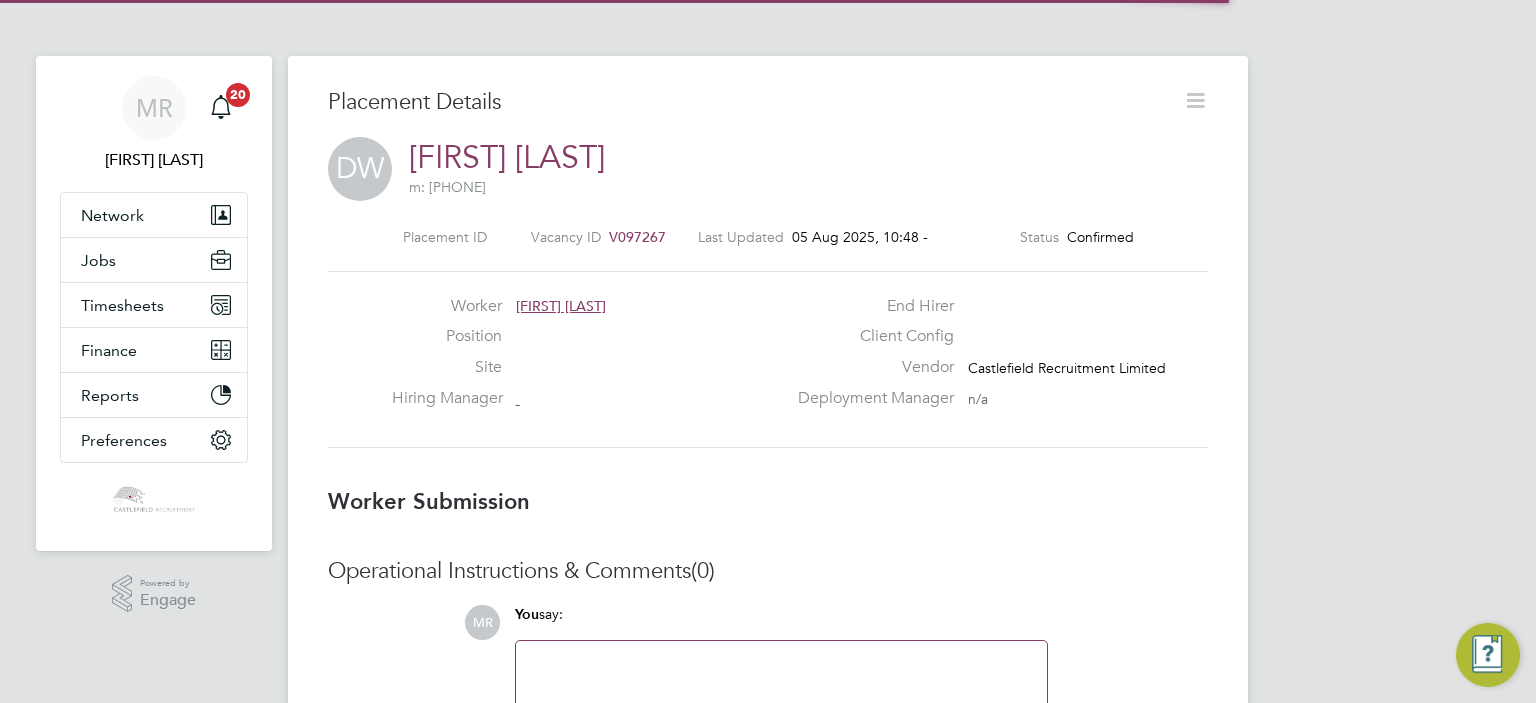 scroll, scrollTop: 0, scrollLeft: 0, axis: both 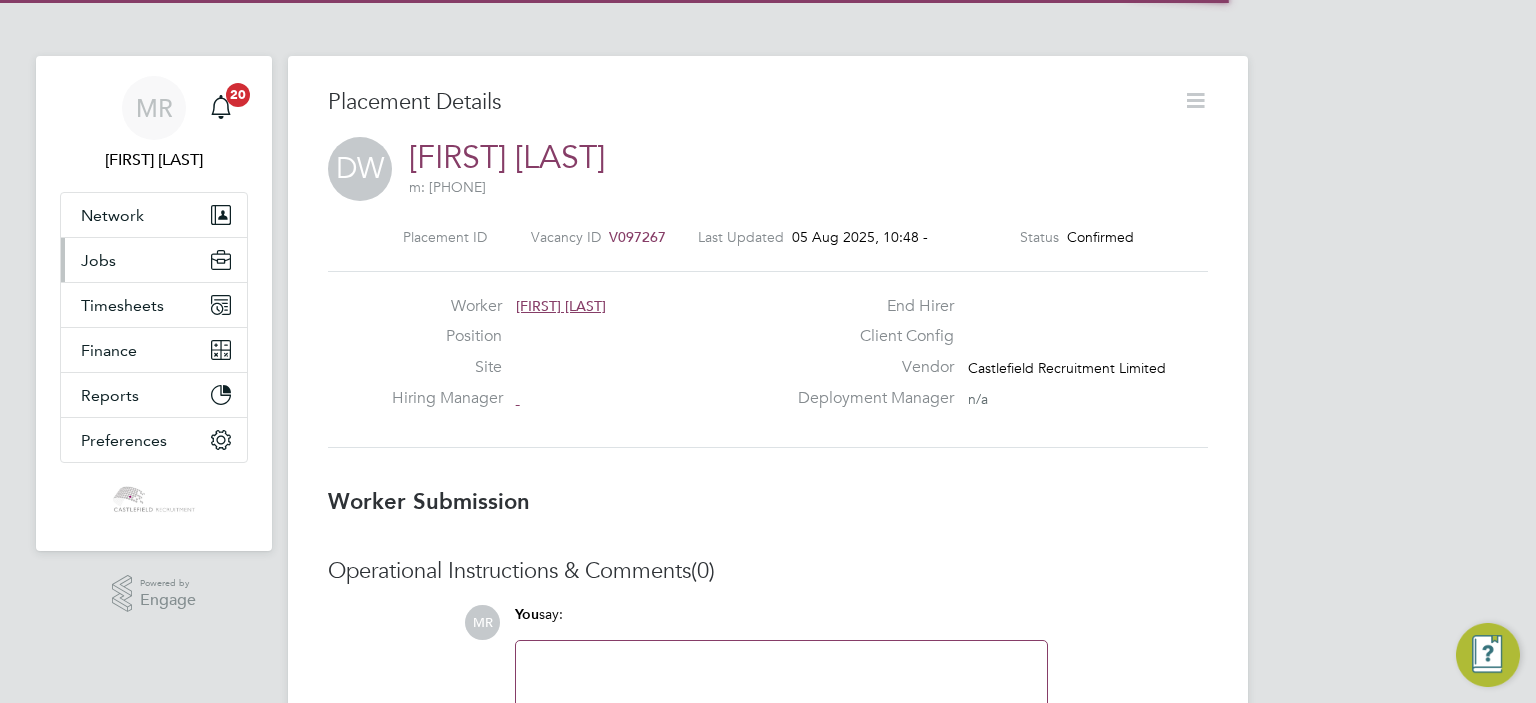click 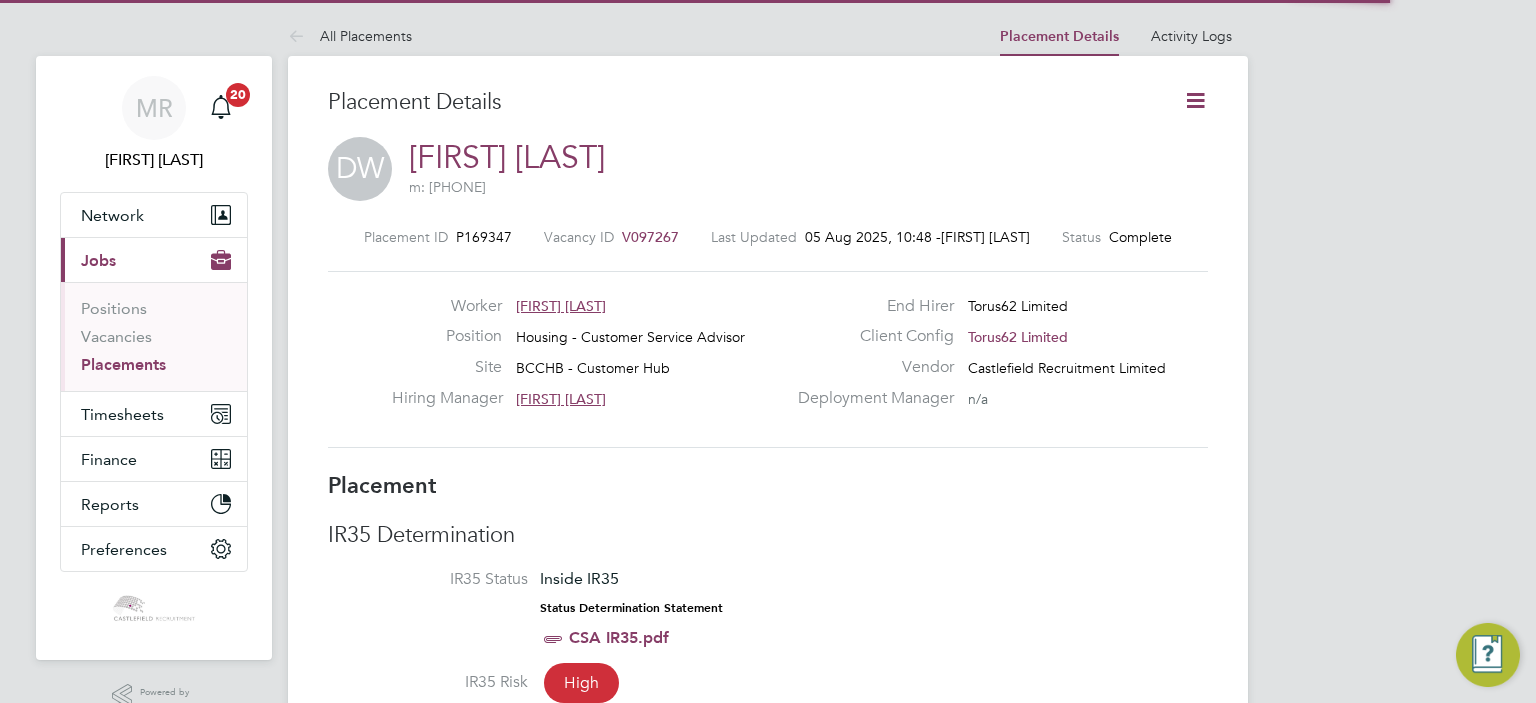 scroll, scrollTop: 9, scrollLeft: 9, axis: both 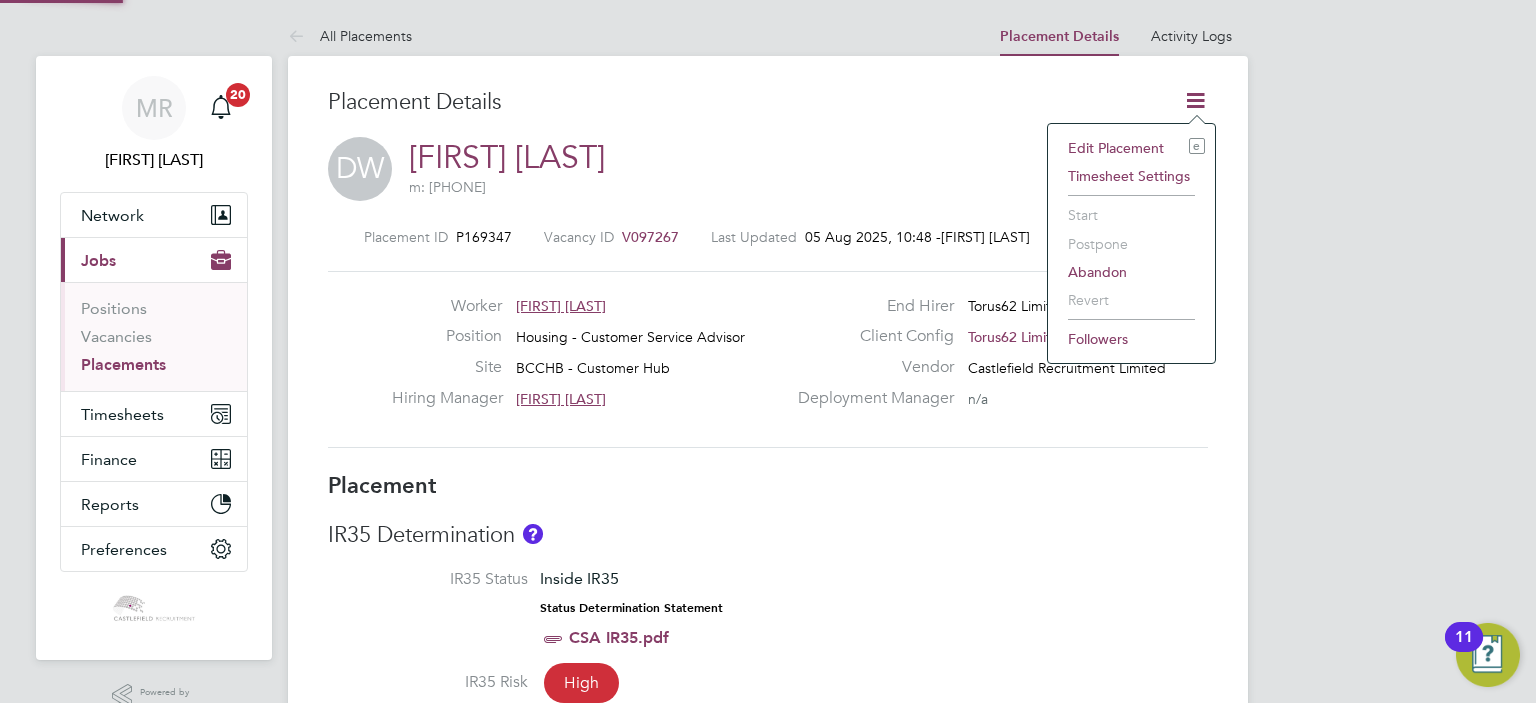 click 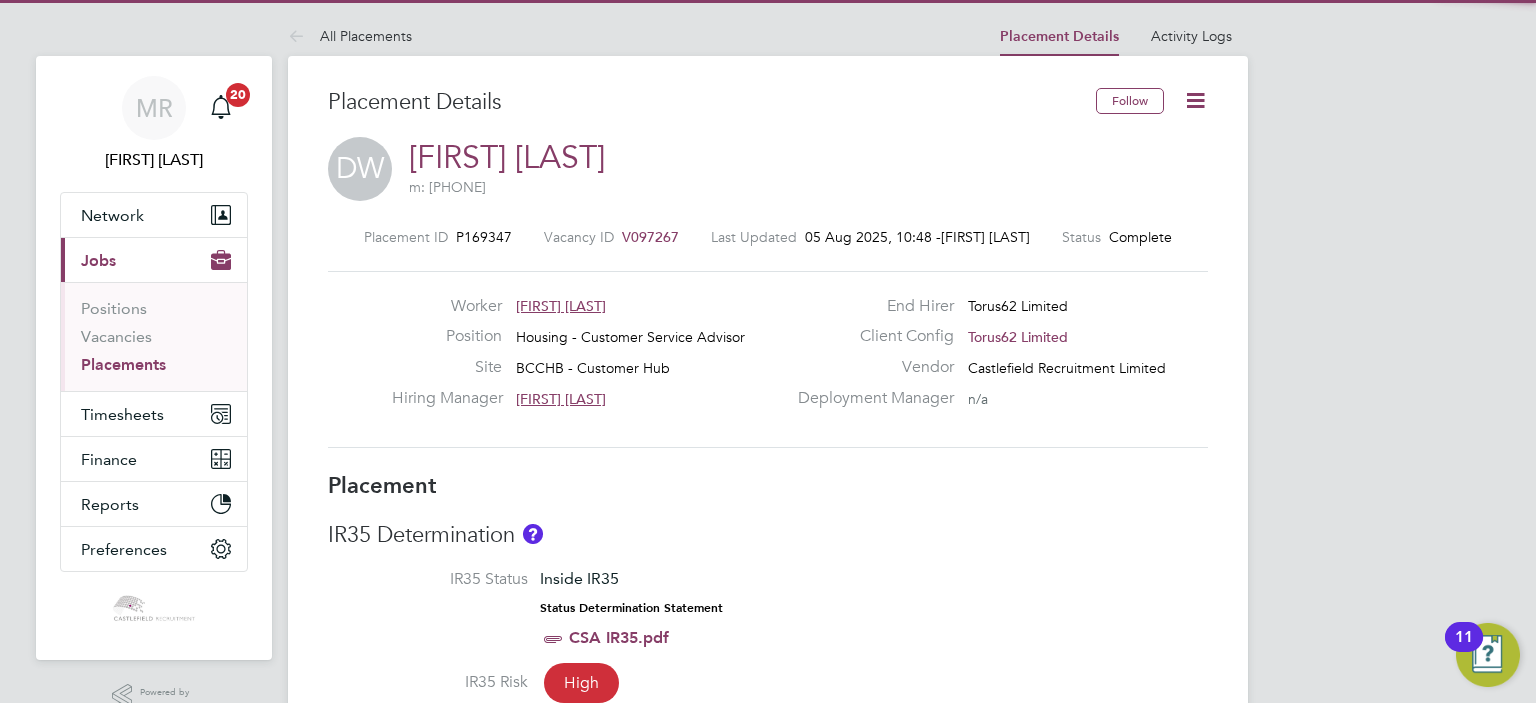drag, startPoint x: 1192, startPoint y: 102, endPoint x: 1134, endPoint y: 135, distance: 66.730804 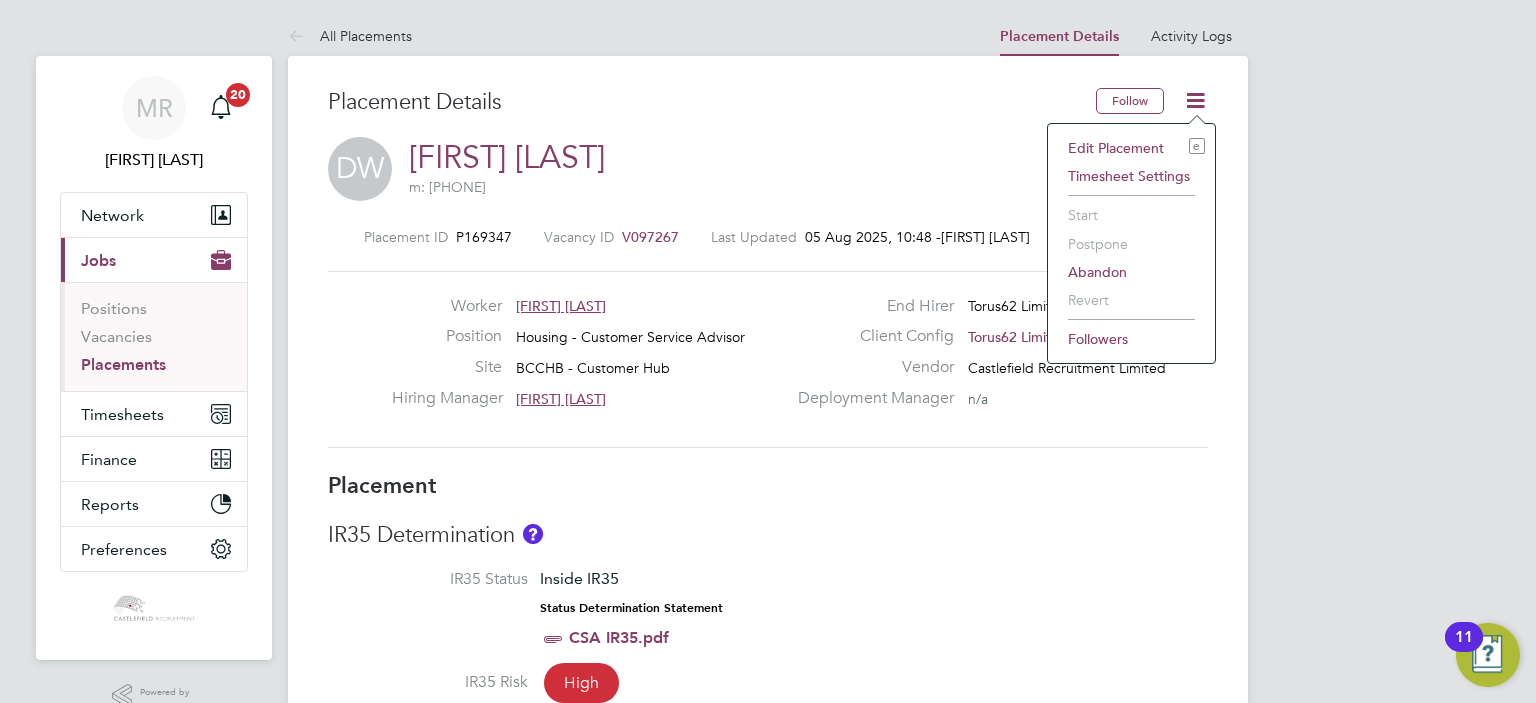 click on "Edit Placement e" 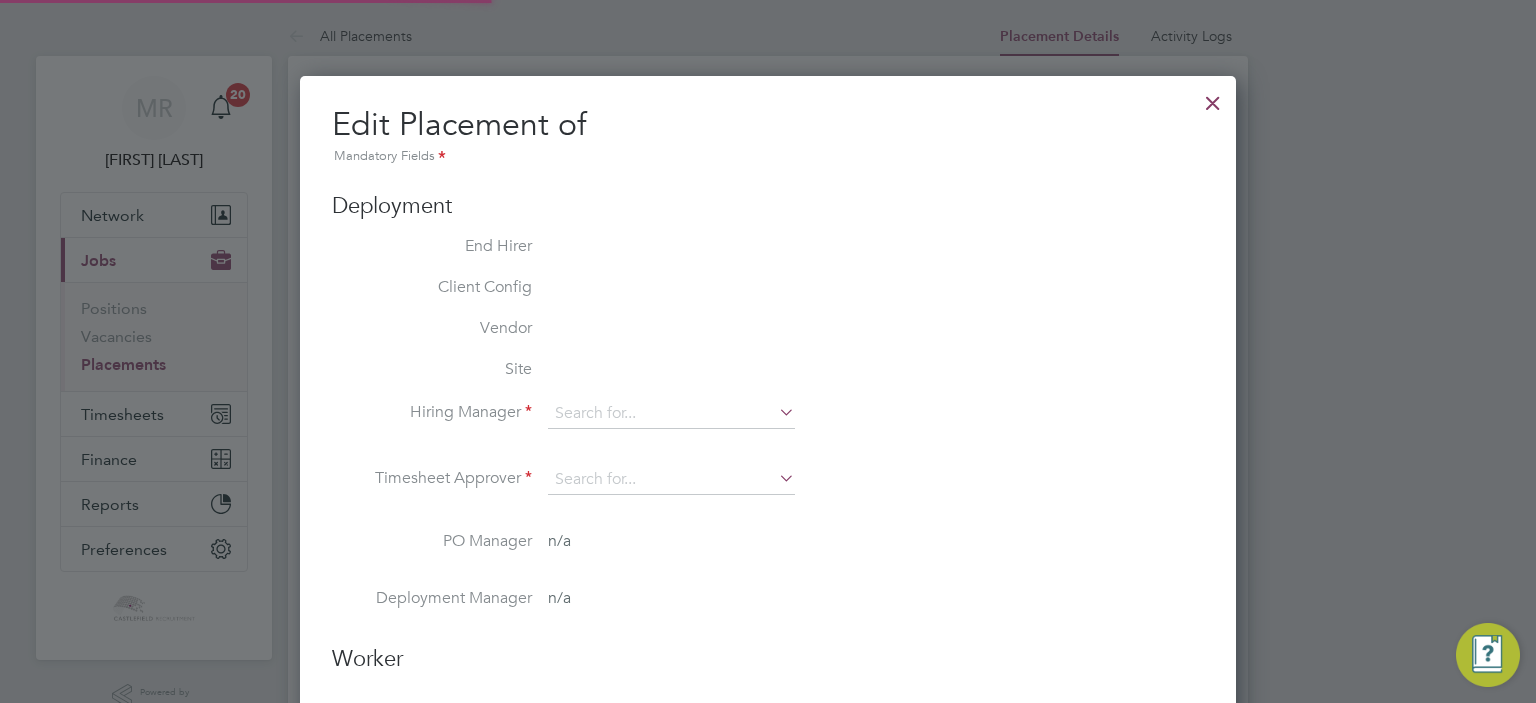 type on "[FIRST] [LAST]" 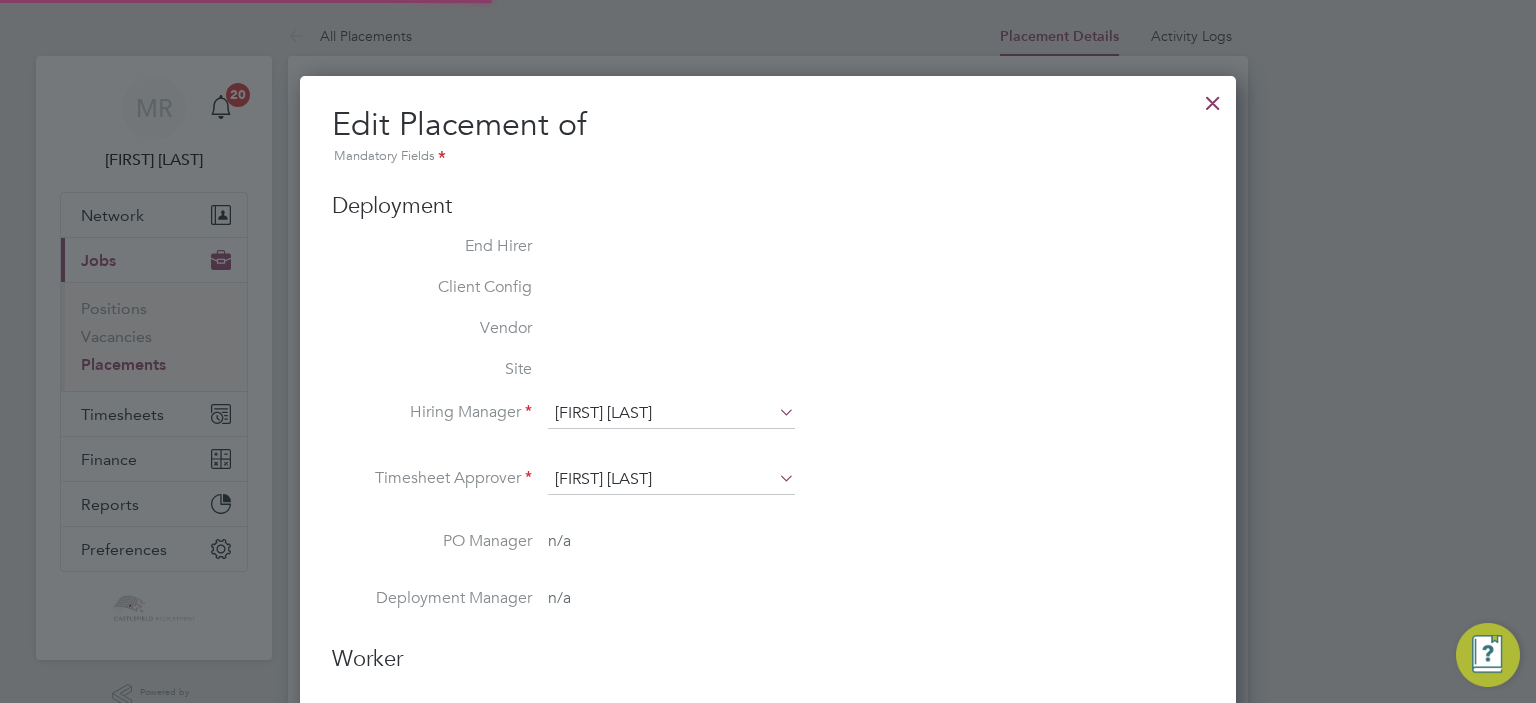 type on "18:00" 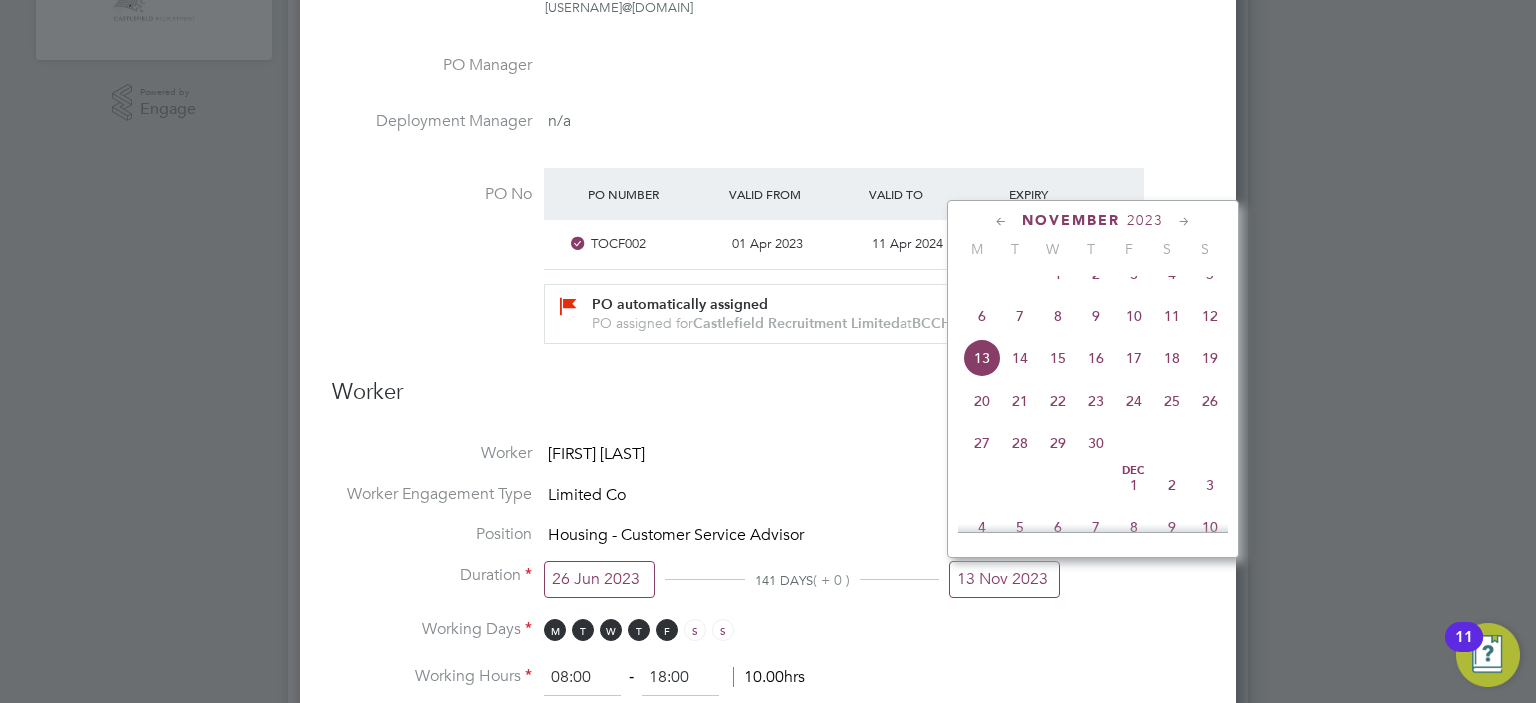 click on "13 Nov 2023" at bounding box center [1004, 579] 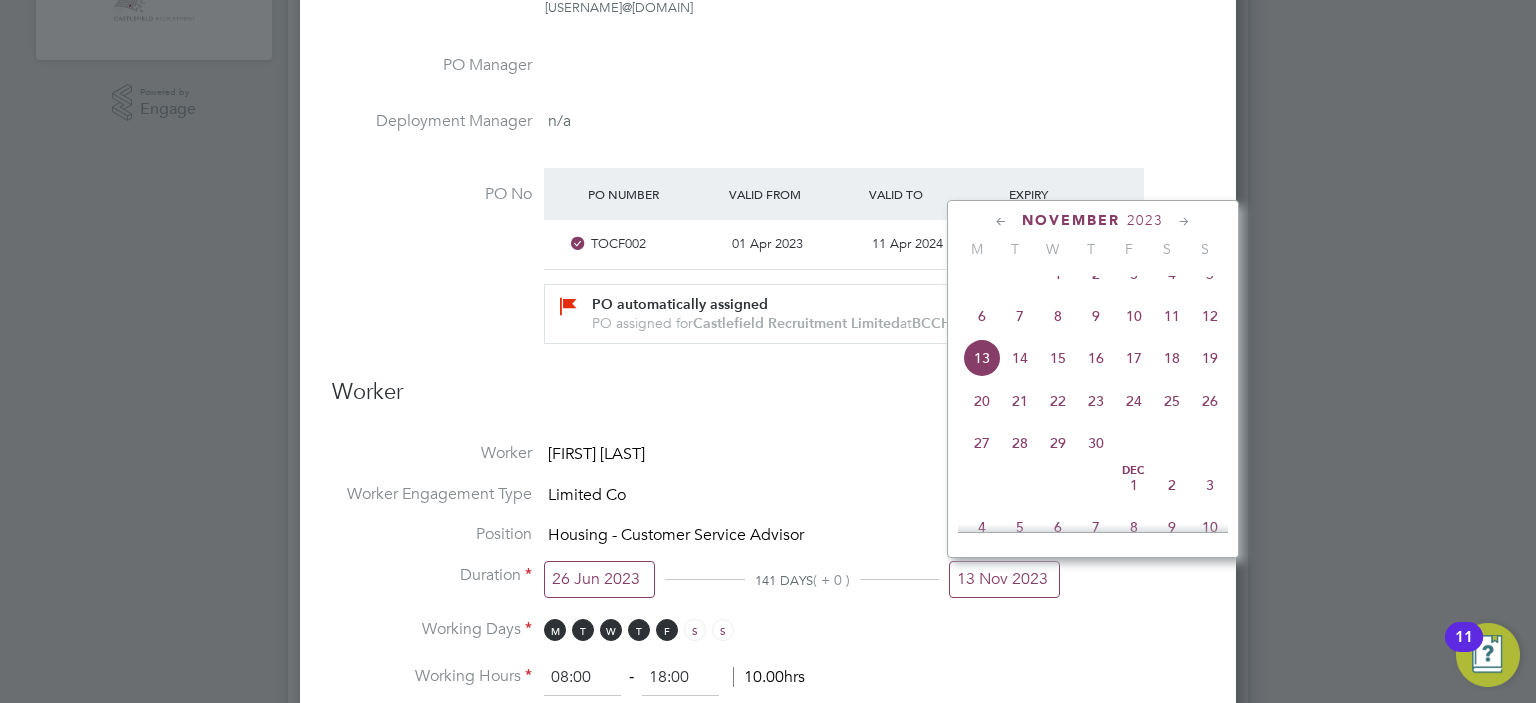 click on "3" 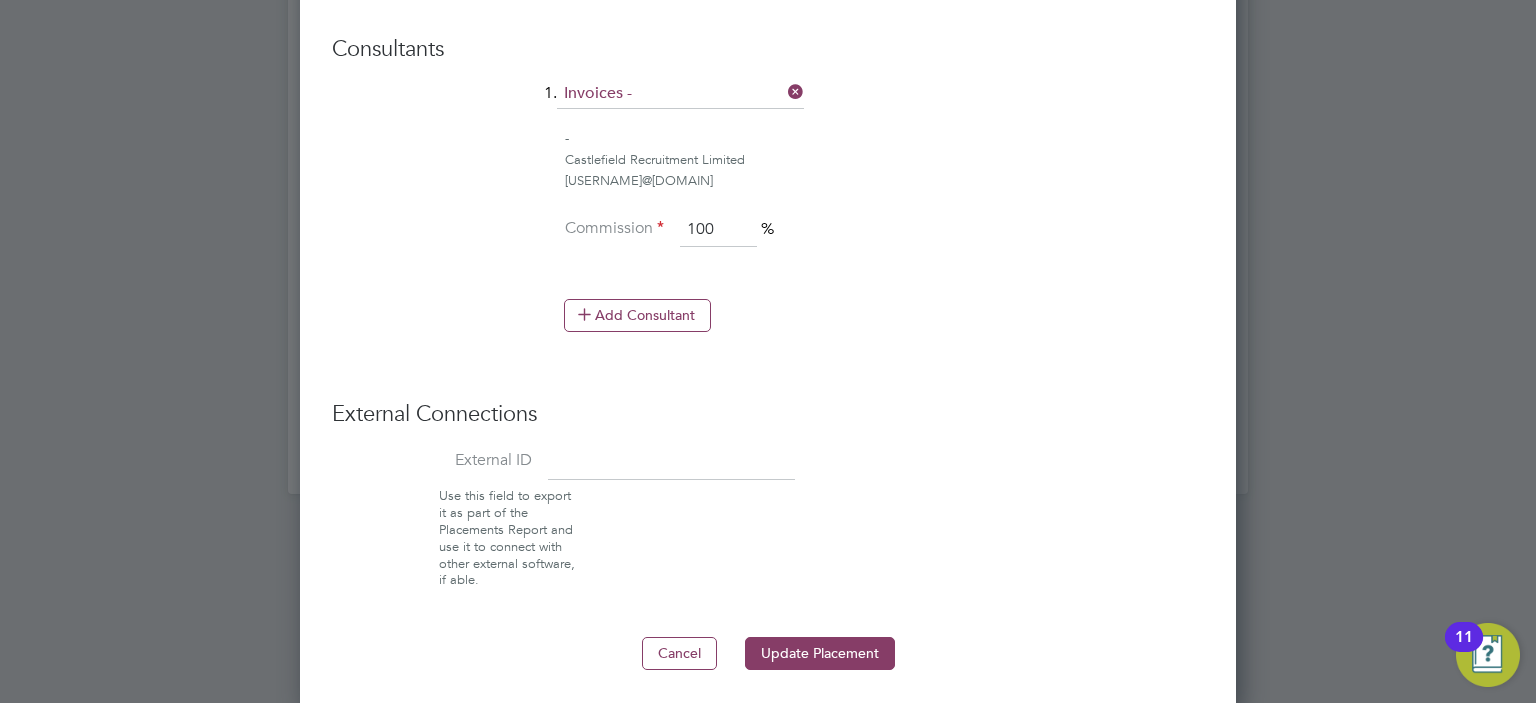 click on "Deployment End Hirer   Torus62 Limited Client Config   Torus62 Limited Vendor   Castlefield Recruitment Limited Site   BCCHB - Customer Hub Hiring Manager   [FIRST] [LAST] Manager at  Torus62 Limited [USERNAME]@[DOMAIN] Timesheet Approver   [FIRST] [LAST] Manager at  Torus62 Limited [USERNAME]@[DOMAIN] PO Manager   Deployment Manager   n/a PO No PO Number Valid From Valid To Expiry TOCF002 [DAY] [MONTH] [YEAR] [DAY] [MONTH] [YEAR] Today PO automatically assigned PO assigned for  Castlefield Recruitment Limited  at  BCCHB - Customer Hub Worker Worker   [FIRST] [LAST] Worker Engagement Type   Limited Co  Position   Housing - Customer Service Advisor Duration [DAY] [MONTH] [YEAR] [NUMBER] DAYS  ( - [NUMBER] ) [DAY] [MONTH] [YEAR] Working Days M T W T F S S   Working Hours [TIME]   ‐   [TIME]   [NUMBER].[NUMBER]hrs   Rates Rate Name Engagement/ Rate Type Pay Rate (£) Holiday Pay Employer Cost Agency Markup Charge (£) CSA PAYE - Hourly [NUMBER].[NUMBER] [NUMBER]   [NUMBER]   [NUMBER].[NUMBER] [NUMBER].[NUMBER]     Add Rate   Consultants  1.  Invoices - - Castlefield Recruitment Limited" at bounding box center [768, -345] 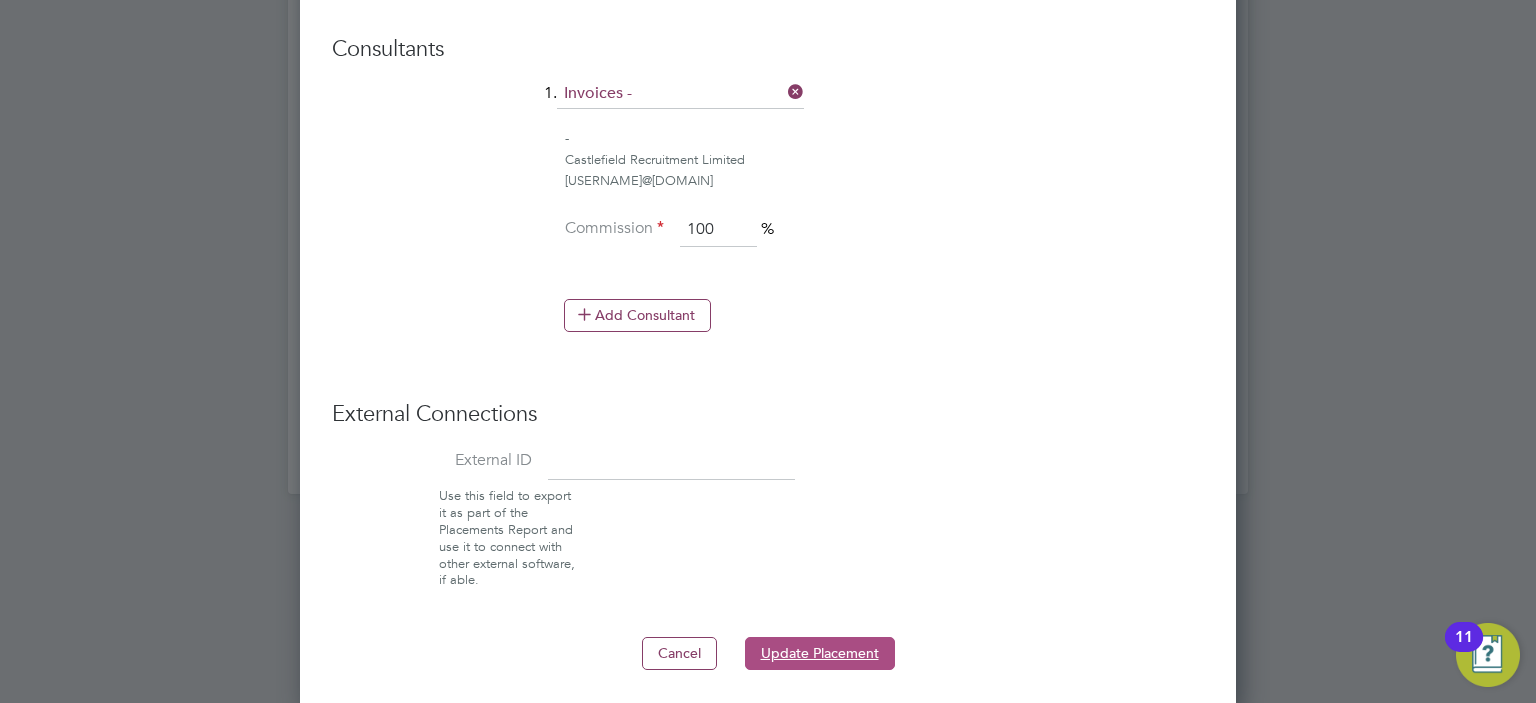 click on "Update Placement" at bounding box center [820, 653] 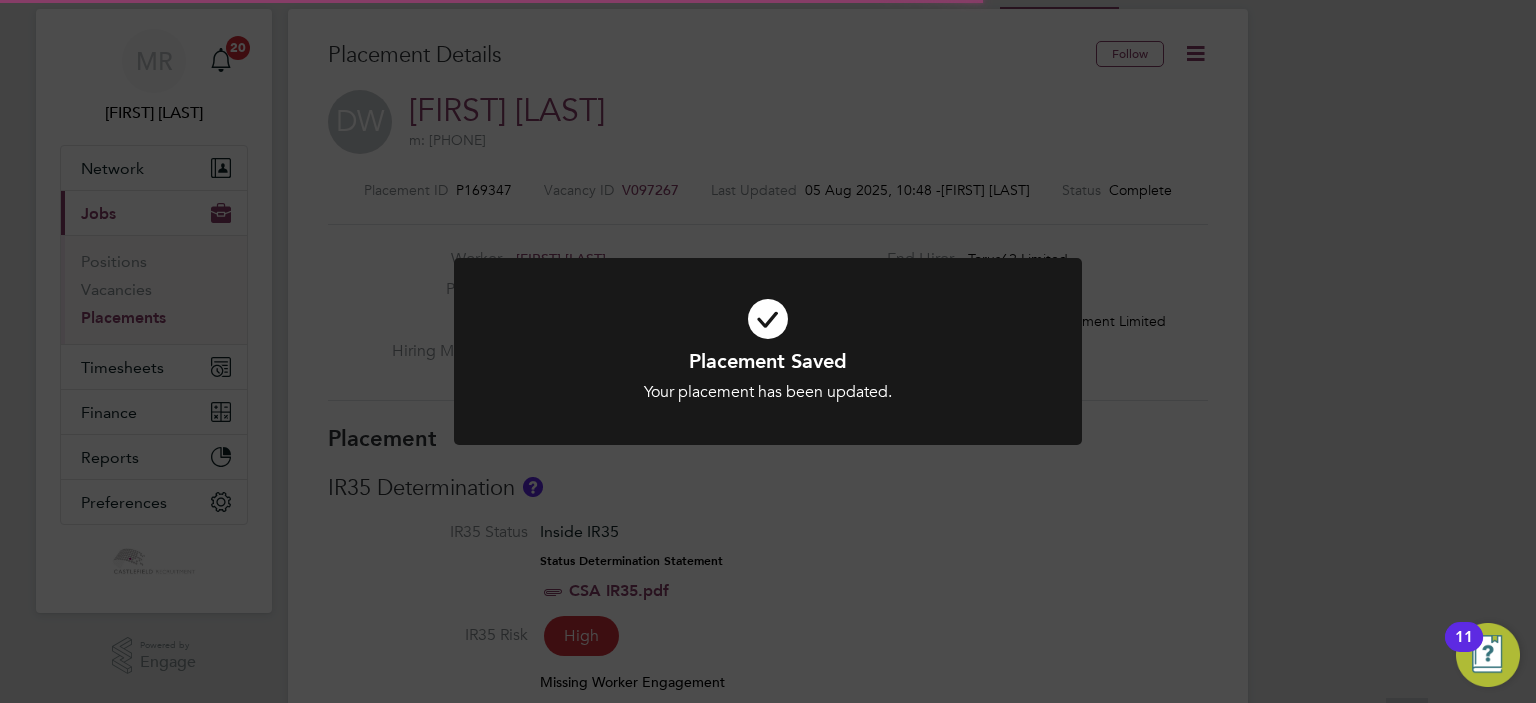 drag, startPoint x: 844, startPoint y: 369, endPoint x: 899, endPoint y: 94, distance: 280.44608 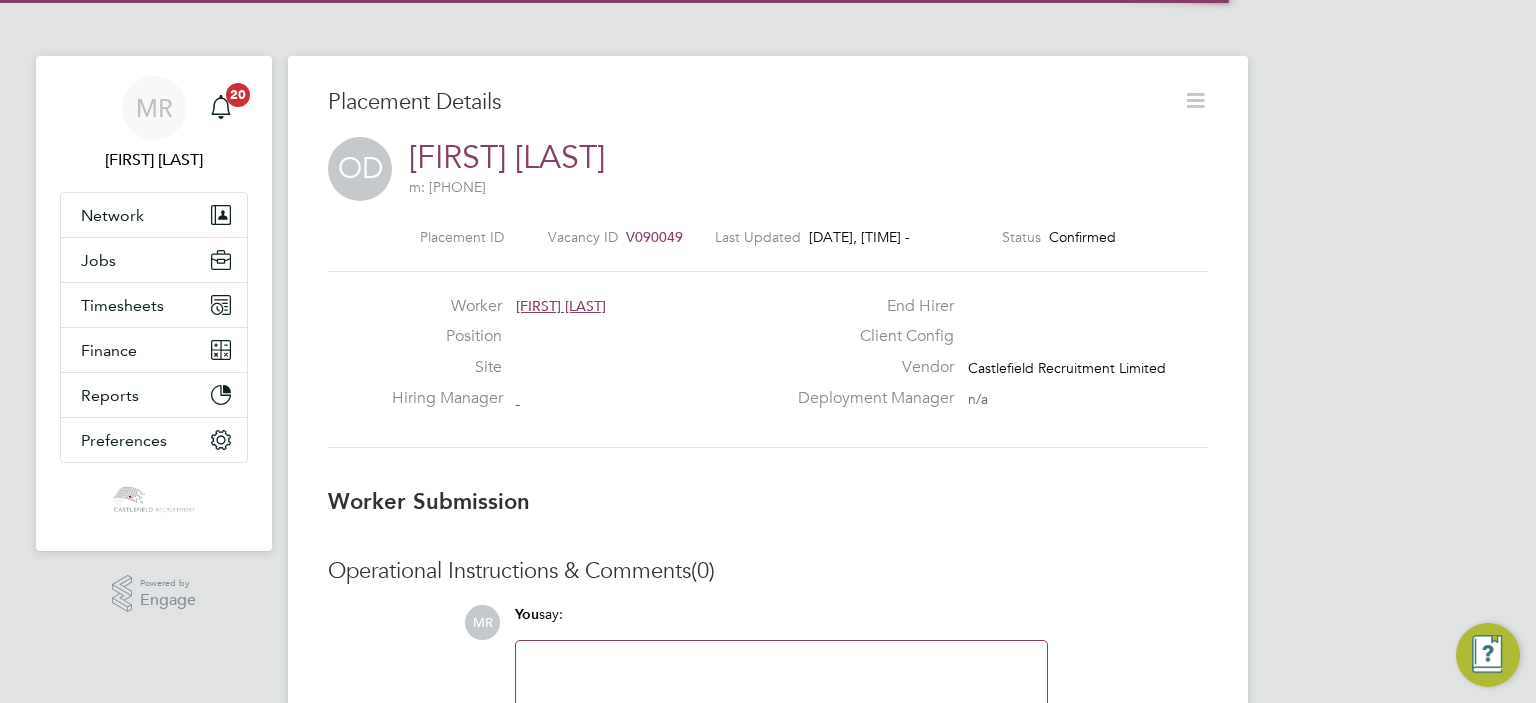 click 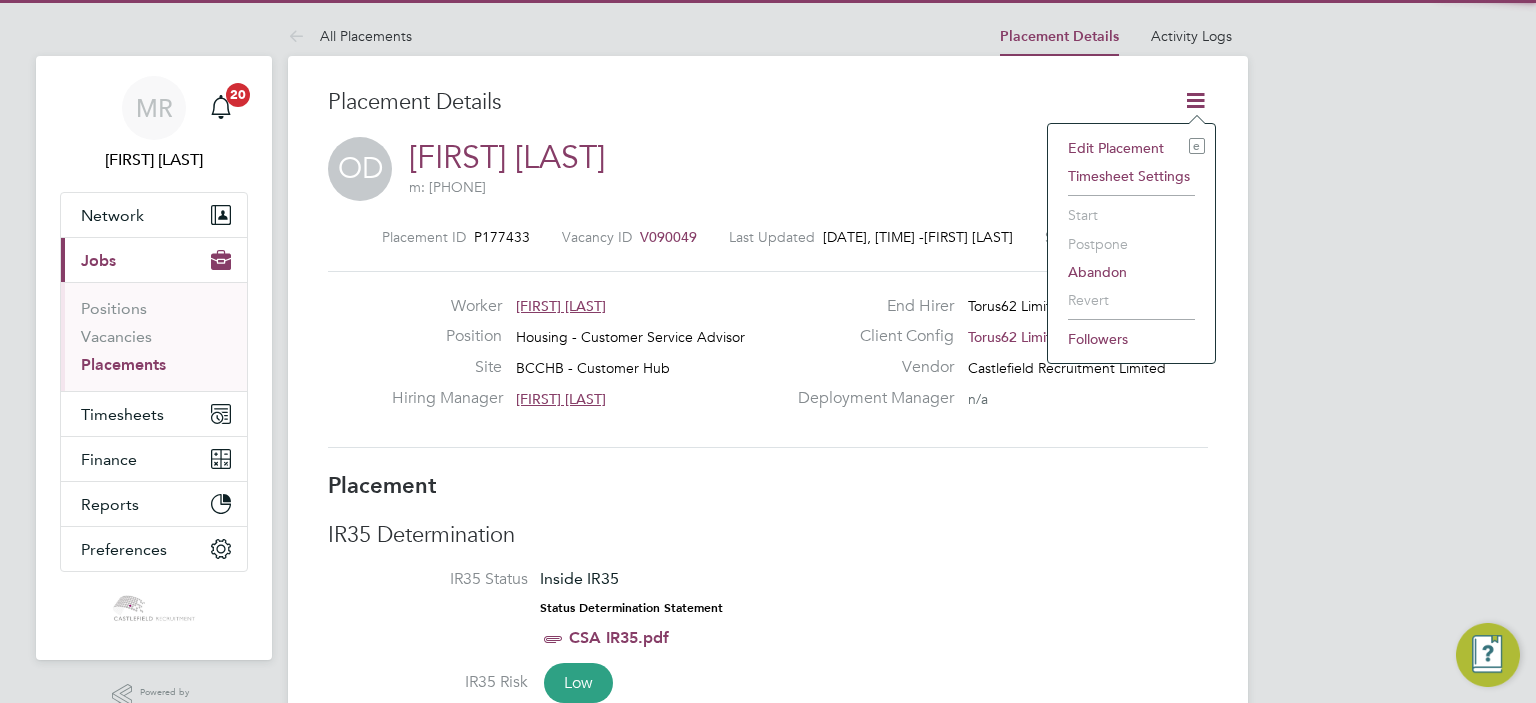 click 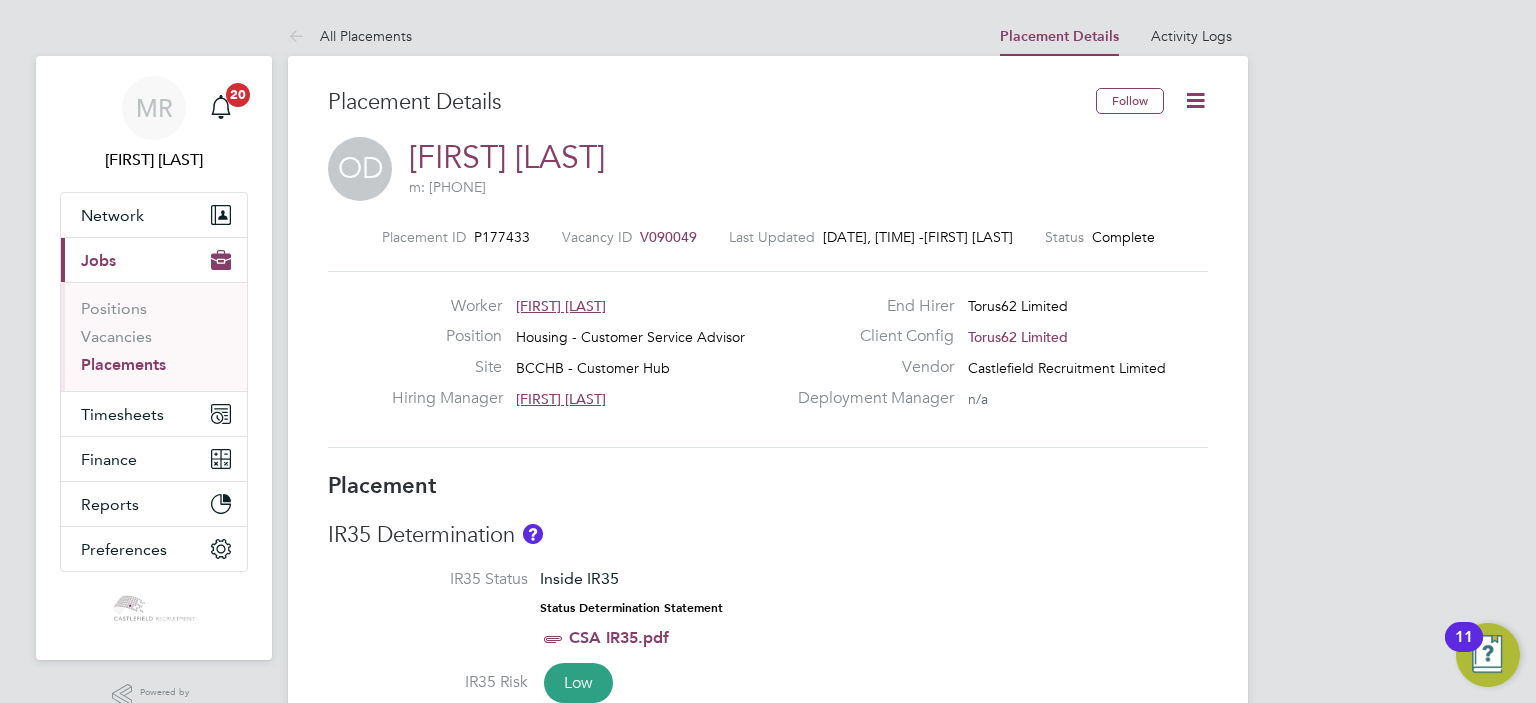 click 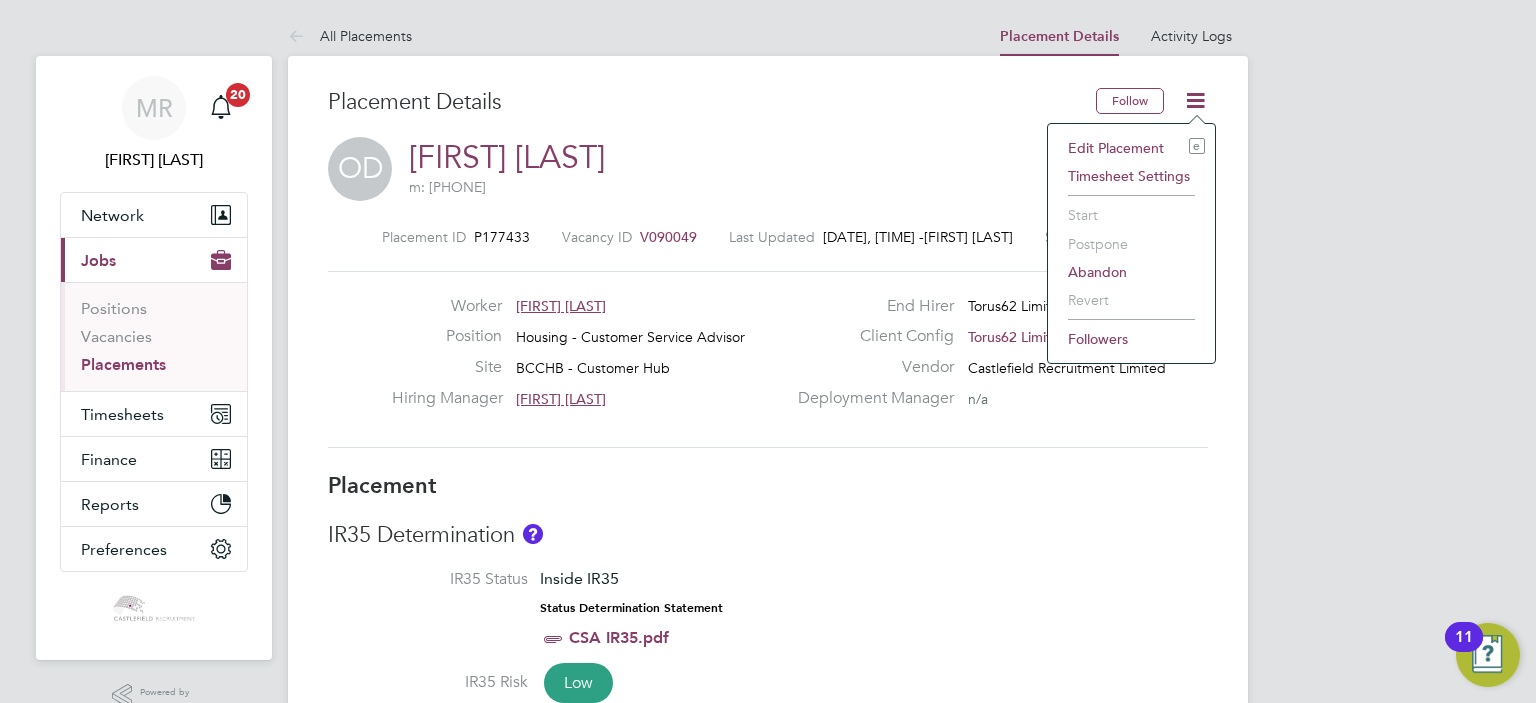 click on "Edit Placement e Timesheet Settings Start Postpone Abandon Revert Followers" 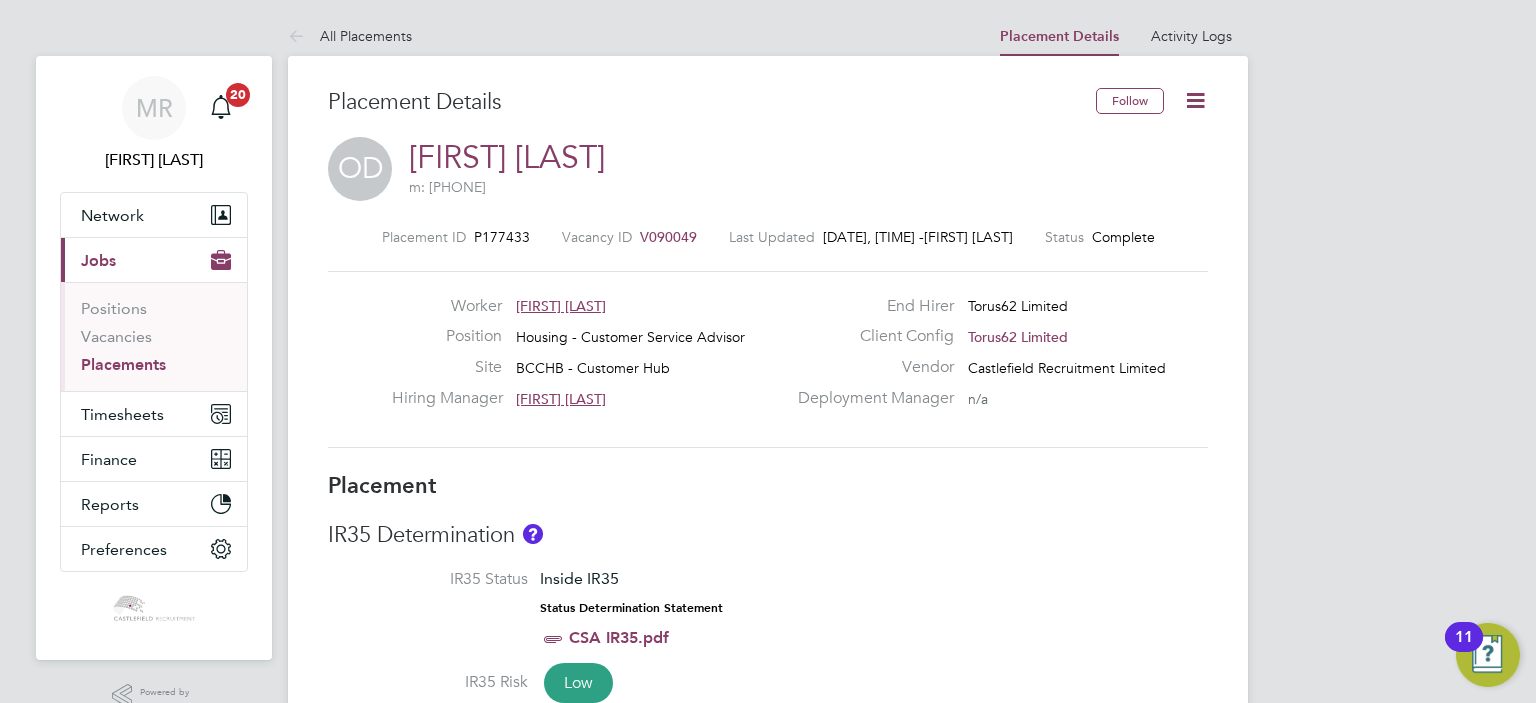 click 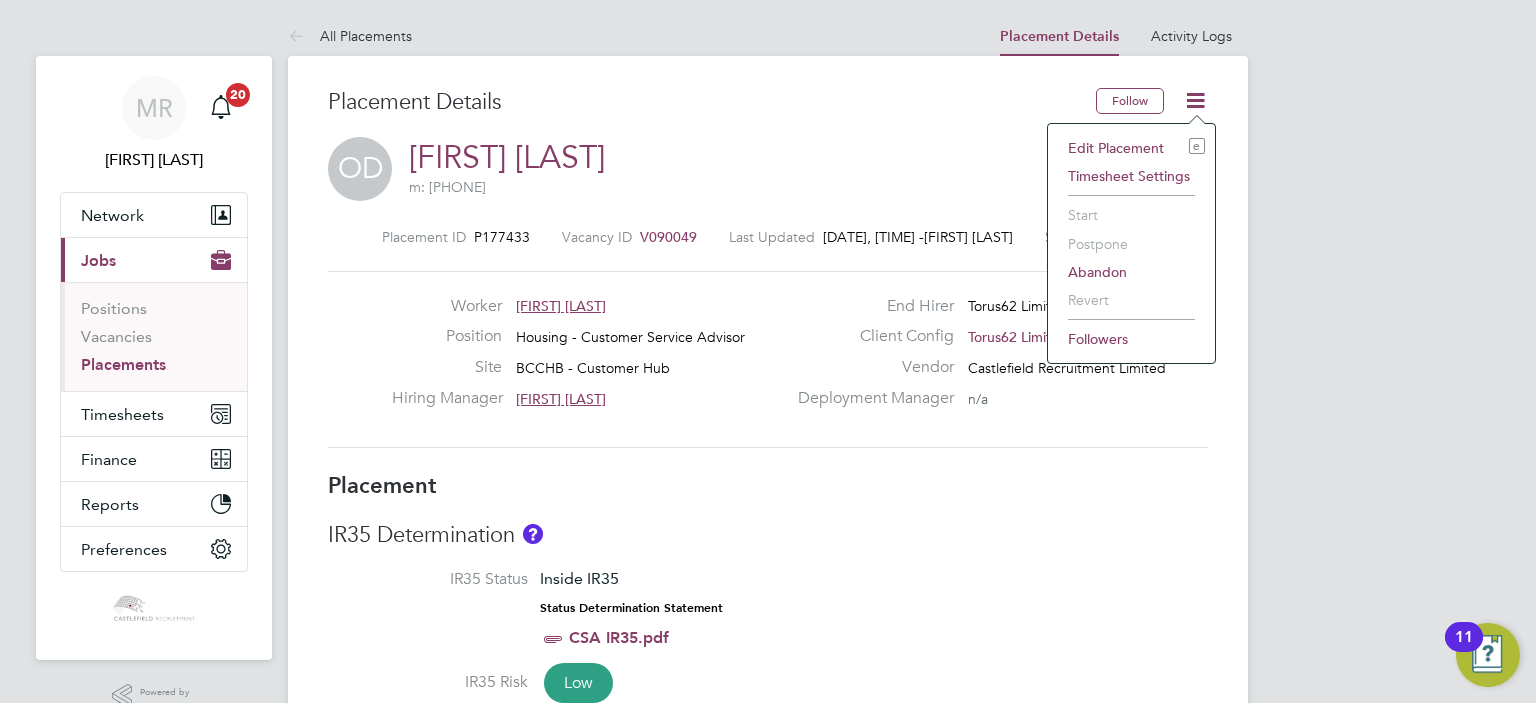 drag, startPoint x: 1128, startPoint y: 143, endPoint x: 1094, endPoint y: 147, distance: 34.234486 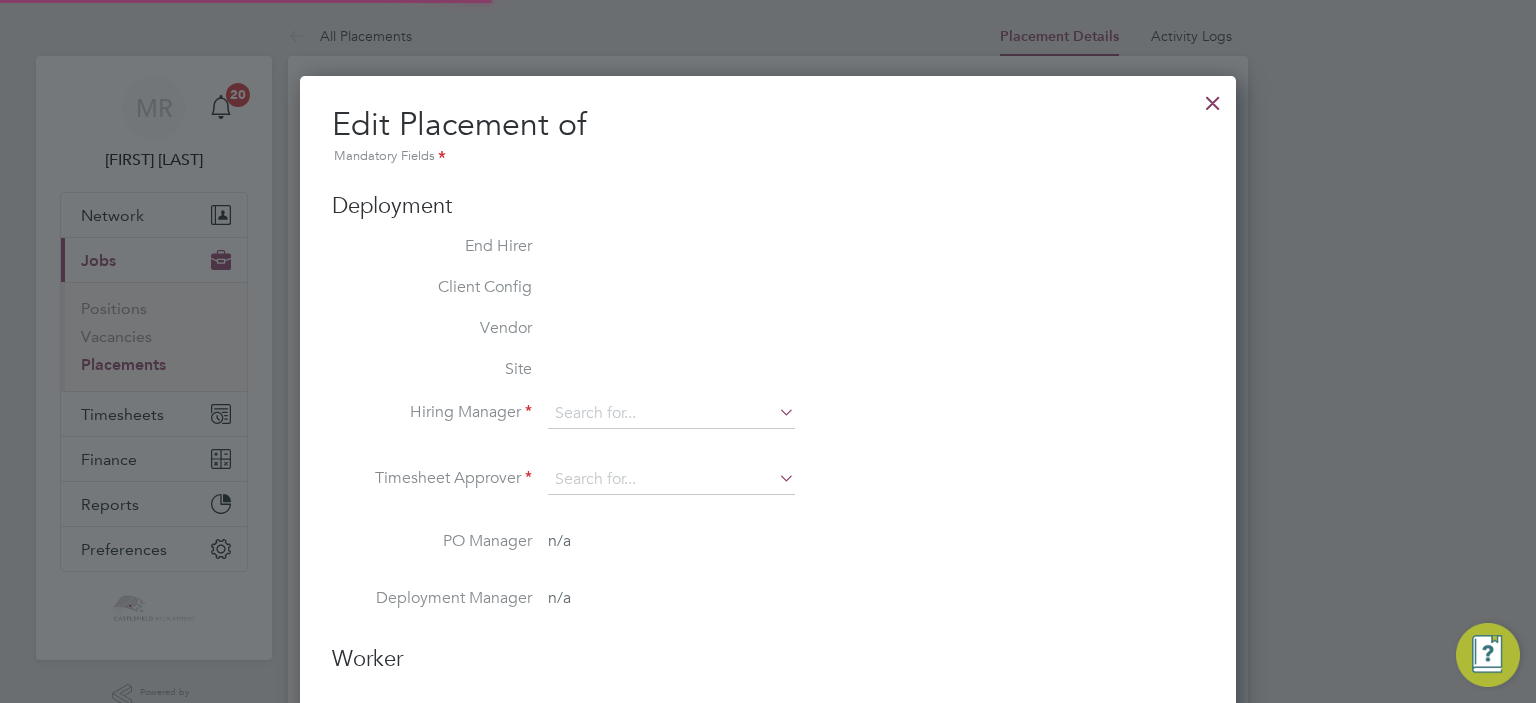 type on "[NAME] [LAST]" 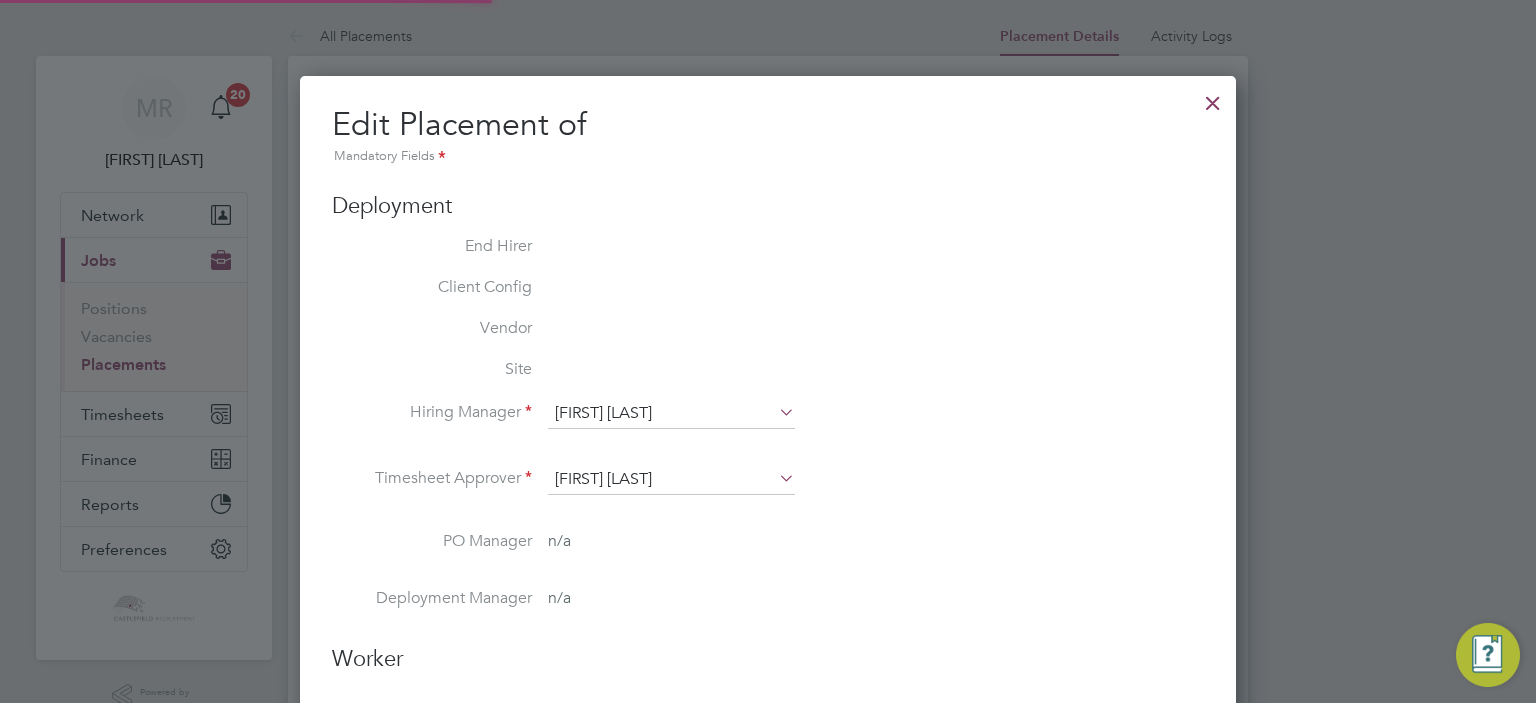 type on "13 Oct 2023" 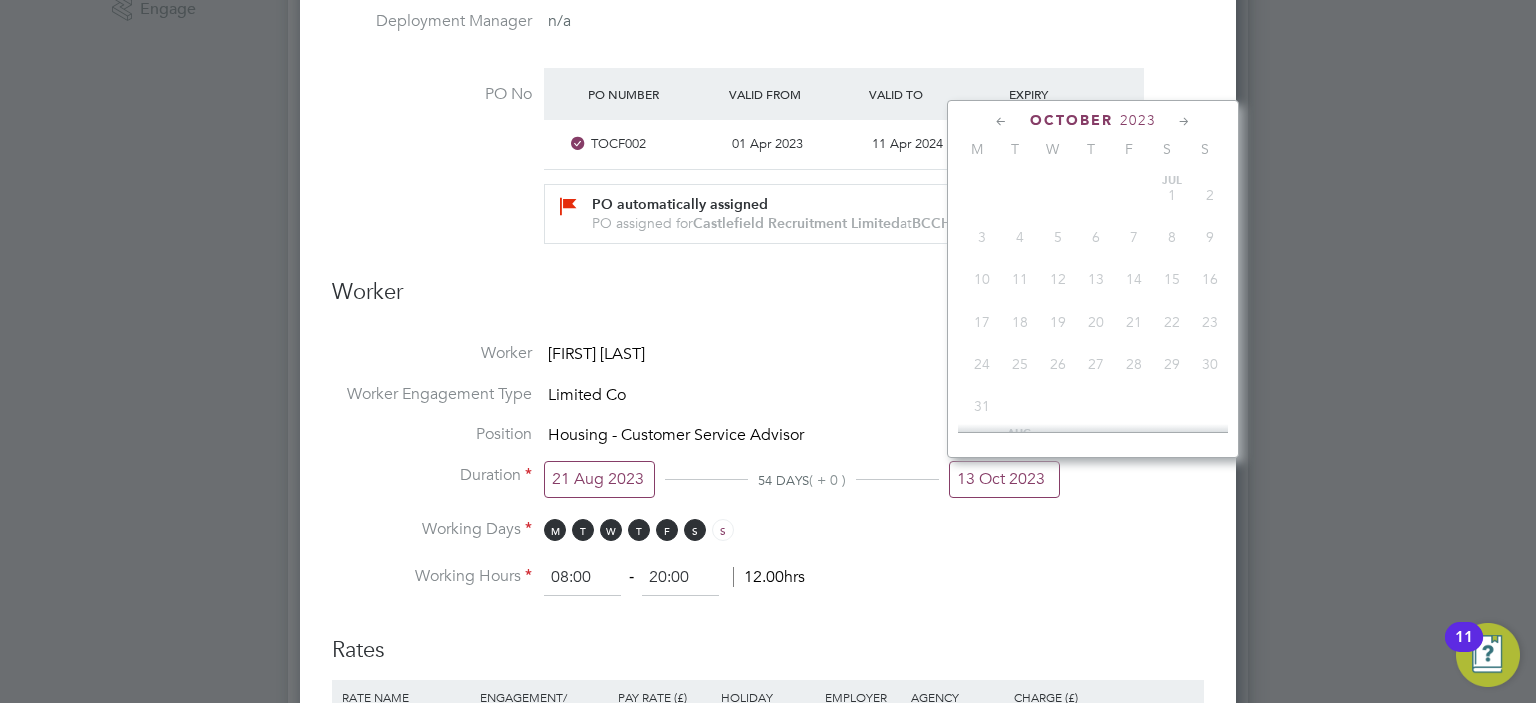 click on "13 Oct 2023" at bounding box center (1004, 479) 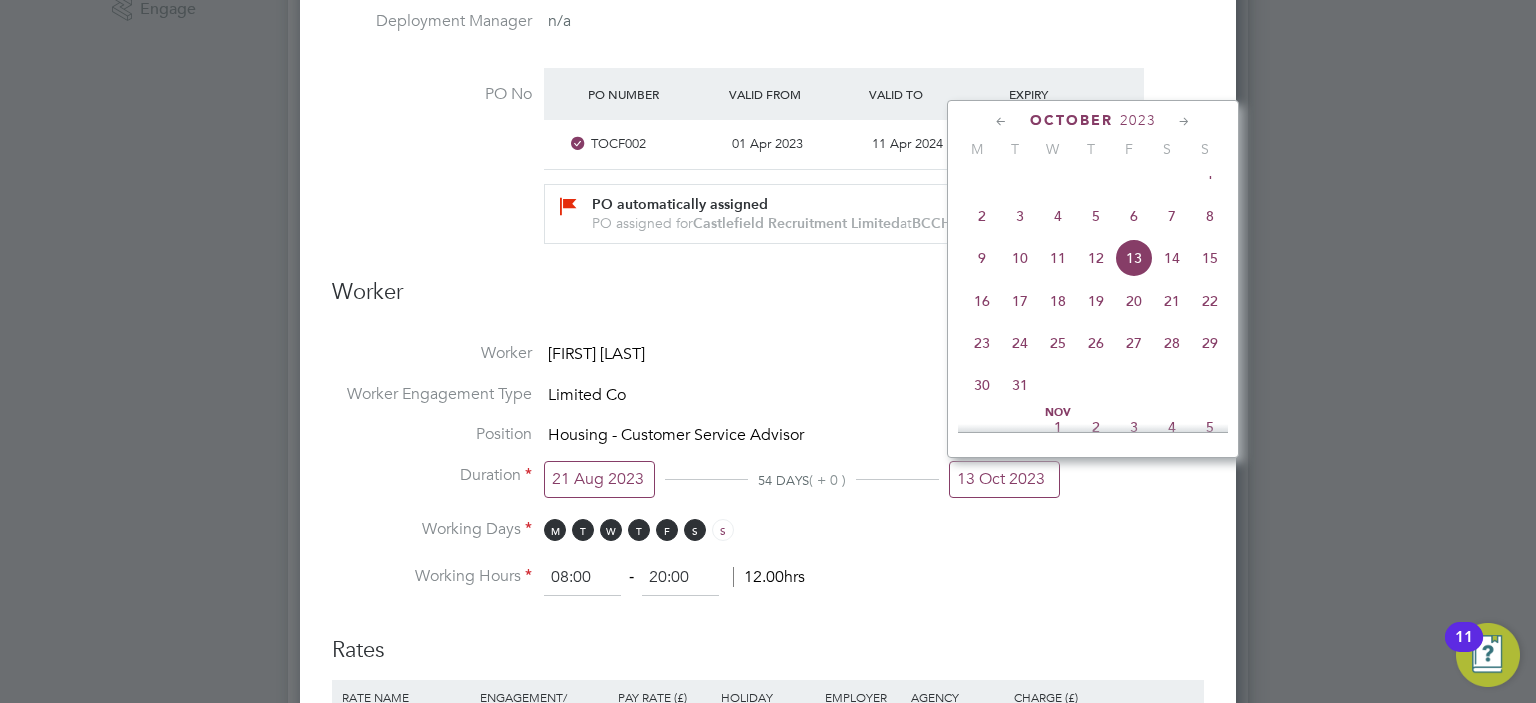 click on "7" 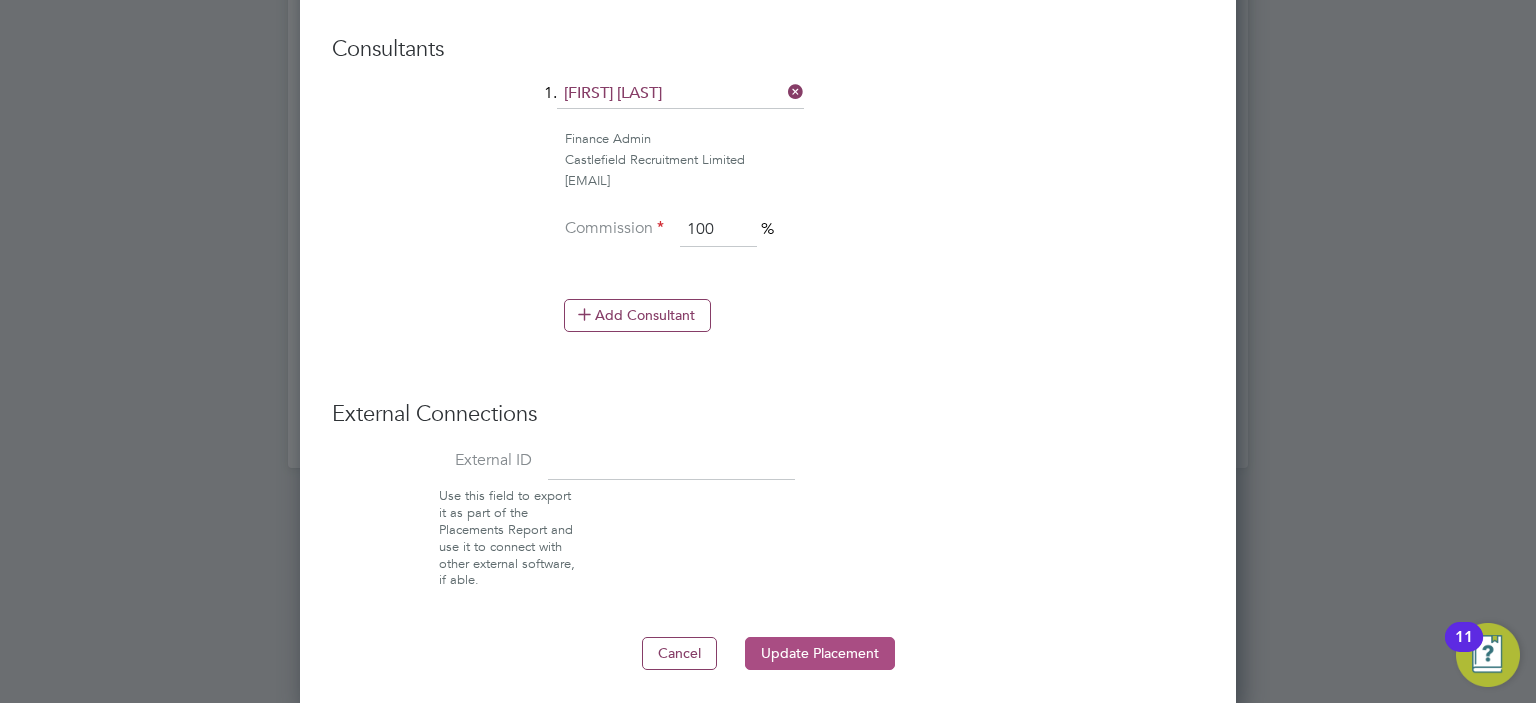 click on "Update Placement" at bounding box center (820, 653) 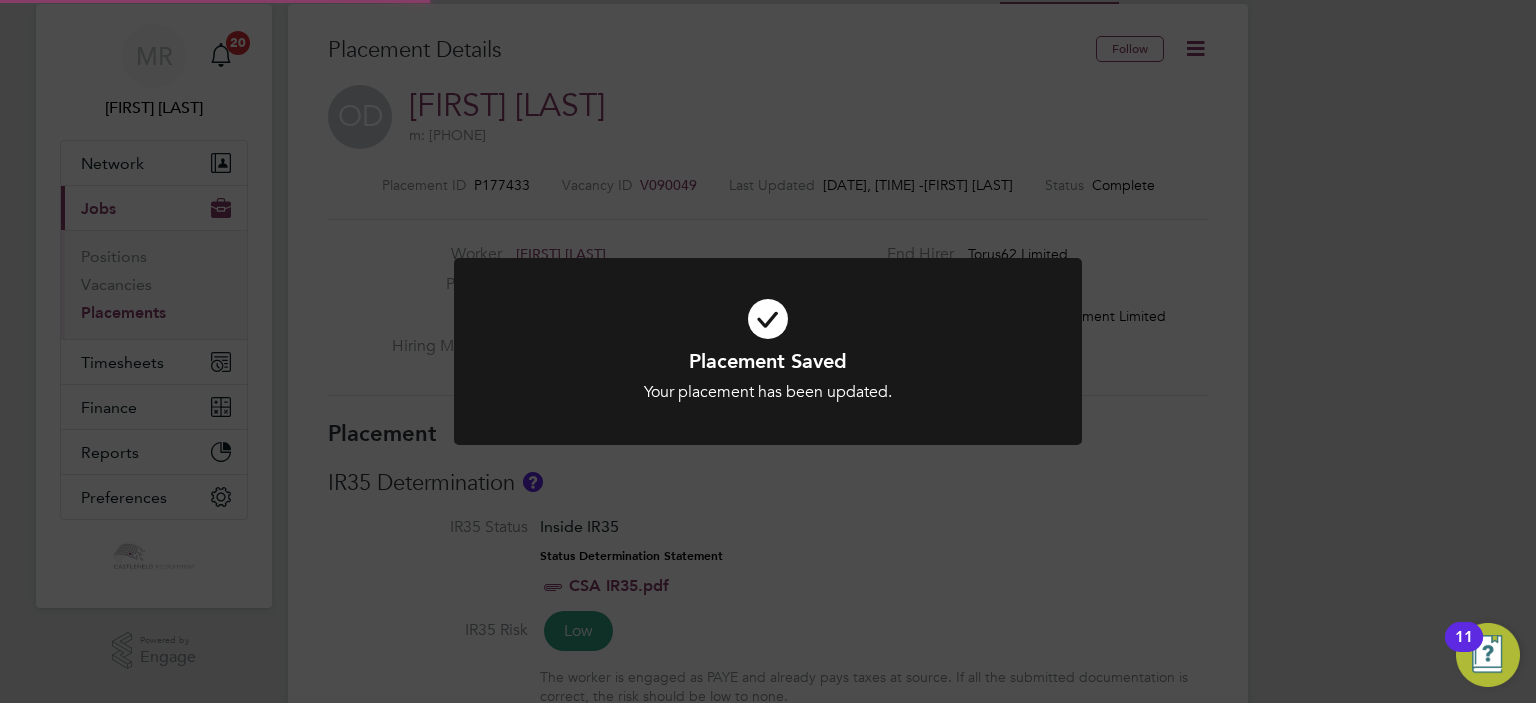 click on "Placement Saved" at bounding box center (768, 361) 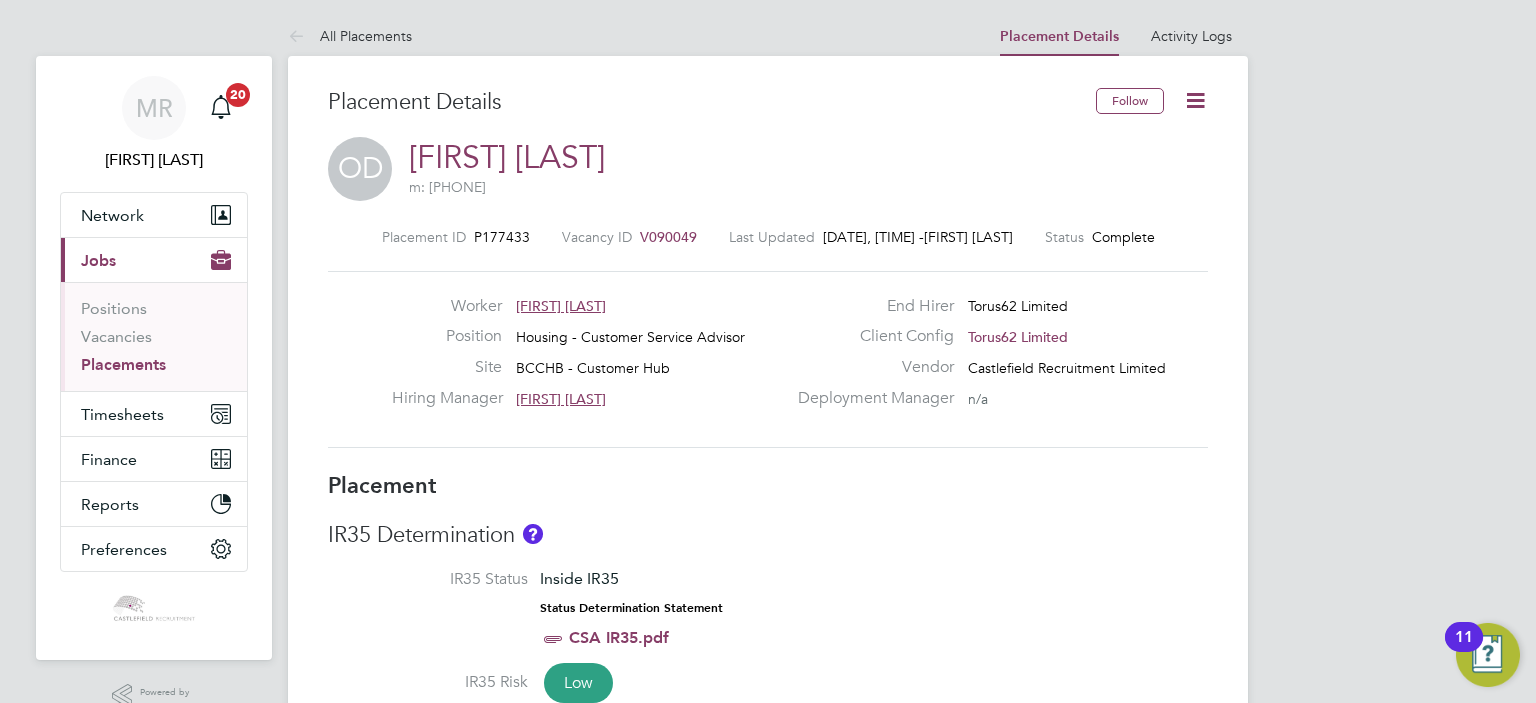 drag, startPoint x: 1225, startPoint y: 87, endPoint x: 1188, endPoint y: 96, distance: 38.078865 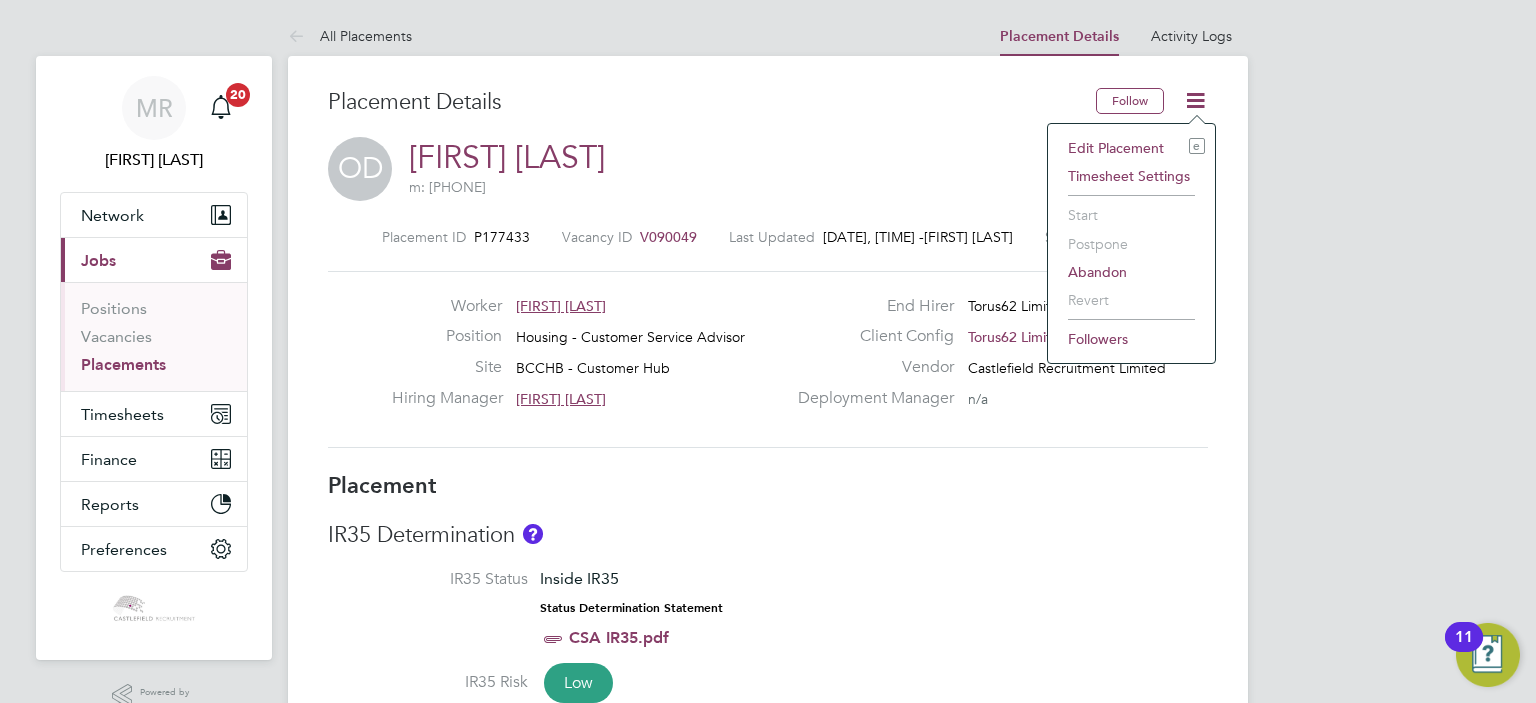 click on "Edit Placement e" 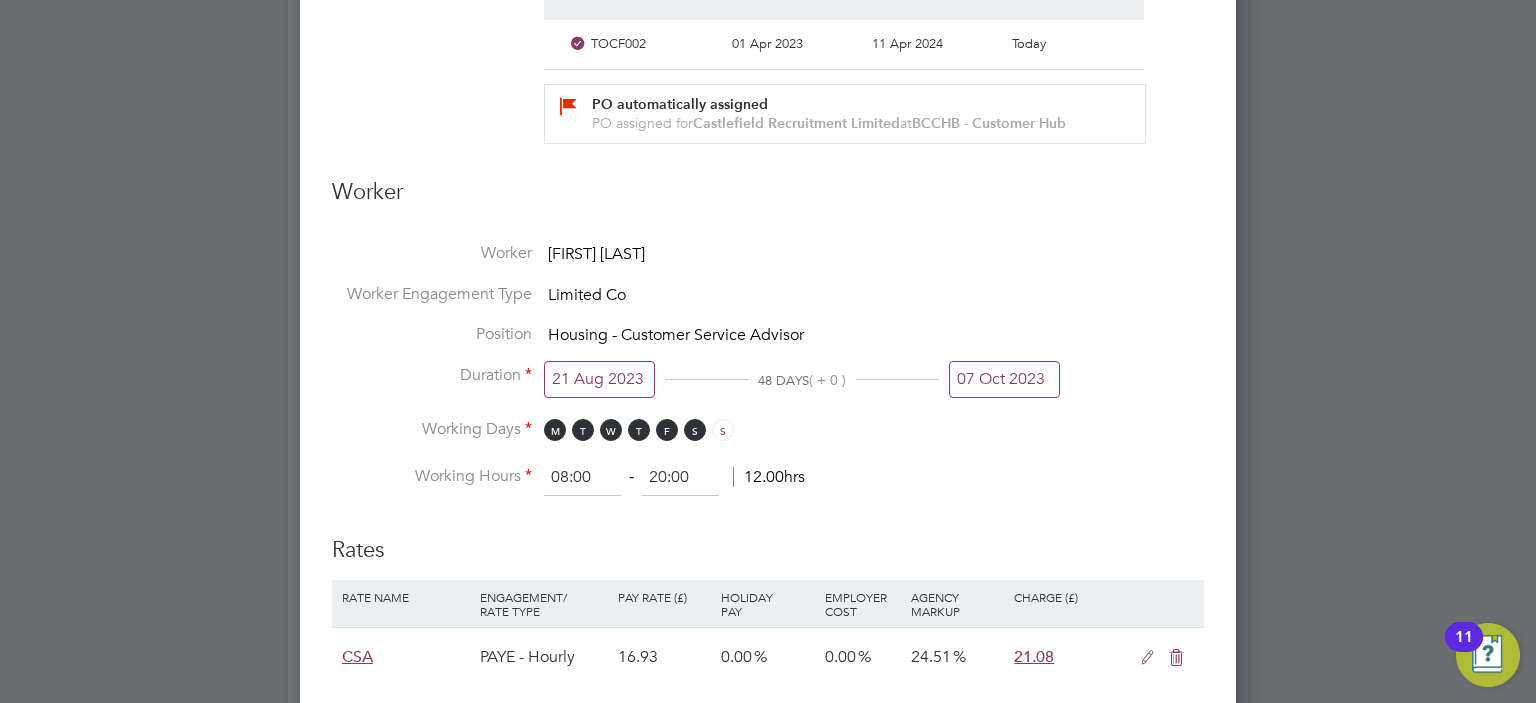 click on "07 Oct 2023" at bounding box center [1004, 379] 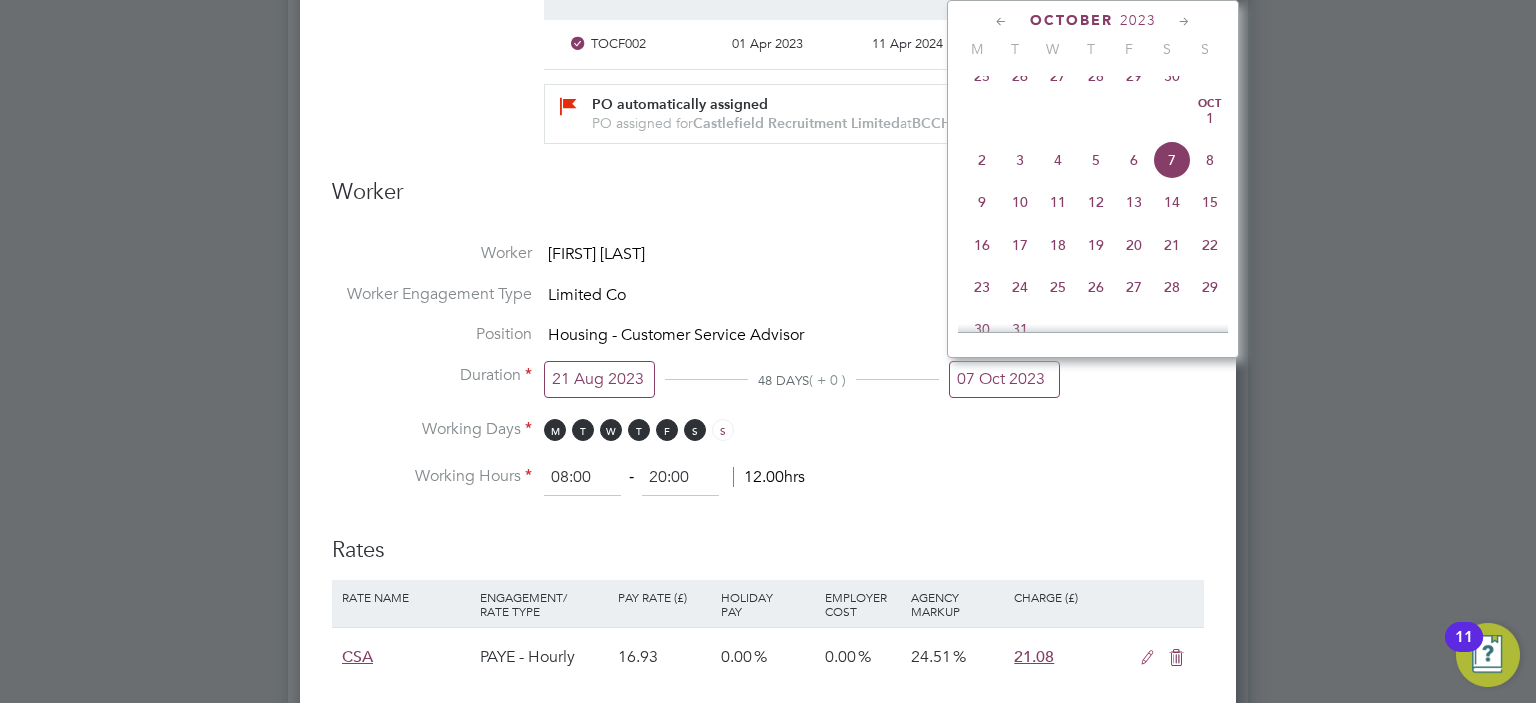 click on "6" 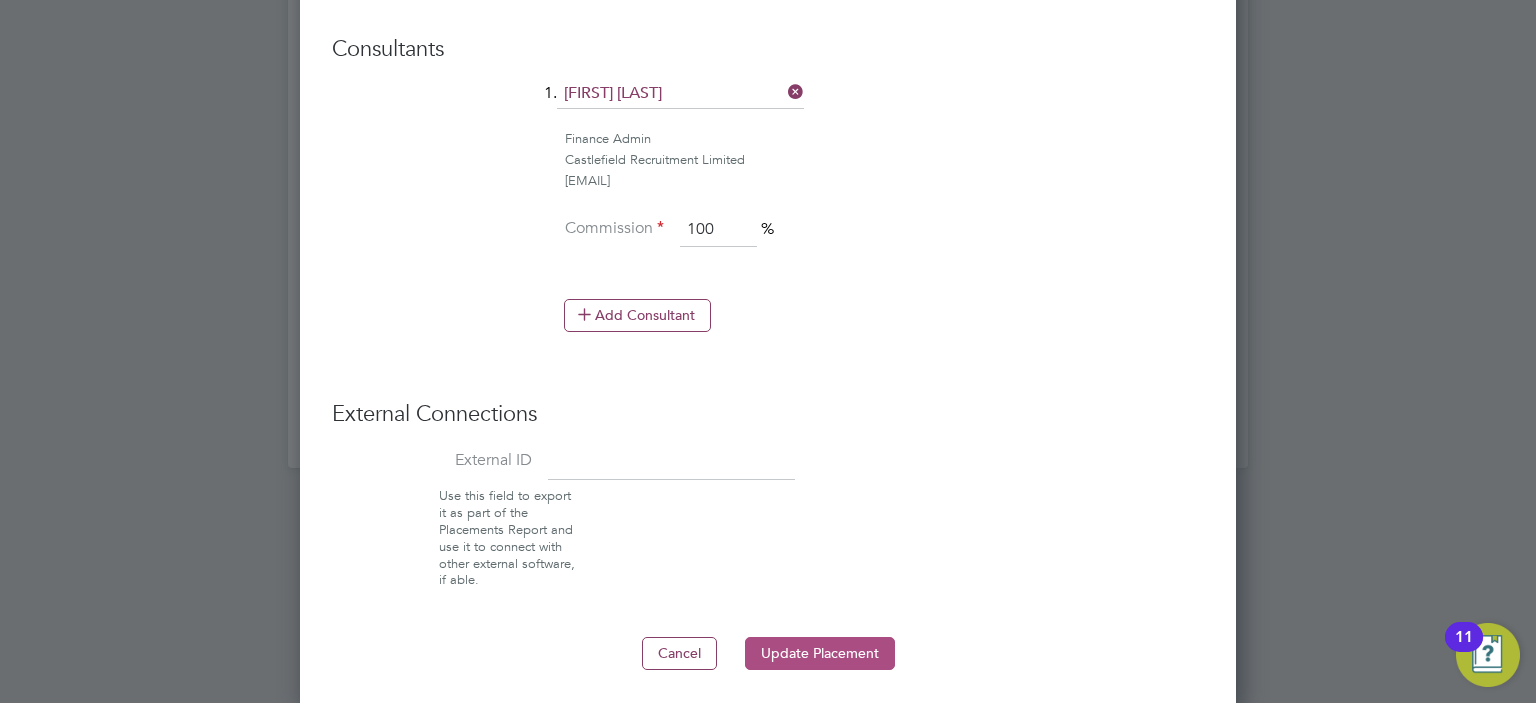 click on "Update Placement" at bounding box center (820, 653) 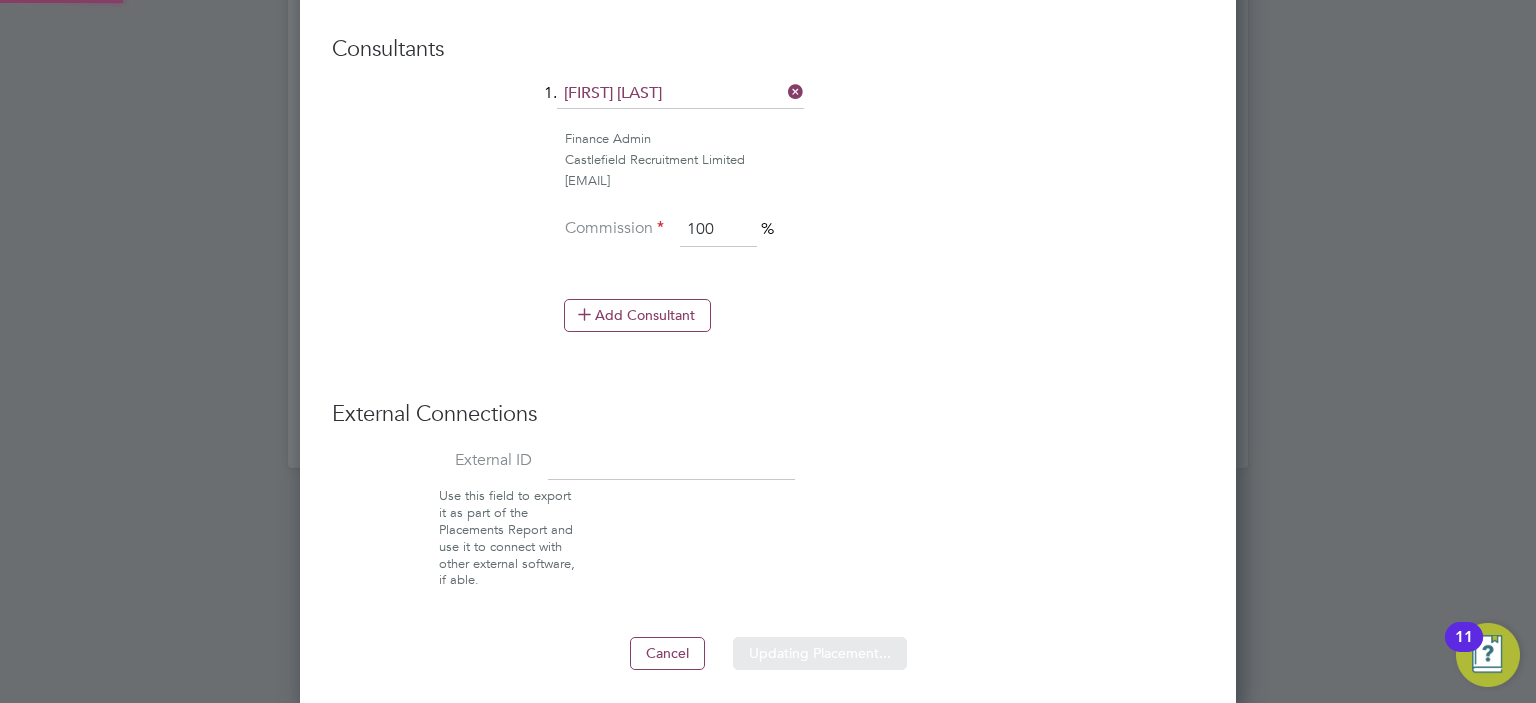 click on "Updating Placement..." at bounding box center [820, 653] 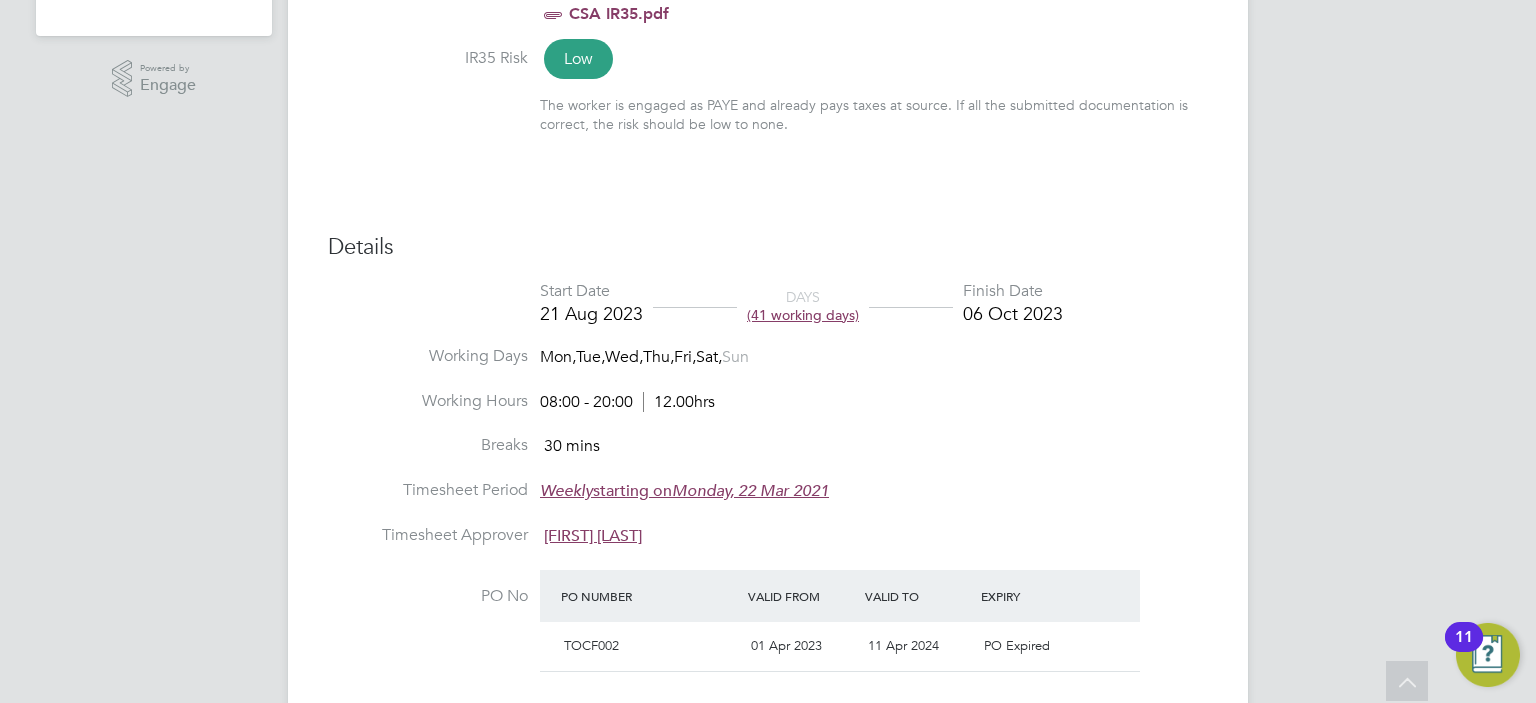 scroll, scrollTop: 724, scrollLeft: 0, axis: vertical 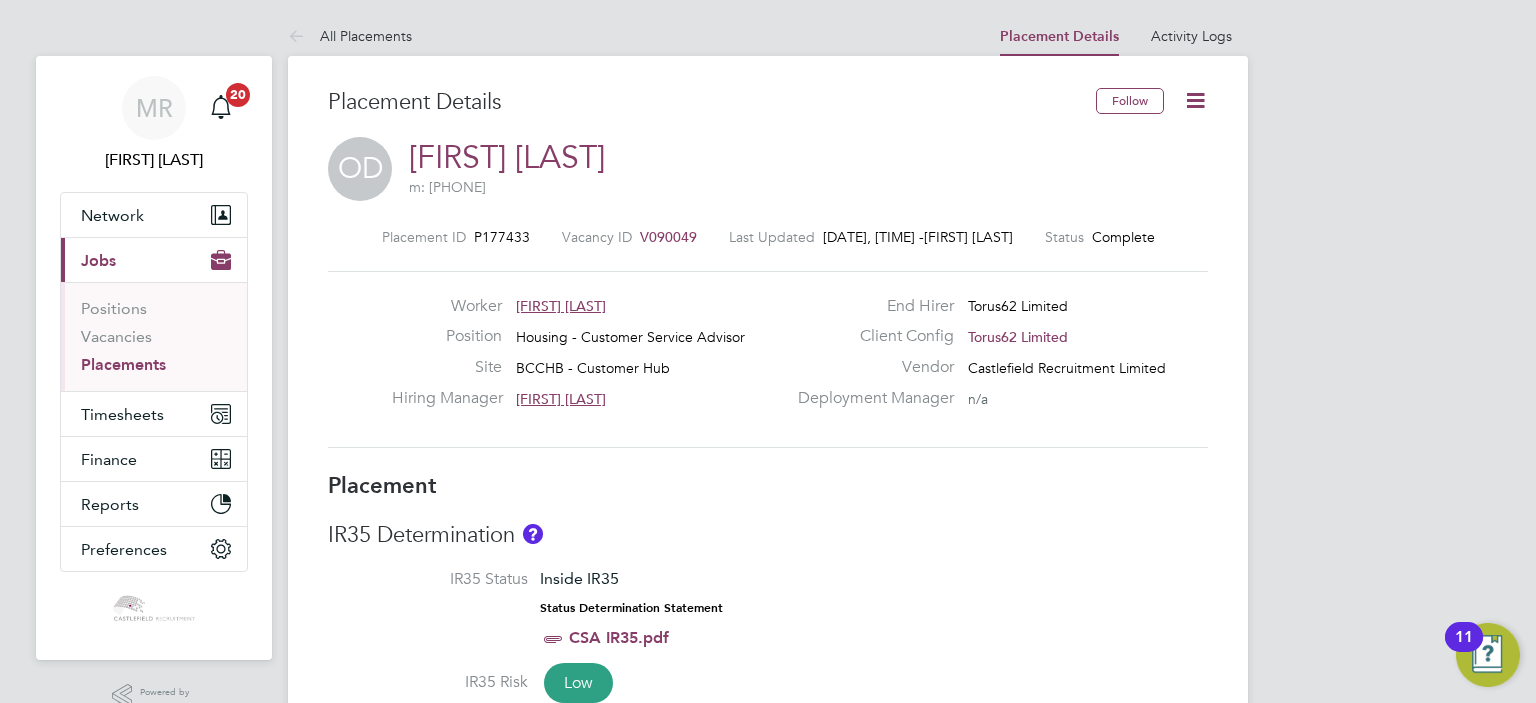 click 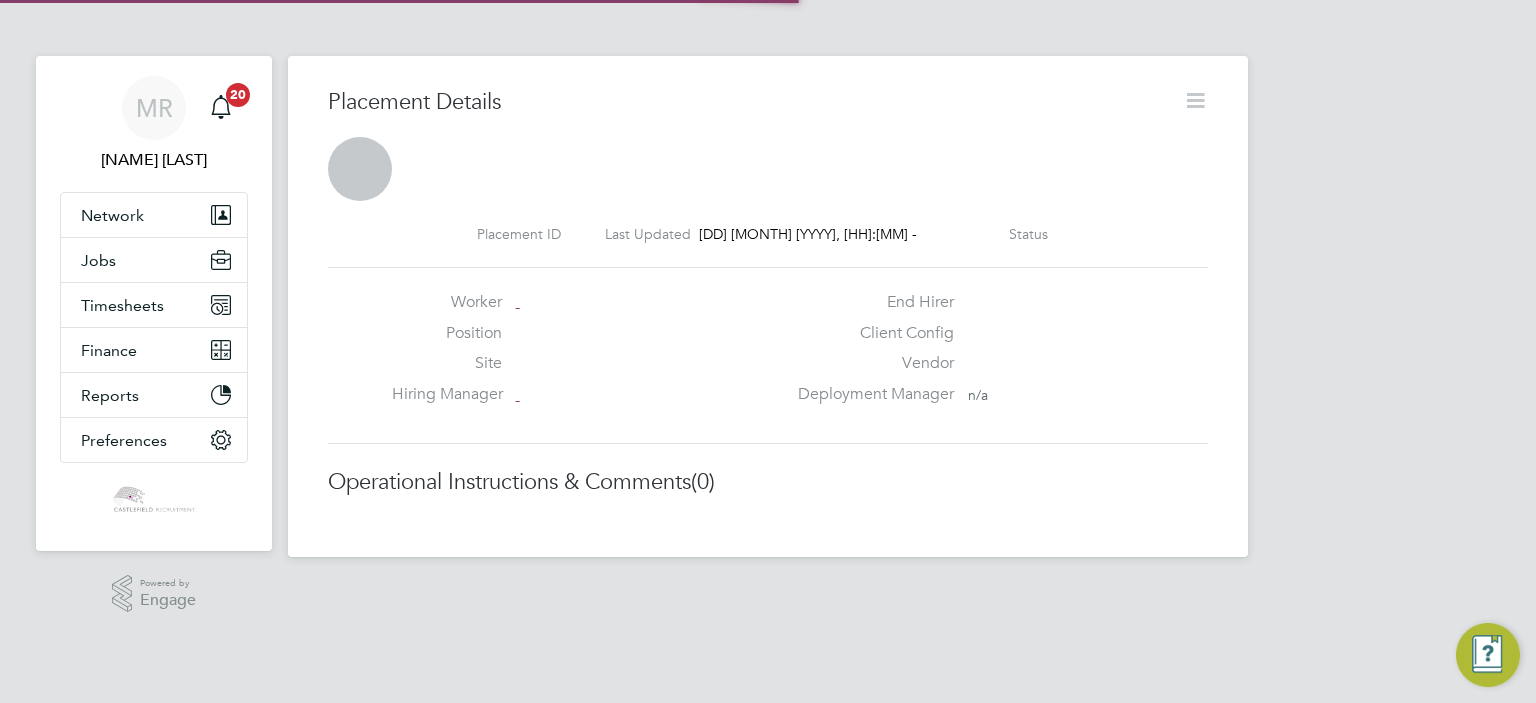 scroll, scrollTop: 0, scrollLeft: 0, axis: both 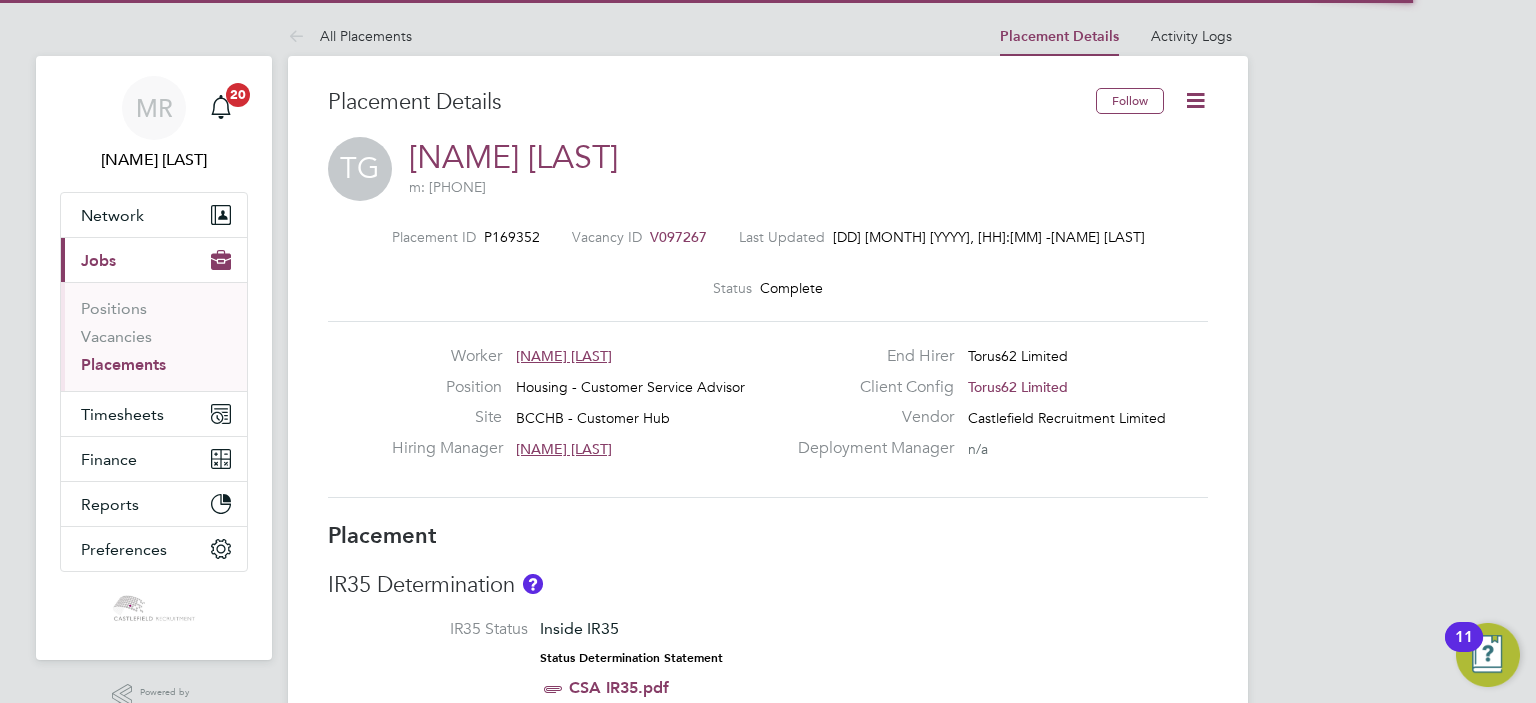 click 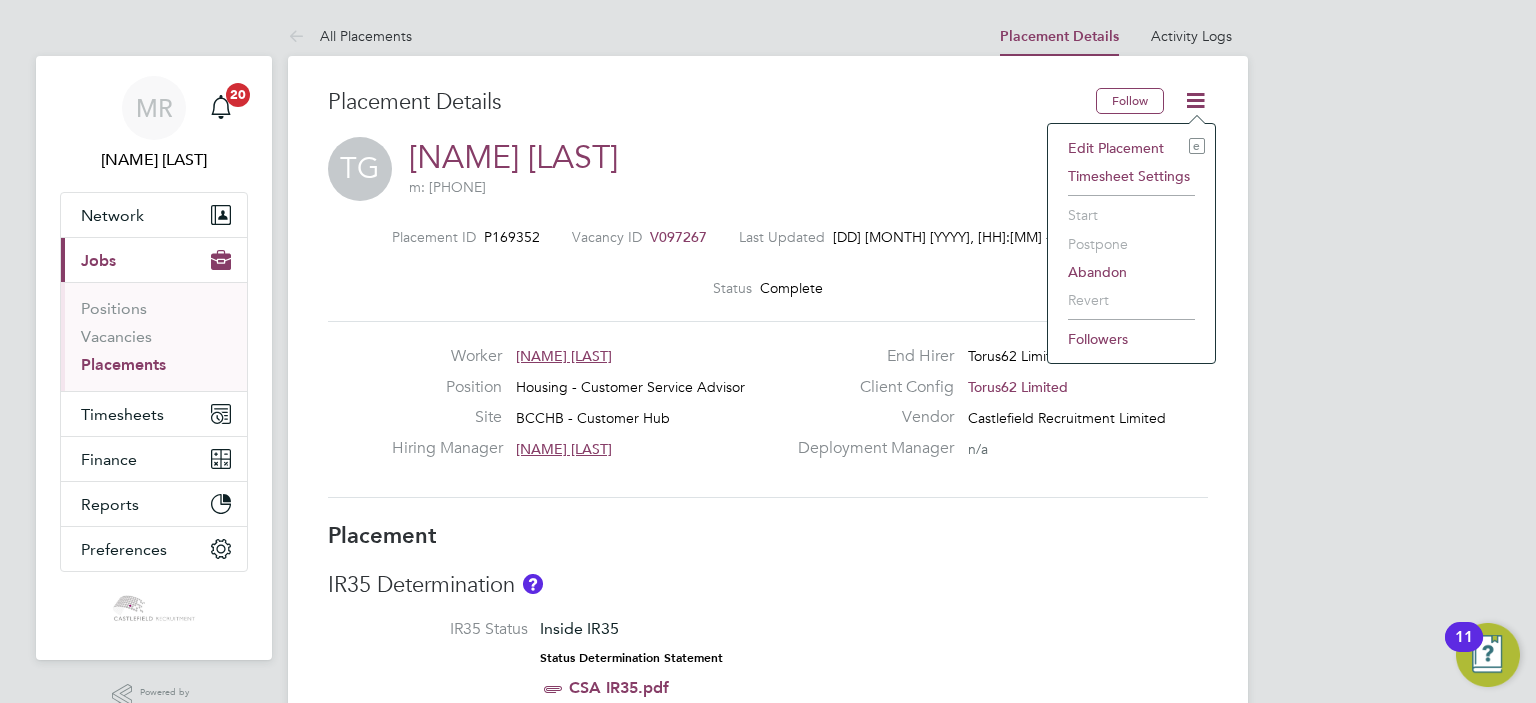 click on "Edit Placement e" 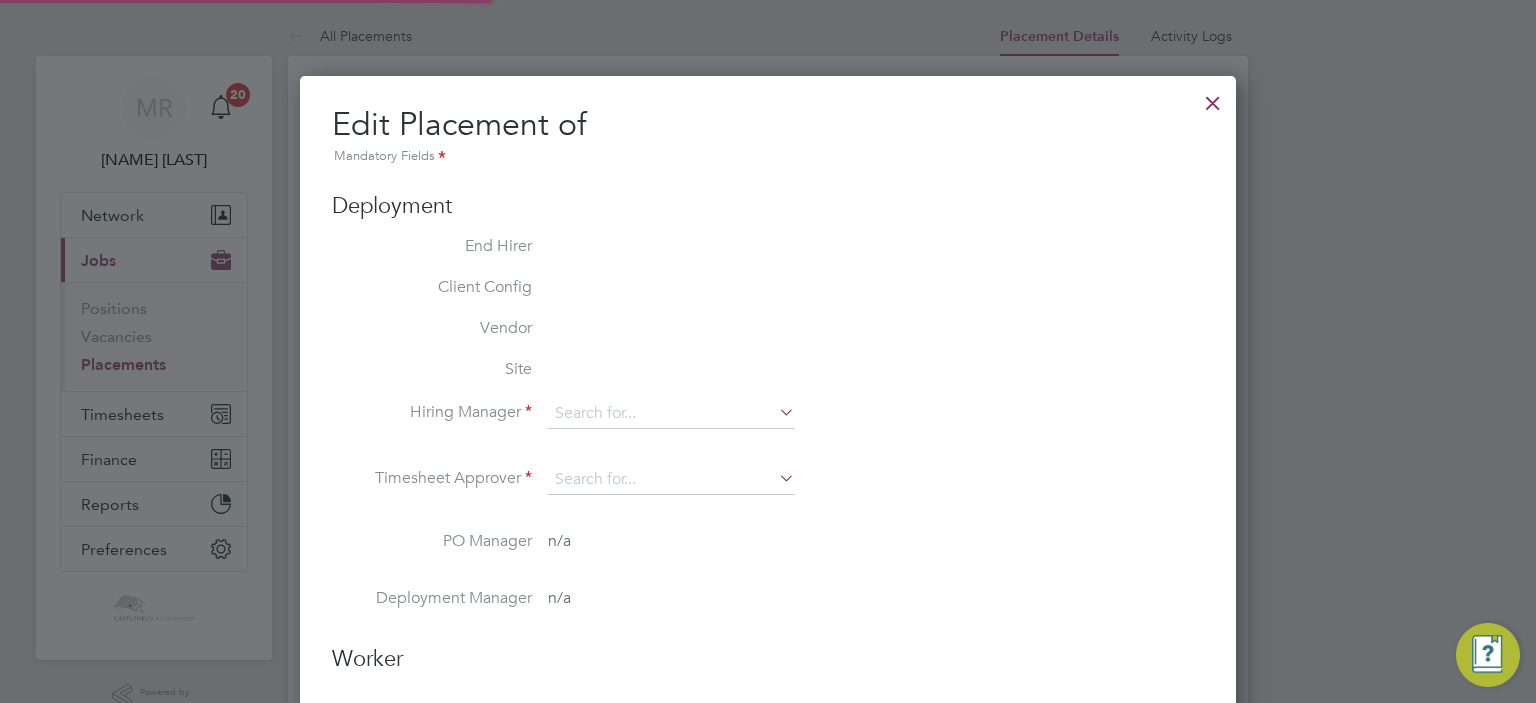 type on "[NAME] [LAST]" 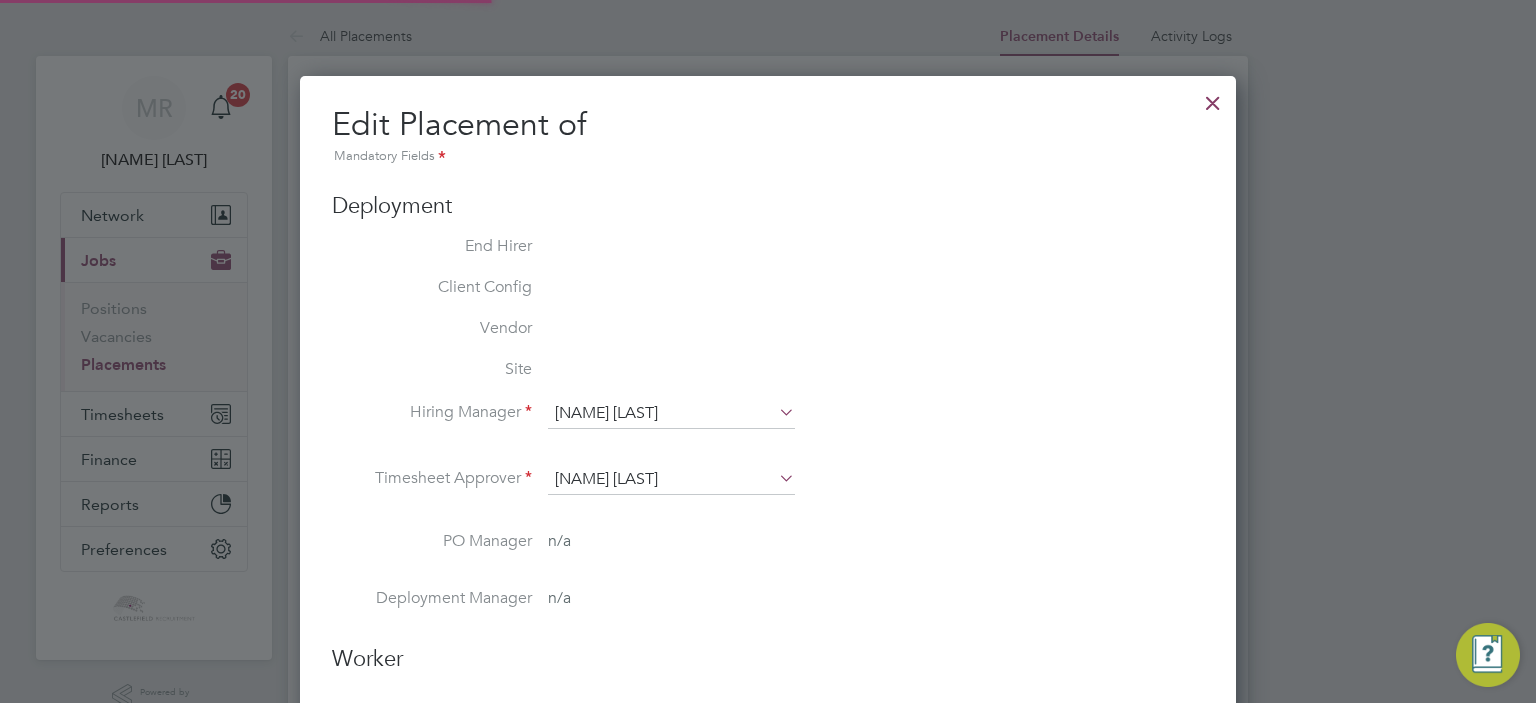 type on "13 Oct 2023" 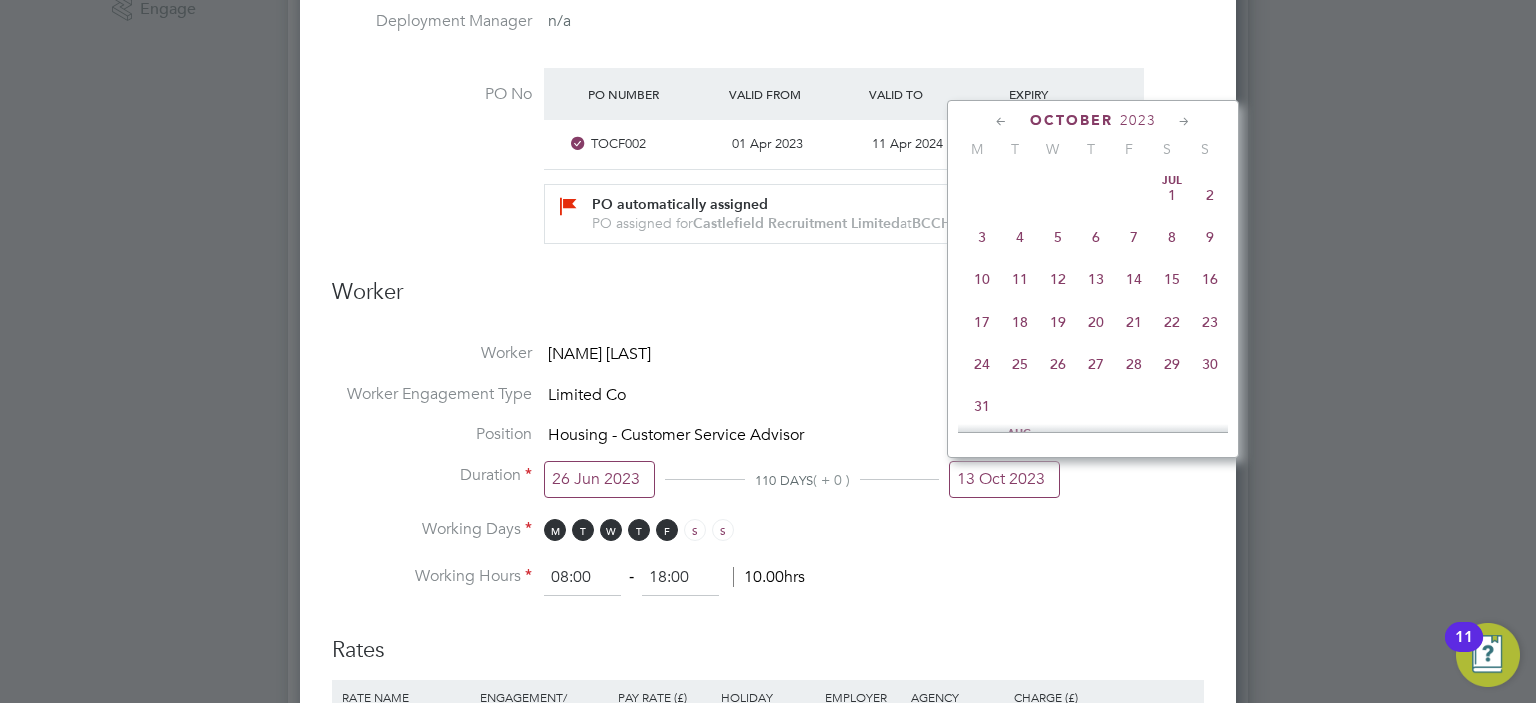 click on "13 Oct 2023" at bounding box center (1004, 479) 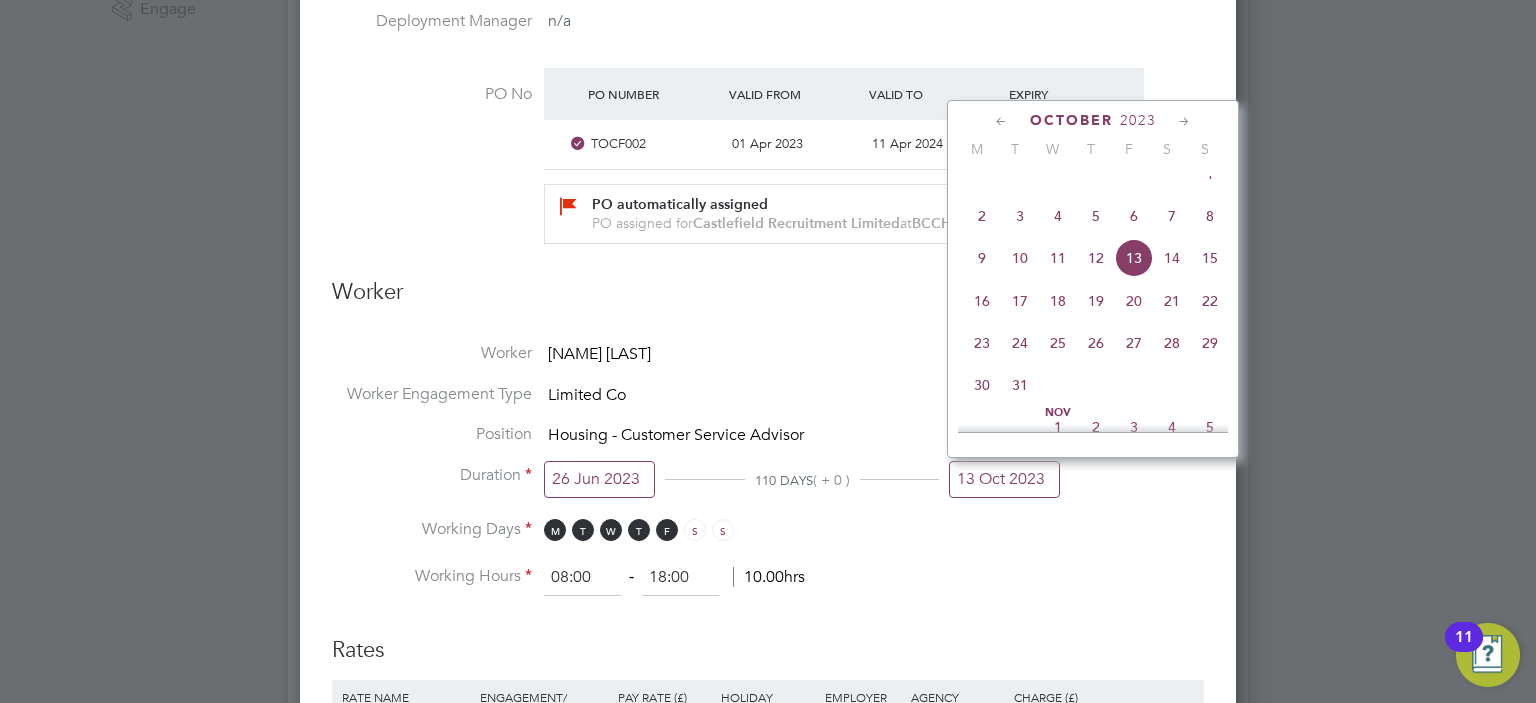 click on "6" 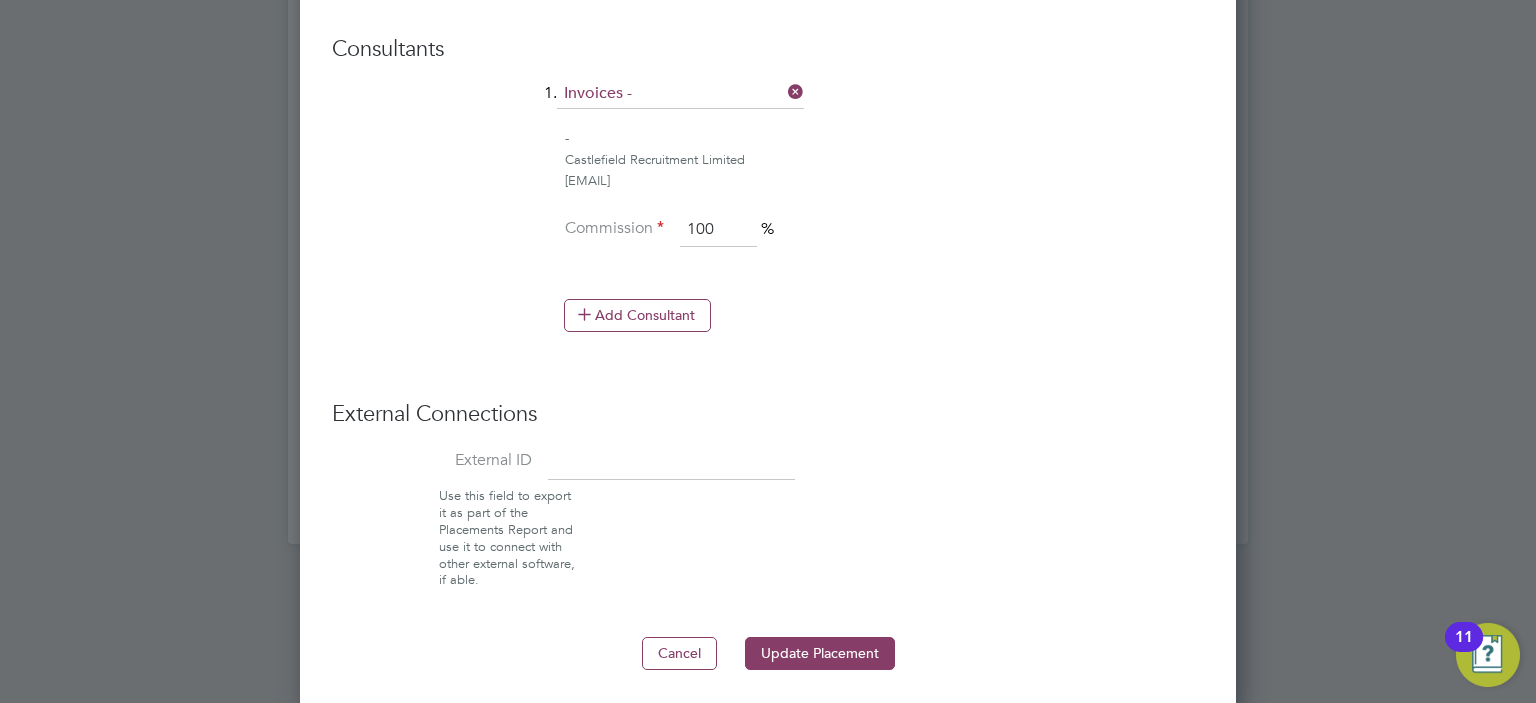 click on "Deployment End Hirer   Torus62 Limited Client Config   Torus62 Limited Vendor   Castlefield Recruitment Limited Site   BCCHB - Customer Hub Hiring Manager   Debra Cunningham Manager at  Torus62 Limited debra.cunningham@hmsworks.co.uk Timesheet Approver   Debra Cunningham Manager at  Torus62 Limited debra.cunningham@hmsworks.co.uk PO Manager   Deployment Manager   n/a PO No PO Number Valid From Valid To Expiry TOCF002 01 Apr 2023 11 Apr 2024 Today PO automatically assigned PO assigned for  Castlefield Recruitment Limited  at  BCCHB - Customer Hub Worker Worker   Tracy Gerrard Worker Engagement Type   Limited Co  Position   Housing - Customer Service Advisor Duration 26 Jun 2023 103 DAYS  ( - 7 ) 06 Oct 2023 Working Days M T W T F S S   Working Hours 08:00   ‐   18:00   10.00hrs   Rates Rate Name Engagement/ Rate Type Pay Rate (£) Holiday Pay Employer Cost Agency Markup Charge (£) CSA PAYE - Hourly 16.93 0.00   0.00   24.51 21.08     Add Rate   Consultants  1.  Invoices - - Castlefield Recruitment Limited" at bounding box center (768, -345) 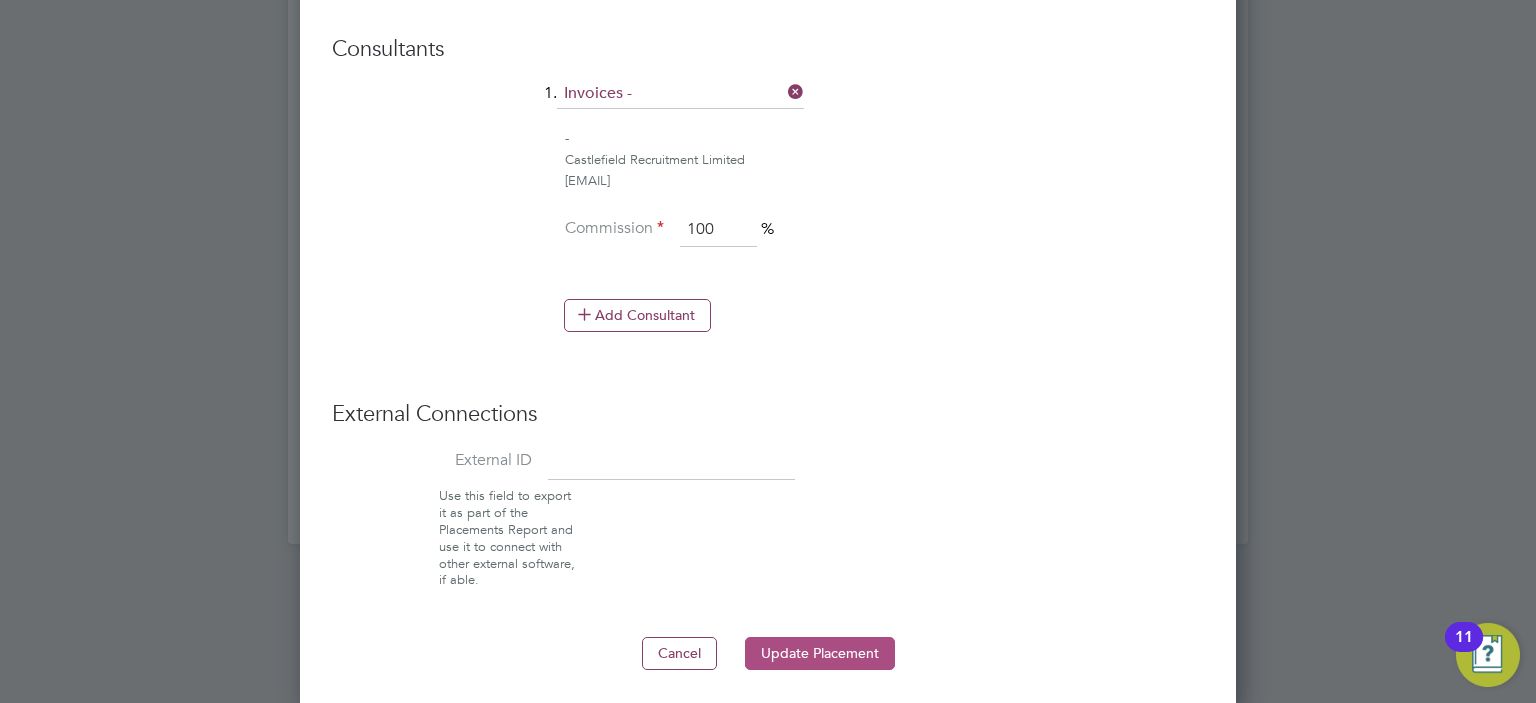 click on "Update Placement" at bounding box center [820, 653] 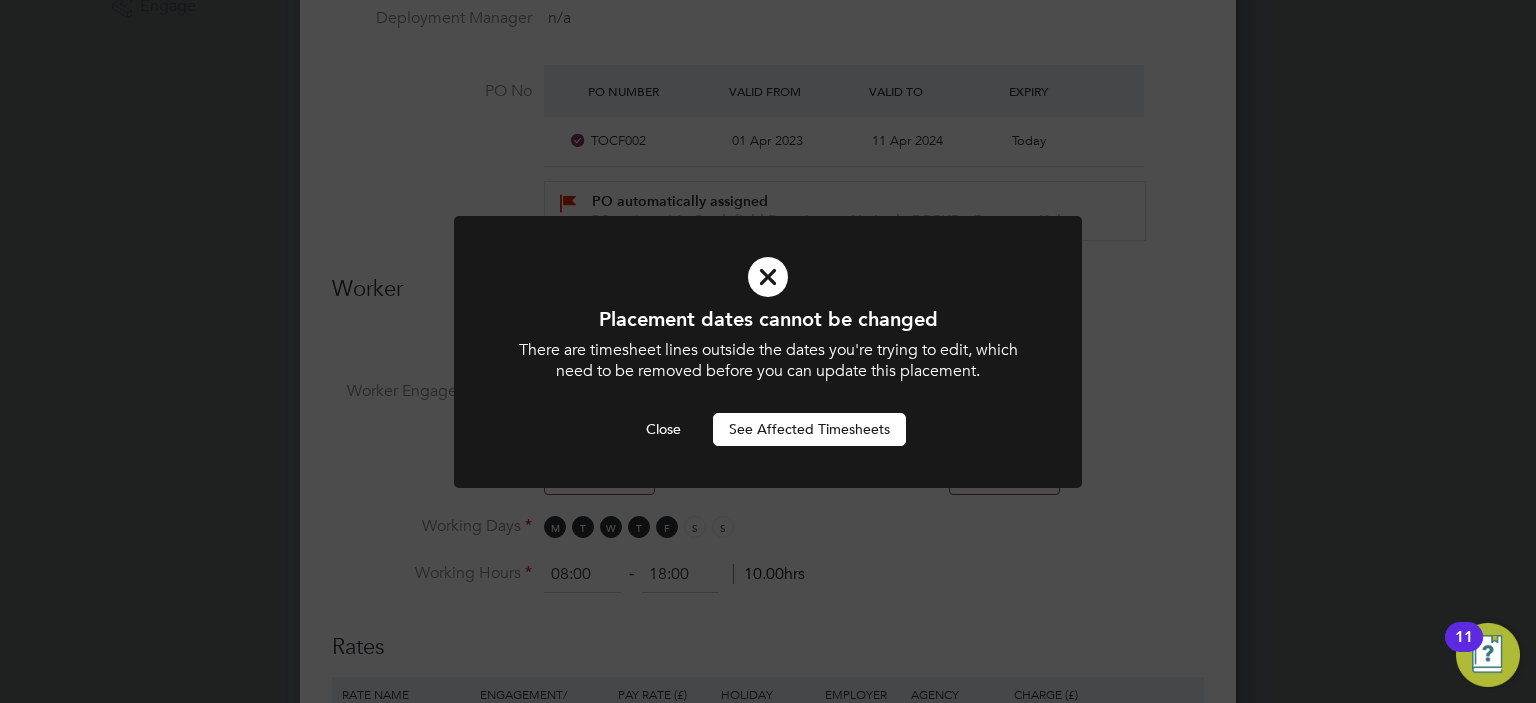 drag, startPoint x: 626, startPoint y: 428, endPoint x: 652, endPoint y: 428, distance: 26 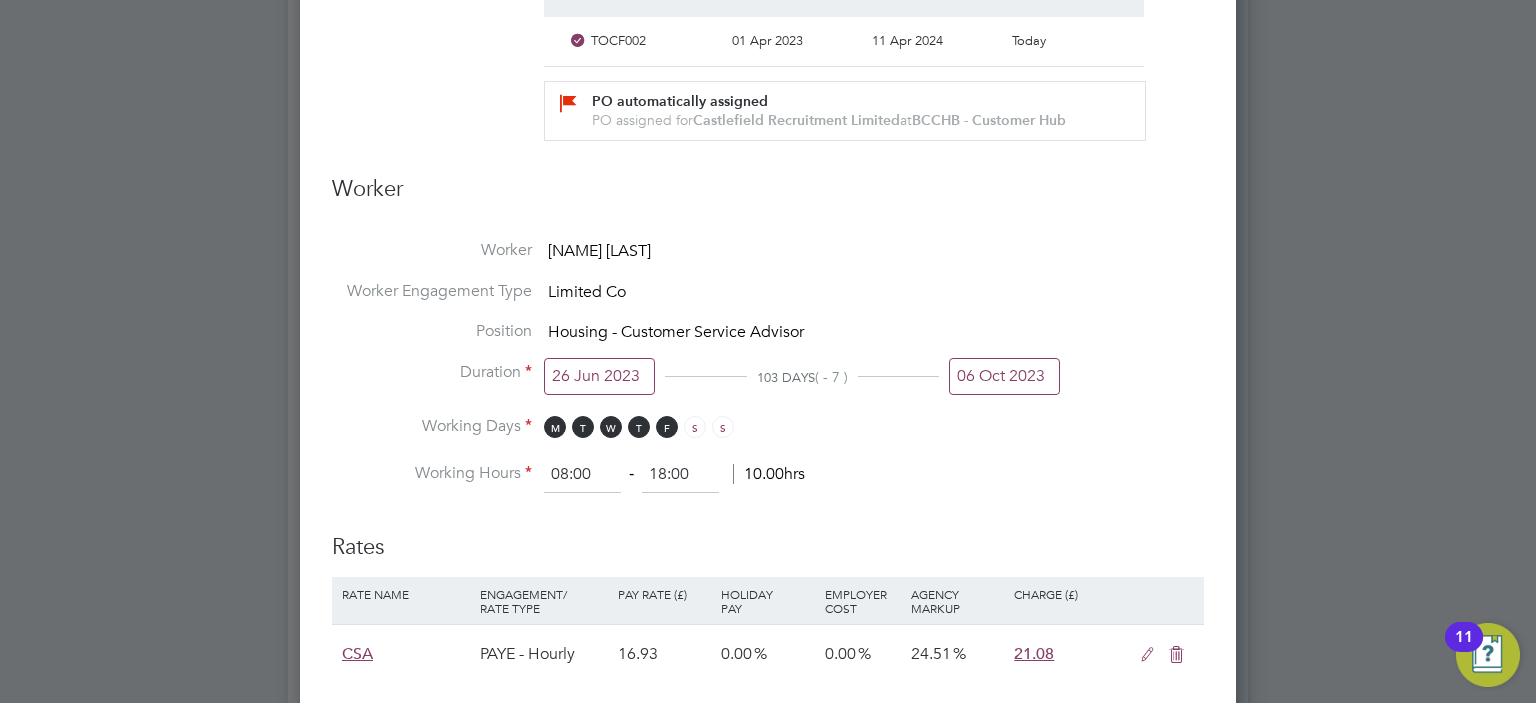 click on "Position   Housing - Customer Service Advisor" at bounding box center [768, 341] 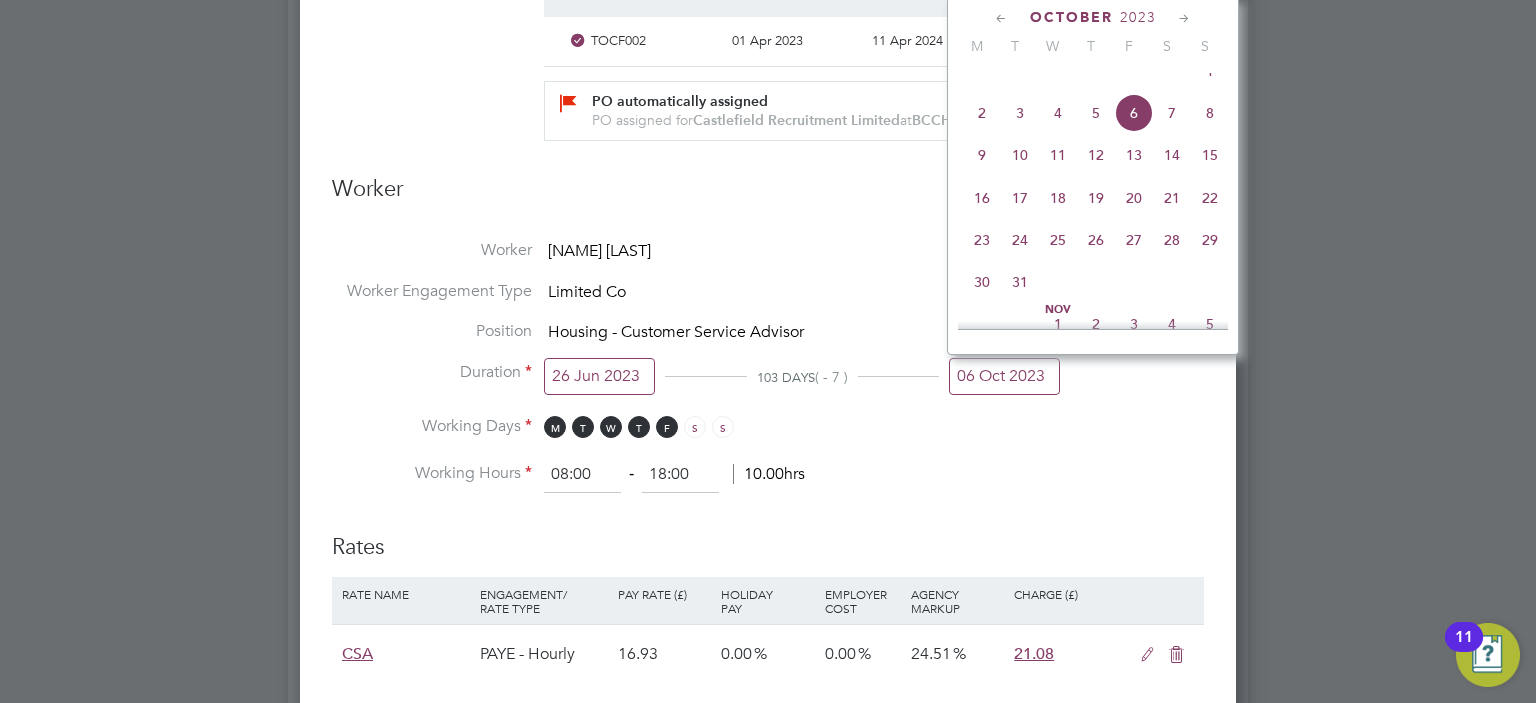 click on "06 Oct 2023" at bounding box center (1004, 376) 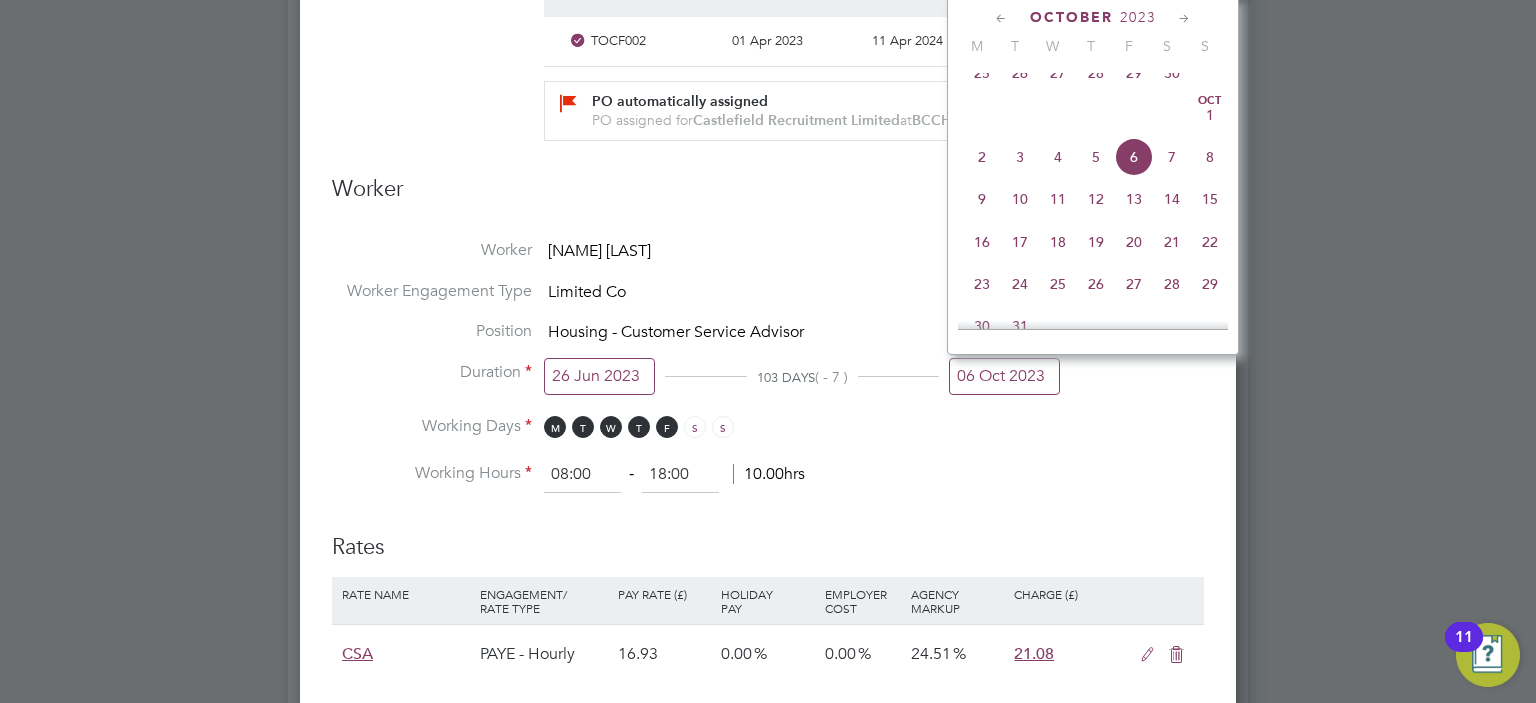click on "7" 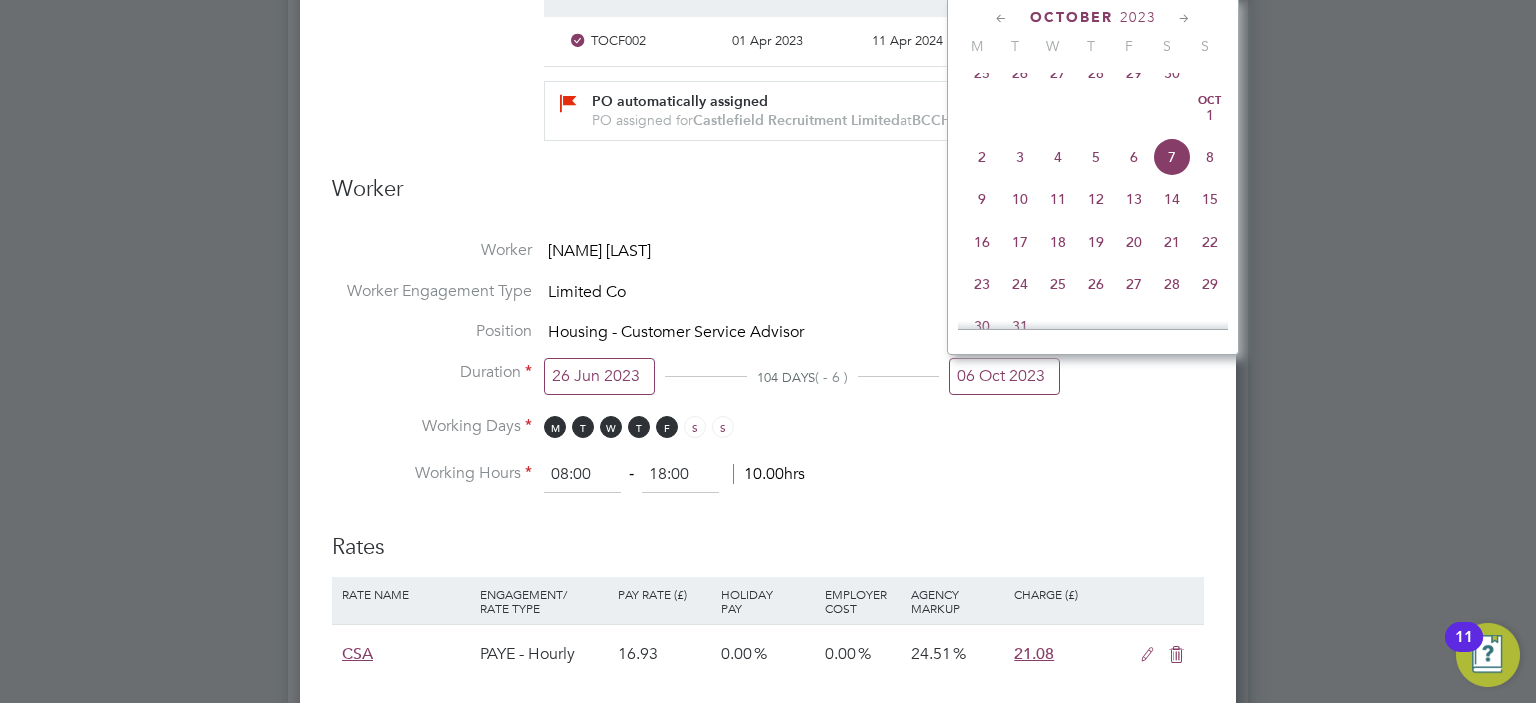 type on "07 Oct 2023" 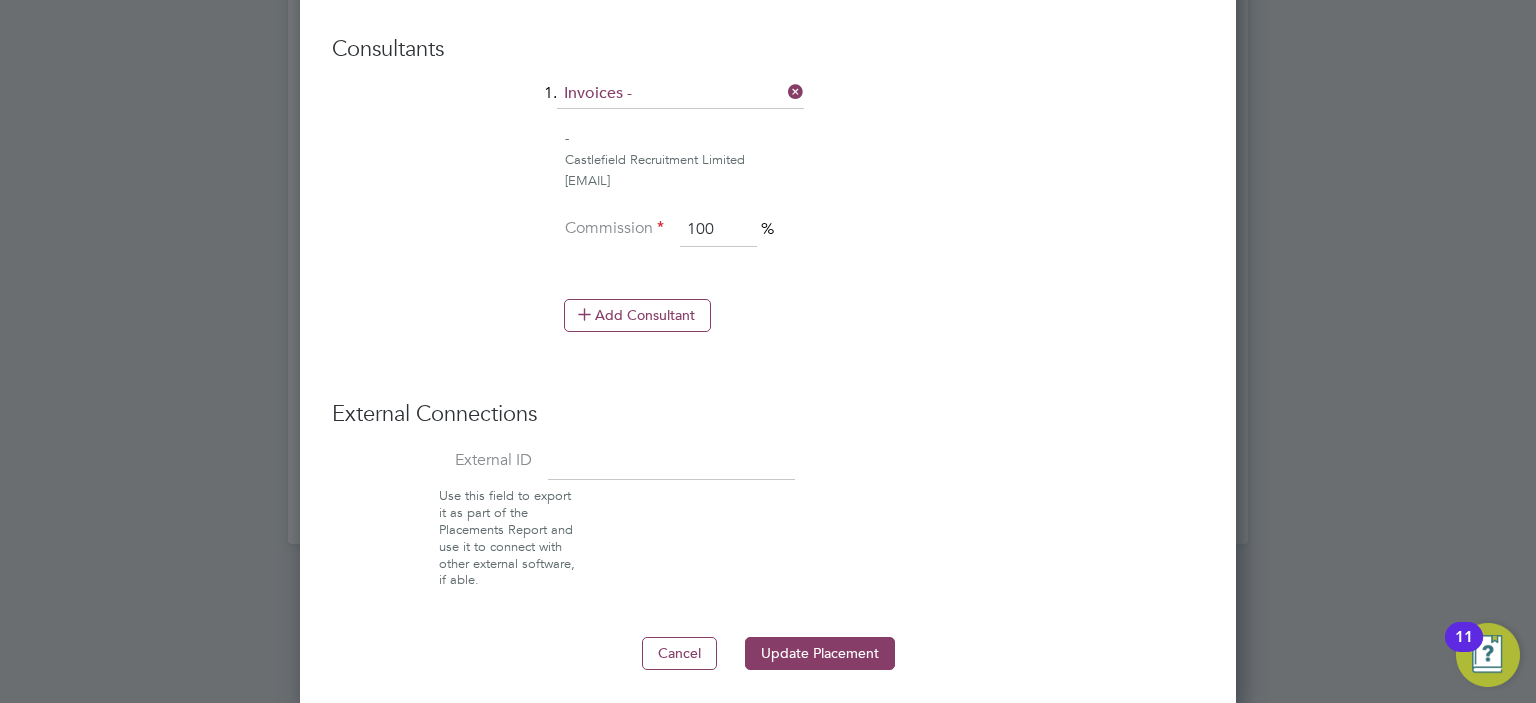 click on "Deployment End Hirer   Torus62 Limited Client Config   Torus62 Limited Vendor   Castlefield Recruitment Limited Site   BCCHB - Customer Hub Hiring Manager   Debra Cunningham Manager at  Torus62 Limited debra.cunningham@hmsworks.co.uk Timesheet Approver   Debra Cunningham Manager at  Torus62 Limited debra.cunningham@hmsworks.co.uk PO Manager   Deployment Manager   n/a PO No PO Number Valid From Valid To Expiry TOCF002 01 Apr 2023 11 Apr 2024 Today PO automatically assigned PO assigned for  Castlefield Recruitment Limited  at  BCCHB - Customer Hub Worker Worker   Tracy Gerrard Worker Engagement Type   Limited Co  Position   Housing - Customer Service Advisor Duration 26 Jun 2023 104 DAYS  ( - 6 ) 07 Oct 2023 Working Days M T W T F S S   Working Hours 08:00   ‐   18:00   10.00hrs   Rates Rate Name Engagement/ Rate Type Pay Rate (£) Holiday Pay Employer Cost Agency Markup Charge (£) CSA PAYE - Hourly 16.93 0.00   0.00   24.51 21.08     Add Rate   Consultants  1.  Invoices - - Castlefield Recruitment Limited" at bounding box center (768, -345) 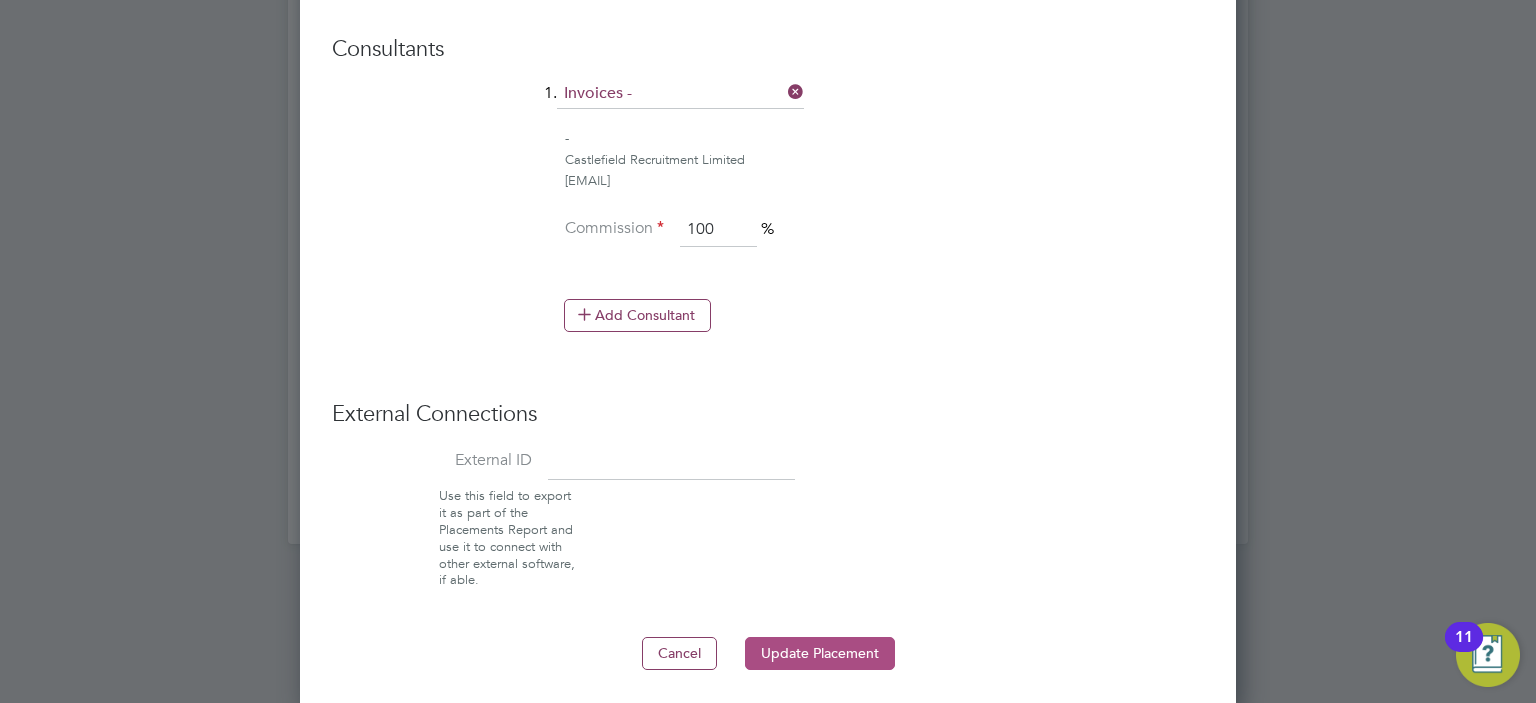 click on "Update Placement" at bounding box center [820, 653] 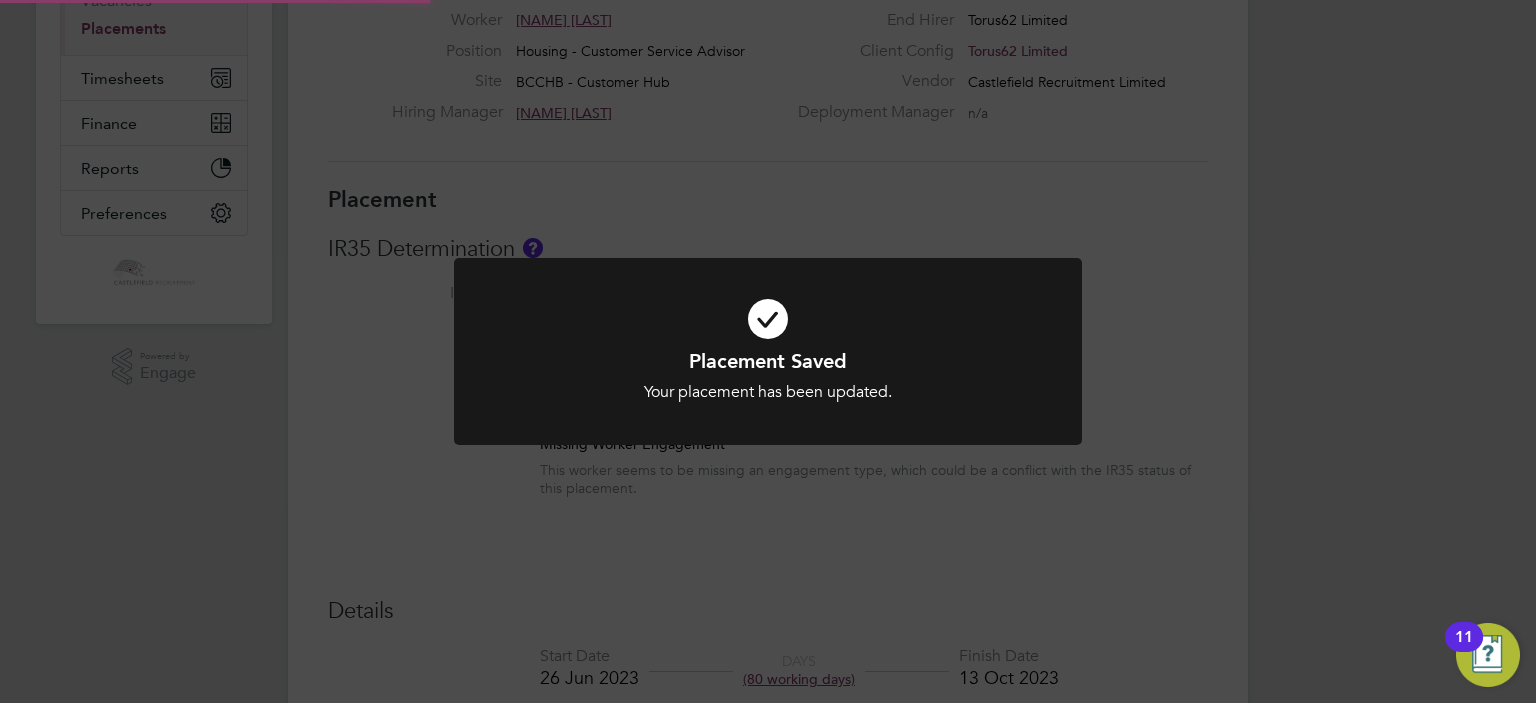 click at bounding box center (768, 351) 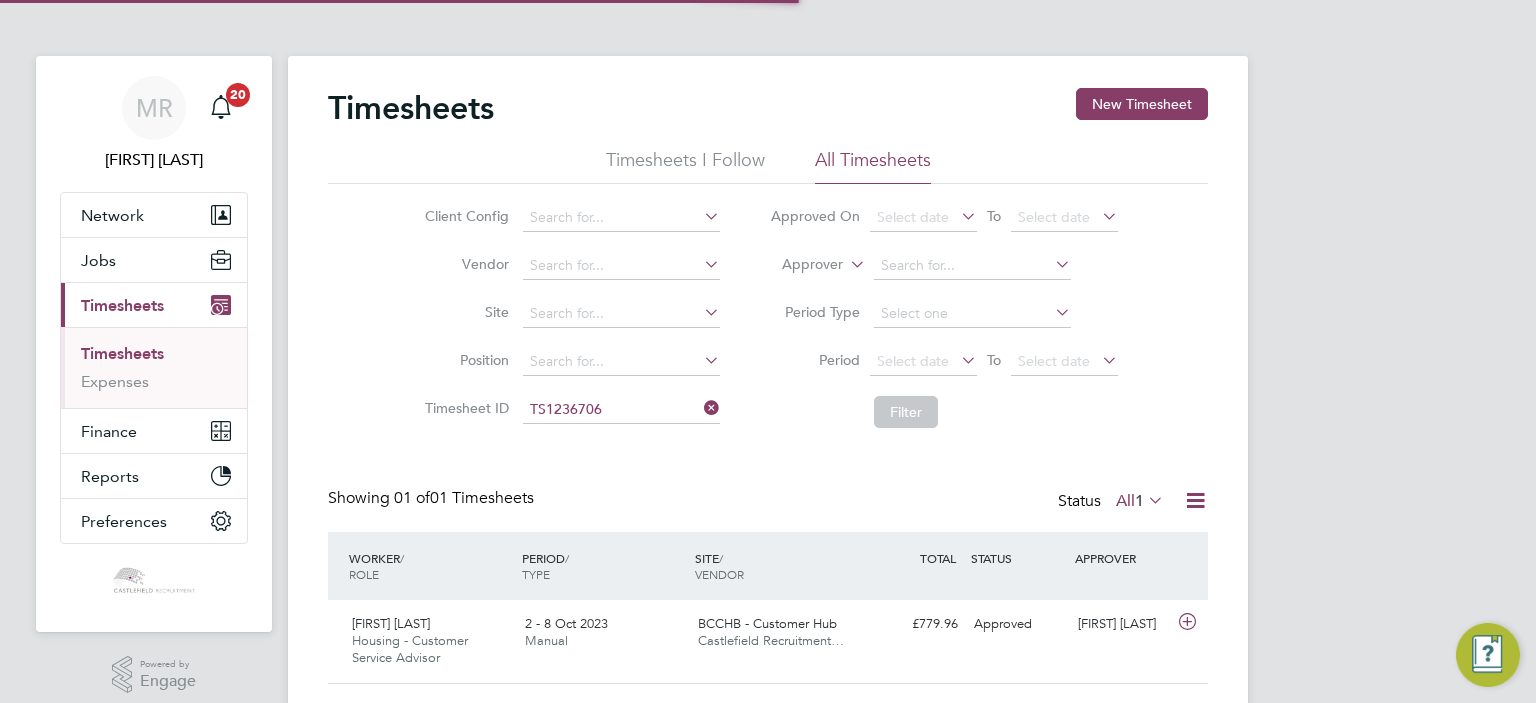 scroll, scrollTop: 0, scrollLeft: 0, axis: both 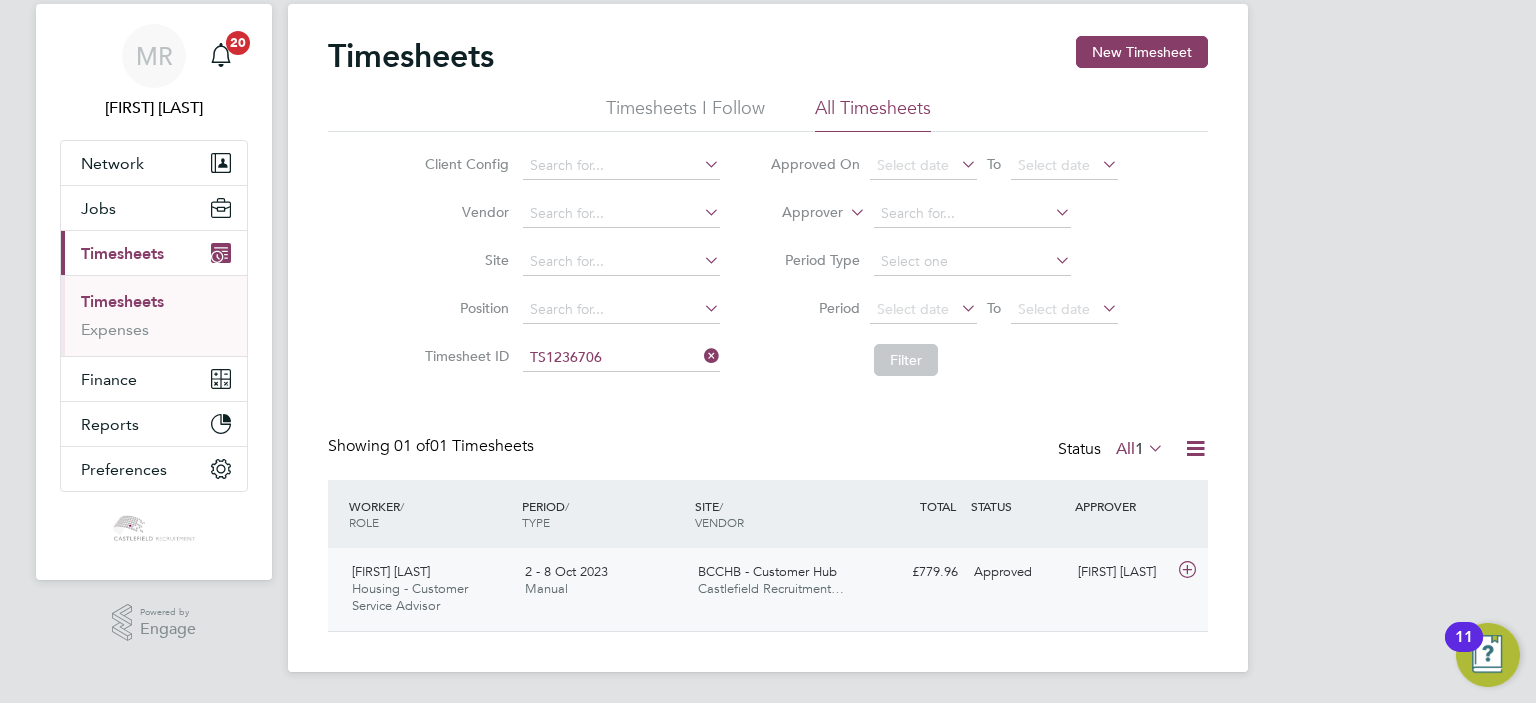 drag, startPoint x: 756, startPoint y: 569, endPoint x: 768, endPoint y: 567, distance: 12.165525 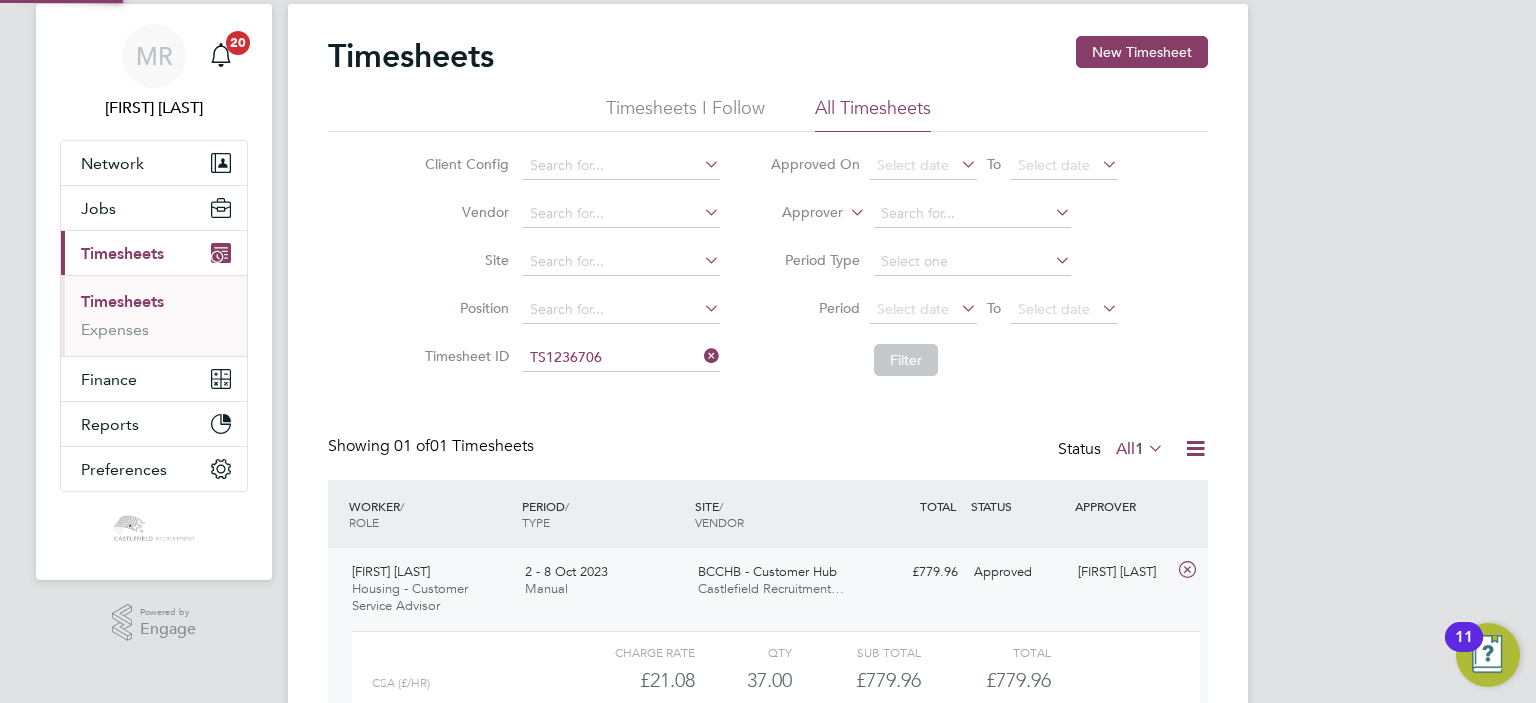 scroll, scrollTop: 9, scrollLeft: 9, axis: both 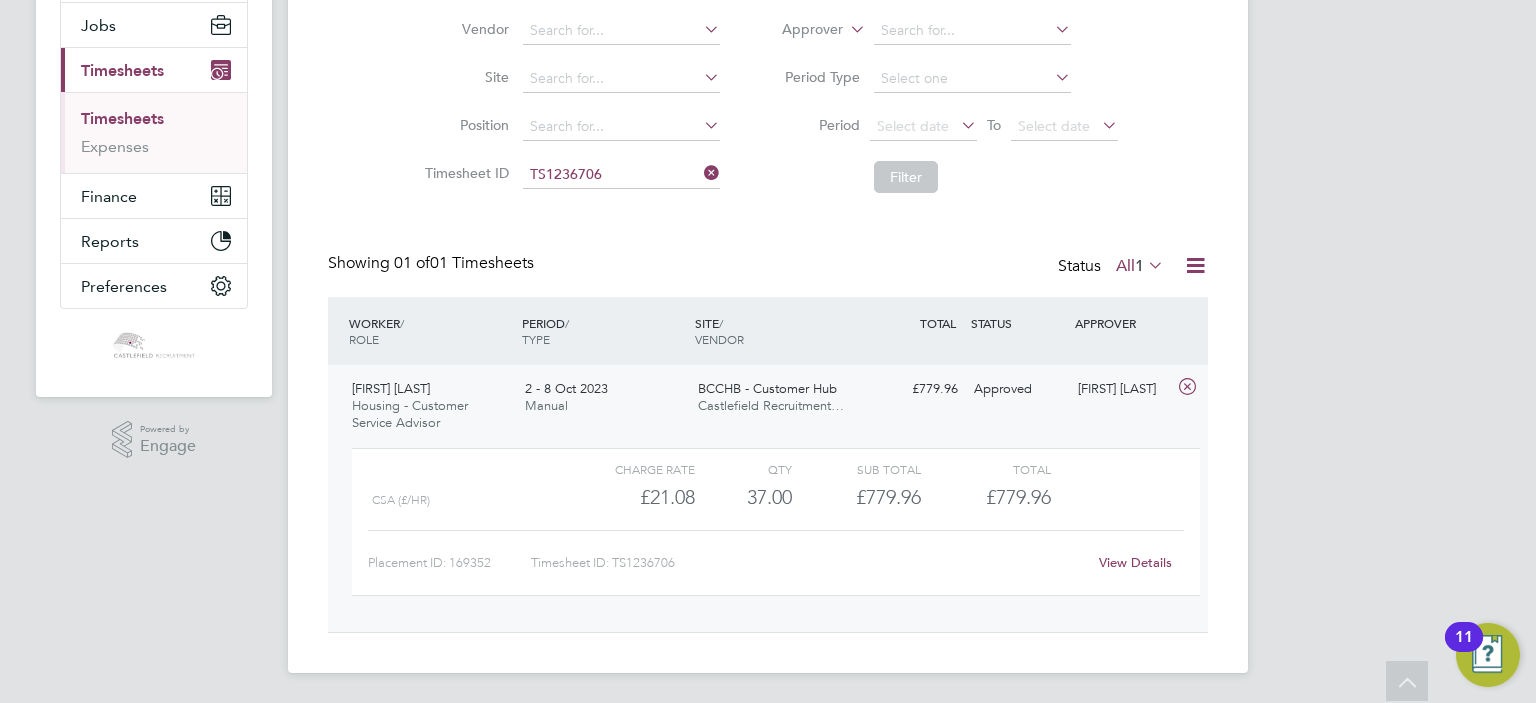 click on "View Details" 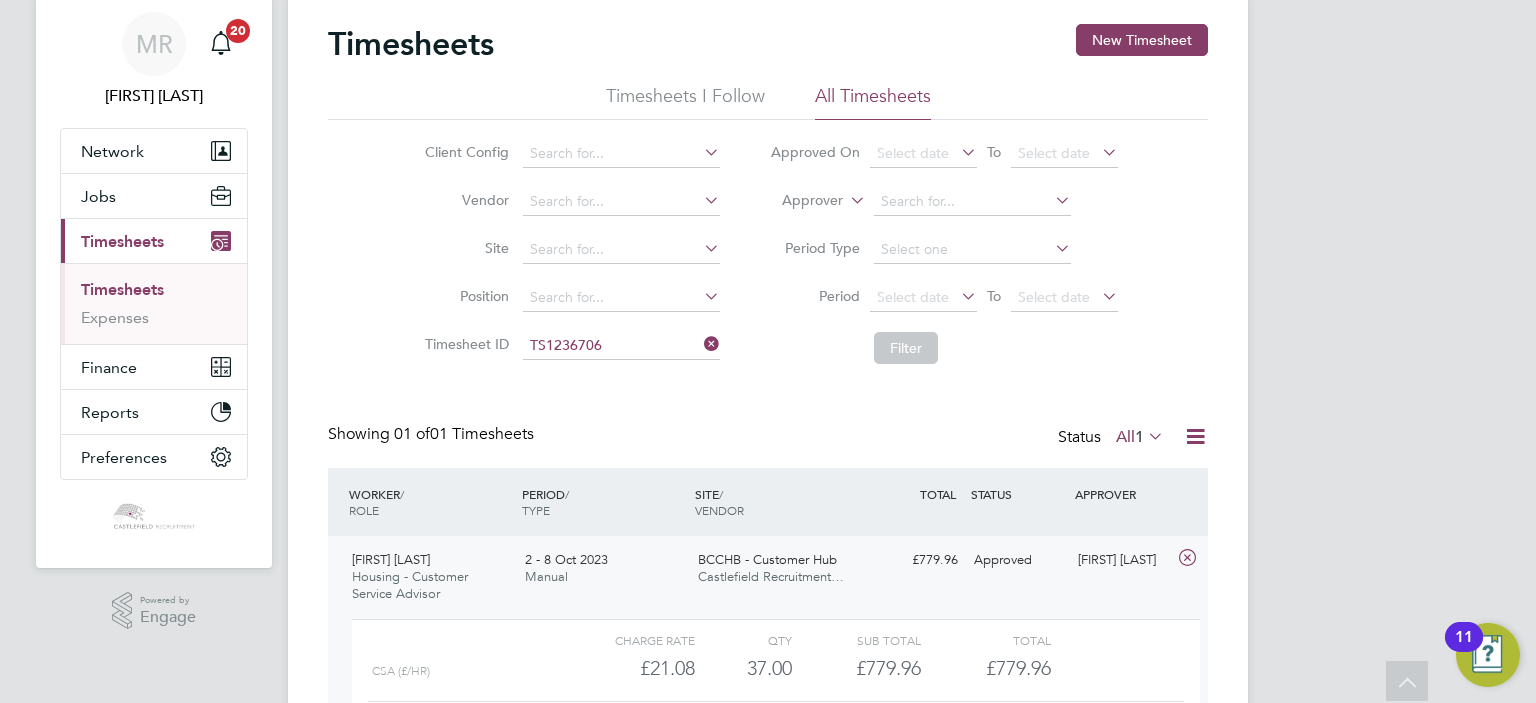 scroll, scrollTop: 0, scrollLeft: 0, axis: both 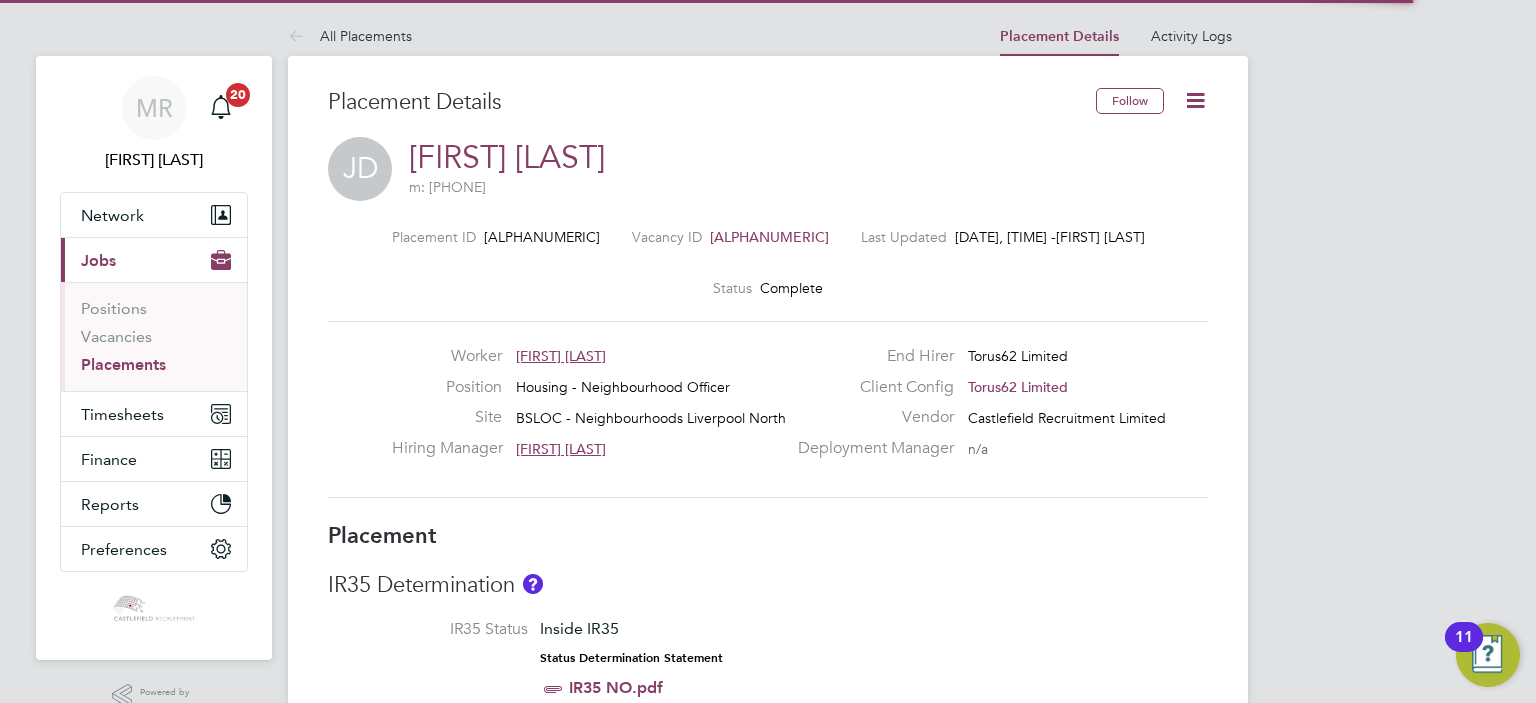 drag, startPoint x: 1177, startPoint y: 115, endPoint x: 1240, endPoint y: 98, distance: 65.25335 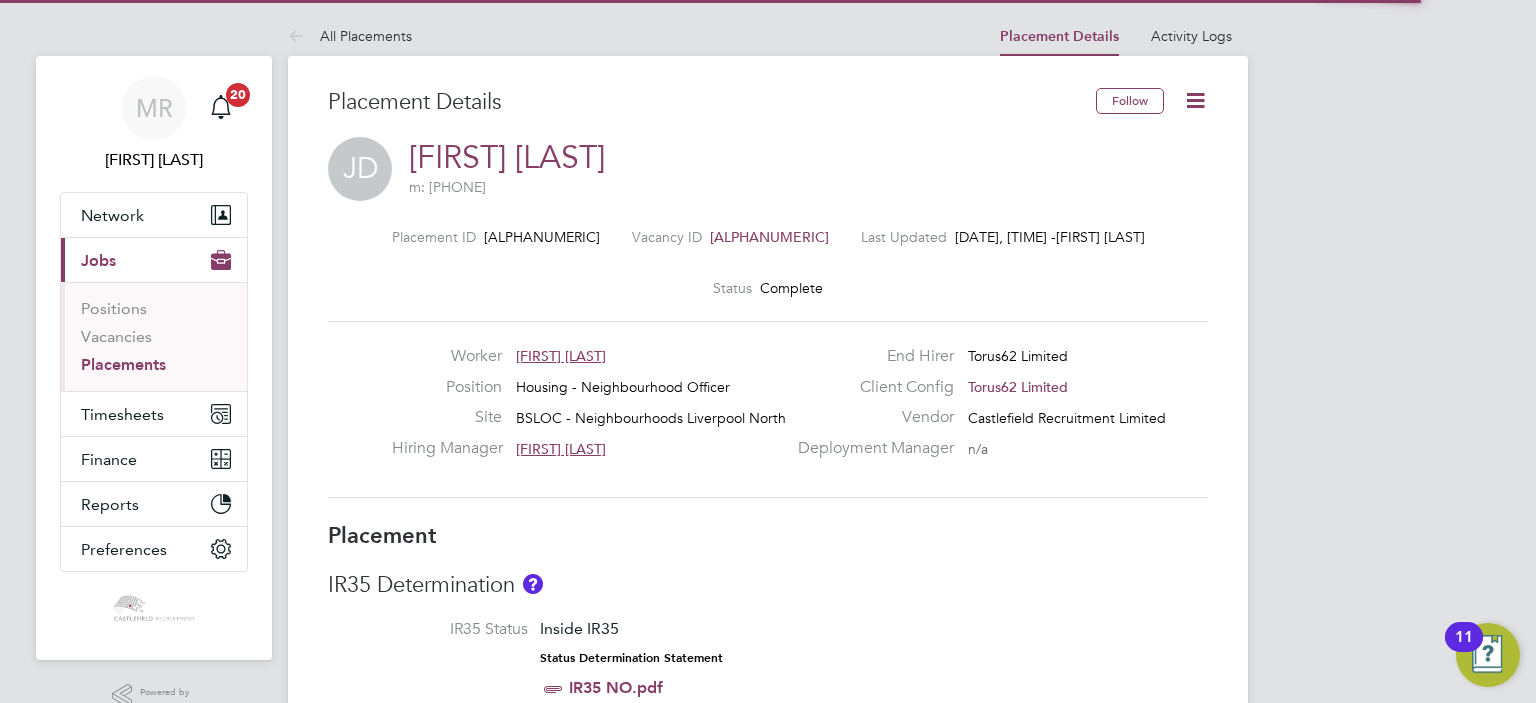 click 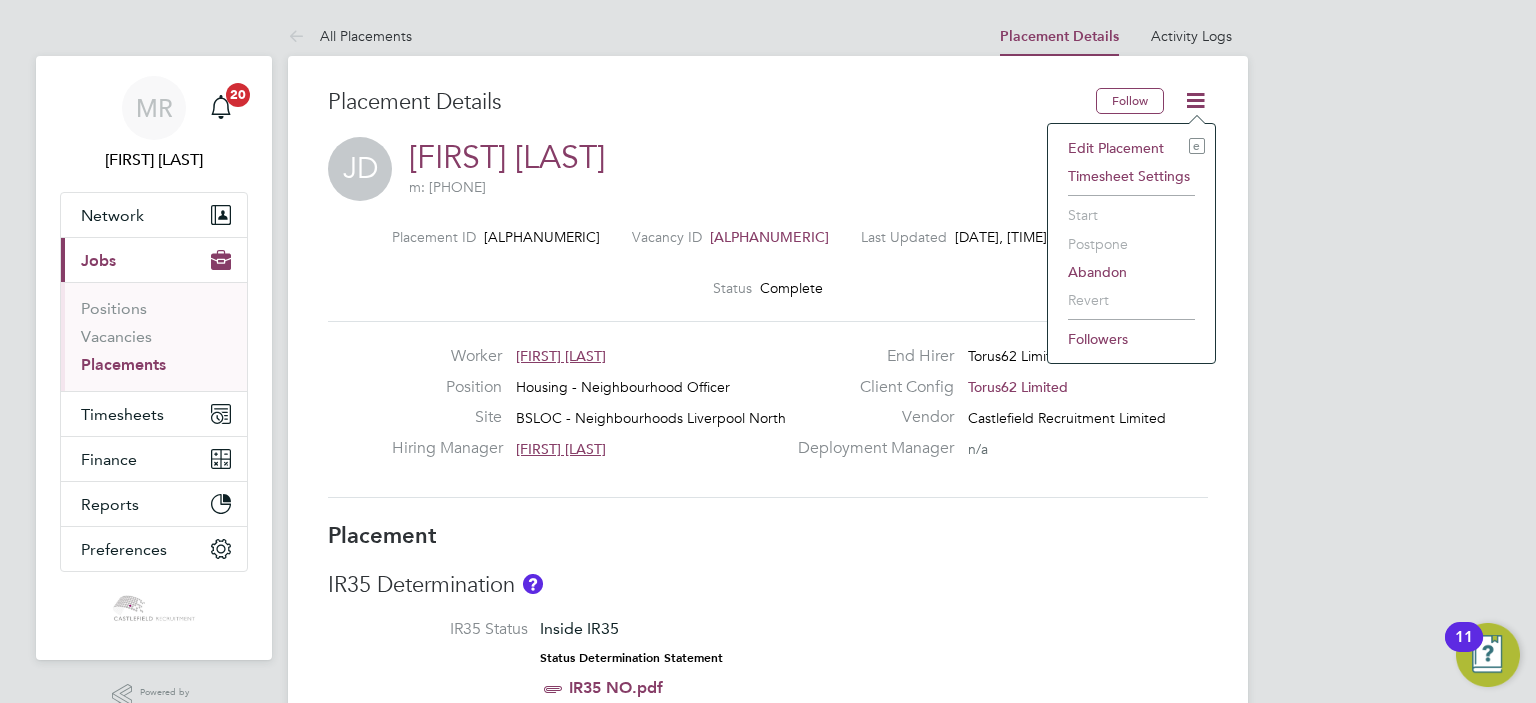 click on "Edit Placement e" 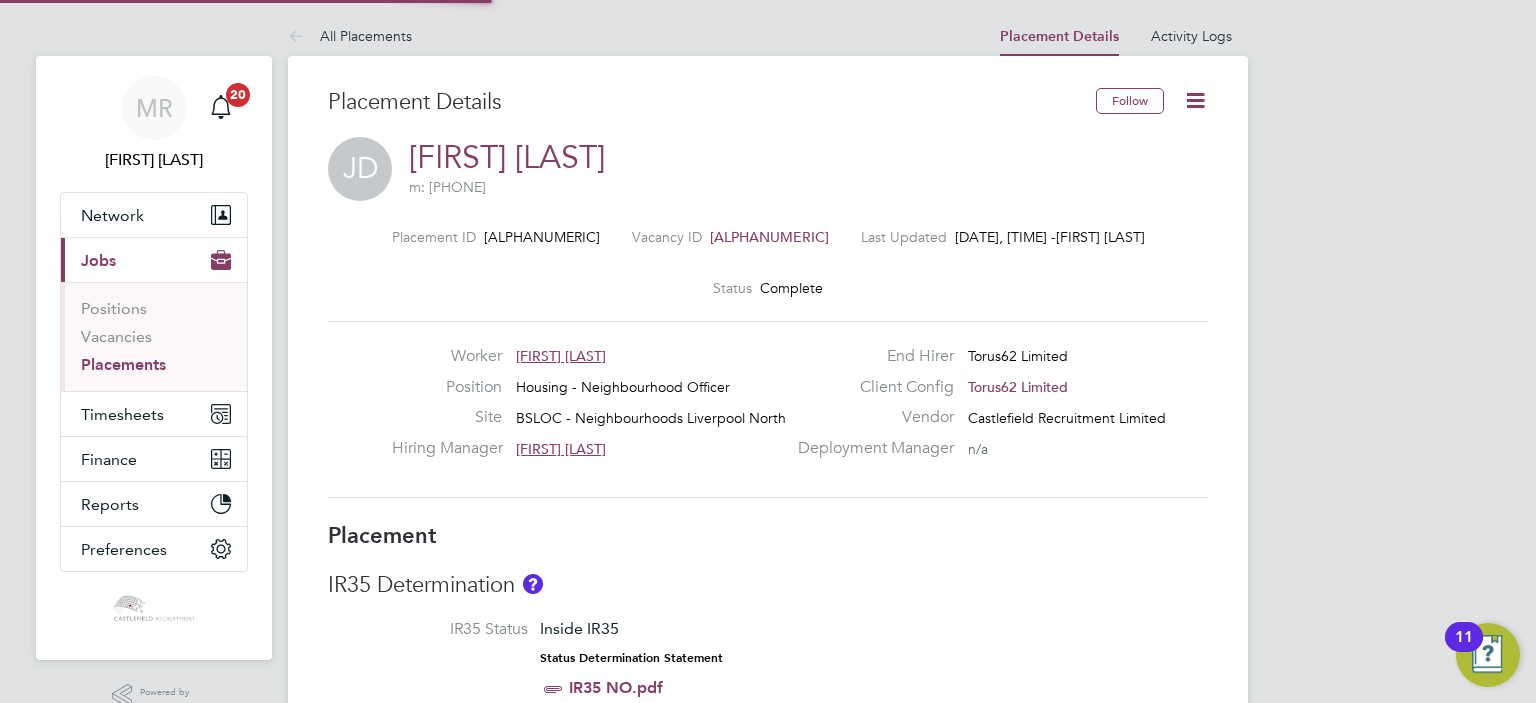 type on "Natalie Gillbanks" 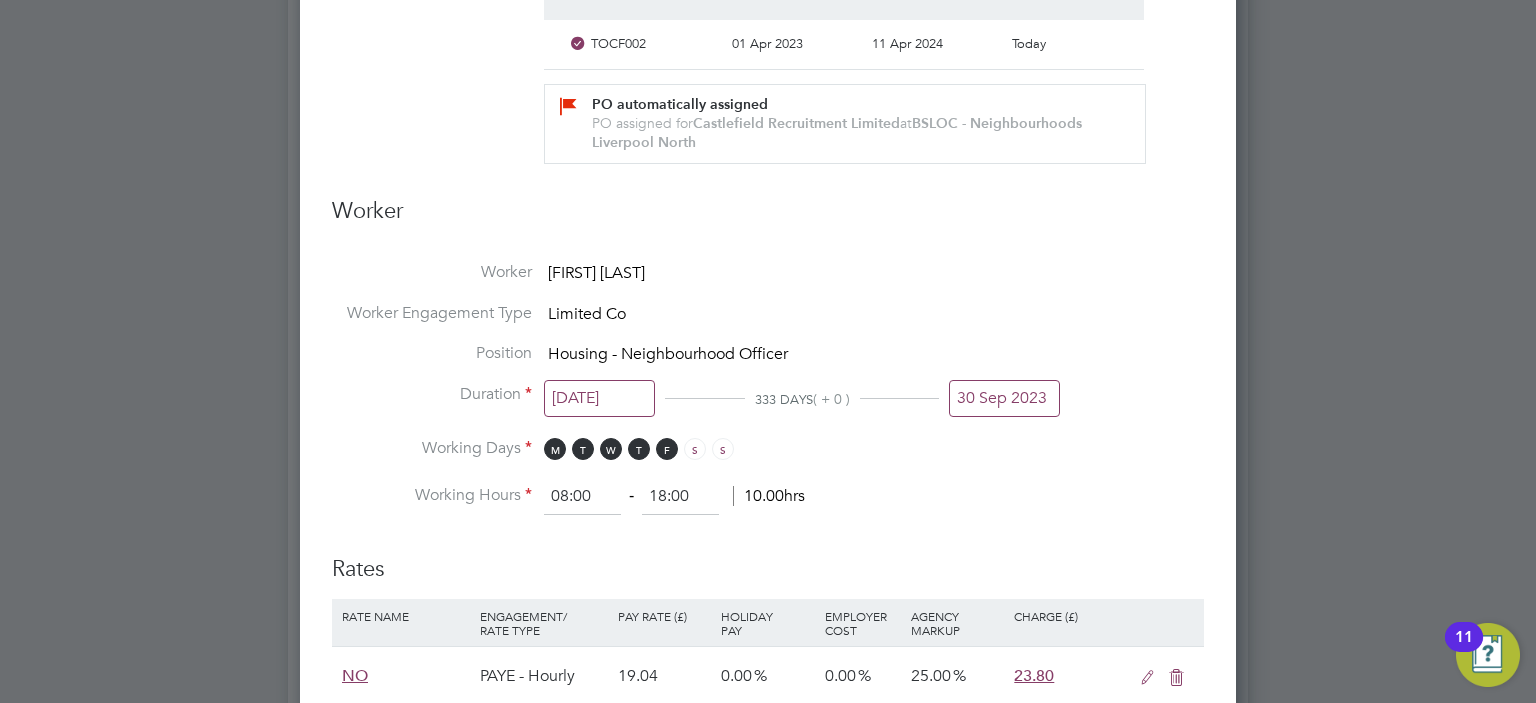 click on "Position   Housing - Neighbourhood Officer" at bounding box center (768, 363) 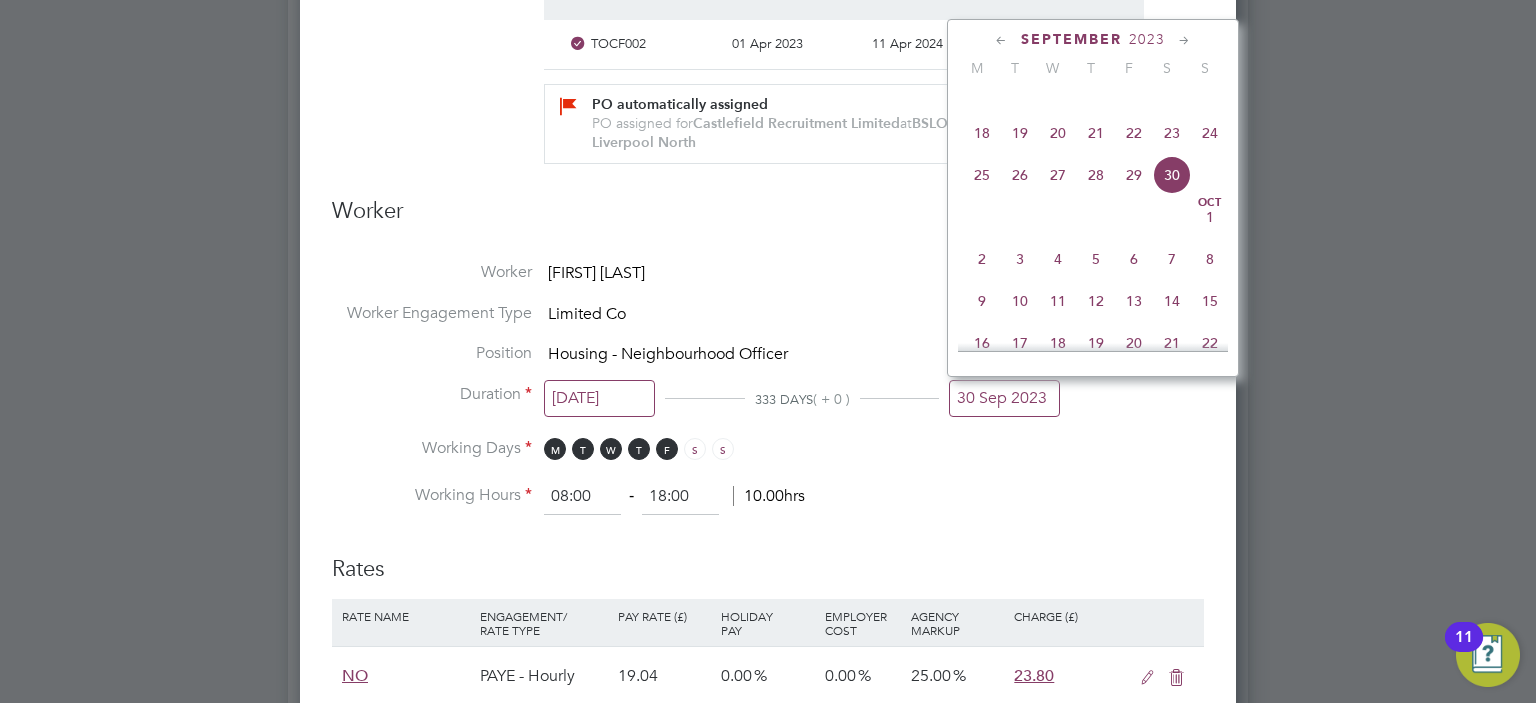 click on "29" 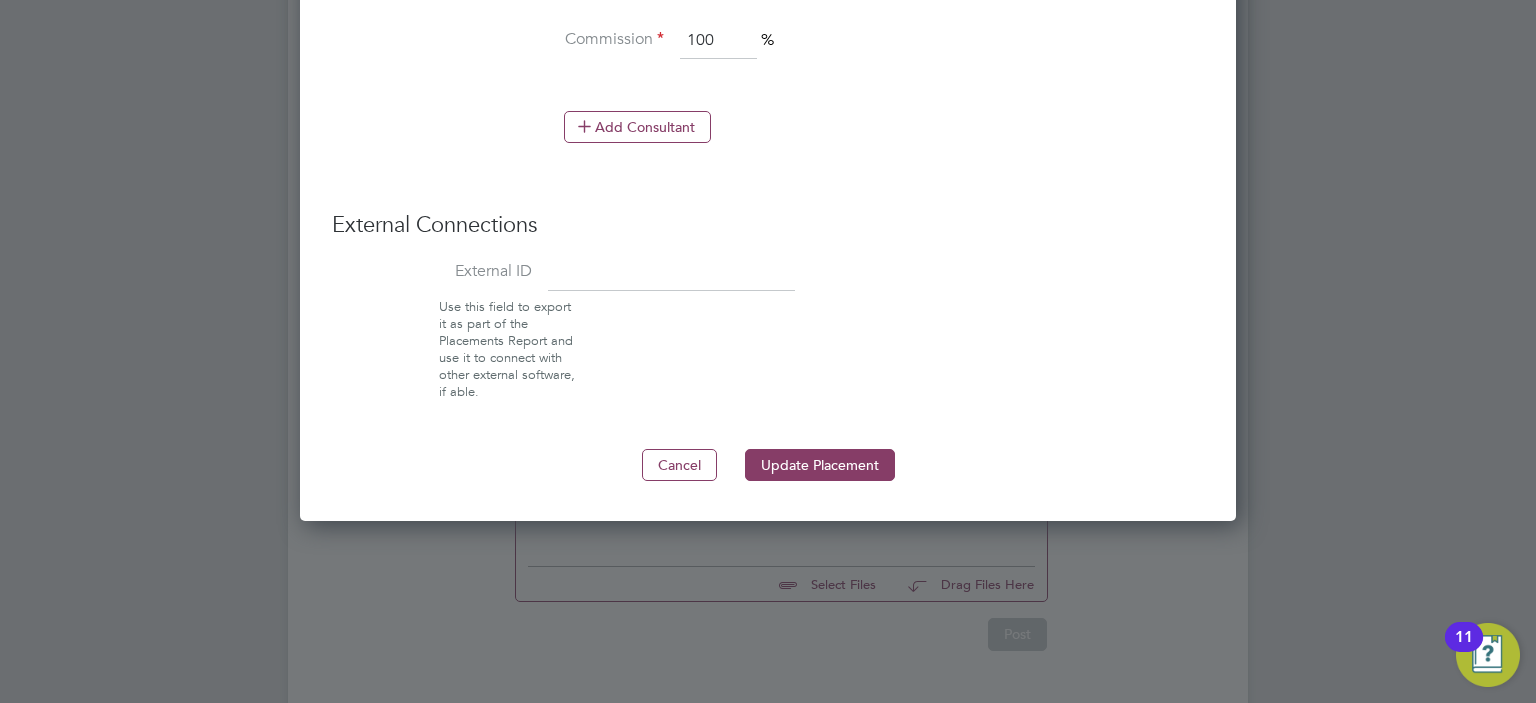 click on "Update Placement" at bounding box center (820, 465) 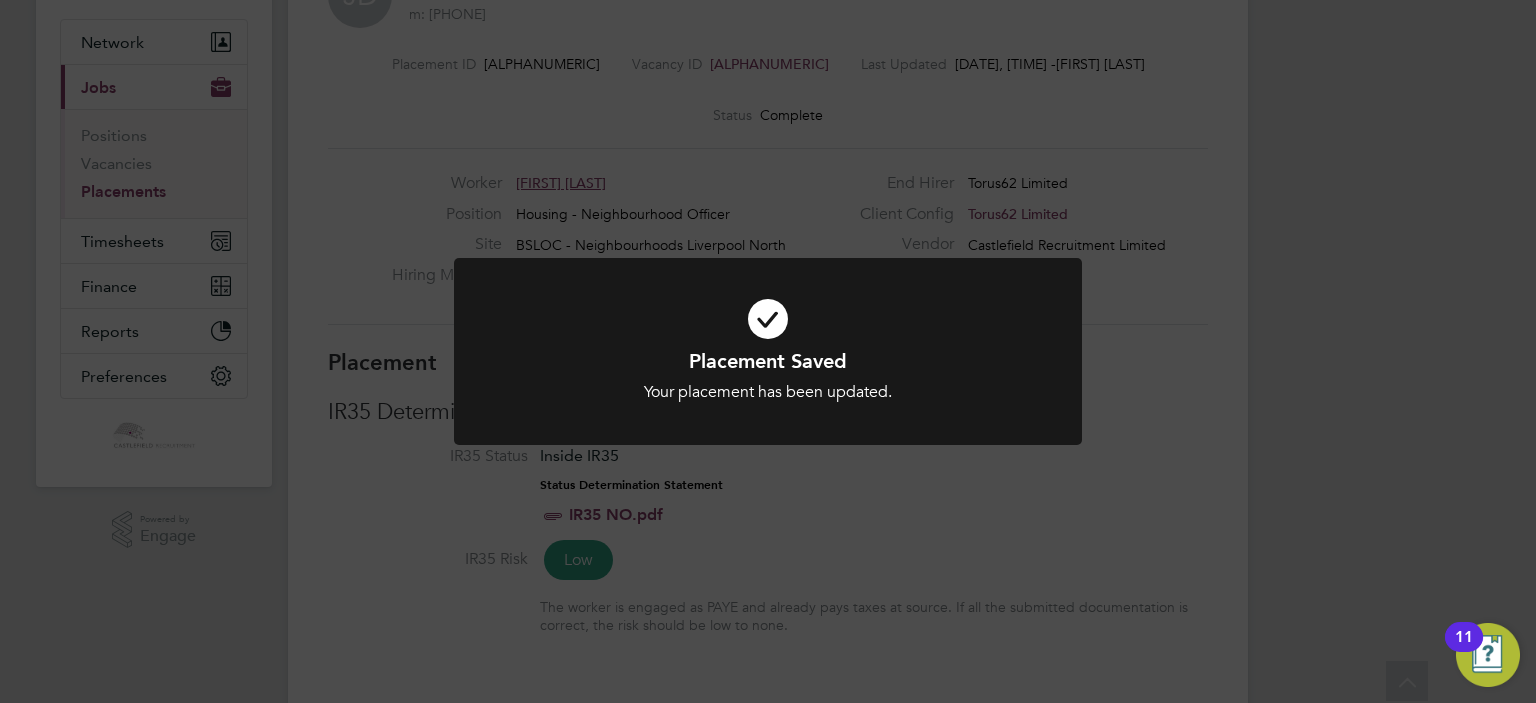 click at bounding box center [768, 319] 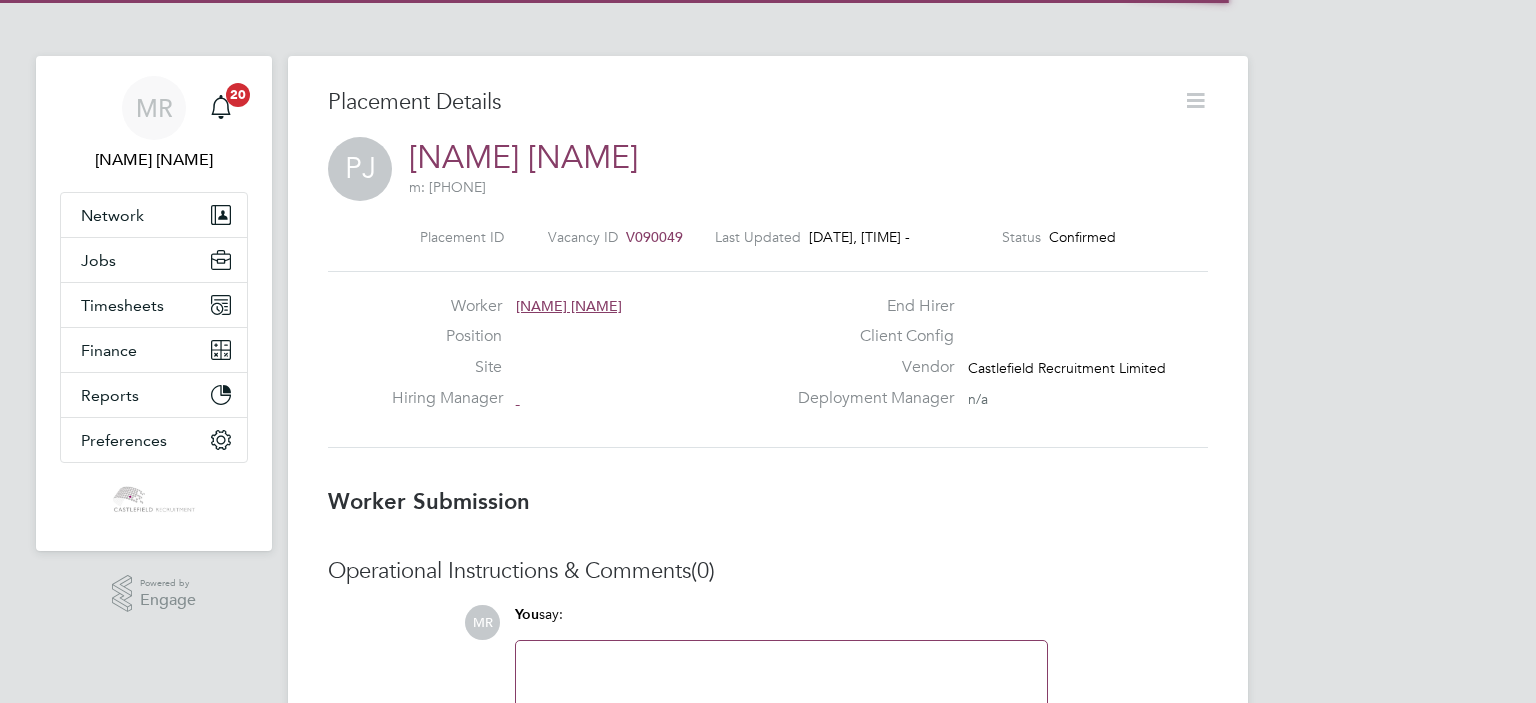 scroll, scrollTop: 0, scrollLeft: 0, axis: both 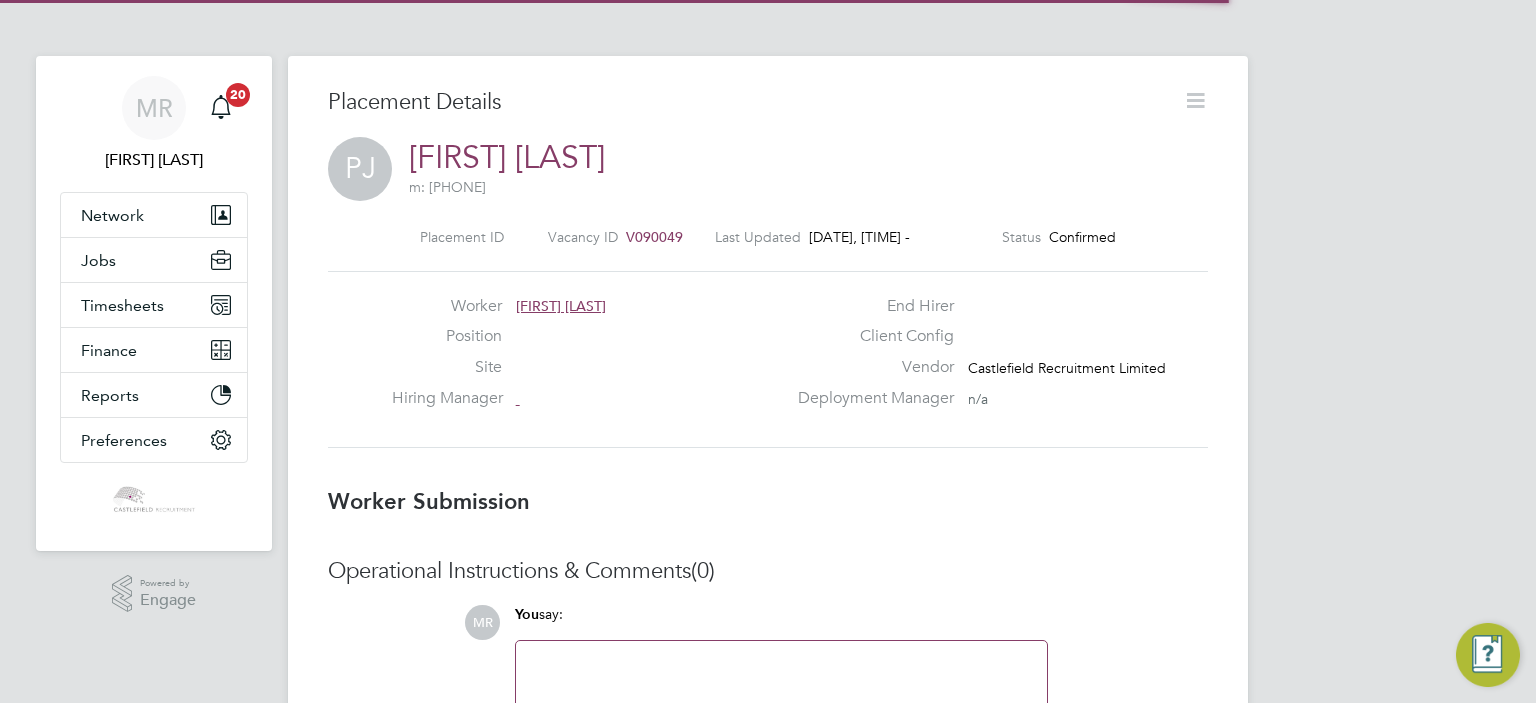 click 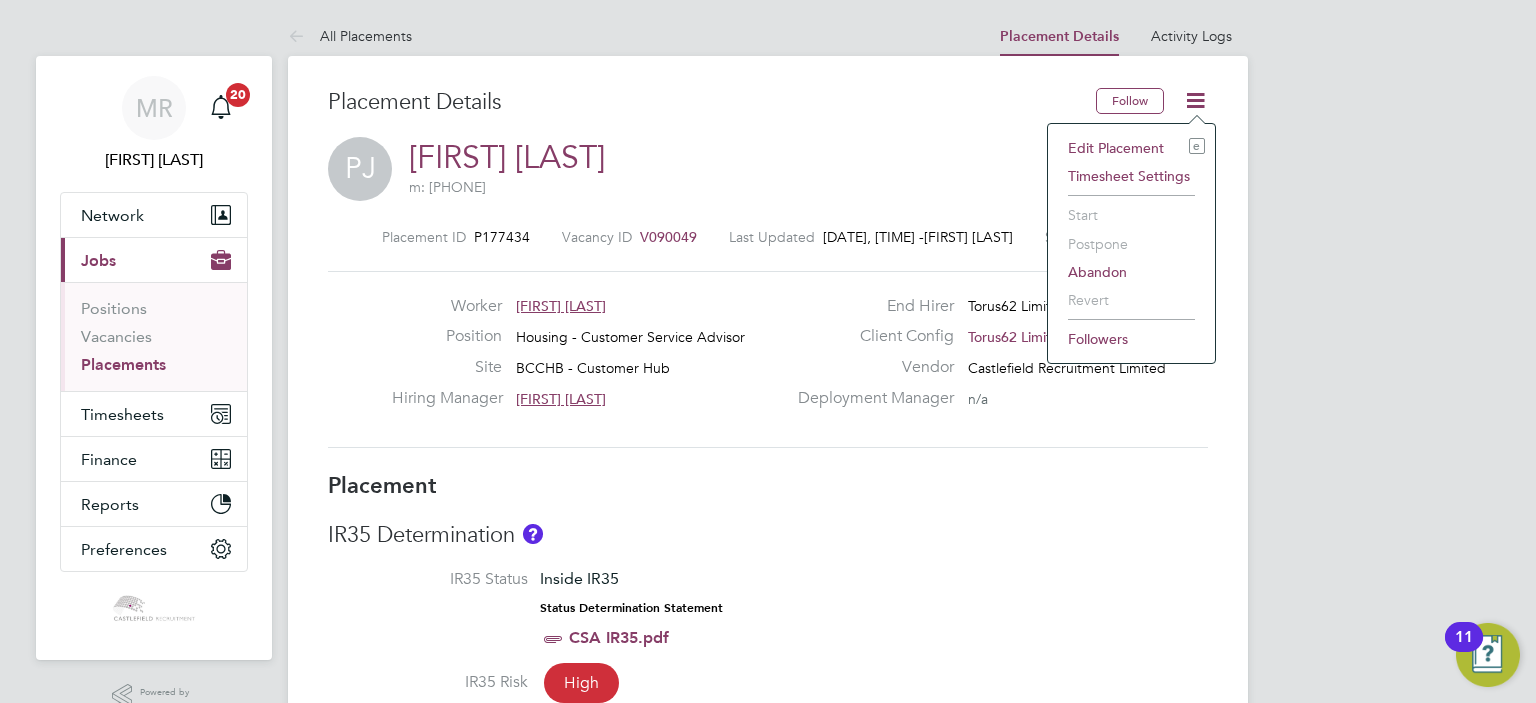 click on "Edit Placement e" 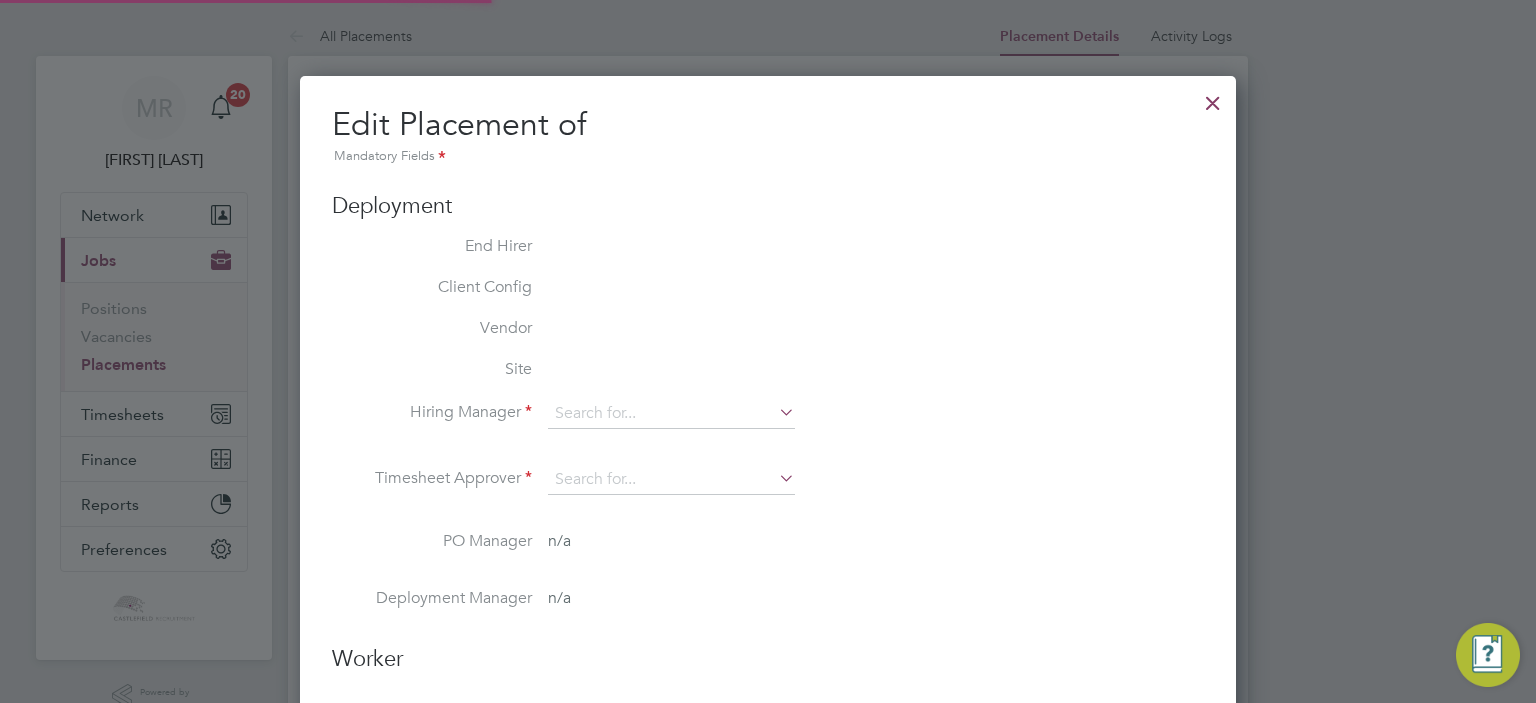 type on "[FIRST] [LAST]" 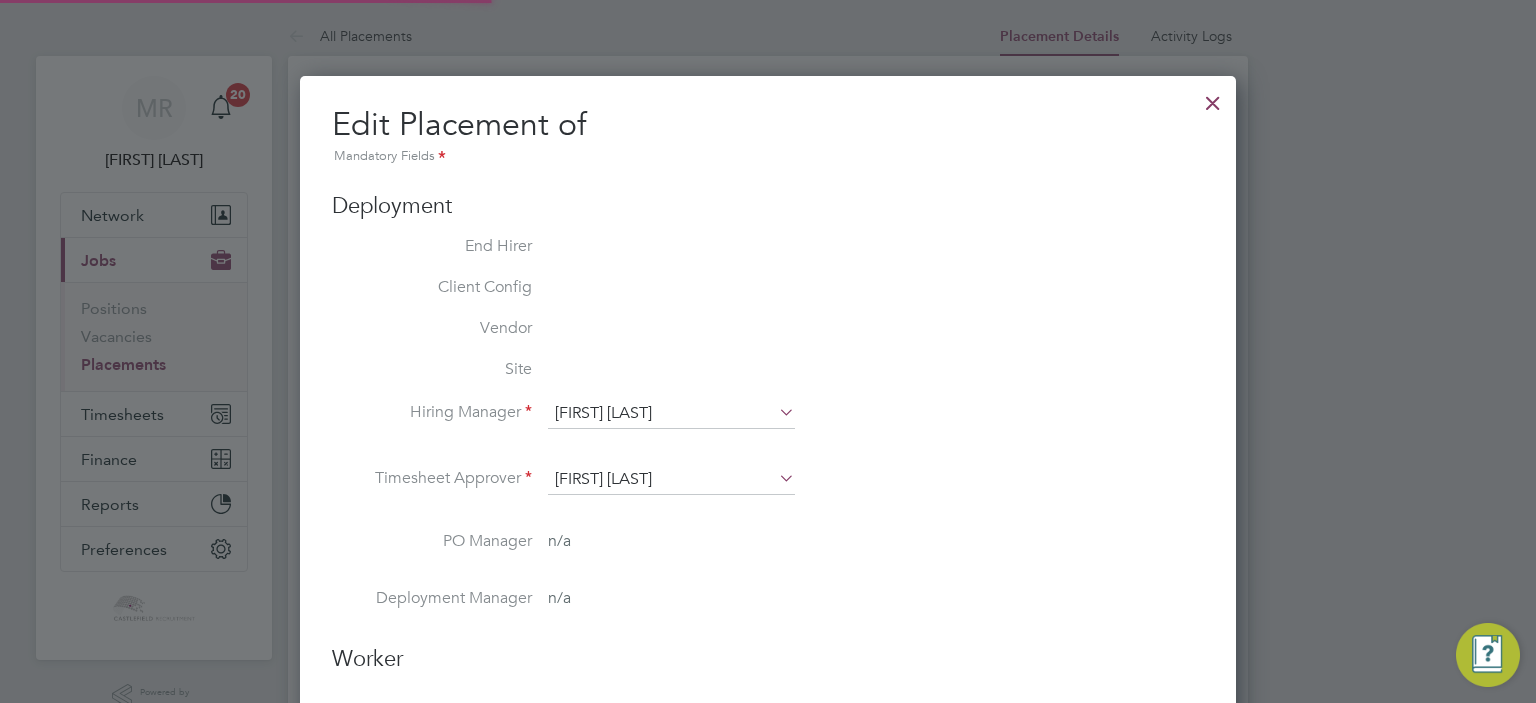 scroll, scrollTop: 103, scrollLeft: 10, axis: both 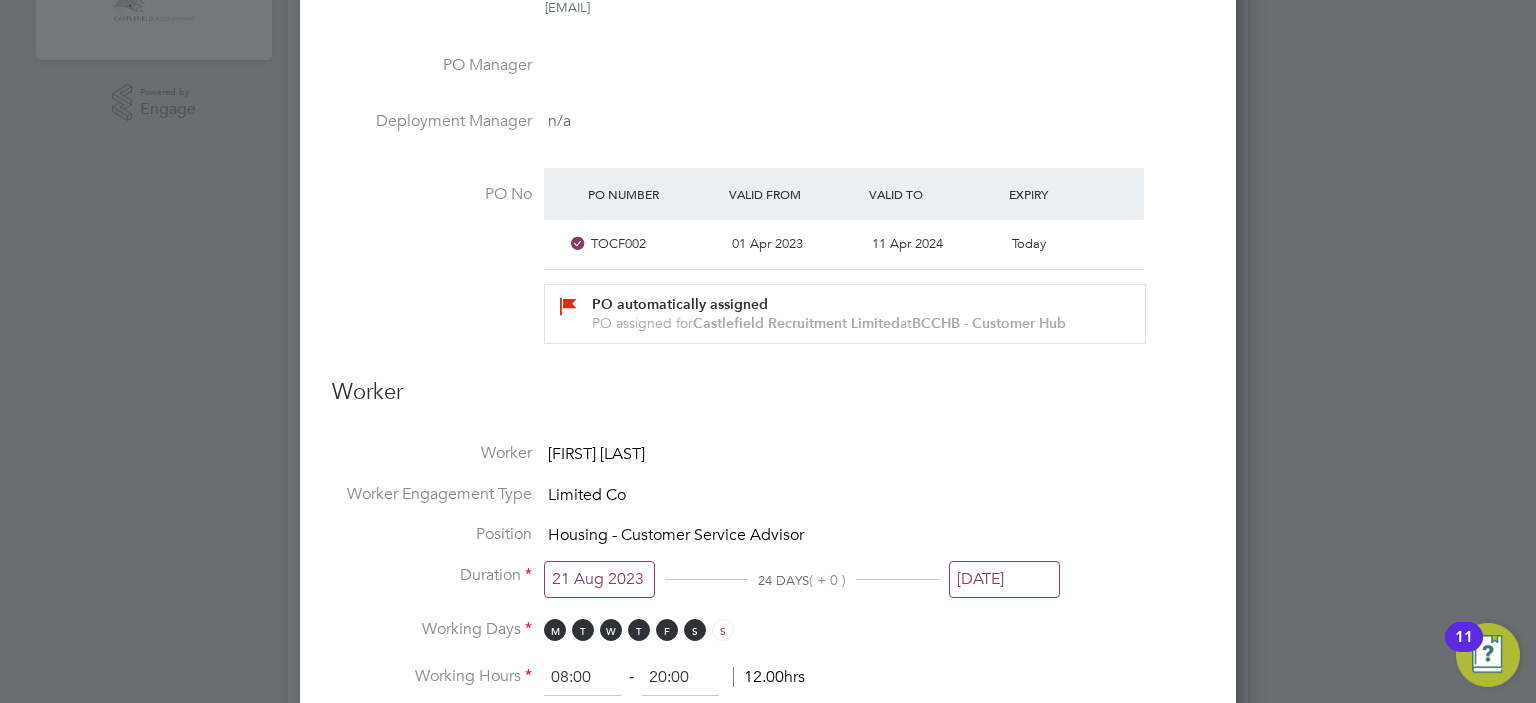 click on "[DATE]" at bounding box center [1004, 579] 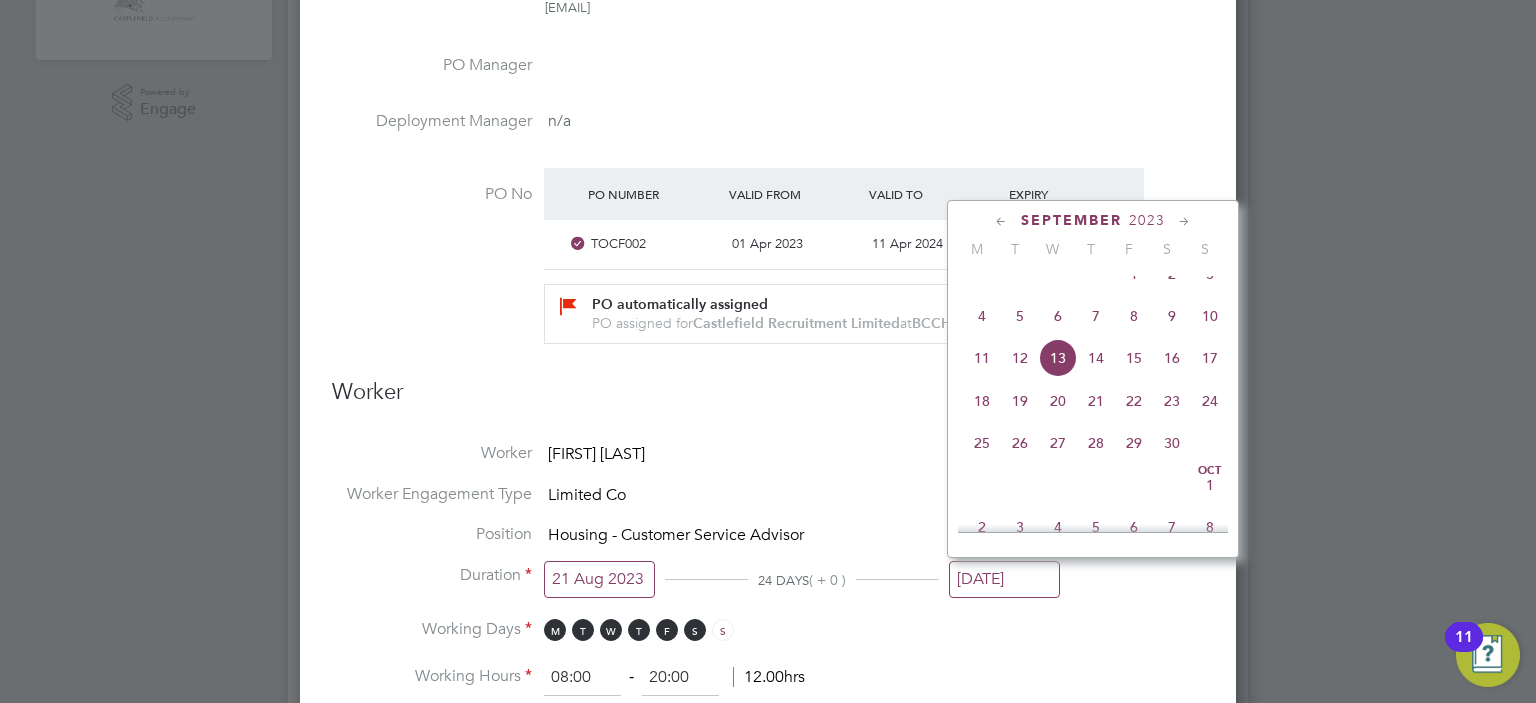 click on "4" 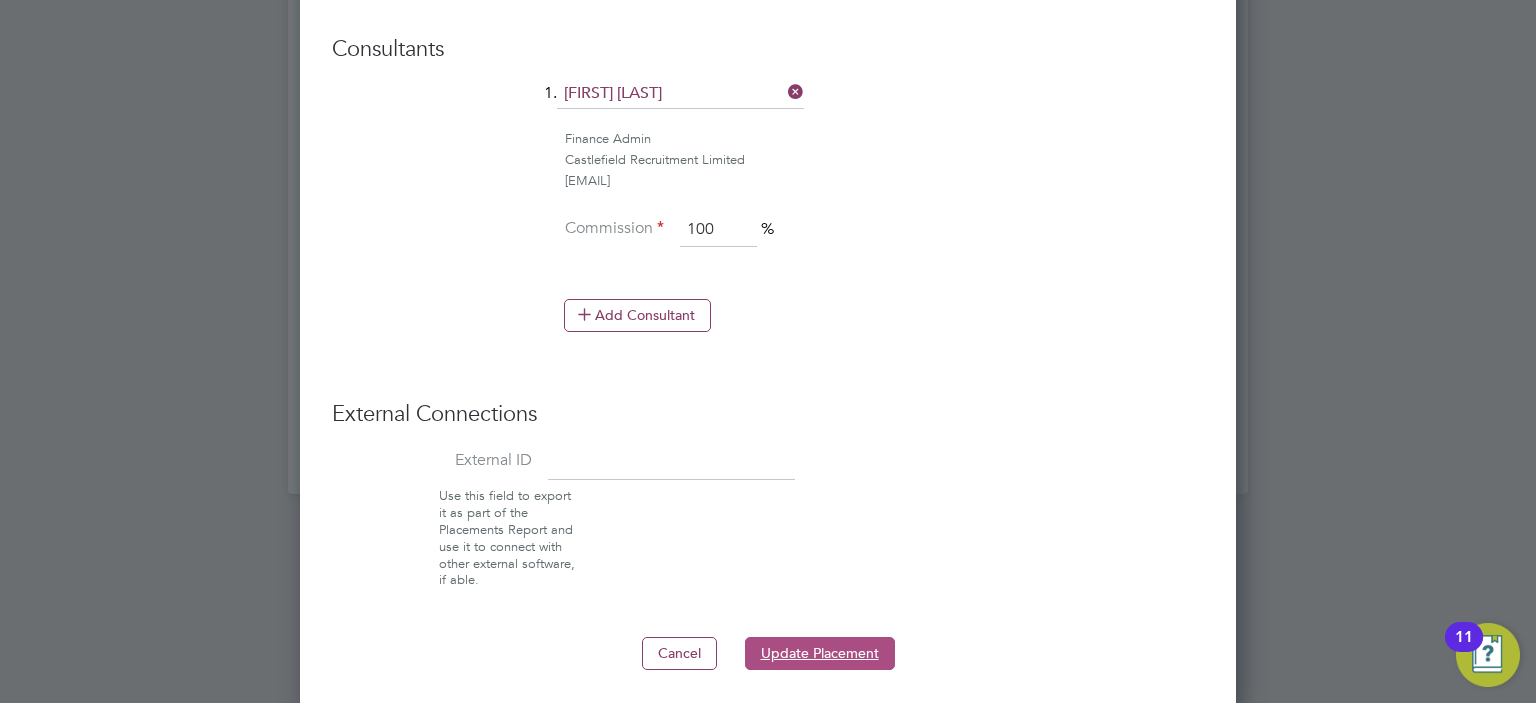 click on "Update Placement" at bounding box center (820, 653) 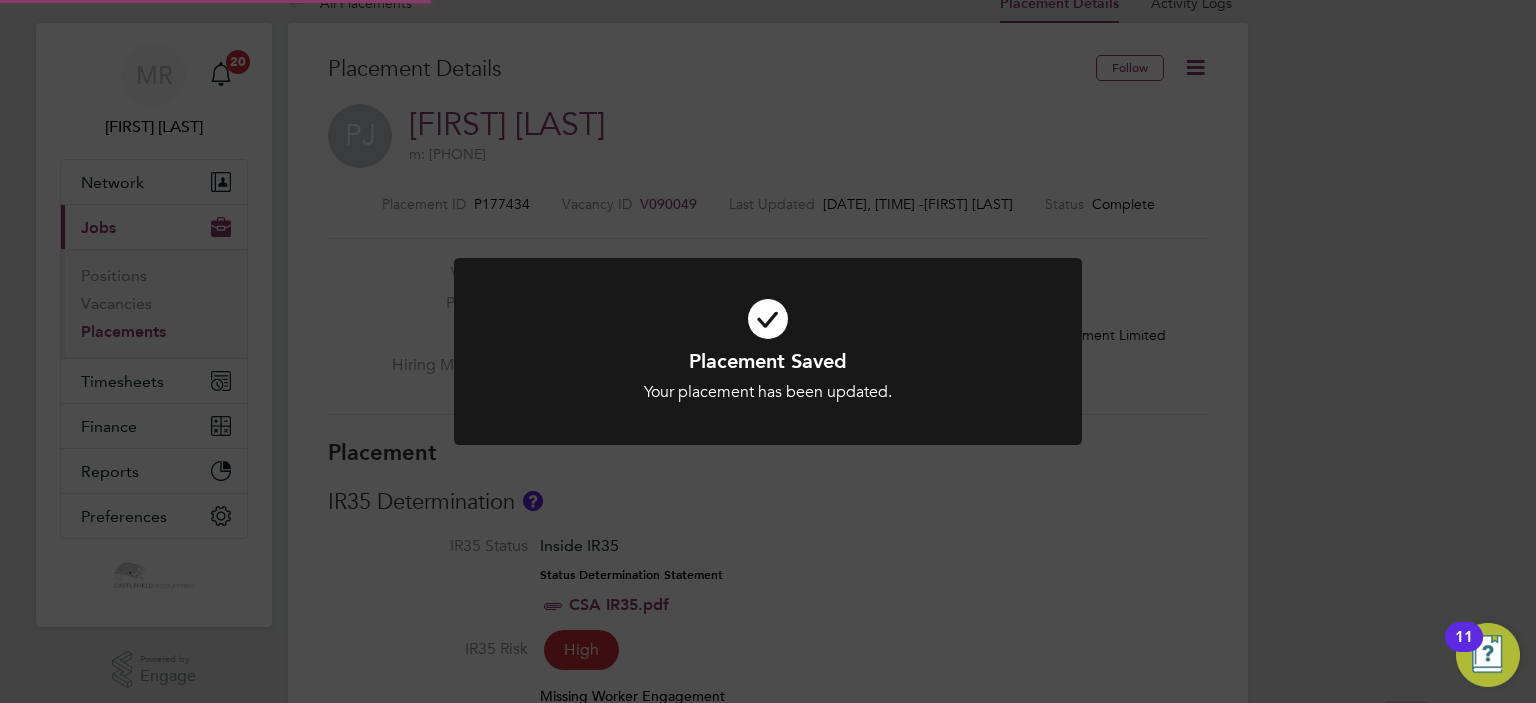 click on "Your placement has been updated." at bounding box center [768, 392] 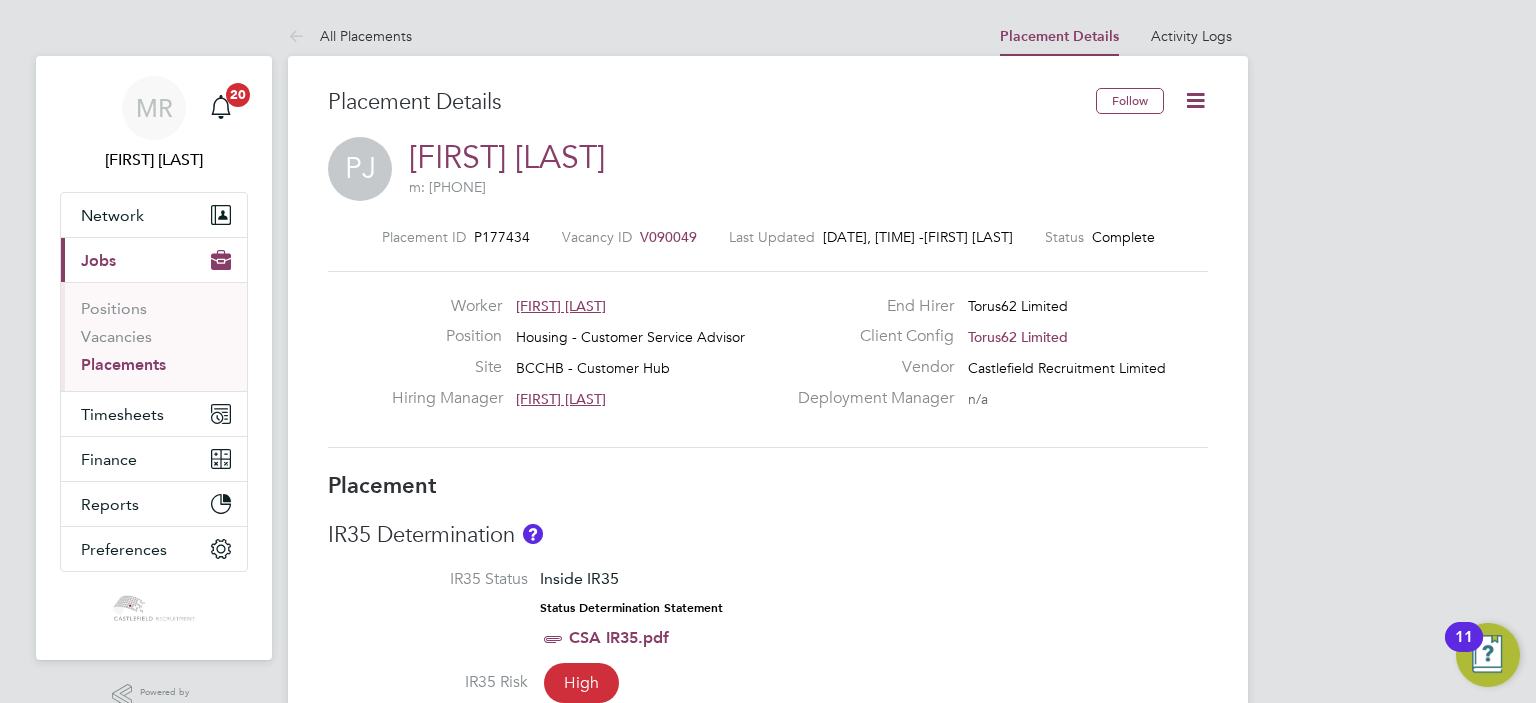 click 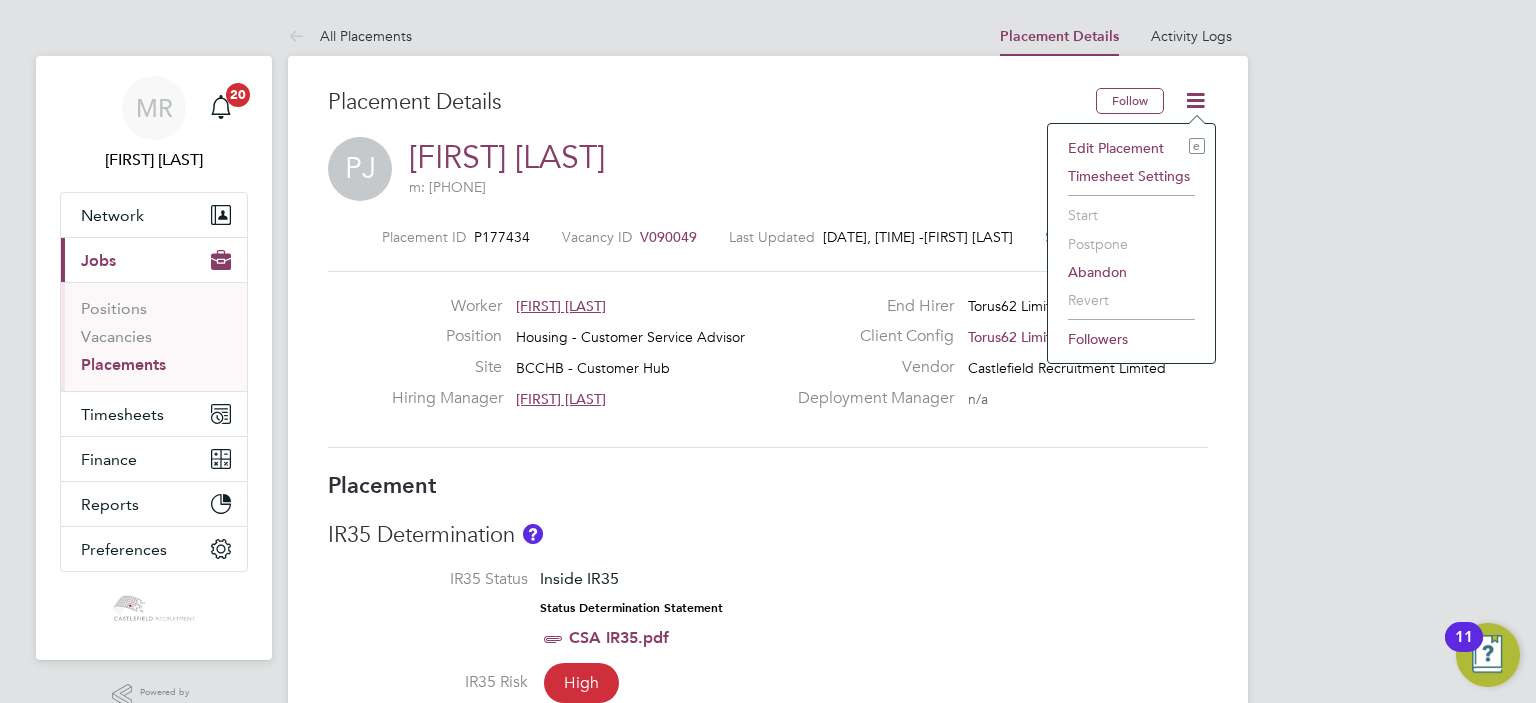 drag, startPoint x: 1143, startPoint y: 138, endPoint x: 1134, endPoint y: 149, distance: 14.21267 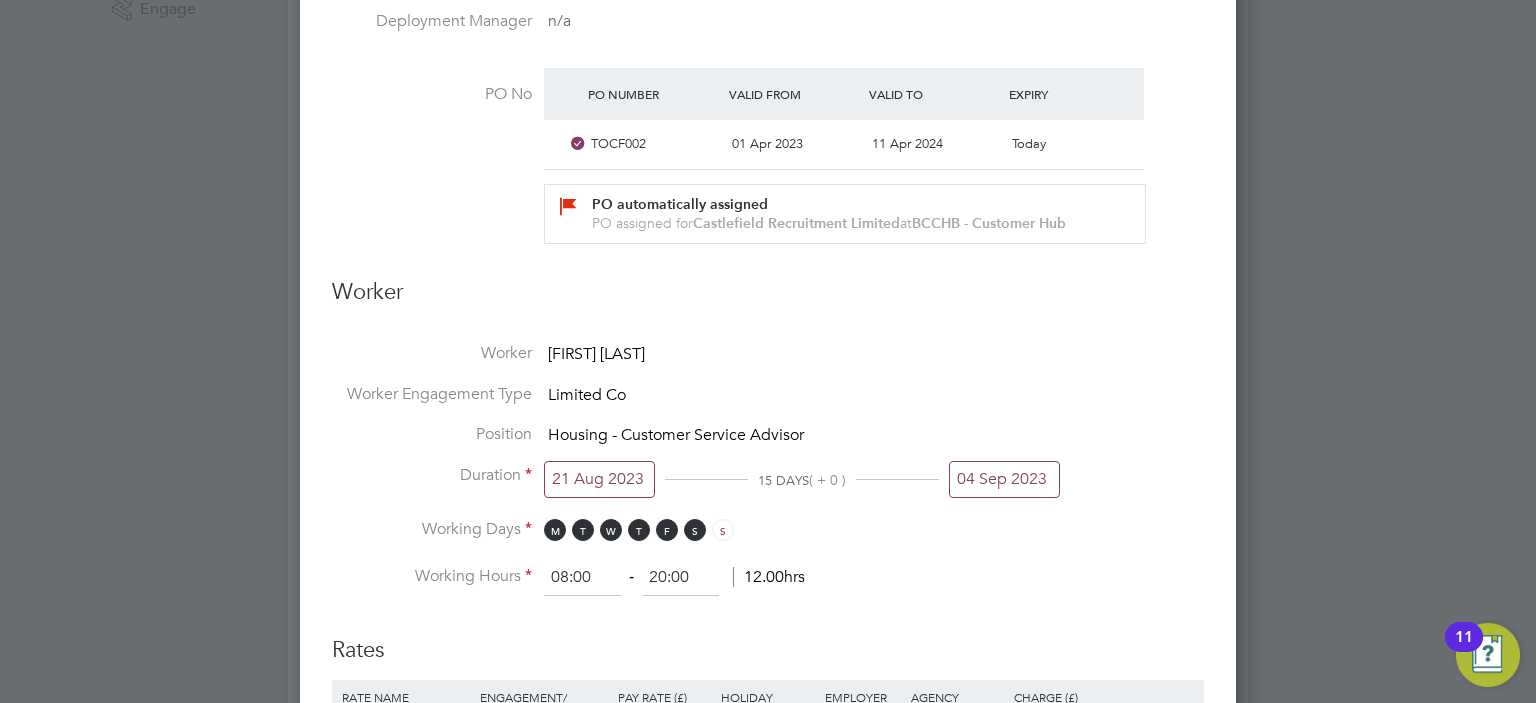 click on "04 Sep 2023" at bounding box center [1004, 479] 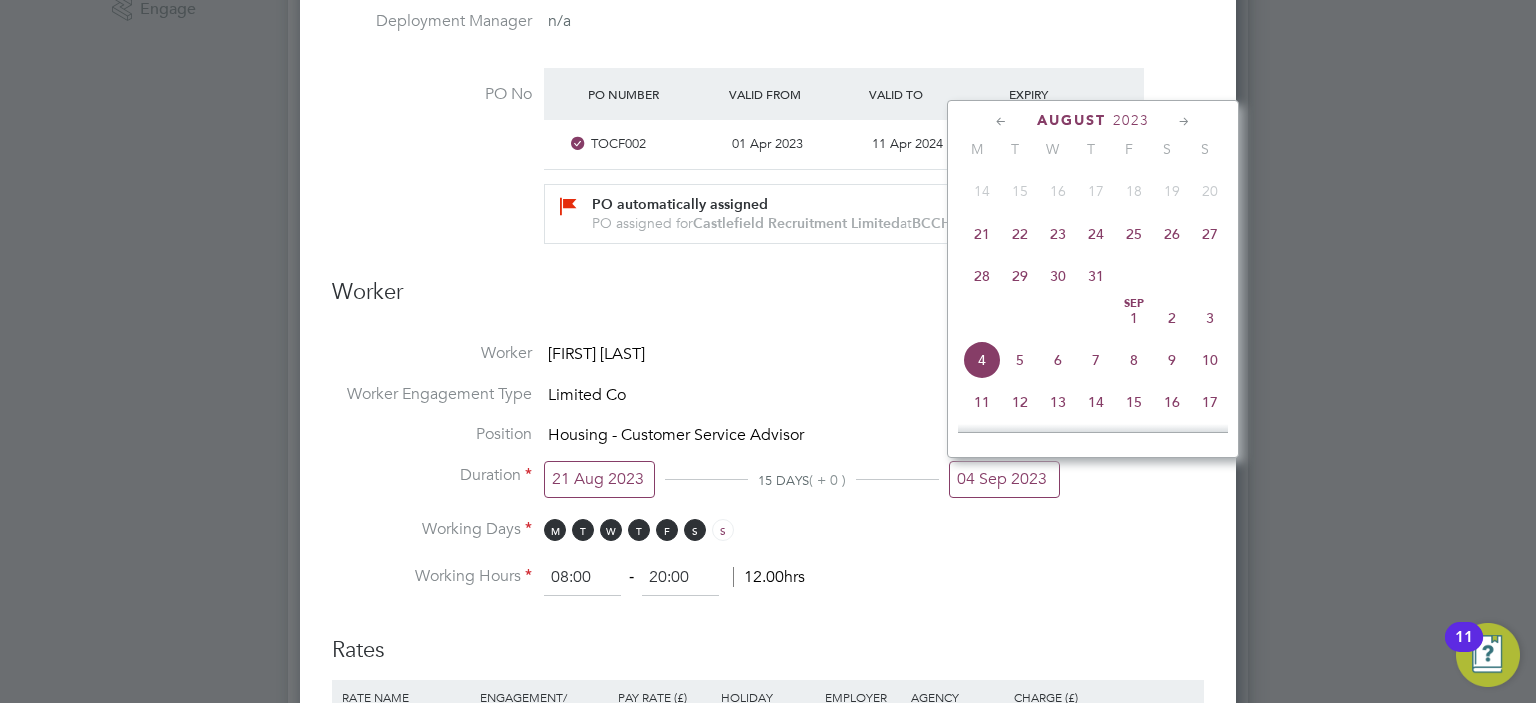 click on "21" 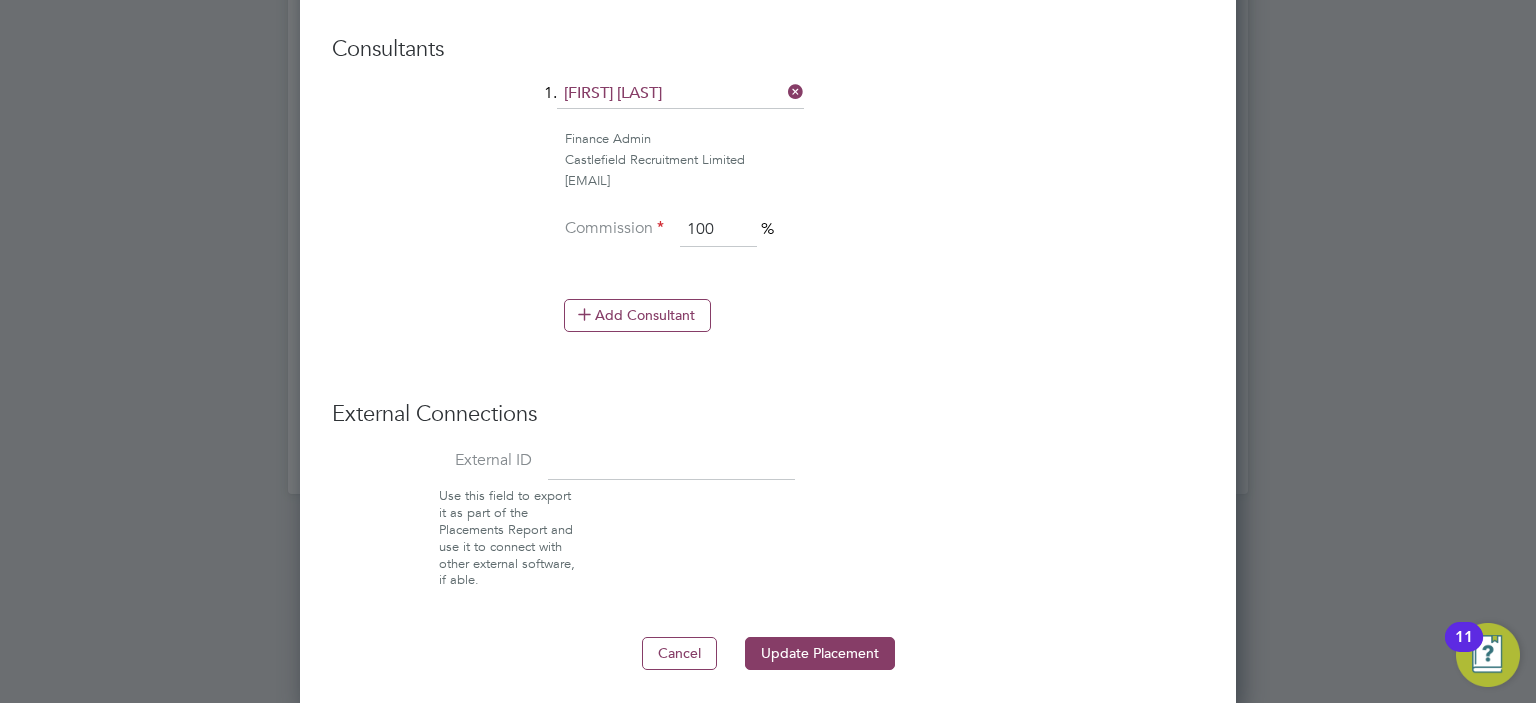 click on "Cancel   Update Placement" at bounding box center (768, 653) 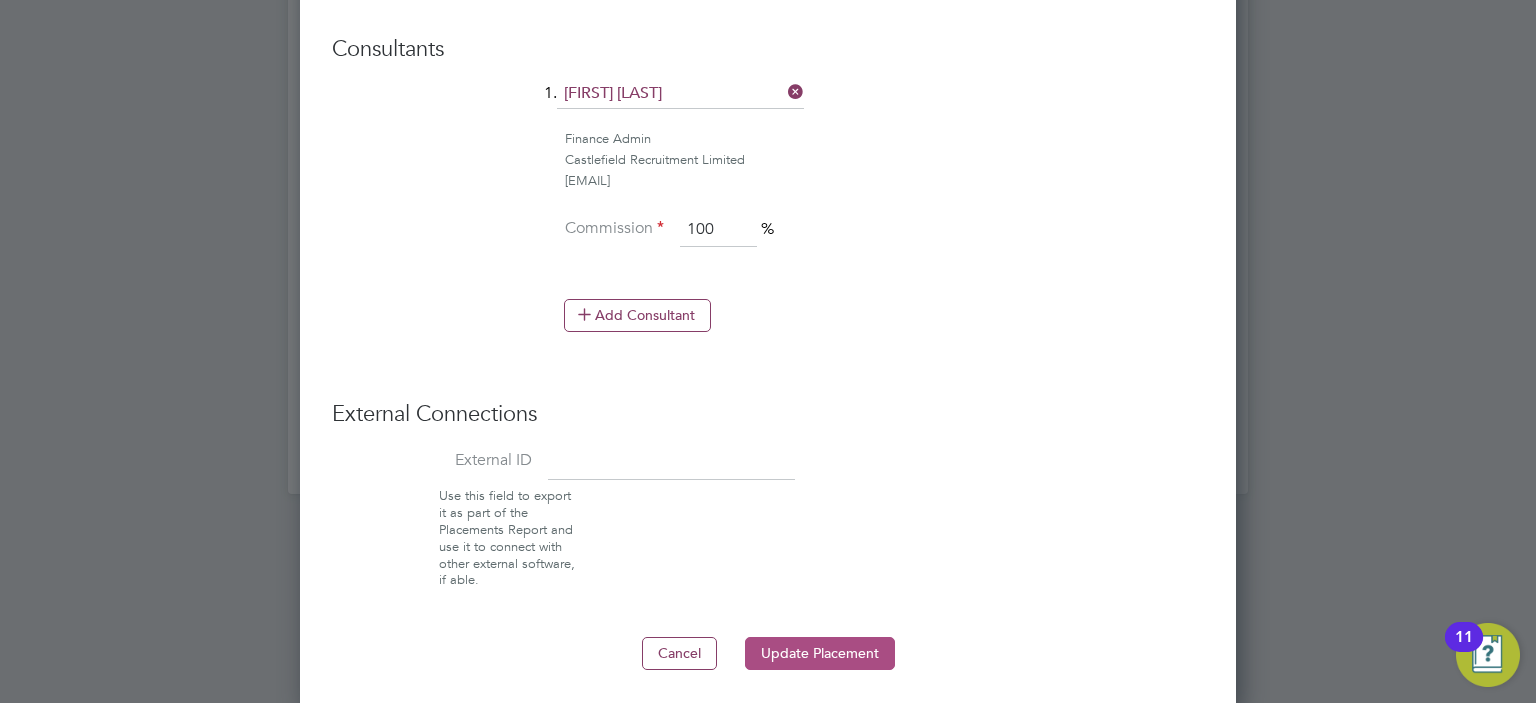 click on "Update Placement" at bounding box center (820, 653) 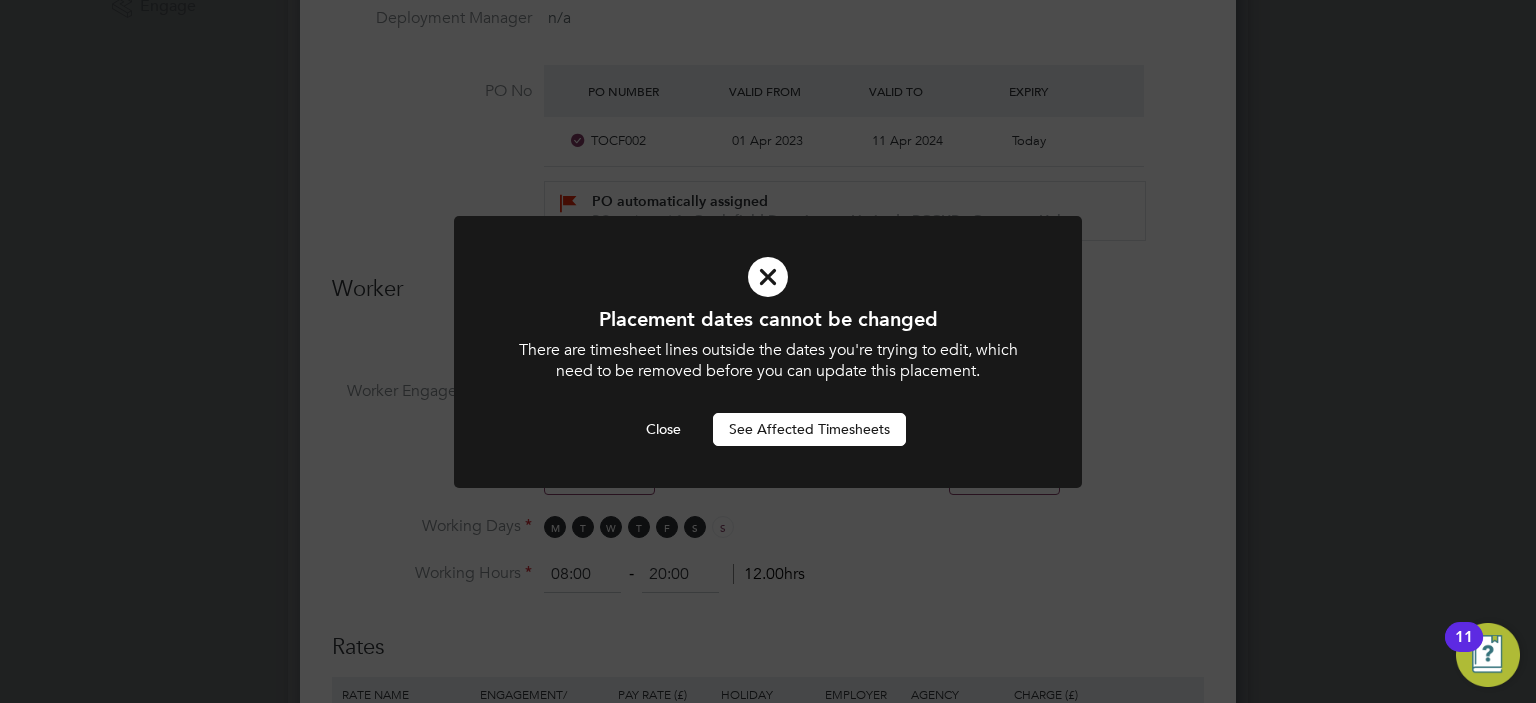 click on "See Affected Timesheets" at bounding box center (809, 429) 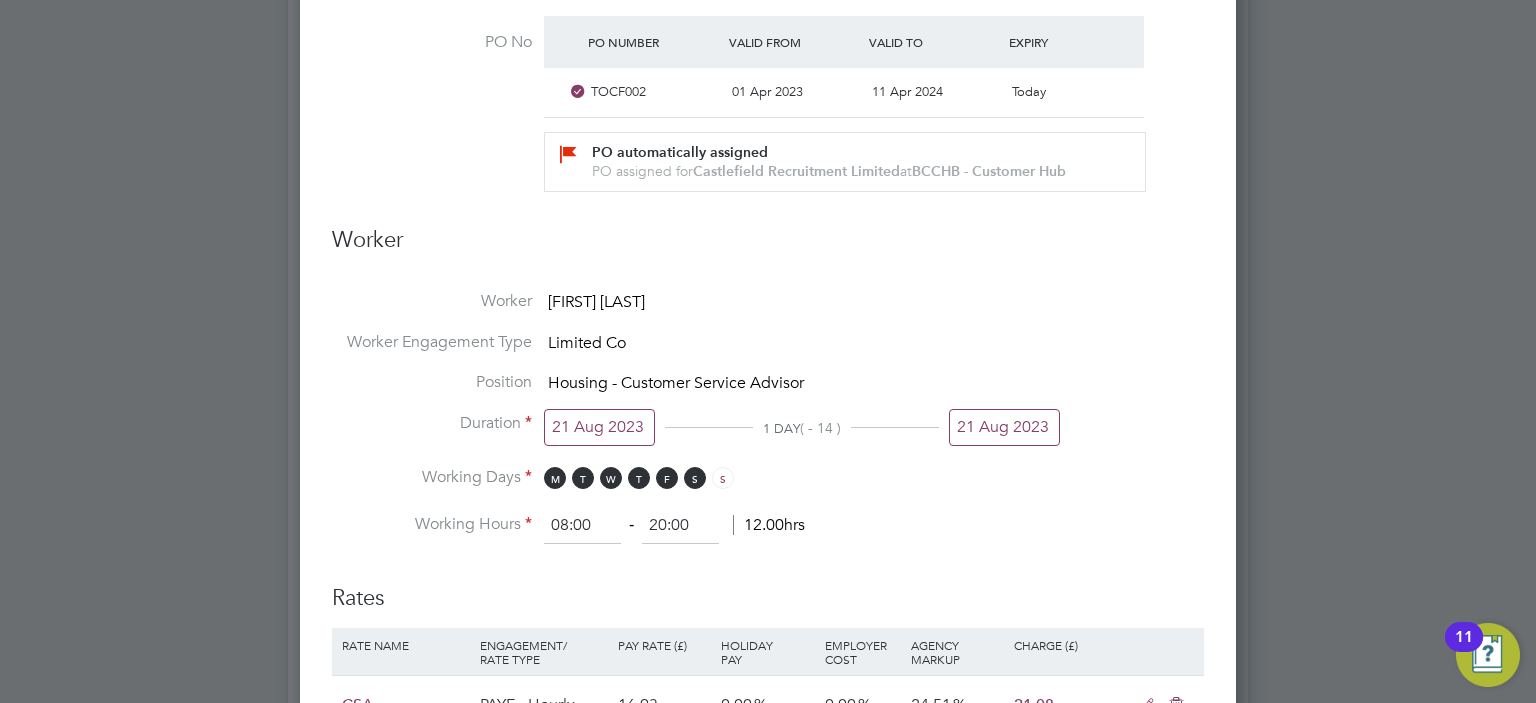 scroll, scrollTop: 752, scrollLeft: 0, axis: vertical 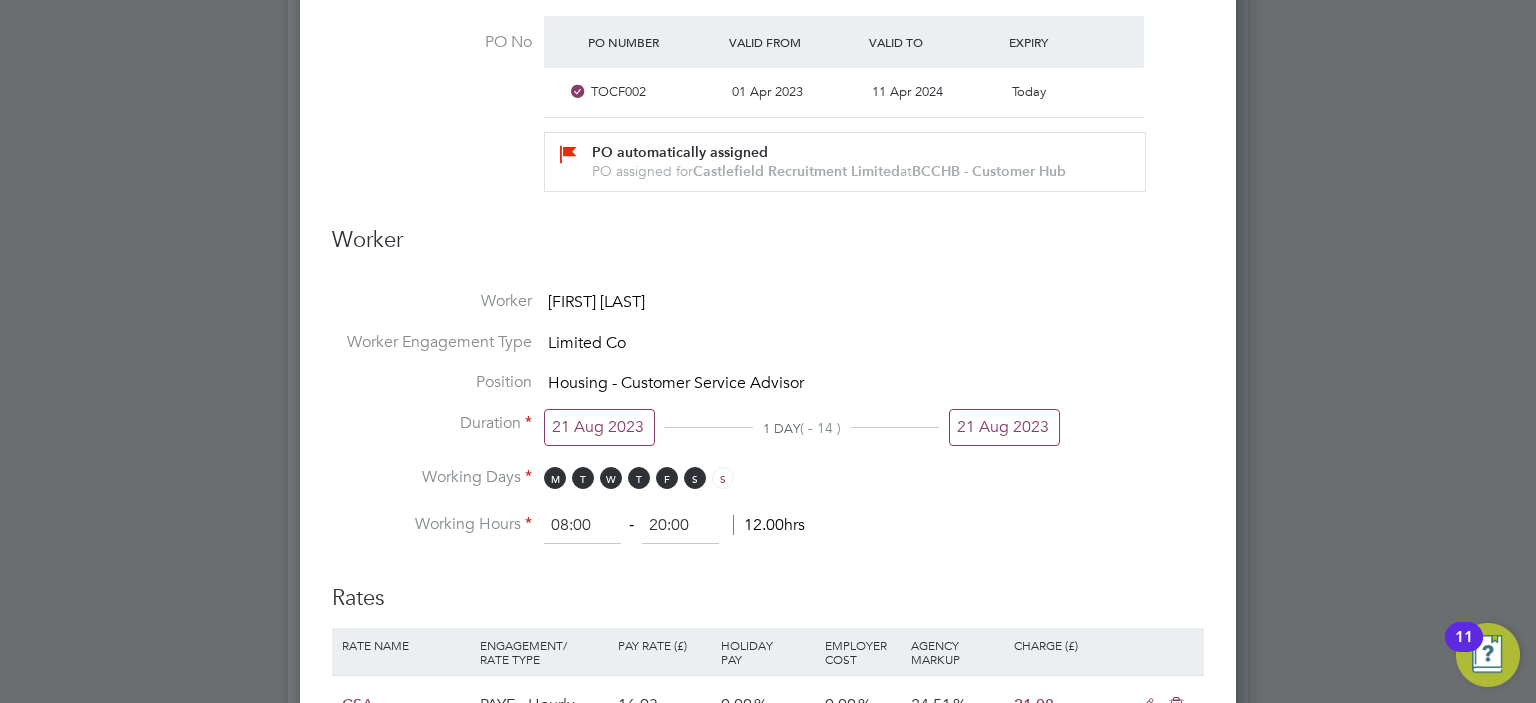 click on "21 Aug 2023" at bounding box center (1004, 427) 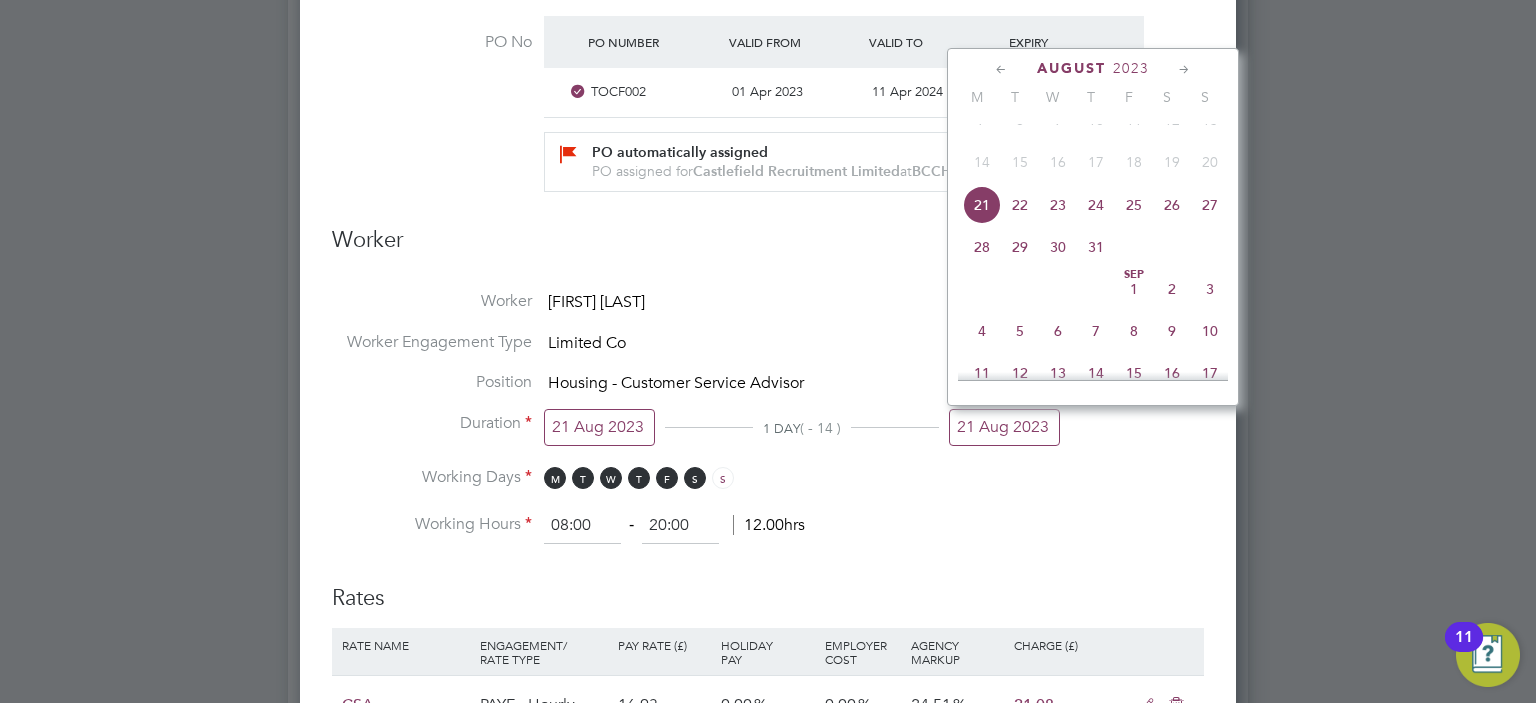 click on "28" 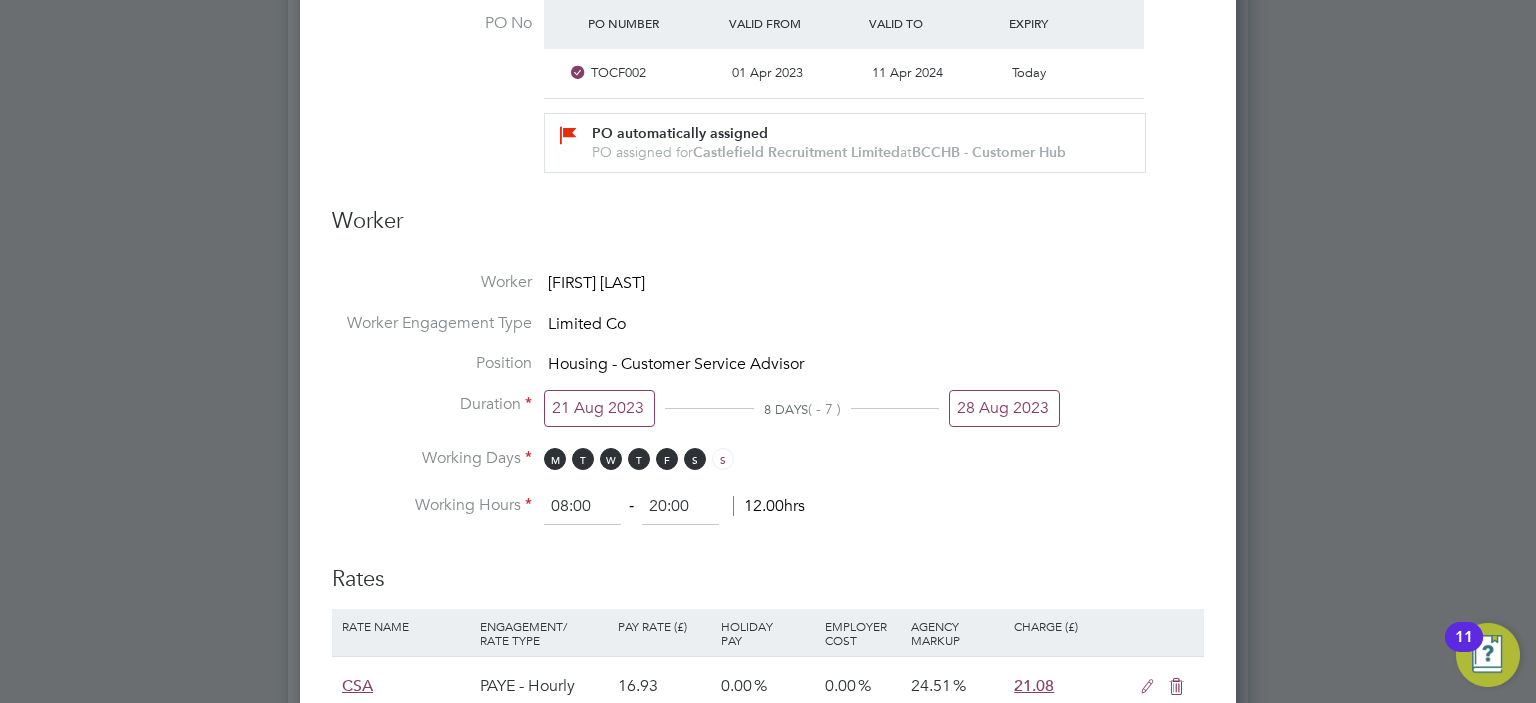 scroll, scrollTop: 1552, scrollLeft: 0, axis: vertical 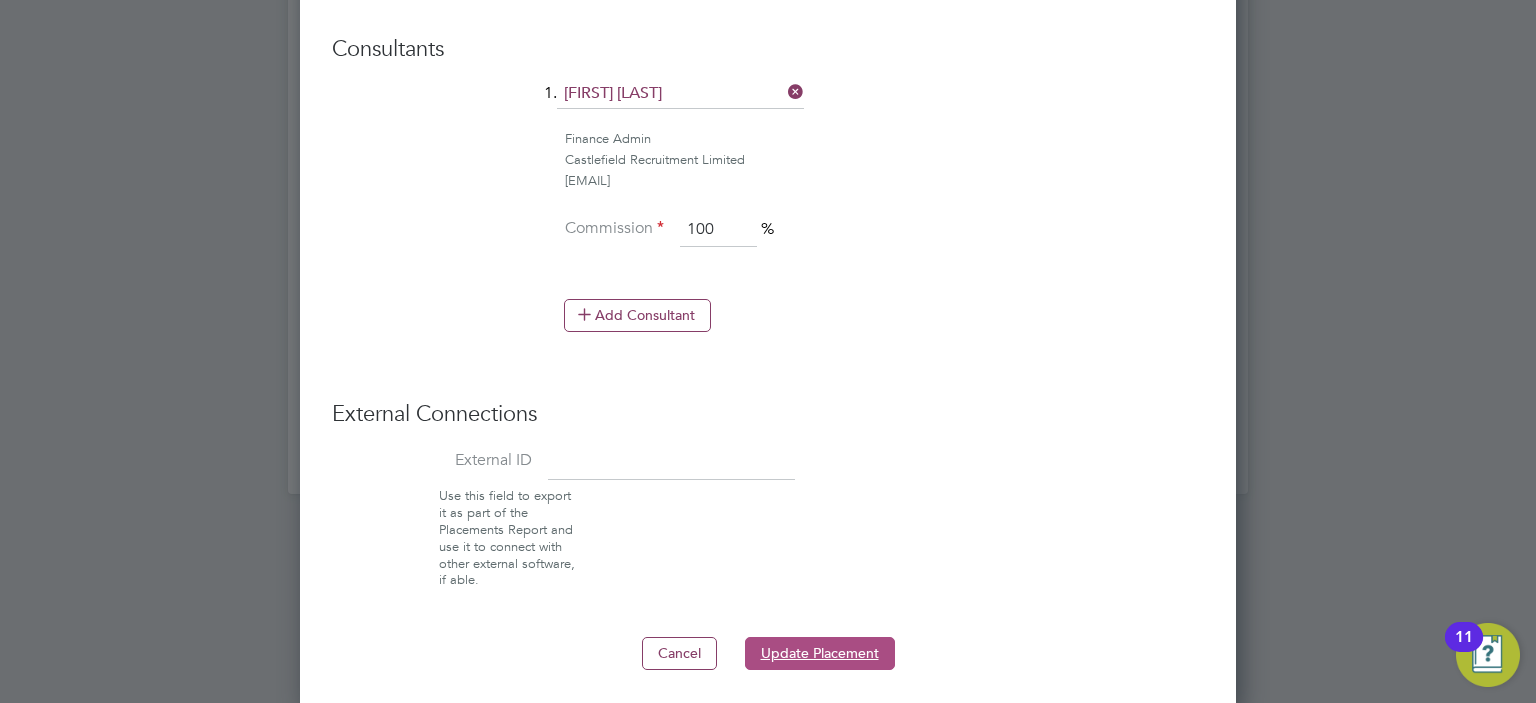 click on "Update Placement" at bounding box center [820, 653] 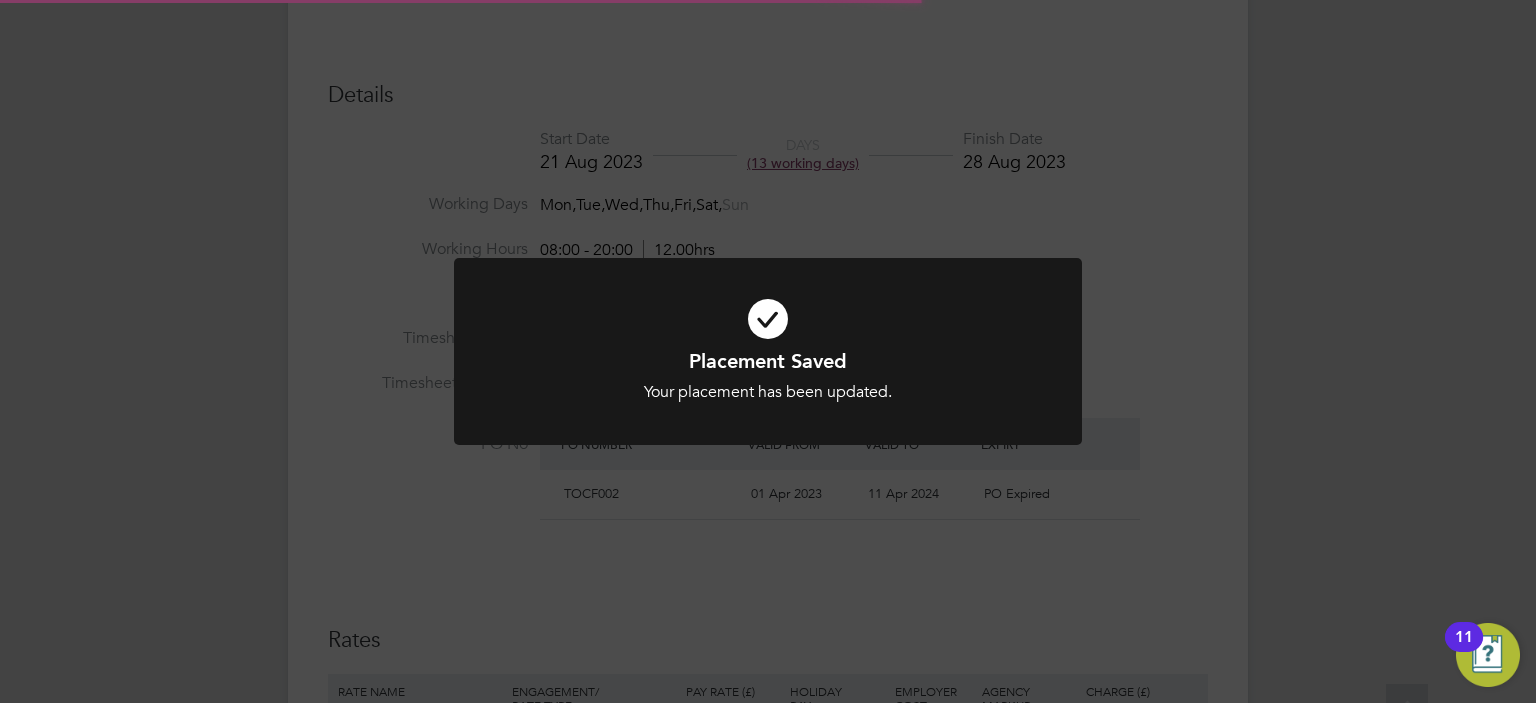 scroll, scrollTop: 34, scrollLeft: 0, axis: vertical 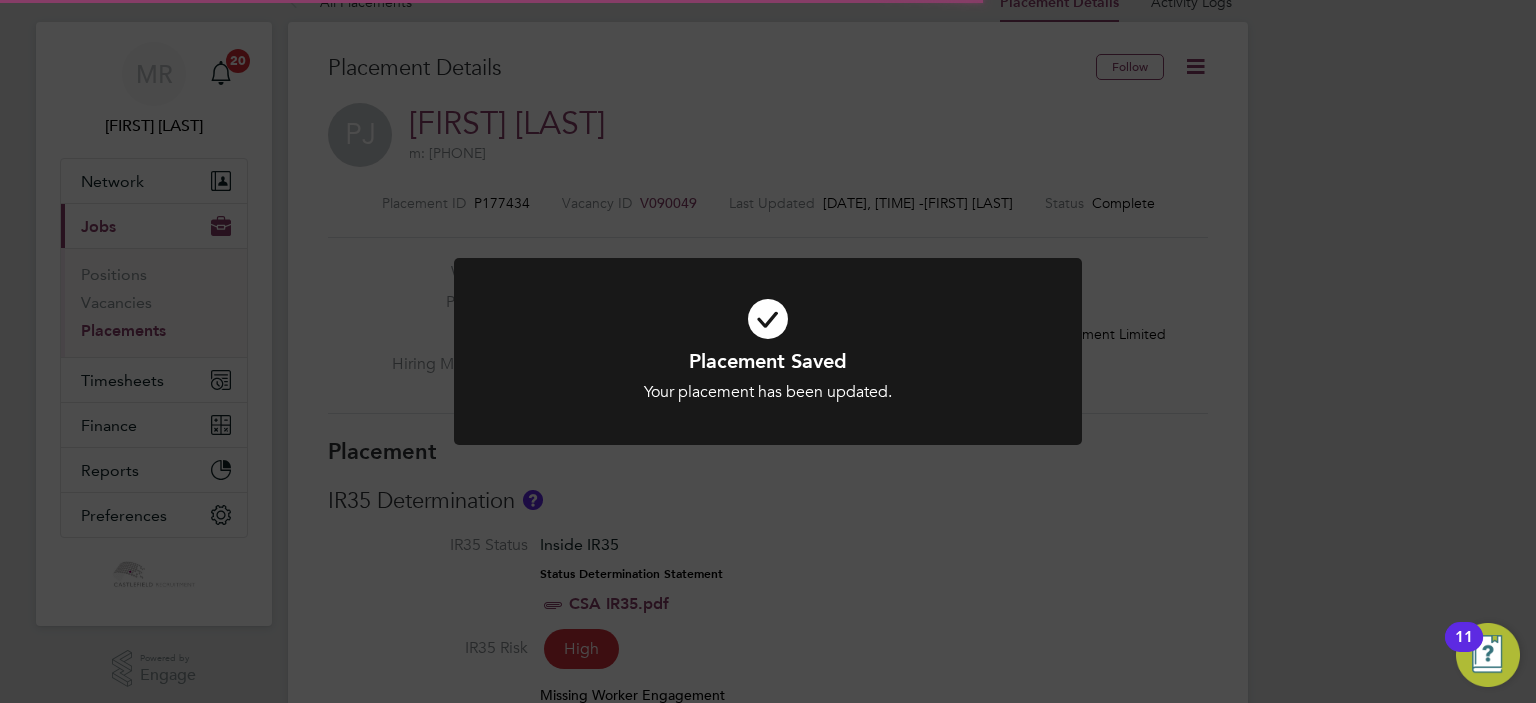 click on "Your placement has been updated." at bounding box center (768, 392) 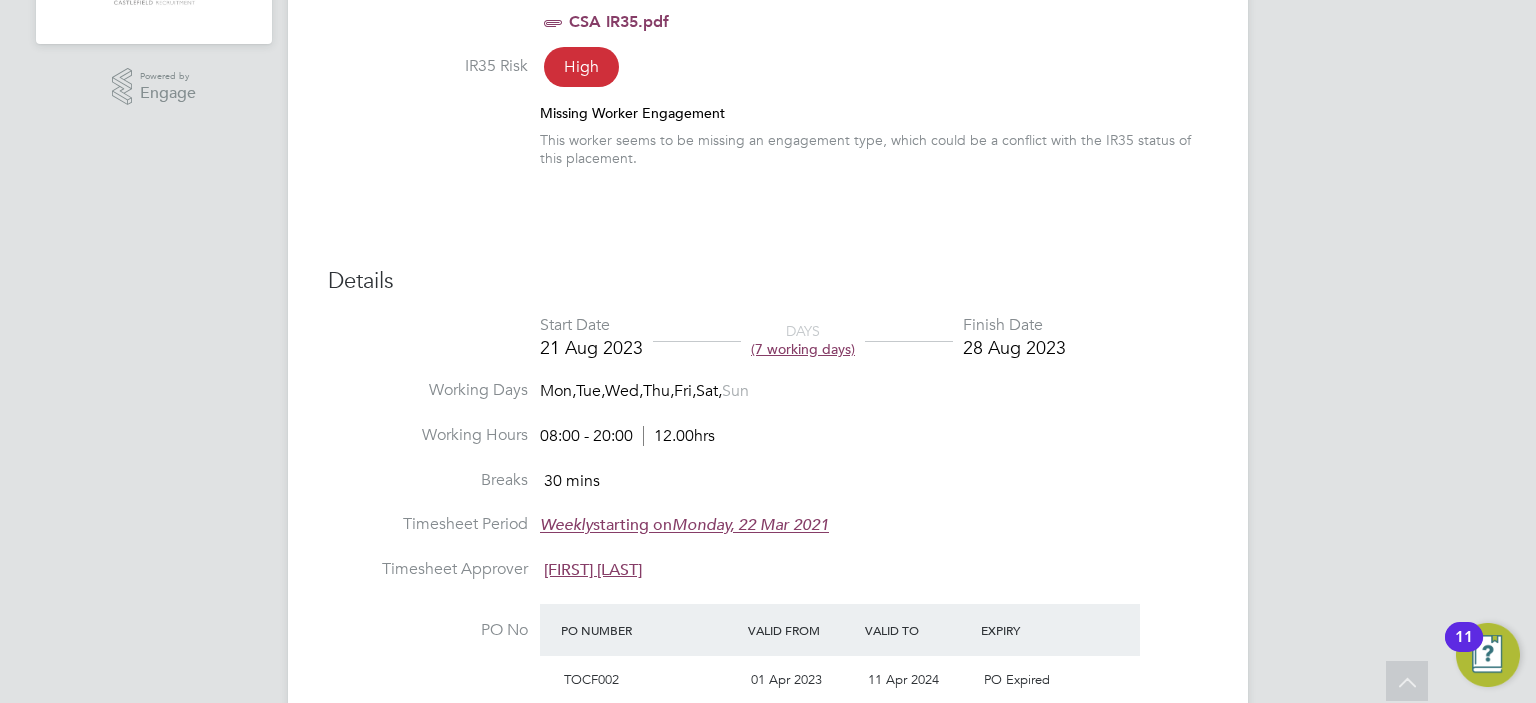 scroll, scrollTop: 734, scrollLeft: 0, axis: vertical 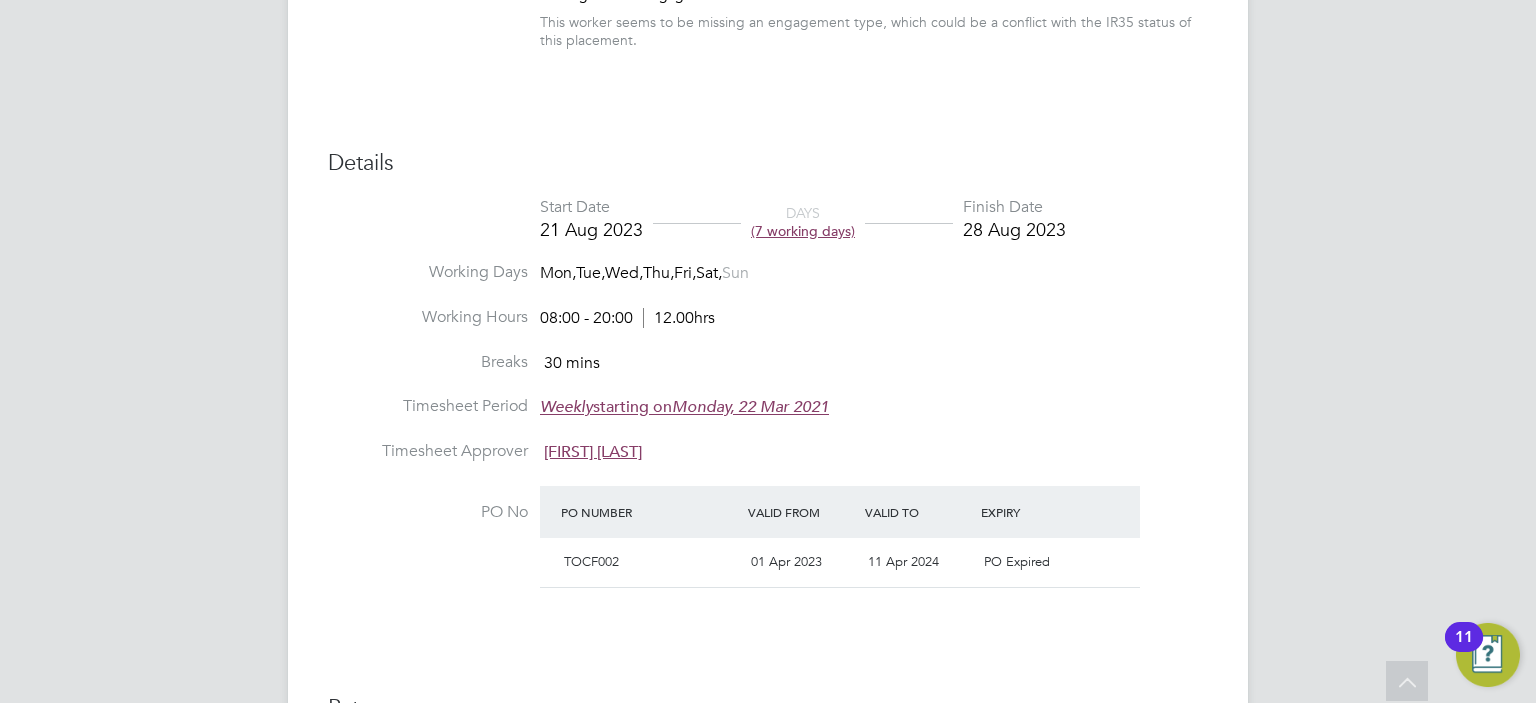 drag, startPoint x: 1059, startPoint y: 227, endPoint x: 936, endPoint y: 232, distance: 123.101585 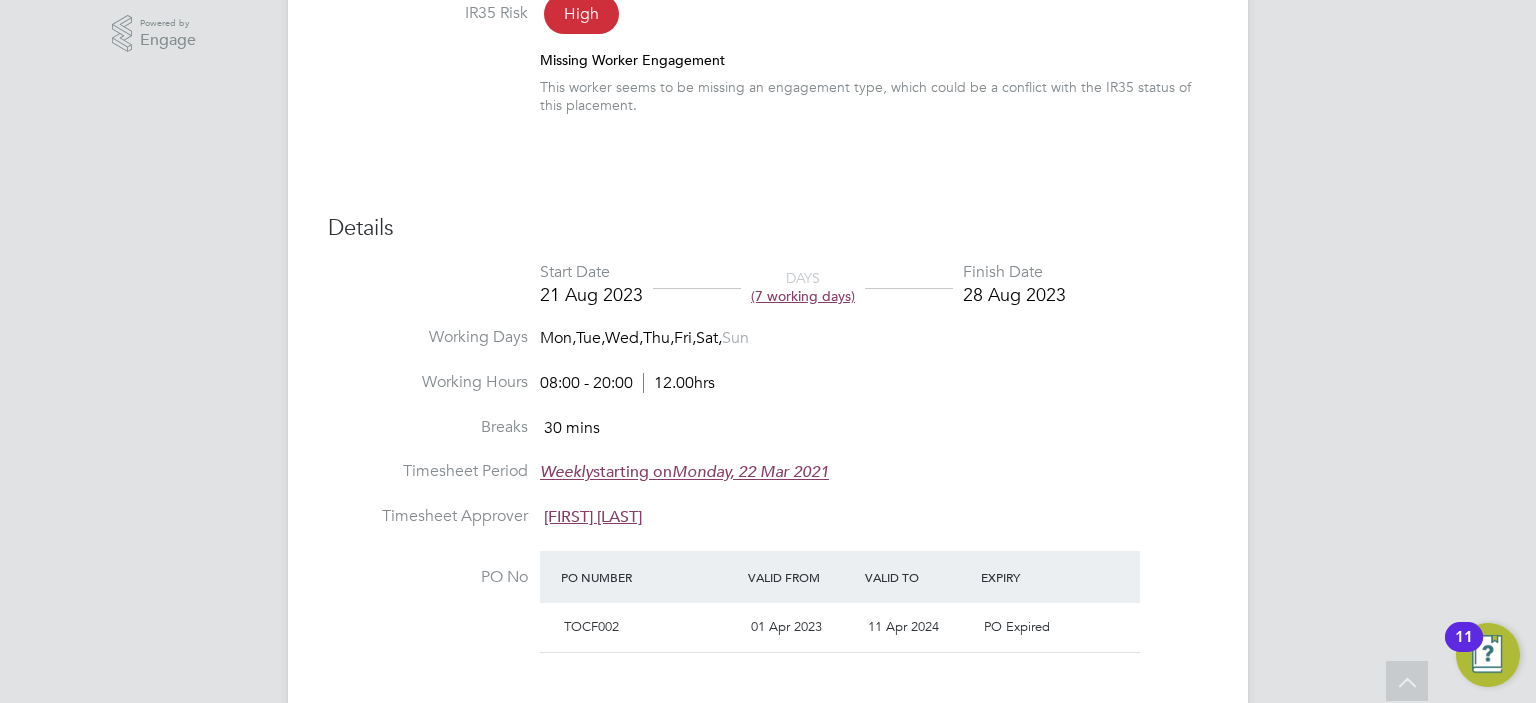 scroll, scrollTop: 634, scrollLeft: 0, axis: vertical 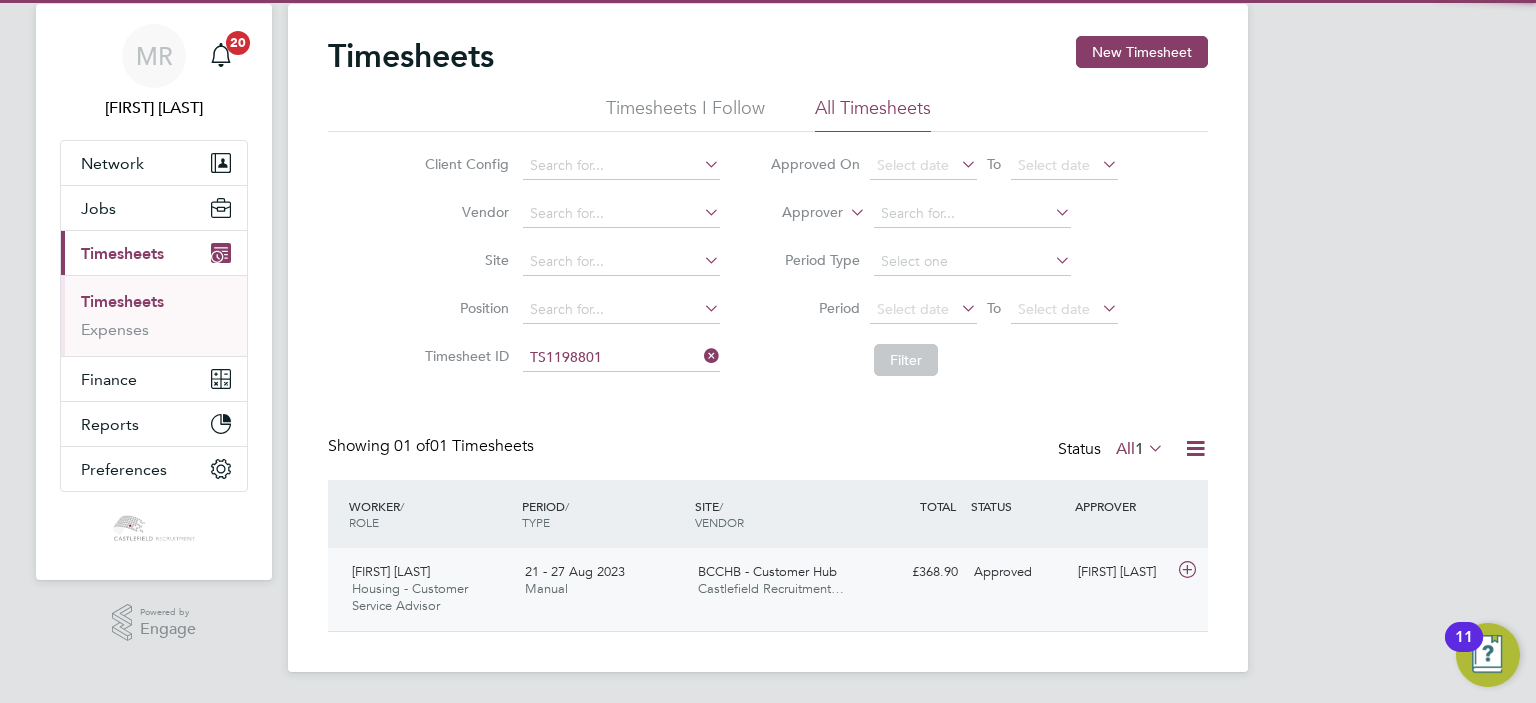 click on "BCCHB - Customer Hub" 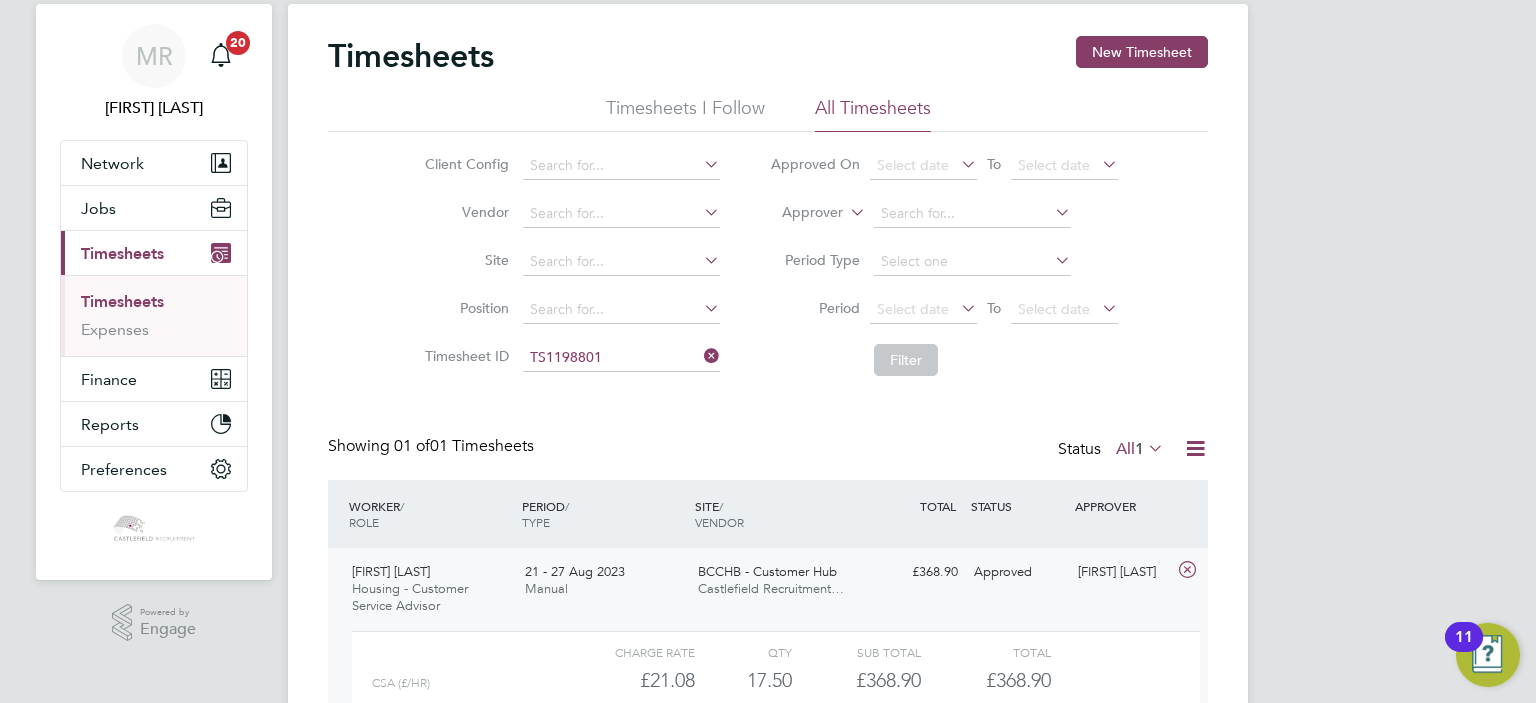 scroll, scrollTop: 9, scrollLeft: 9, axis: both 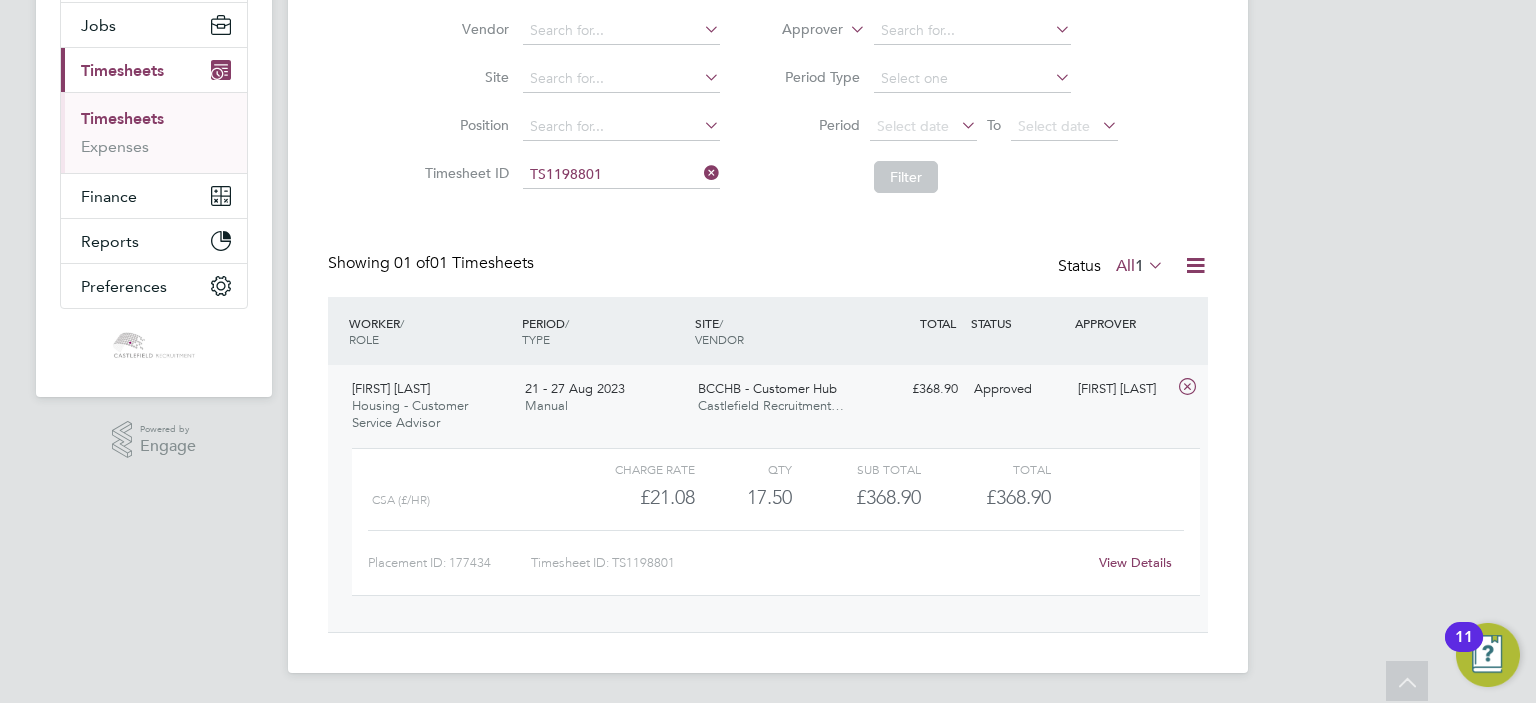 click on "View Details" 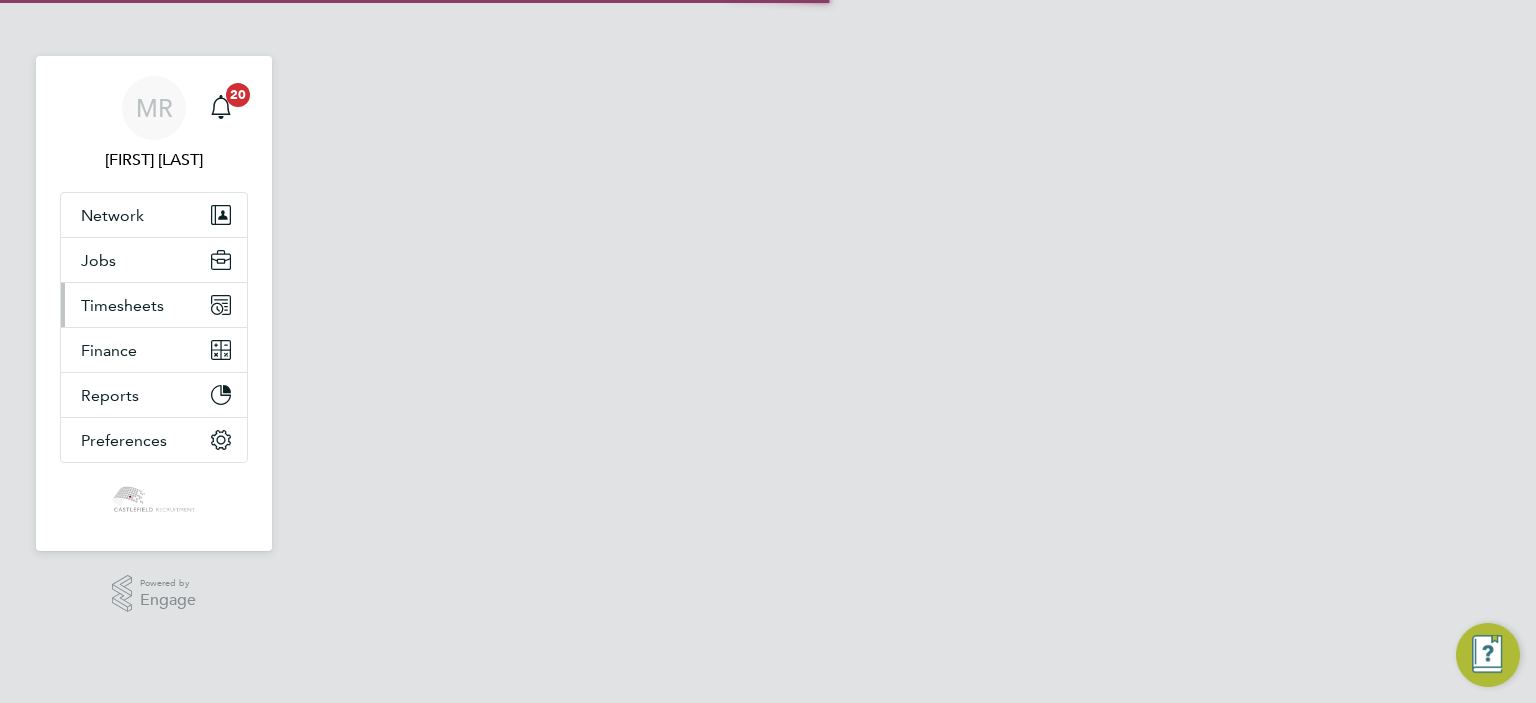 scroll, scrollTop: 0, scrollLeft: 0, axis: both 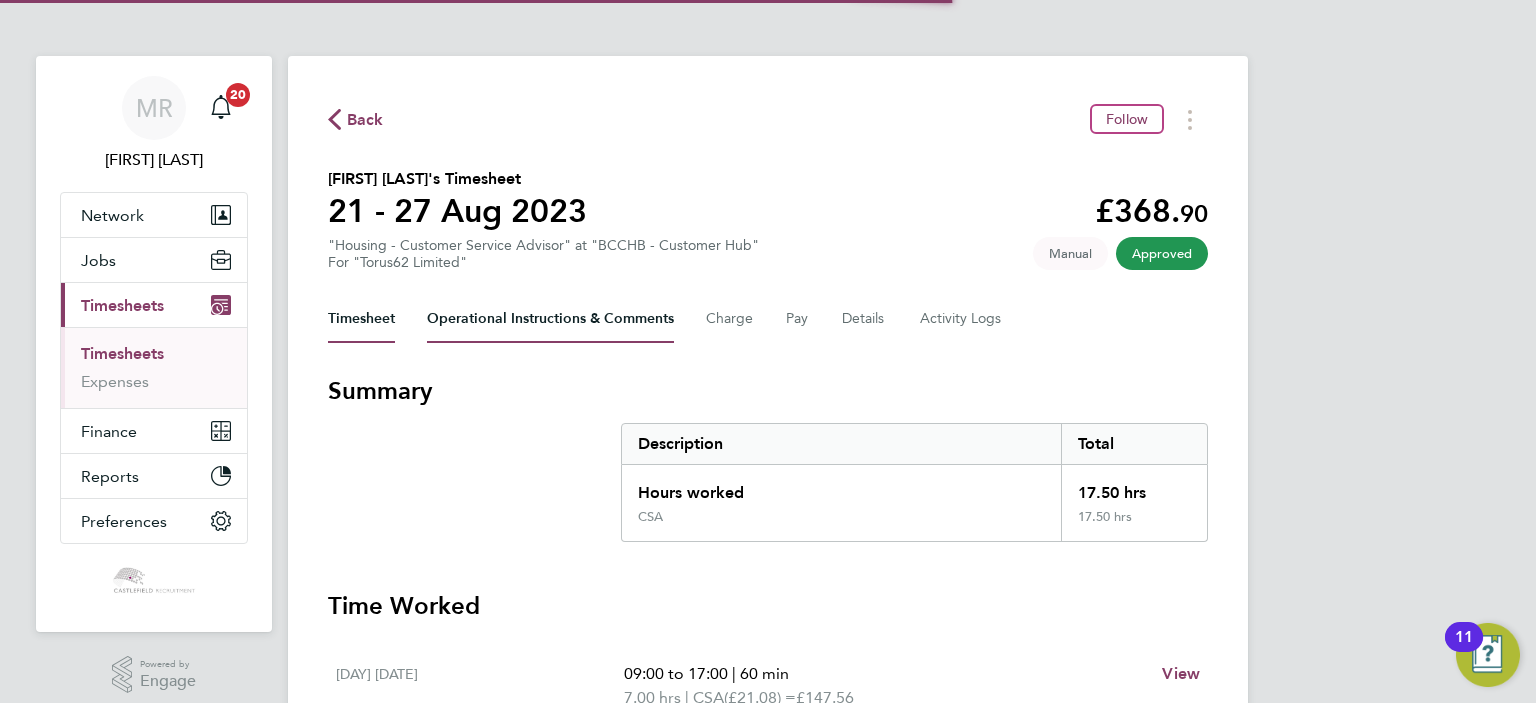drag, startPoint x: 536, startPoint y: 333, endPoint x: 570, endPoint y: 320, distance: 36.40055 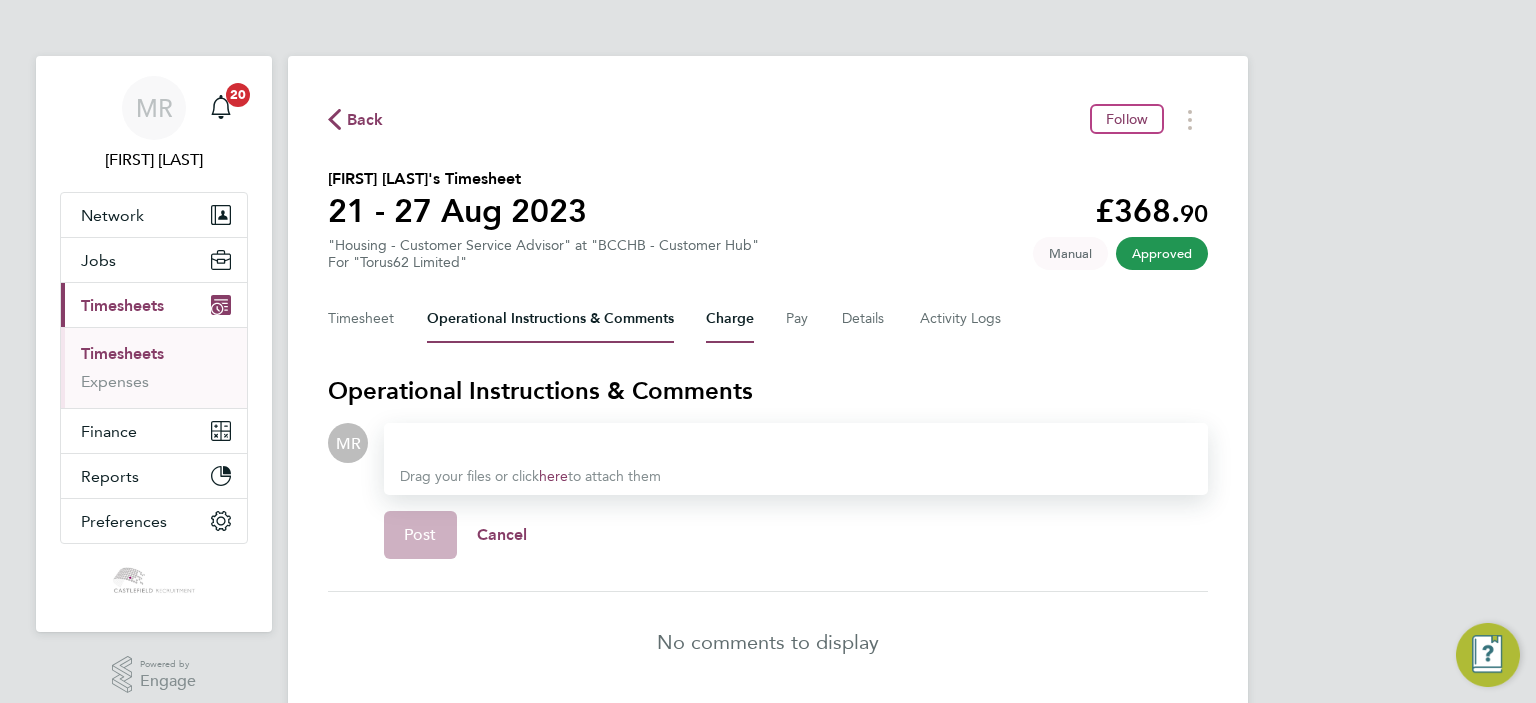 click on "Charge" at bounding box center [730, 319] 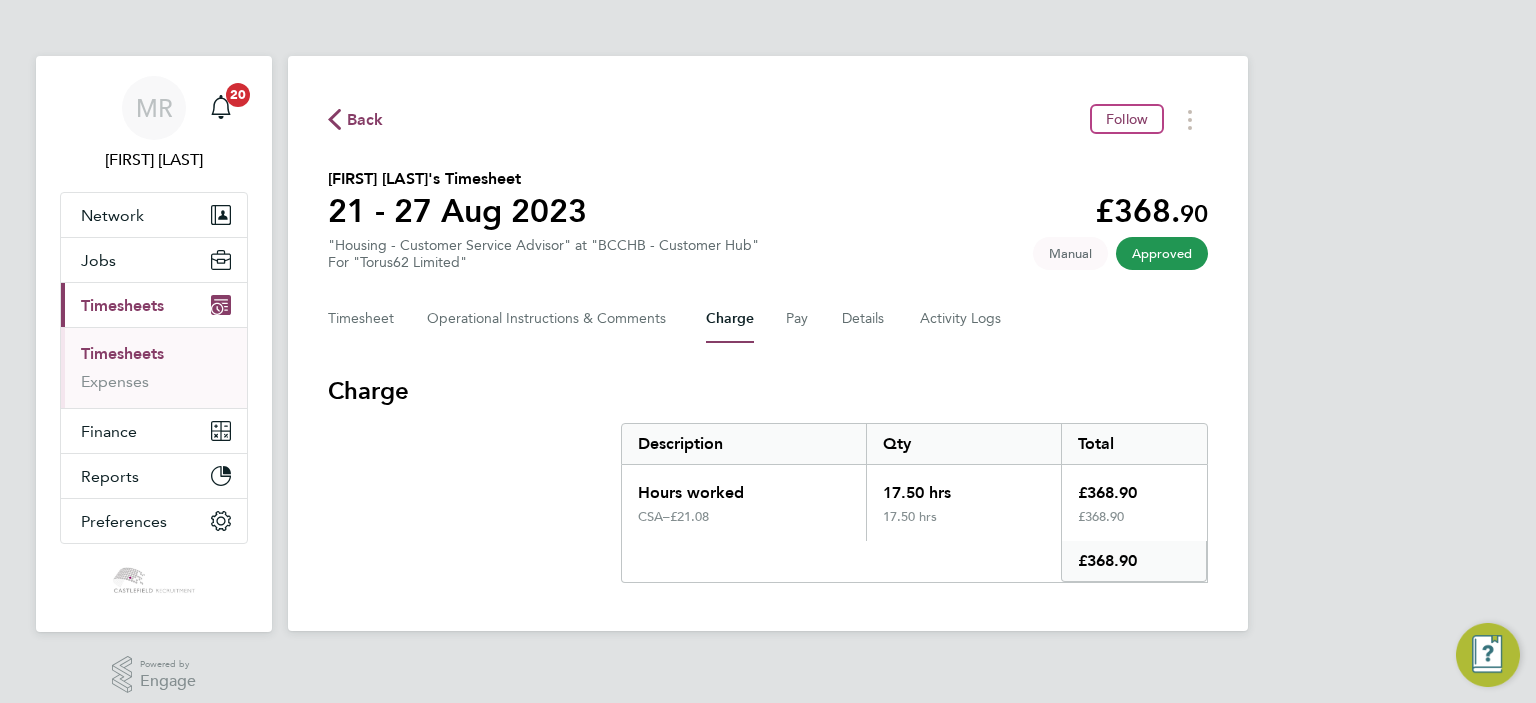 click on "Timesheet   Operational Instructions & Comments   Charge   Pay   Details   Activity Logs" 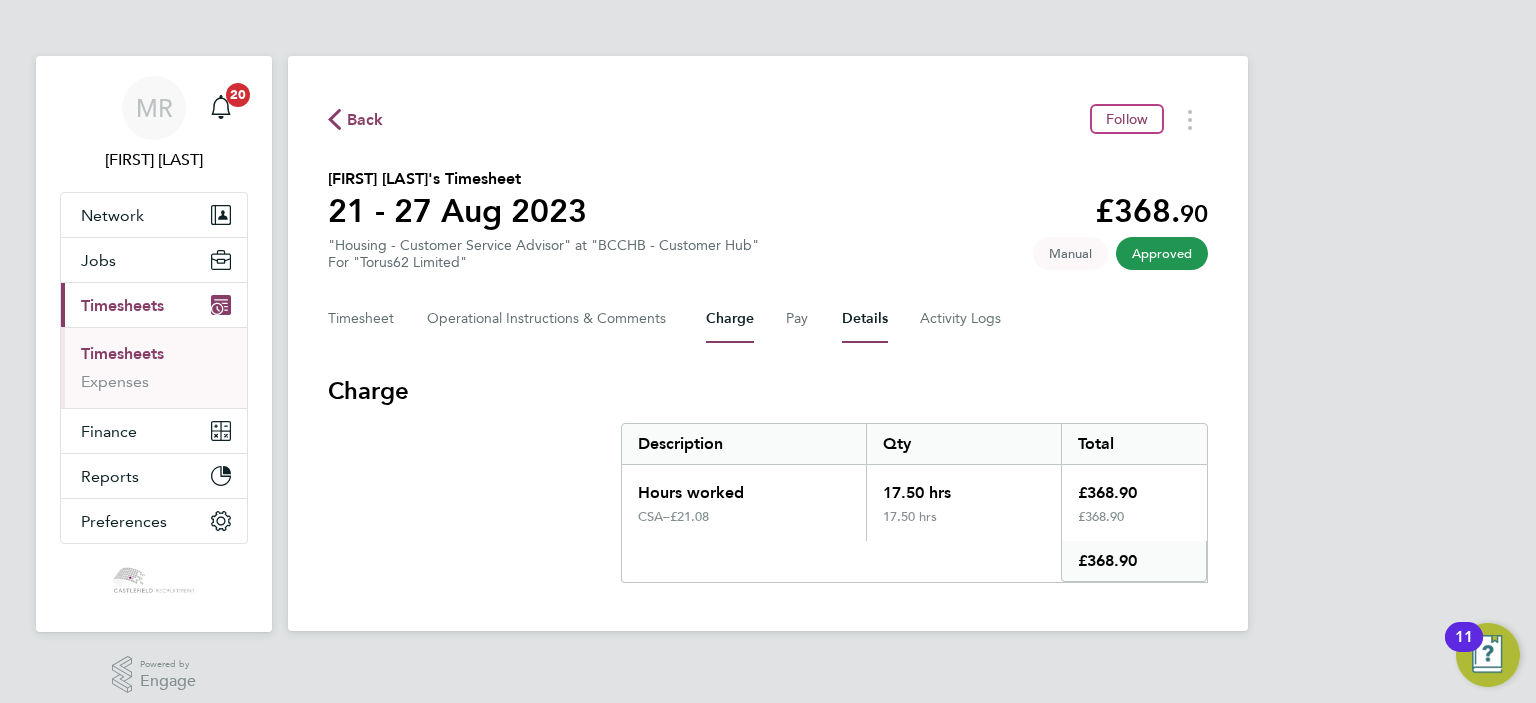 click on "Details" at bounding box center [865, 319] 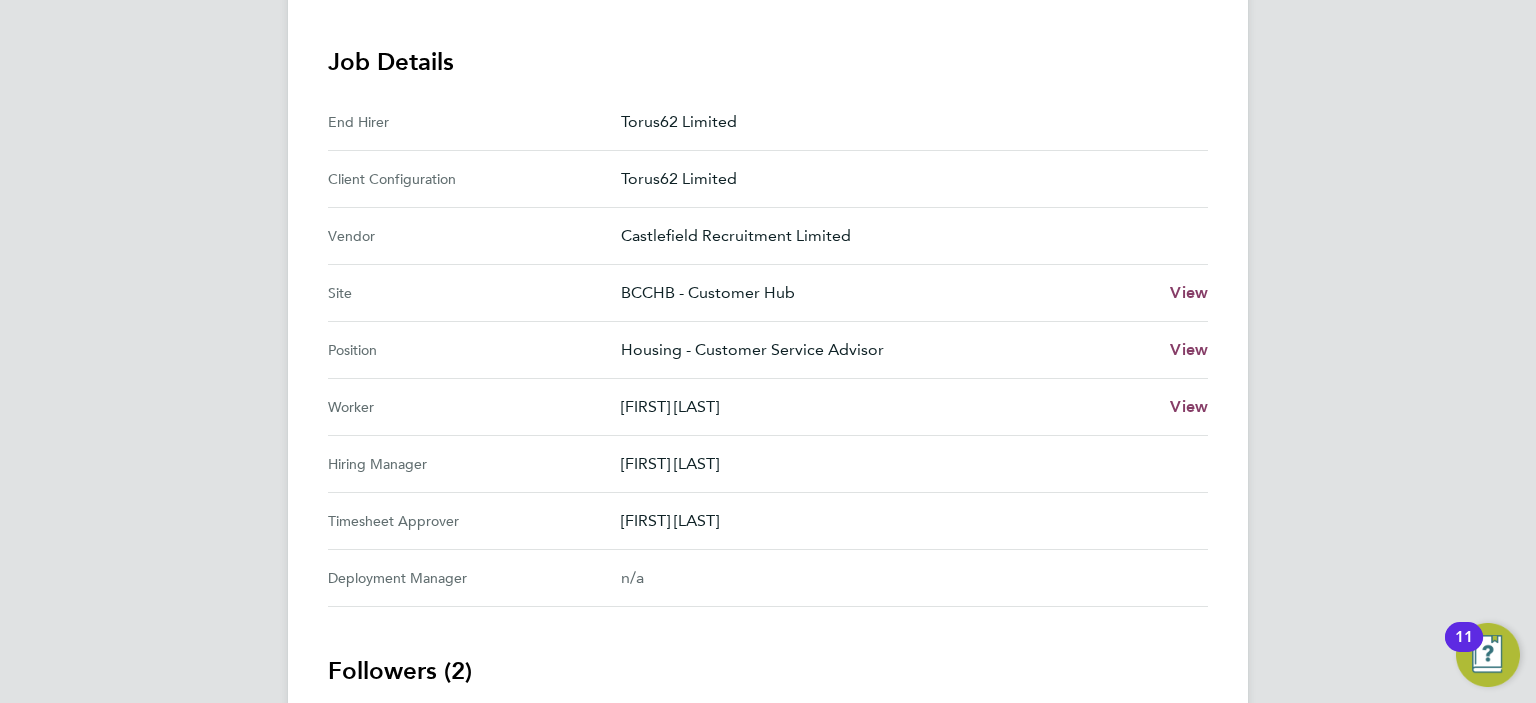 scroll, scrollTop: 685, scrollLeft: 0, axis: vertical 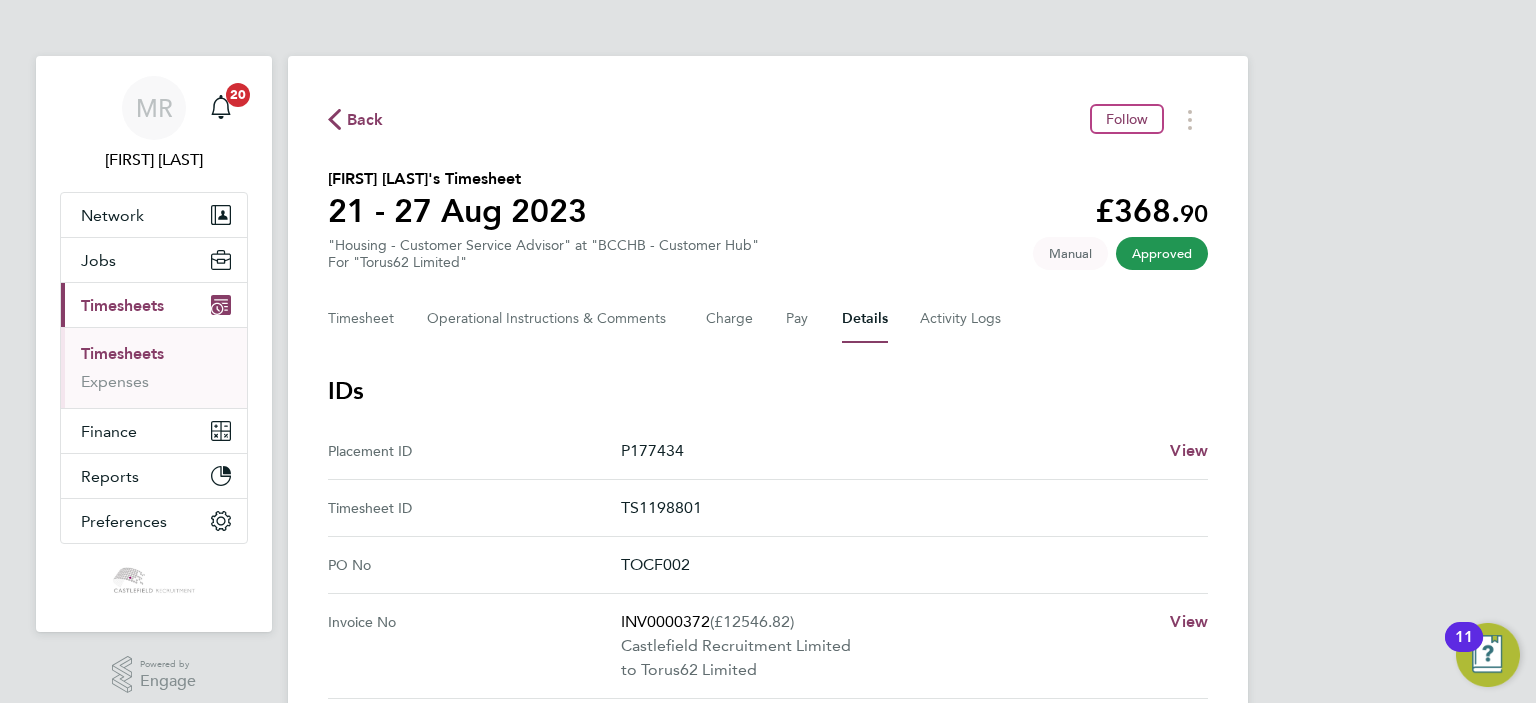 click on "Timesheet   Operational Instructions & Comments   Charge   Pay   Details   Activity Logs" 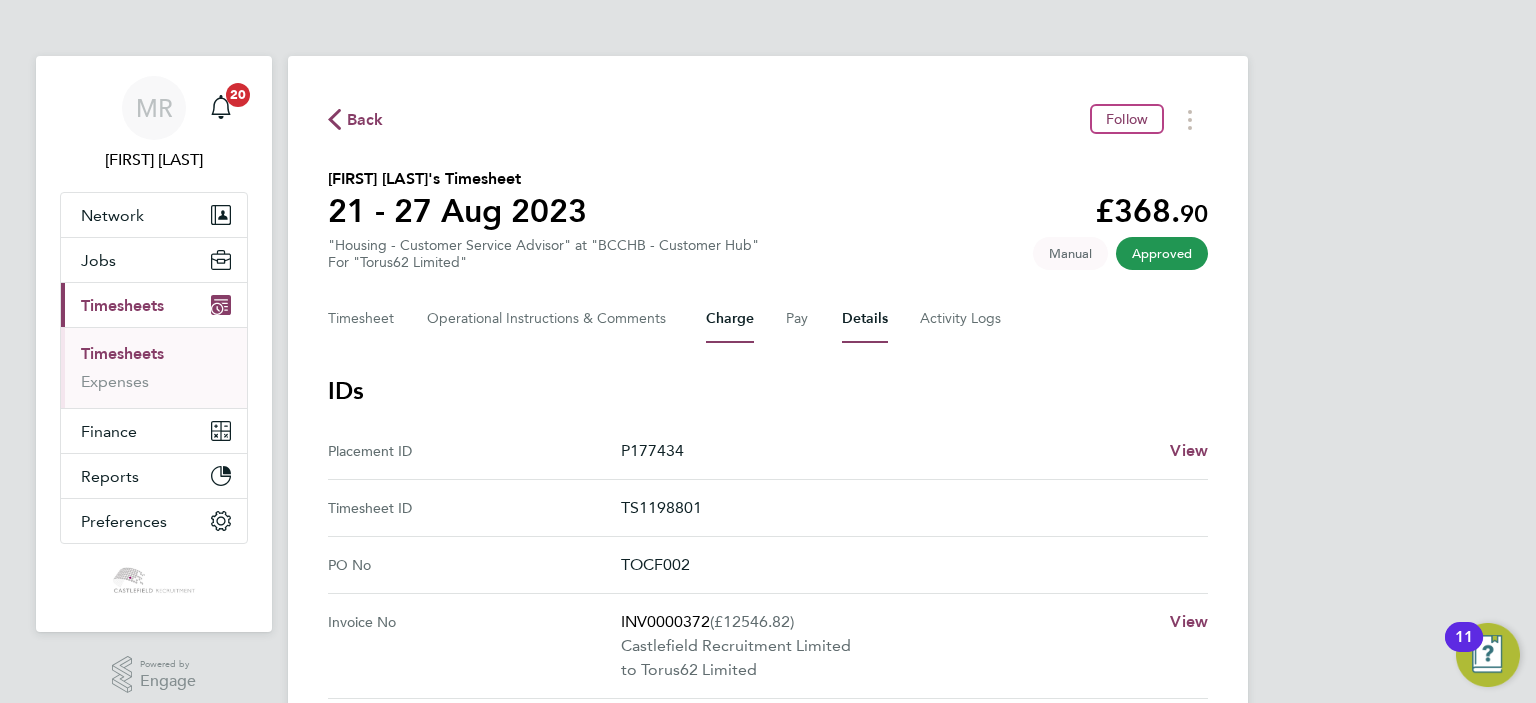 drag, startPoint x: 696, startPoint y: 319, endPoint x: 724, endPoint y: 330, distance: 30.083218 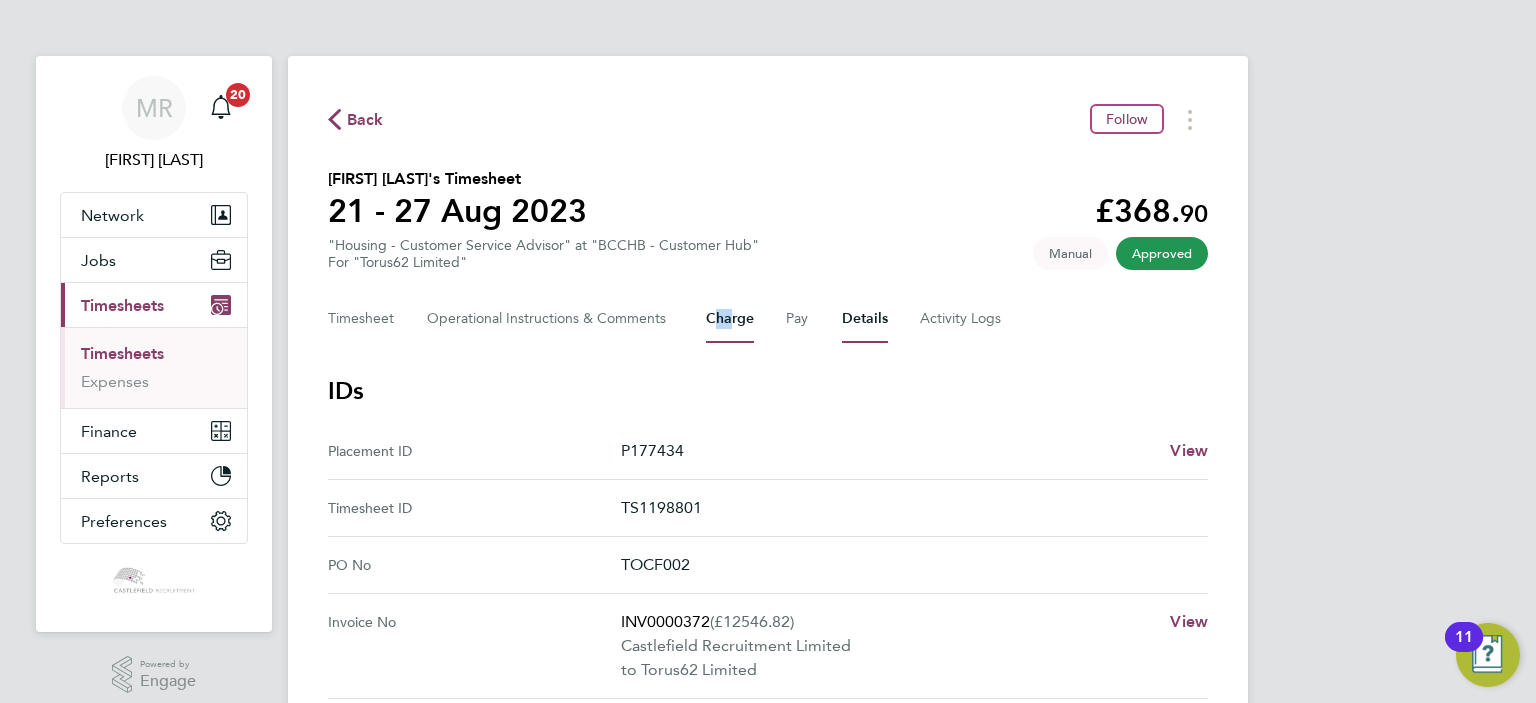 click on "Charge" at bounding box center [730, 319] 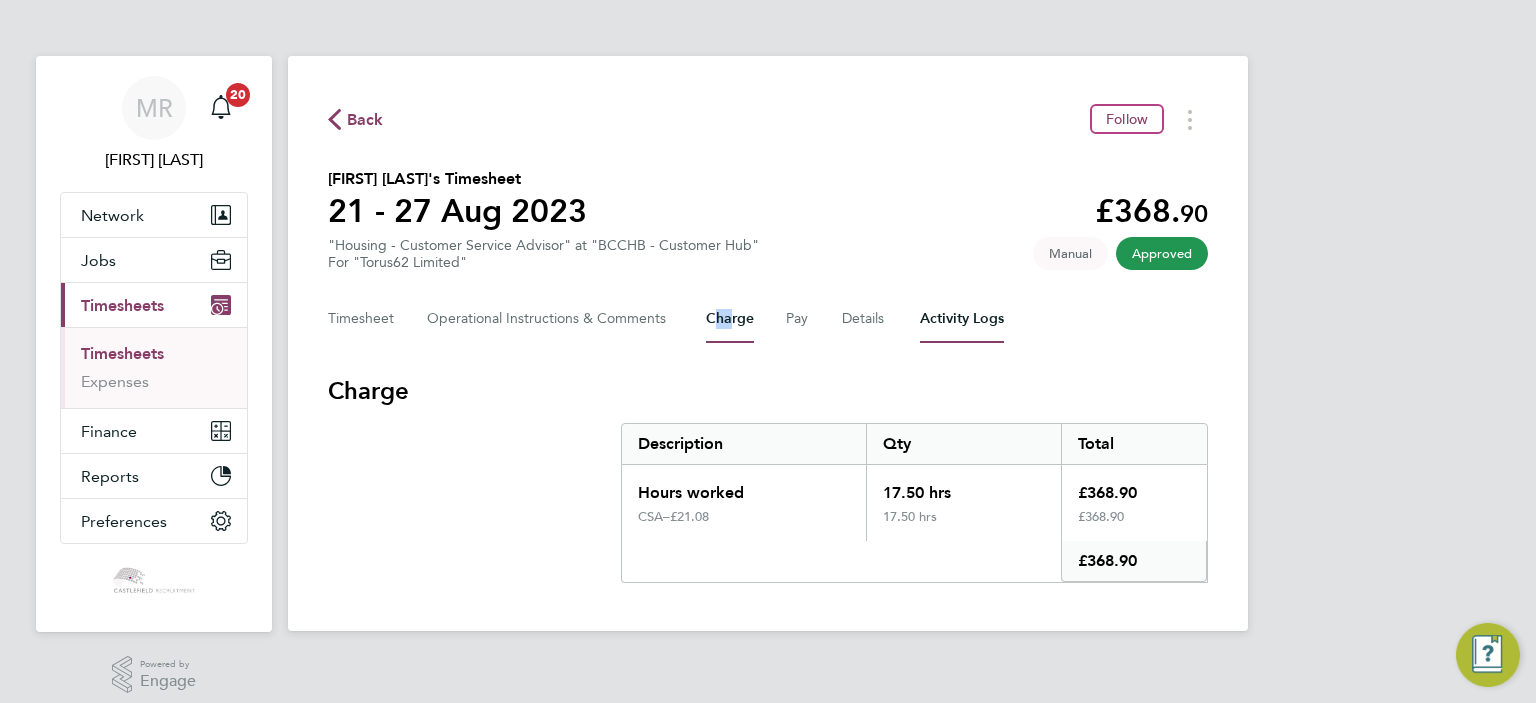 click on "Activity Logs" at bounding box center (962, 319) 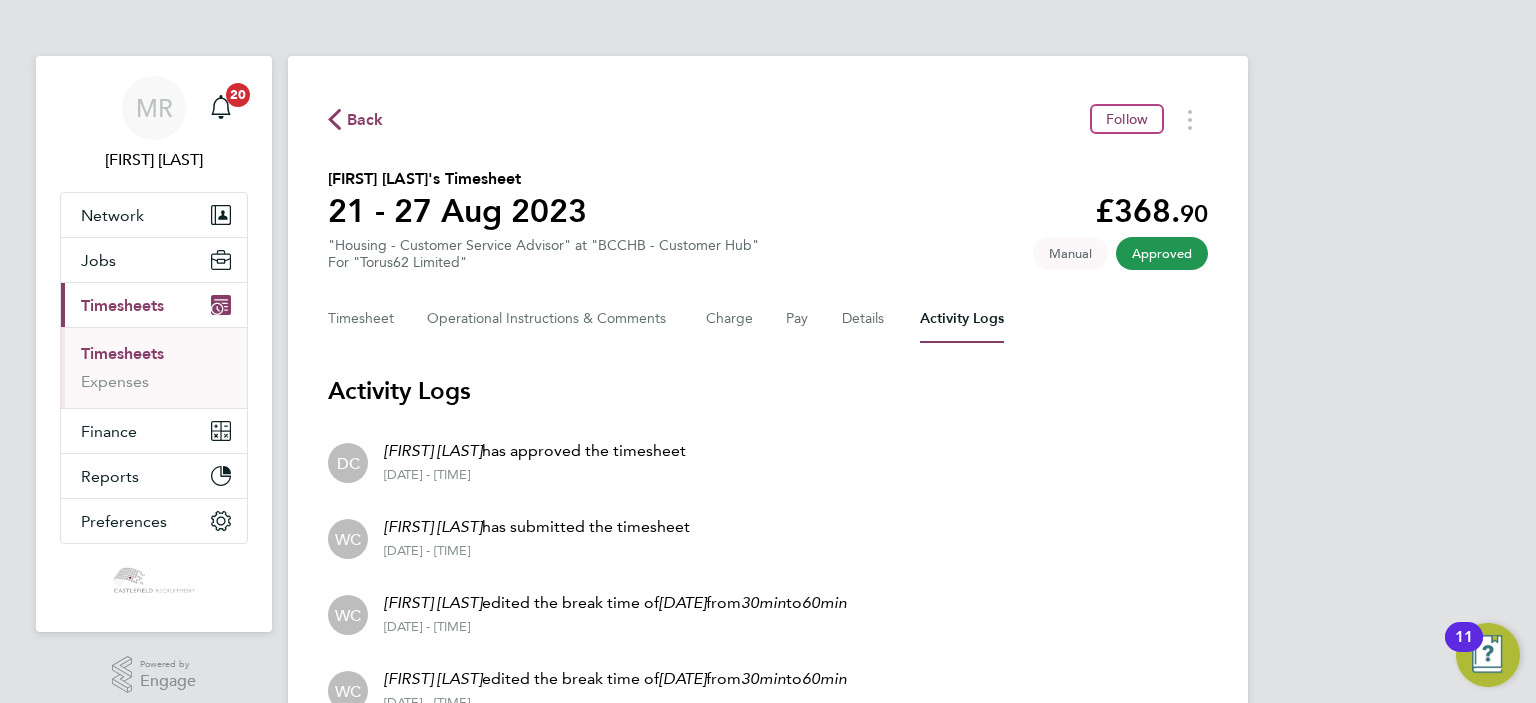 click on "Timesheet   Operational Instructions & Comments   Charge   Pay   Details   Activity Logs" 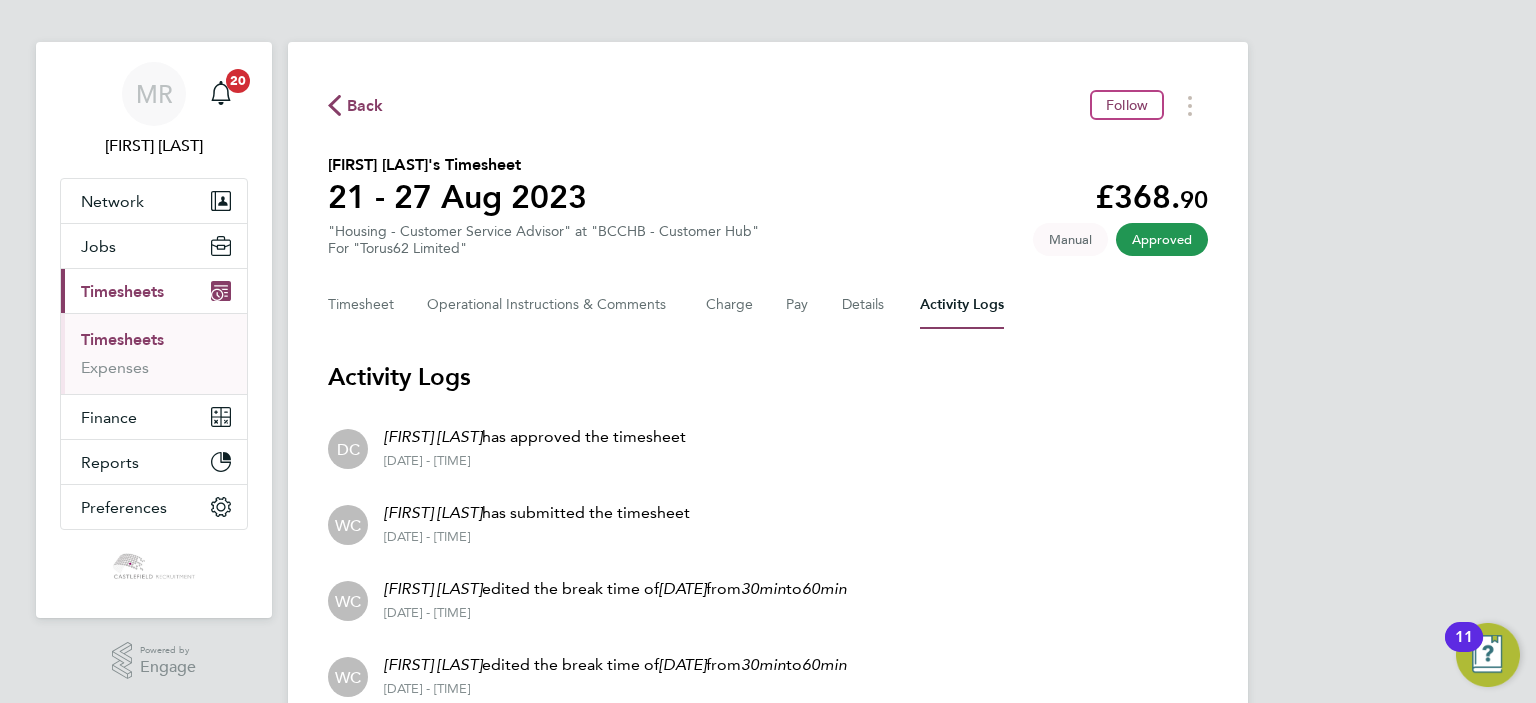 scroll, scrollTop: 179, scrollLeft: 0, axis: vertical 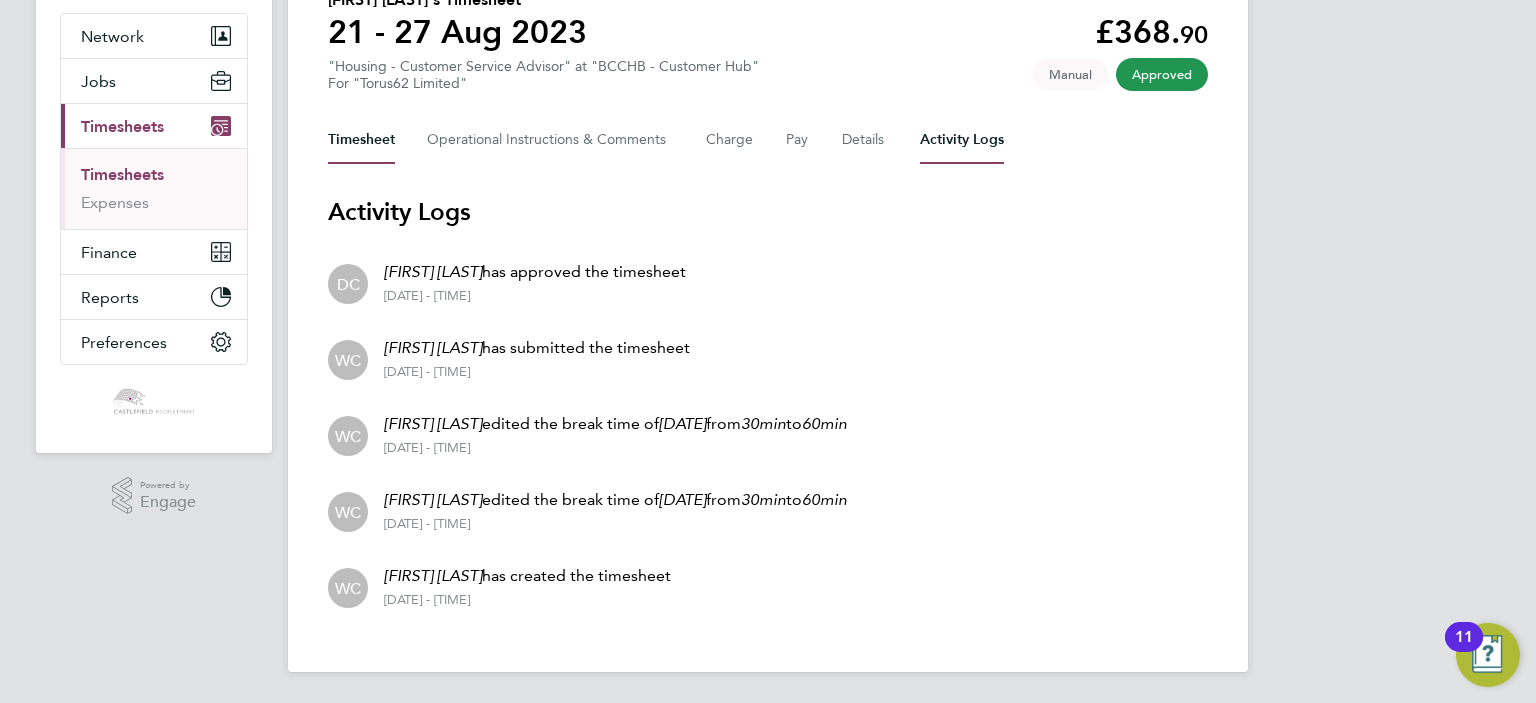 click on "Timesheet" at bounding box center [361, 140] 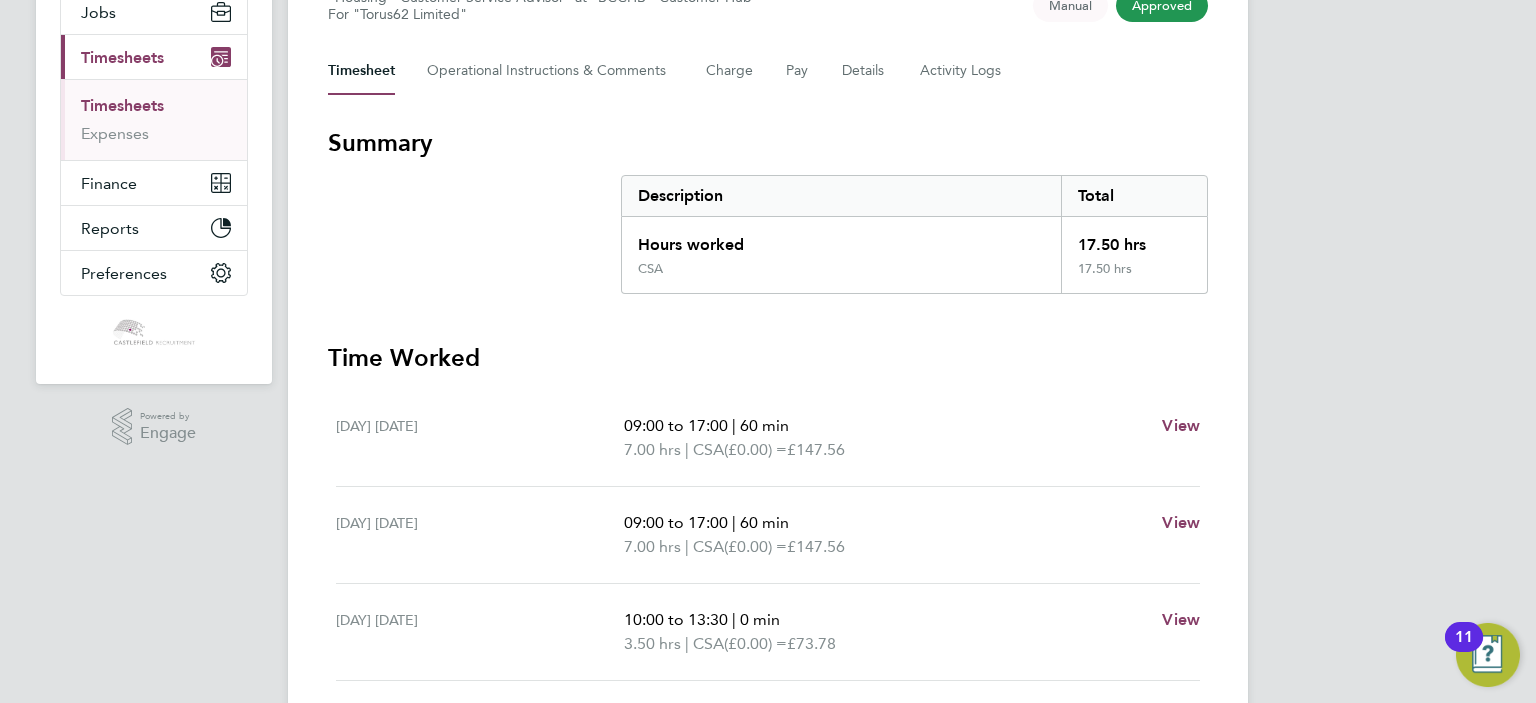 scroll, scrollTop: 100, scrollLeft: 0, axis: vertical 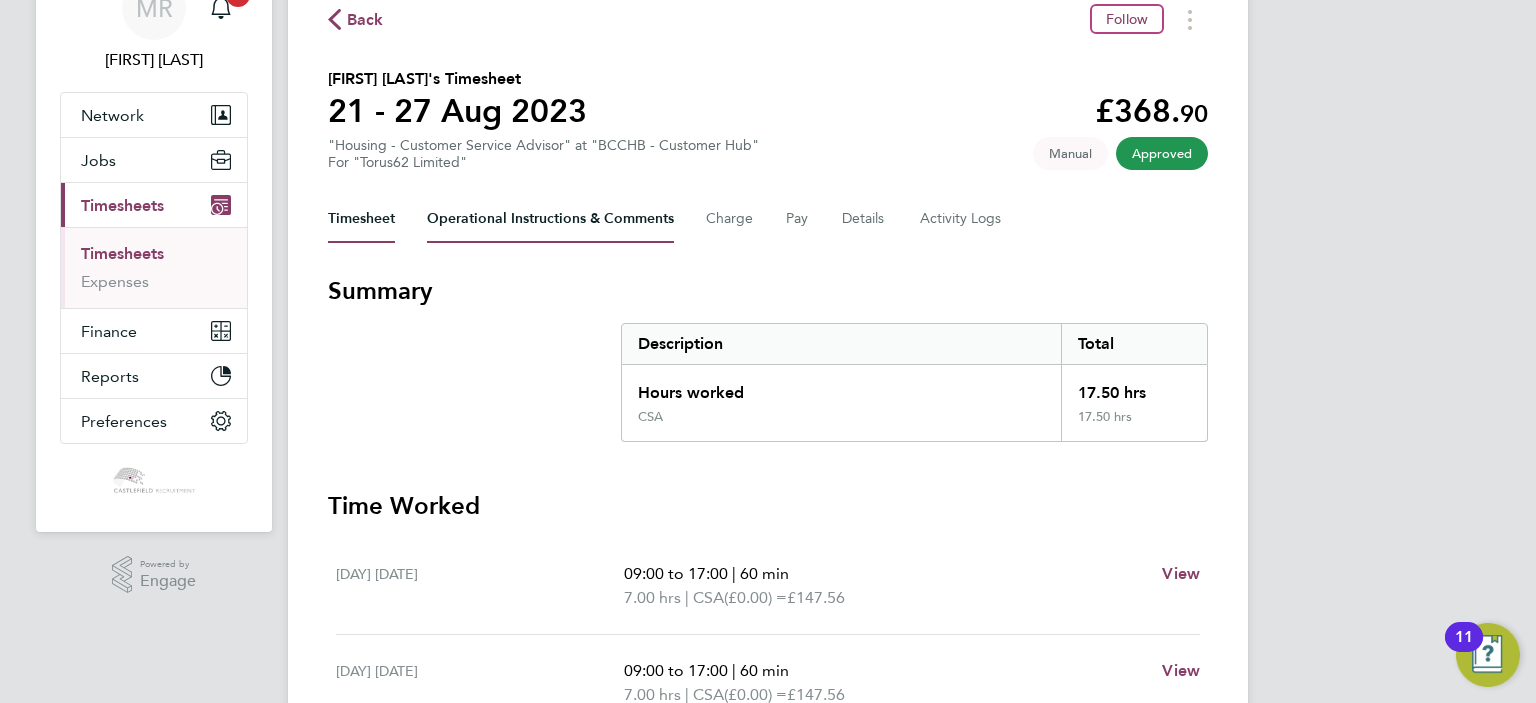 click on "Operational Instructions & Comments" at bounding box center (550, 219) 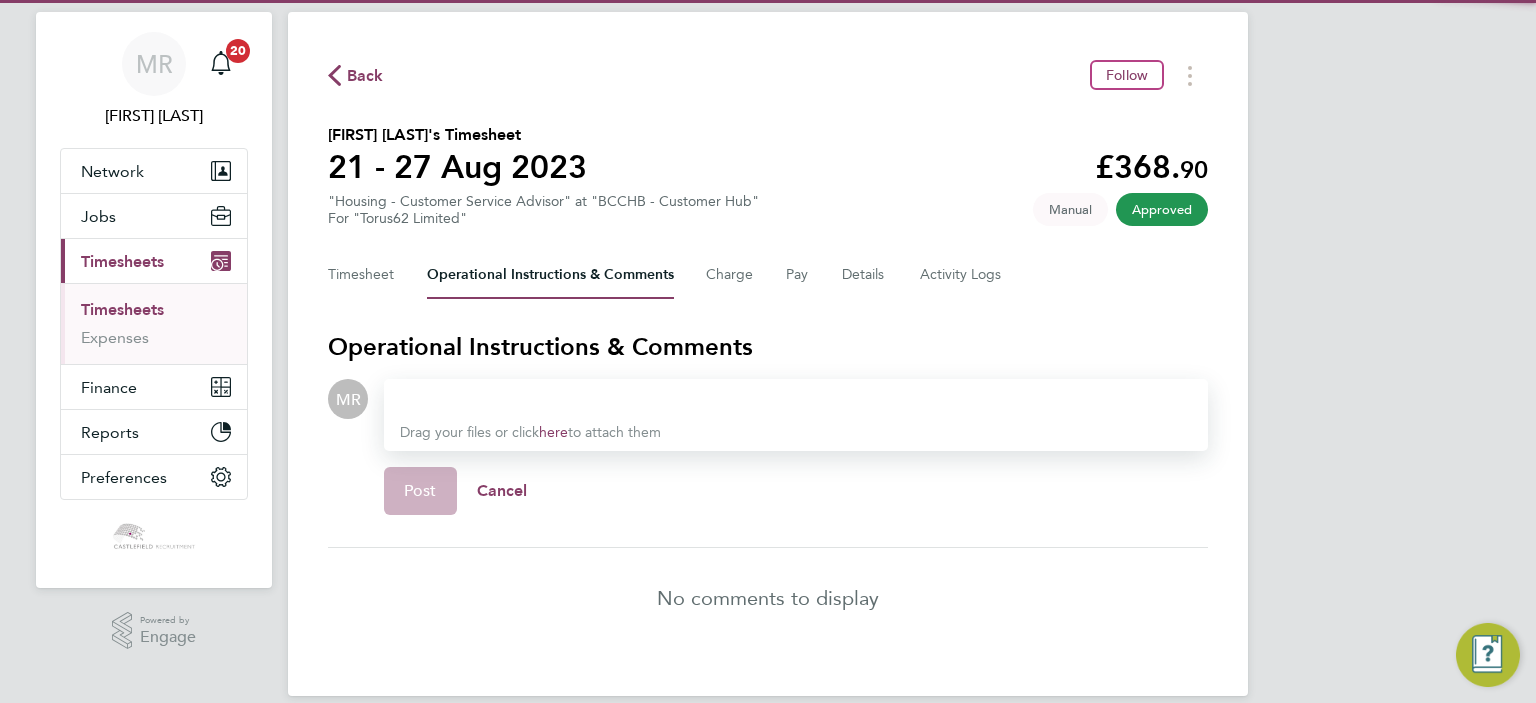 scroll, scrollTop: 68, scrollLeft: 0, axis: vertical 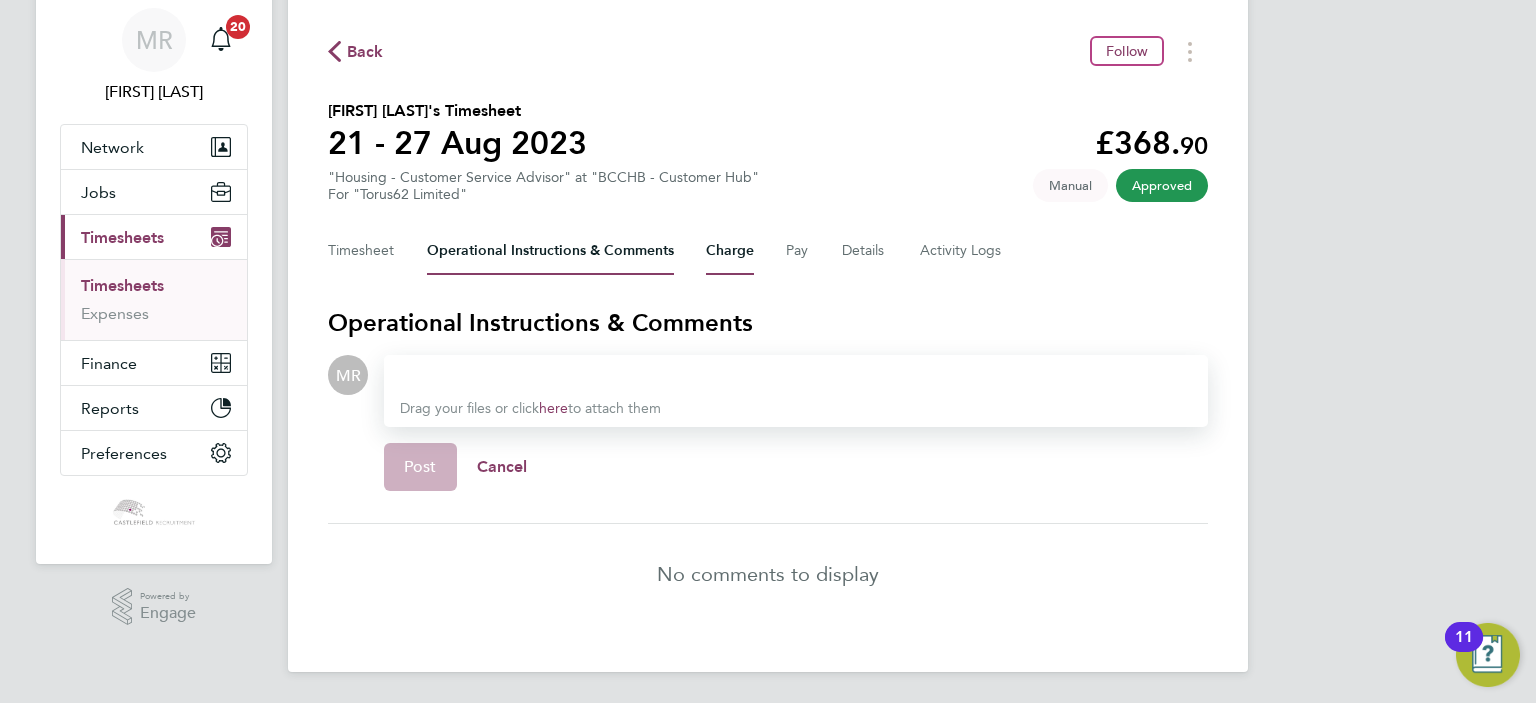 click on "Charge" at bounding box center (730, 251) 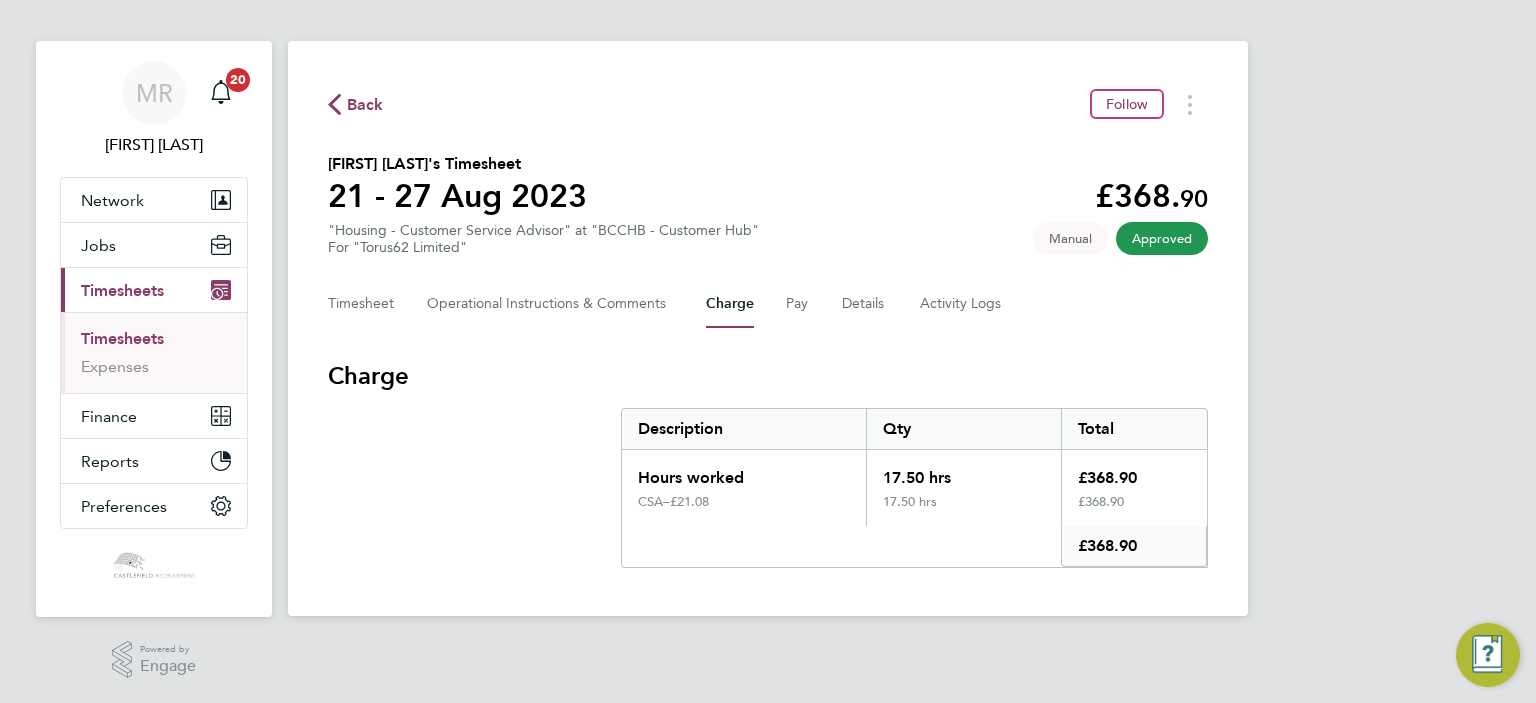 scroll, scrollTop: 0, scrollLeft: 0, axis: both 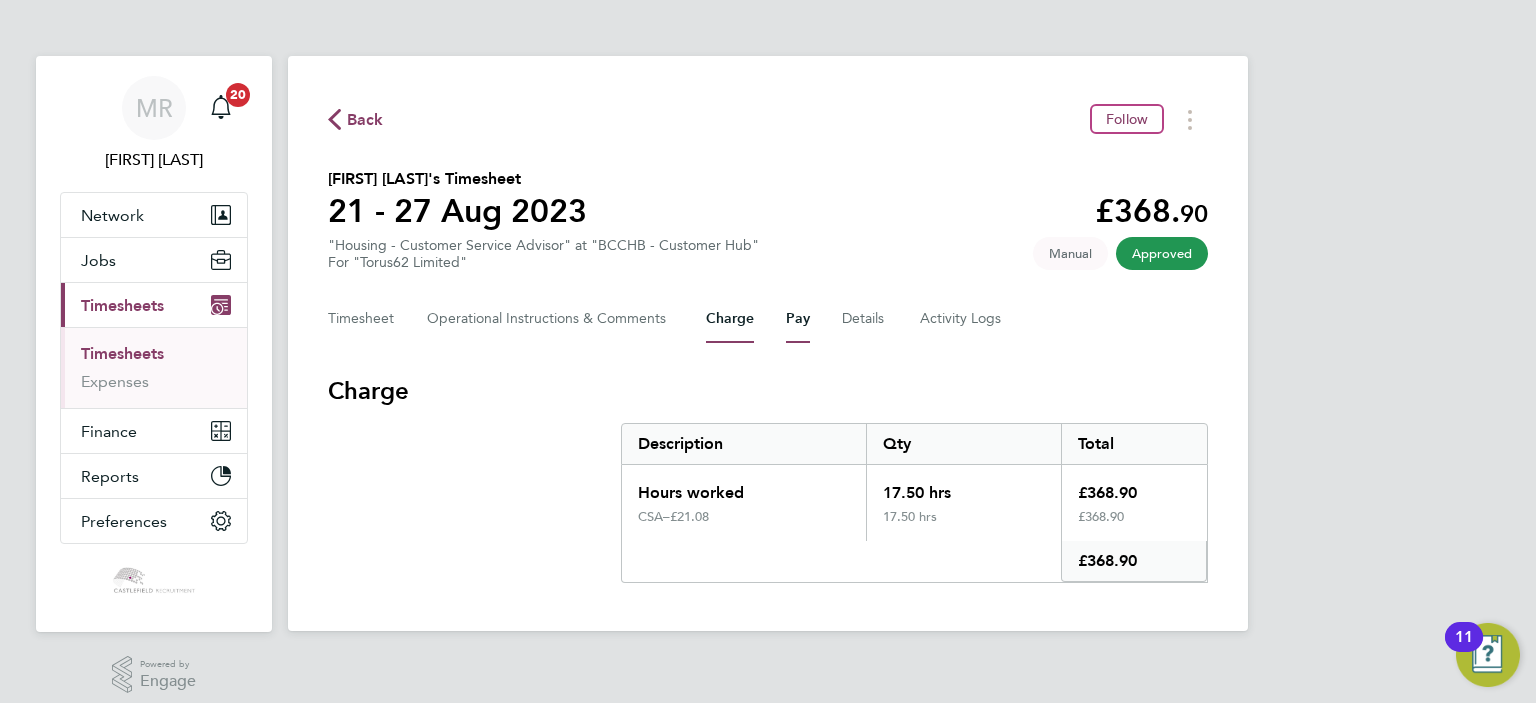 click on "Pay" at bounding box center [798, 319] 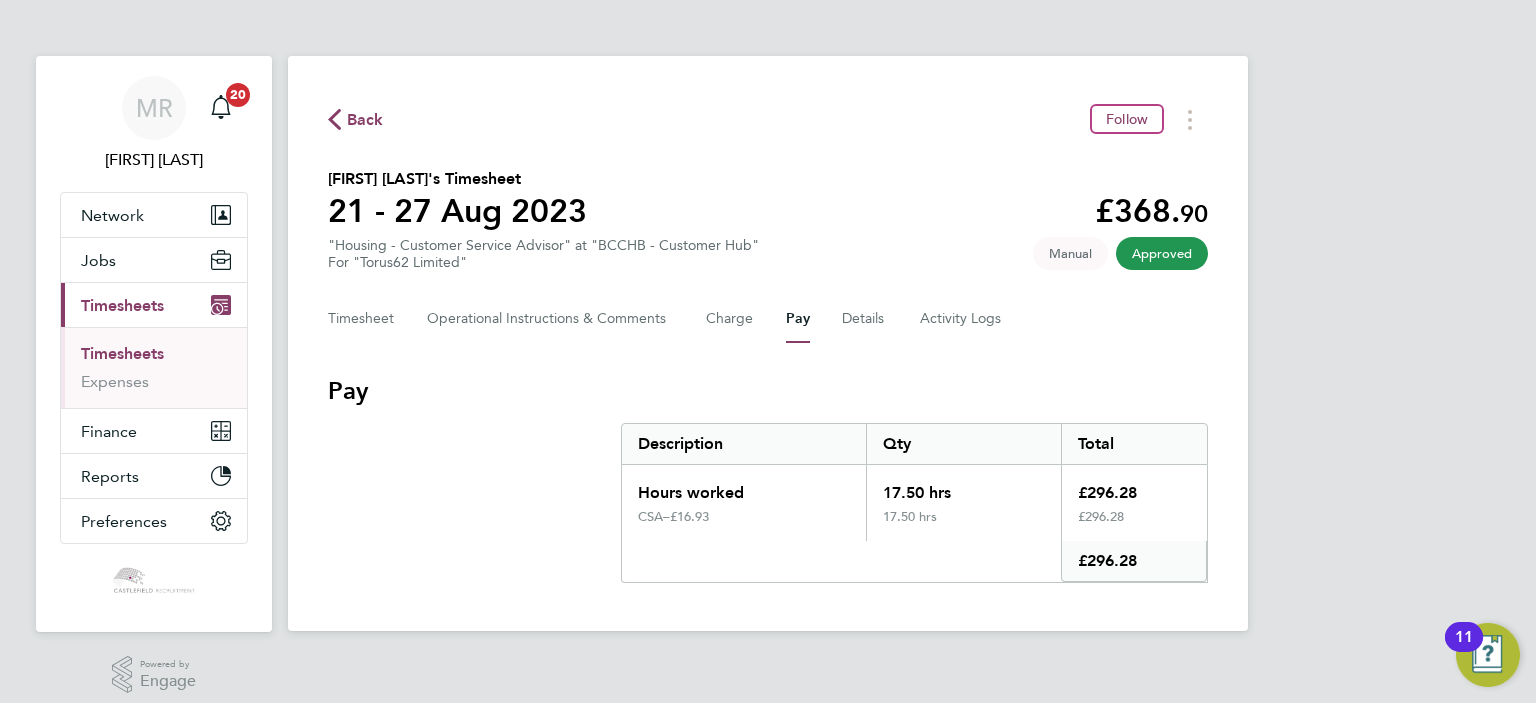 click on "Timesheet   Operational Instructions & Comments   Charge   Pay   Details   Activity Logs" 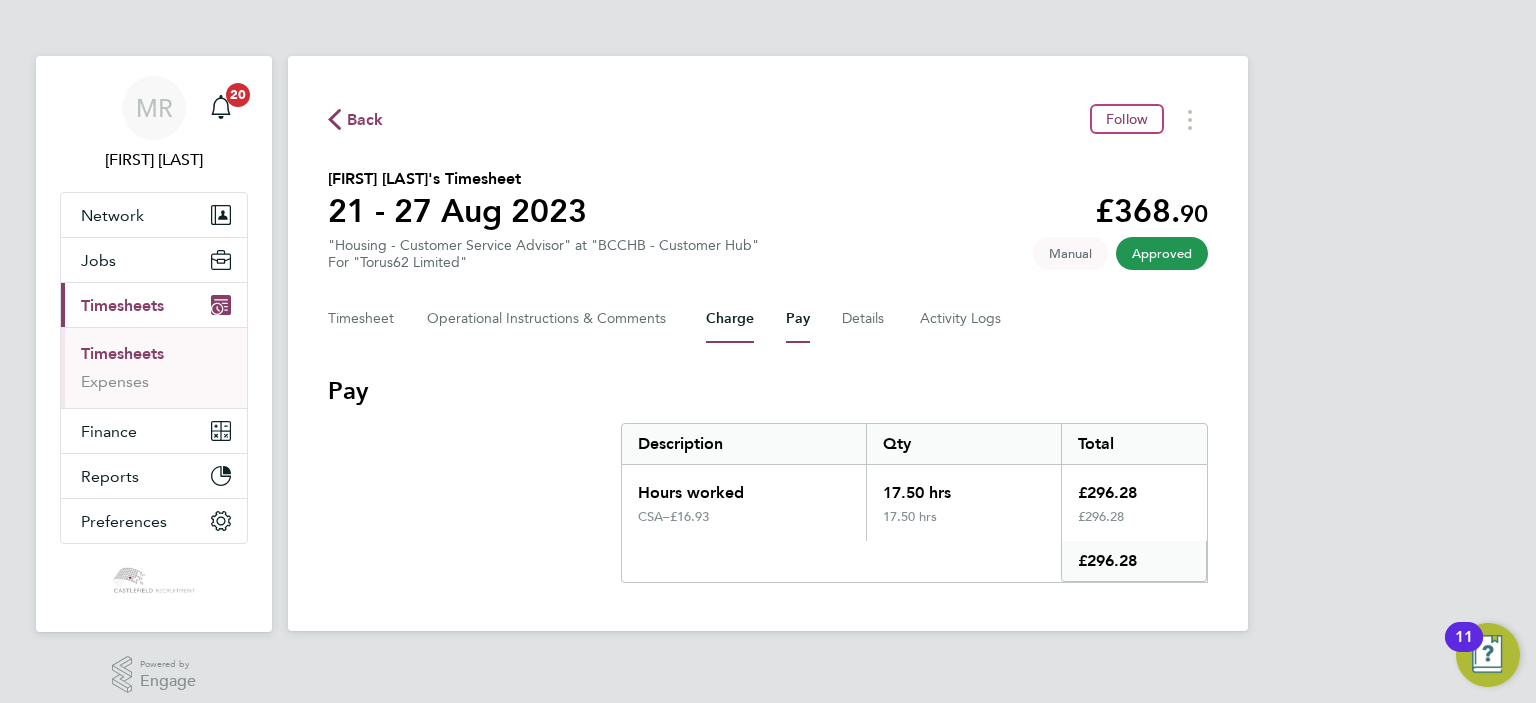 click on "Charge" at bounding box center [730, 319] 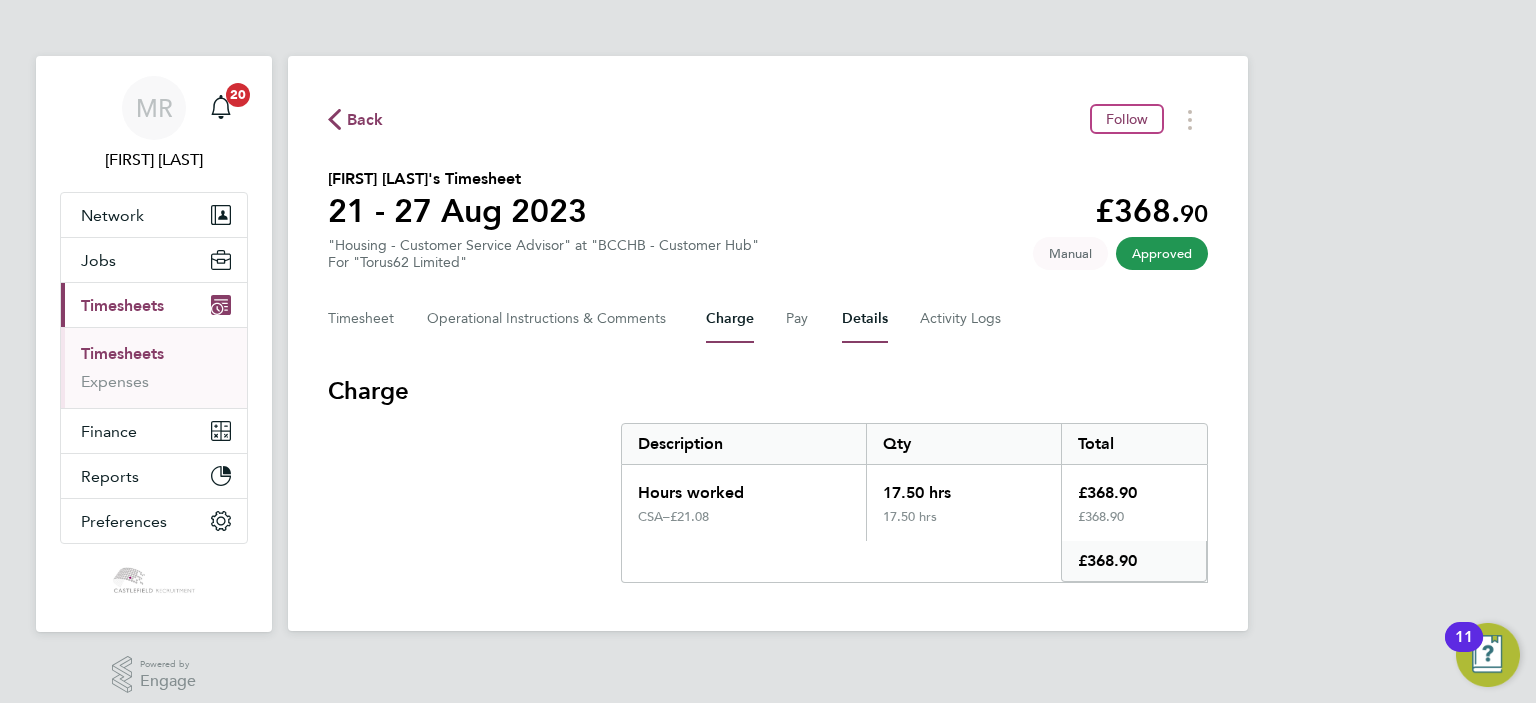 click on "Details" at bounding box center (865, 319) 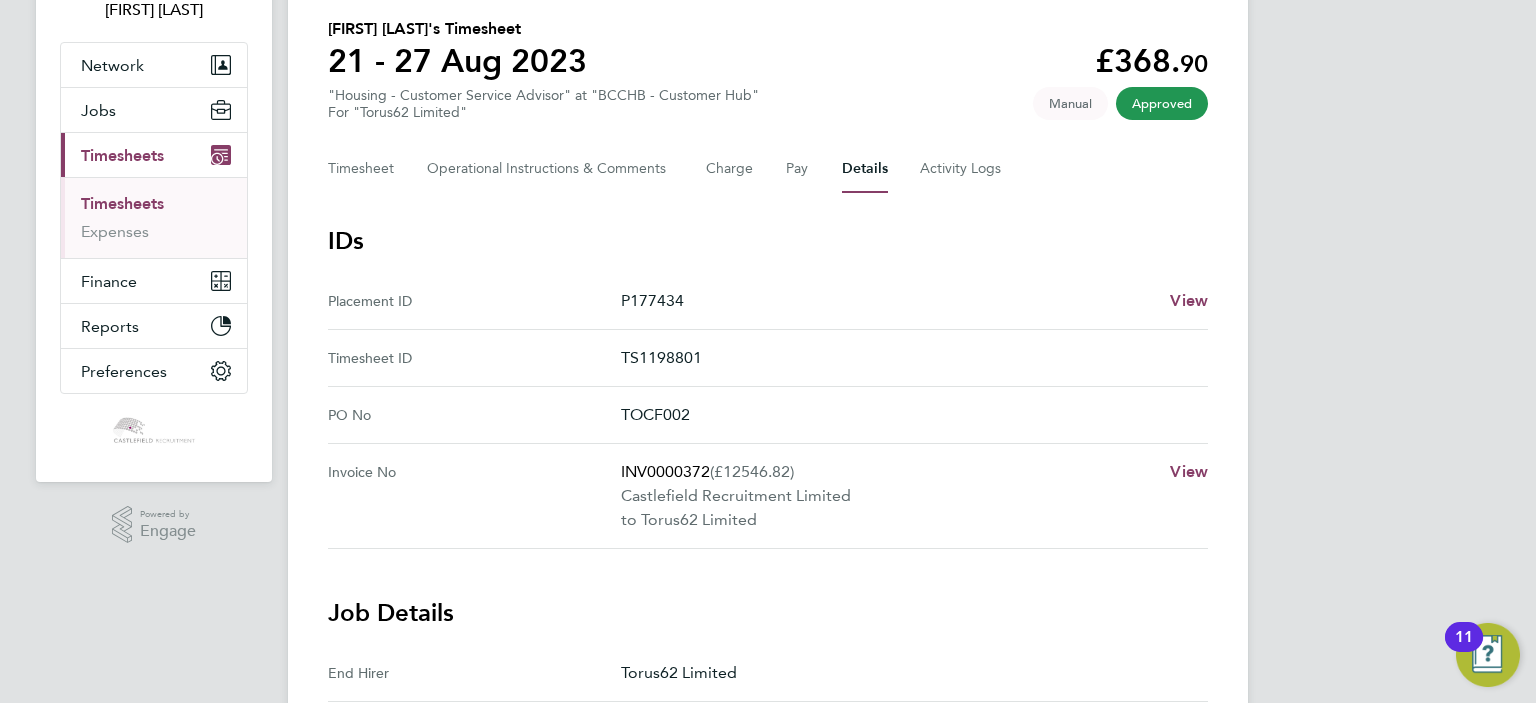 scroll, scrollTop: 200, scrollLeft: 0, axis: vertical 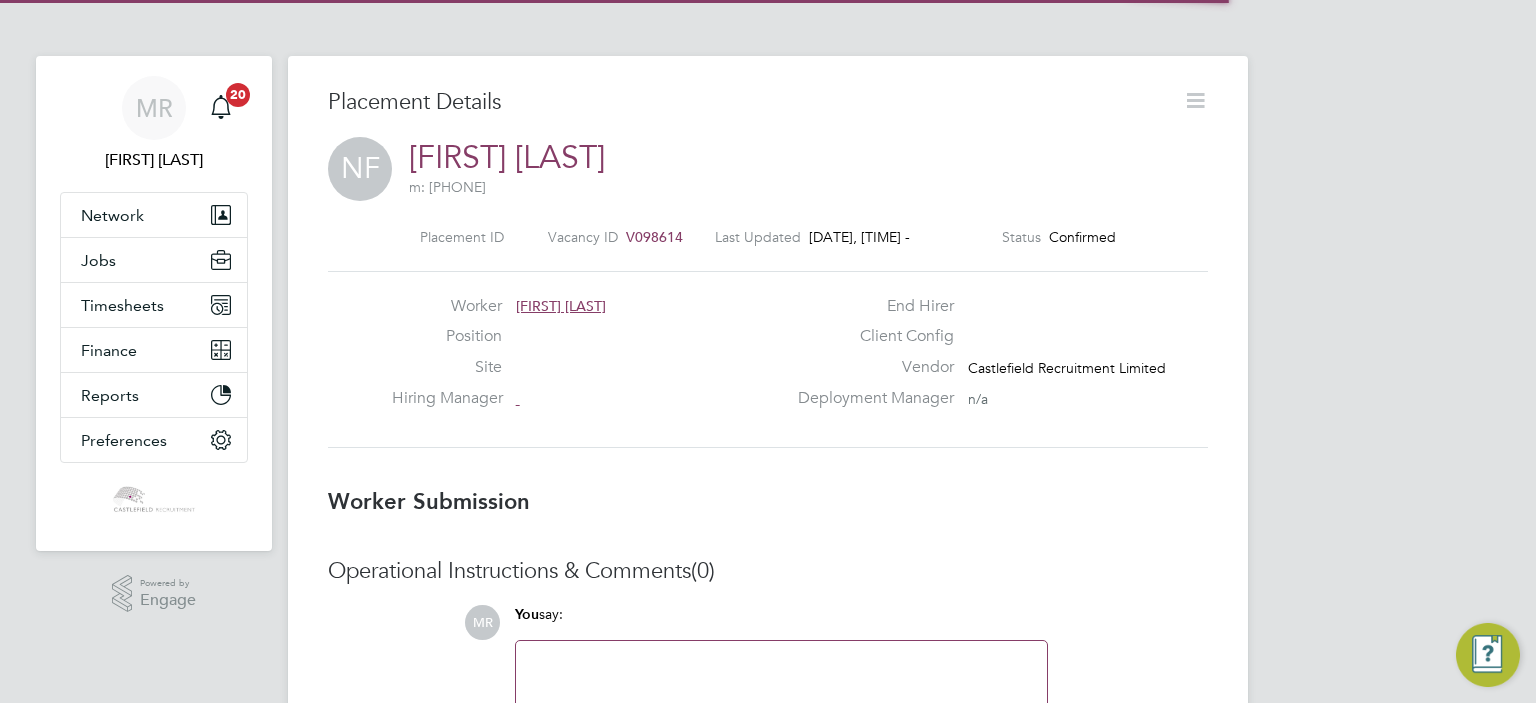 click 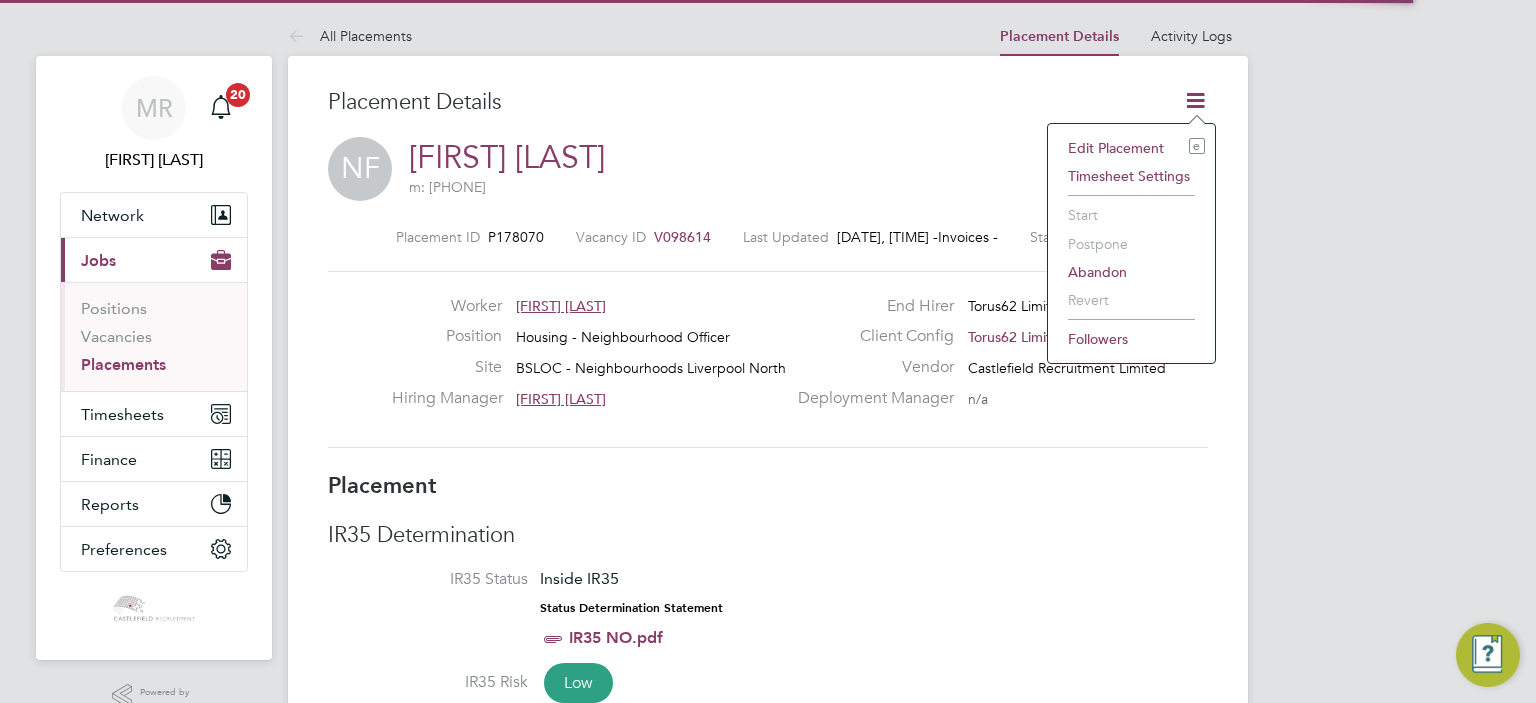 scroll, scrollTop: 9, scrollLeft: 9, axis: both 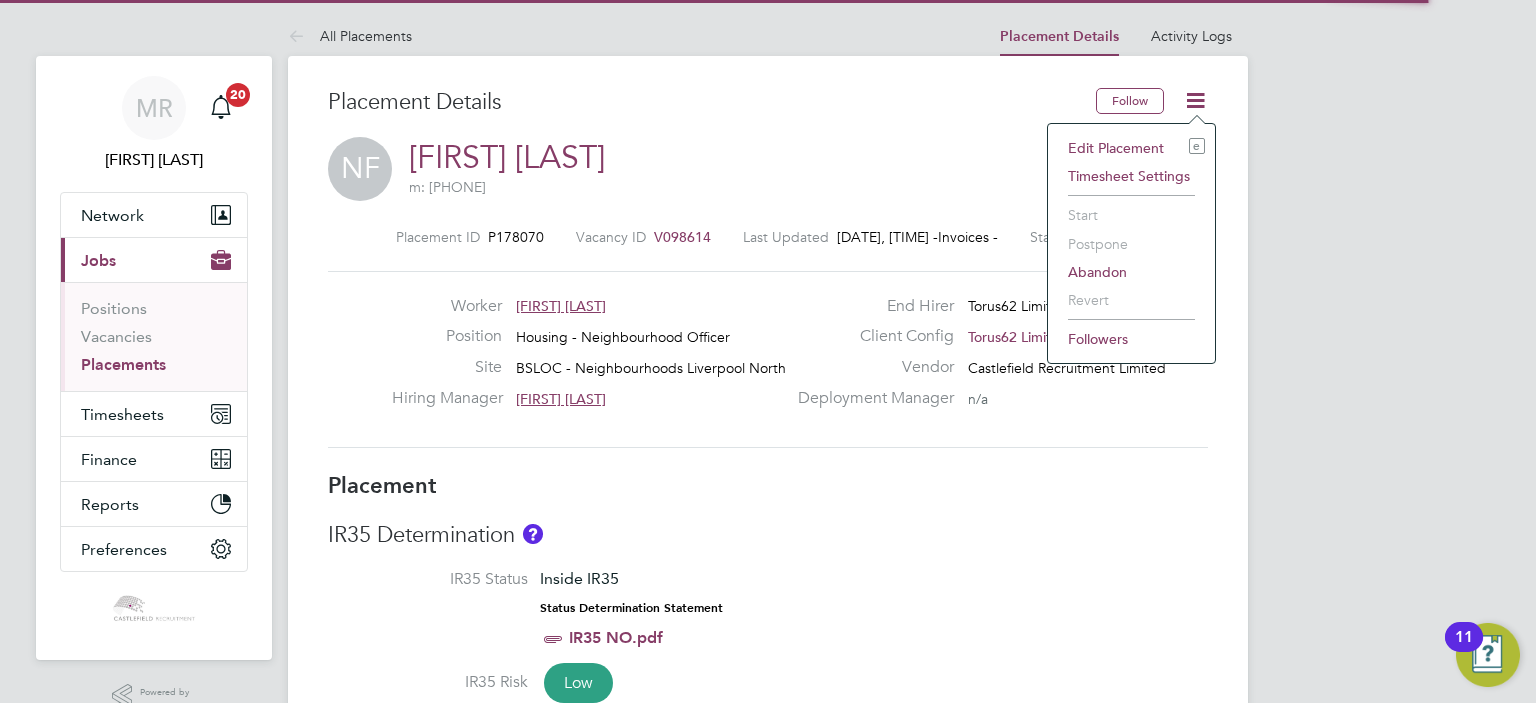 click on "Edit Placement e" 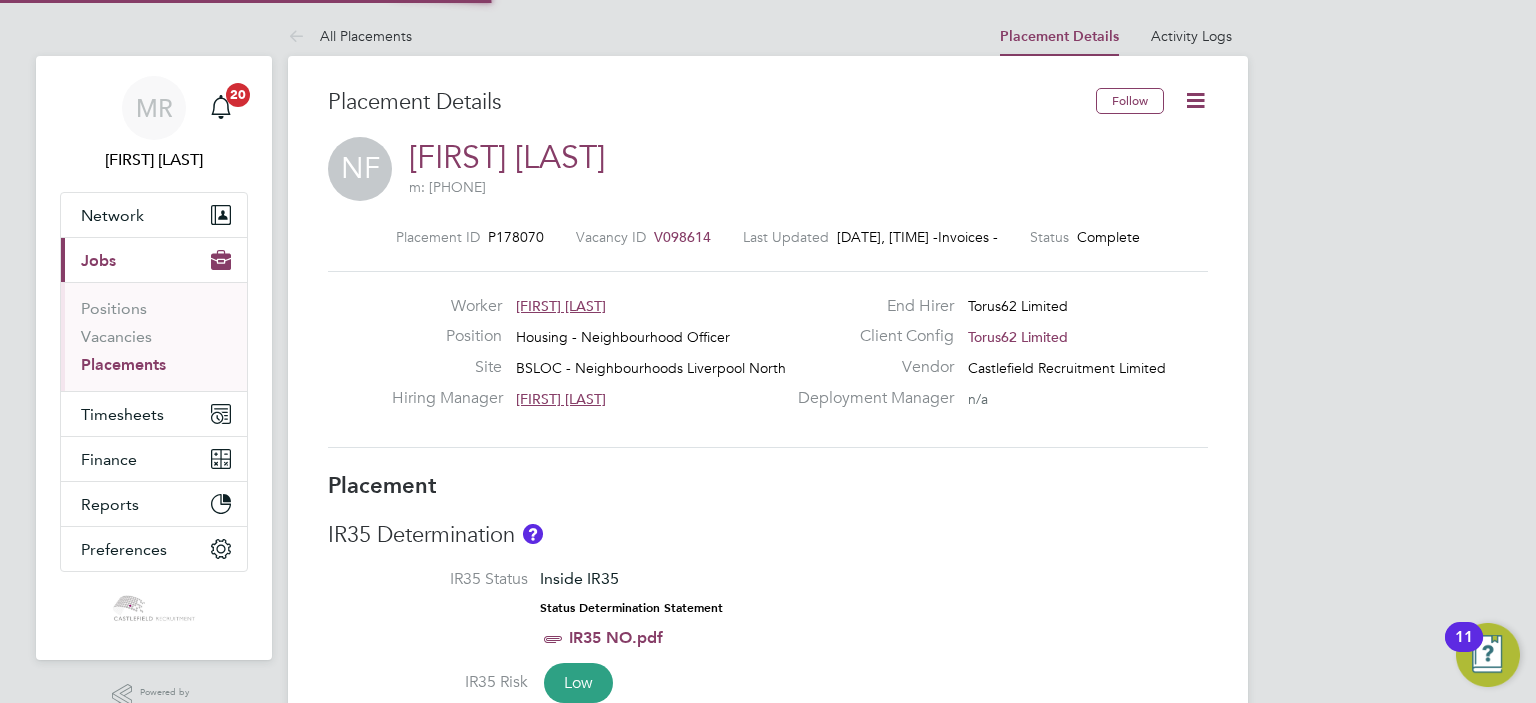 type on "Natalie Gillbanks" 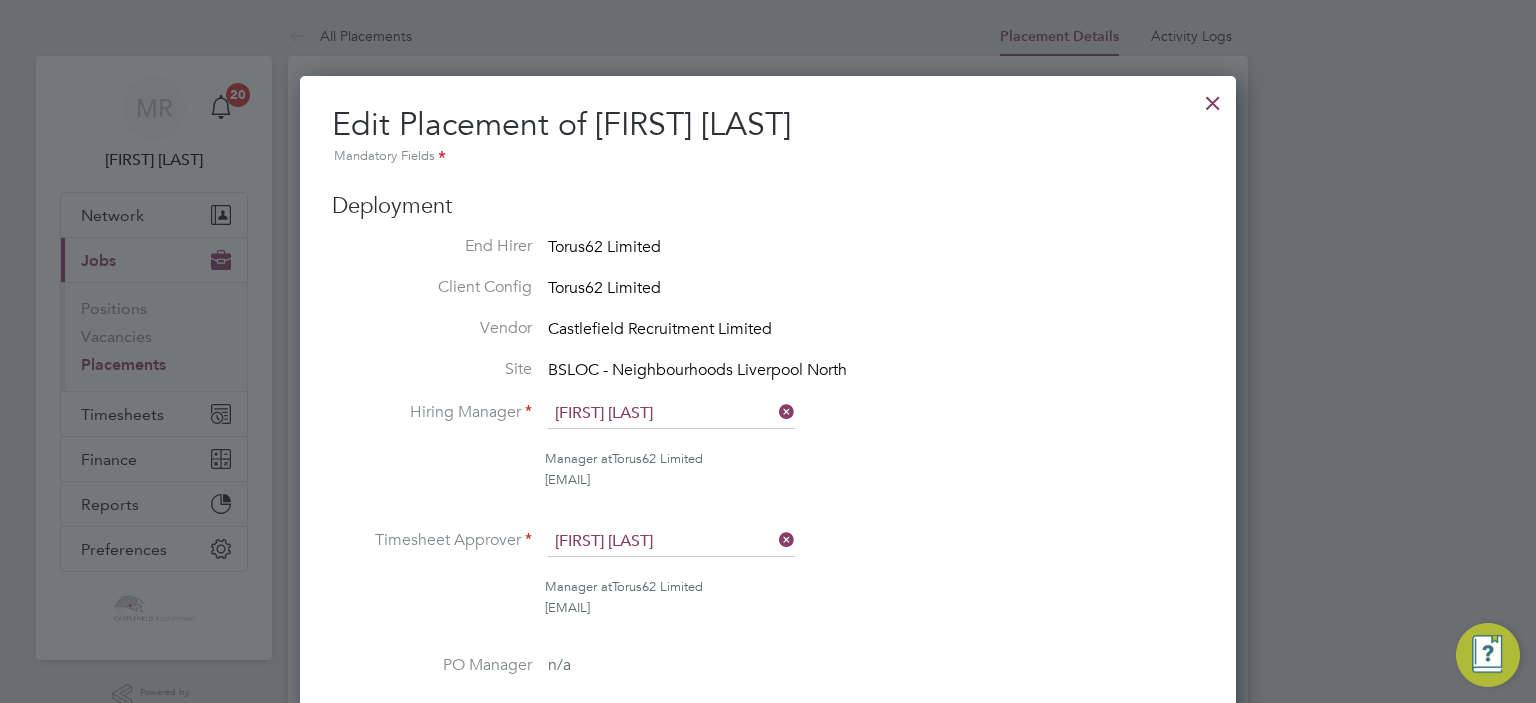 scroll, scrollTop: 10, scrollLeft: 10, axis: both 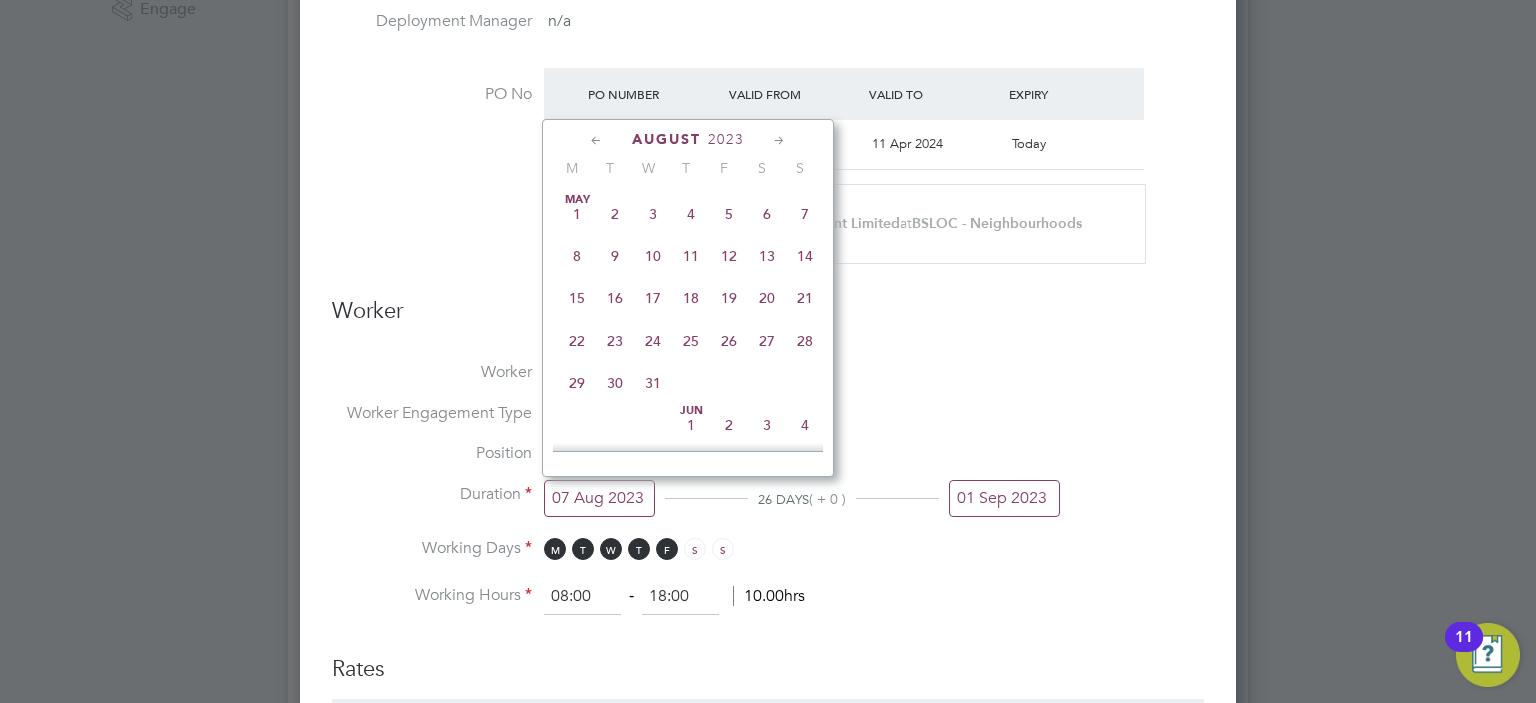 click on "07 Aug 2023" at bounding box center (599, 498) 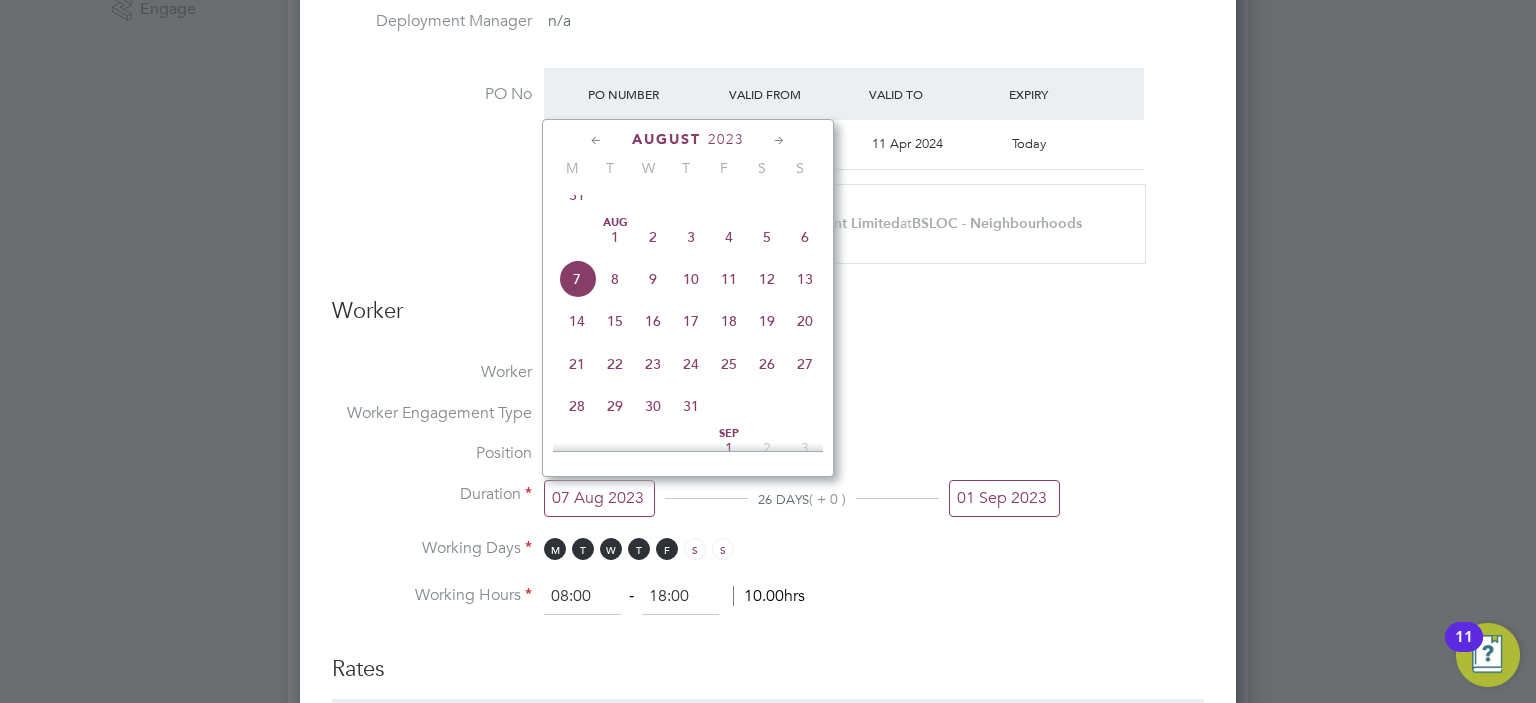 click on "9" 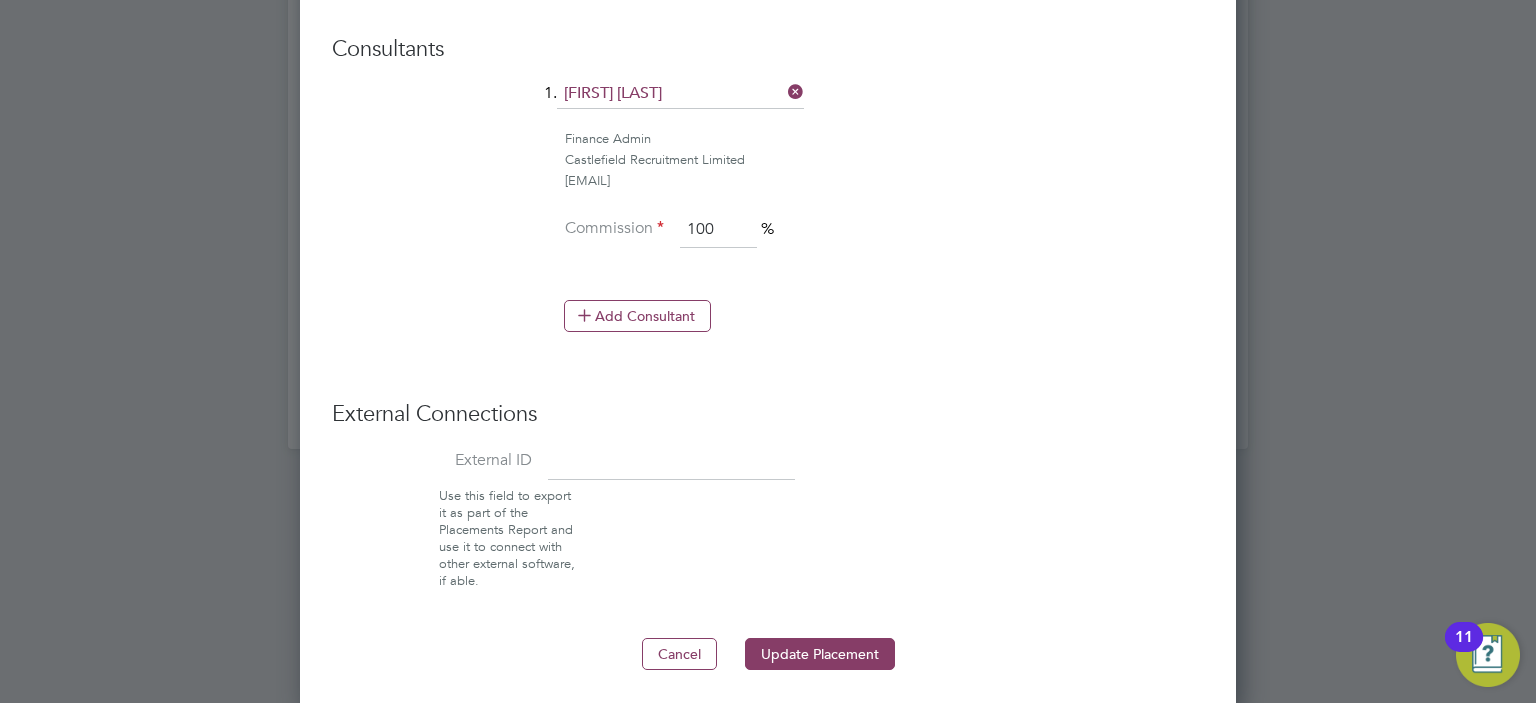 click on "Update Placement" at bounding box center [820, 654] 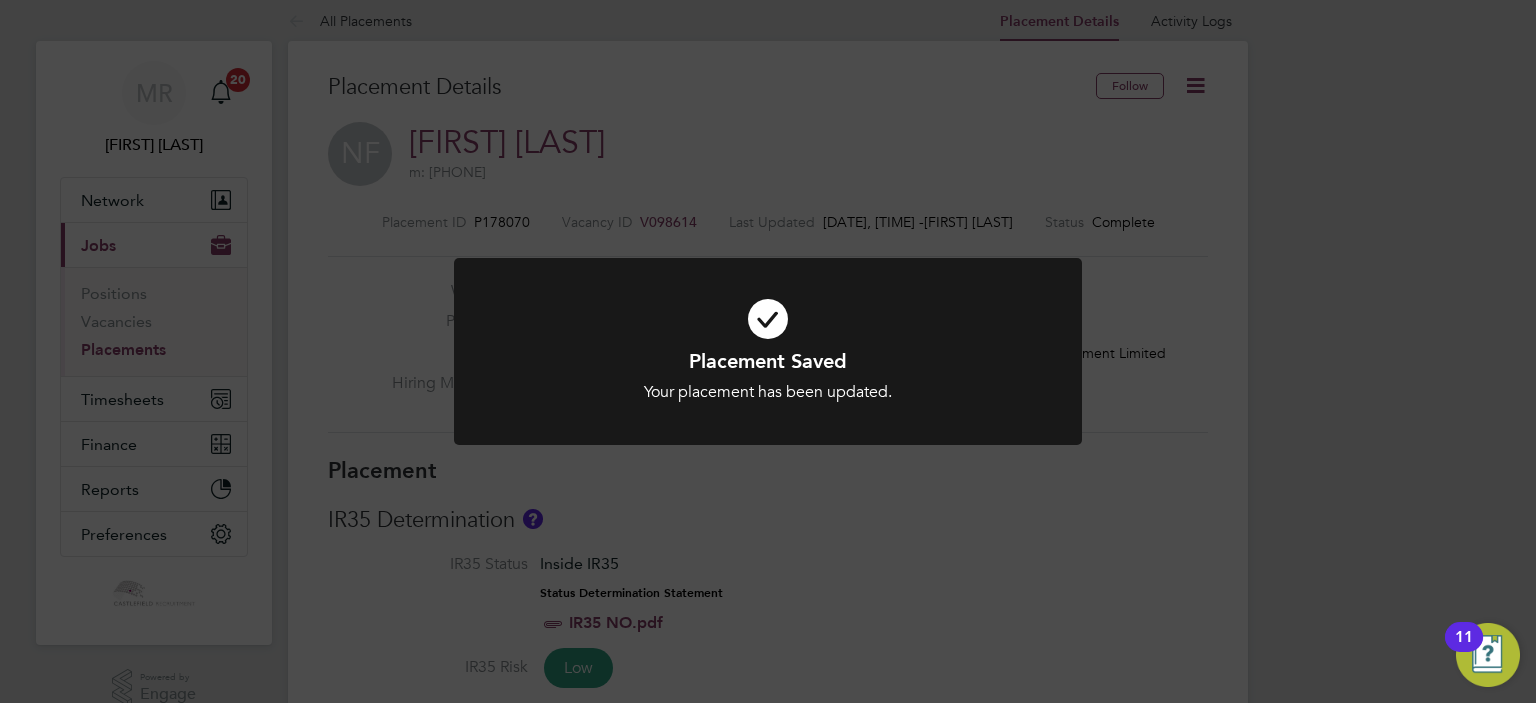 click on "Placement Saved Your placement has been updated. Cancel Okay" 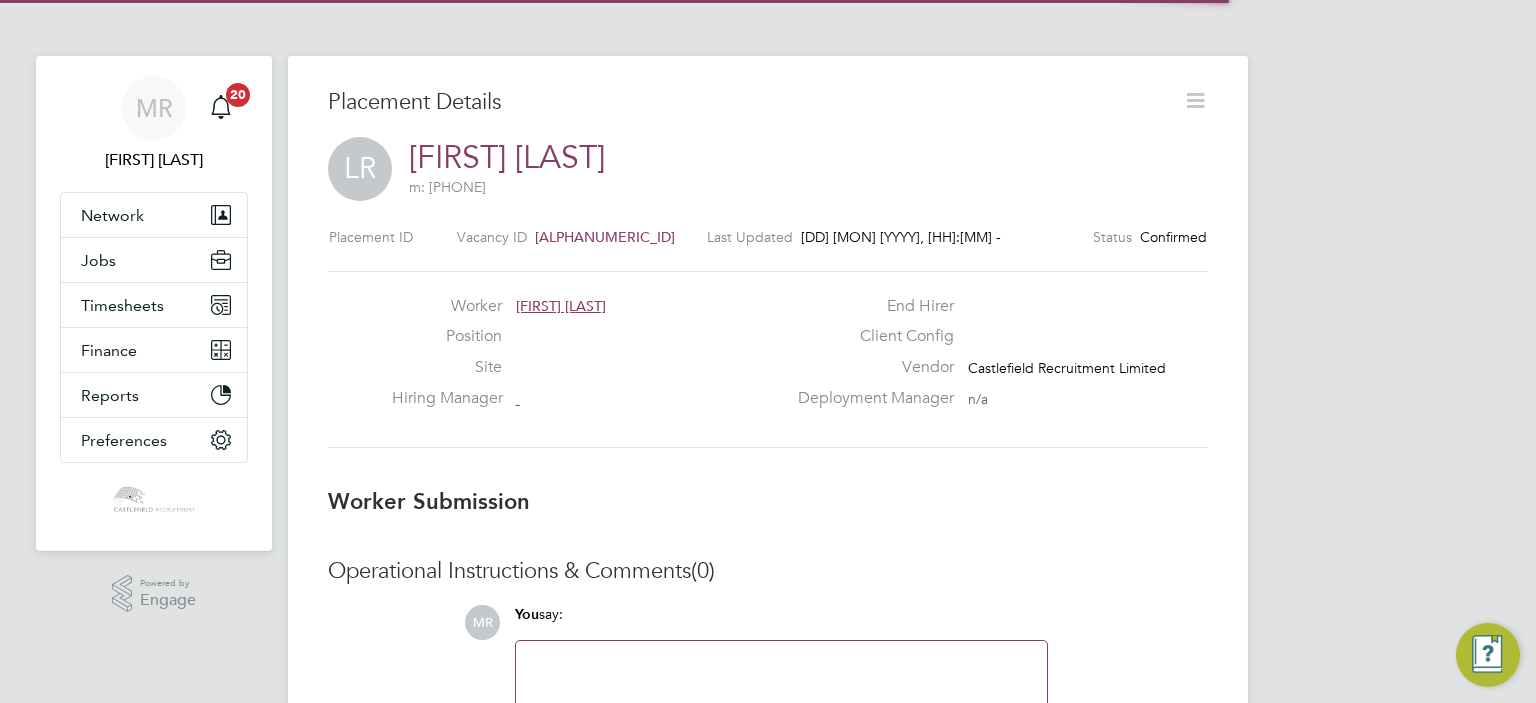 scroll, scrollTop: 0, scrollLeft: 0, axis: both 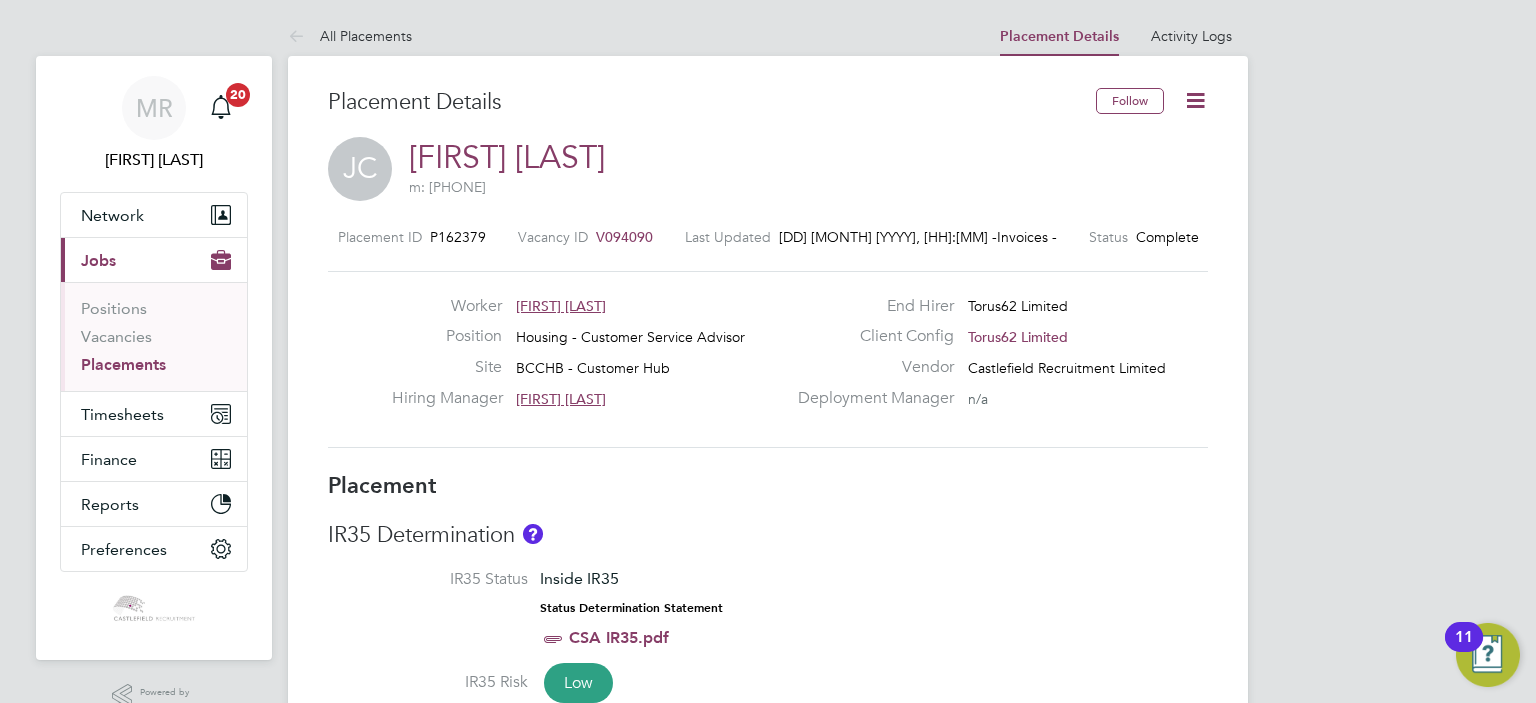 click 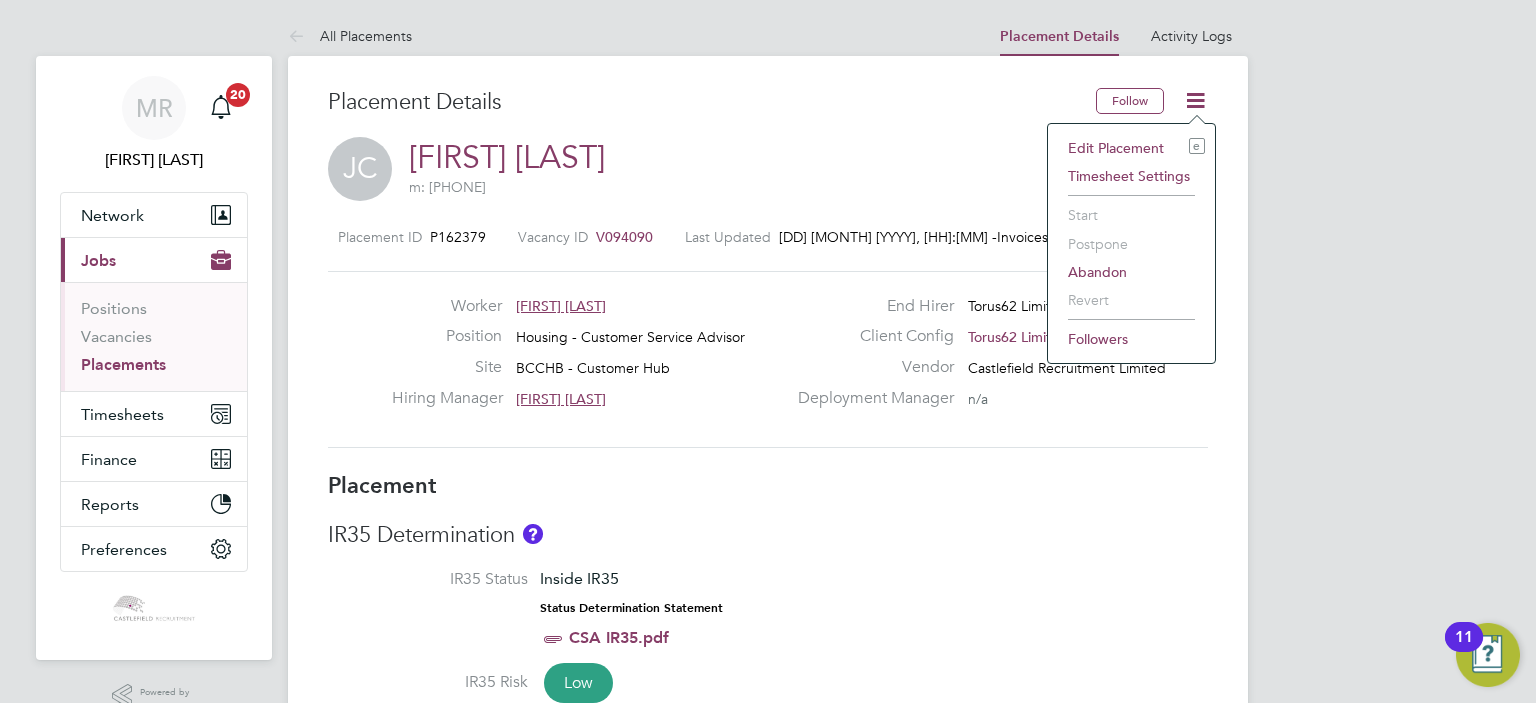 click on "Edit Placement e" 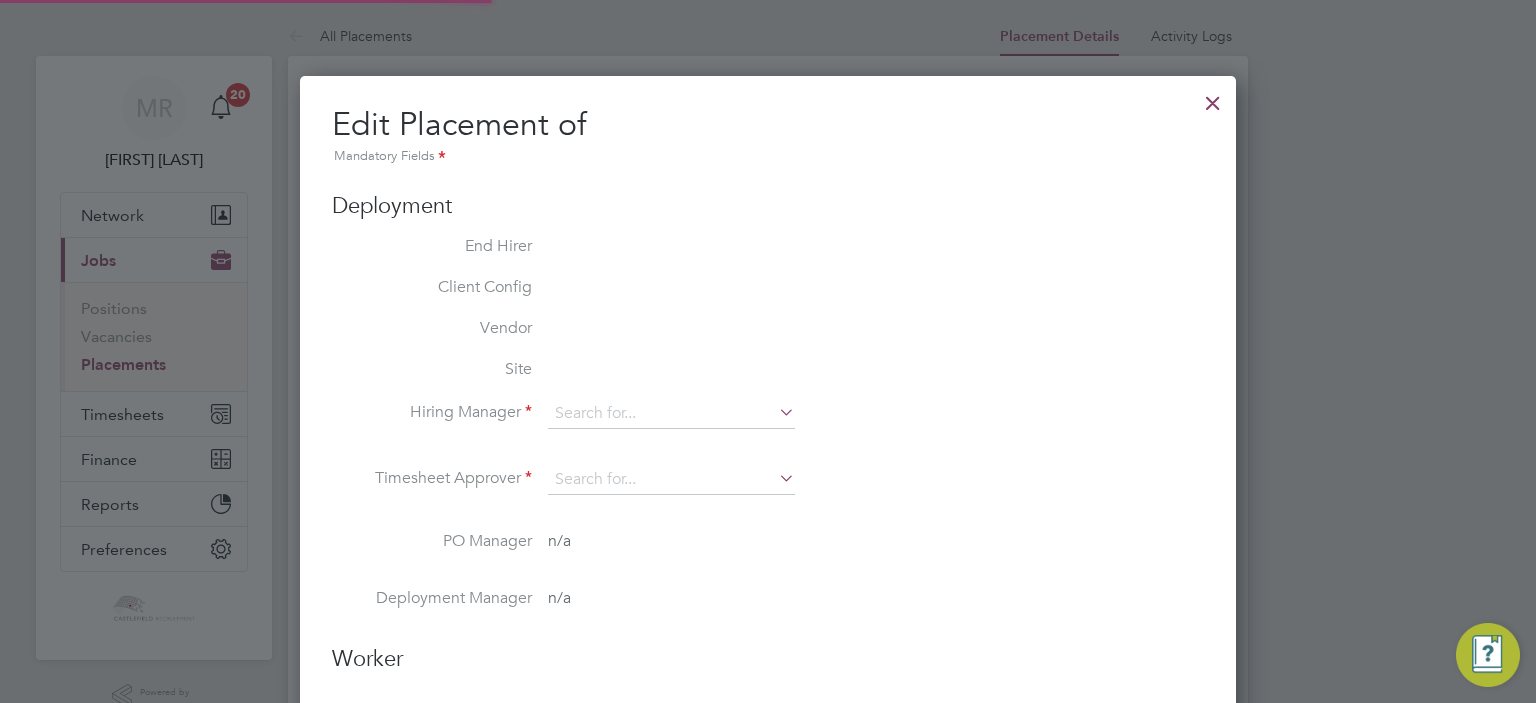 type on "[NAME] [LAST]" 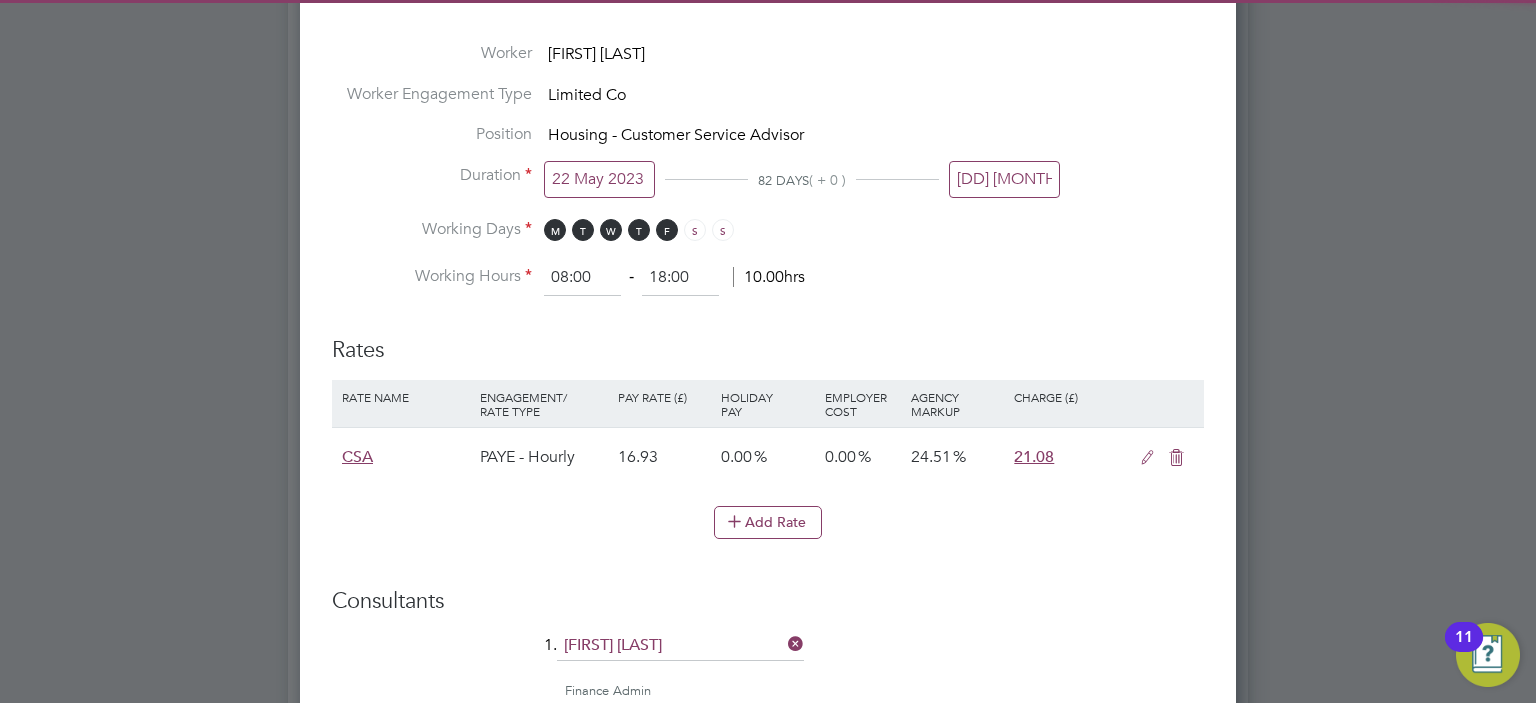 click on "11 Aug 2023" at bounding box center [1004, 179] 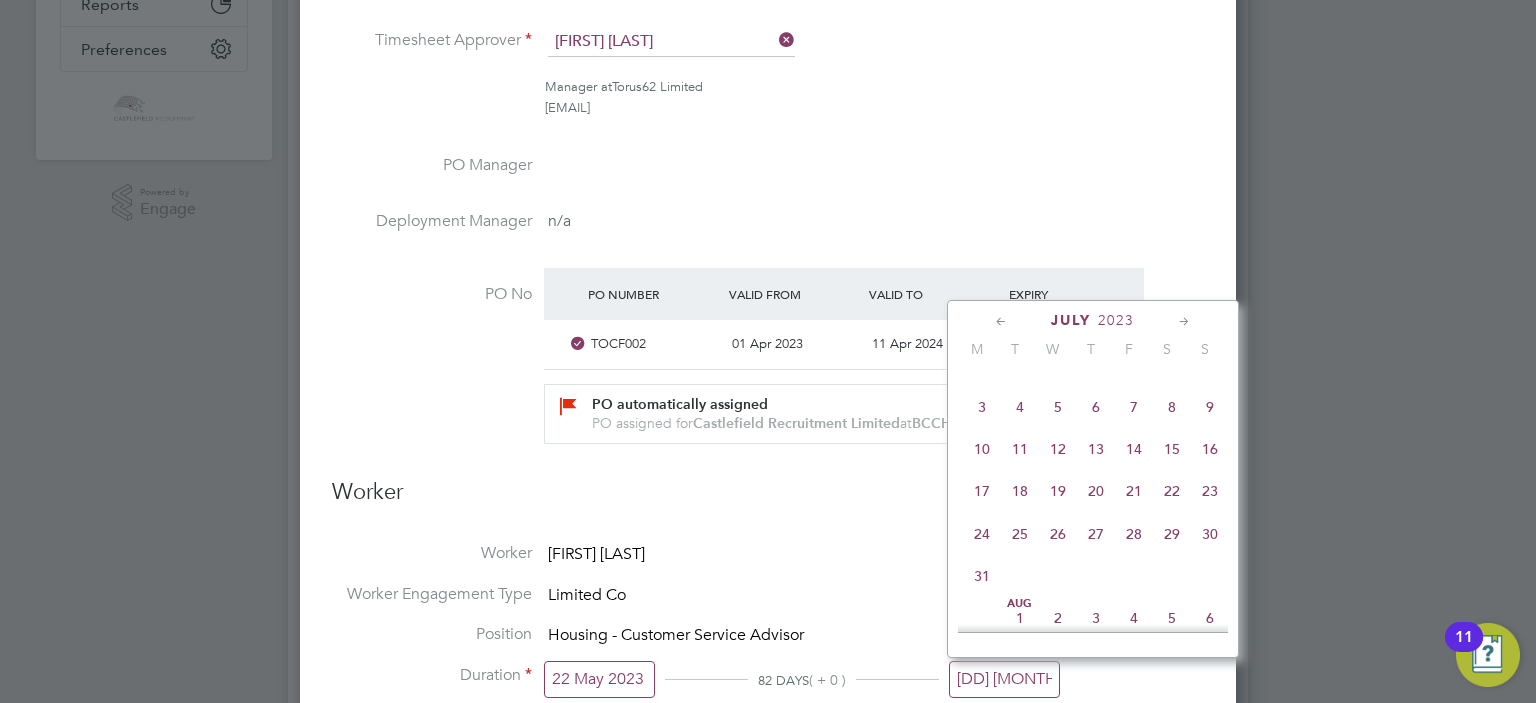 click on "10" 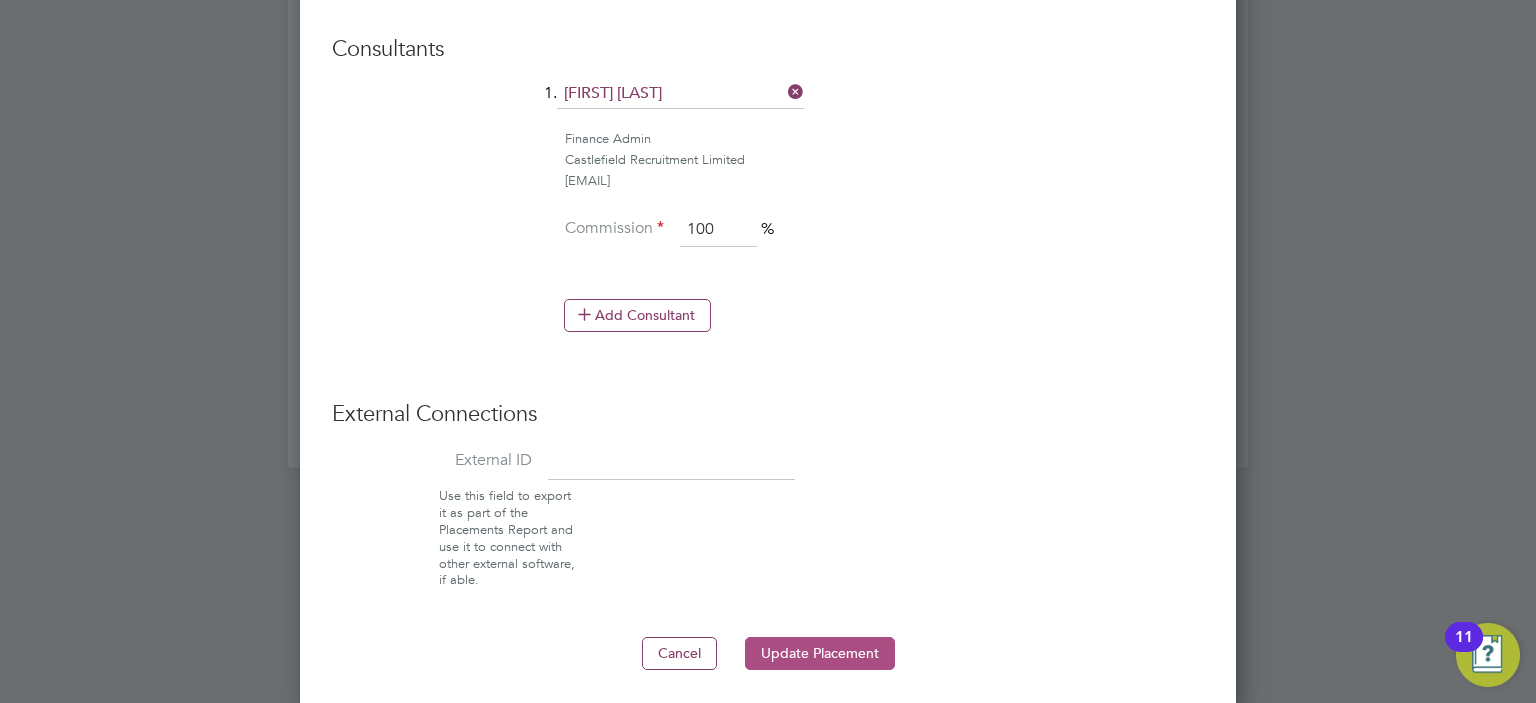 click on "Update Placement" at bounding box center [820, 653] 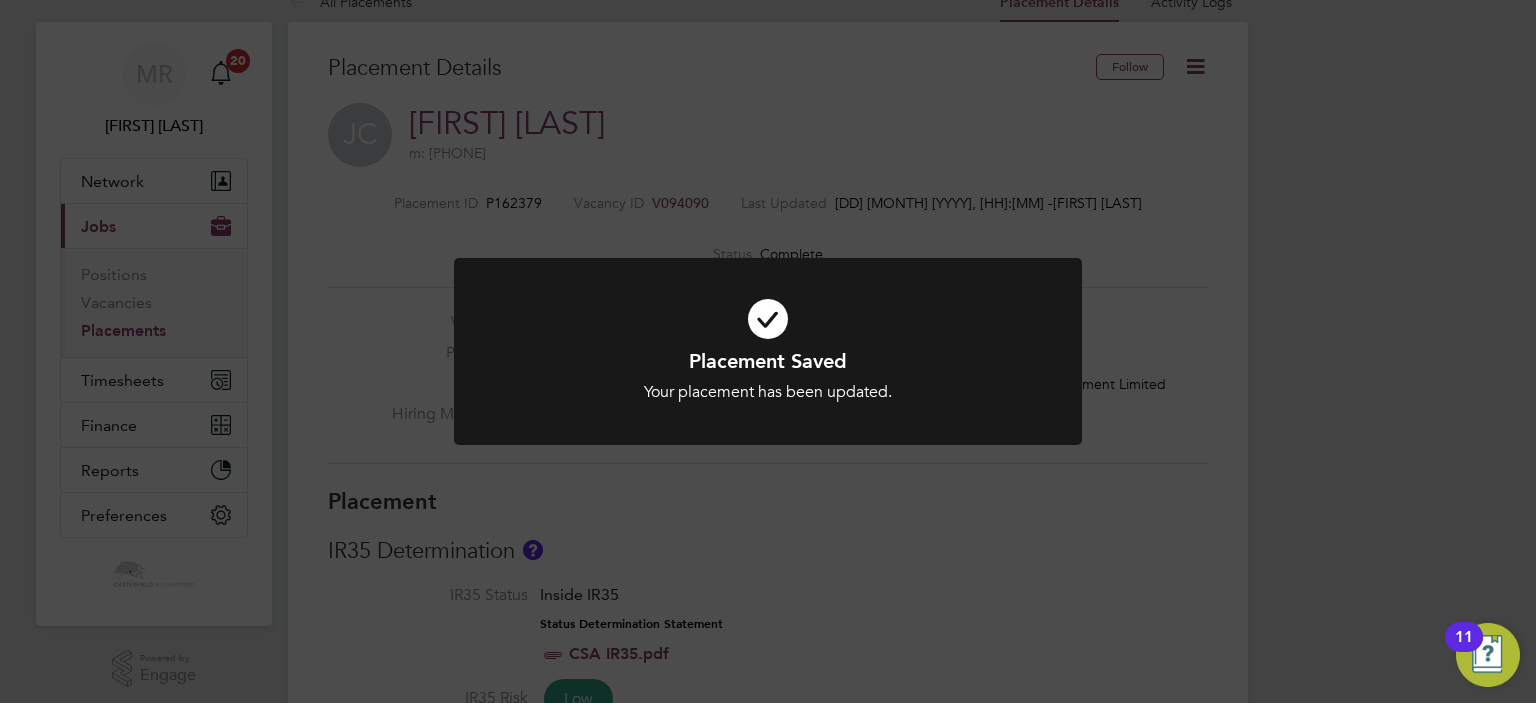 click on "Placement Saved Your placement has been updated. Cancel Okay" 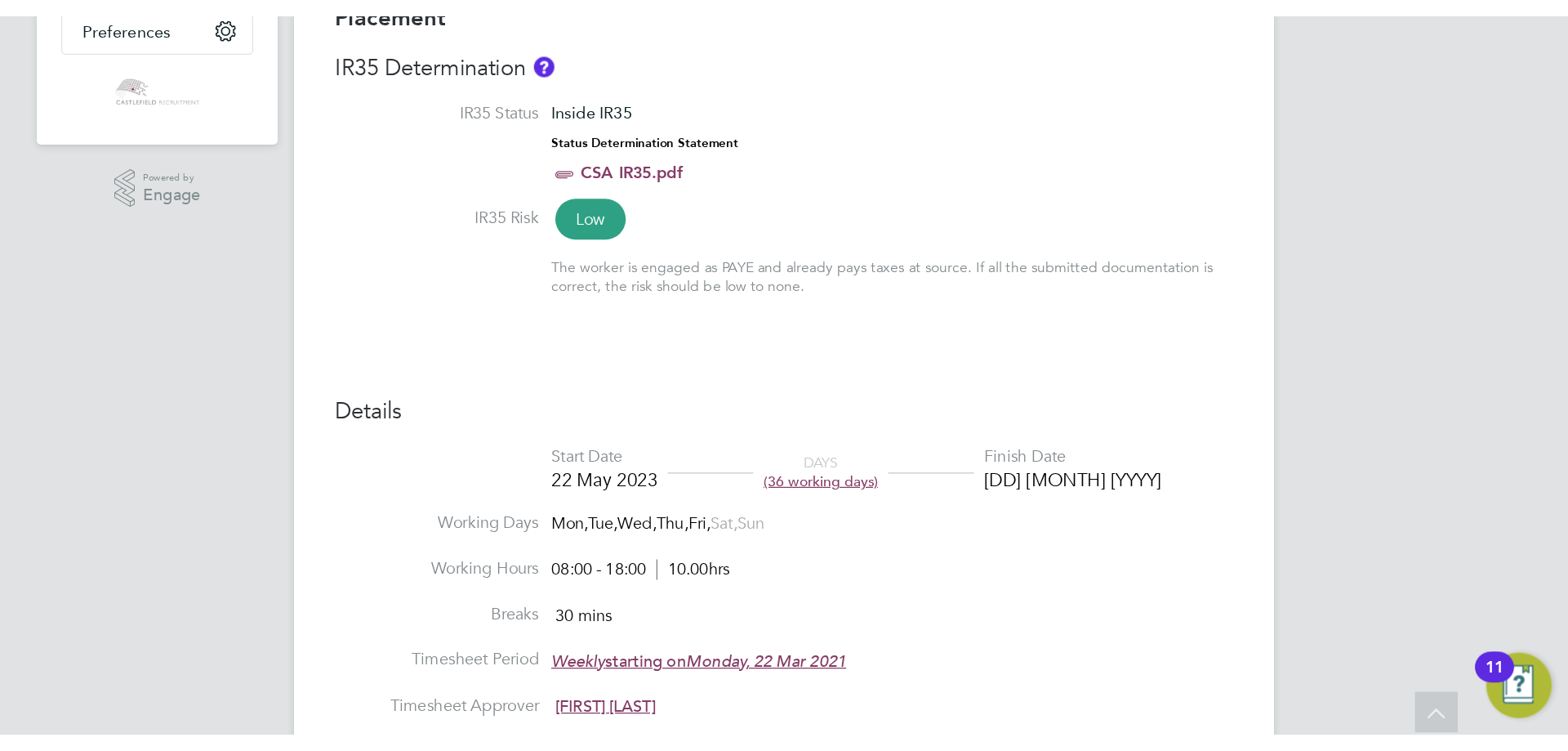 scroll, scrollTop: 436, scrollLeft: 0, axis: vertical 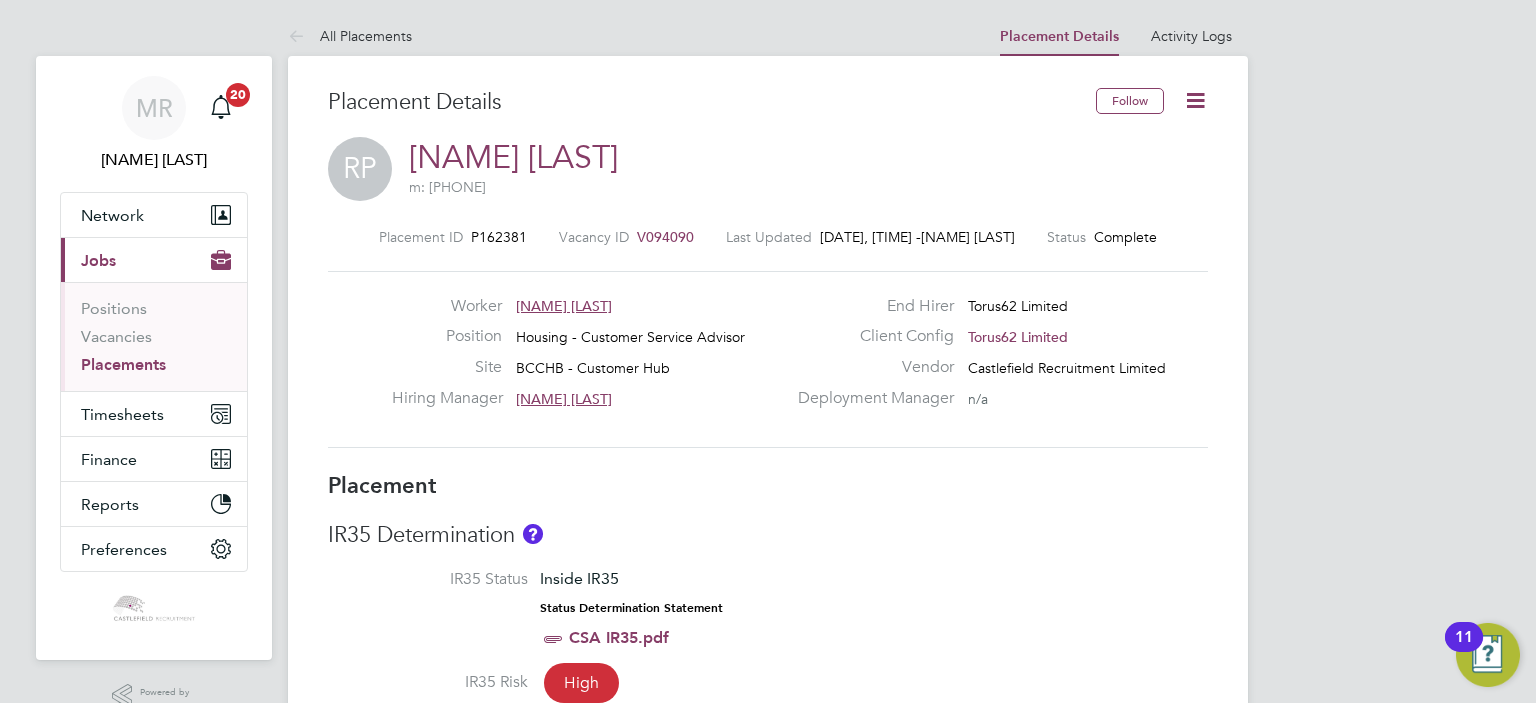 click 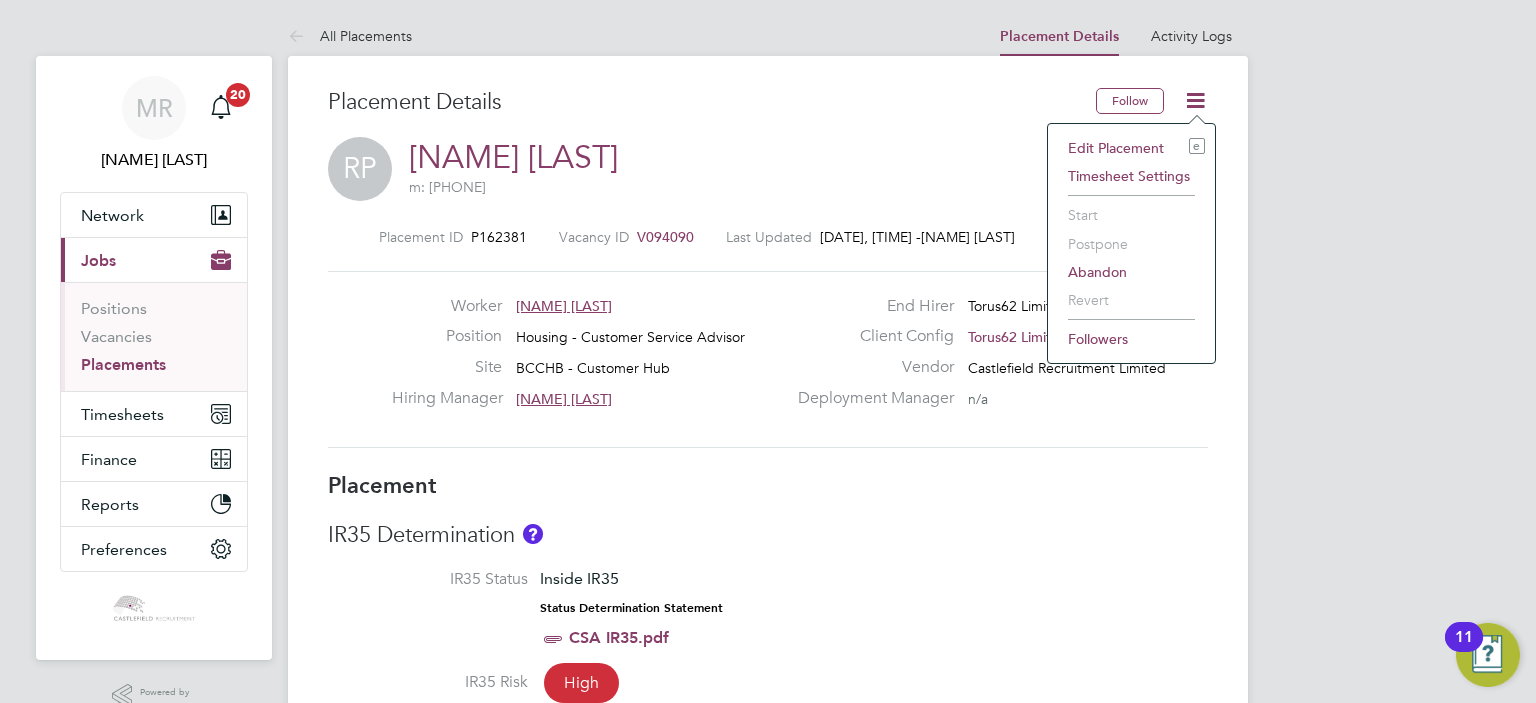 click on "Edit Placement e" 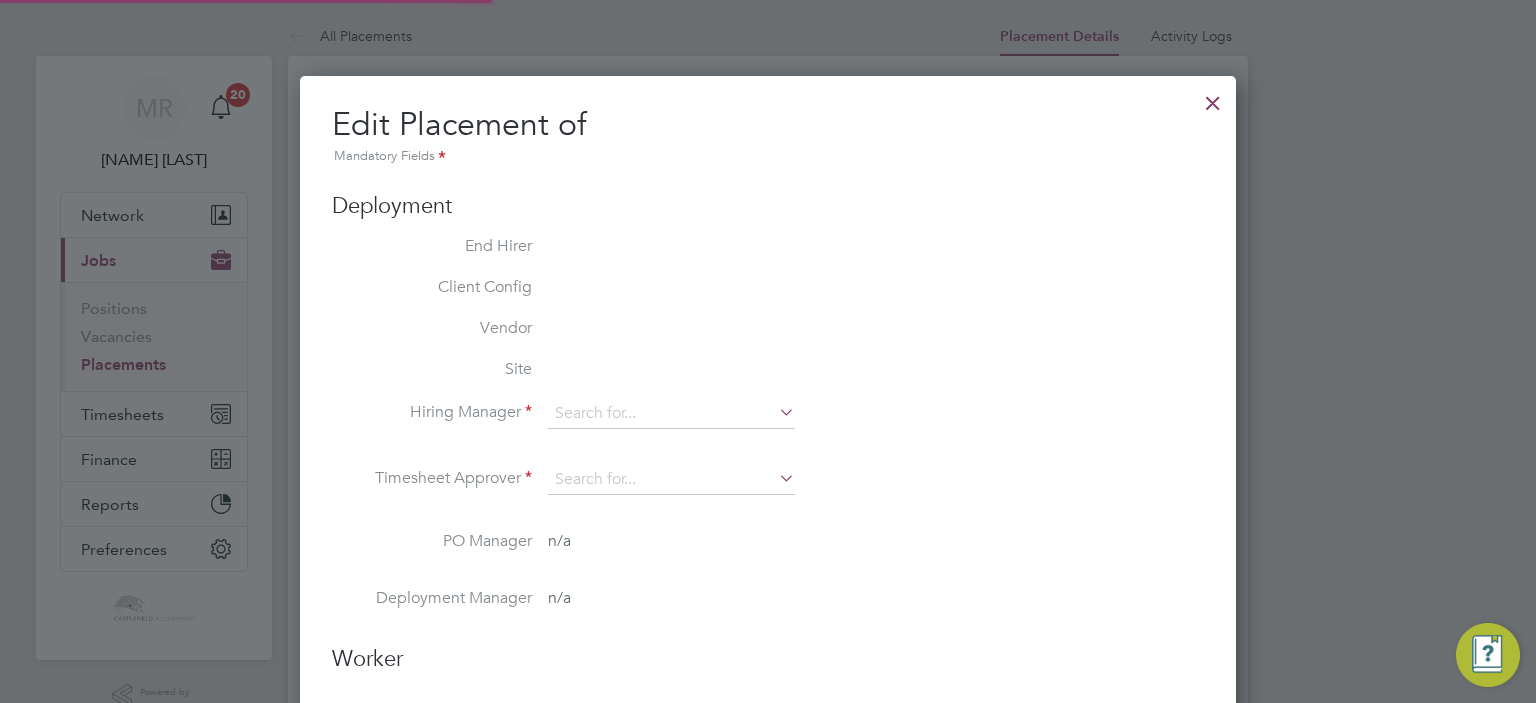 type on "[NAME] [LAST]" 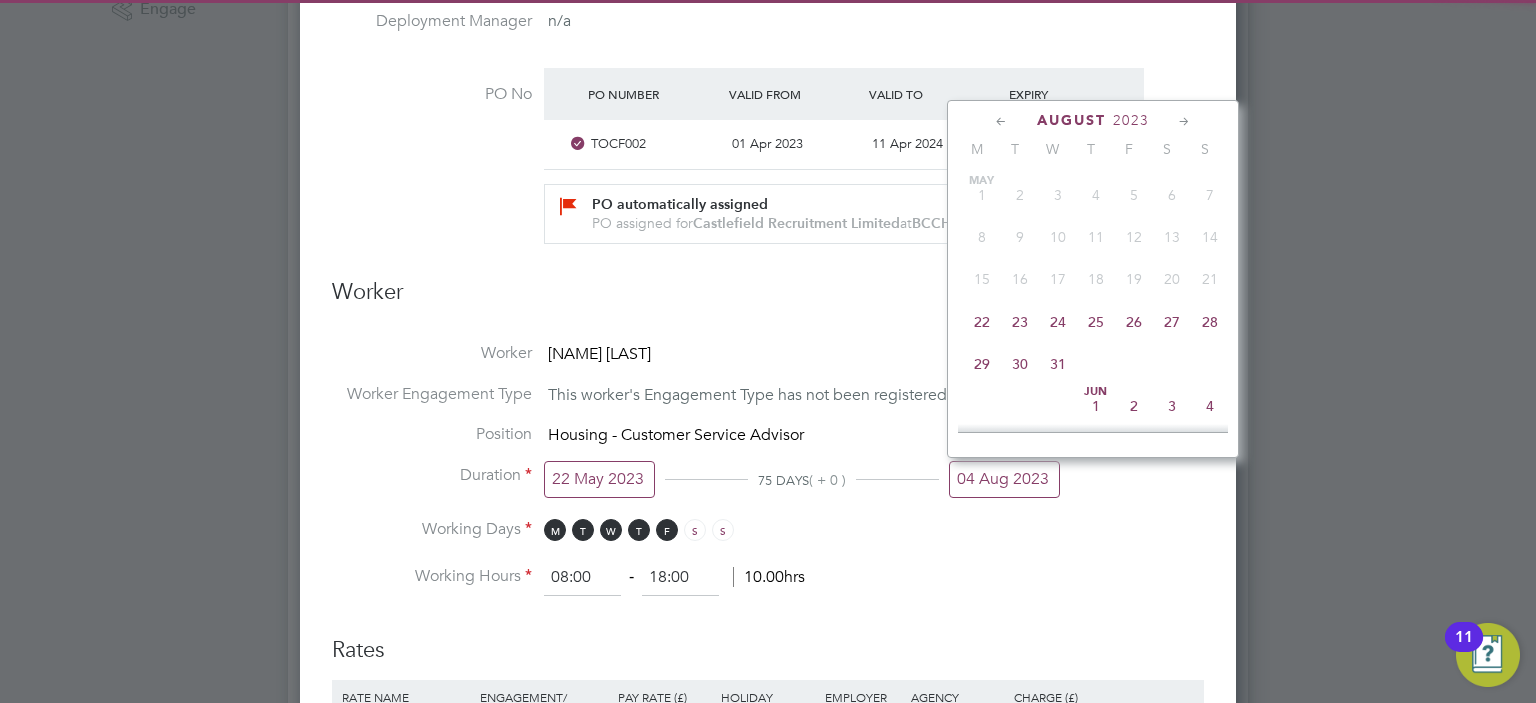 click on "04 Aug 2023" at bounding box center (1004, 479) 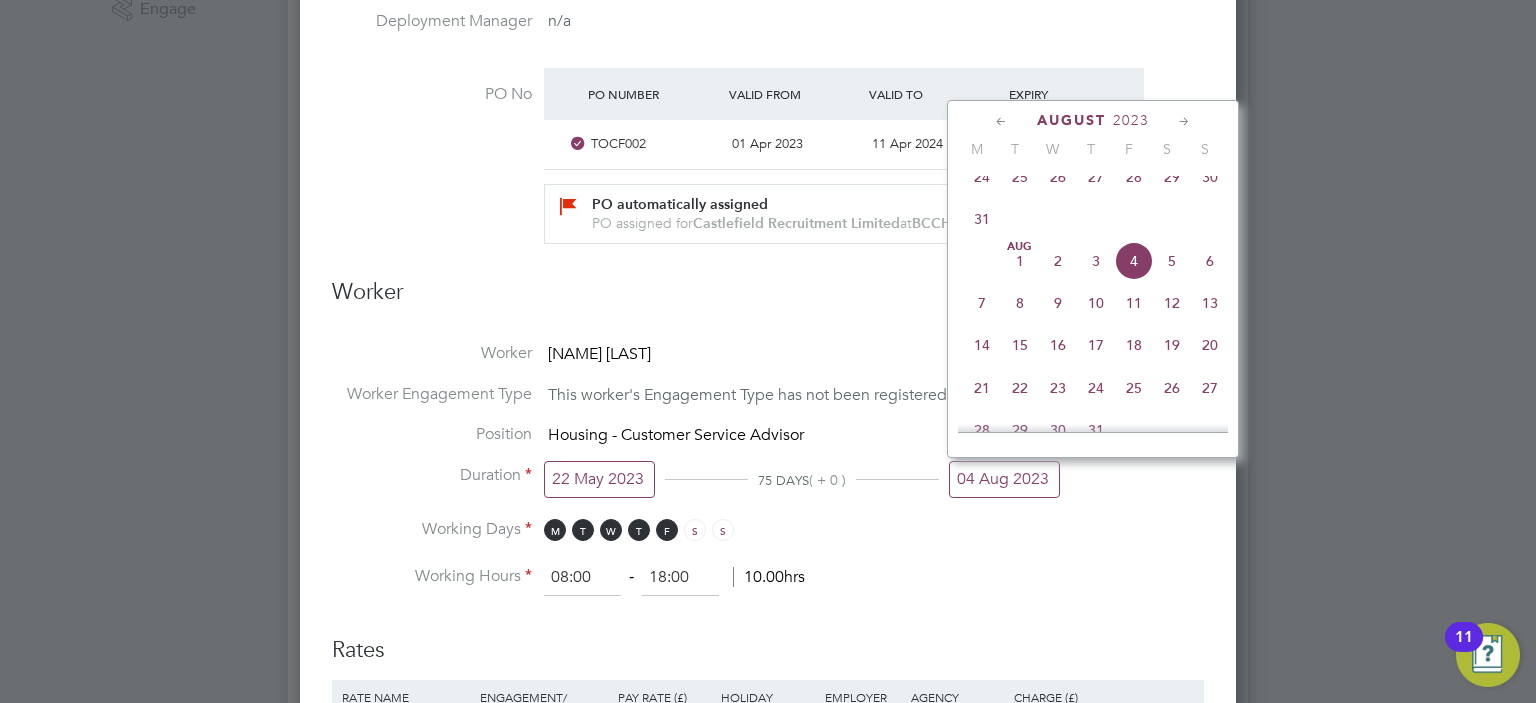 click on "24" 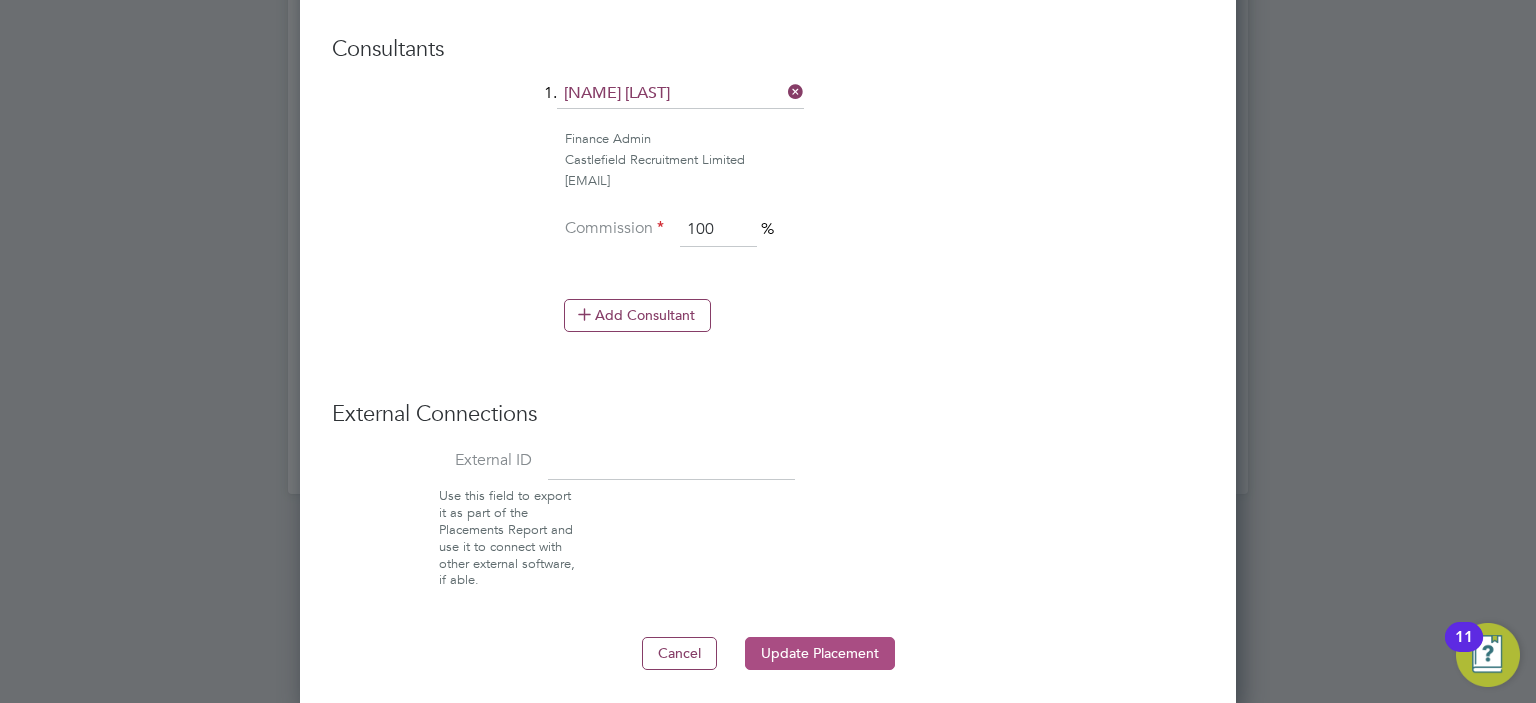 click on "Update Placement" at bounding box center (820, 653) 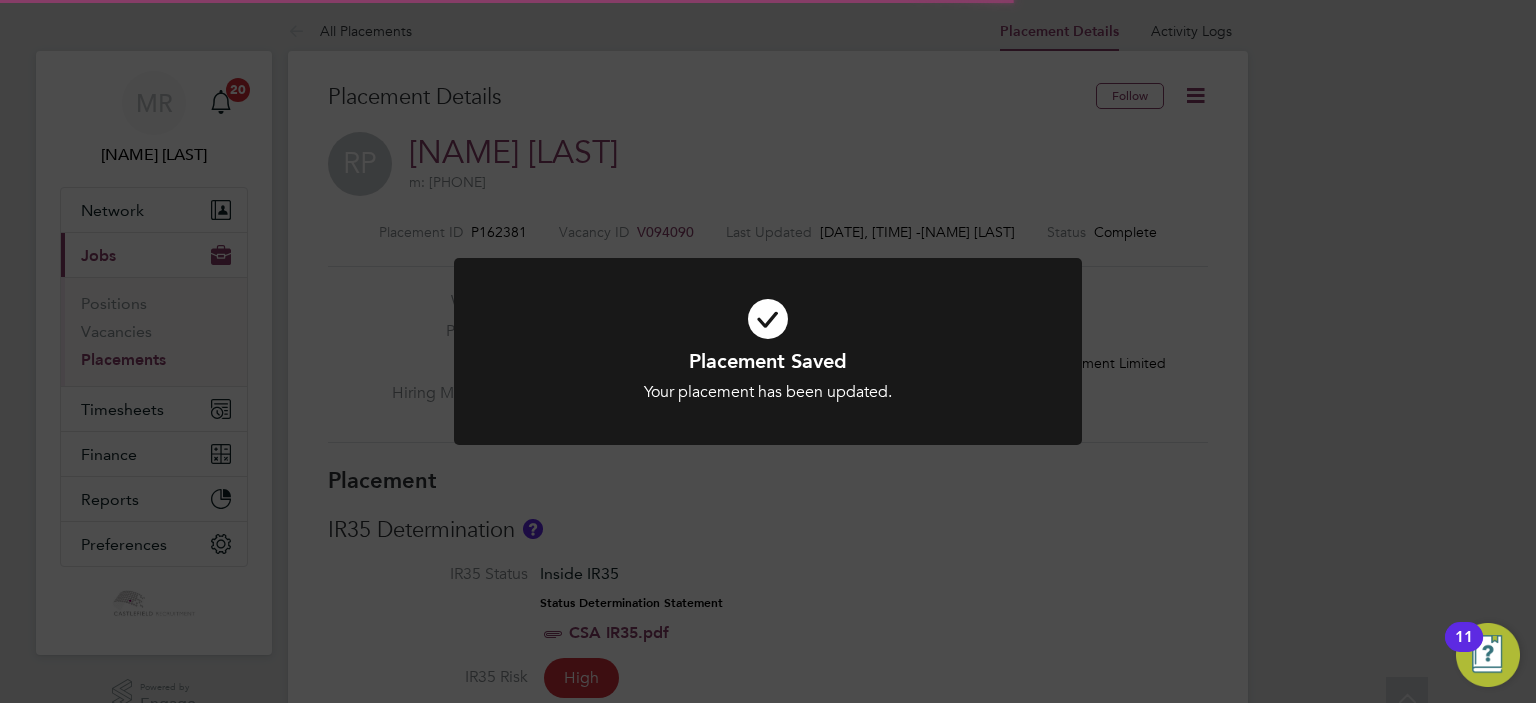 click at bounding box center (768, 351) 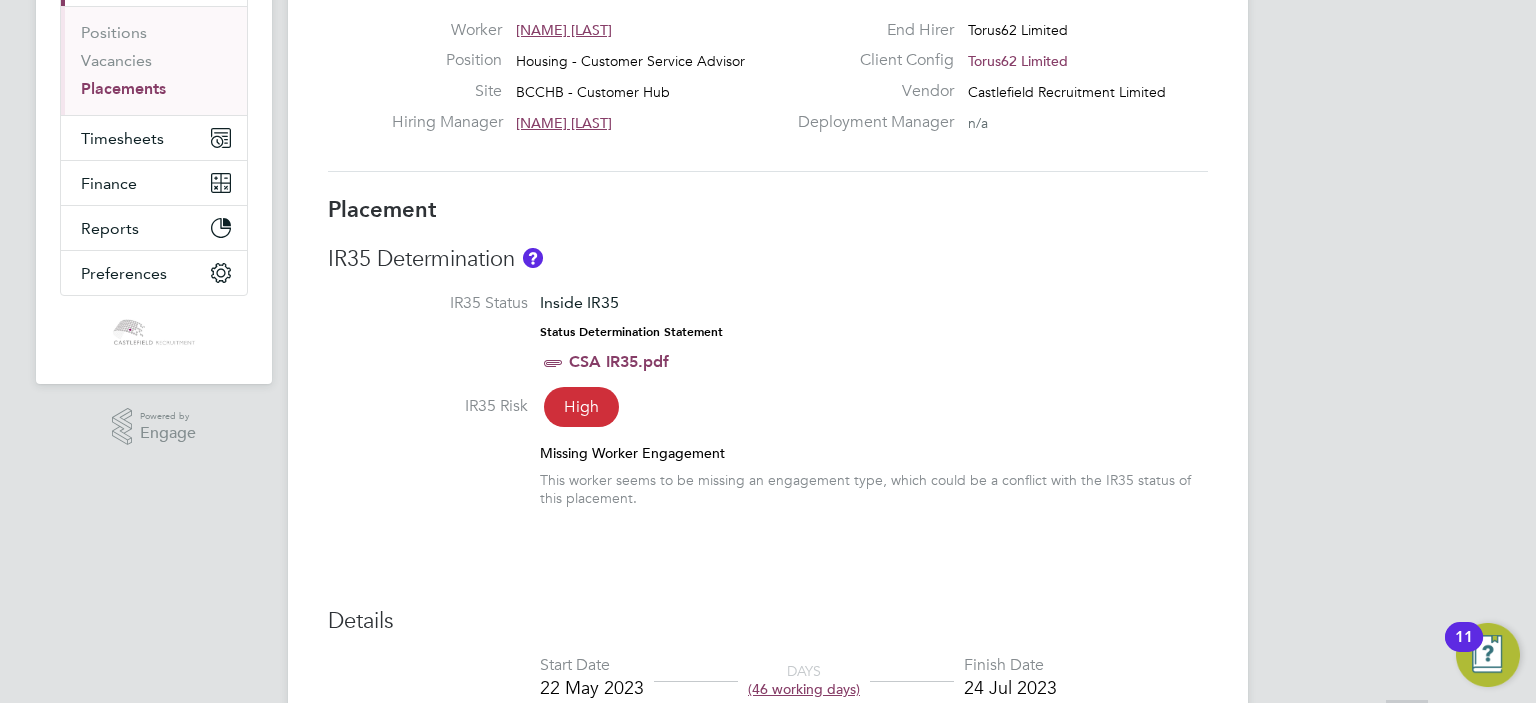 scroll, scrollTop: 505, scrollLeft: 0, axis: vertical 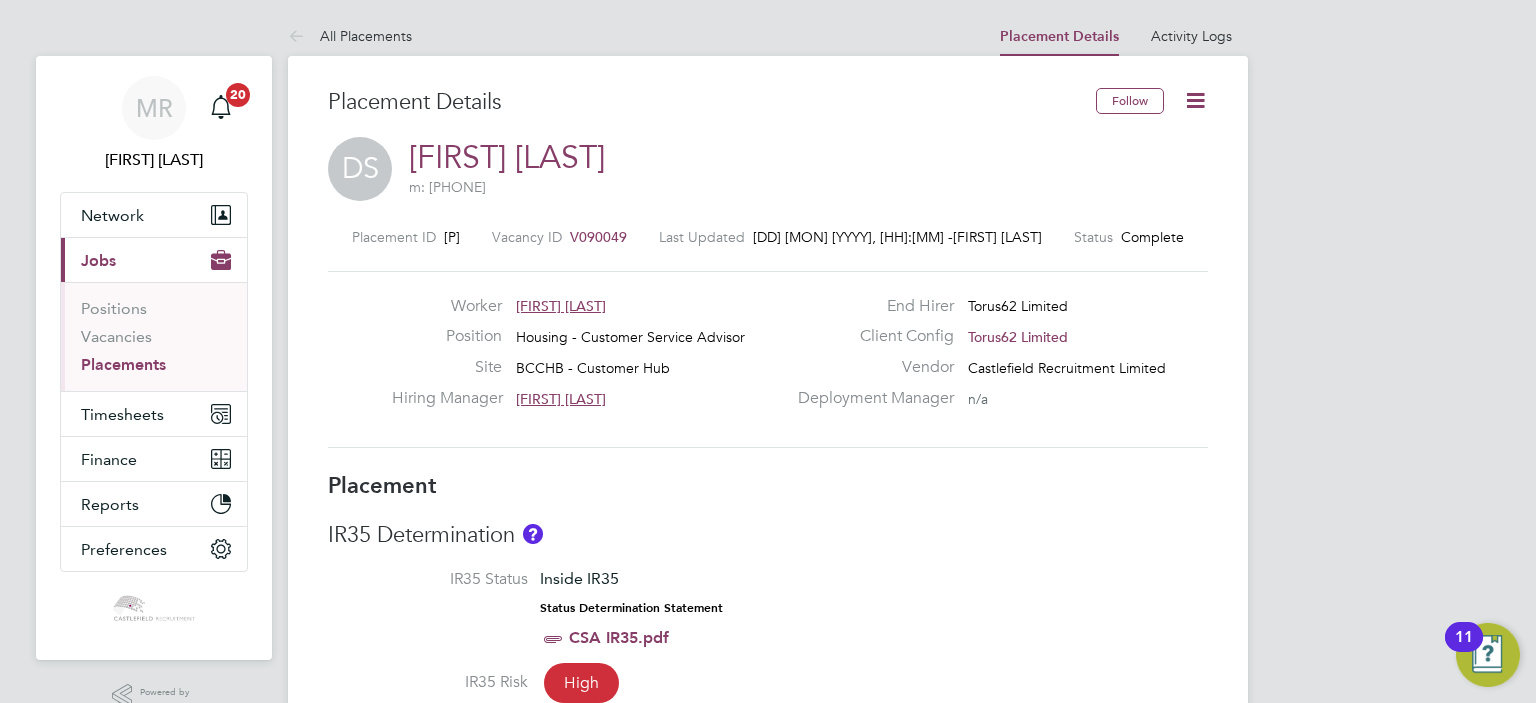 click 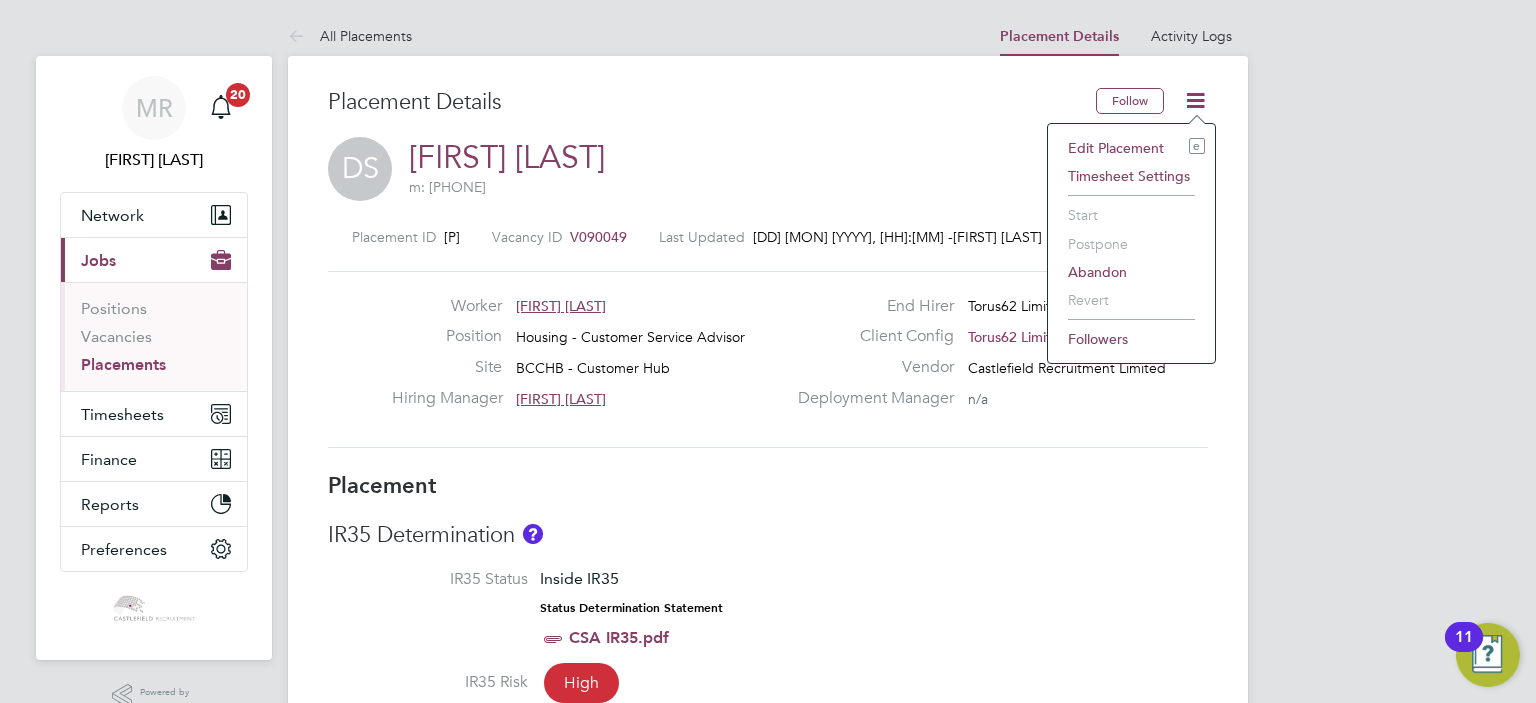 click 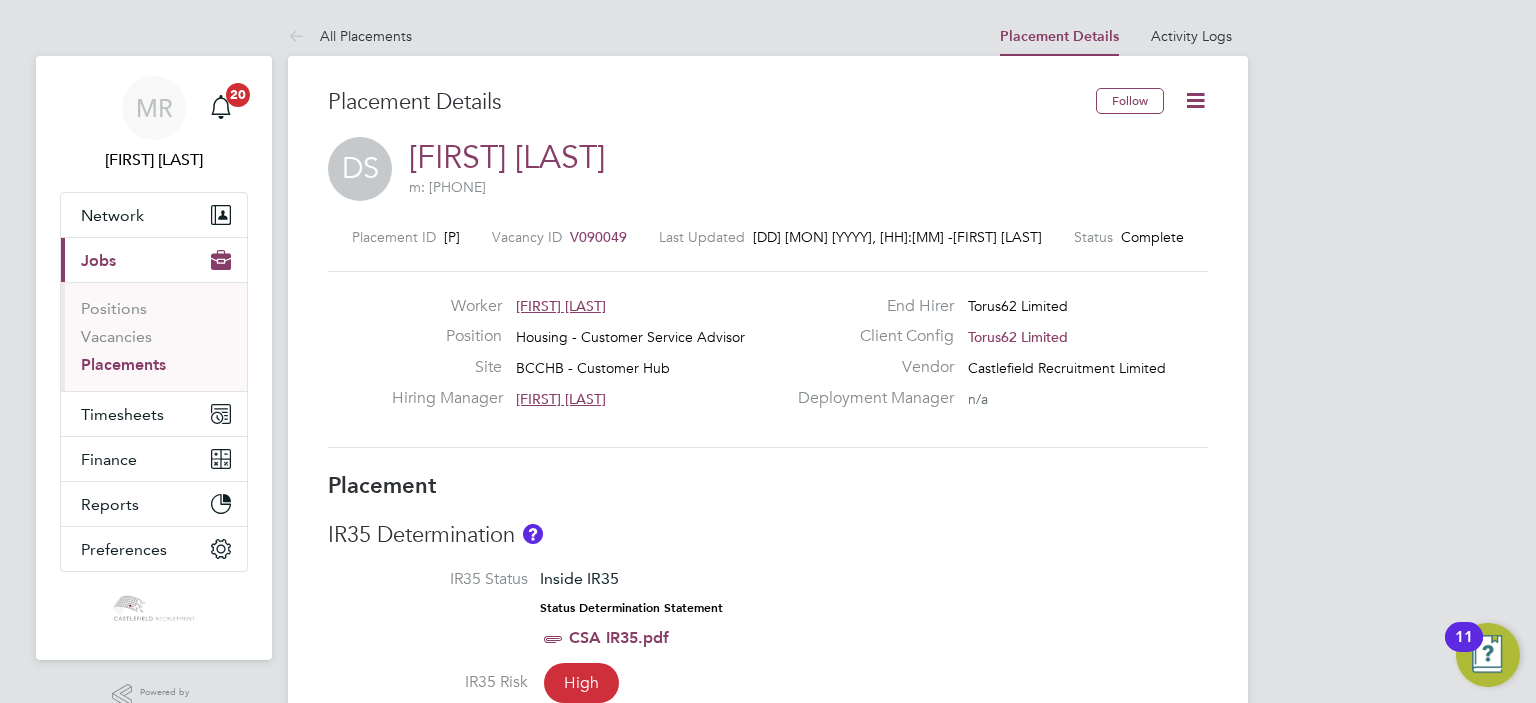 click 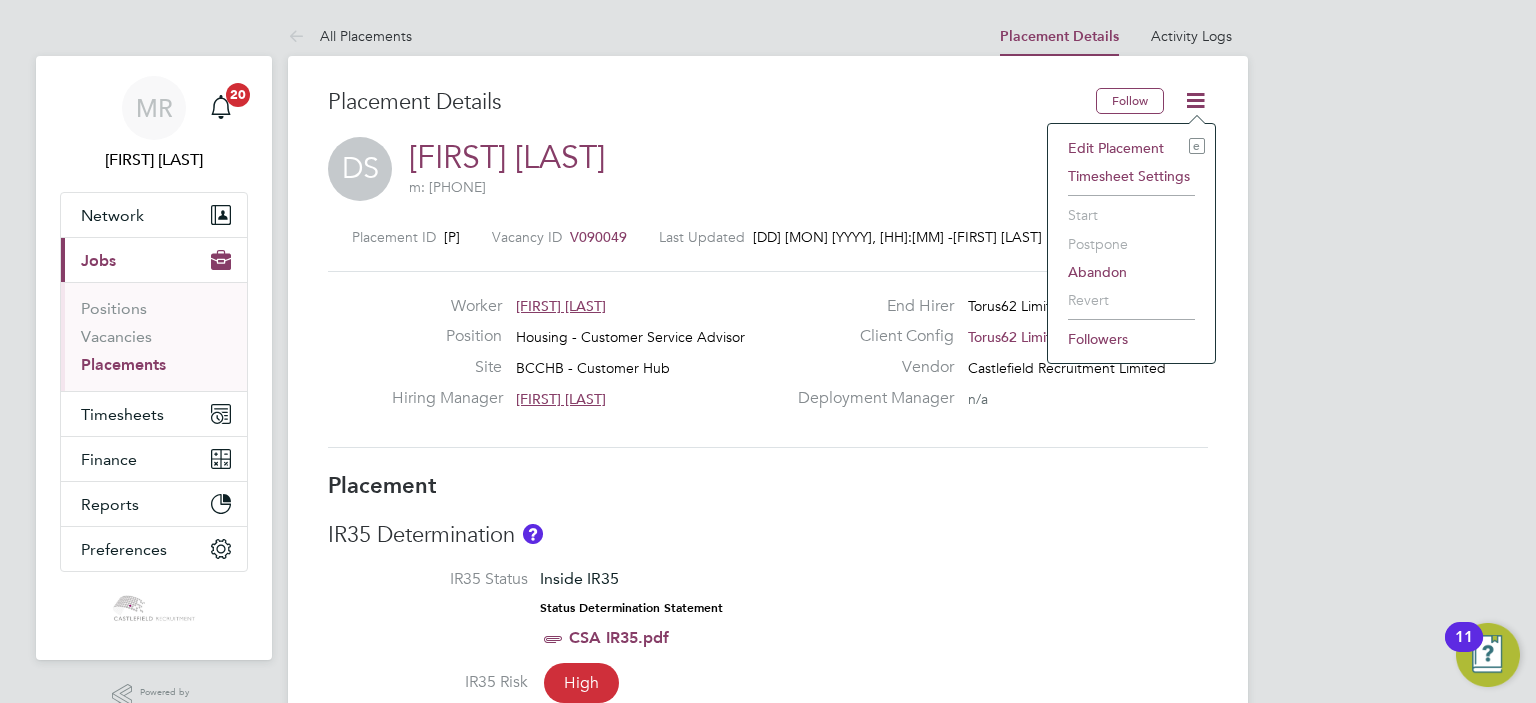 click on "Edit Placement e" 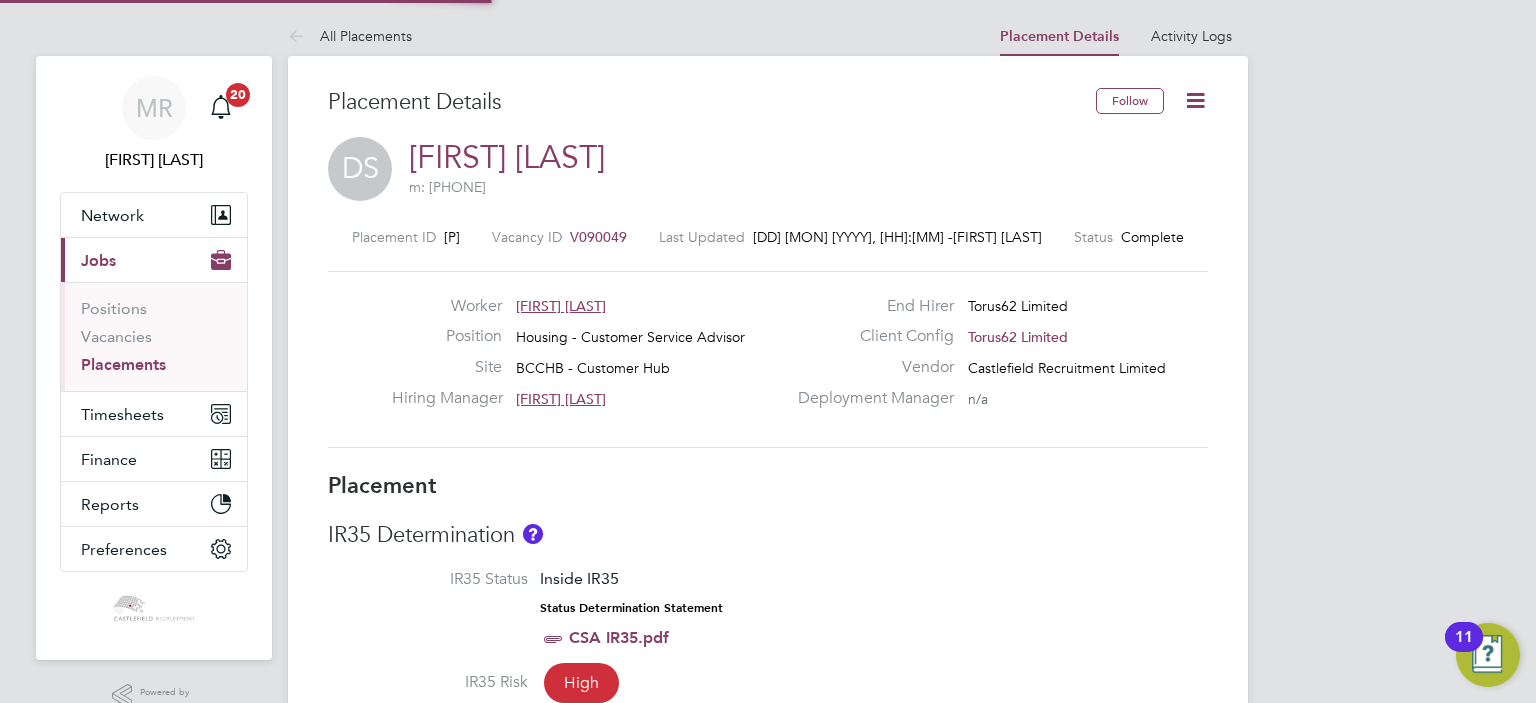 type on "[FIRST] [LAST]" 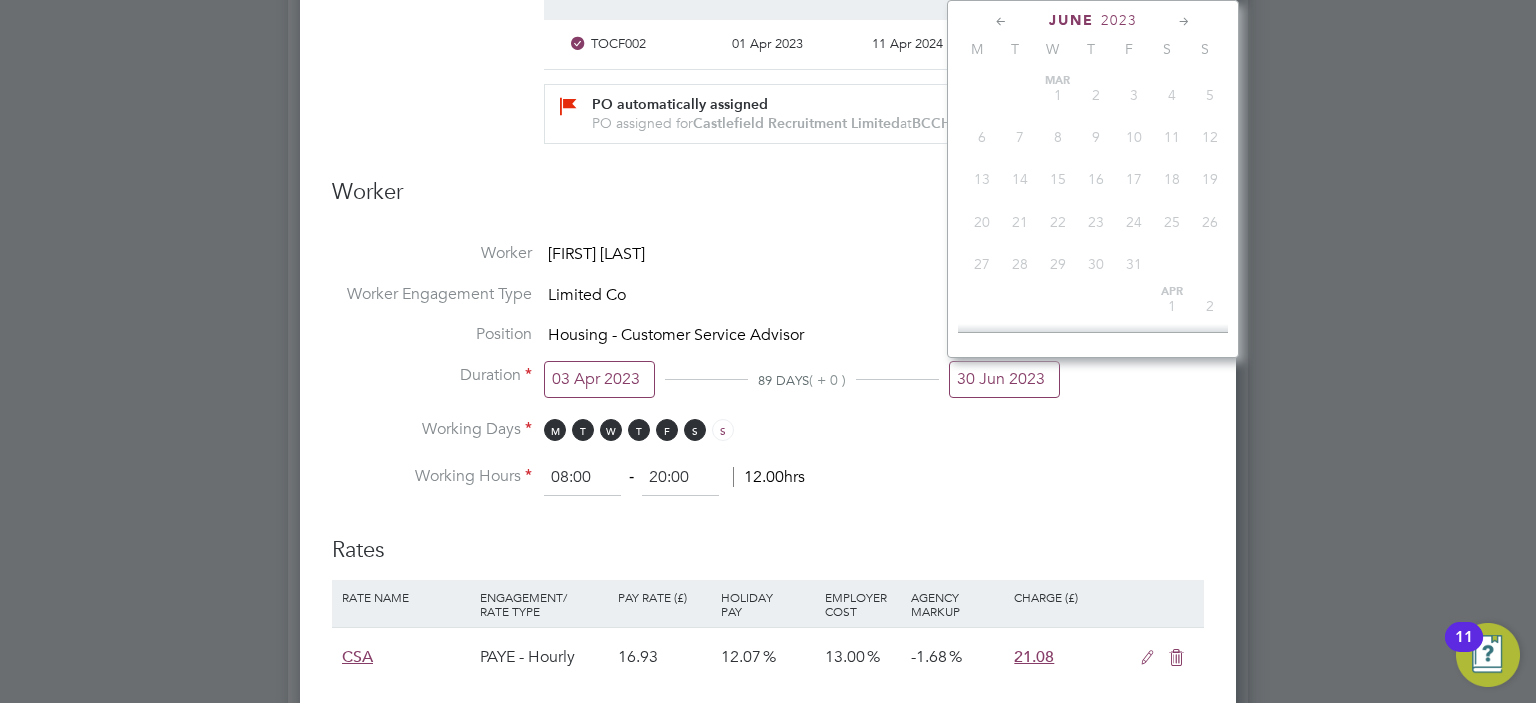 click on "30 Jun 2023" at bounding box center (1004, 379) 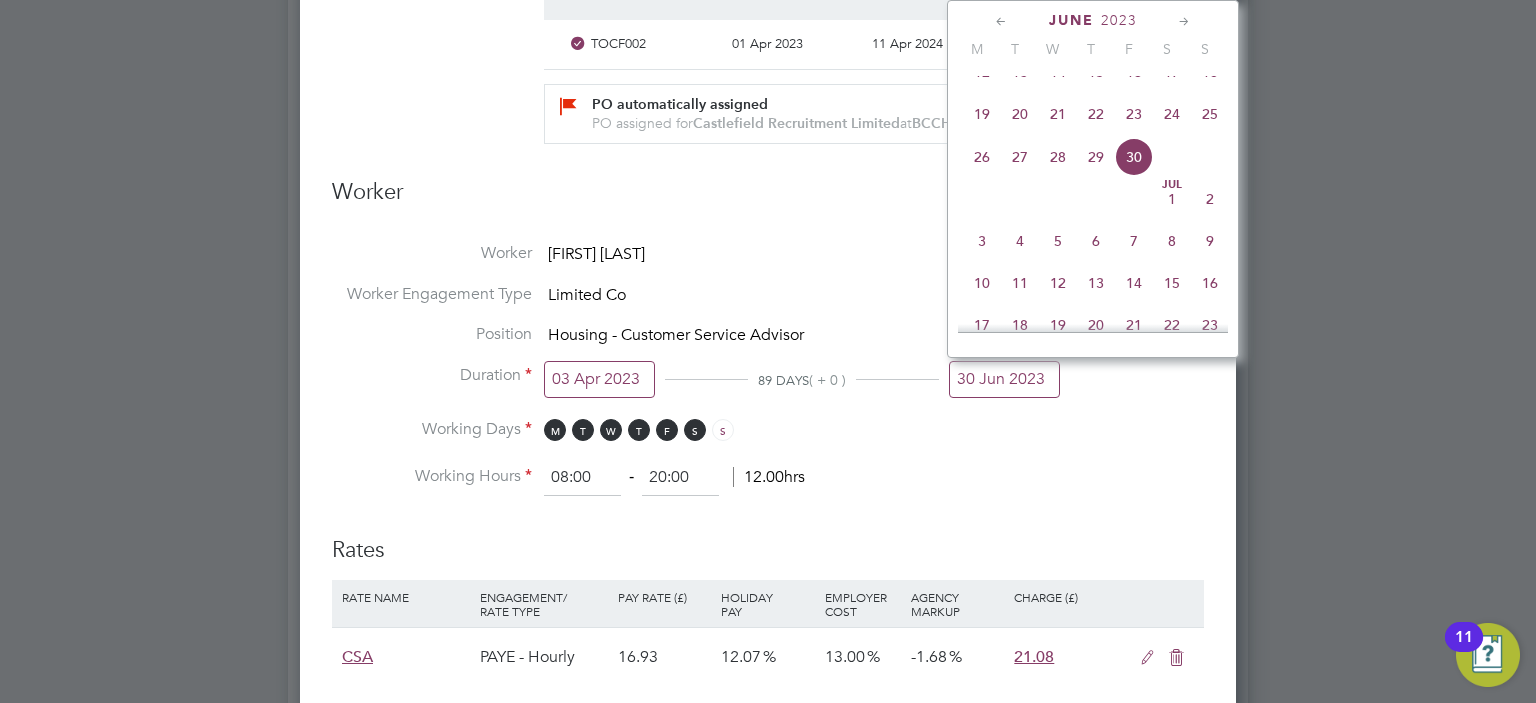 click on "13" 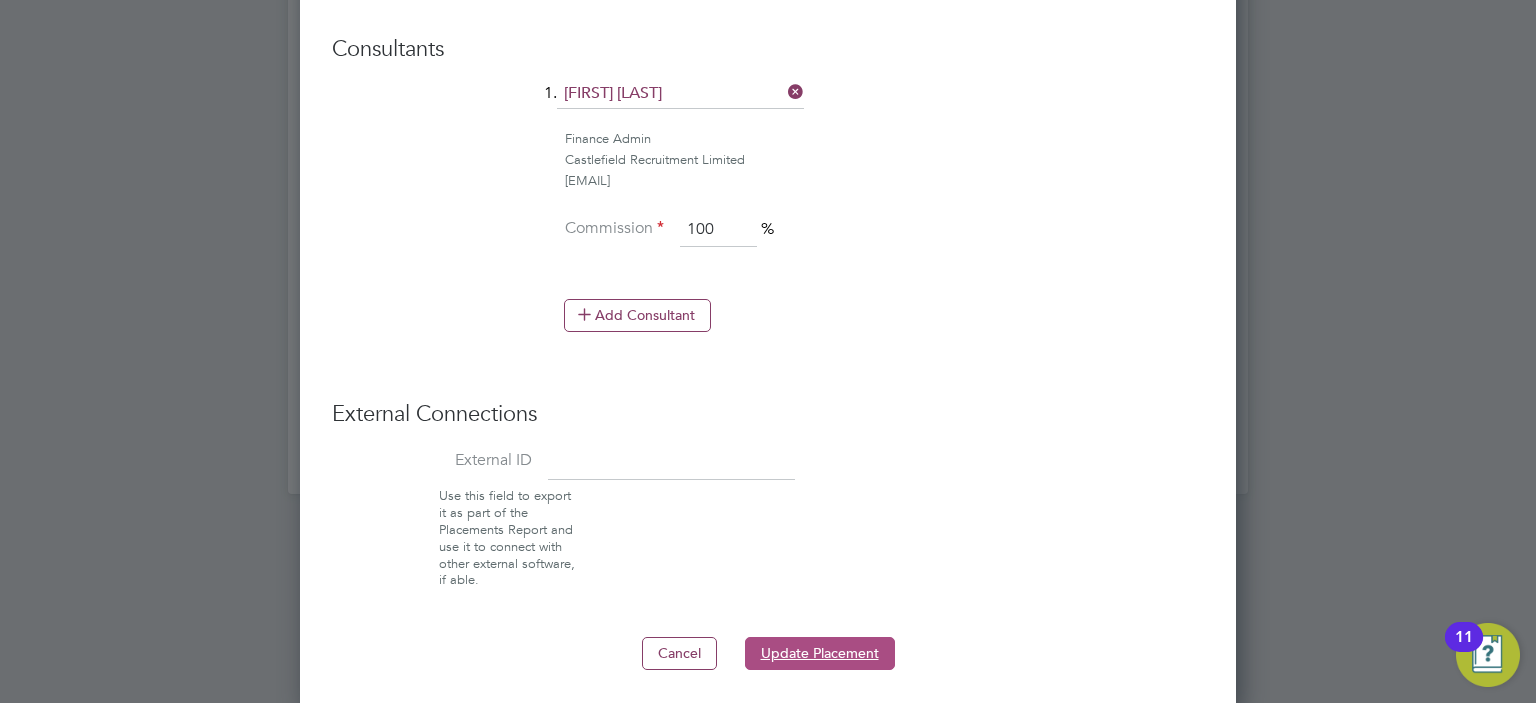 click on "Update Placement" at bounding box center [820, 653] 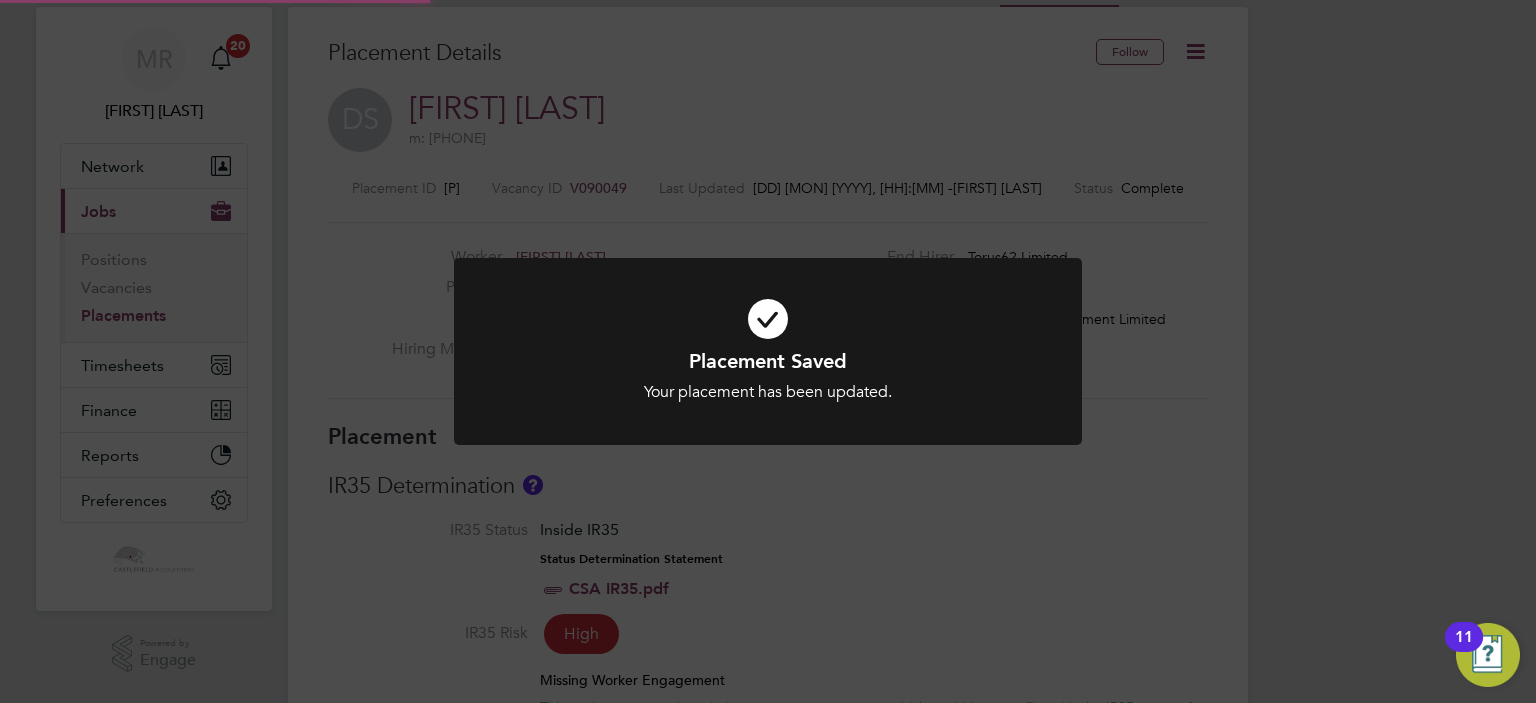 click at bounding box center (768, 351) 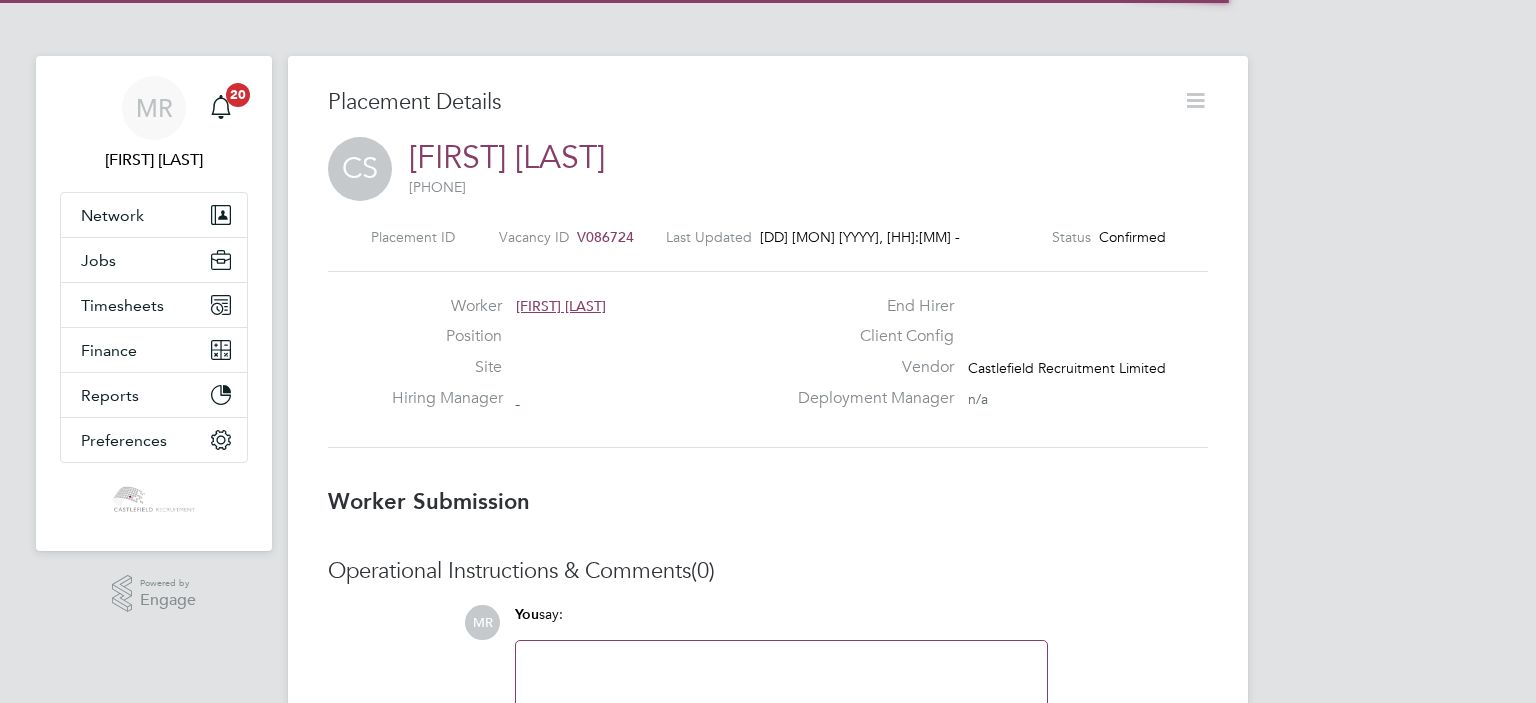 scroll, scrollTop: 0, scrollLeft: 0, axis: both 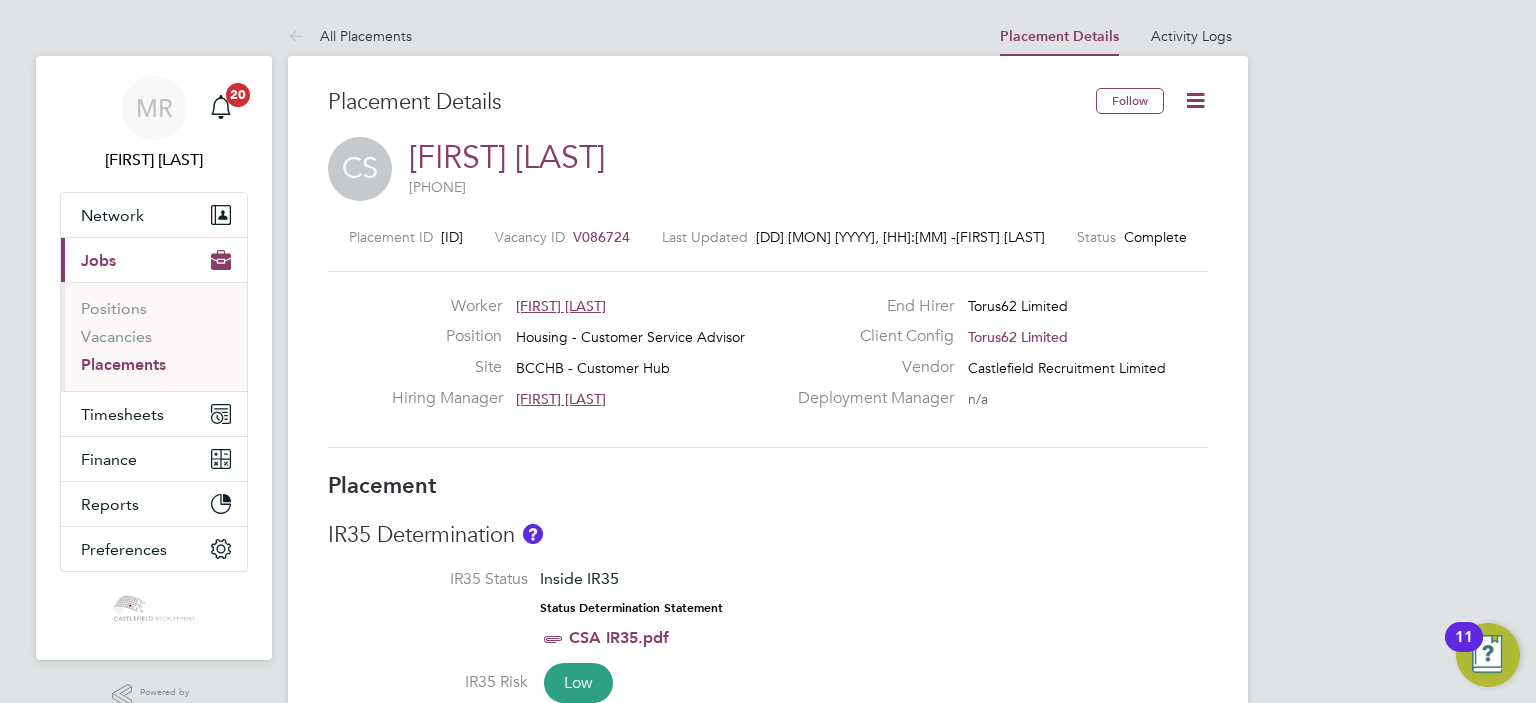 click 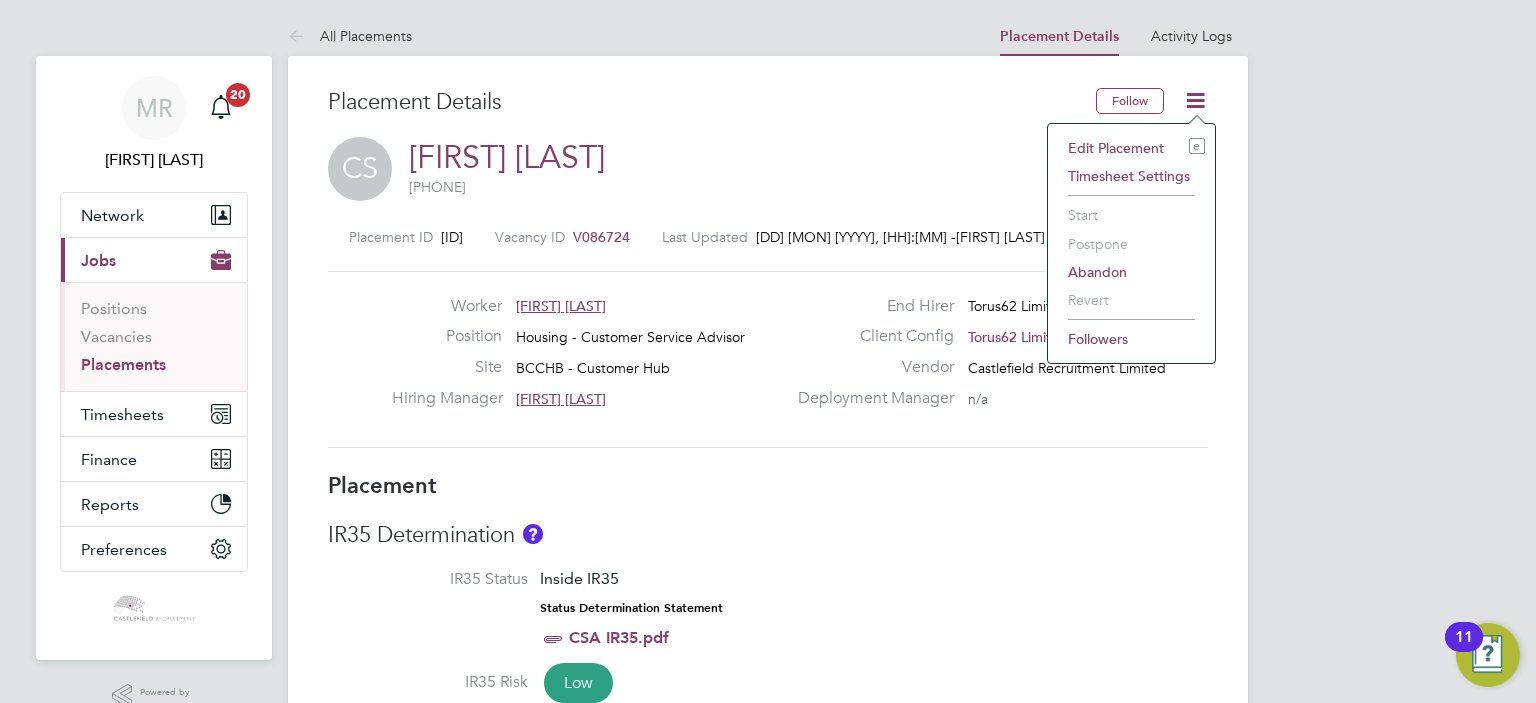 click on "Edit Placement e" 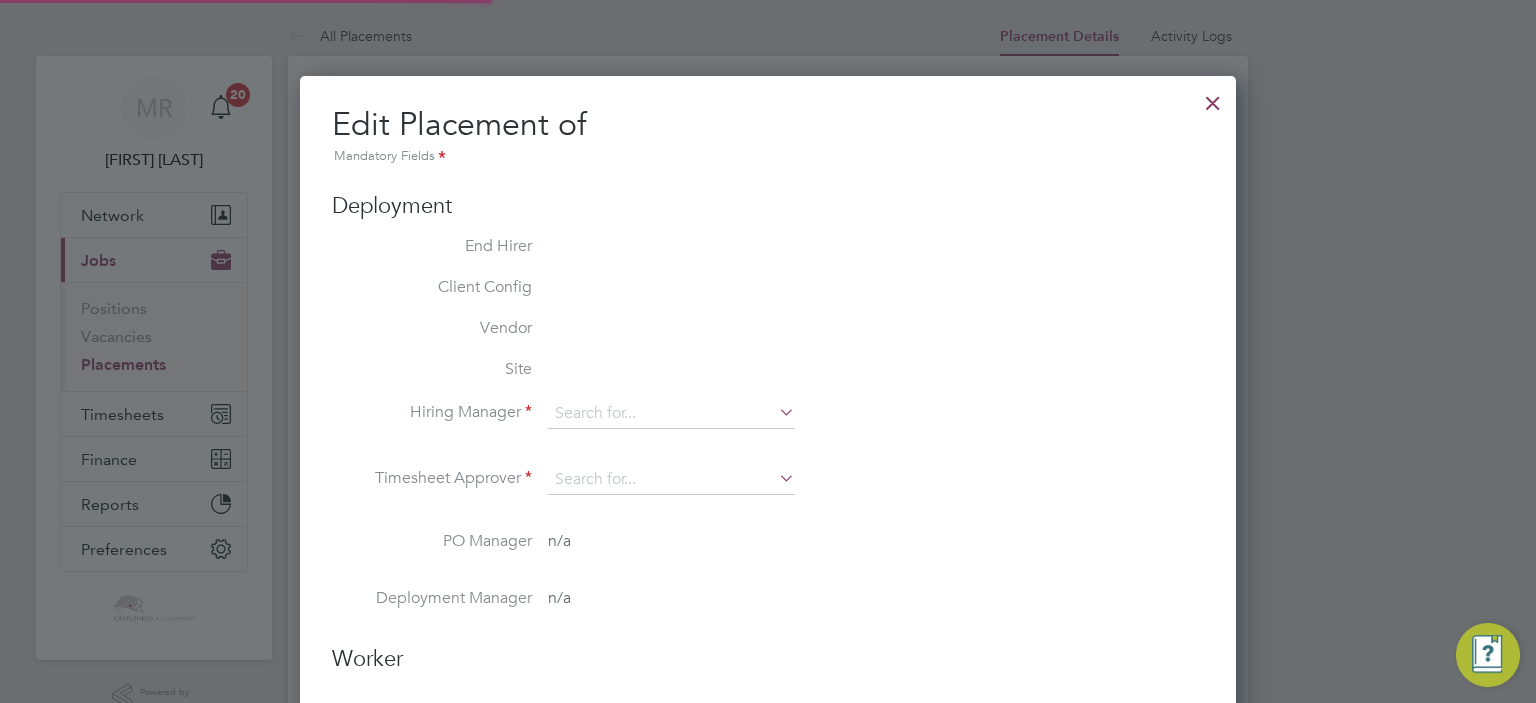 type on "[FIRST] [LAST]" 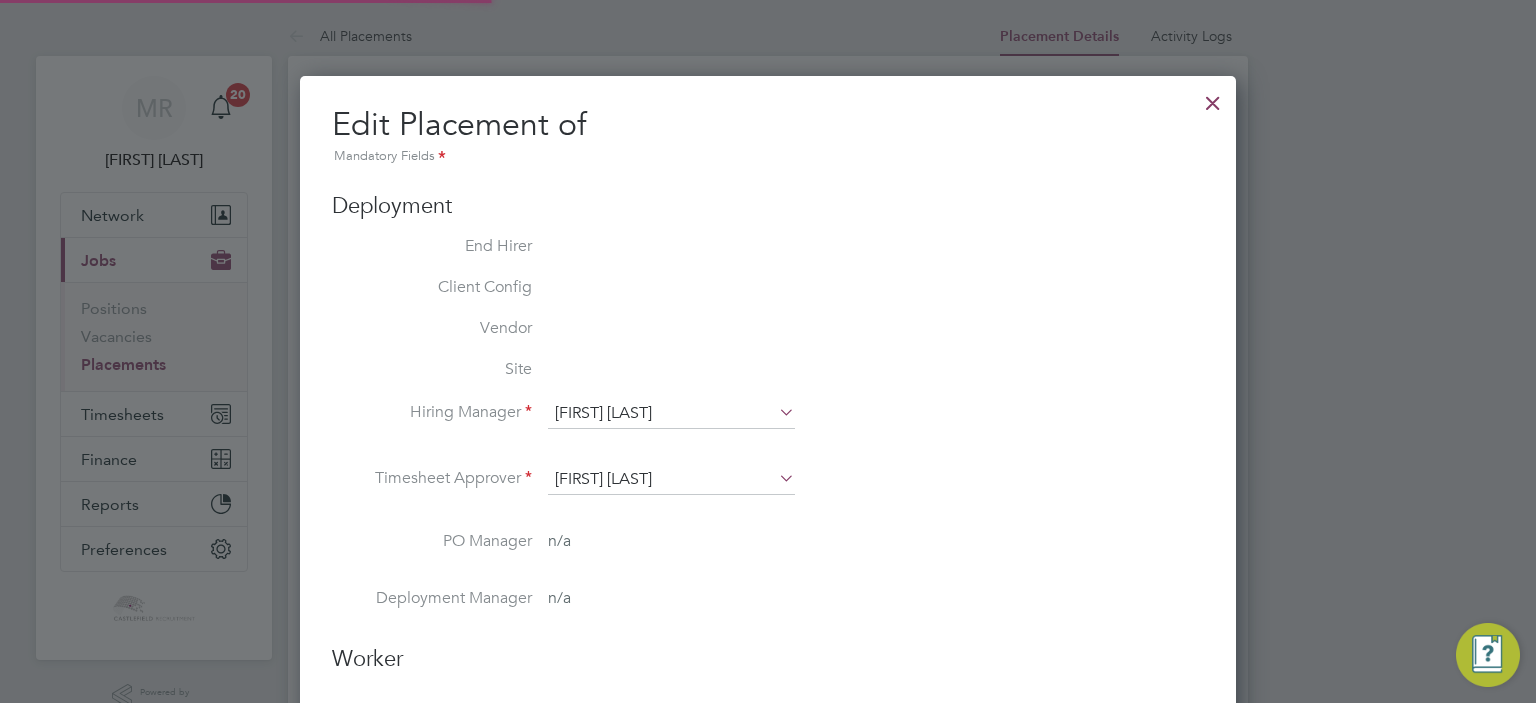 scroll, scrollTop: 10, scrollLeft: 10, axis: both 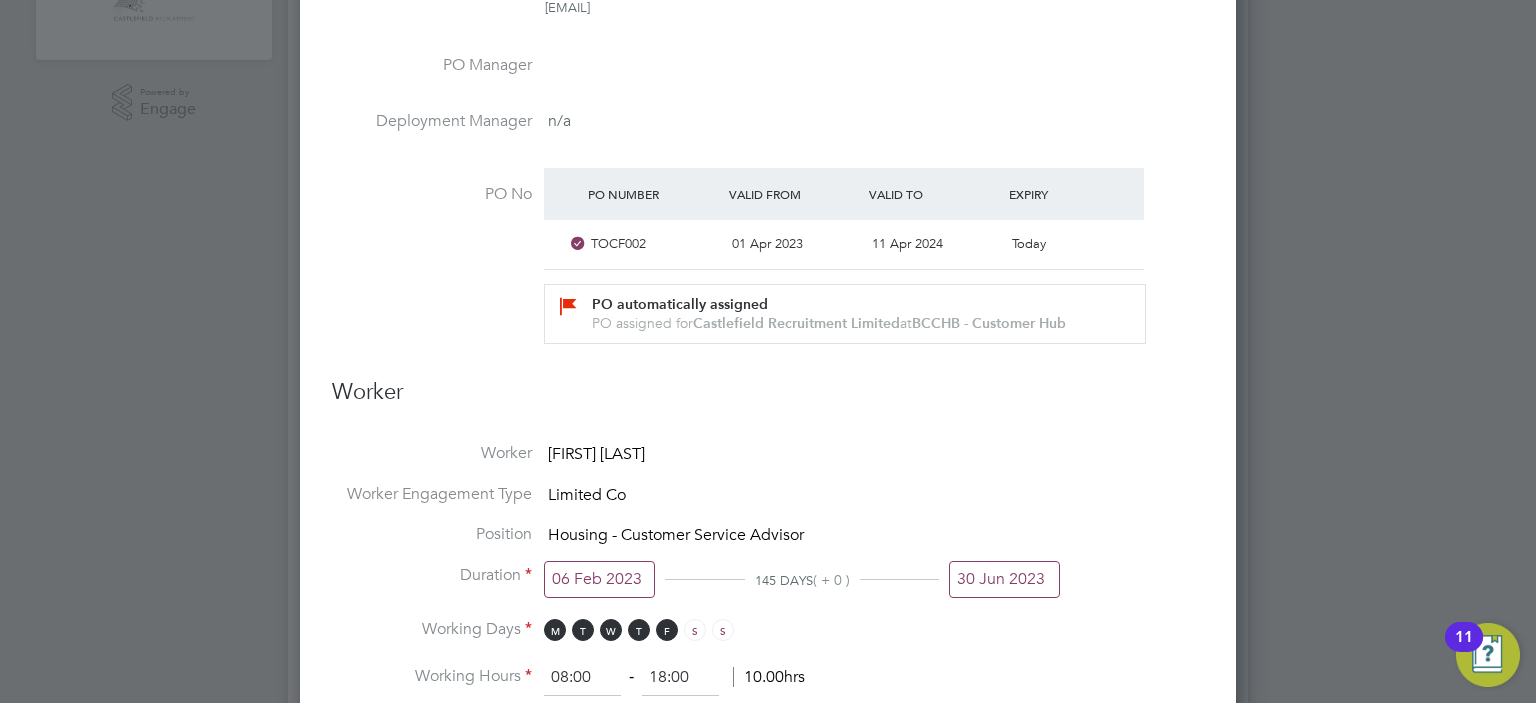 click on "30 Jun 2023" at bounding box center [1004, 579] 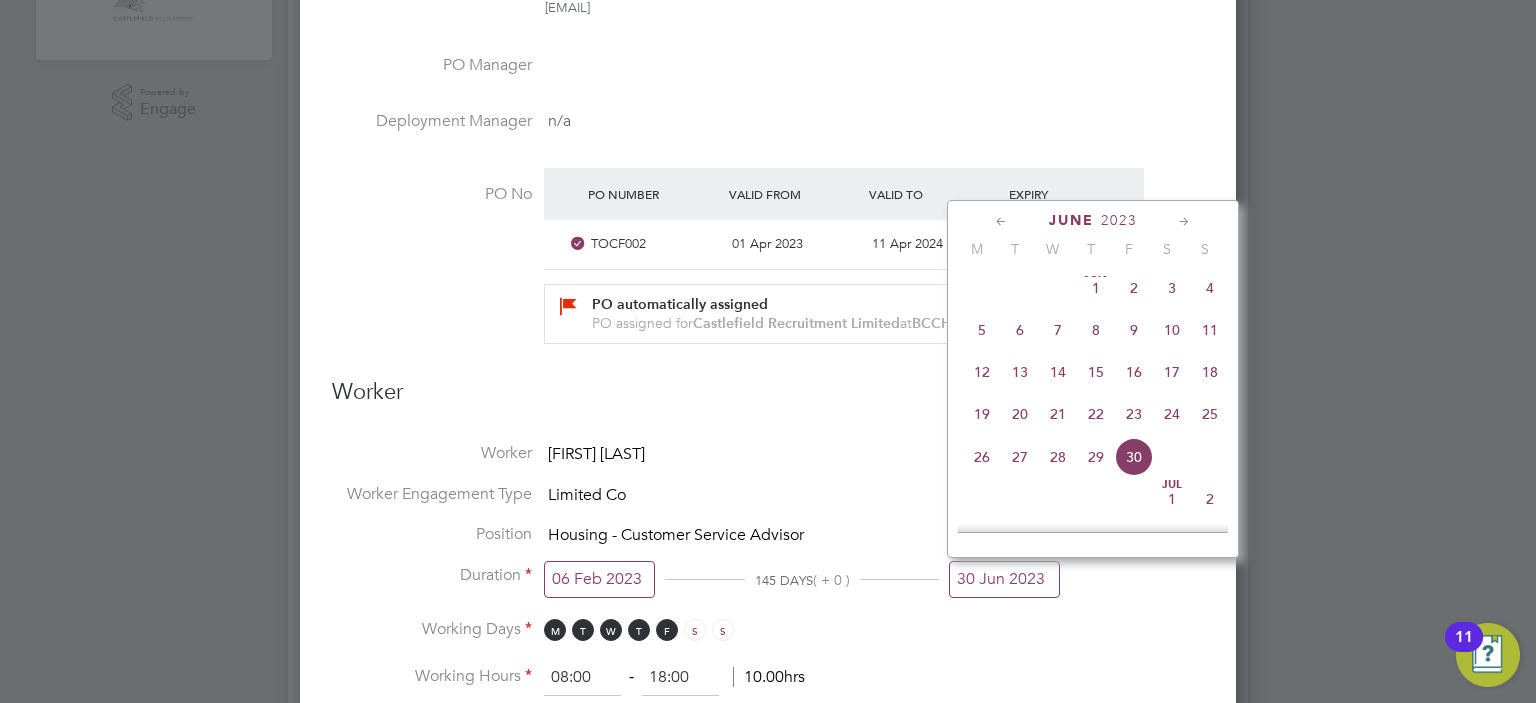 click on "2" 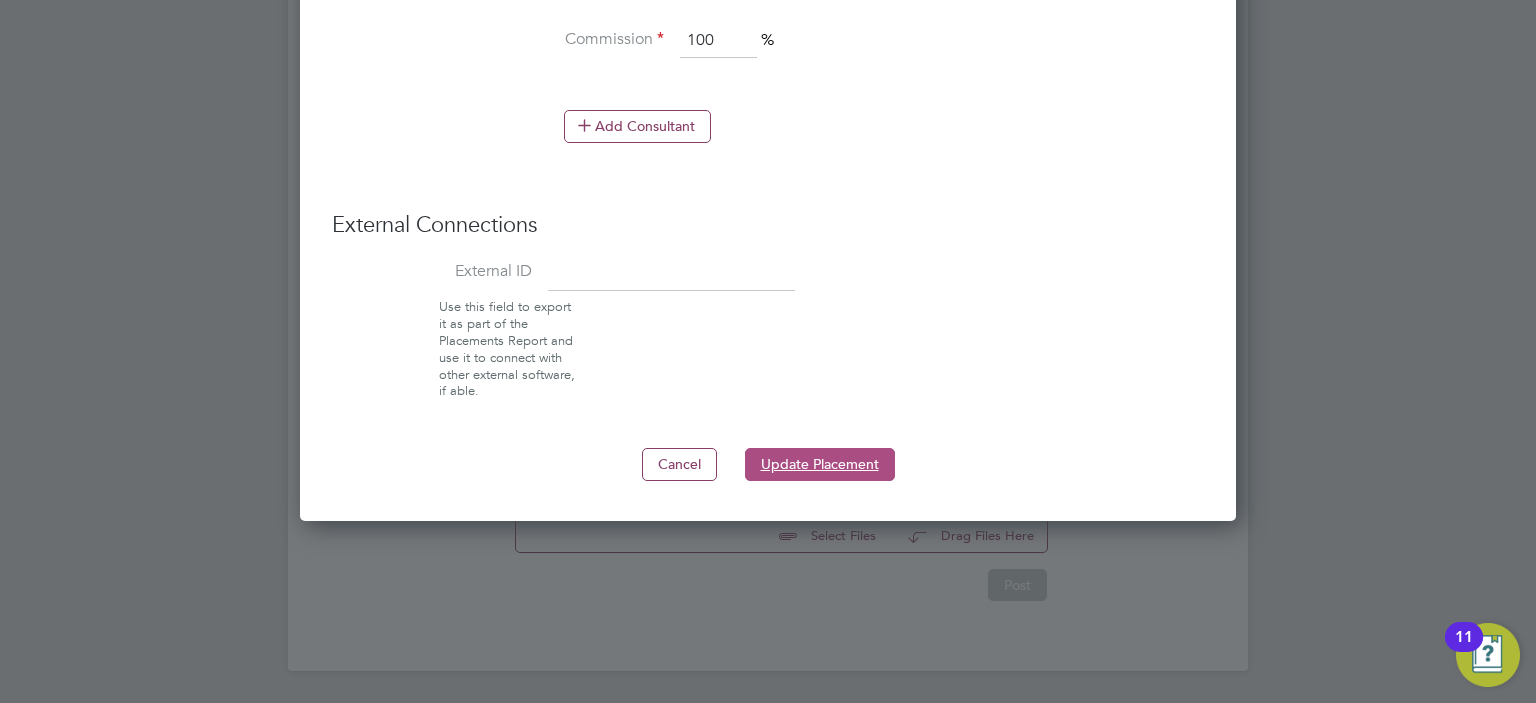 click on "Update Placement" at bounding box center [820, 464] 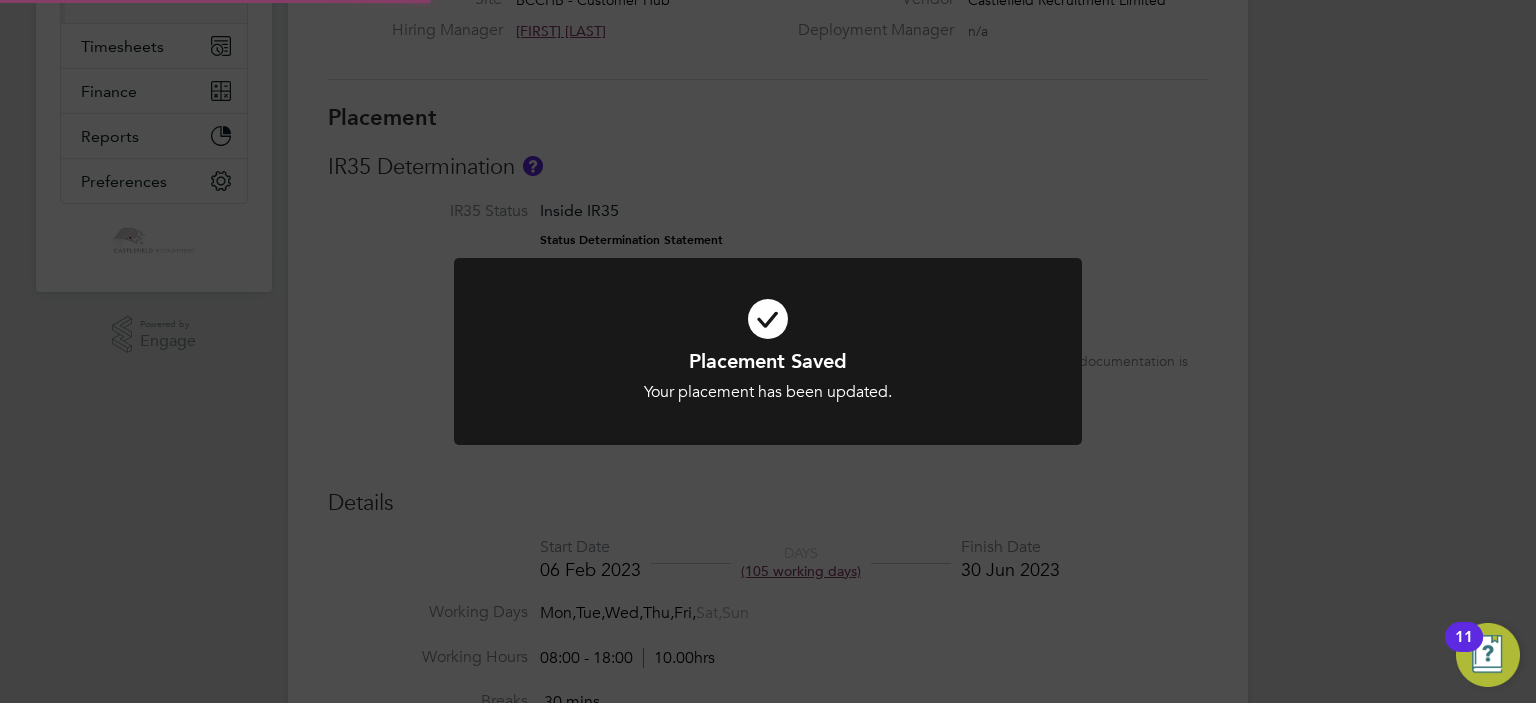 click on "Placement Saved Your placement has been updated. Cancel Okay" at bounding box center [768, 363] 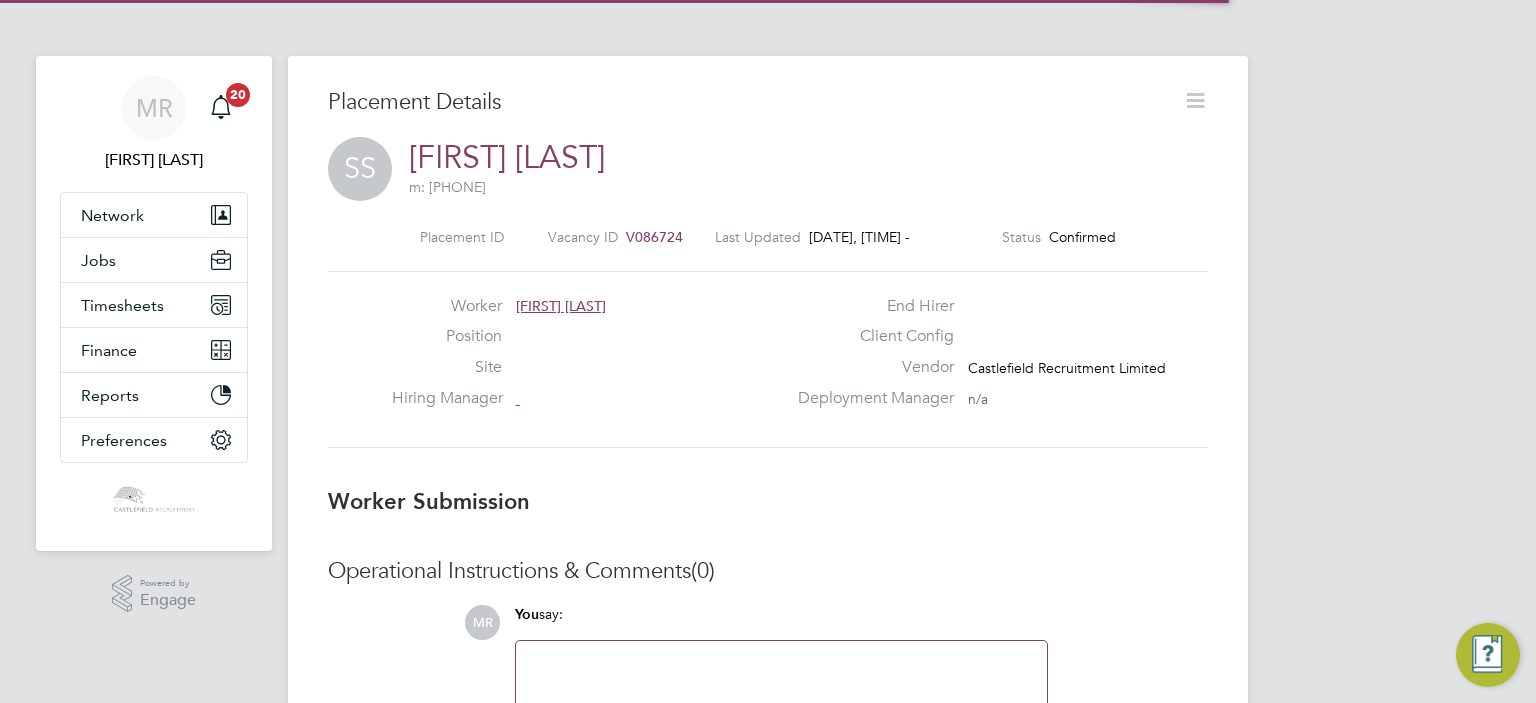 scroll, scrollTop: 0, scrollLeft: 0, axis: both 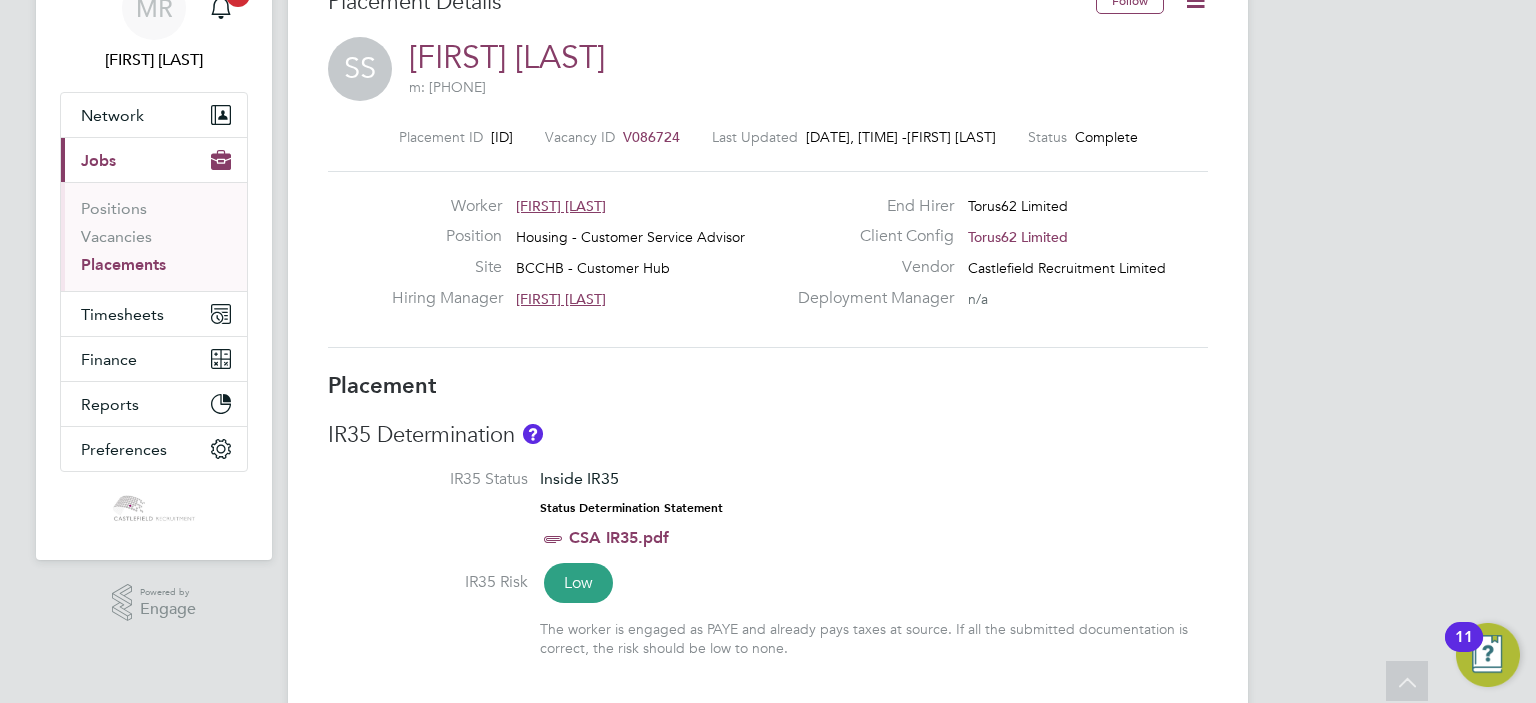 click 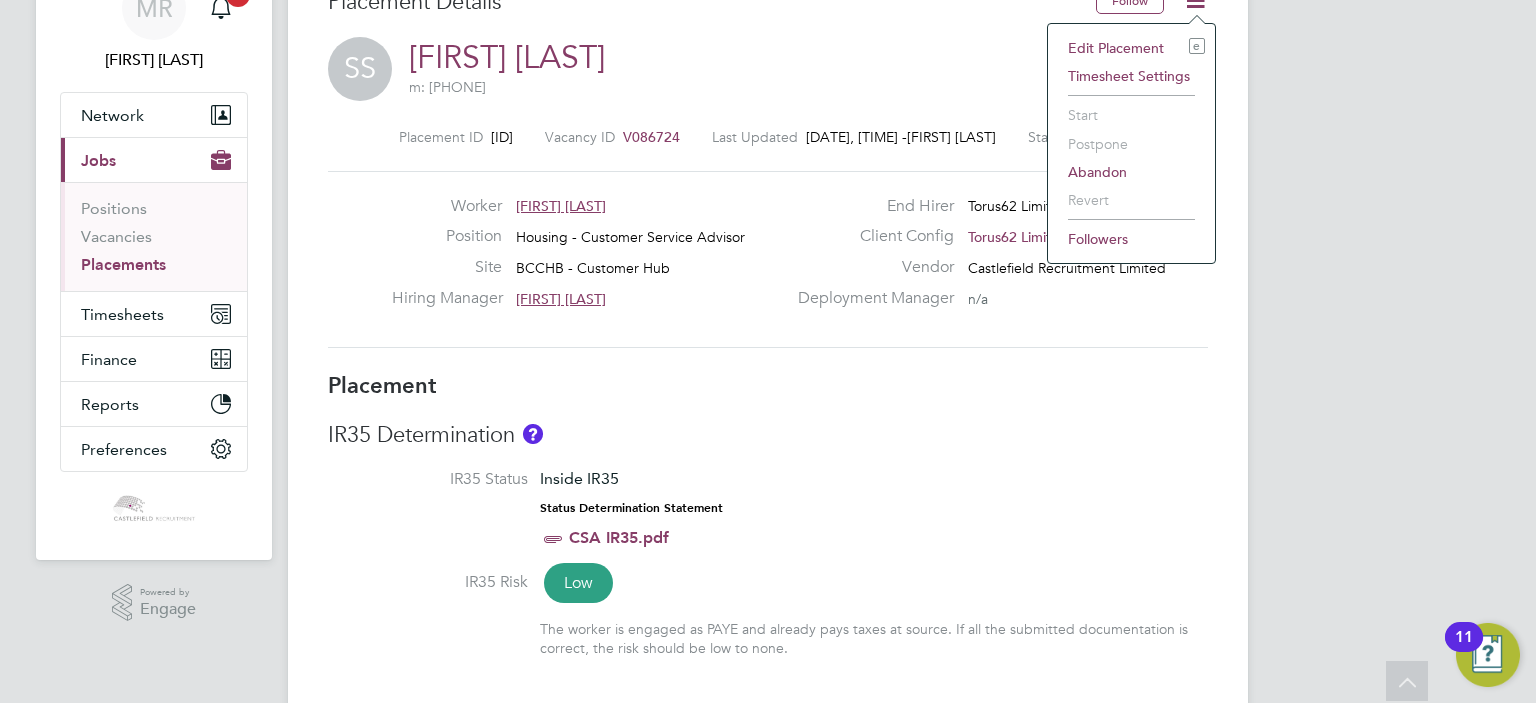 click on "Edit Placement e" 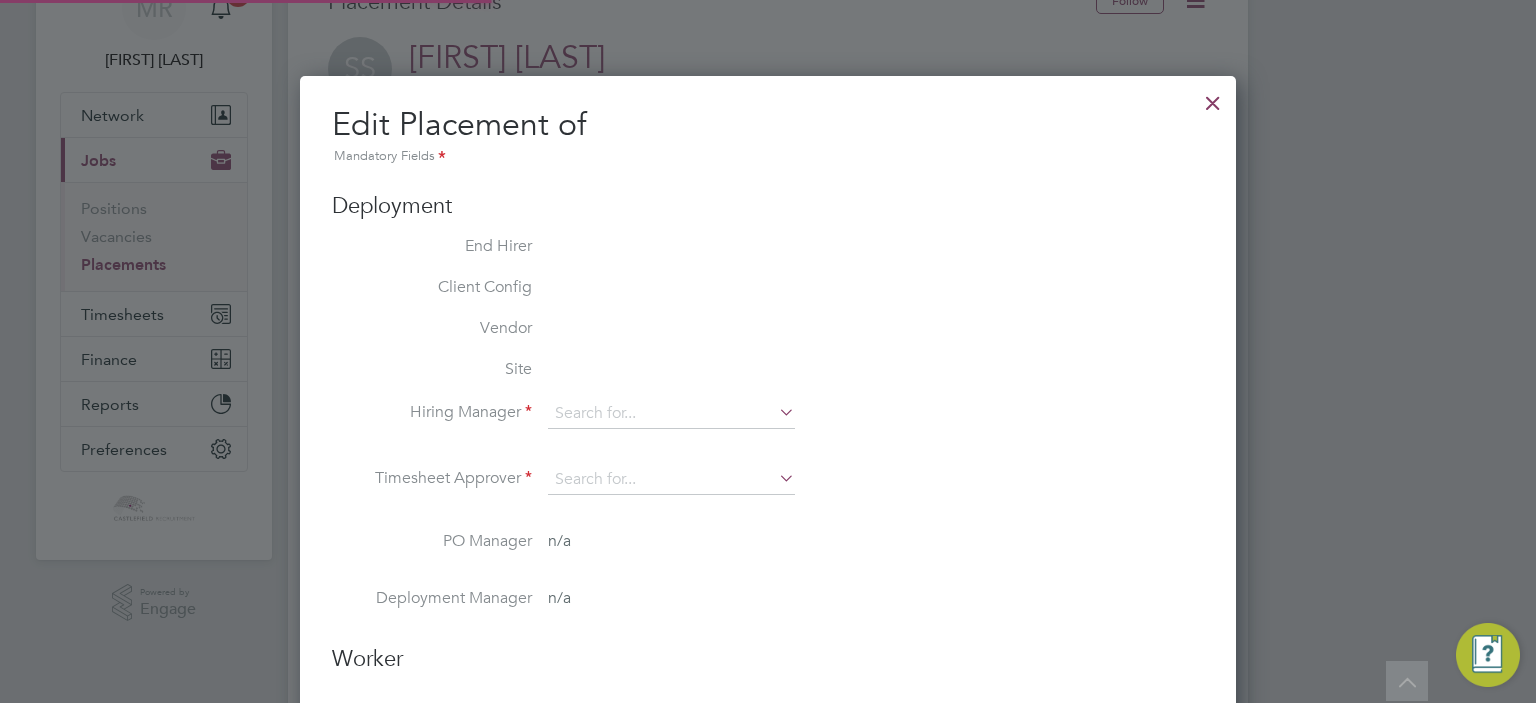 scroll, scrollTop: 10, scrollLeft: 10, axis: both 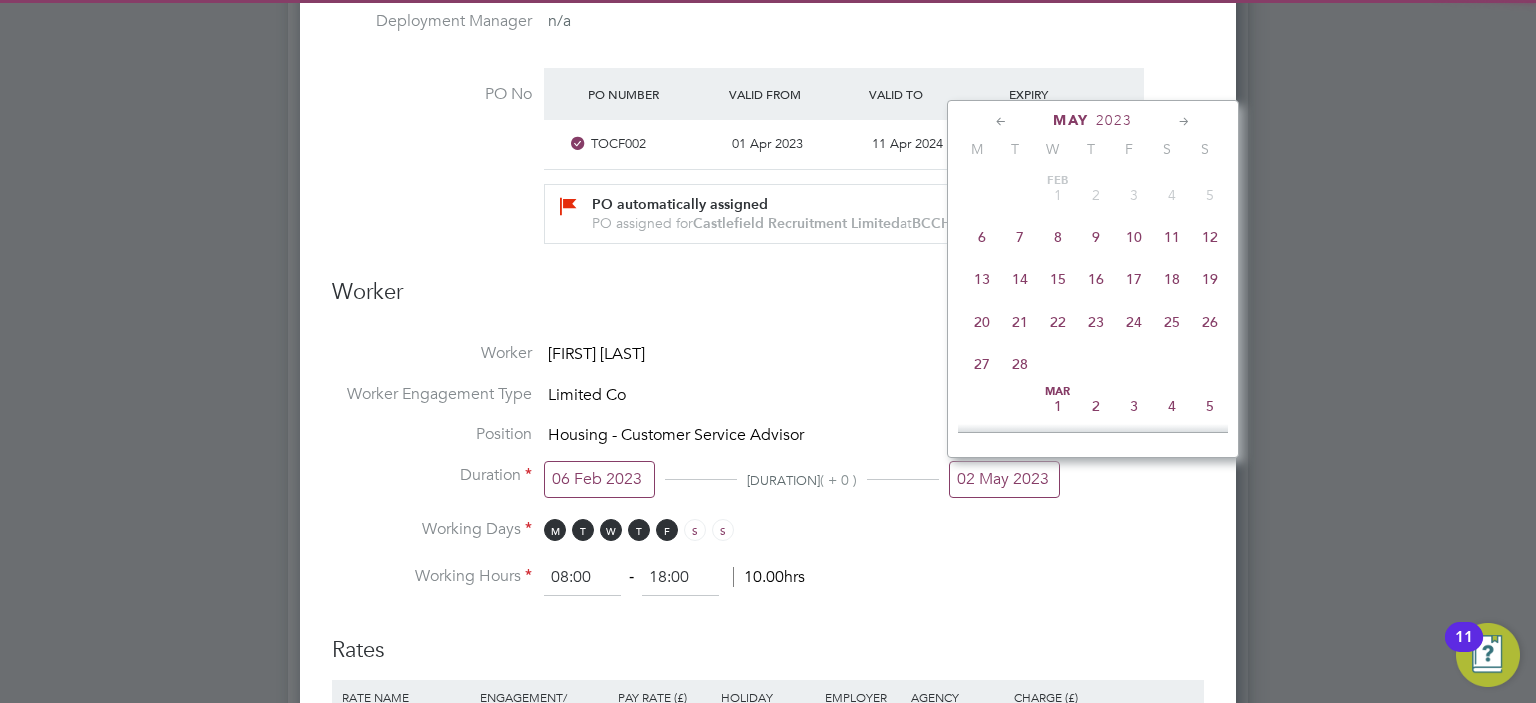 click on "02 May 2023" at bounding box center [1004, 479] 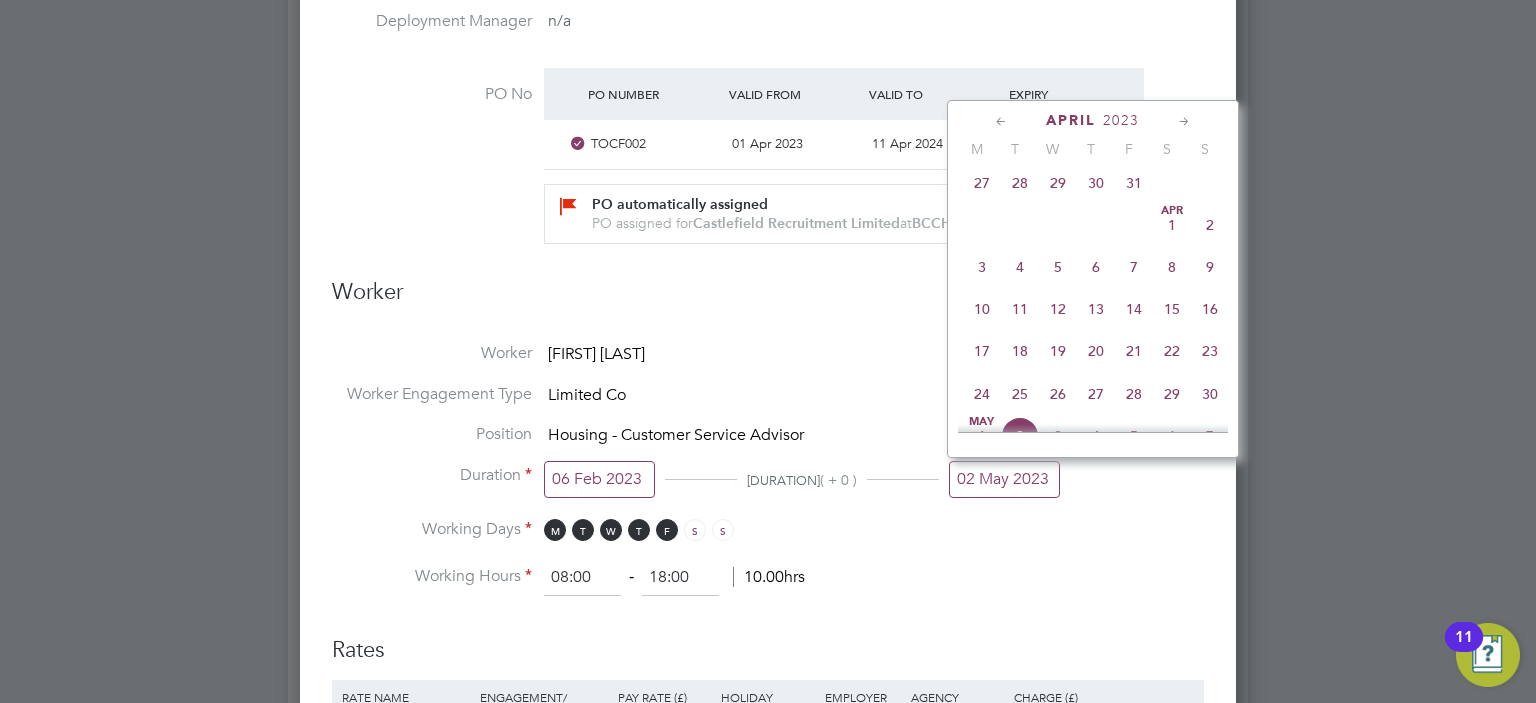 scroll, scrollTop: 466, scrollLeft: 0, axis: vertical 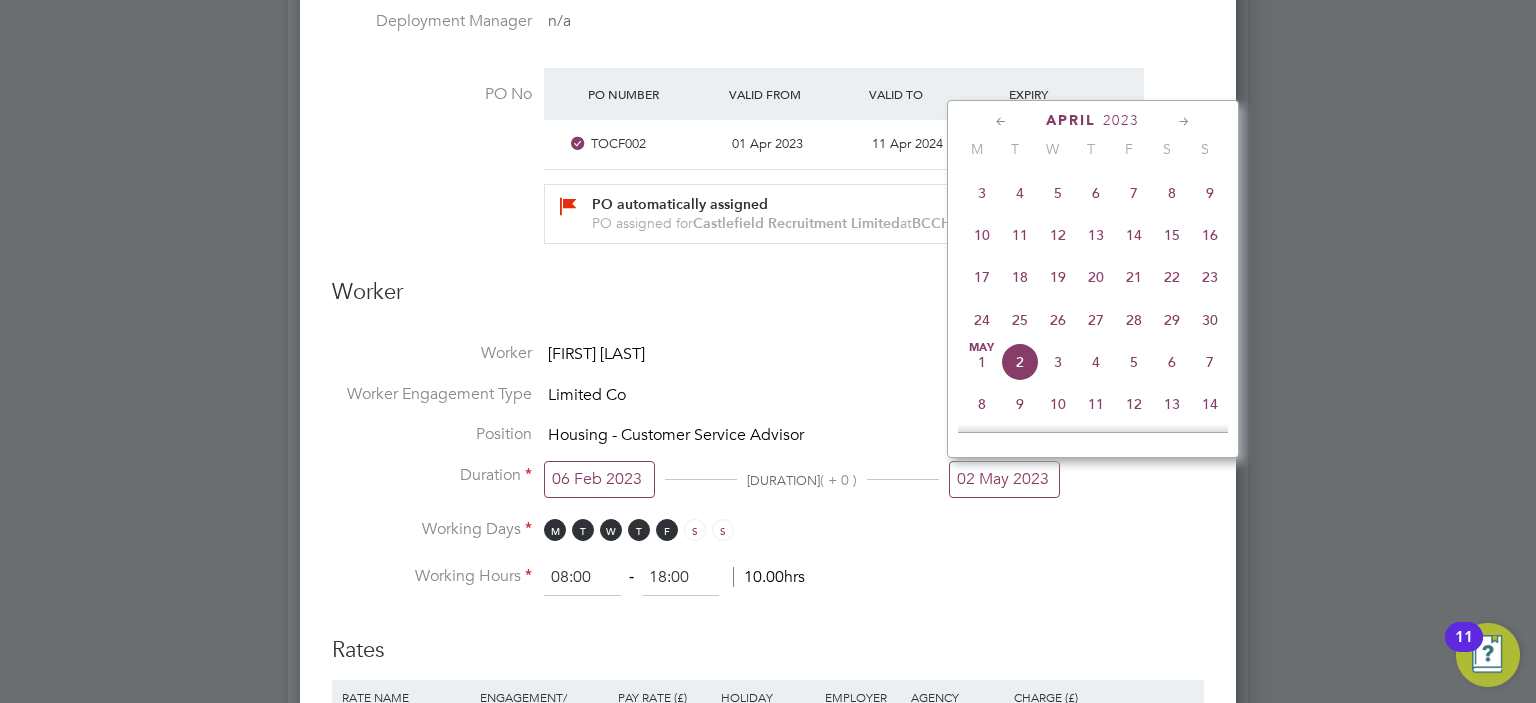 click on "12" 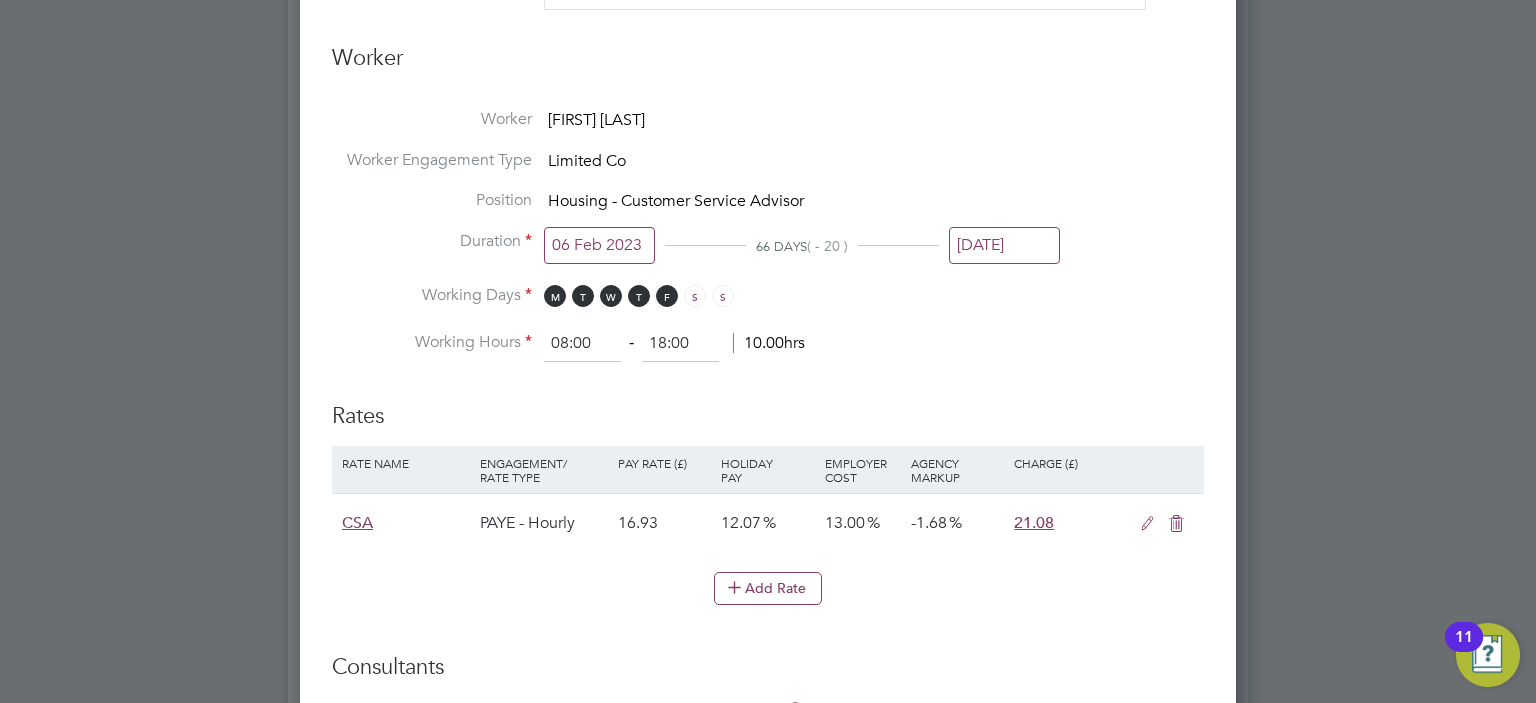 scroll, scrollTop: 1600, scrollLeft: 0, axis: vertical 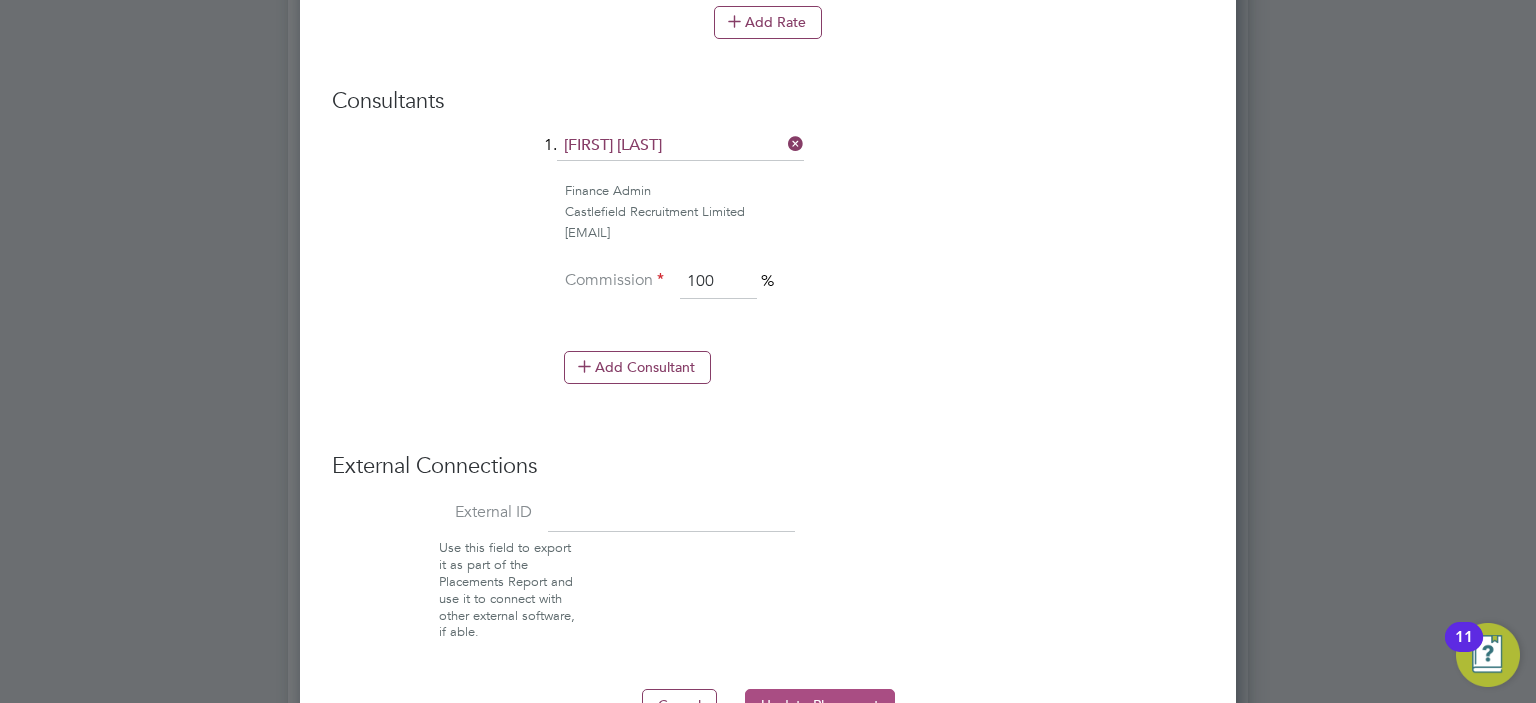 click on "Update Placement" at bounding box center [820, 705] 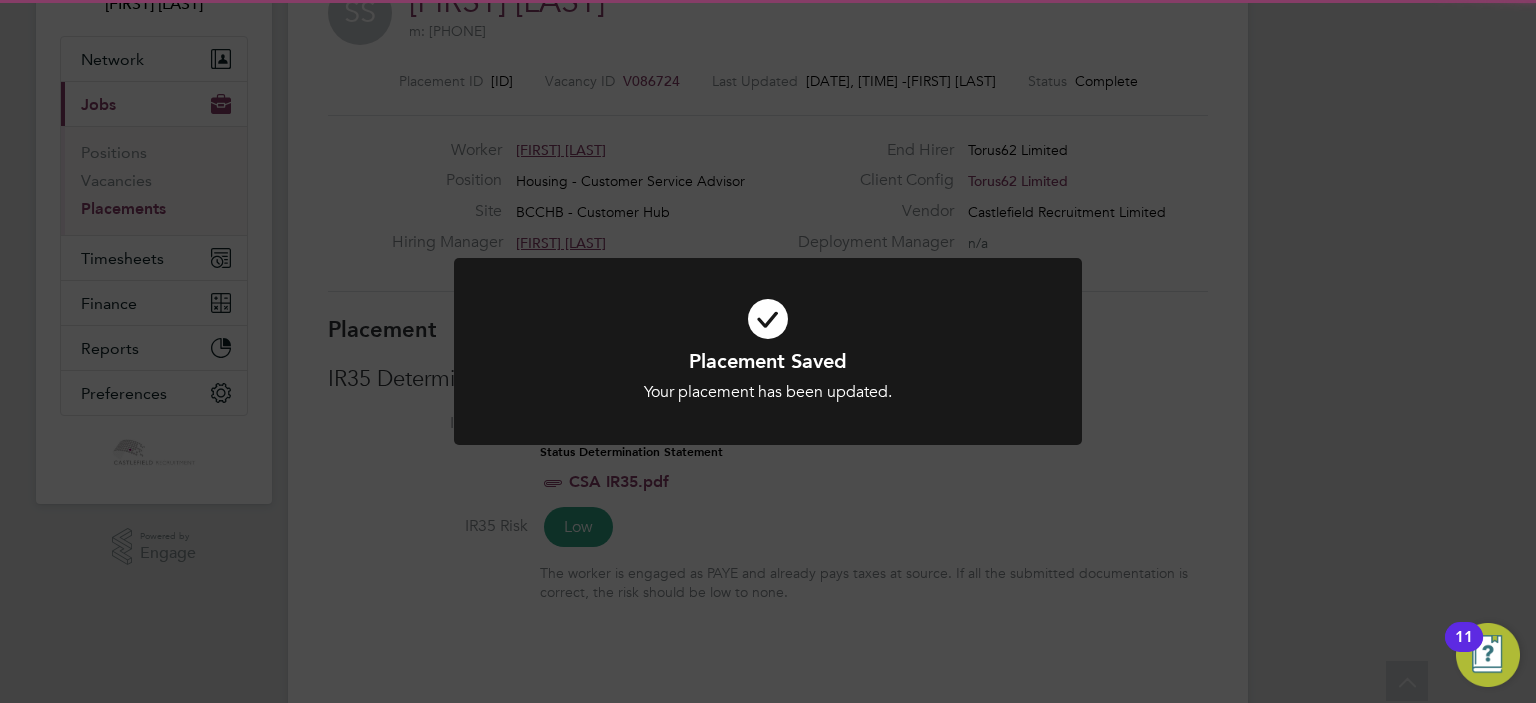 scroll, scrollTop: 100, scrollLeft: 0, axis: vertical 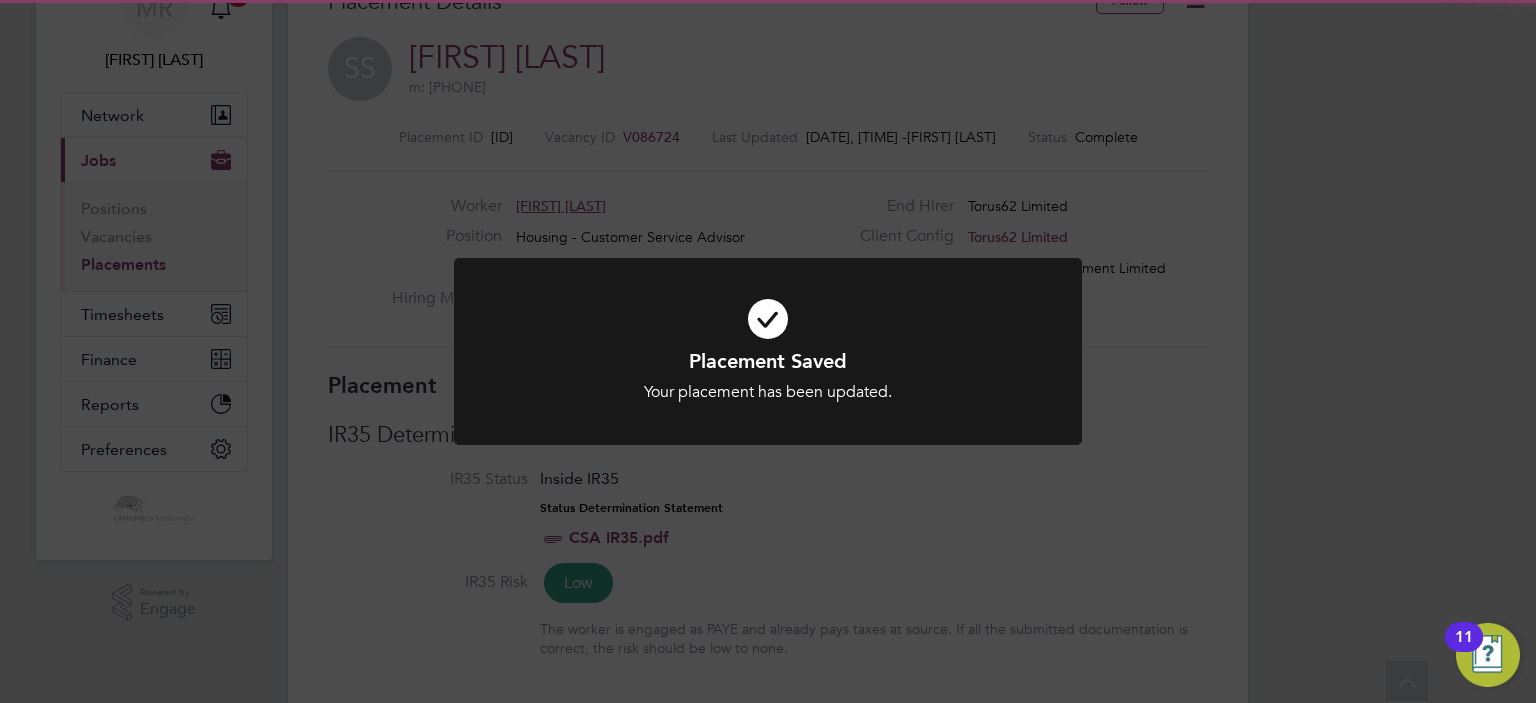 click at bounding box center [768, 319] 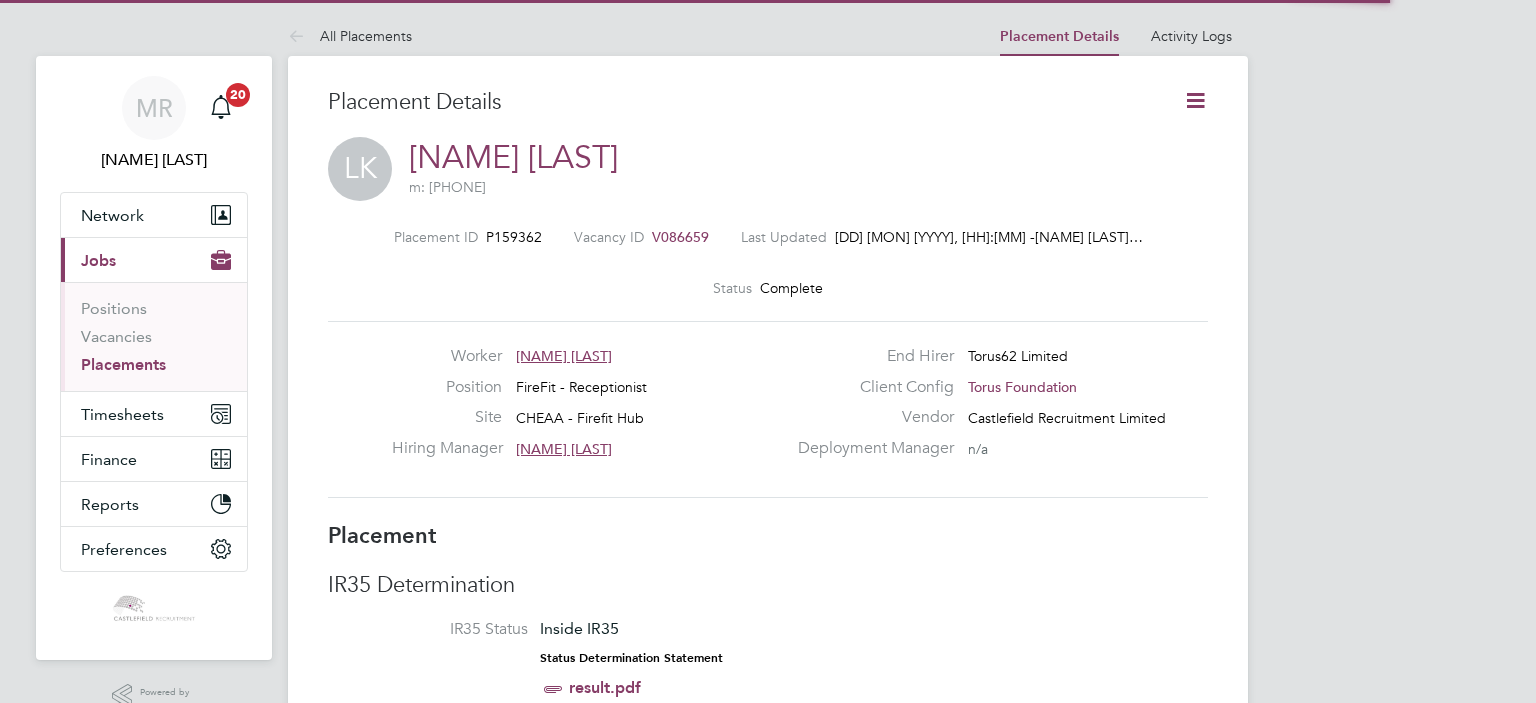 click 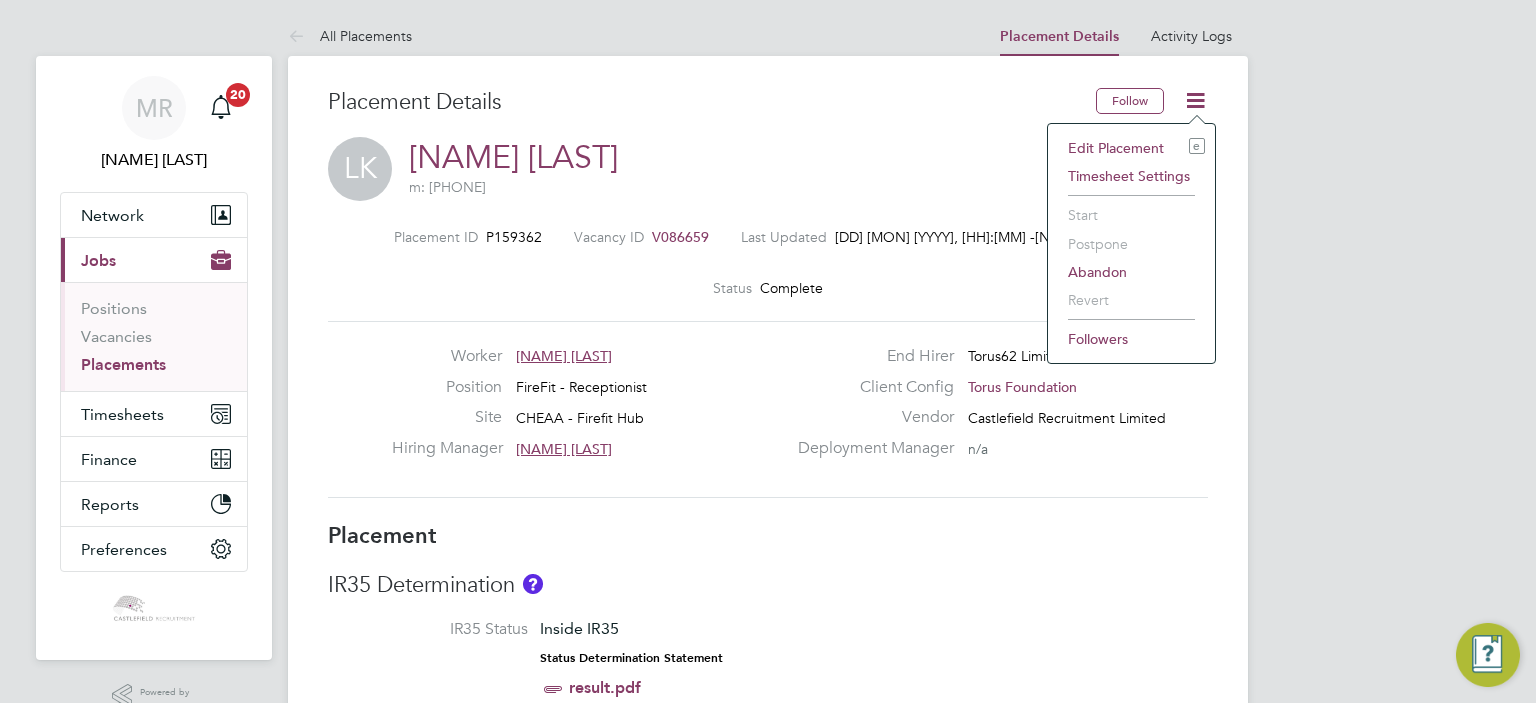 click on "Edit Placement e" 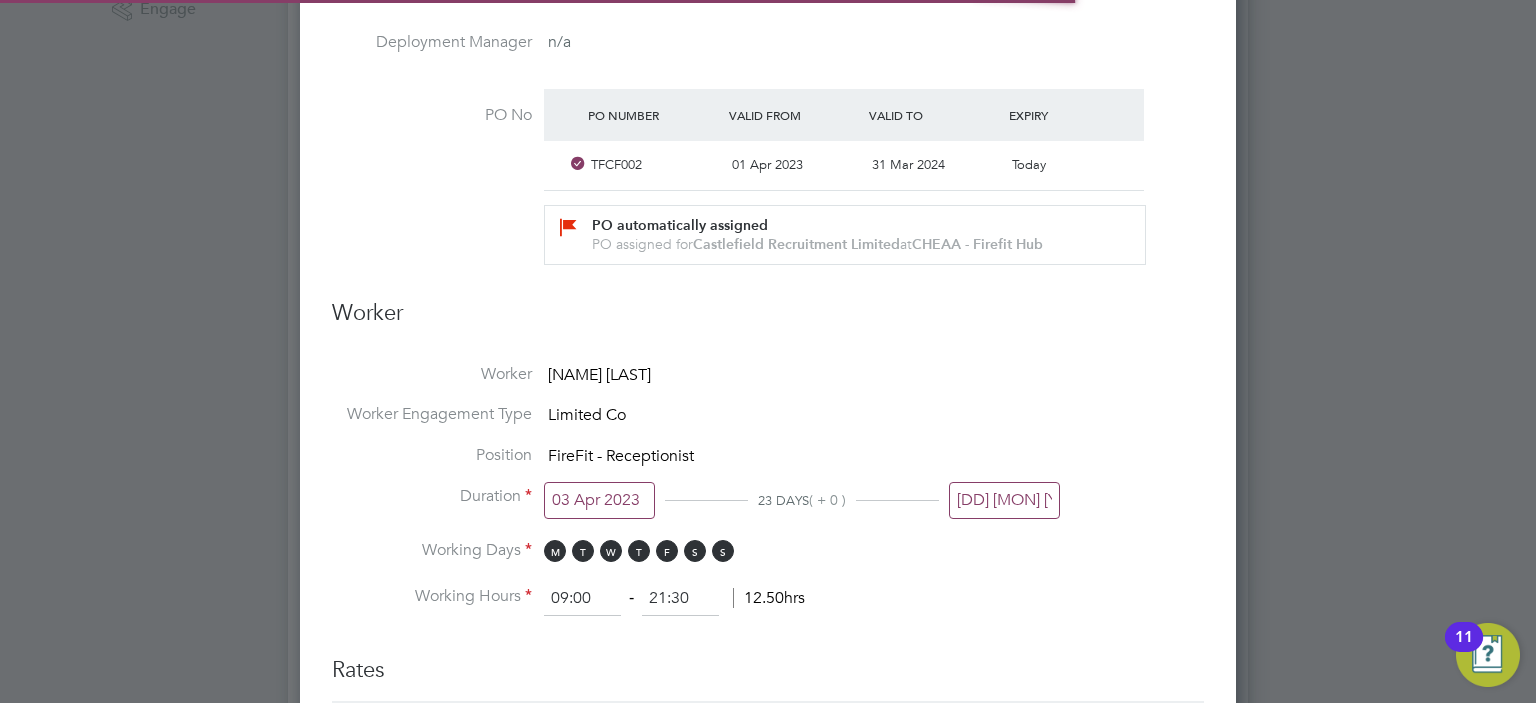 click on "[DD] [MON] [YYYY]" at bounding box center (1004, 500) 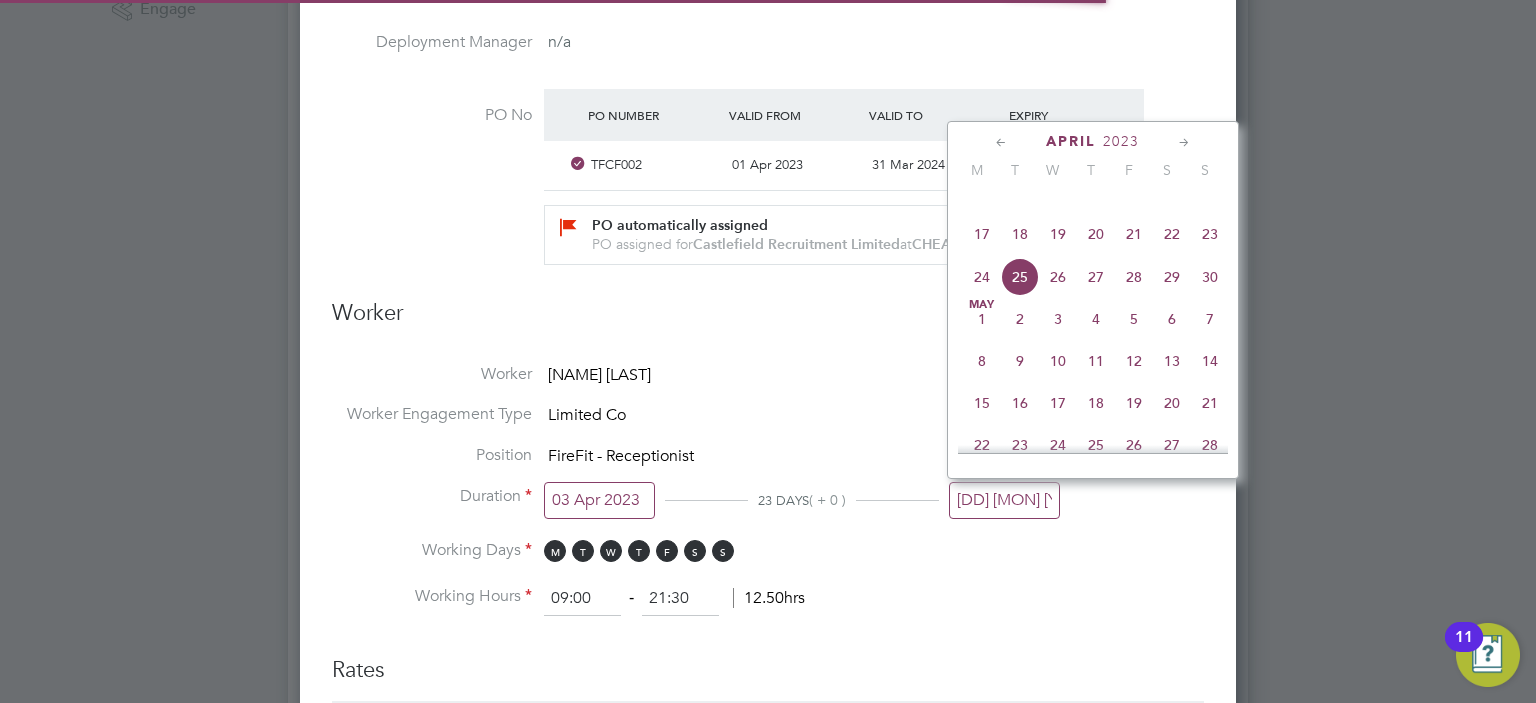 click on "24" 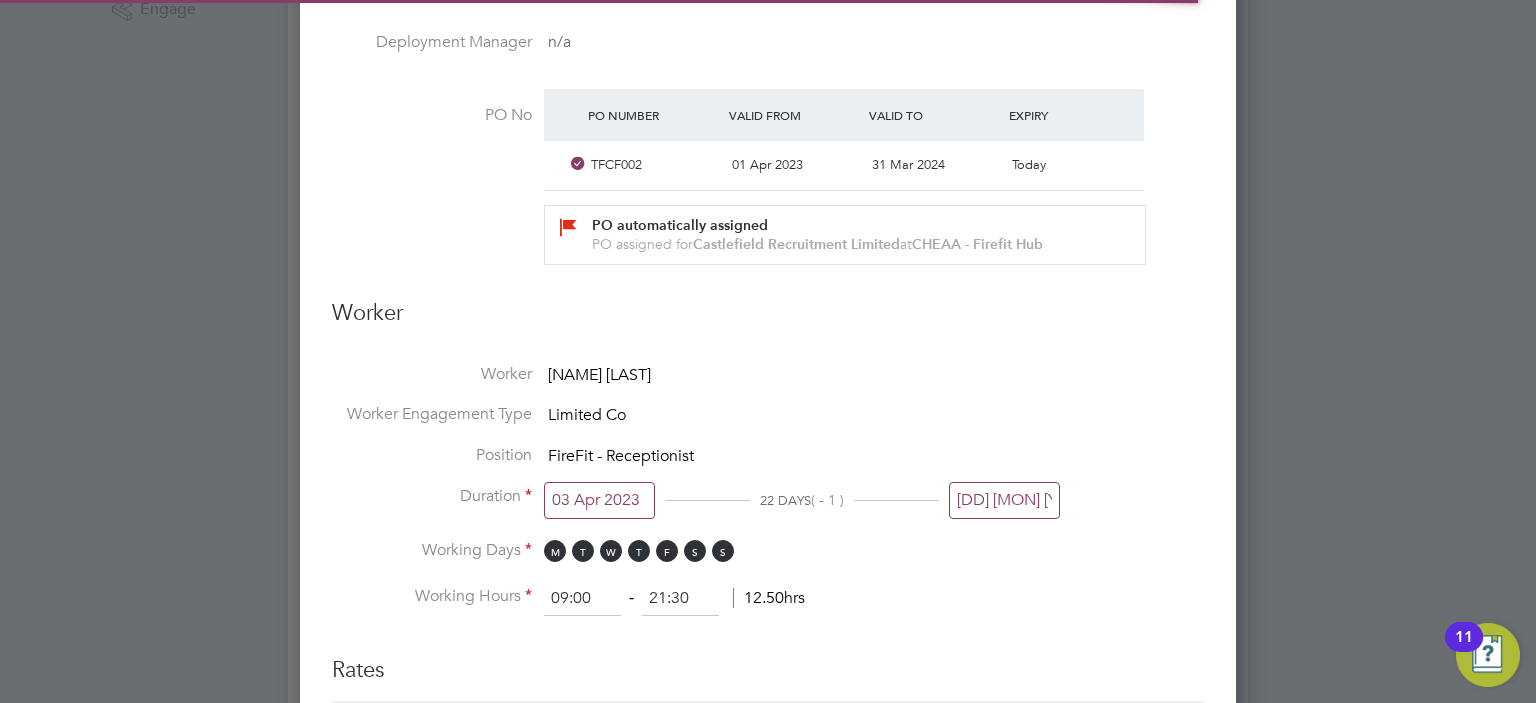 click on "24 Apr 2023" at bounding box center (1004, 500) 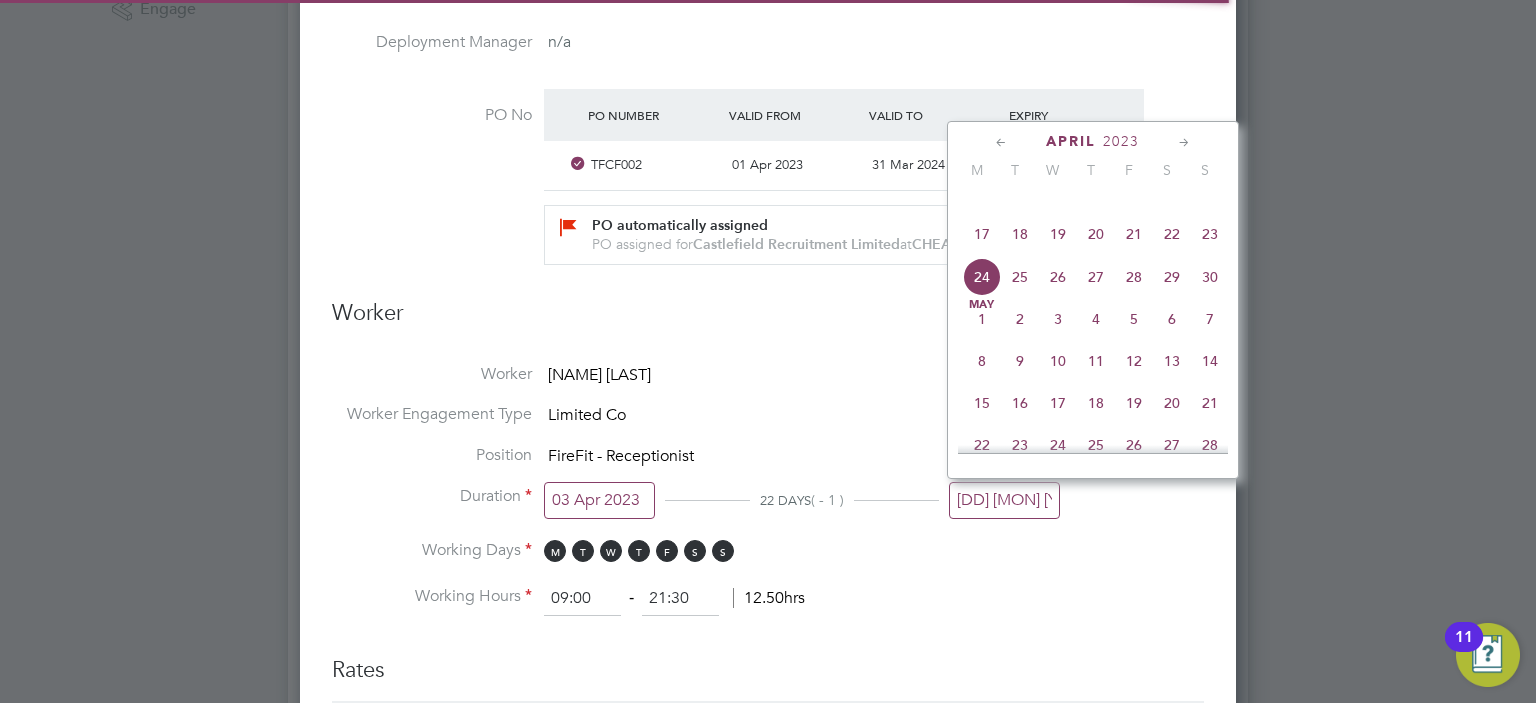click on "23" 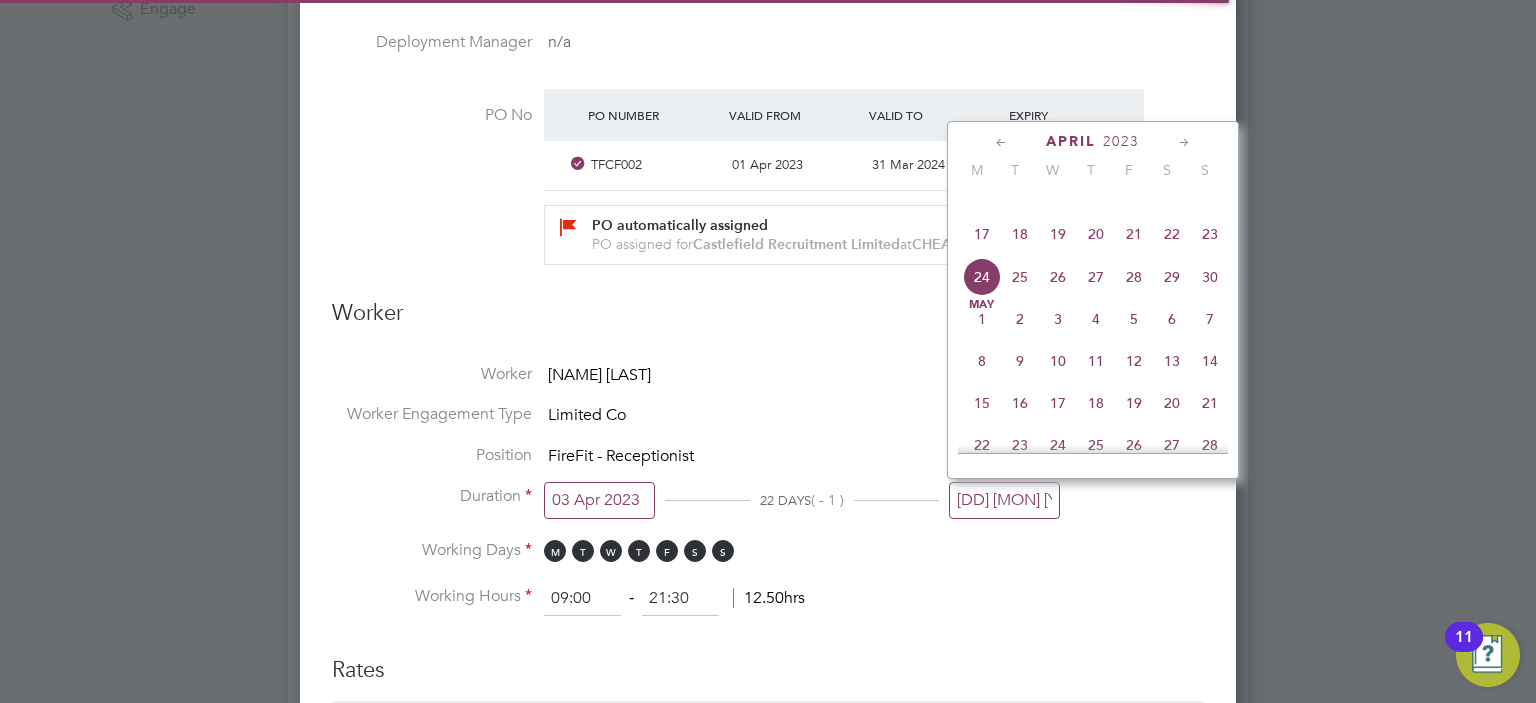 type on "23 Apr 2023" 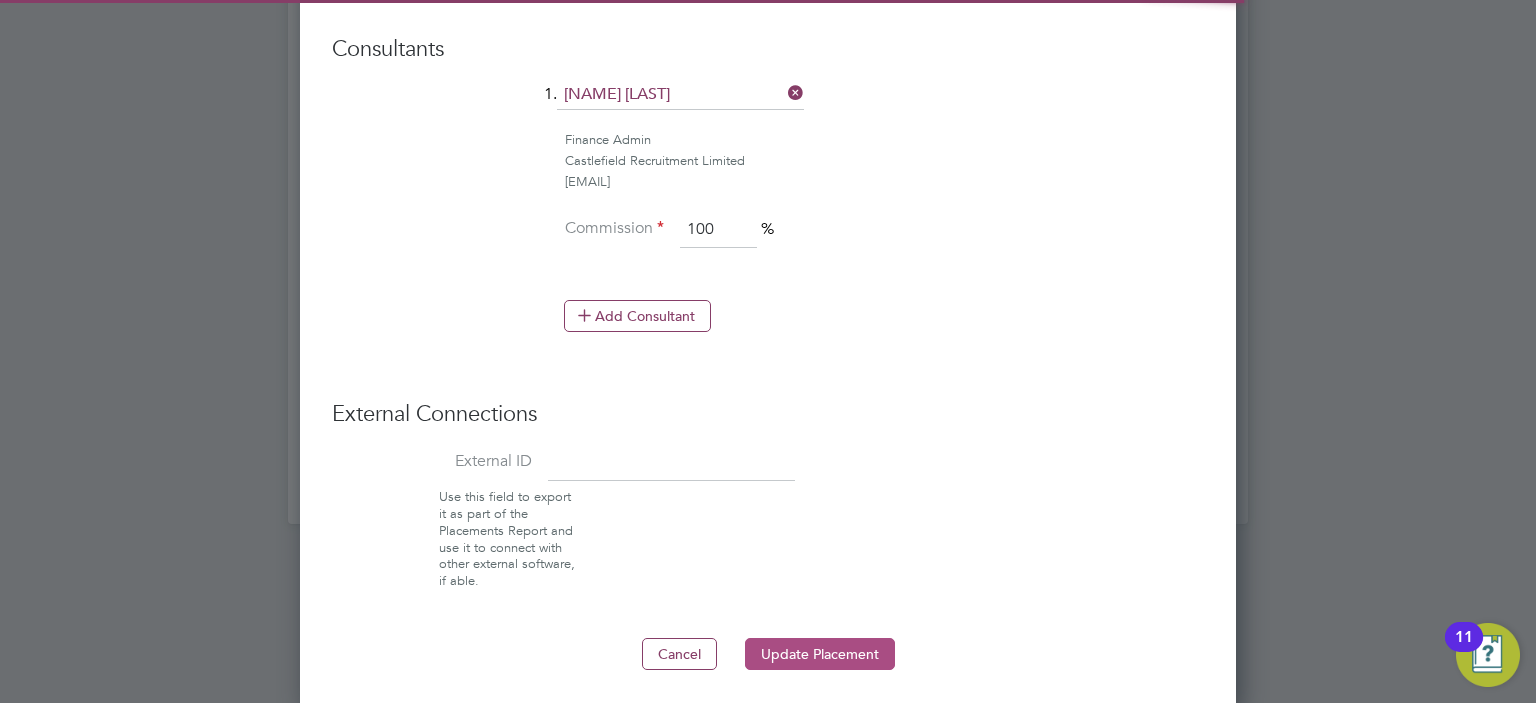 click on "Update Placement" at bounding box center (820, 654) 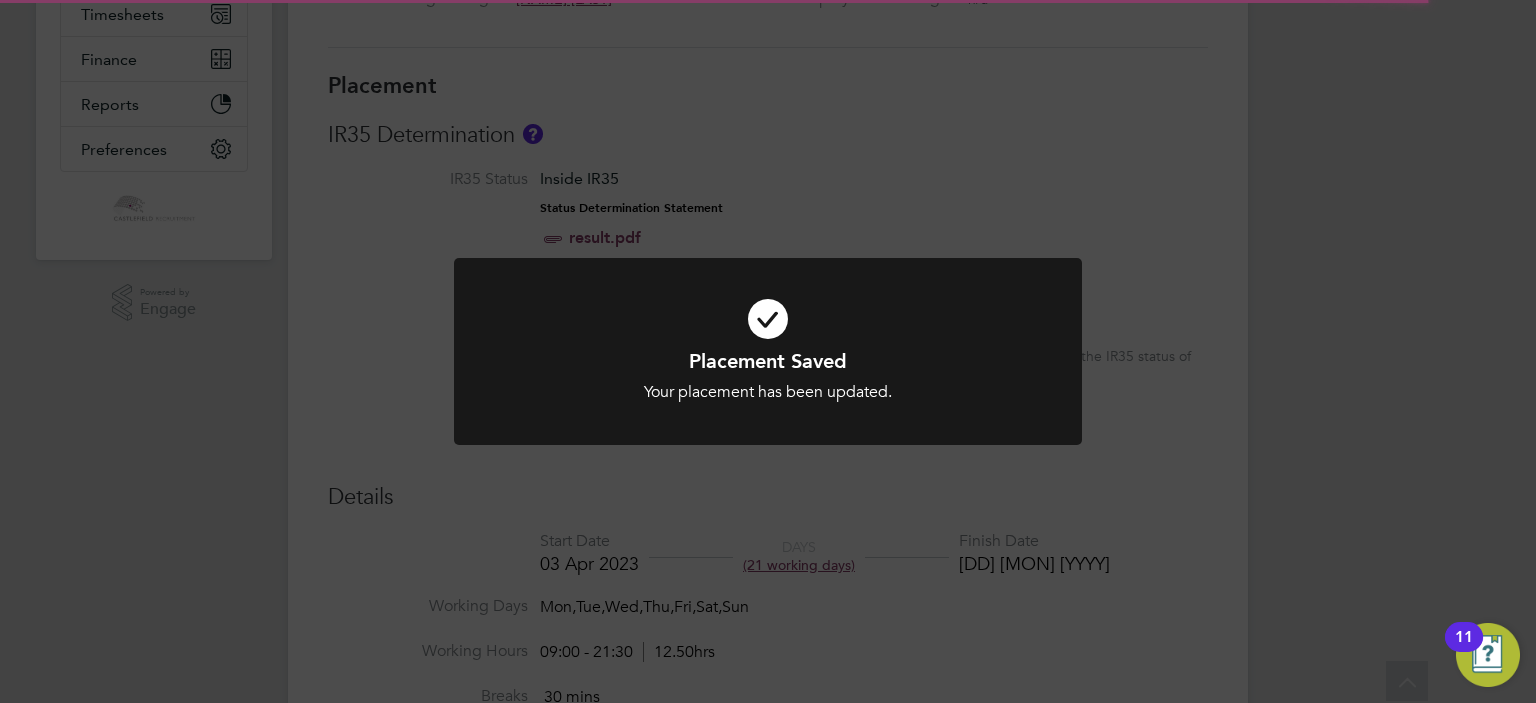 click at bounding box center (768, 319) 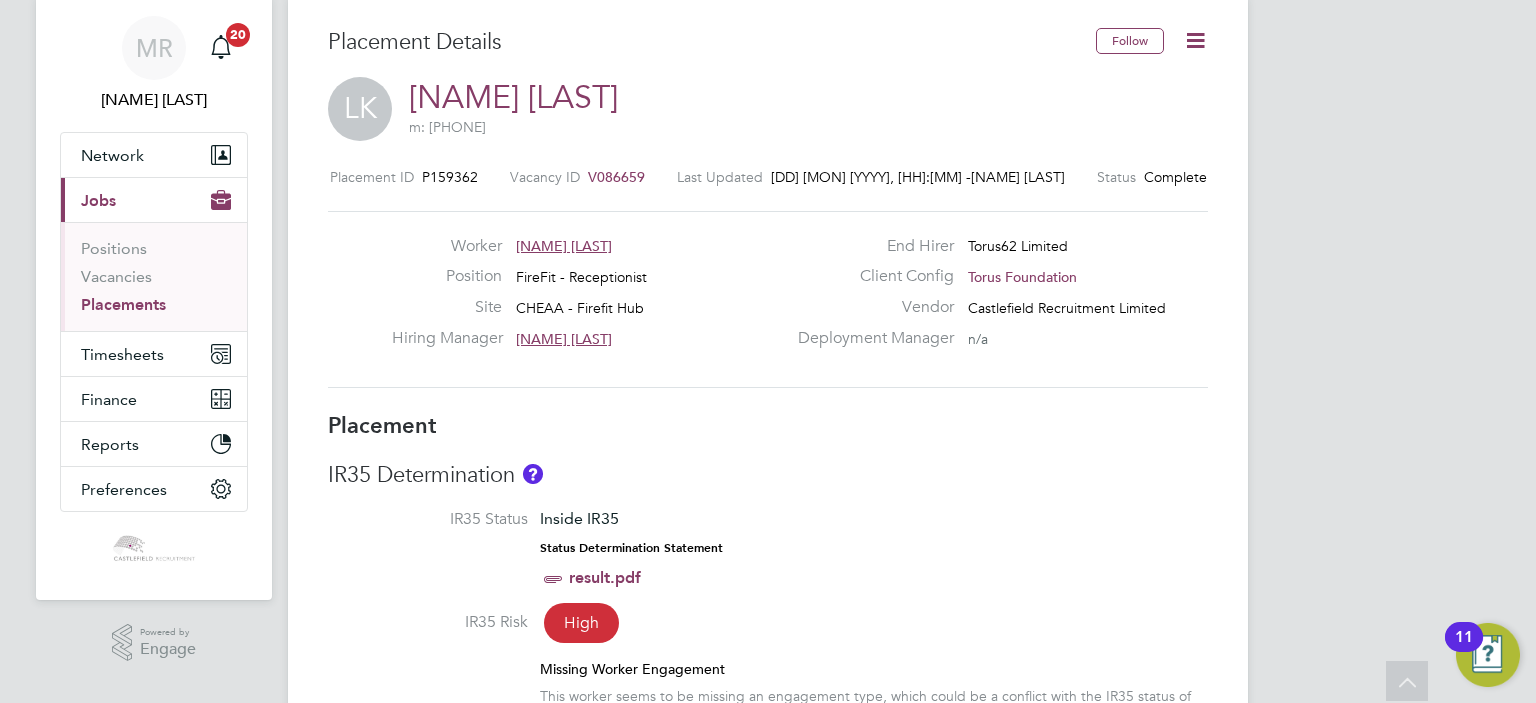 scroll, scrollTop: 0, scrollLeft: 0, axis: both 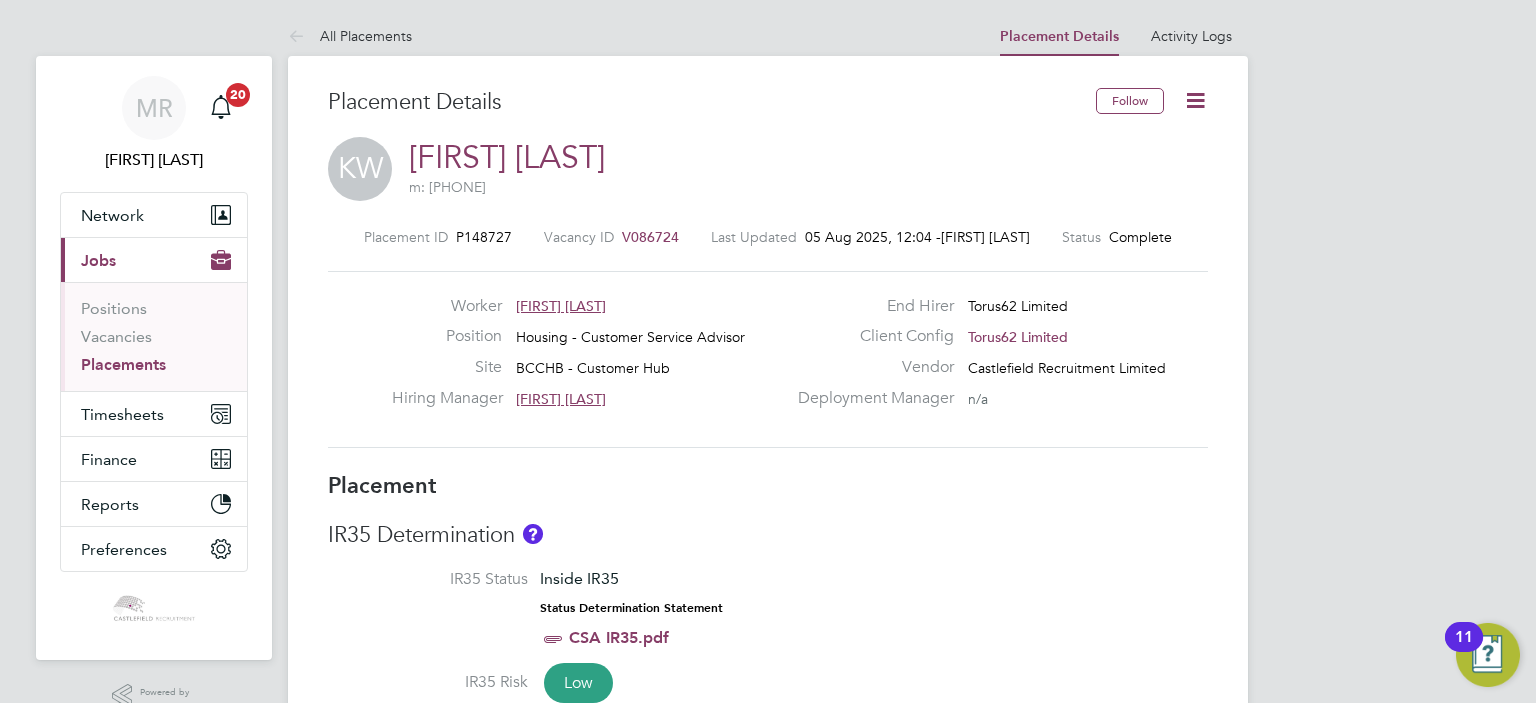 click 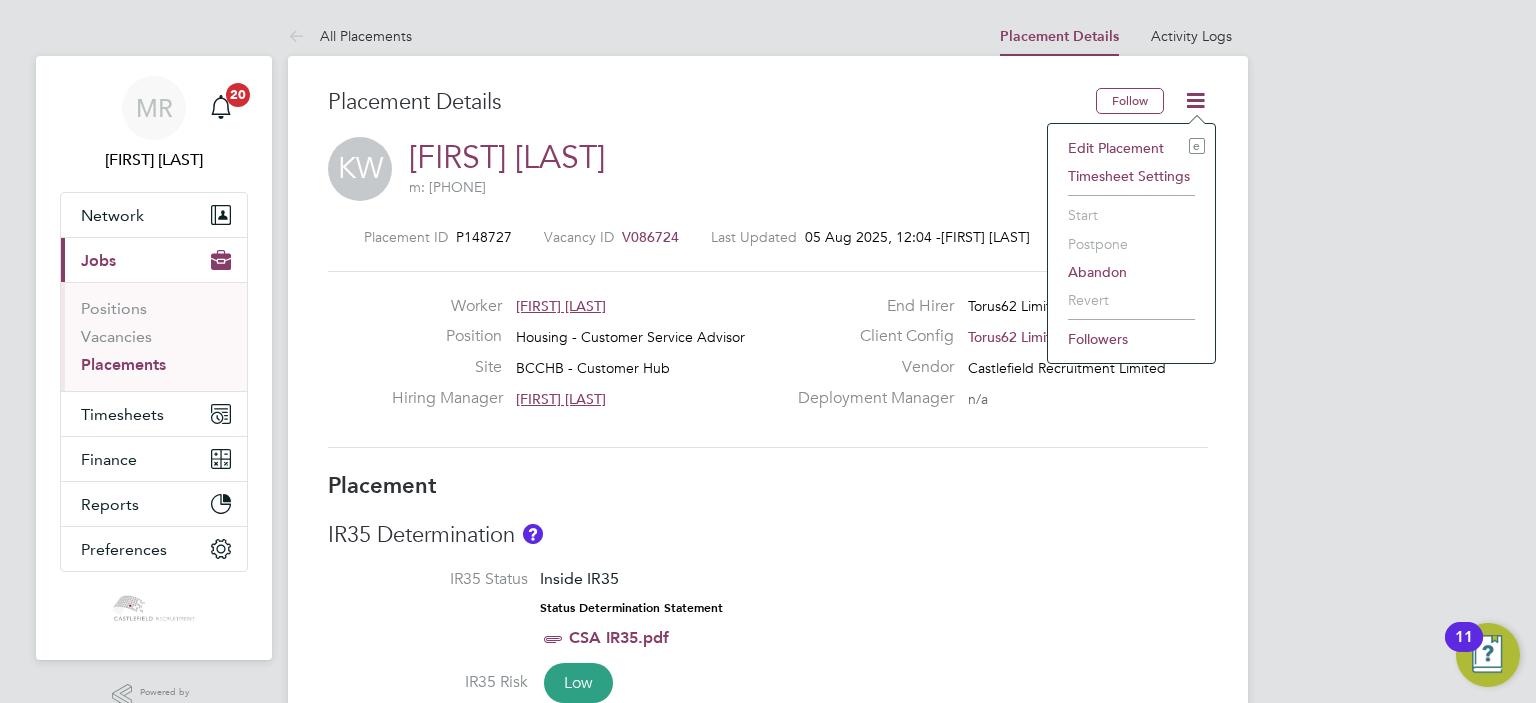 drag, startPoint x: 1145, startPoint y: 155, endPoint x: 1125, endPoint y: 165, distance: 22.36068 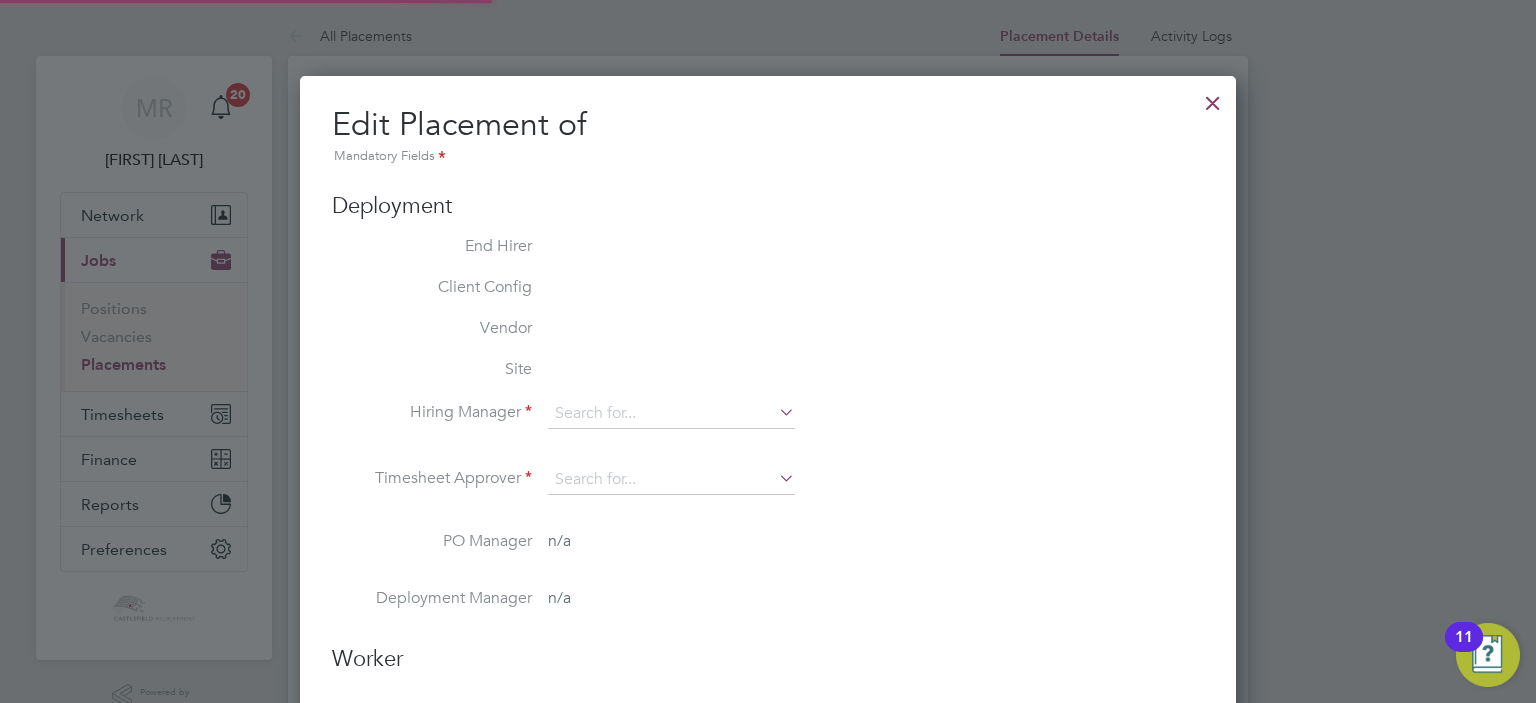 type on "Debra Cunningham" 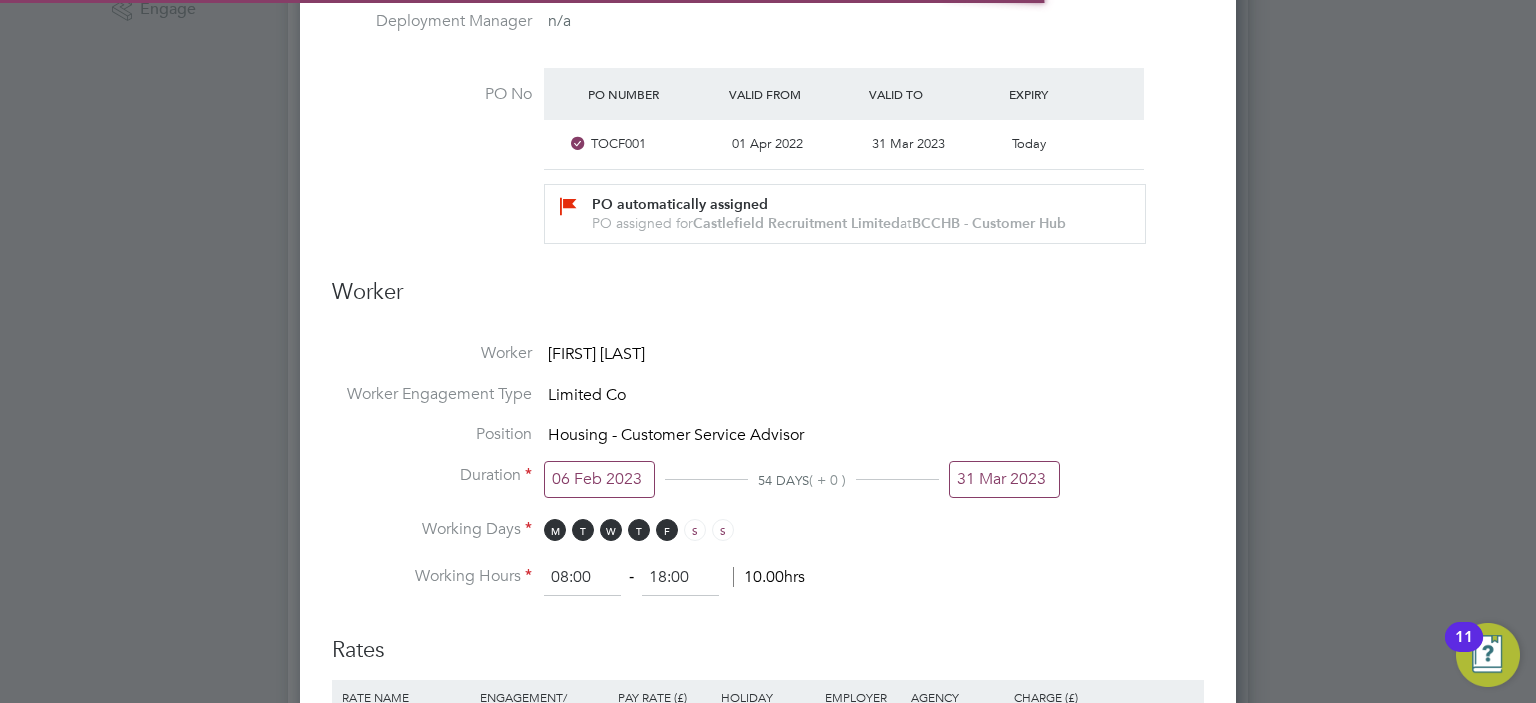 click on "31 Mar 2023" at bounding box center [1004, 479] 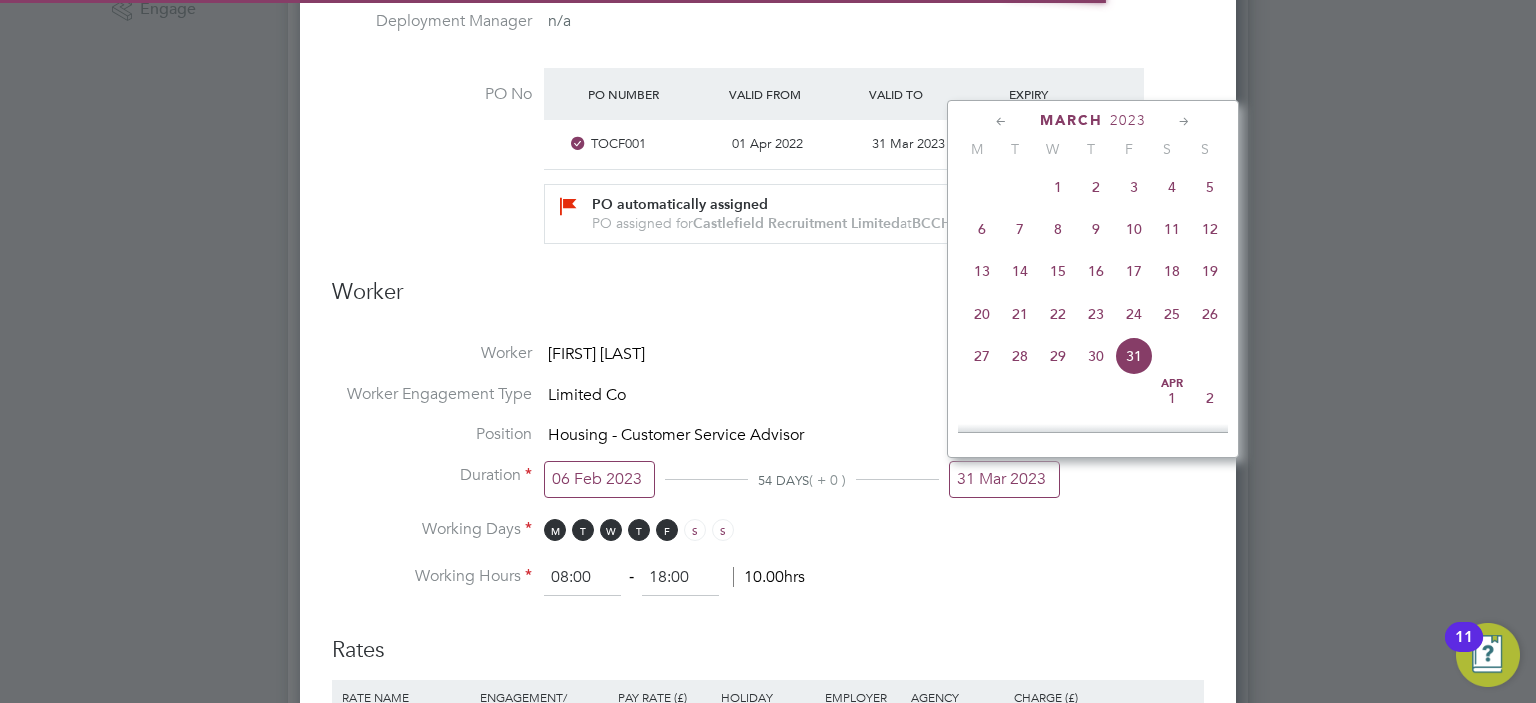 click on "10" 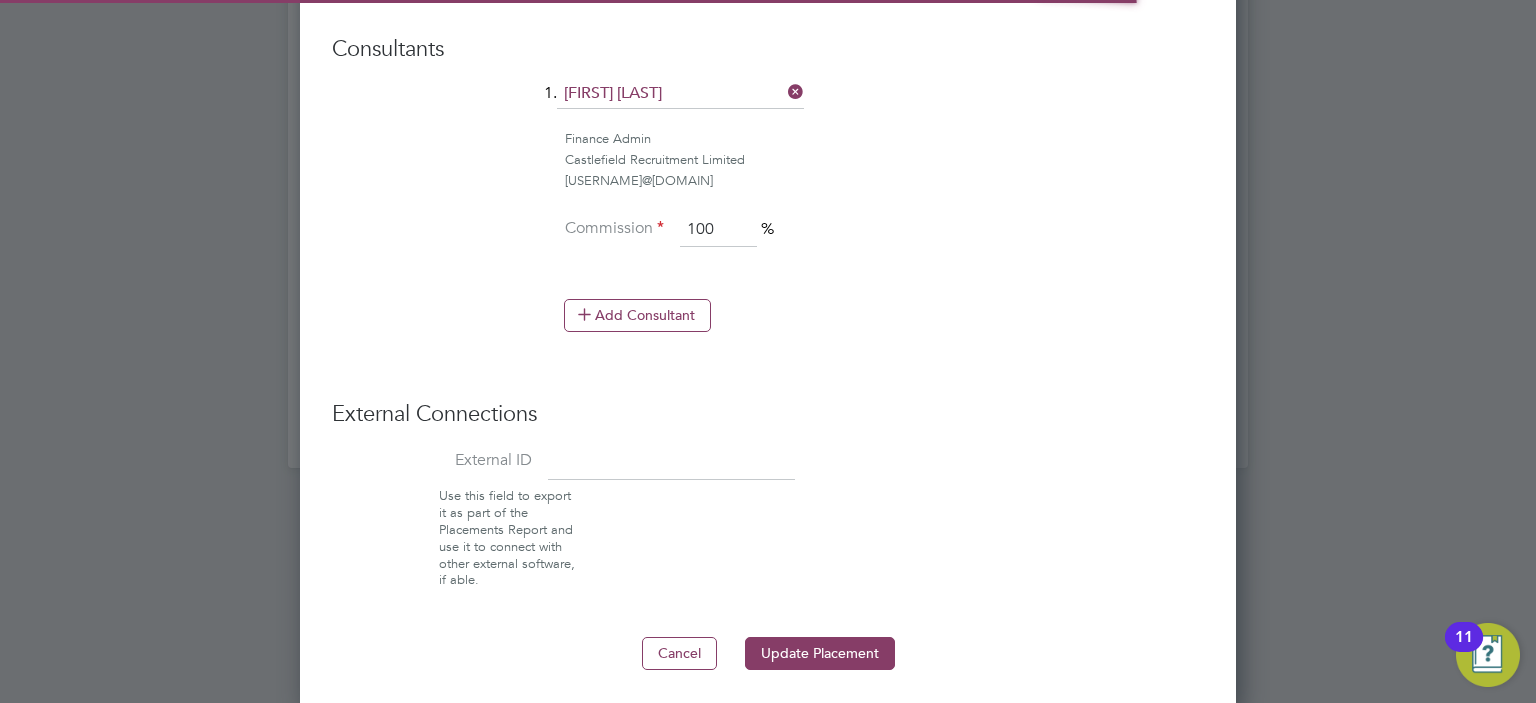 click on "Deployment End Hirer   Torus62 Limited Client Config   Torus62 Limited Vendor   Castlefield Recruitment Limited Site   BCCHB - Customer Hub Hiring Manager   Debra Cunningham Manager at  Torus62 Limited debra.cunningham@hmsworks.co.uk Timesheet Approver   Debra Cunningham Manager at  Torus62 Limited debra.cunningham@hmsworks.co.uk PO Manager   Deployment Manager   n/a PO No PO Number Valid From Valid To Expiry TOCF001 01 Apr 2022 31 Mar 2023 Today PO automatically assigned PO assigned for  Castlefield Recruitment Limited  at  BCCHB - Customer Hub Worker Worker   Kalvin Walton Worker Engagement Type   Limited Co  Position   Housing - Customer Service Advisor Duration 06 Feb 2023 33 DAYS  ( - 21 ) 10 Mar 2023 Working Days M T W T F S S   Working Hours 08:00   ‐   18:00   10.00hrs   Rates Rate Name Engagement/ Rate Type Pay Rate (£) Holiday Pay Employer Cost Agency Markup Charge (£) CSA PAYE - Hourly 16.93 12.07   13.00   -1.68 21.08     Add Rate   Consultants  1.  William Cheetham Finance Admin   Commission" at bounding box center (768, -345) 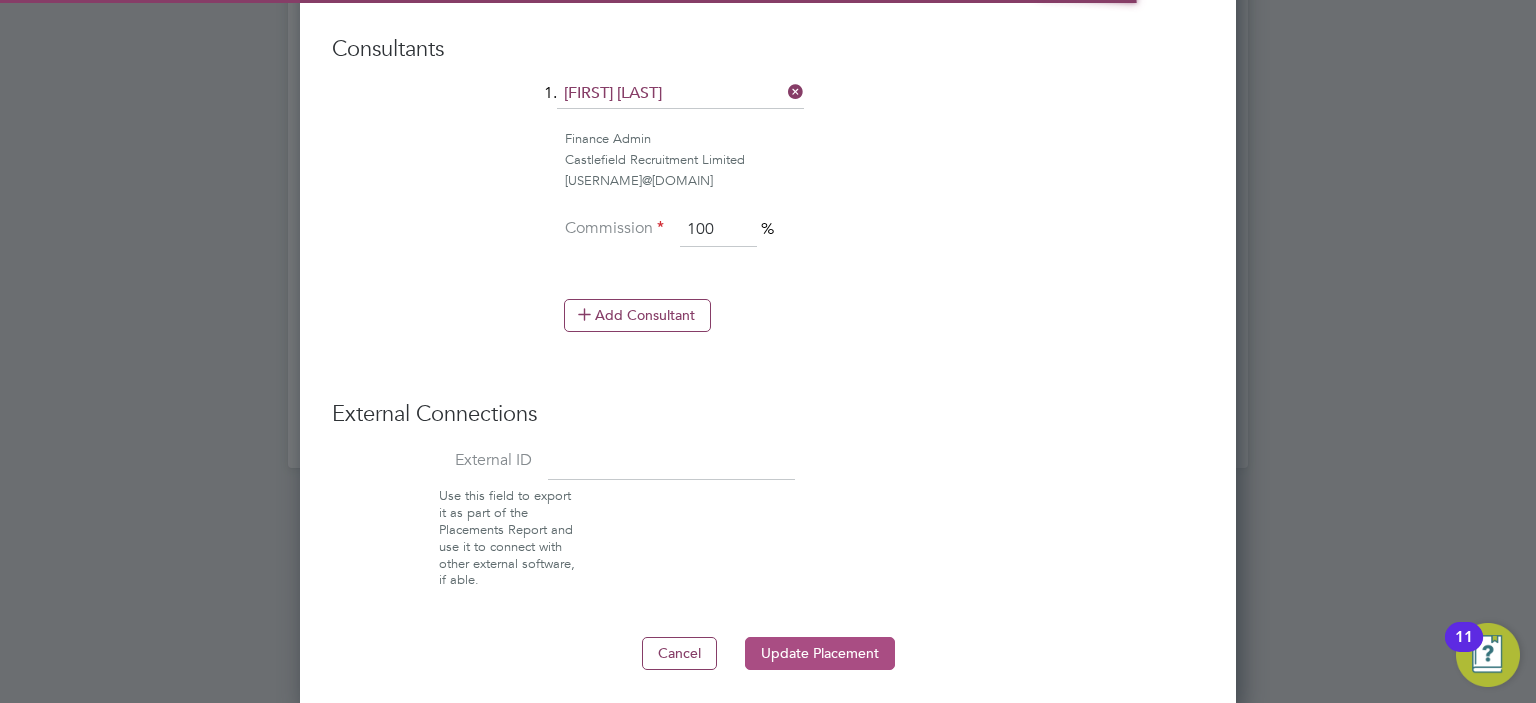 click on "Update Placement" at bounding box center [820, 653] 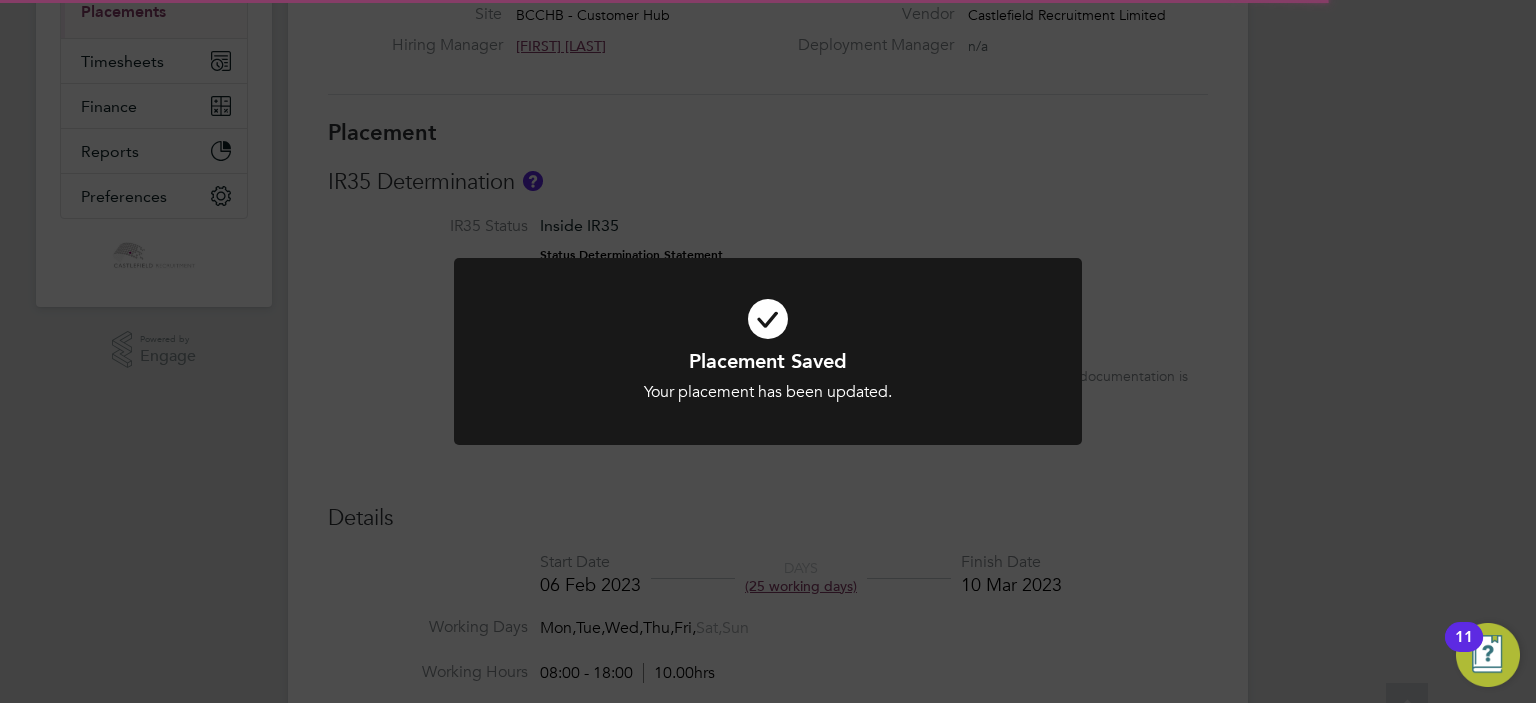 click on "Placement Saved Your placement has been updated. Cancel Okay" 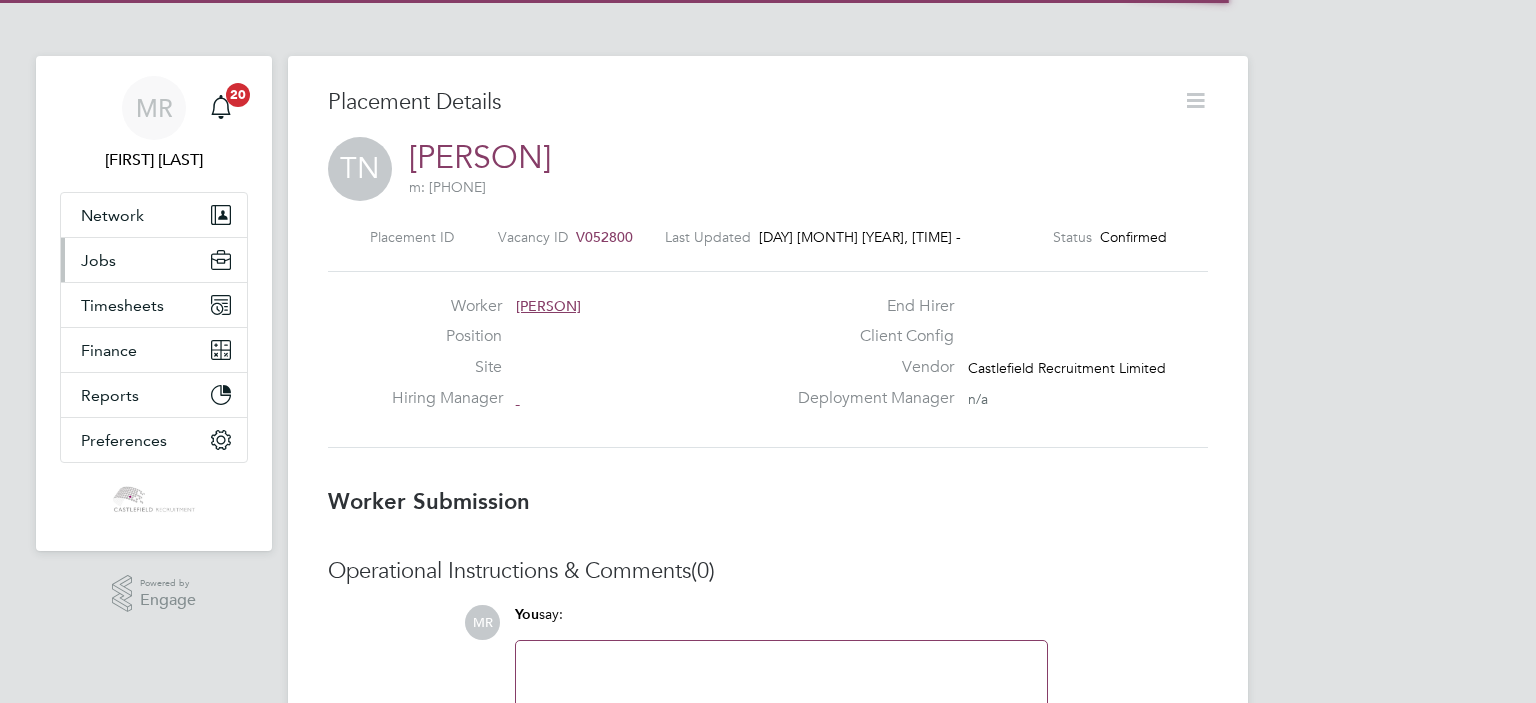 scroll, scrollTop: 0, scrollLeft: 0, axis: both 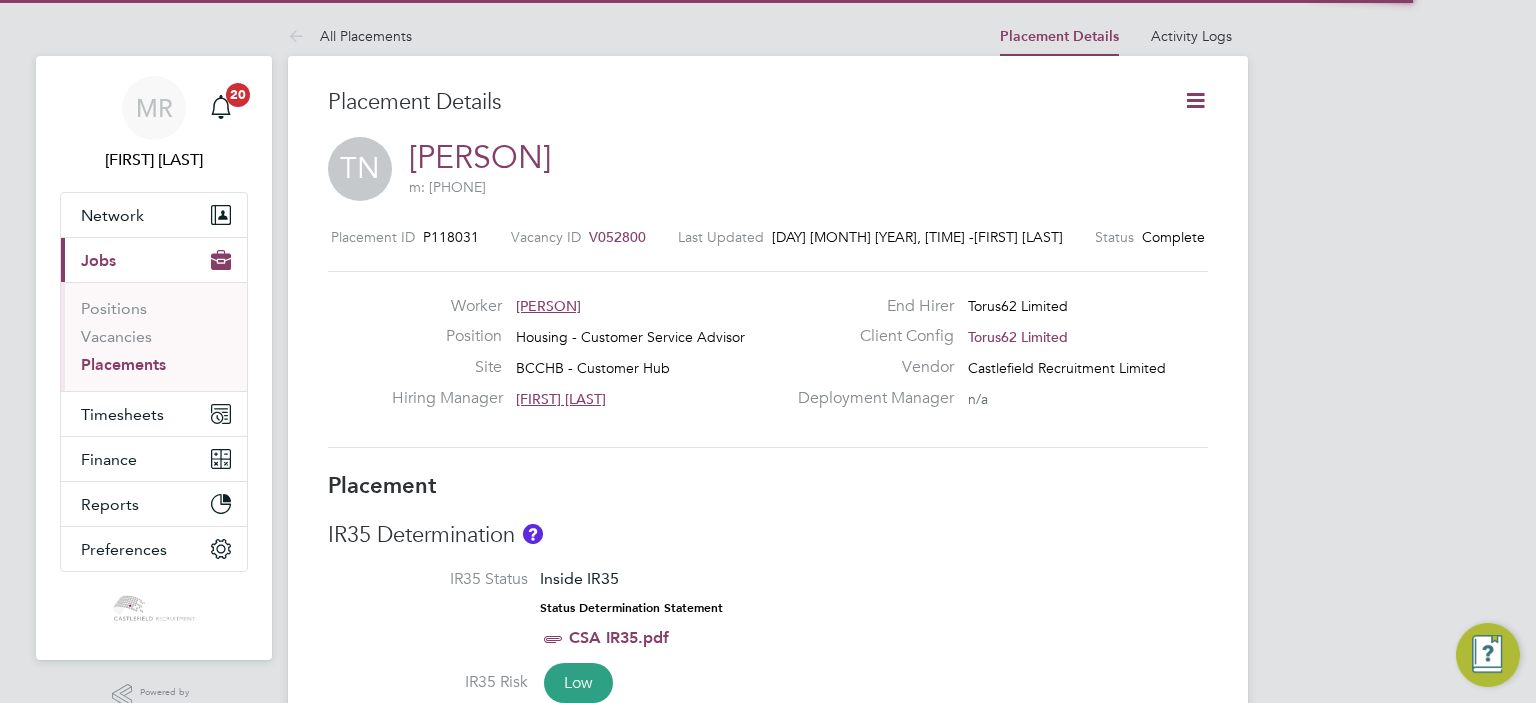 click 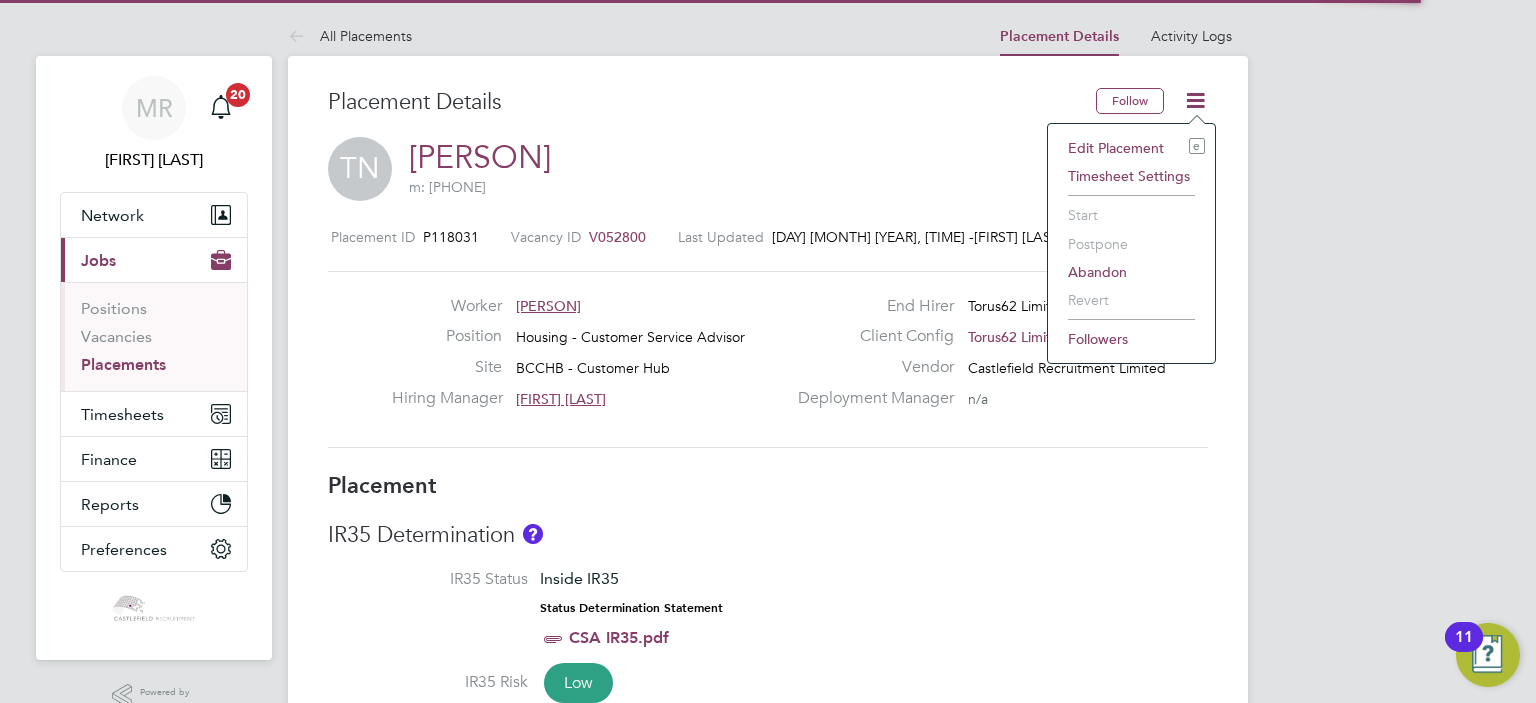 click on "Edit Placement e" 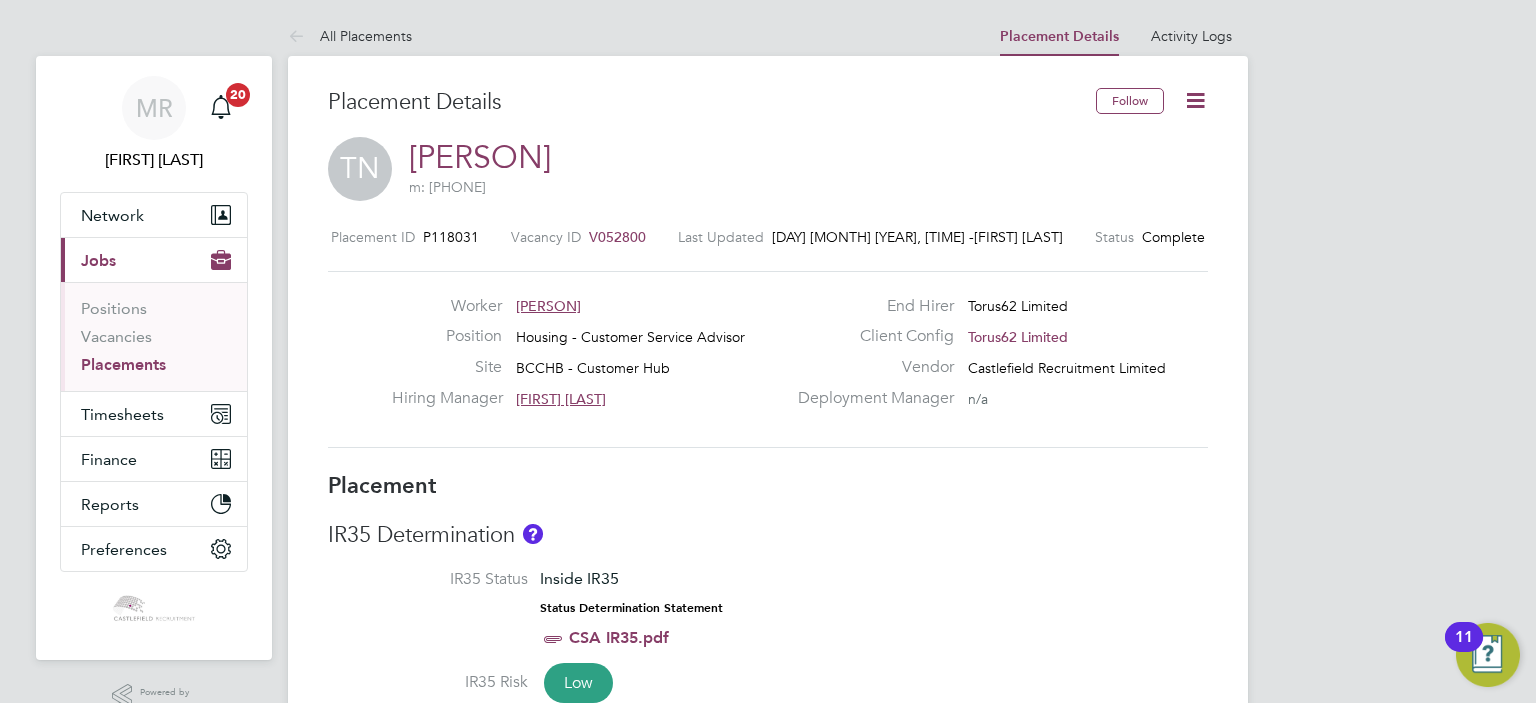 type on "Rachel Wheeler" 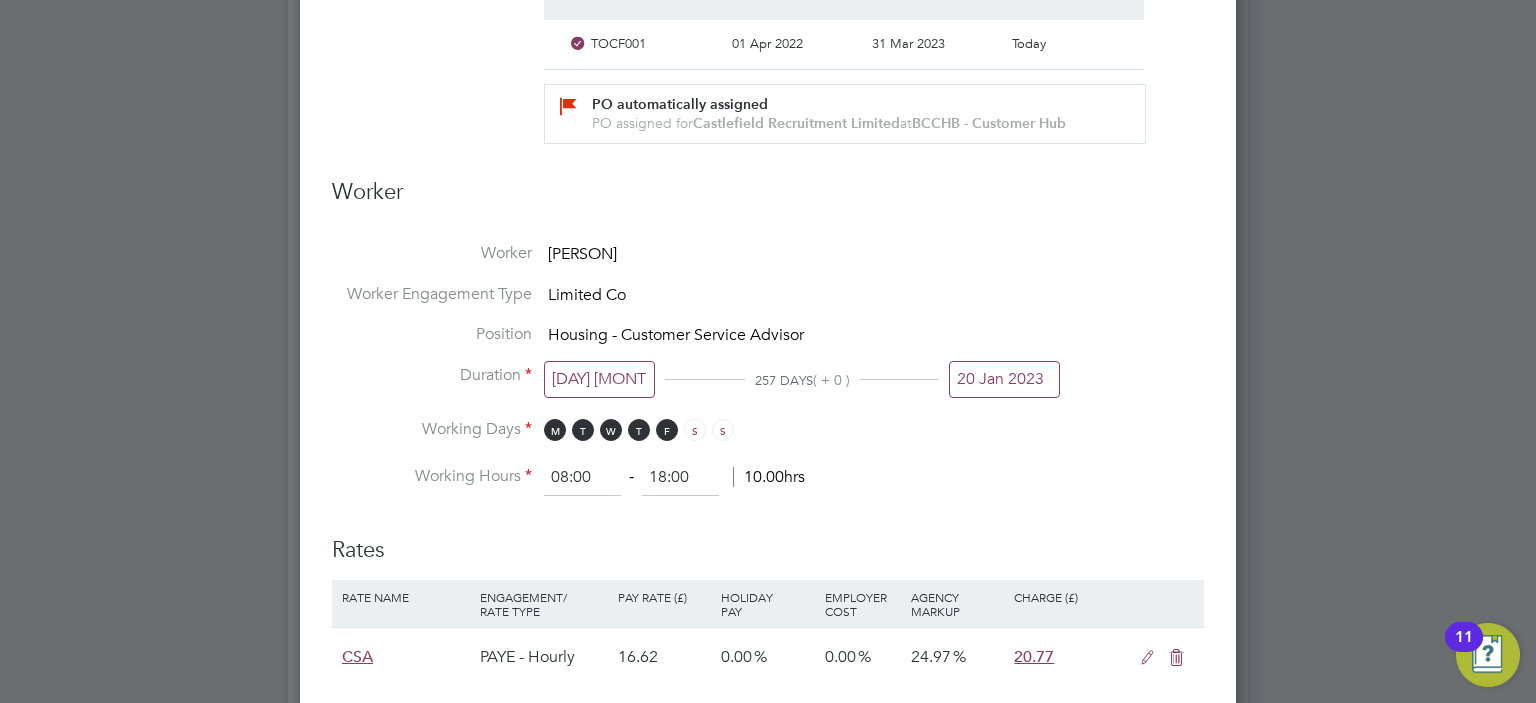 click on "20 Jan 2023" at bounding box center [1004, 379] 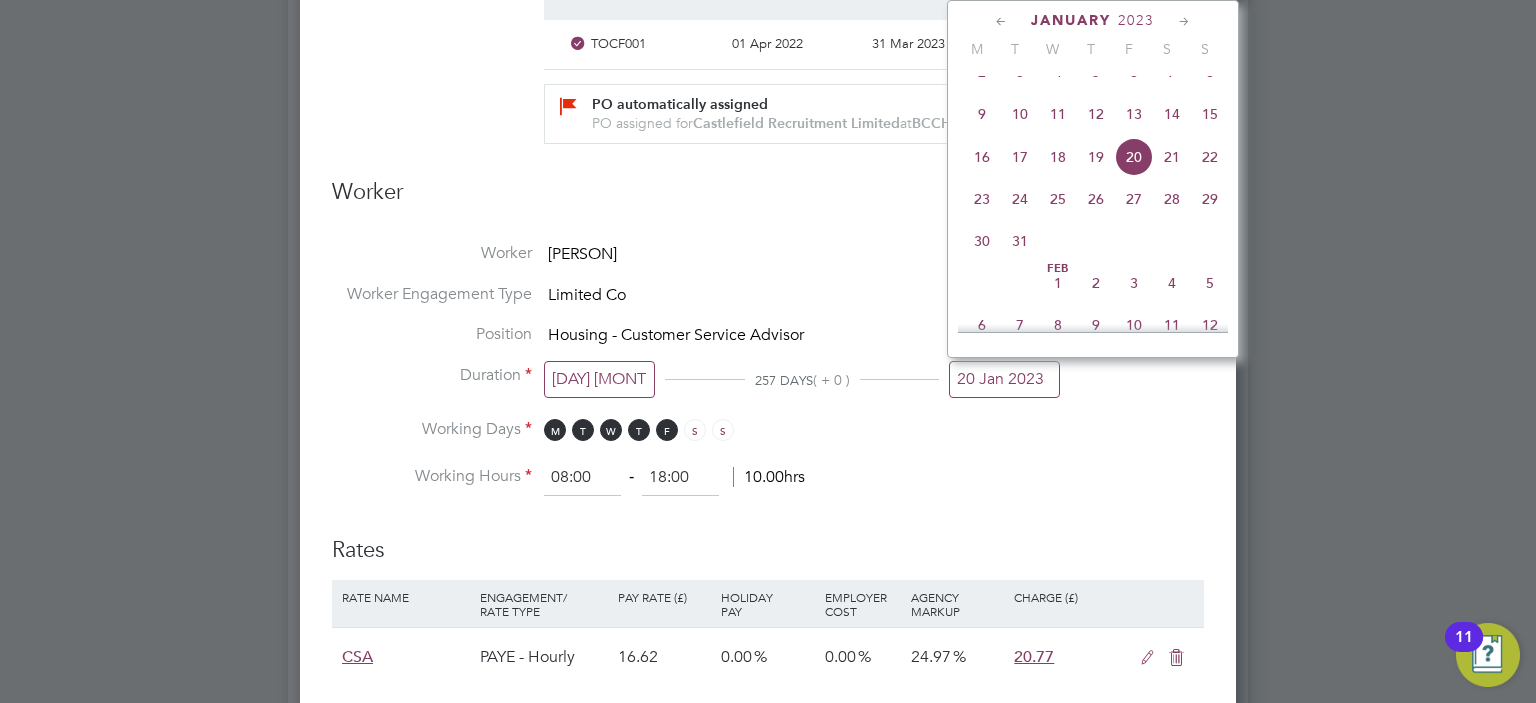 click on "19" 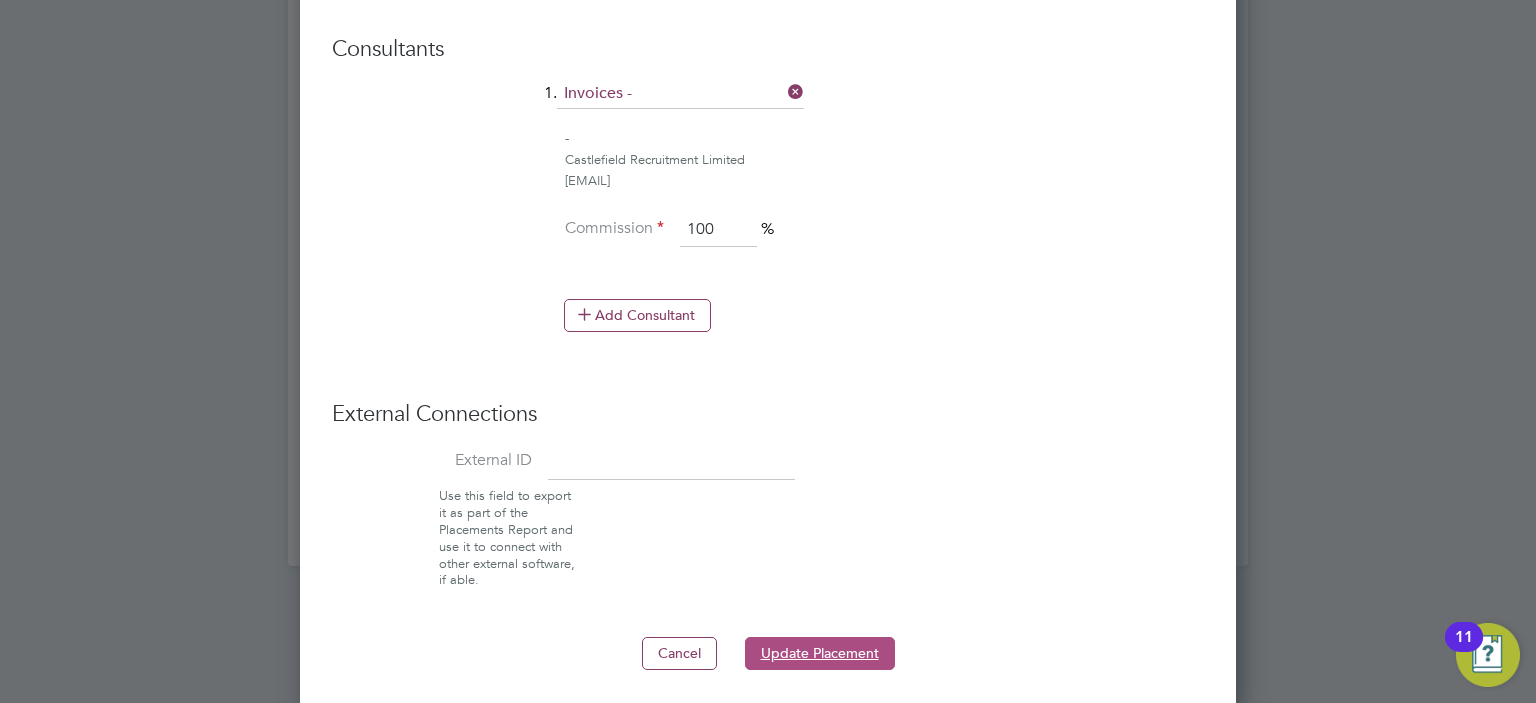 click on "Update Placement" at bounding box center [820, 653] 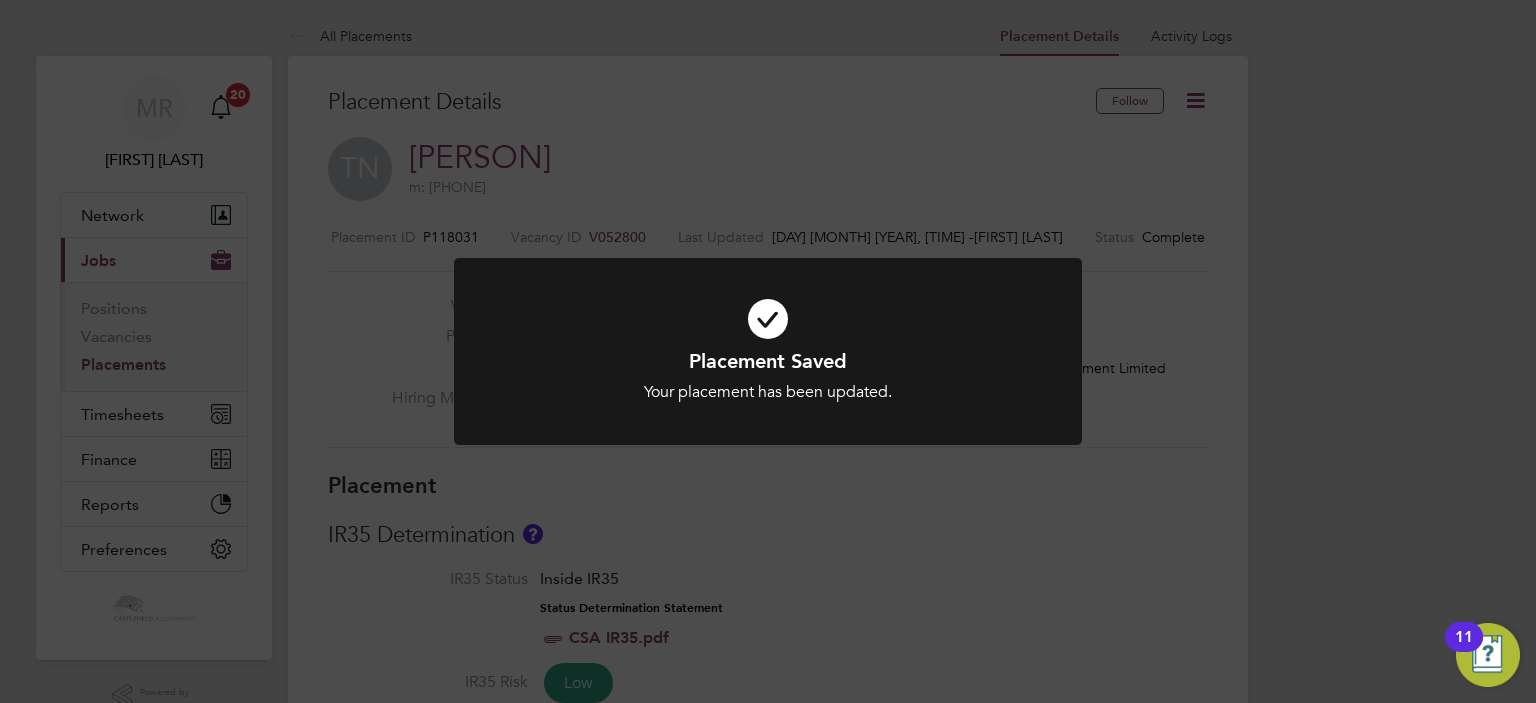 click on "Placement Saved Your placement has been updated. Cancel Okay" at bounding box center (768, 375) 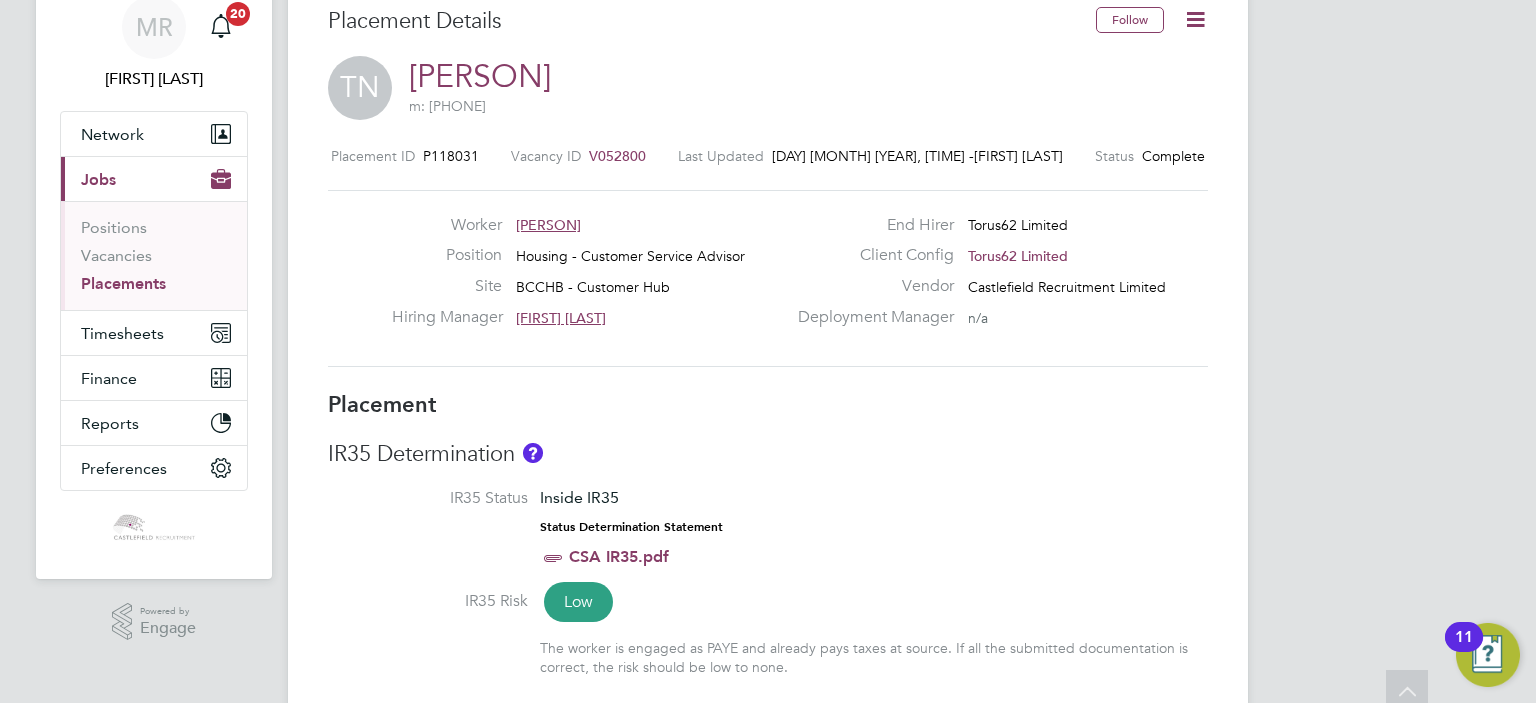 scroll, scrollTop: 0, scrollLeft: 0, axis: both 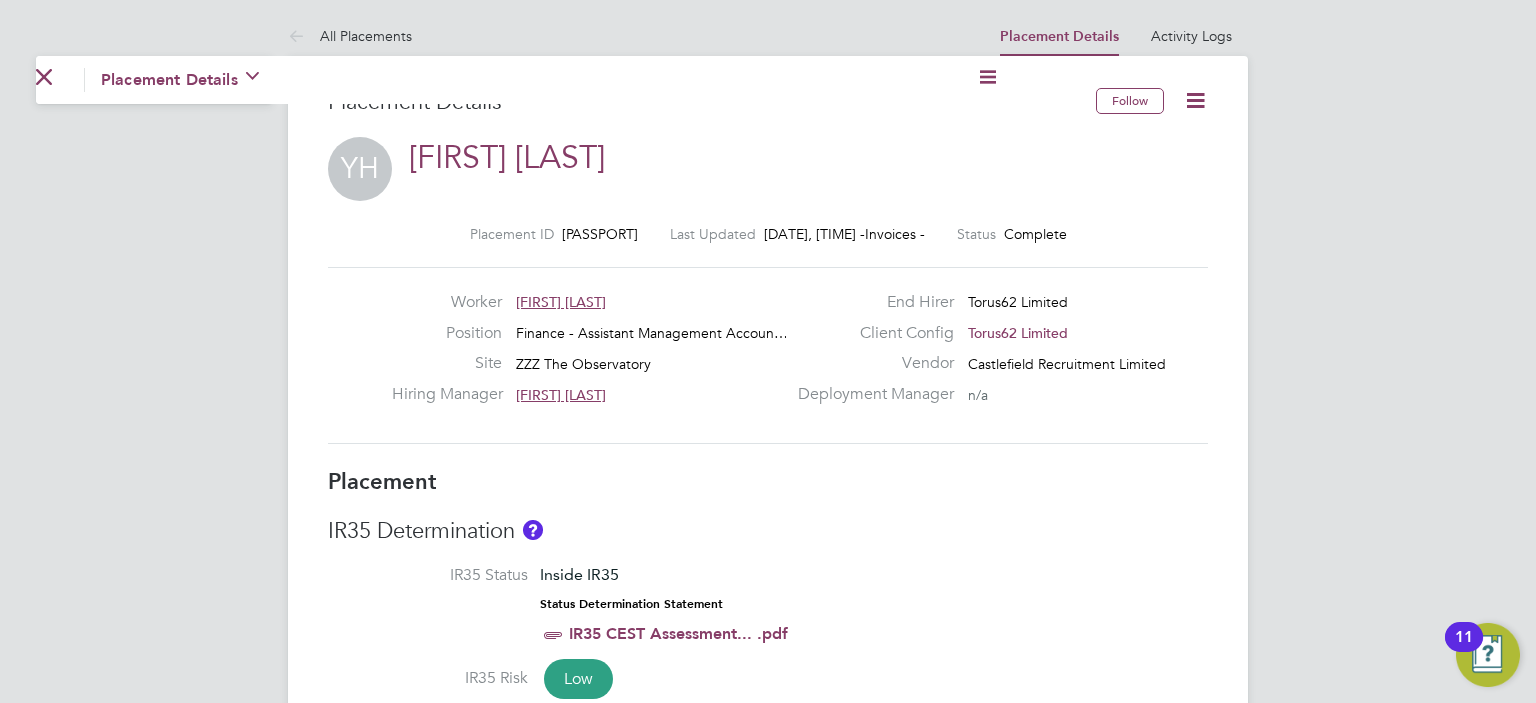click 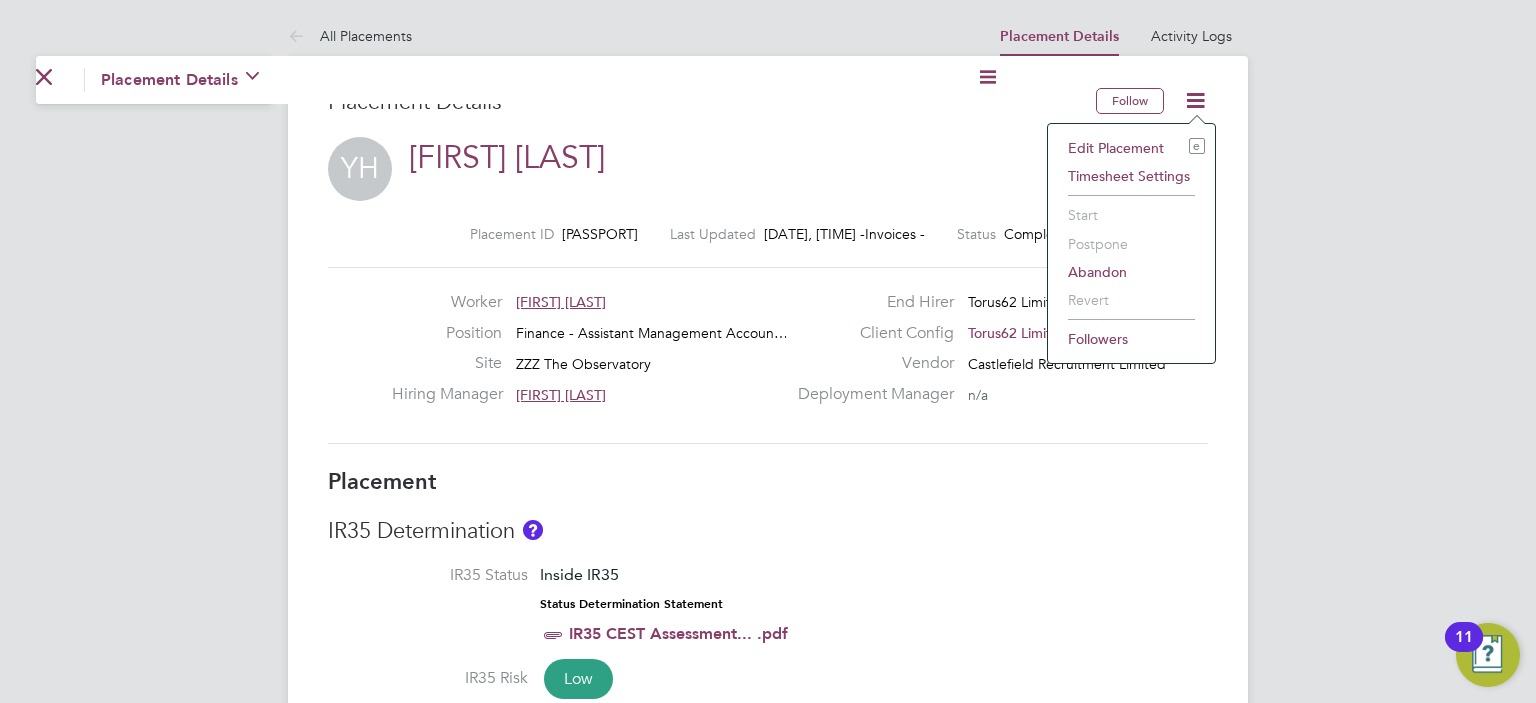 click on "Edit Placement e" 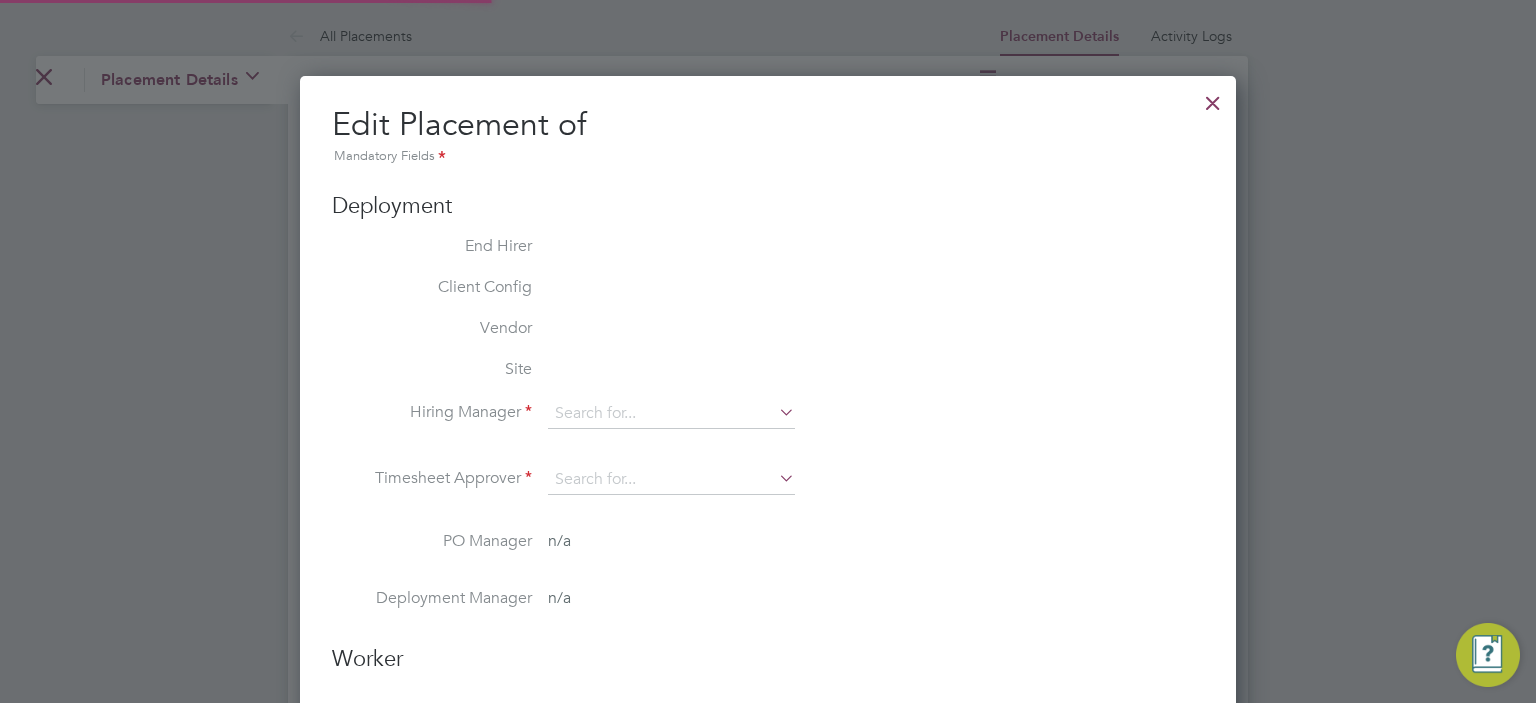 type on "David Bright" 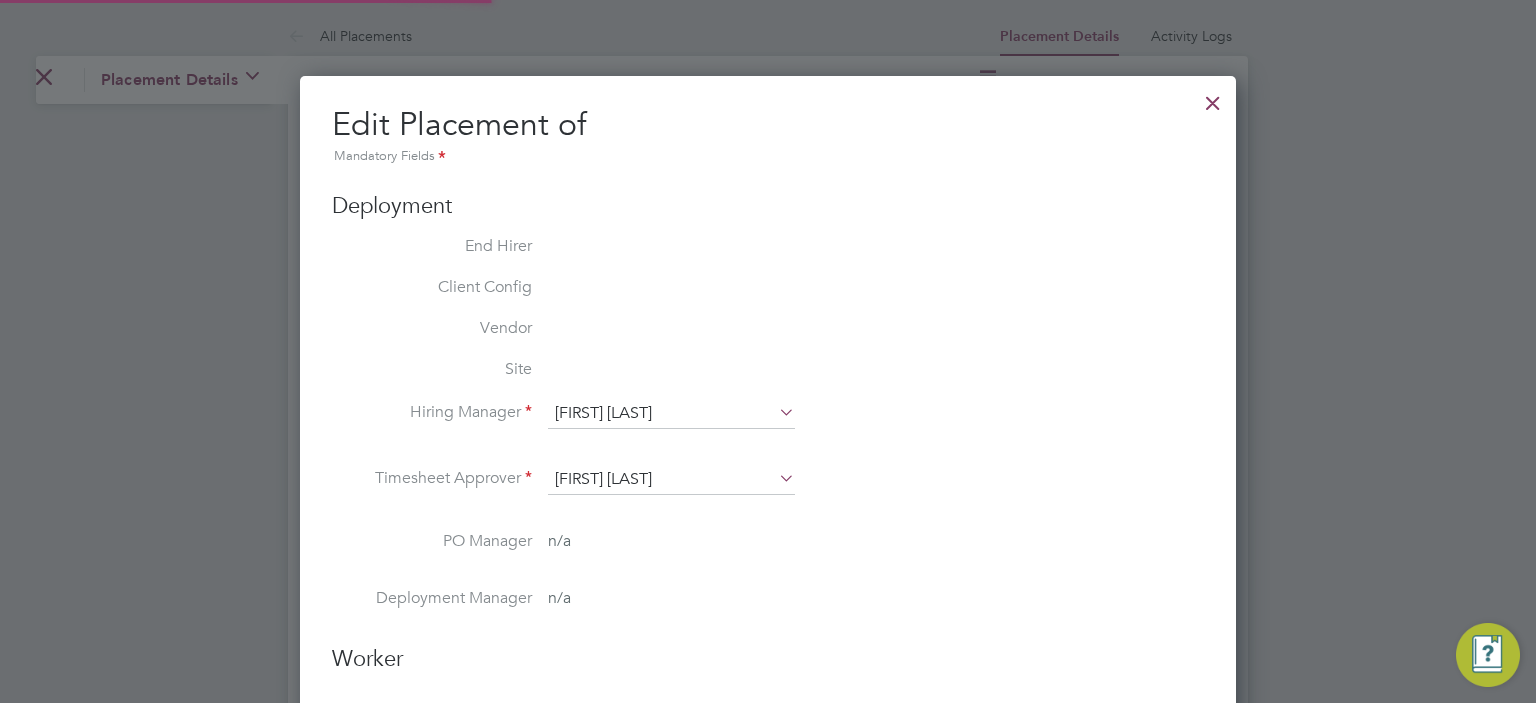 scroll, scrollTop: 10, scrollLeft: 10, axis: both 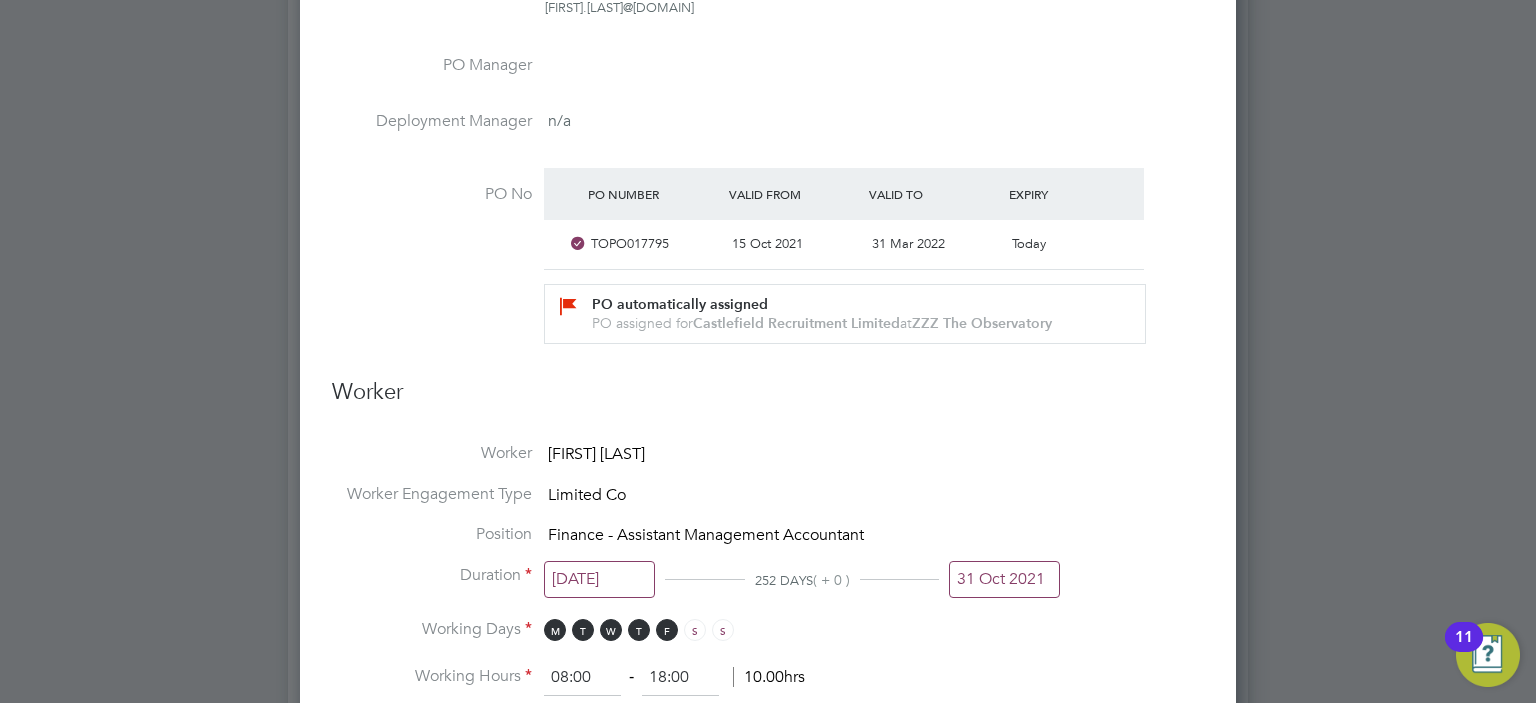 click on "31 Oct 2021" at bounding box center [1004, 579] 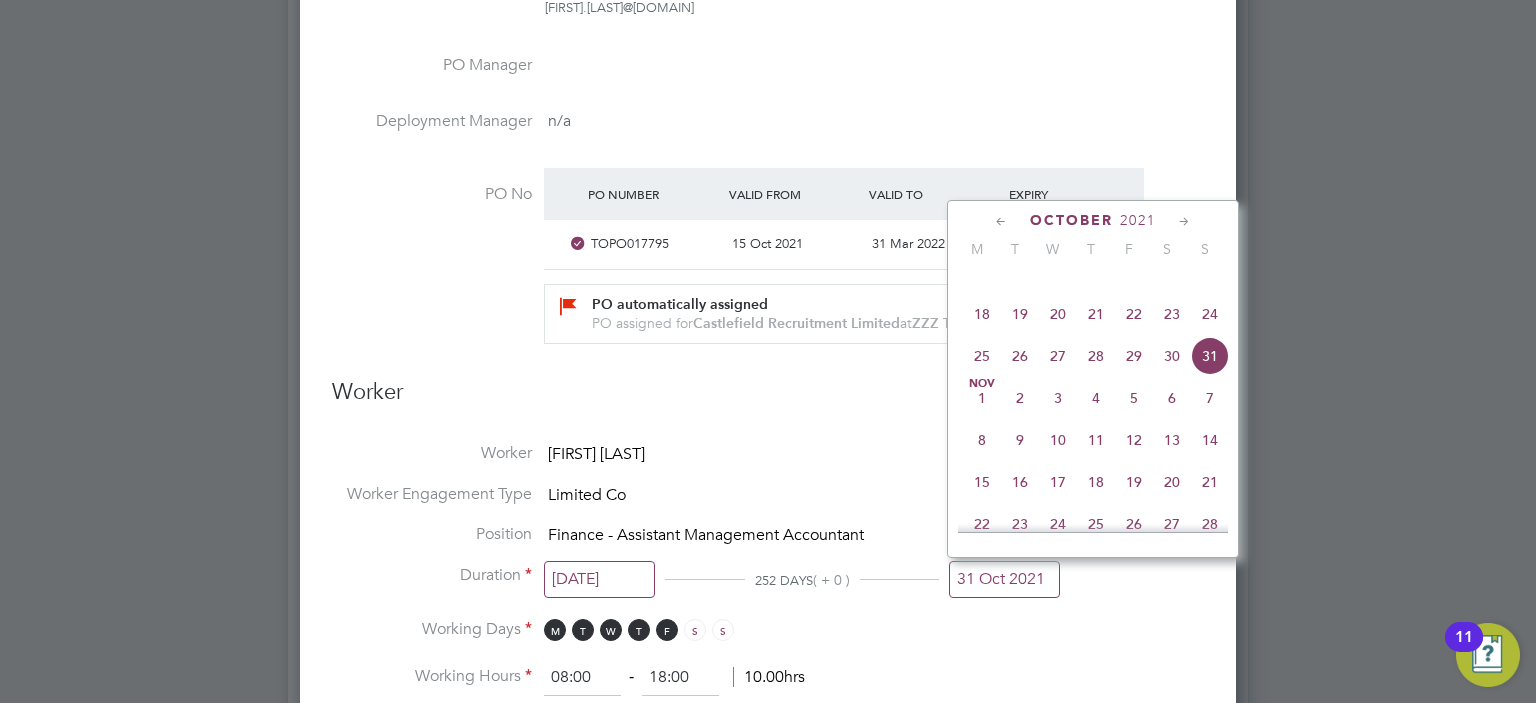 click on "PO Manager" at bounding box center (768, 83) 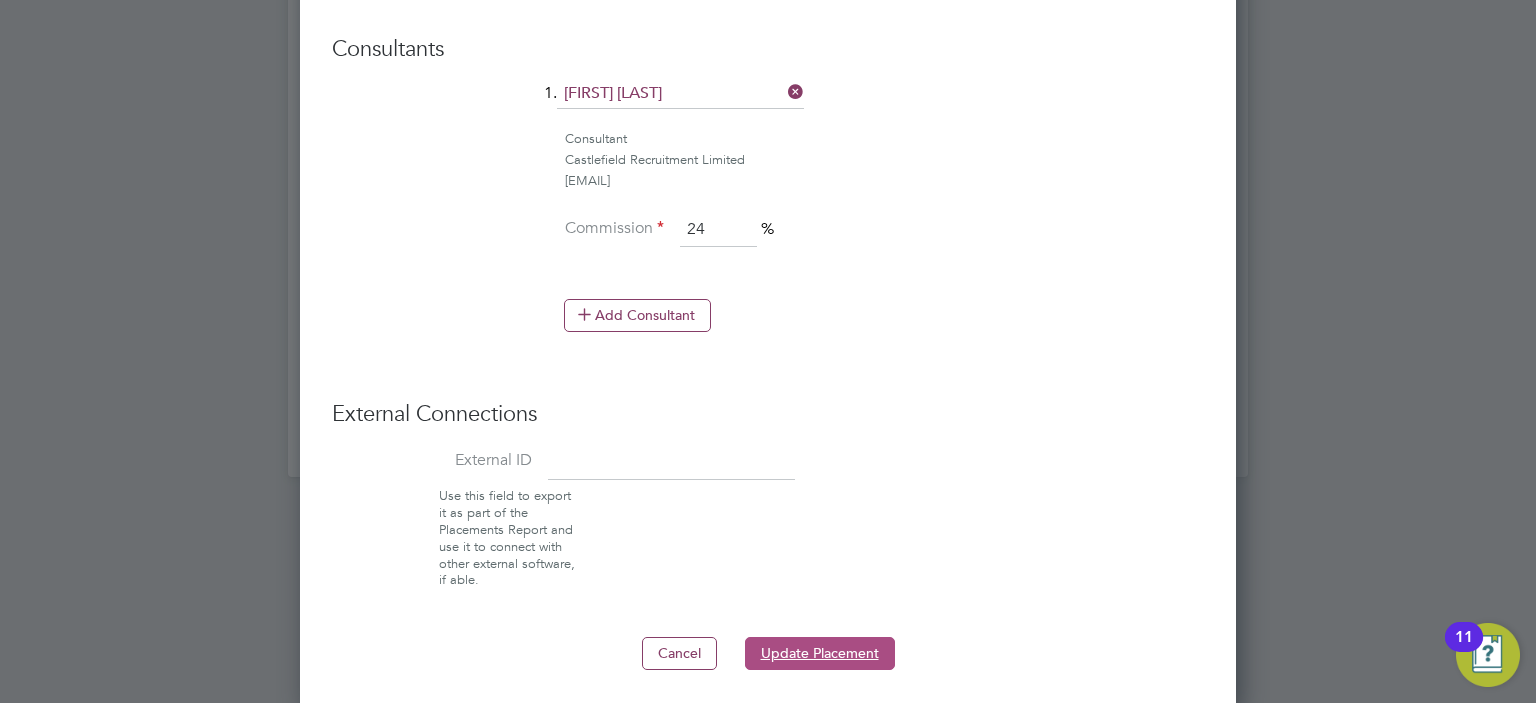 click on "Update Placement" at bounding box center [820, 653] 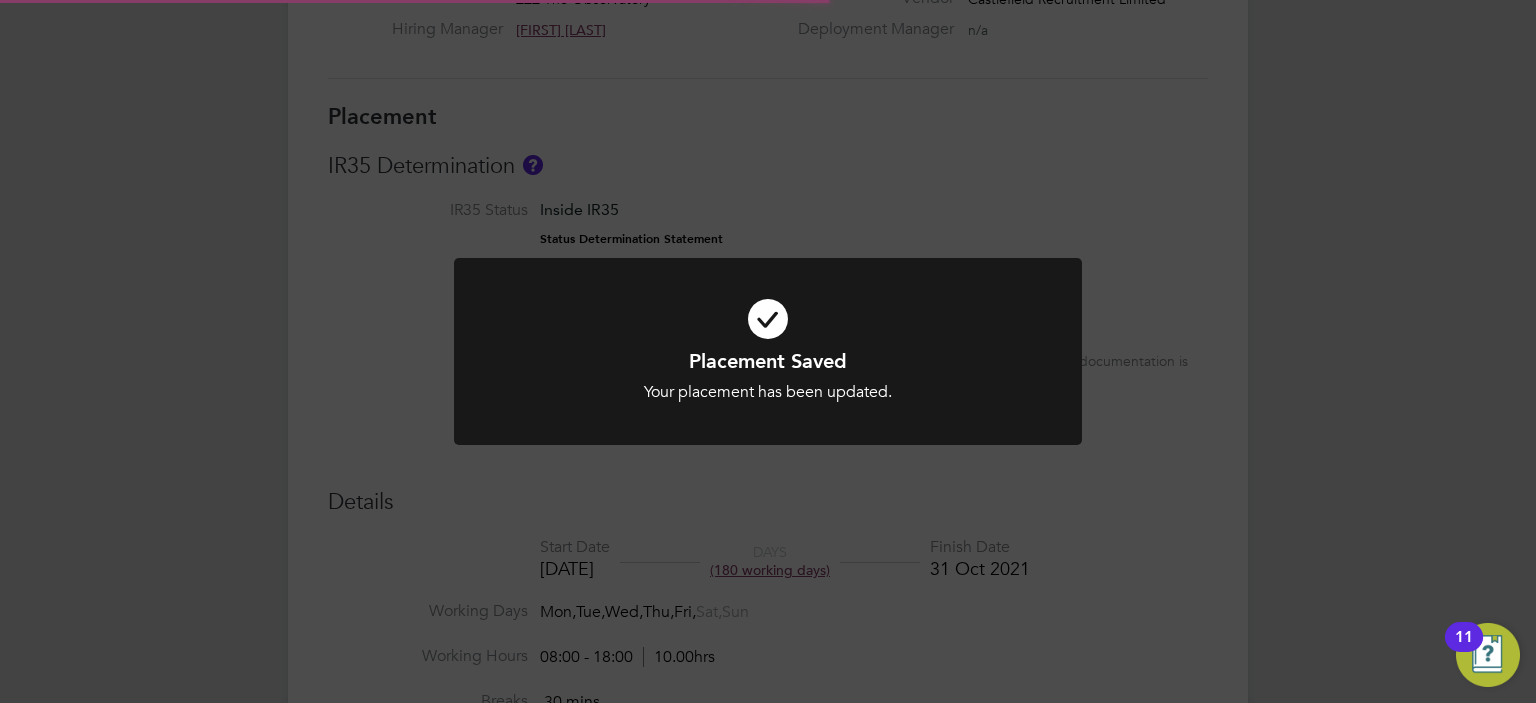 click on "Placement Saved Your placement has been updated. Cancel Okay" 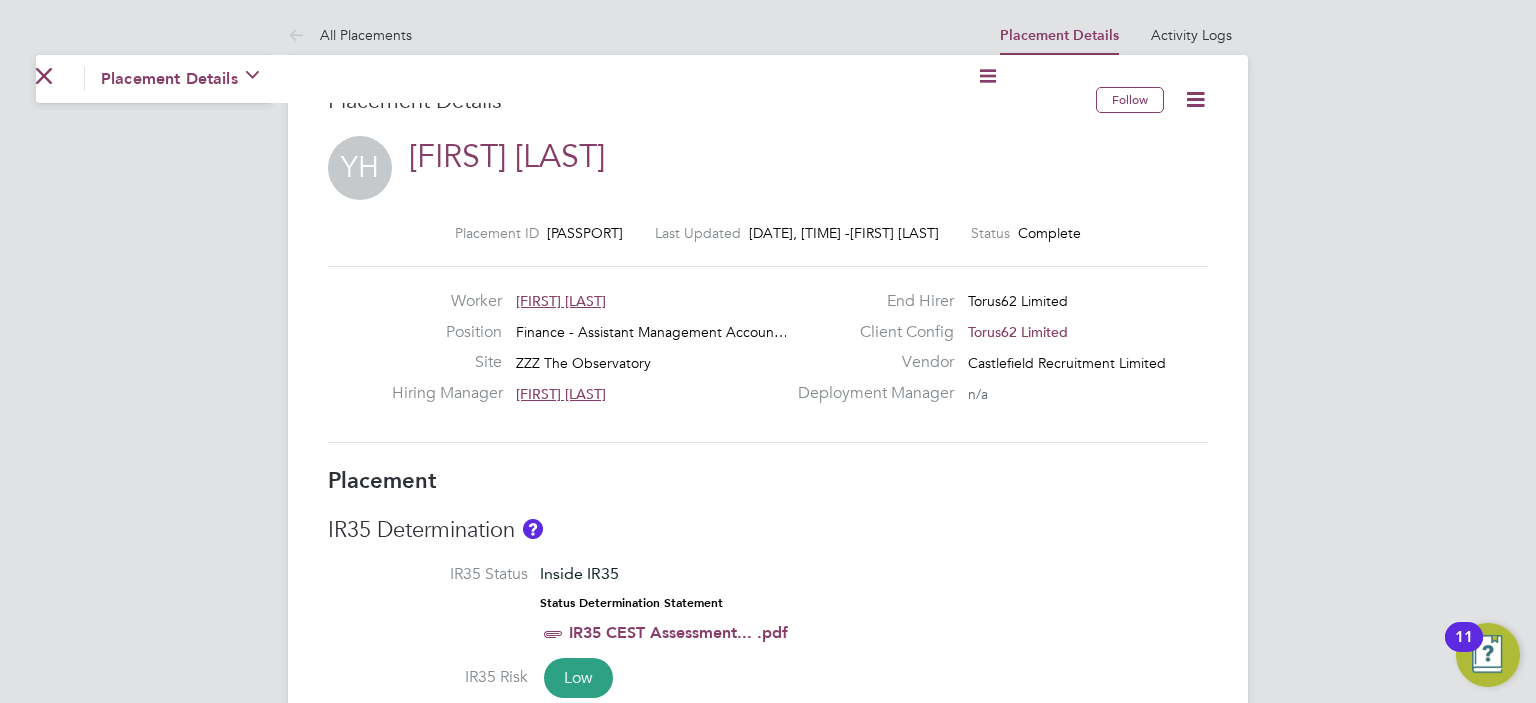 click on "Go back to All Placements
Placement Details
Activity Logs" at bounding box center (516, 79) 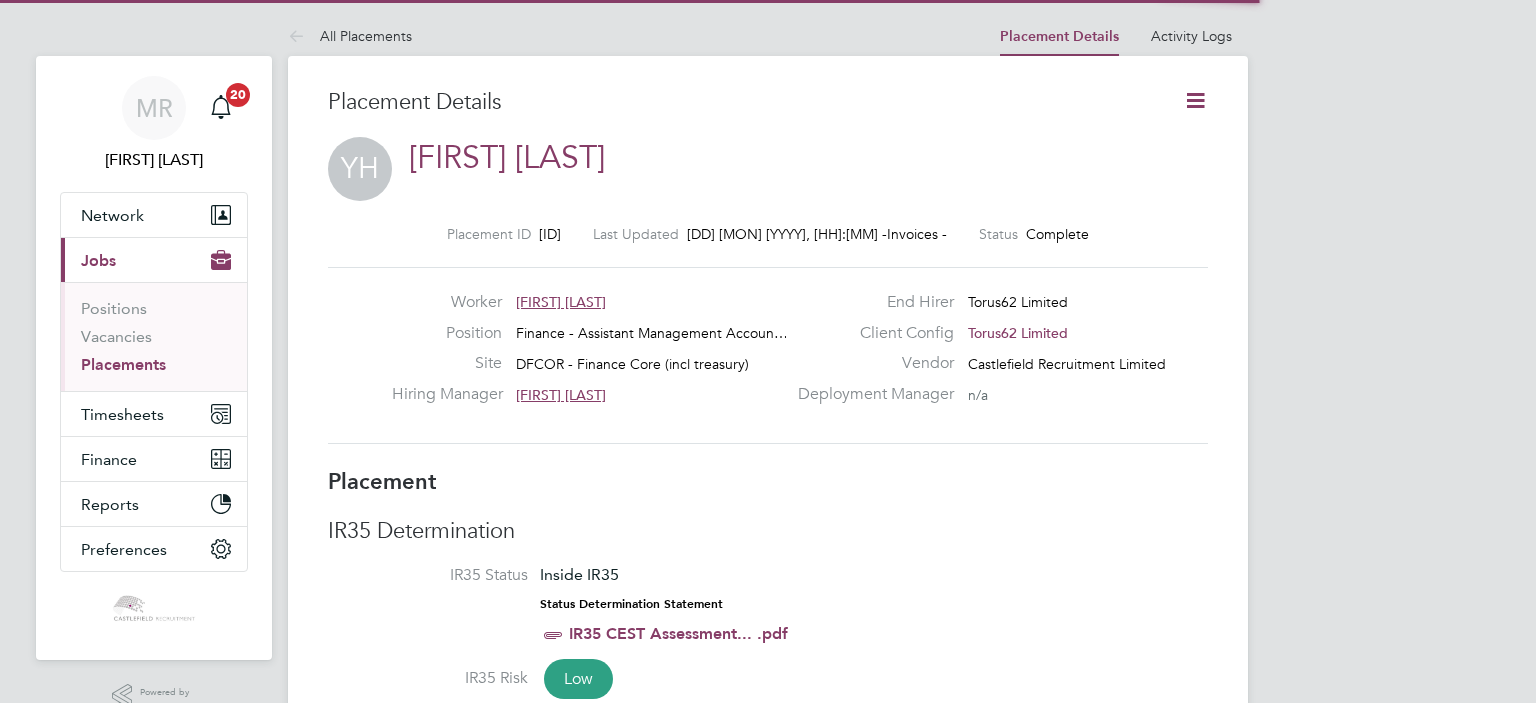 scroll, scrollTop: 0, scrollLeft: 0, axis: both 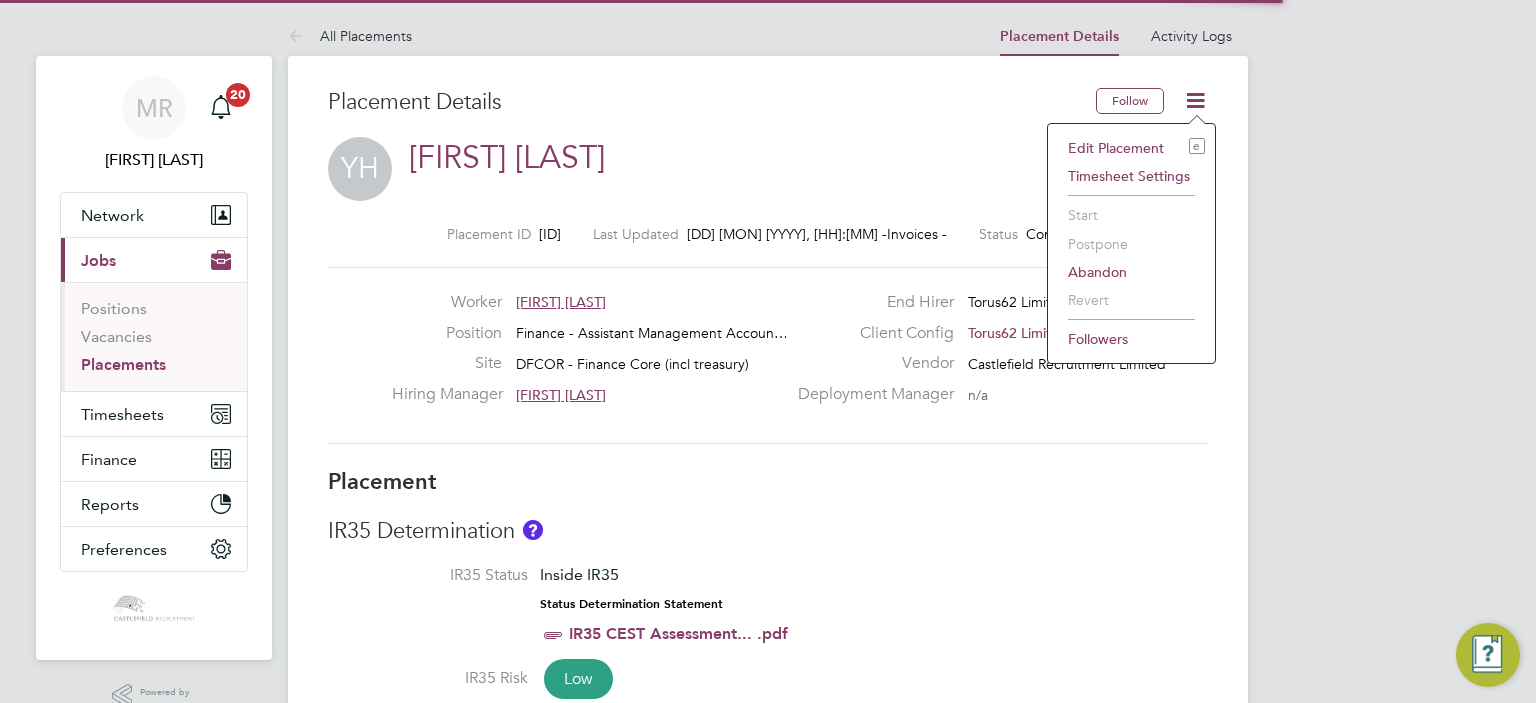 click on "Edit Placement e" 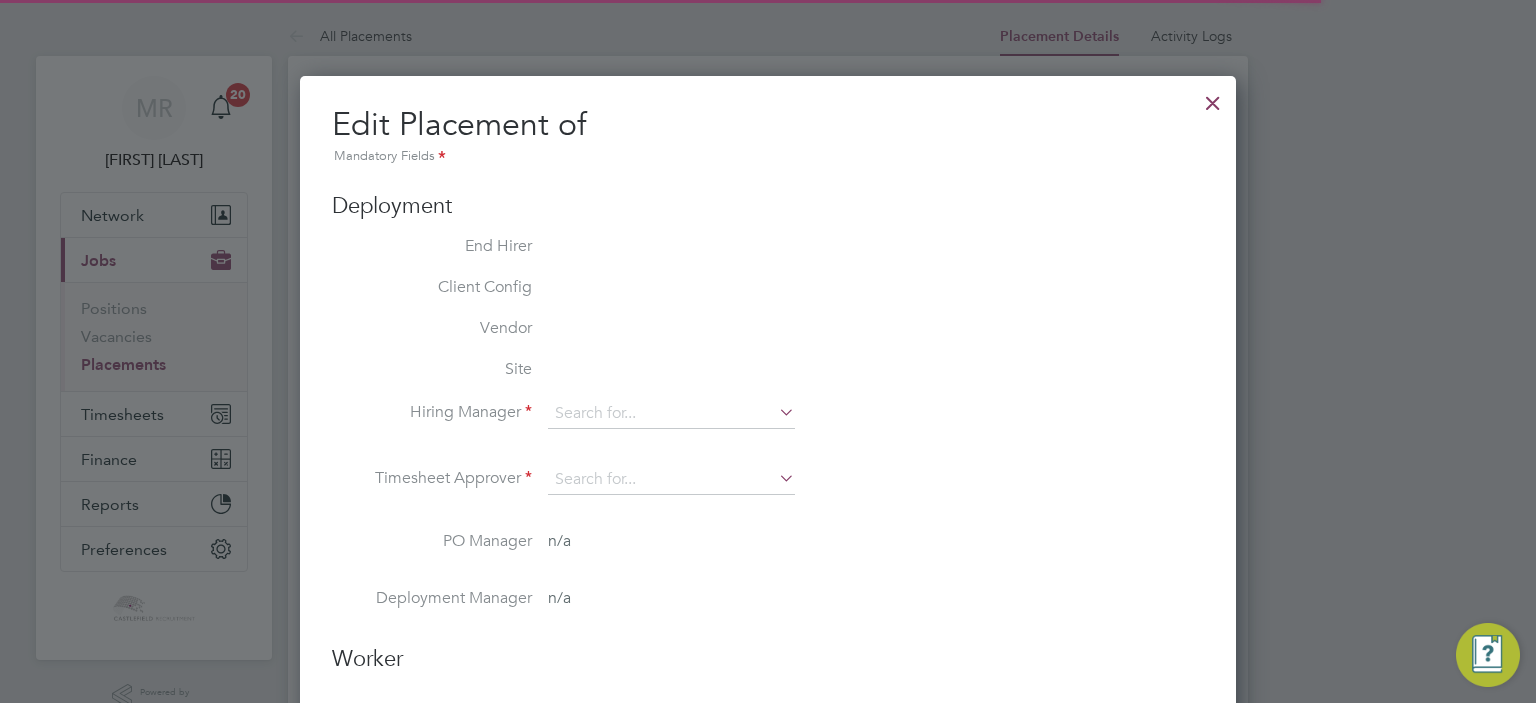 type on "[FIRST] [LAST]" 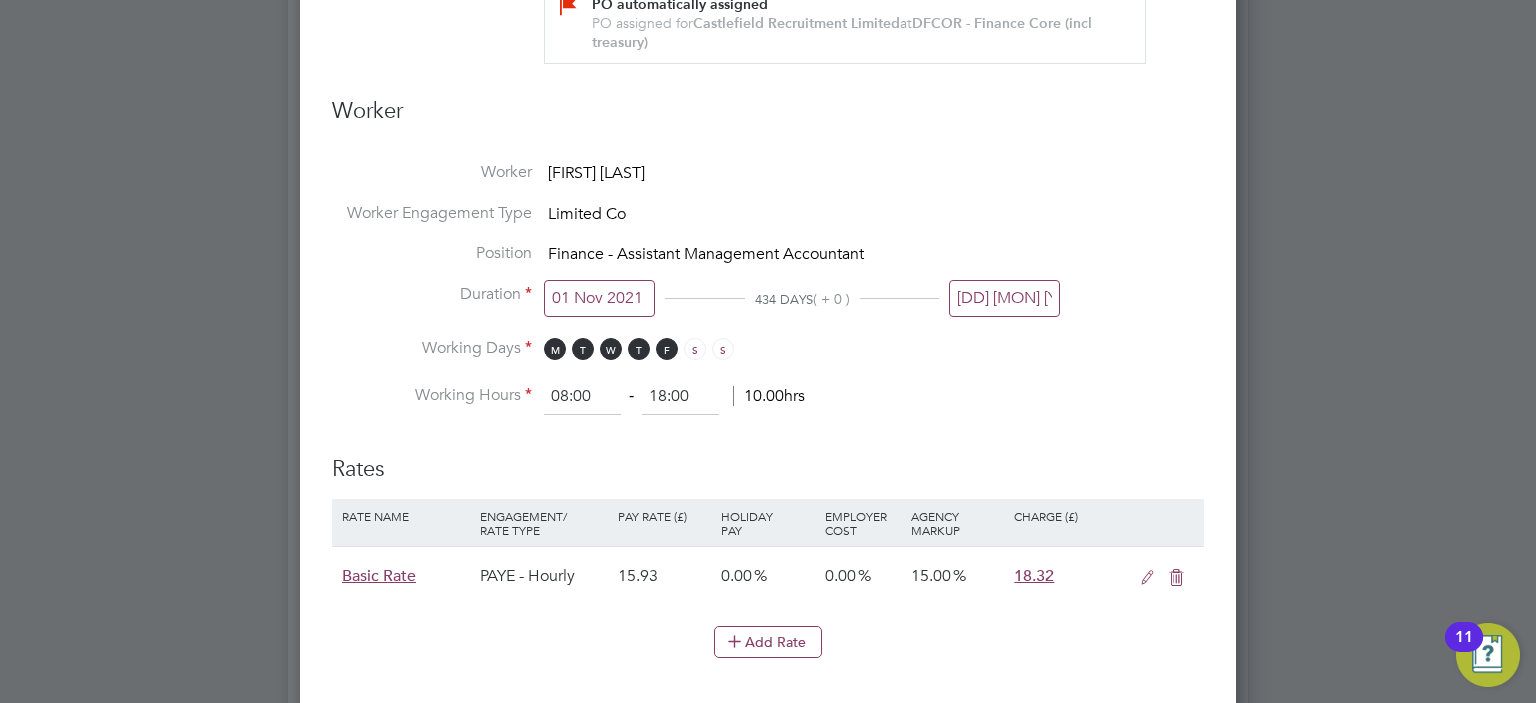 click on "[DD] [MON] [YYYY]" at bounding box center (1004, 298) 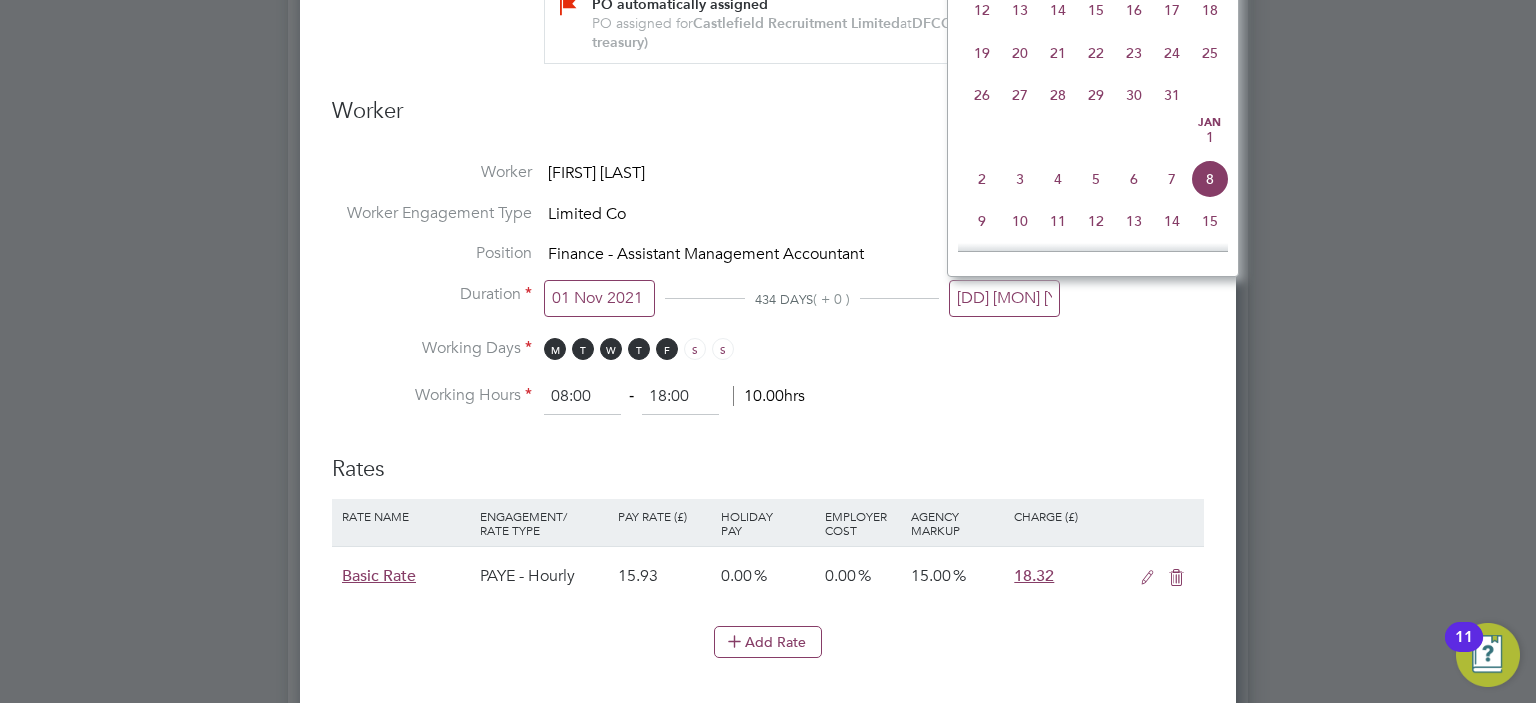 click on "30" 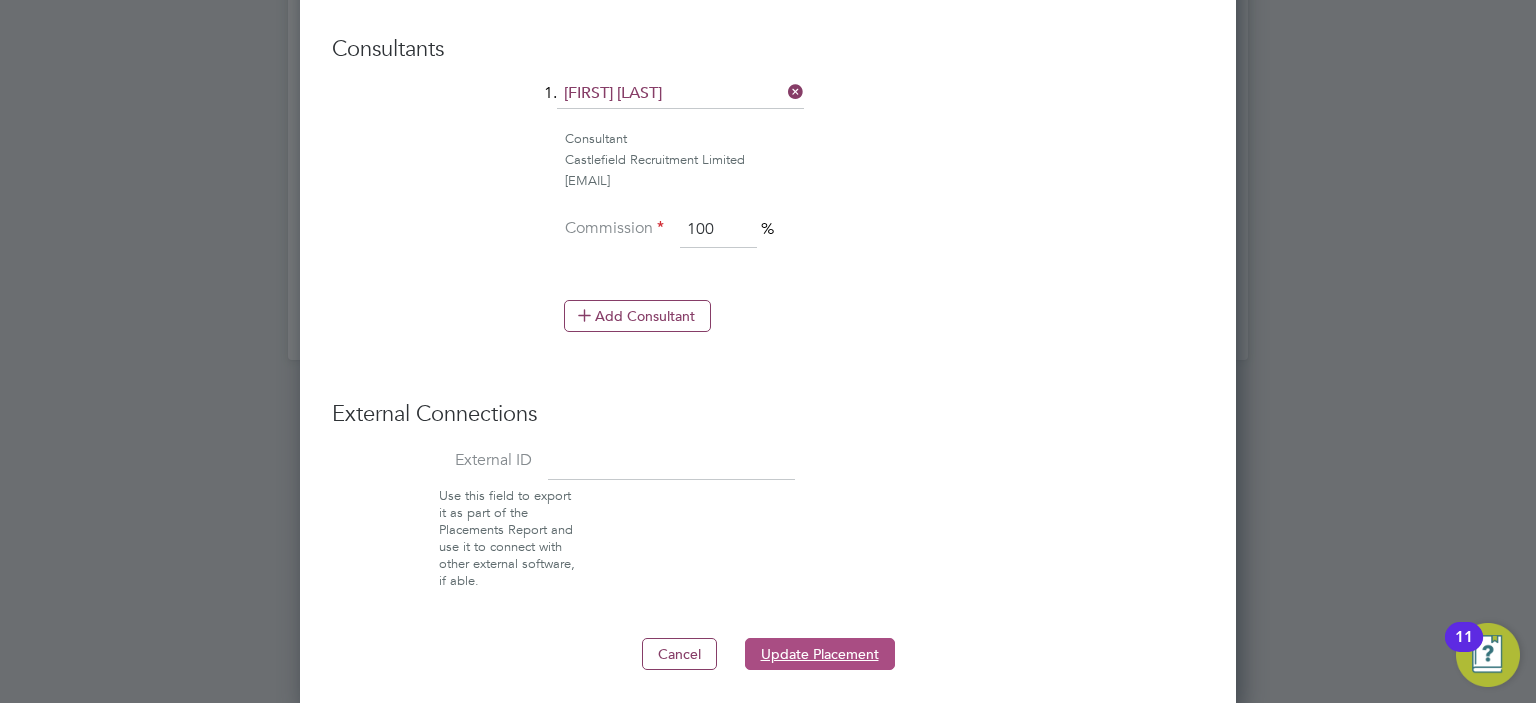 click on "Update Placement" at bounding box center (820, 654) 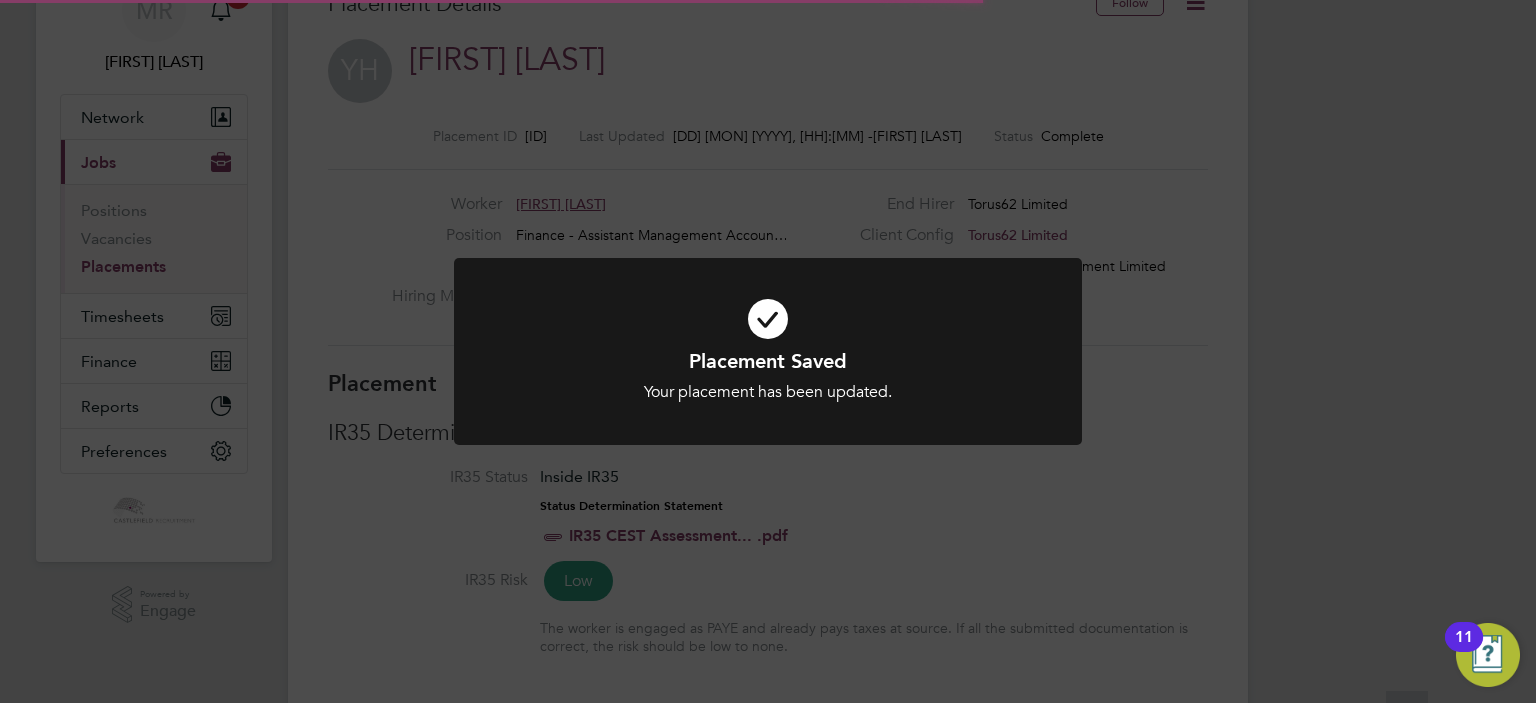 click at bounding box center [768, 351] 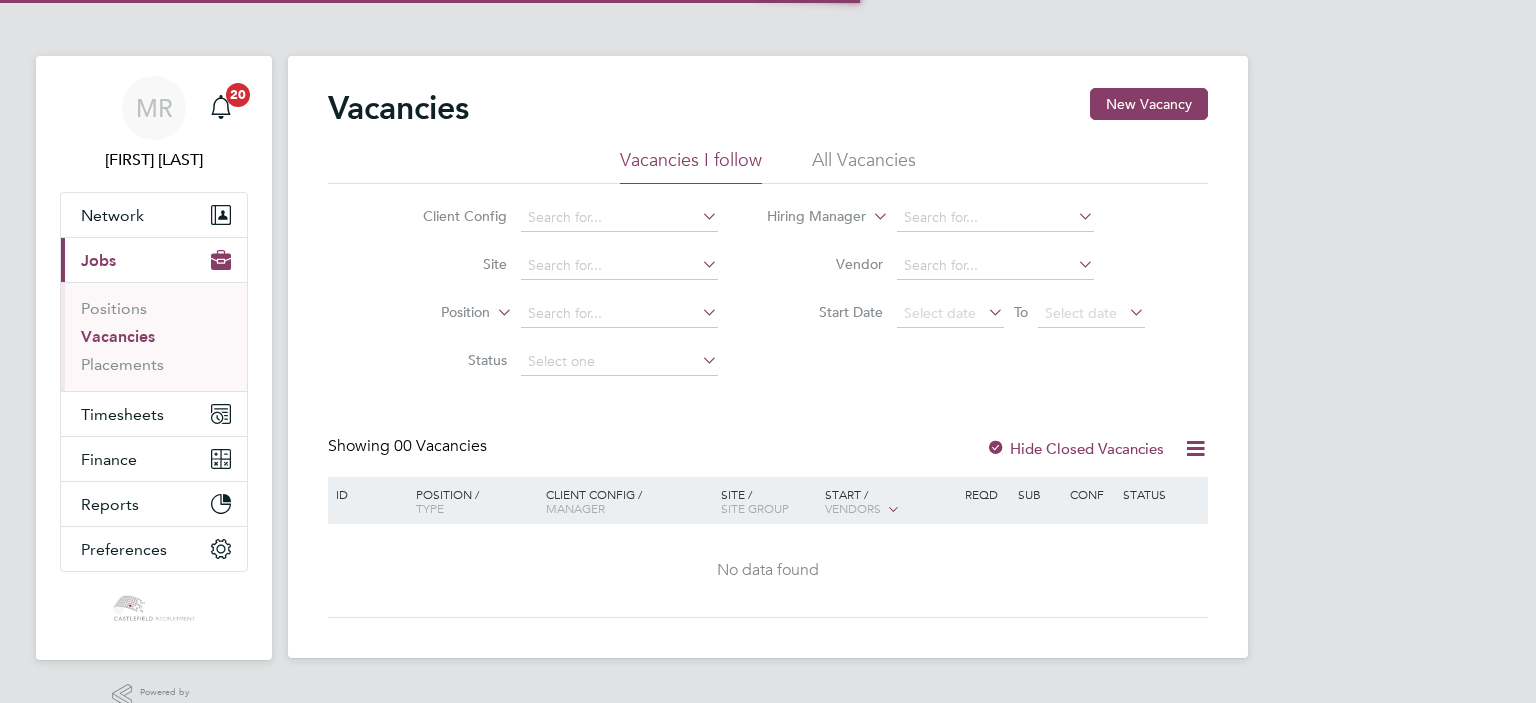 scroll, scrollTop: 0, scrollLeft: 0, axis: both 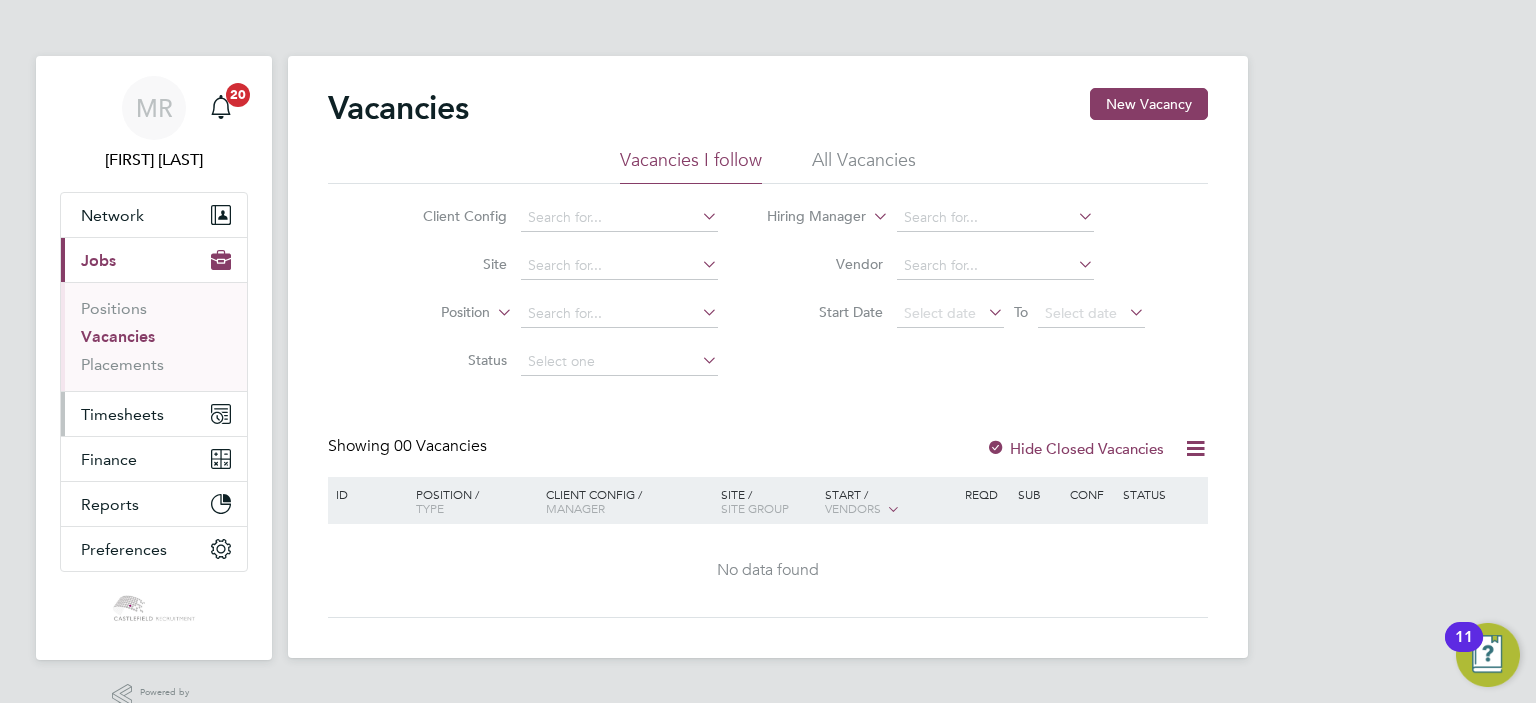 click on "Timesheets" at bounding box center [122, 414] 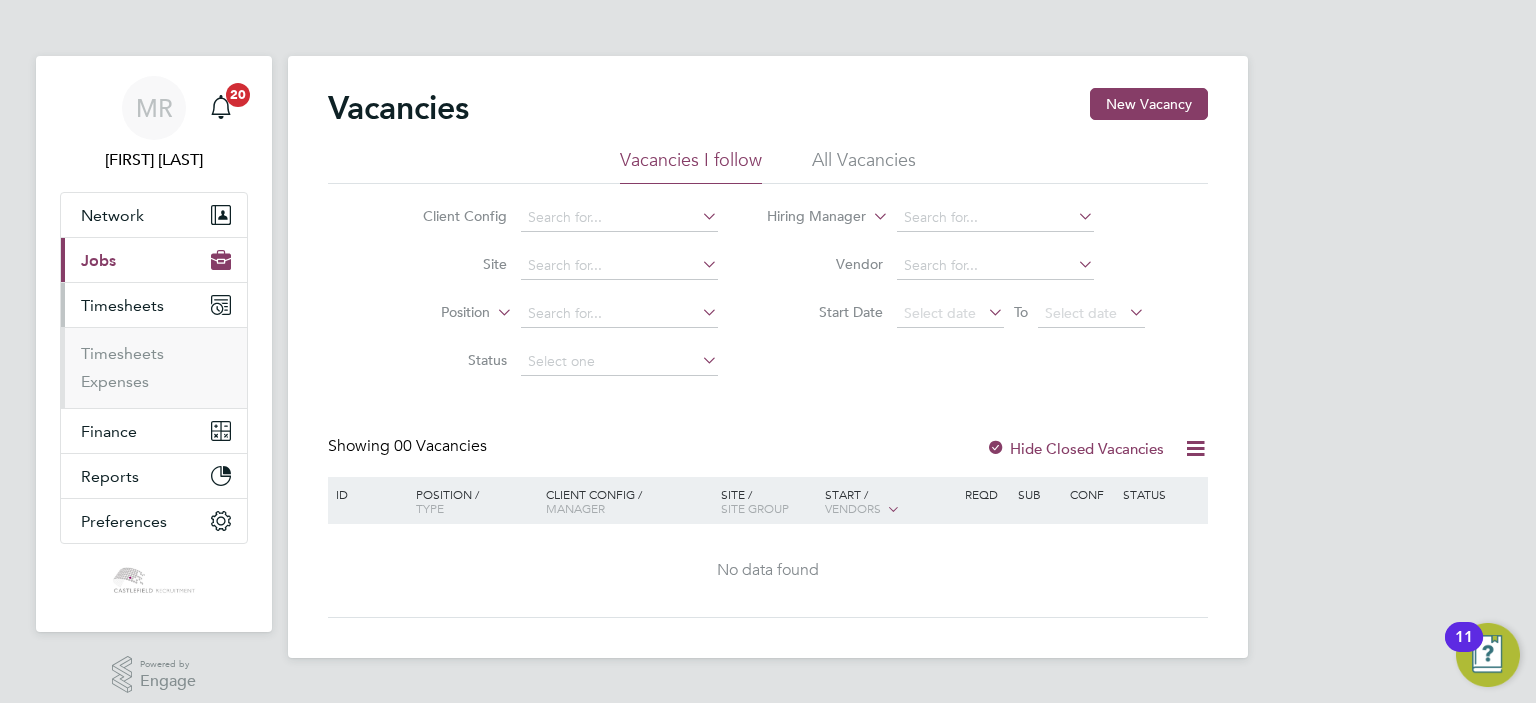 click on "Timesheets" at bounding box center [156, 358] 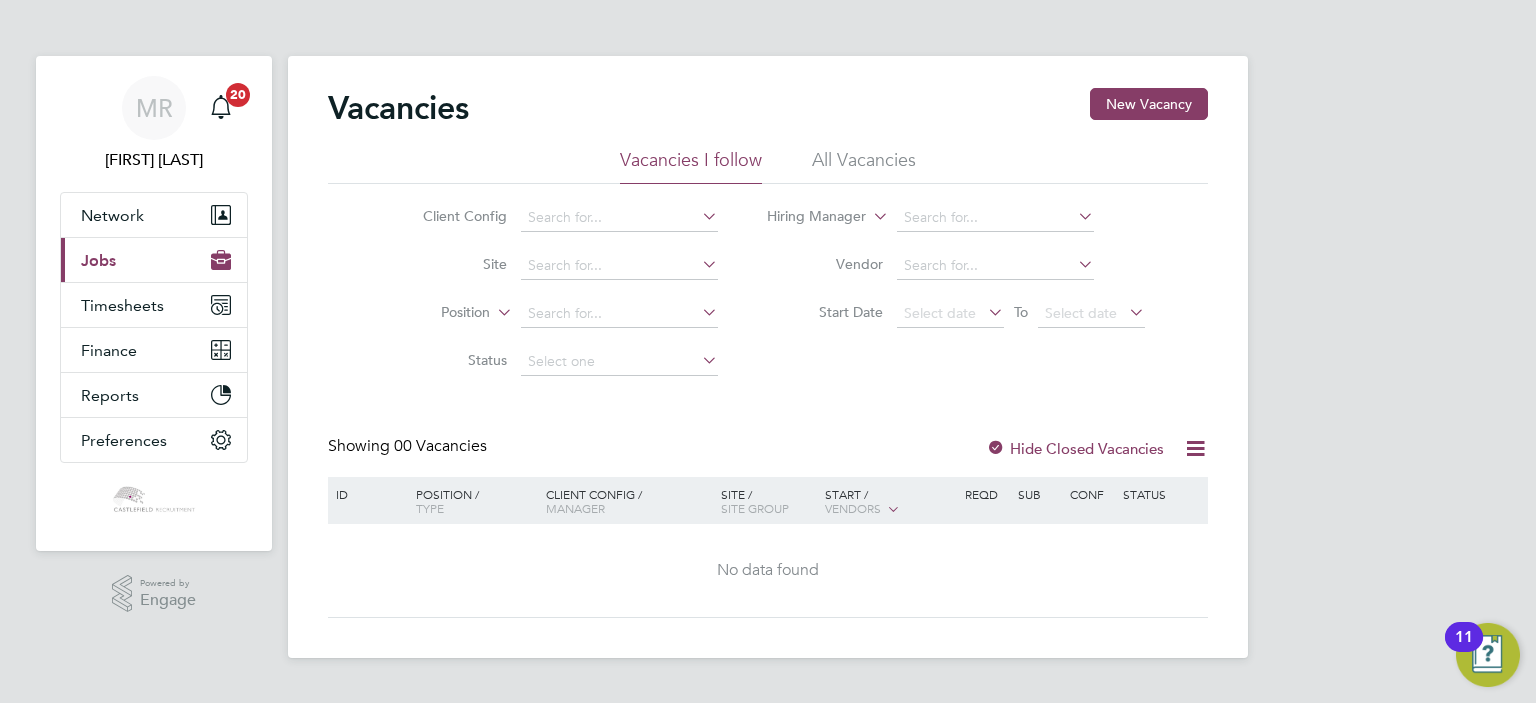 click on "Current page:   Jobs" at bounding box center [154, 260] 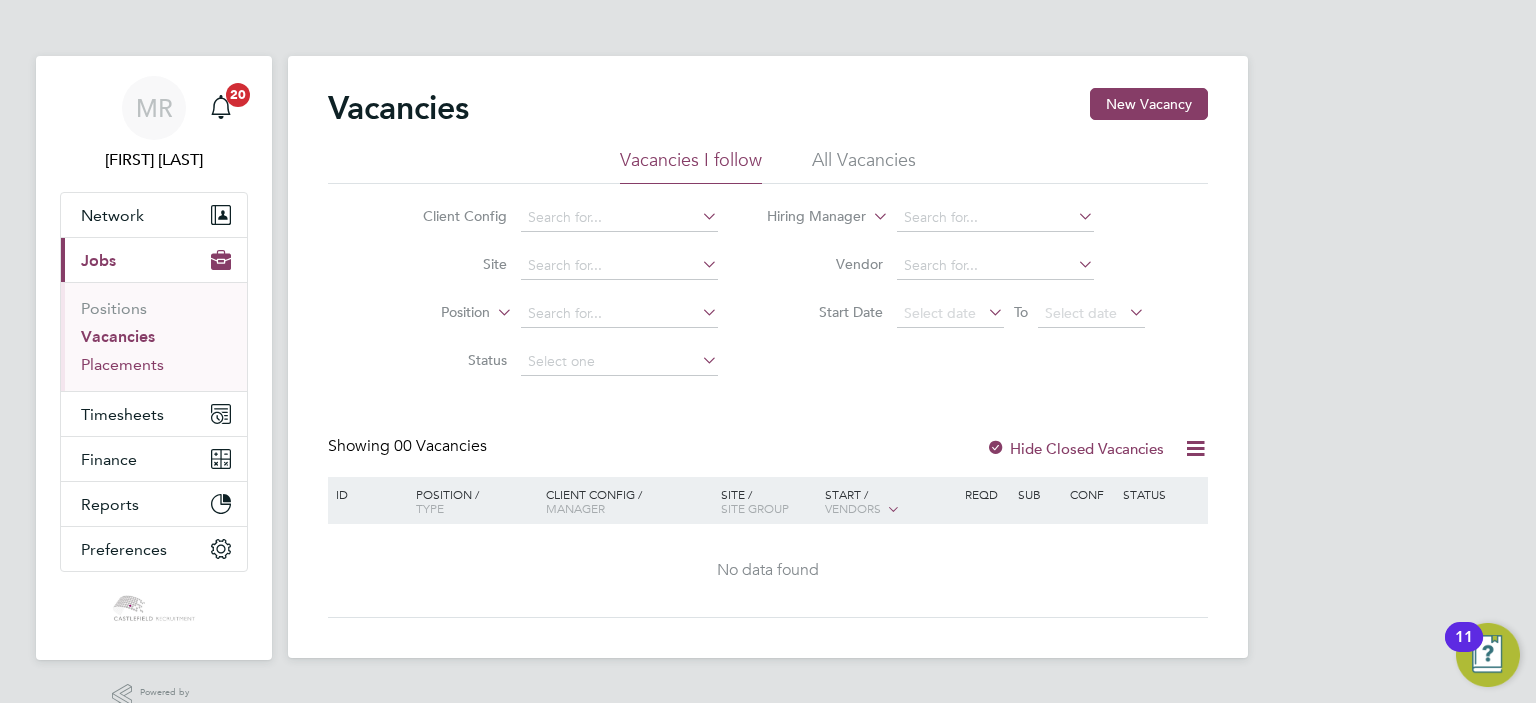 click on "Placements" at bounding box center (122, 364) 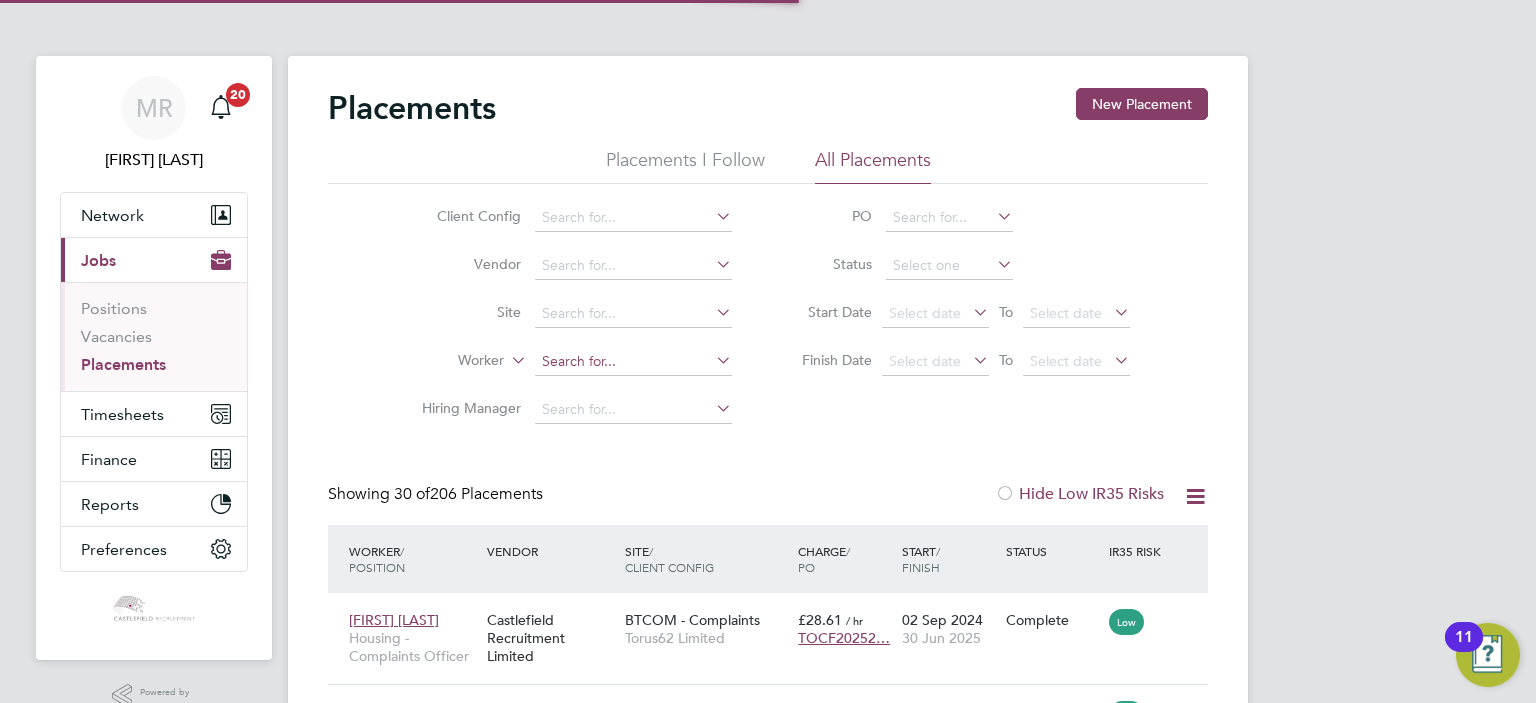 scroll, scrollTop: 10, scrollLeft: 9, axis: both 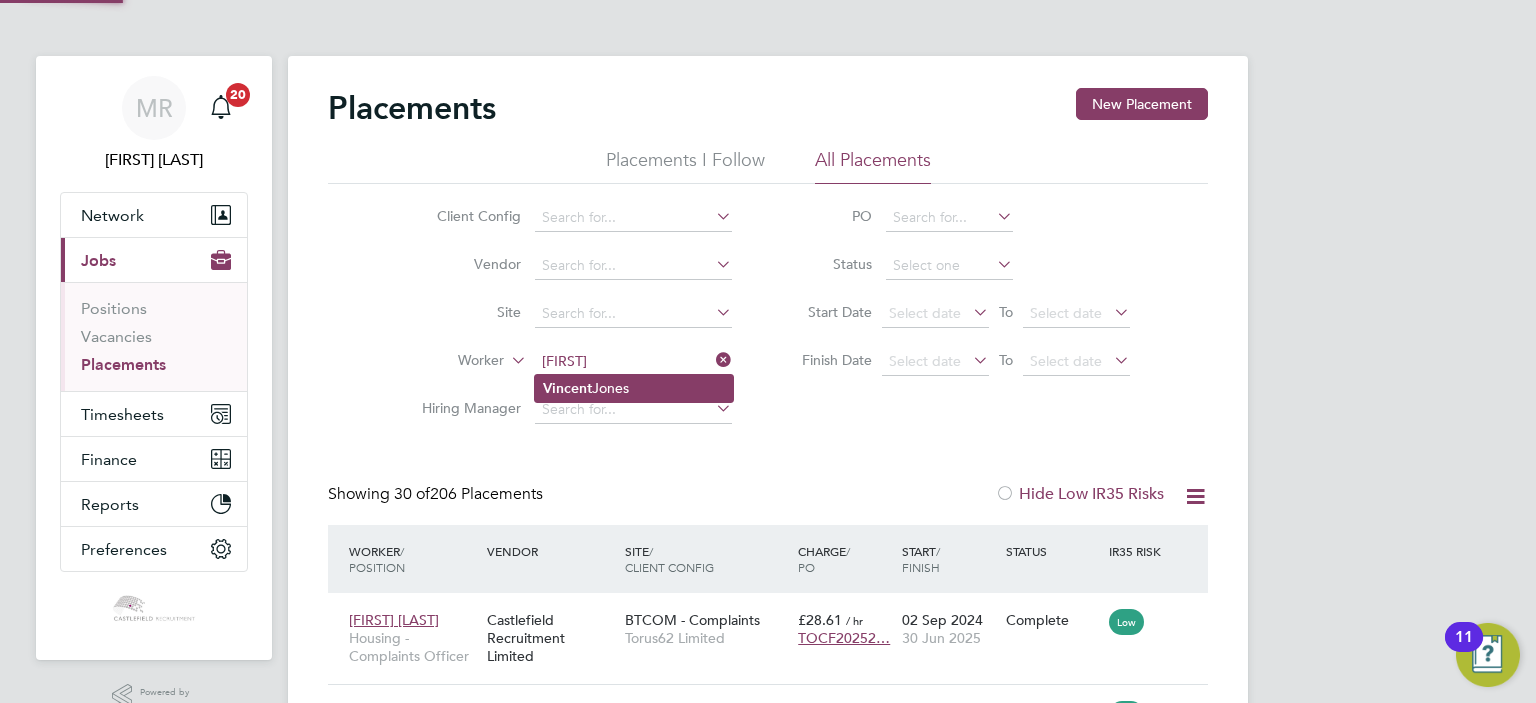 click on "Vincent  Jones" 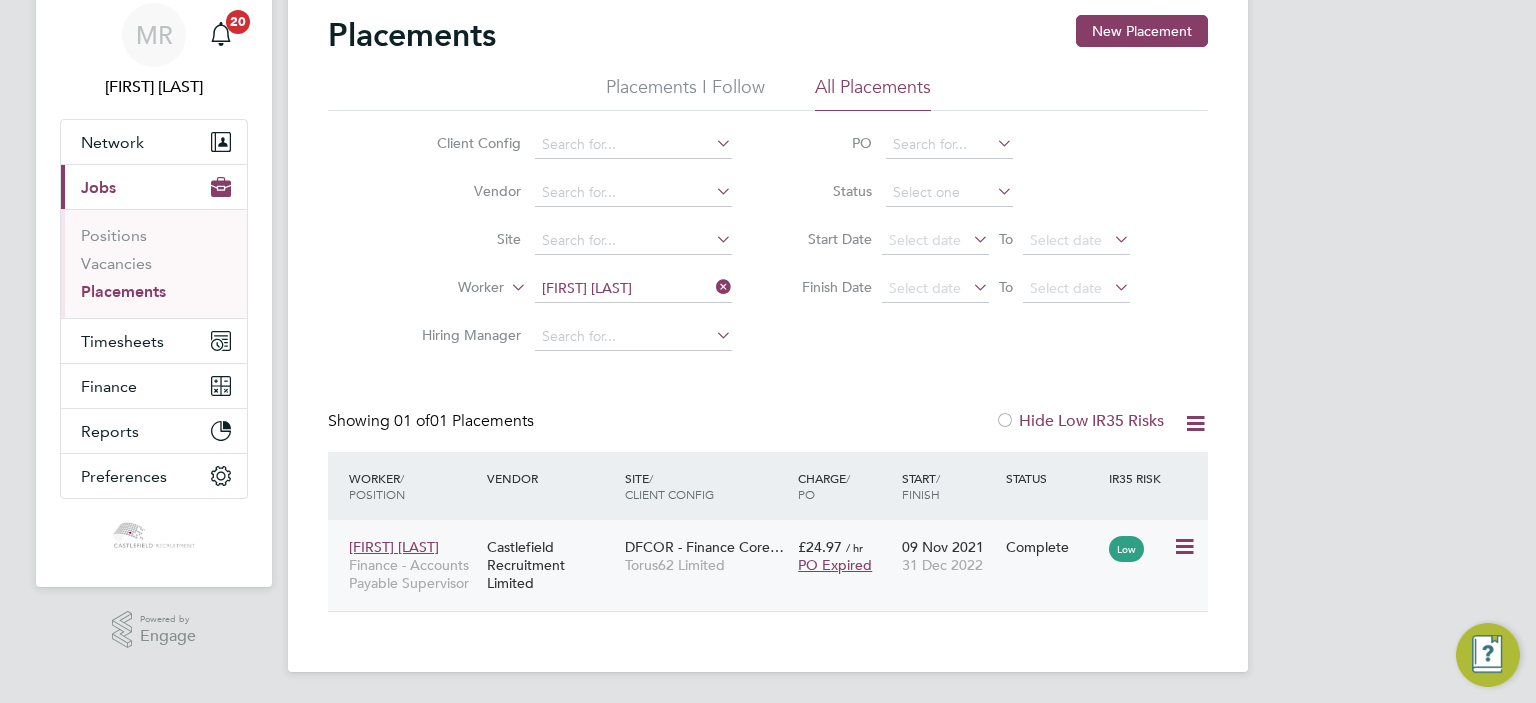 click on "09 Nov 2021 31 Dec 2022" 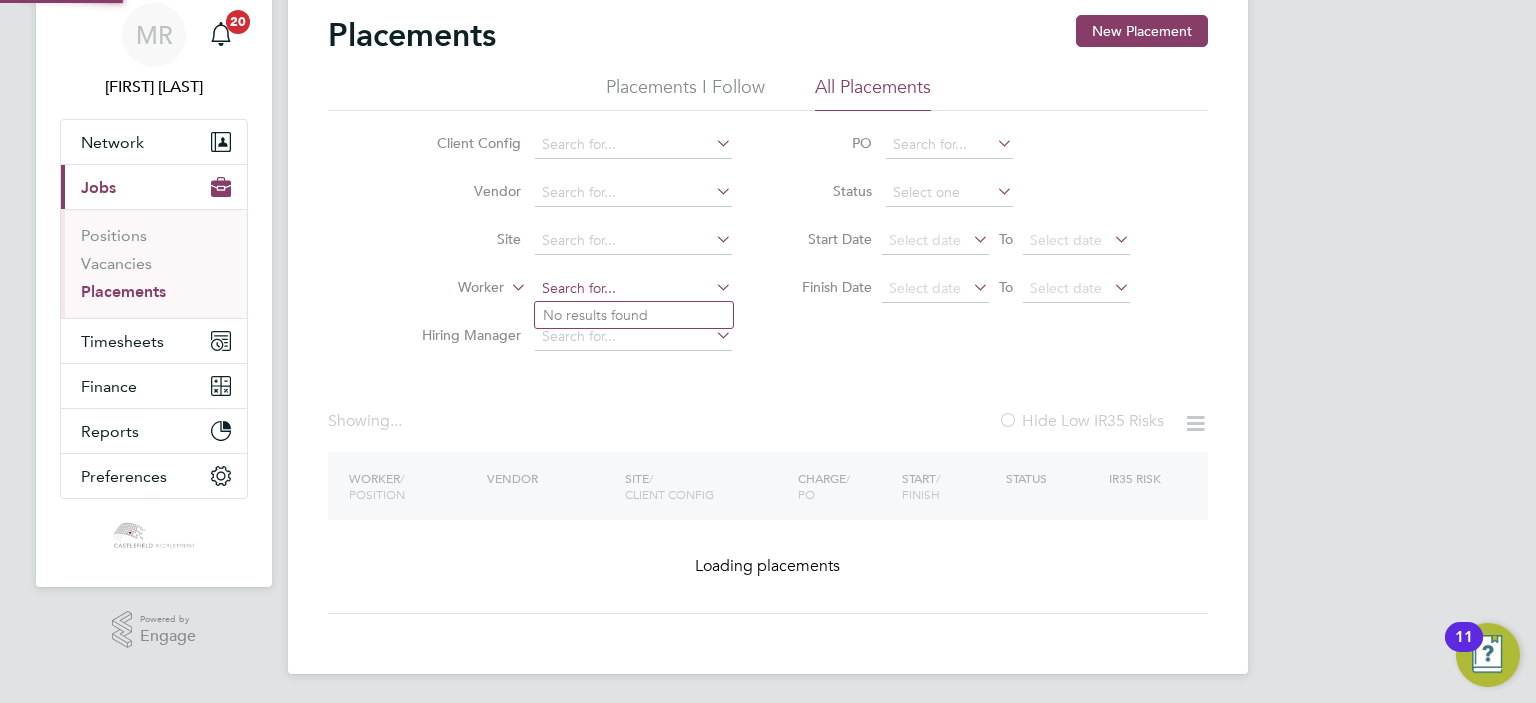 click on "Client Config   Vendor     Site     Worker     Hiring Manager" 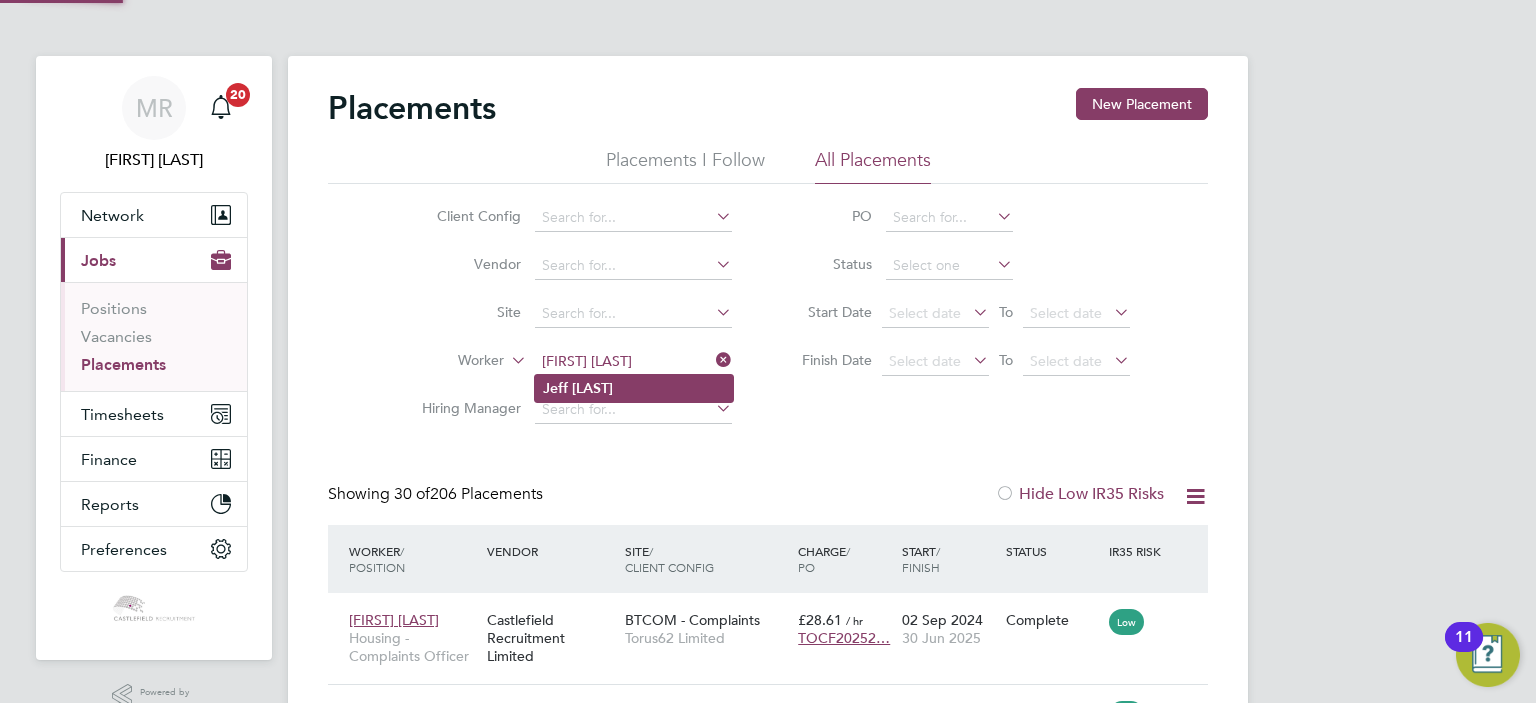 click on "Wilton" 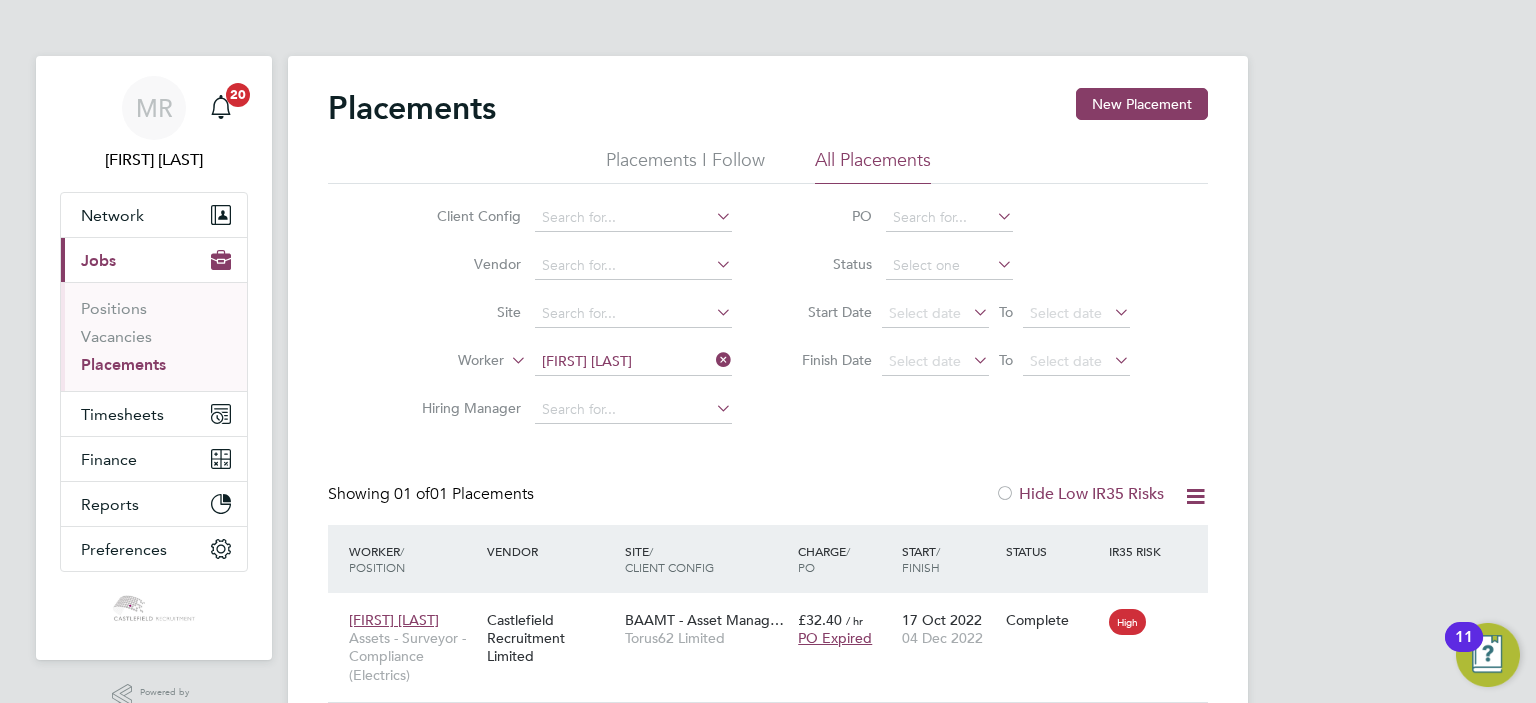 click on "Client Config   Vendor     Site     Worker   Jeff Wilton   Hiring Manager   PO   Status   Start Date
Select date
To
Select date
Finish Date
Select date
To
Select date" 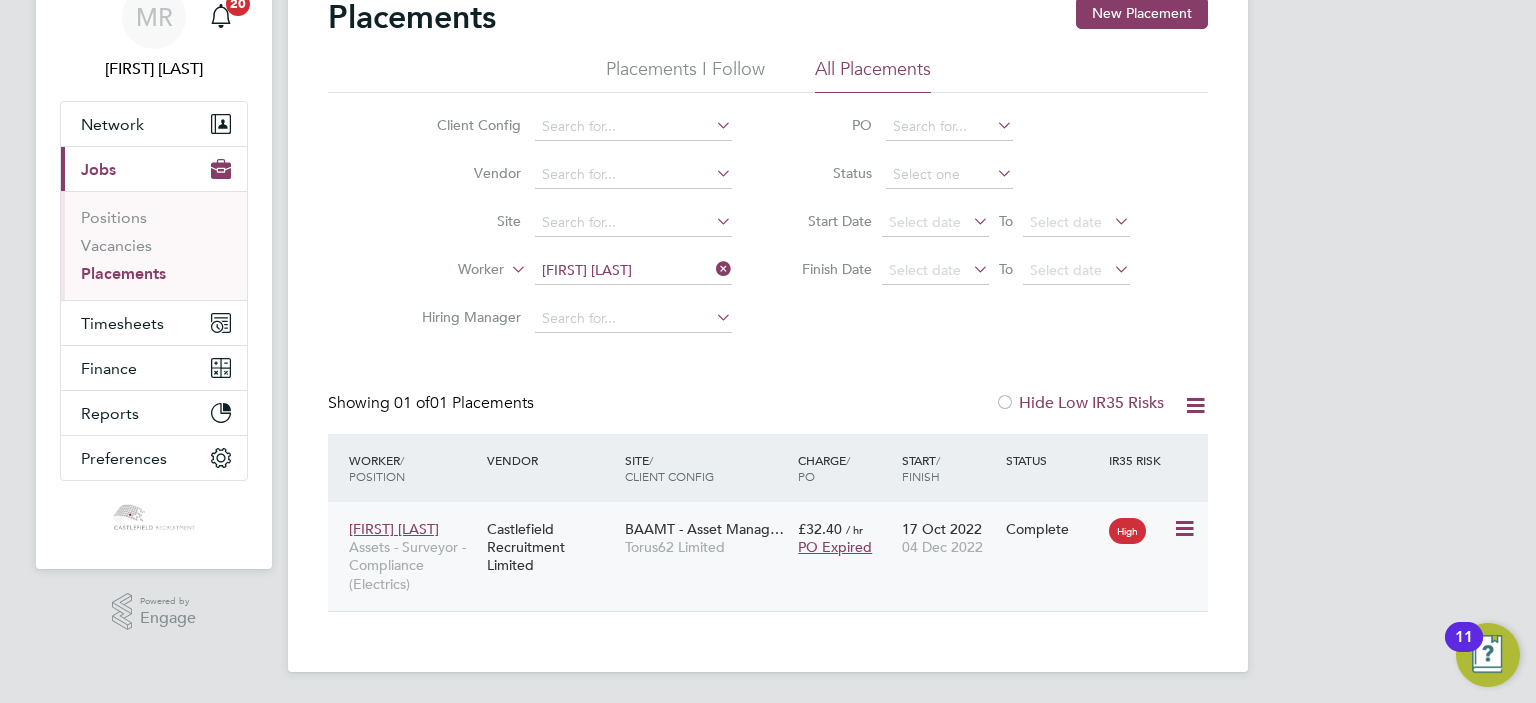 click on "Jeff Wilton Assets - Surveyor - Compliance (Electrics) Castlefield Recruitment Limited BAAMT - Asset Manag… Torus62 Limited £32.40   / hr PO Expired 17 Oct 2022 04 Dec 2022 Complete High" 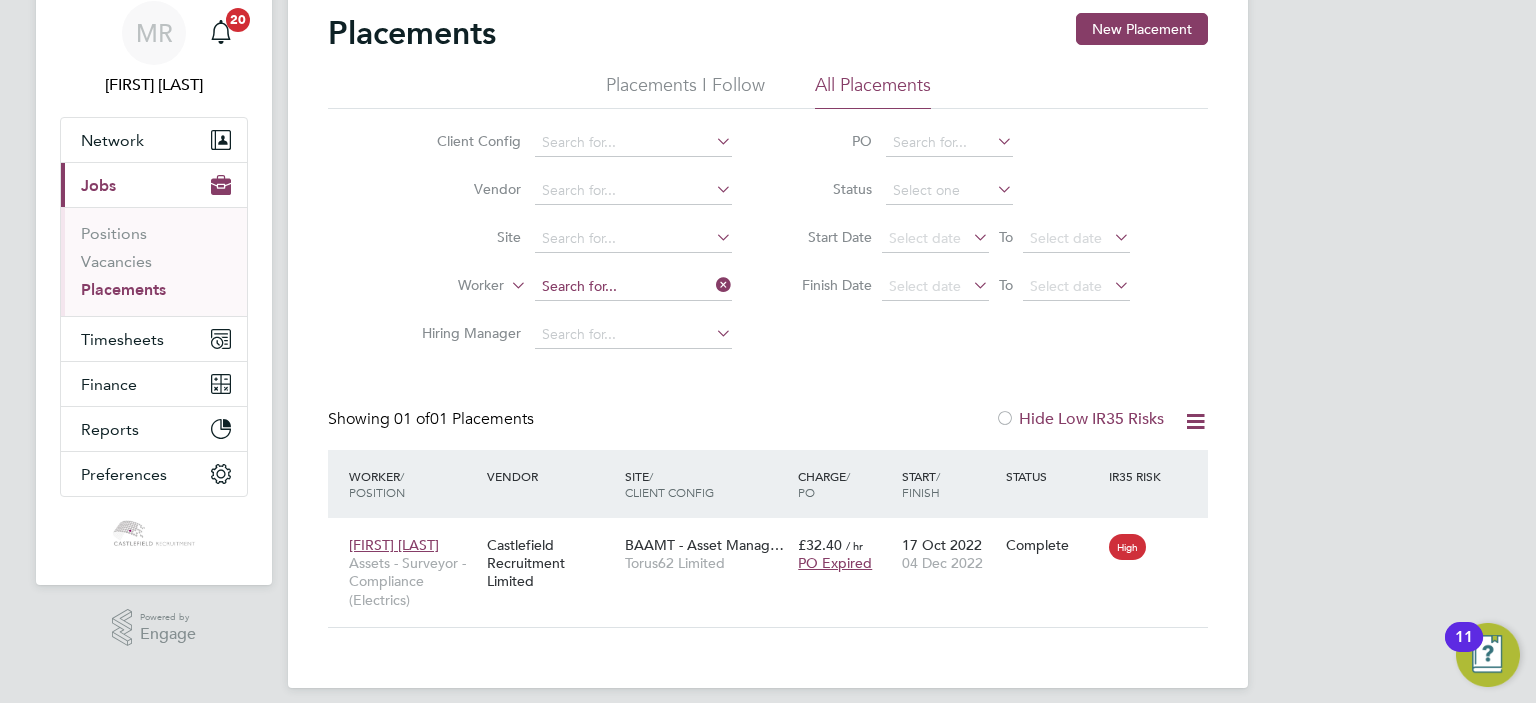 click on "Worker" 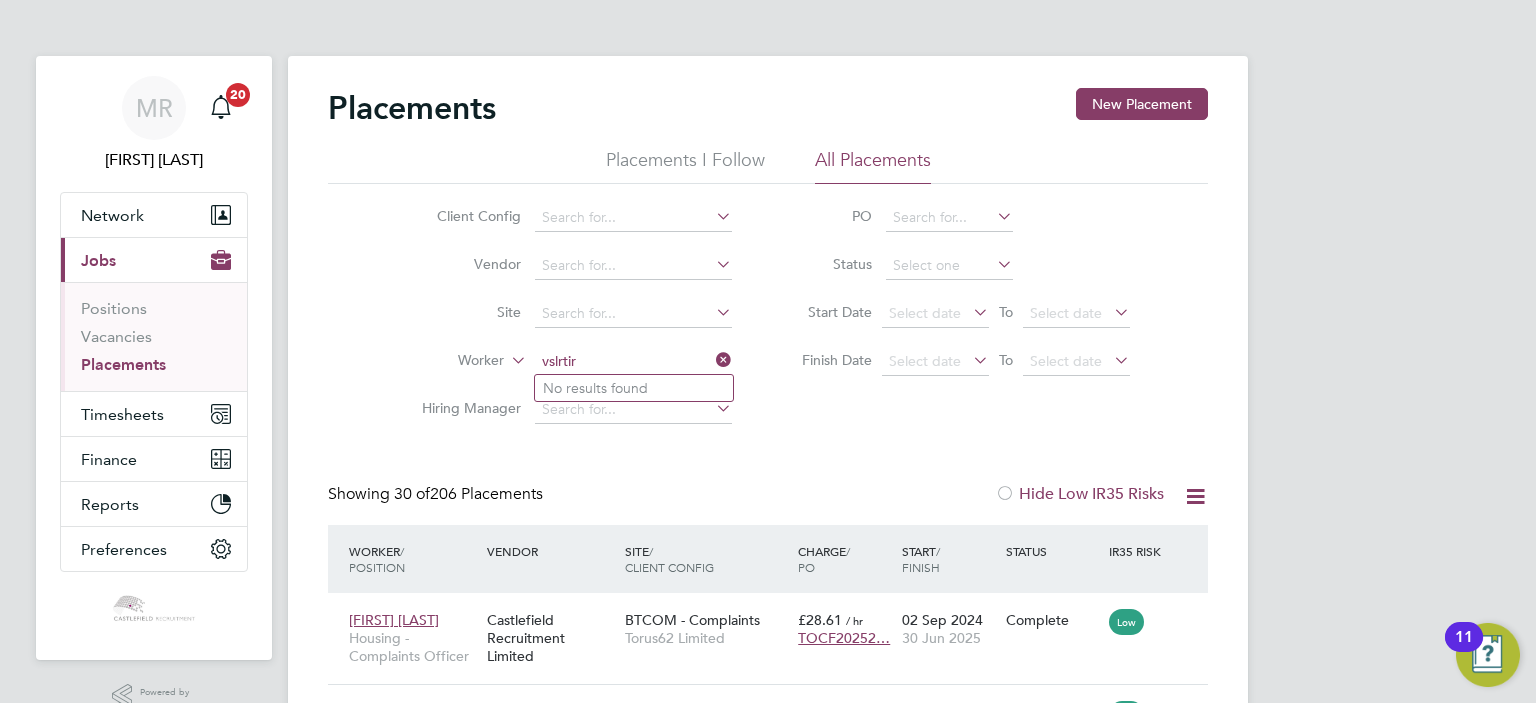drag, startPoint x: 403, startPoint y: 358, endPoint x: 330, endPoint y: 368, distance: 73.68175 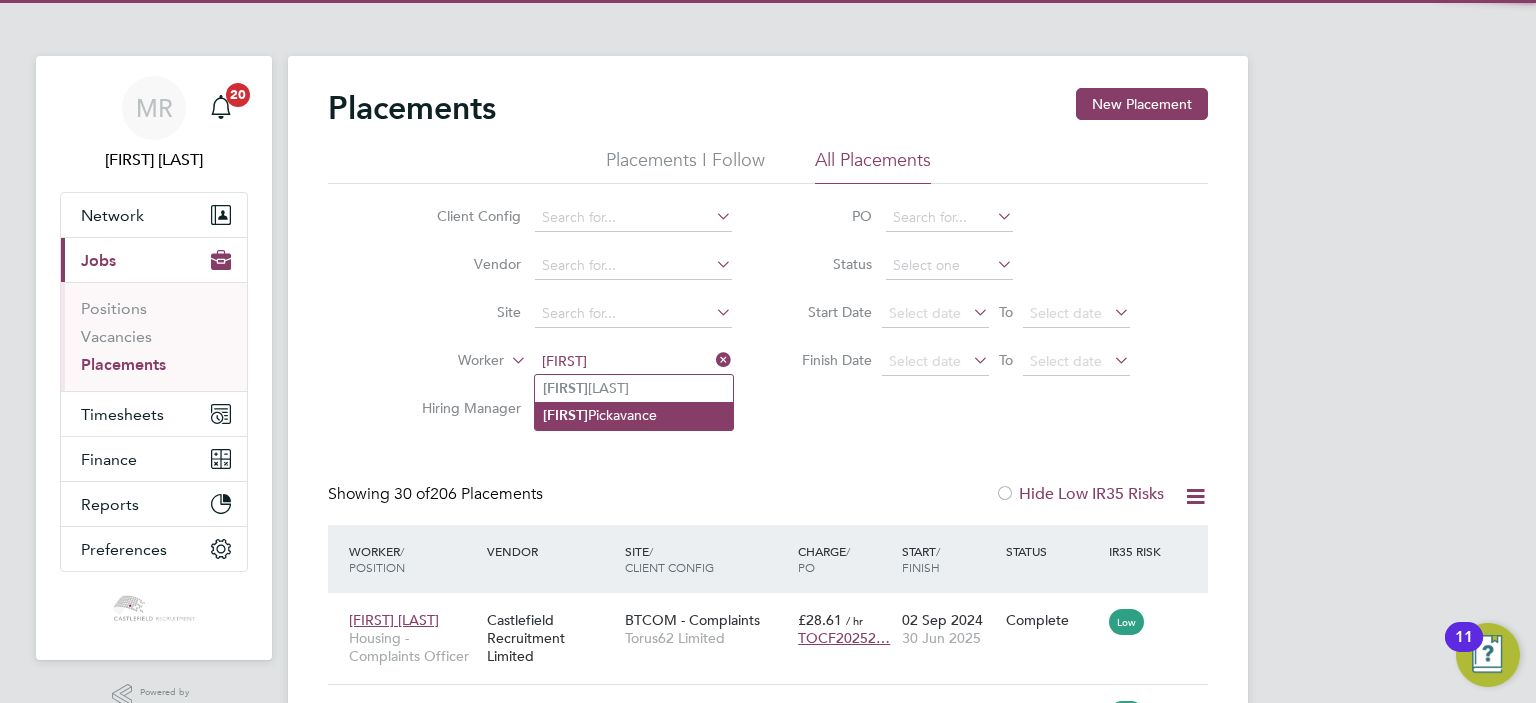 click on "Valerie  Pickavance" 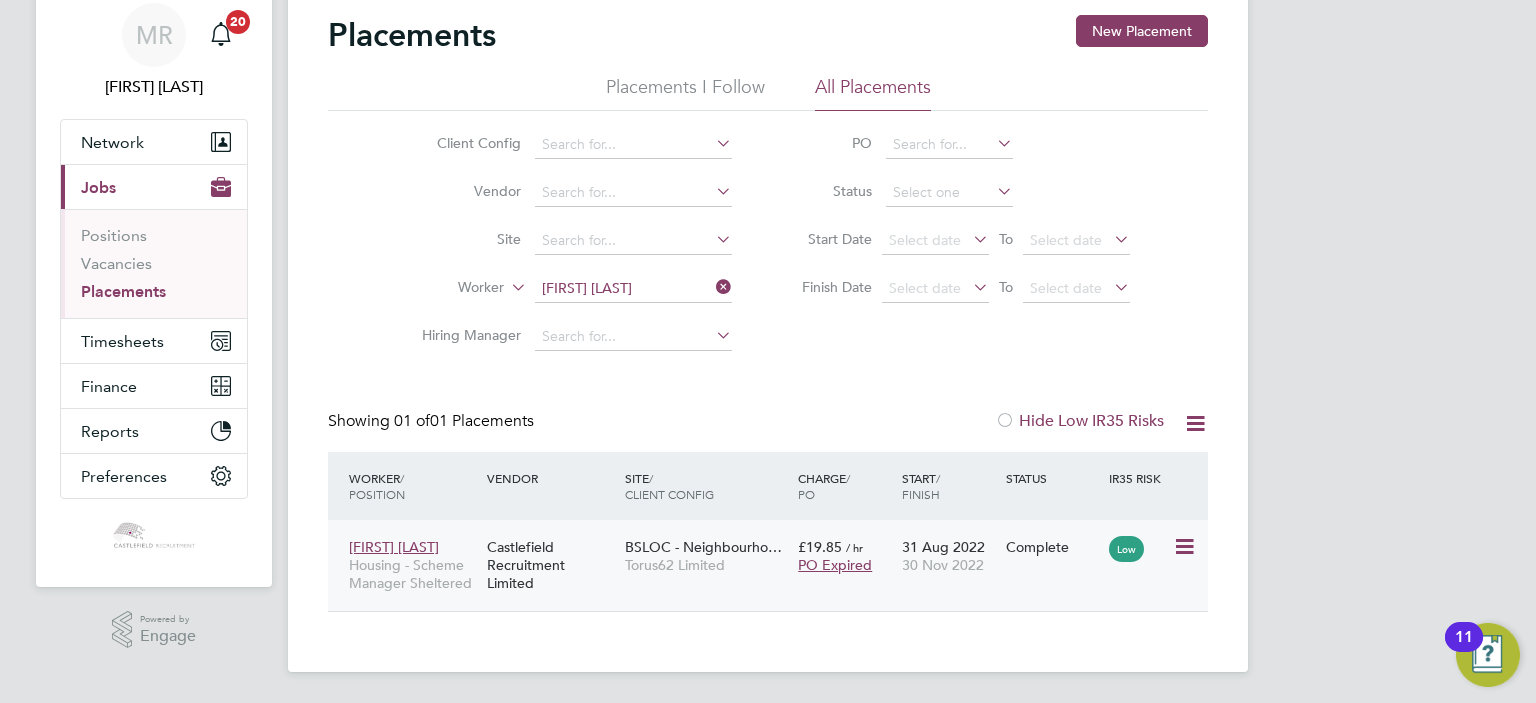 click on "Complete" 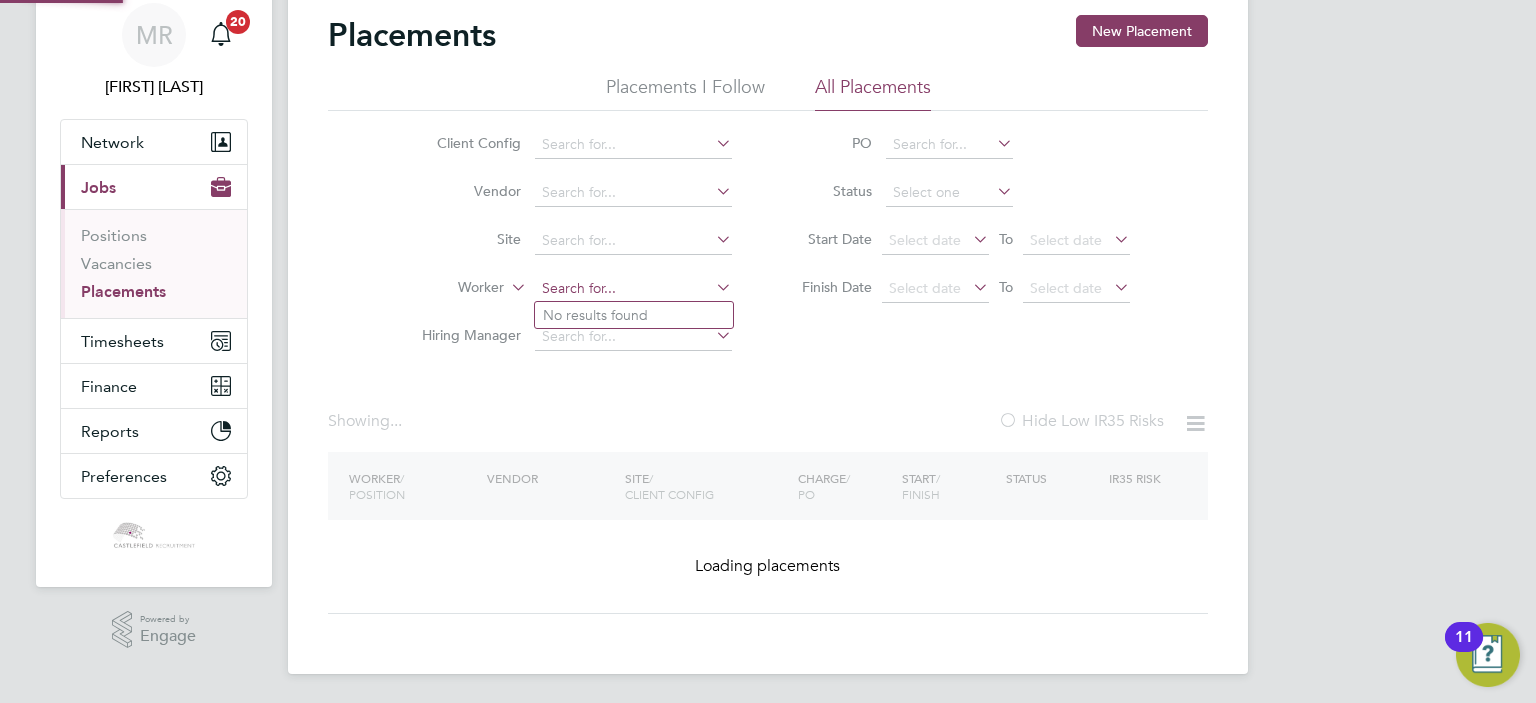 click 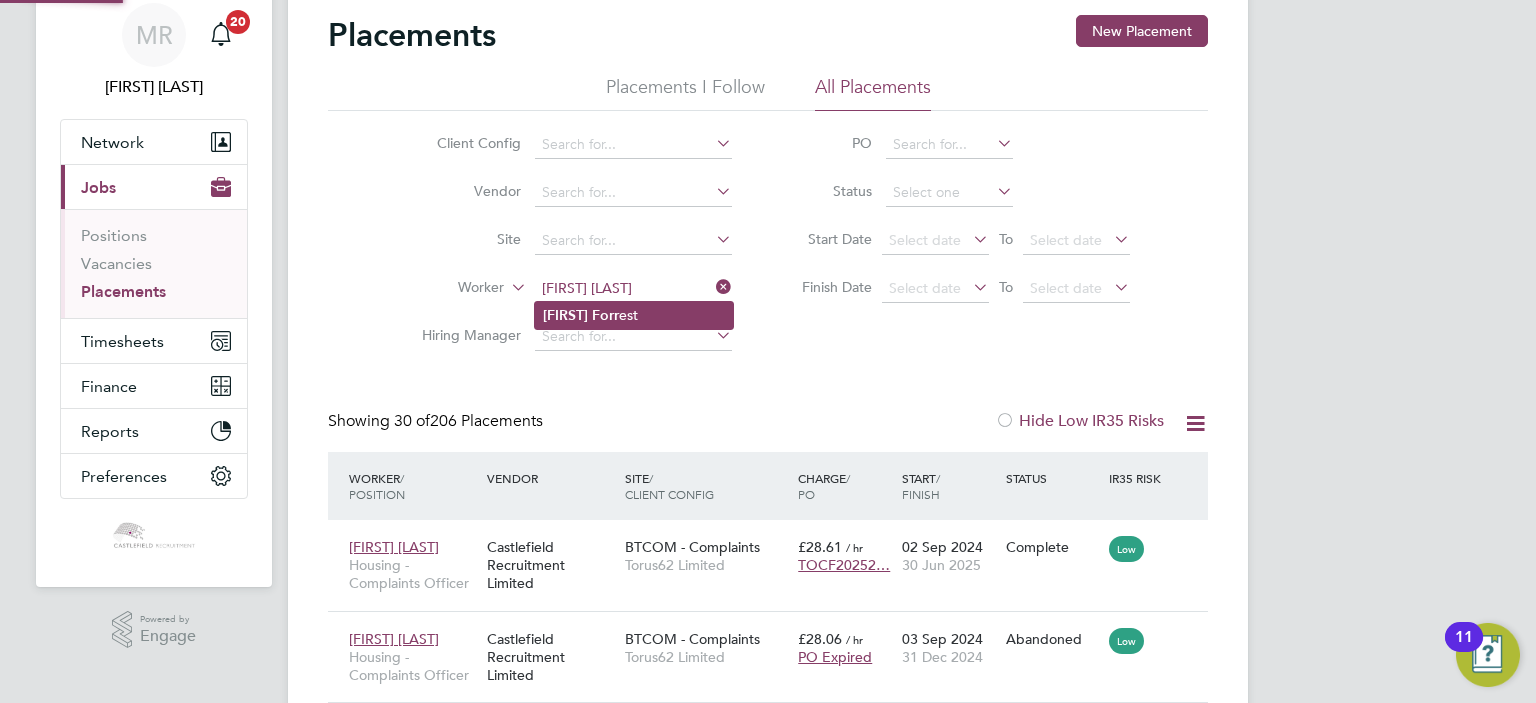 click on "Forr" 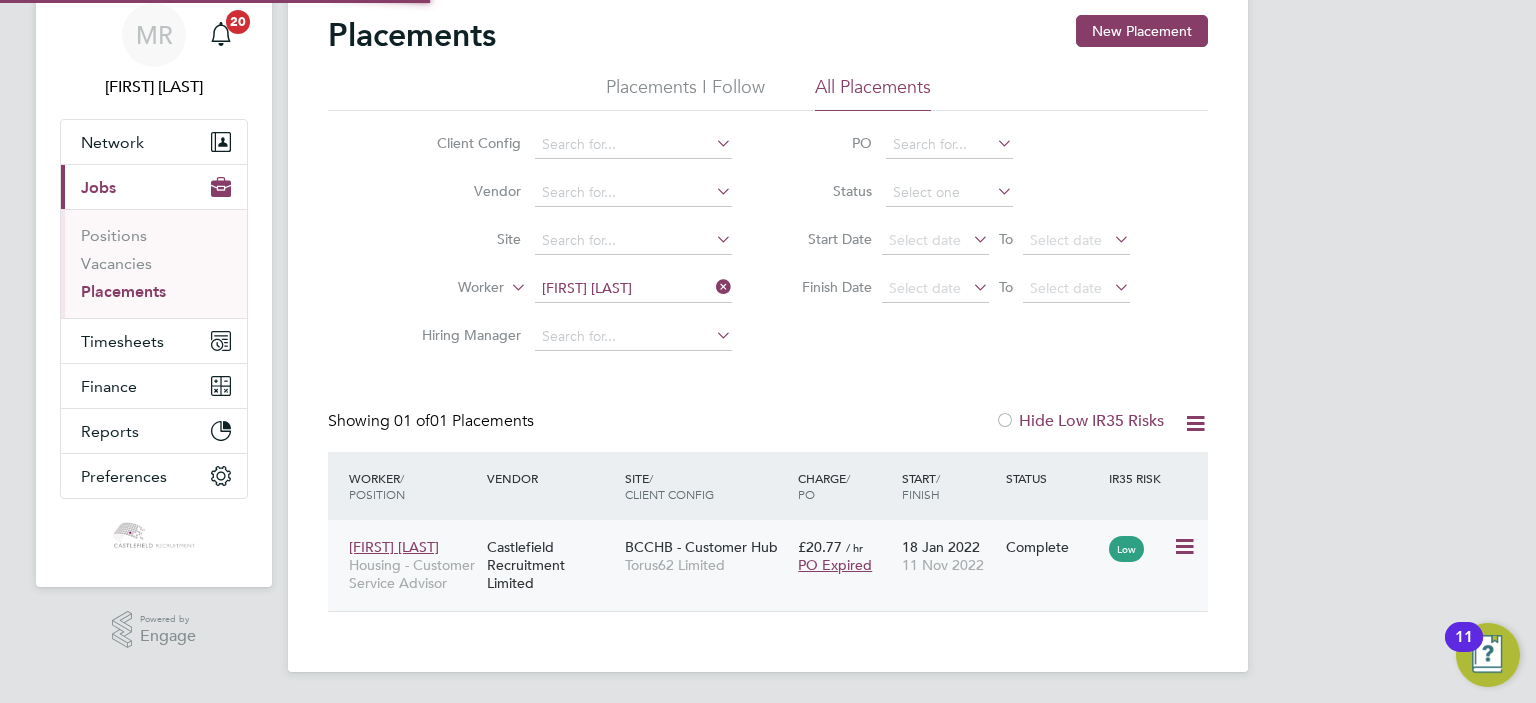 click on "£20.77   / hr PO Expired" 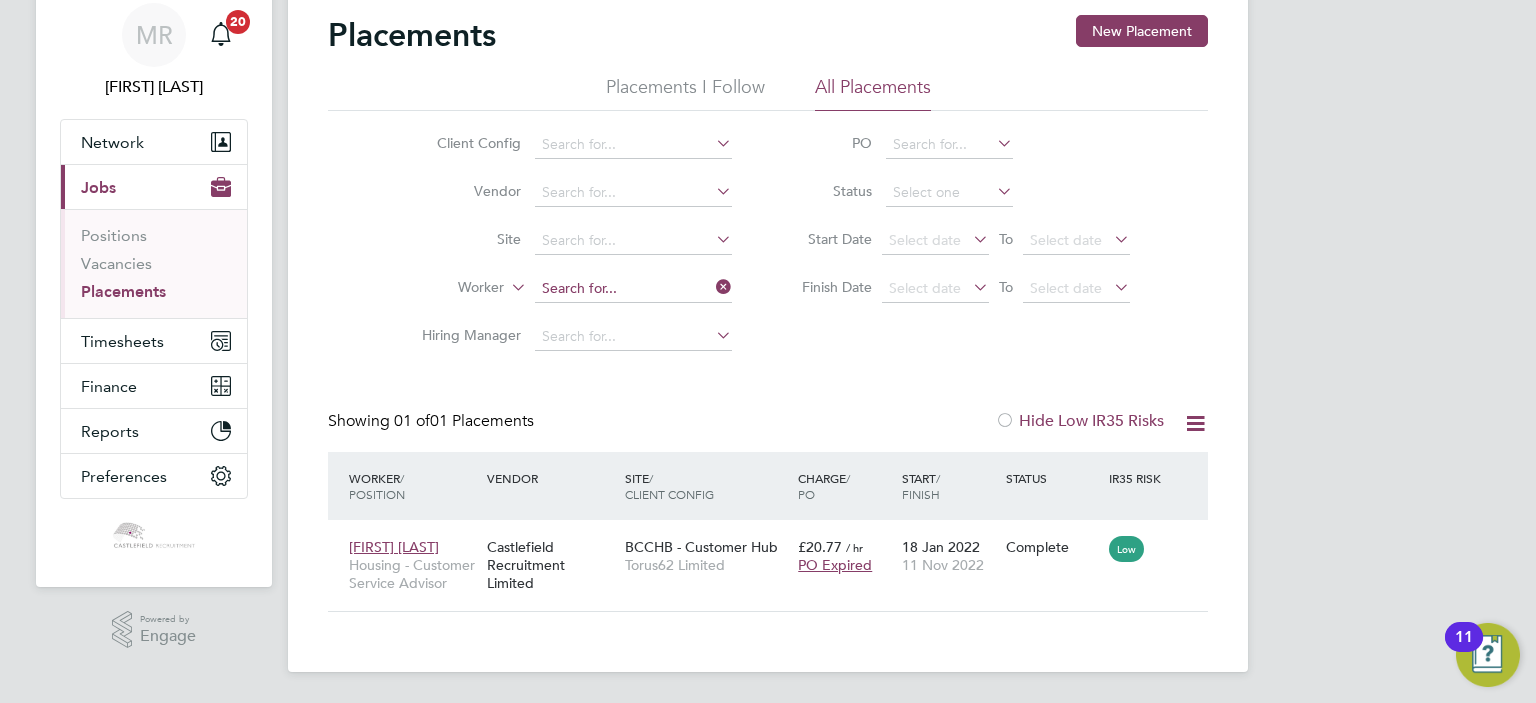 click 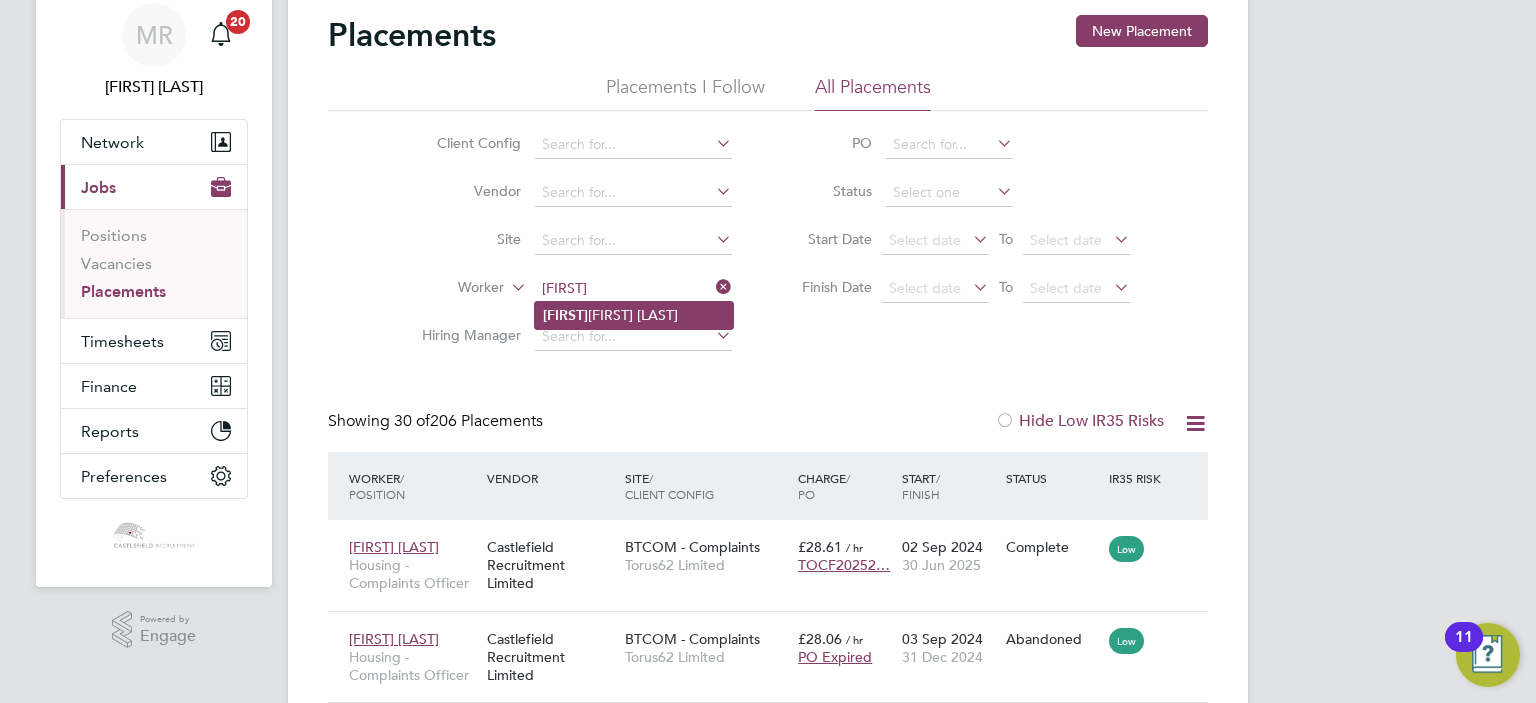 click on "Samayh a Abrar" 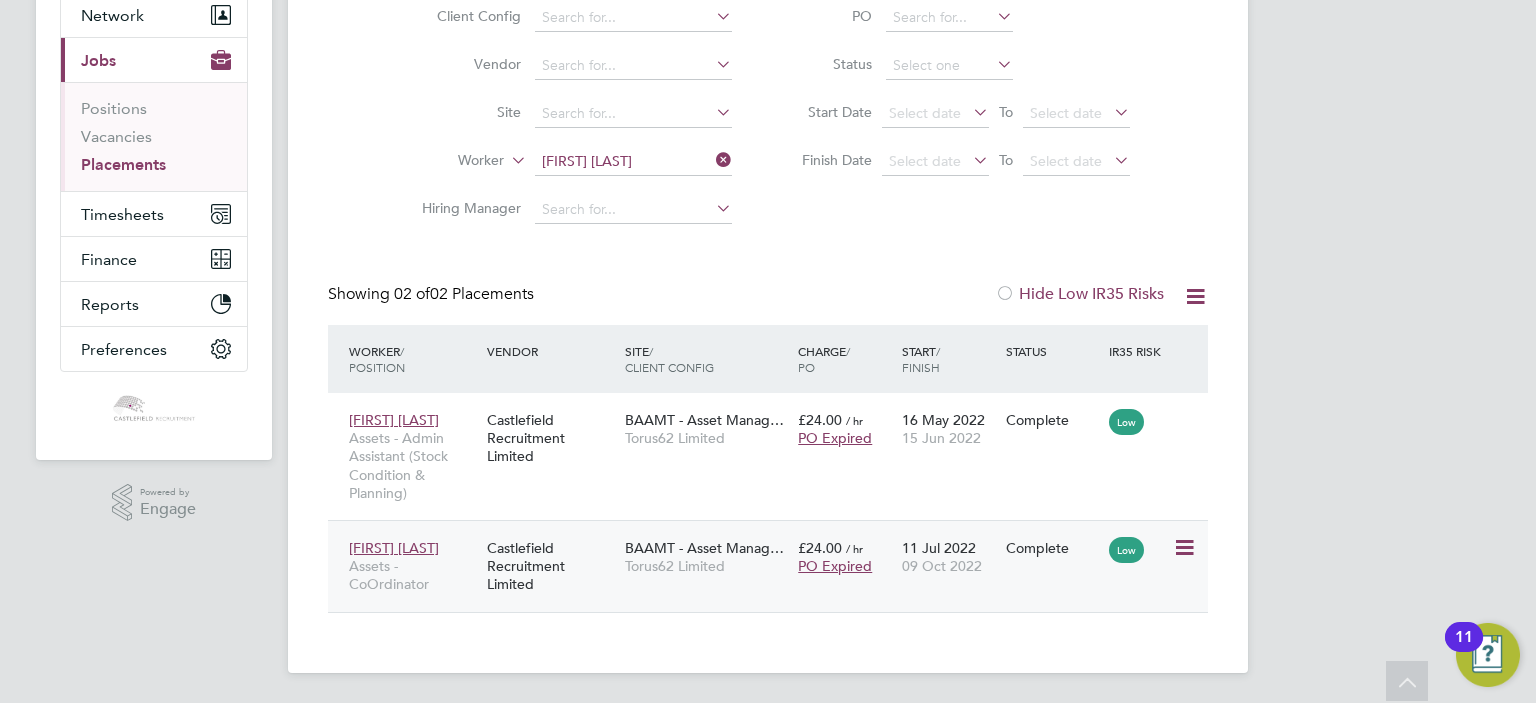 click on "£24.00   / hr PO Expired" 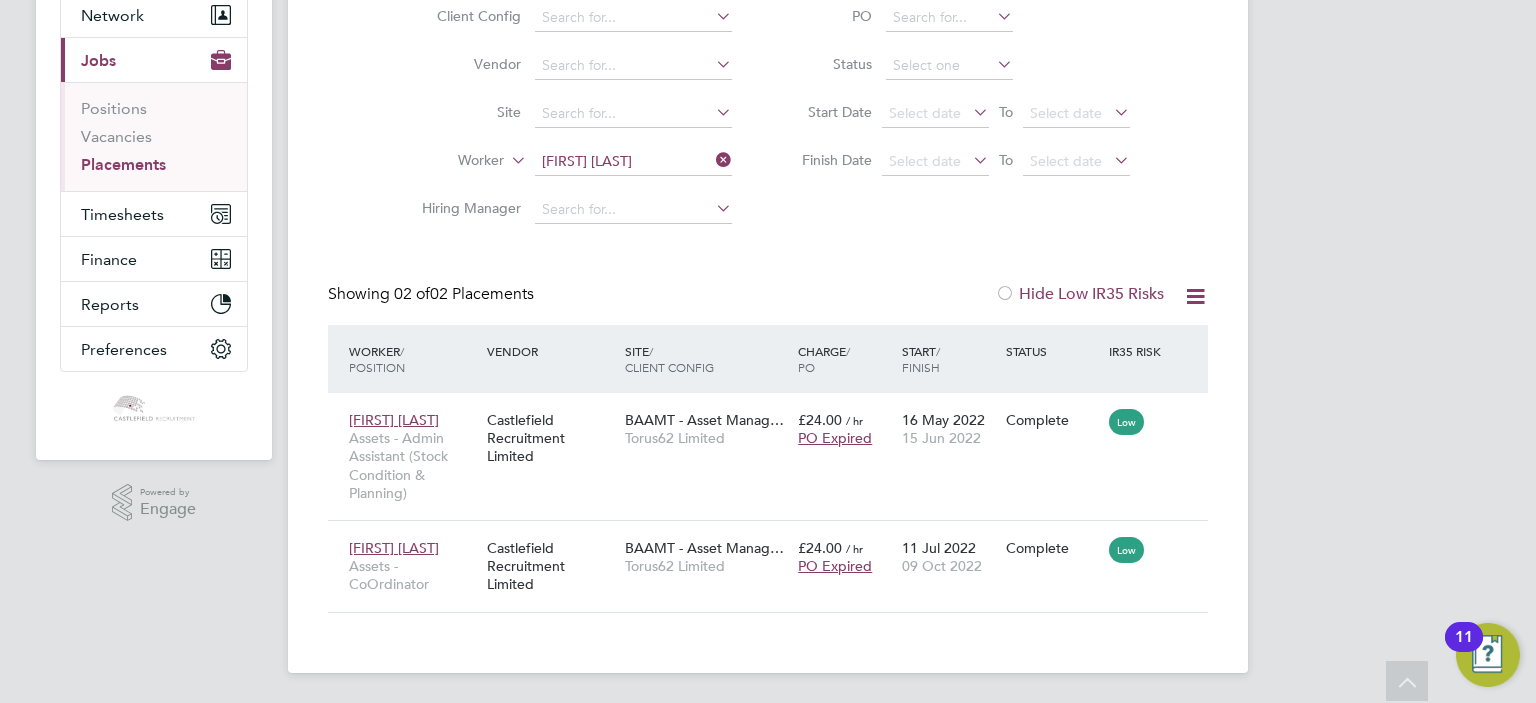 click on "Worker   Samayha Abrar" 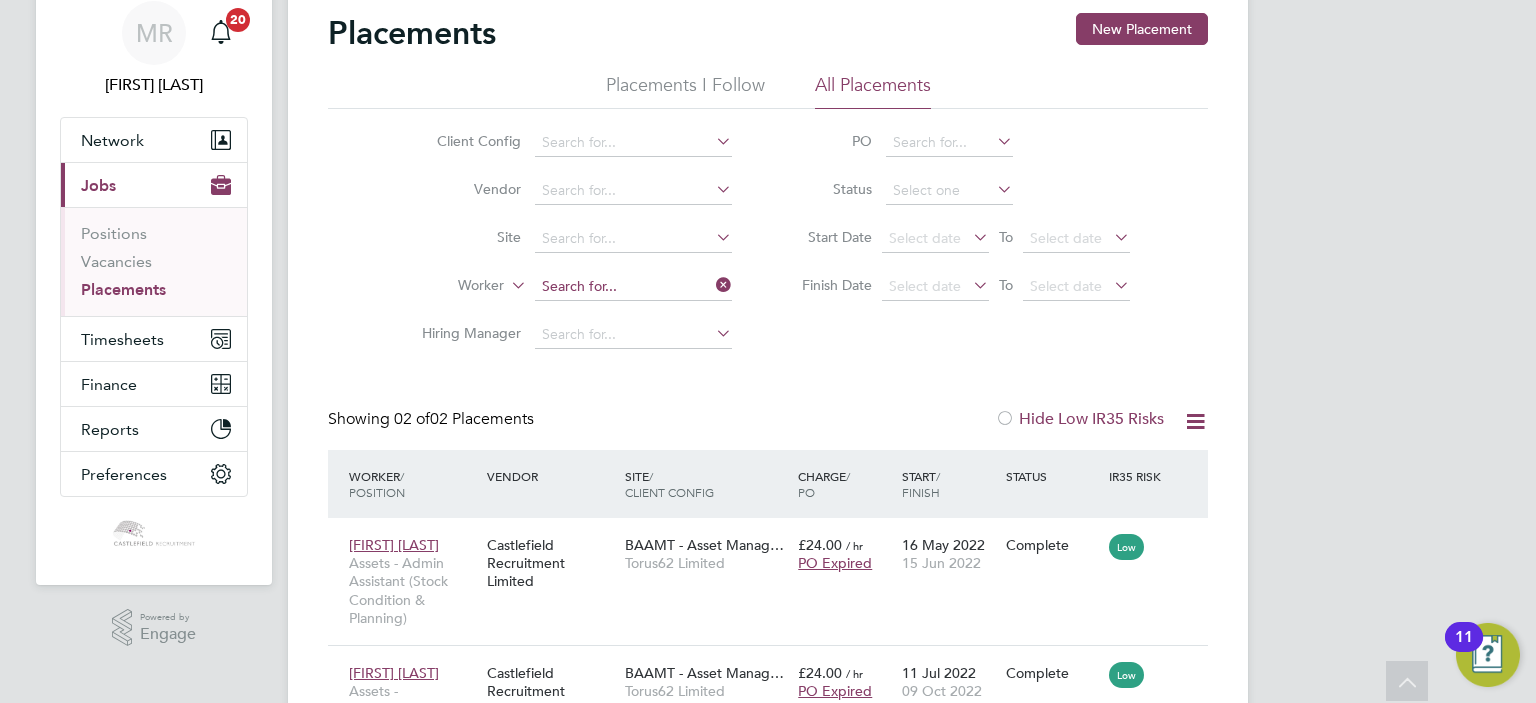 click on "Client Config   Vendor     Site     Worker     Hiring Manager" 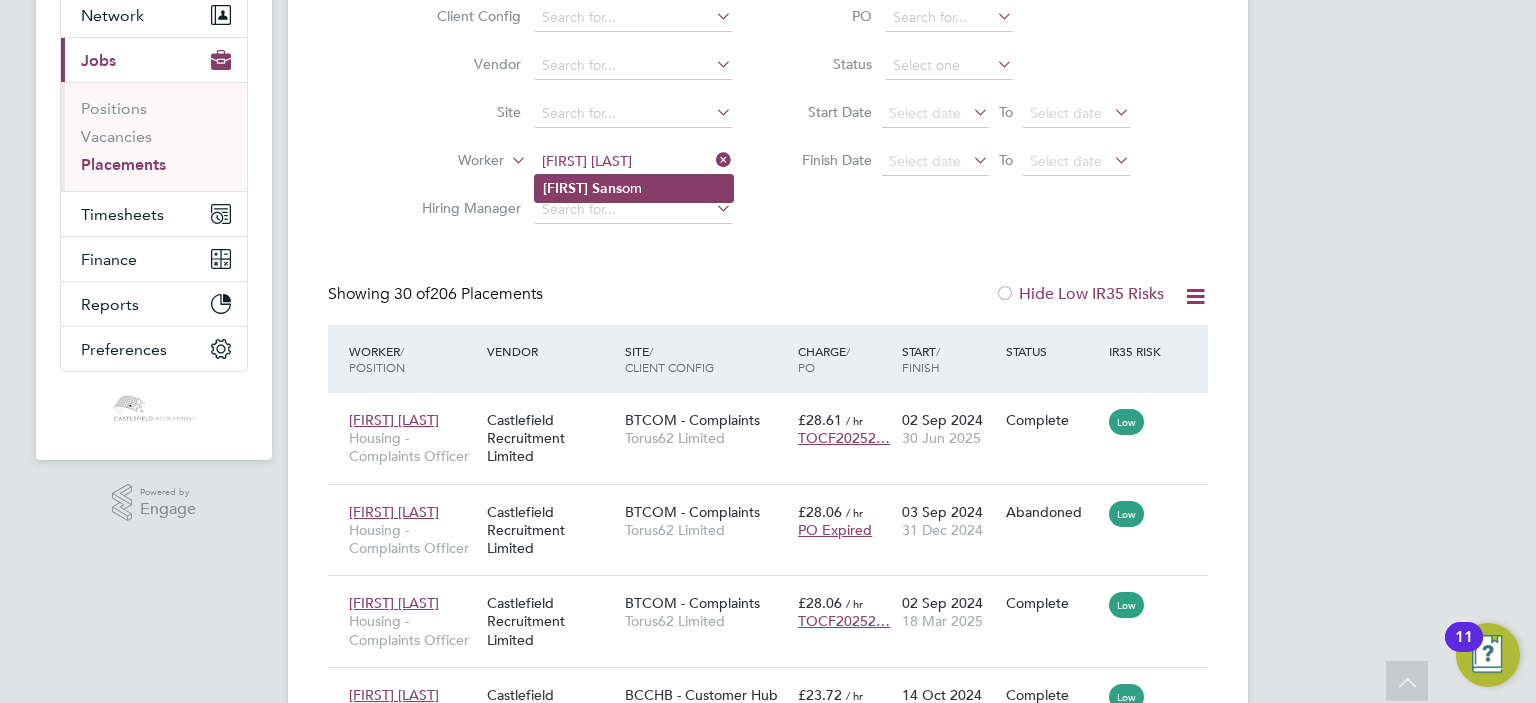 click on "Janice   Sans om" 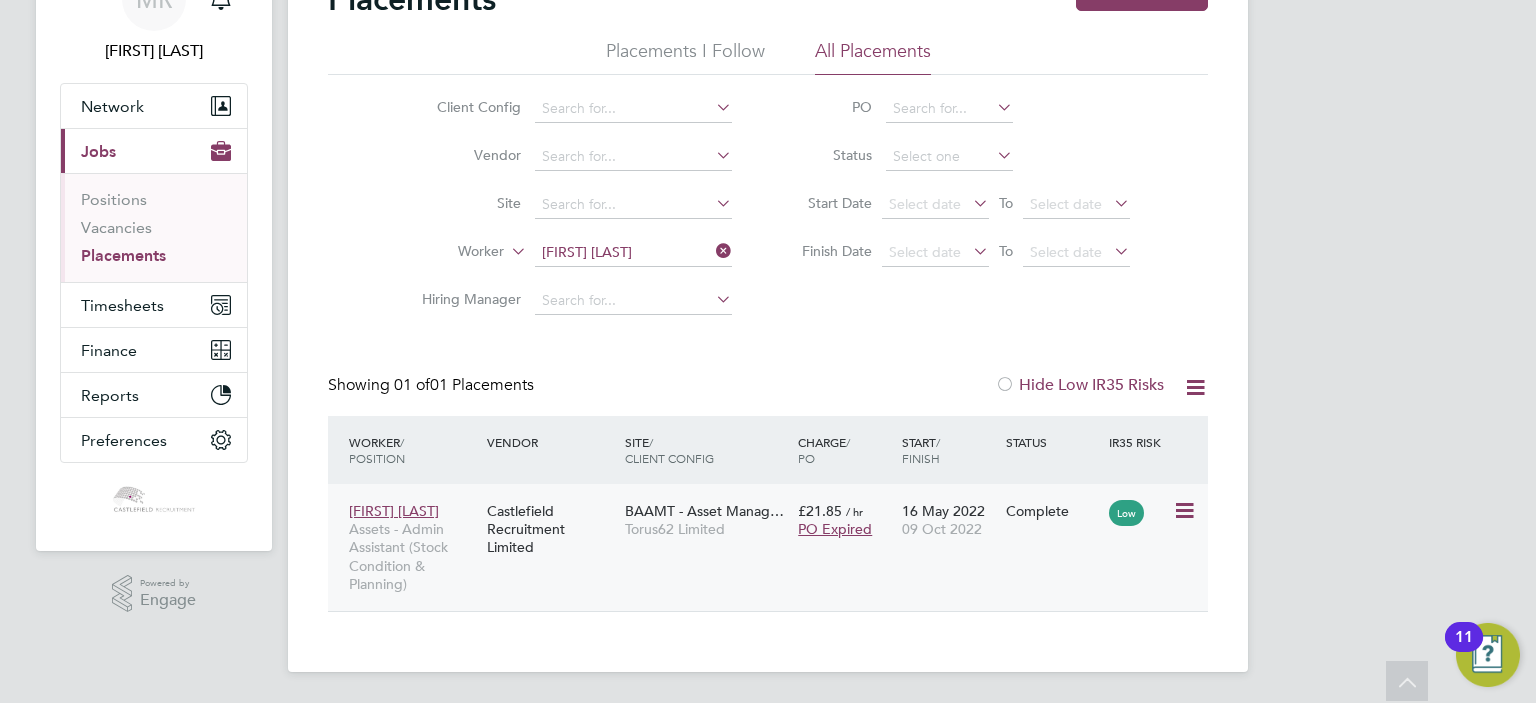 click on "16 May 2022 09 Oct 2022" 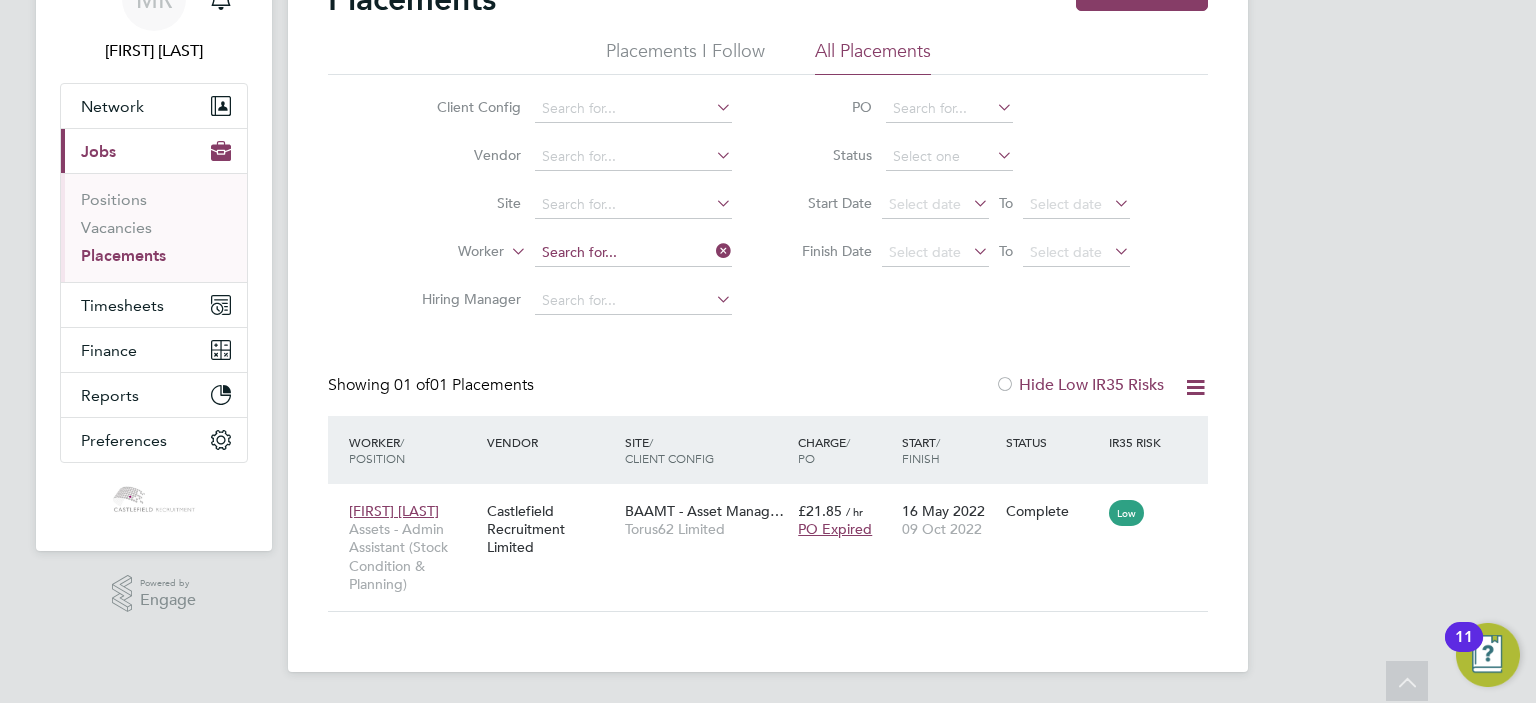click on "Client Config   Vendor     Site     Worker     Hiring Manager" 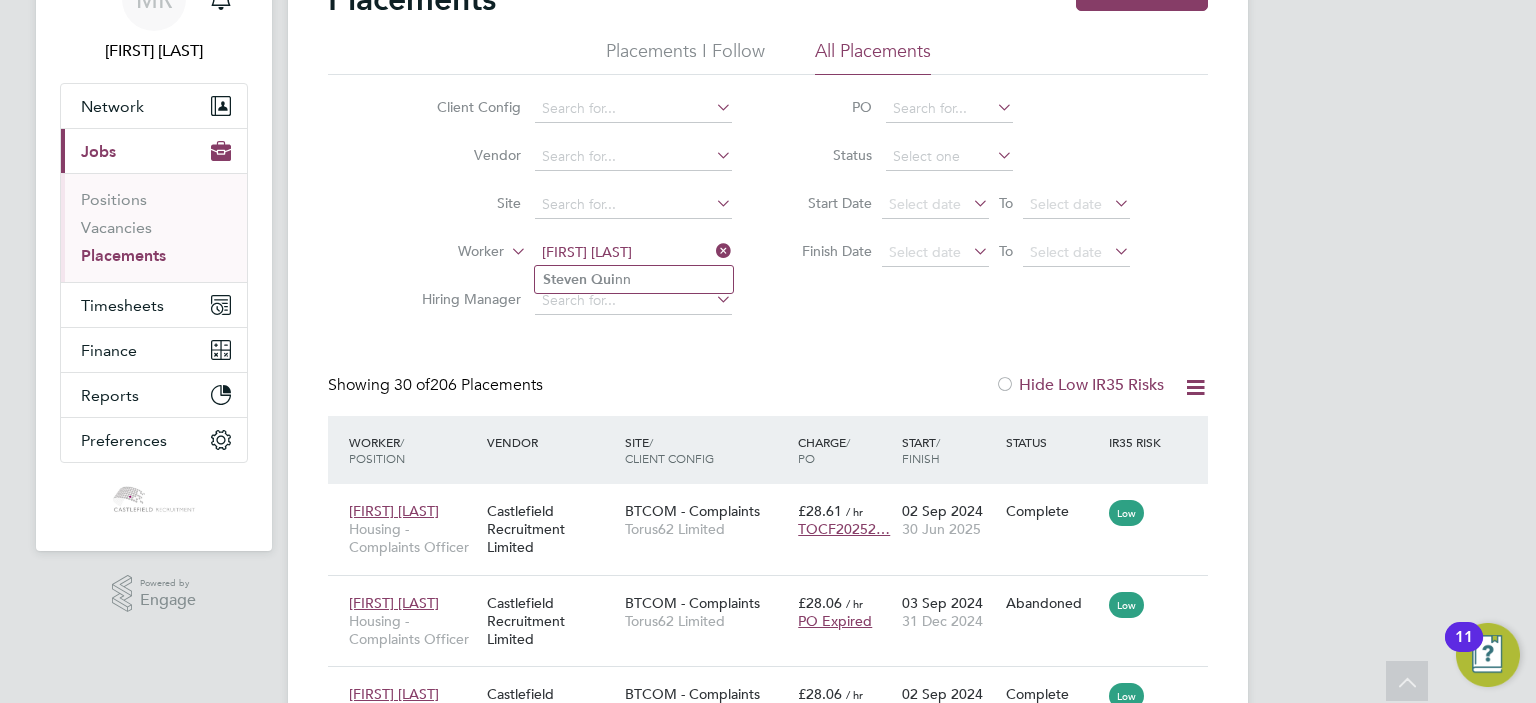 click on "steven qui" 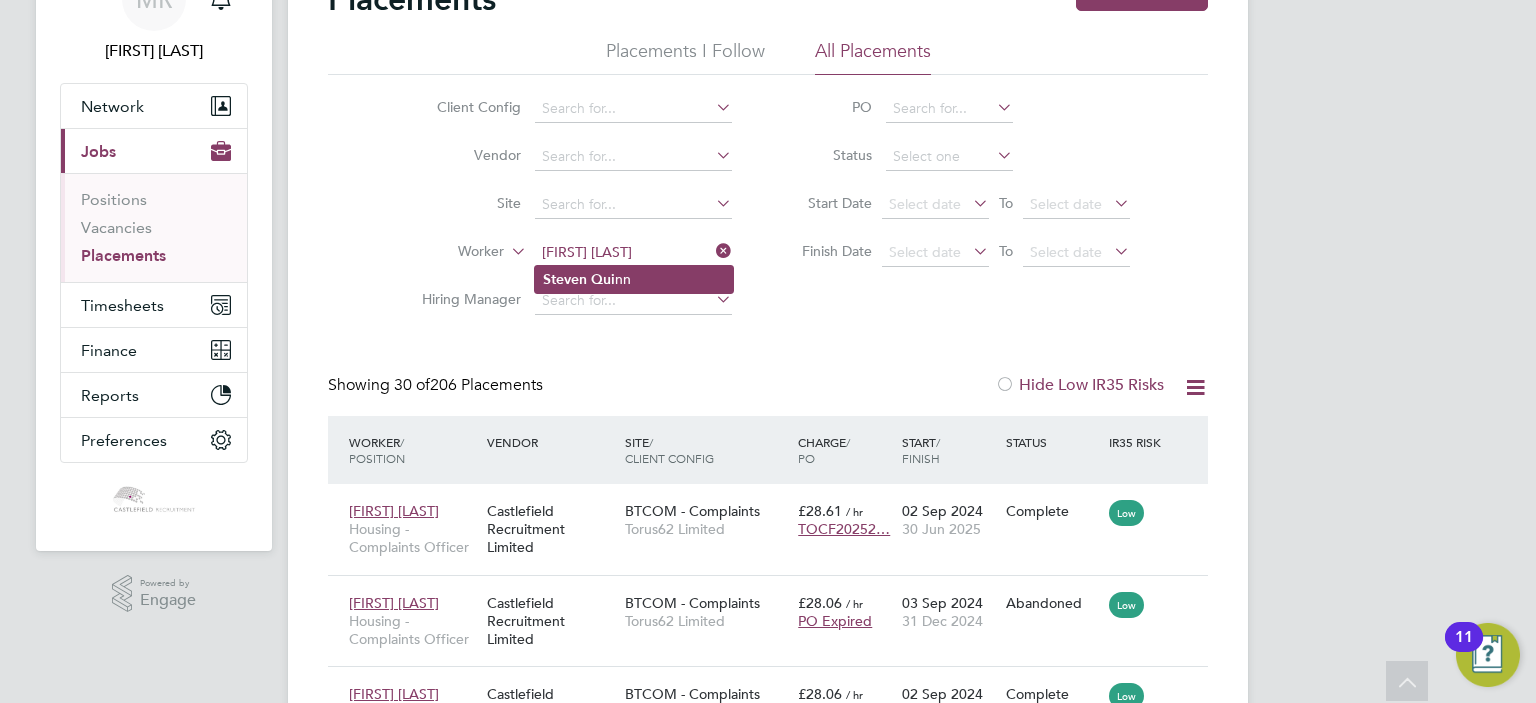 click on "Qui" 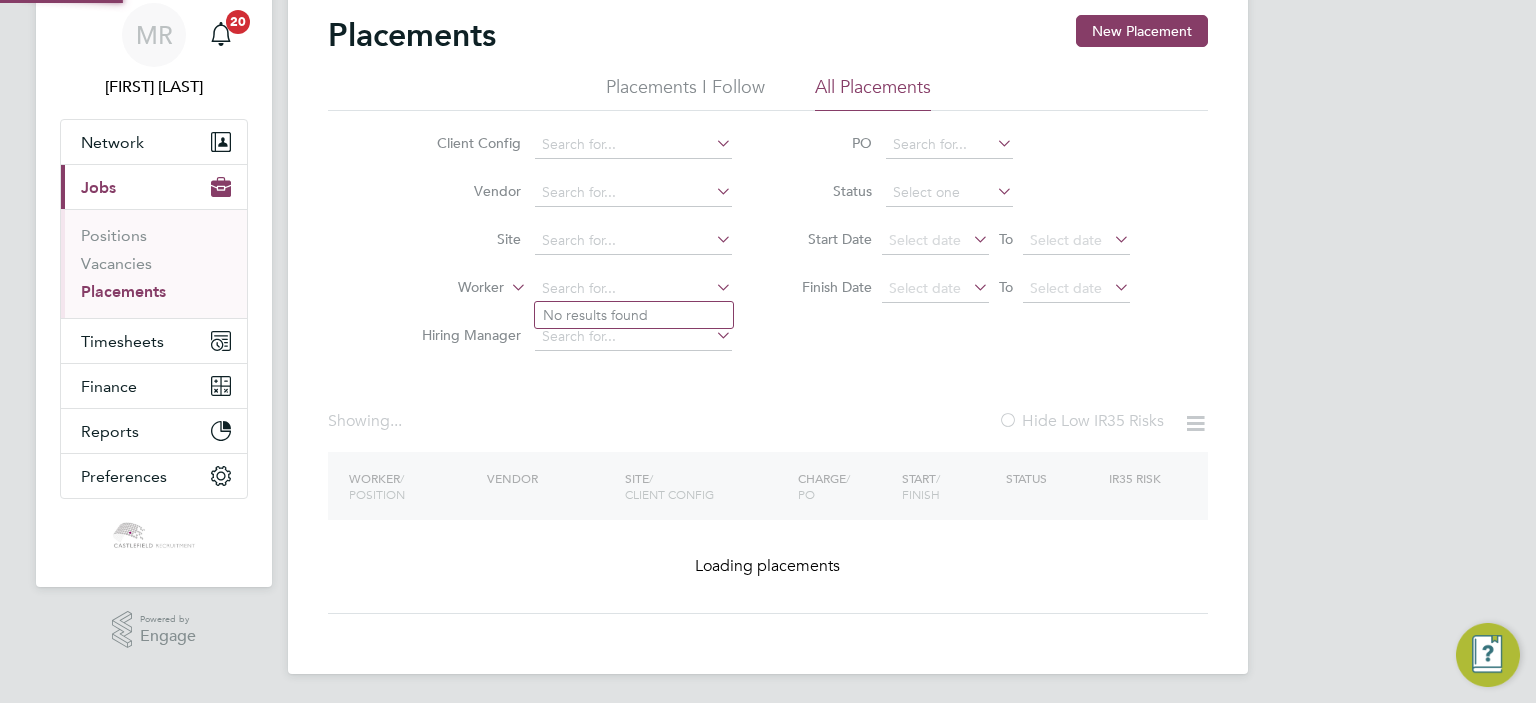 drag, startPoint x: 684, startPoint y: 287, endPoint x: 410, endPoint y: 301, distance: 274.35742 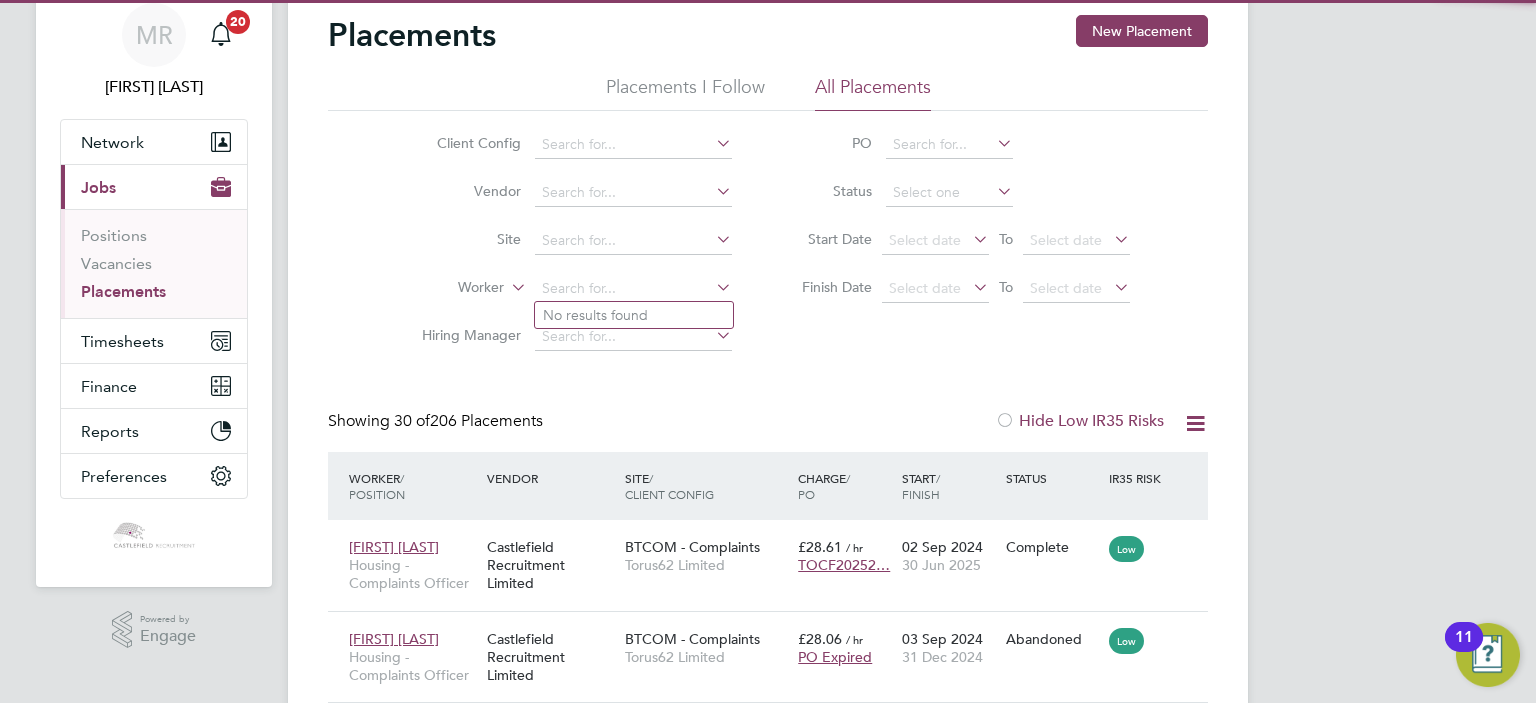 scroll, scrollTop: 10, scrollLeft: 9, axis: both 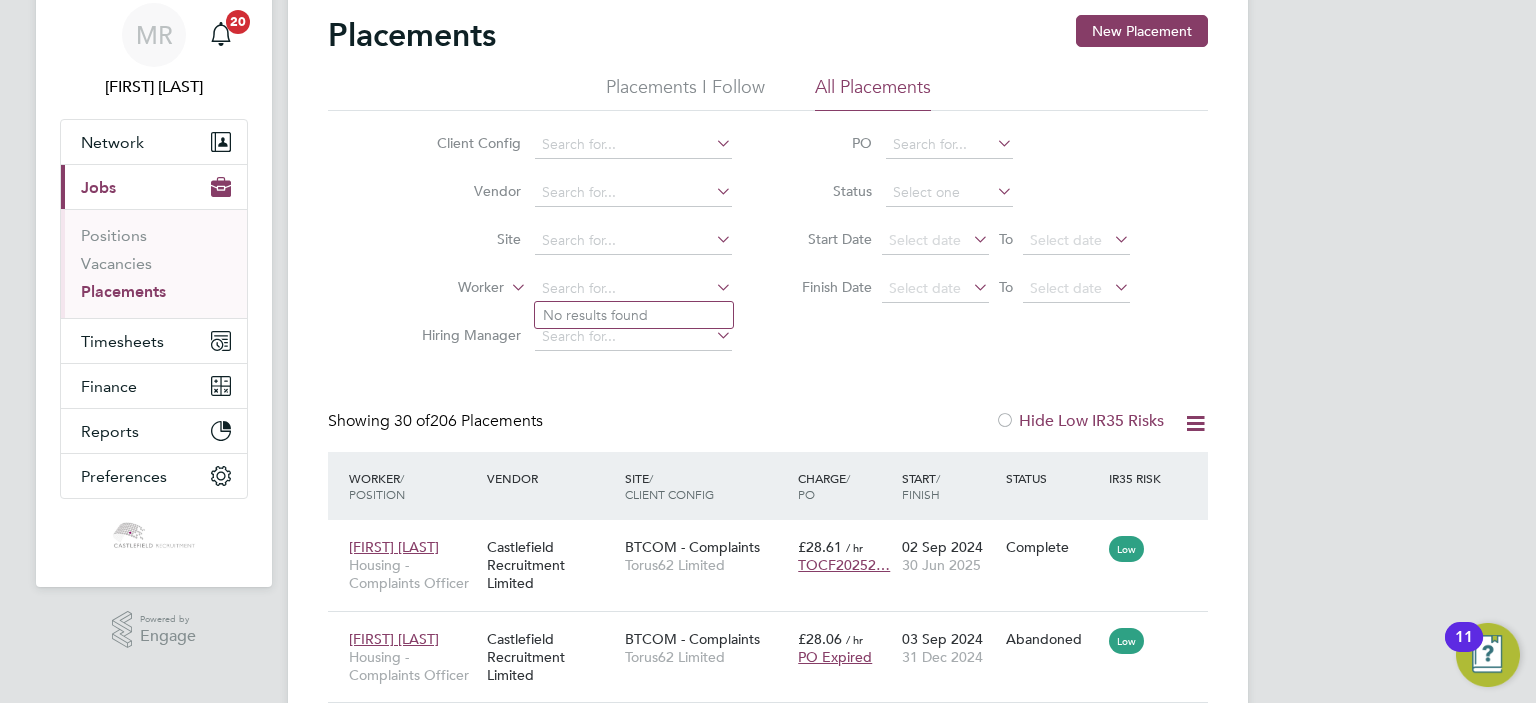 click on "Placements New Placement" 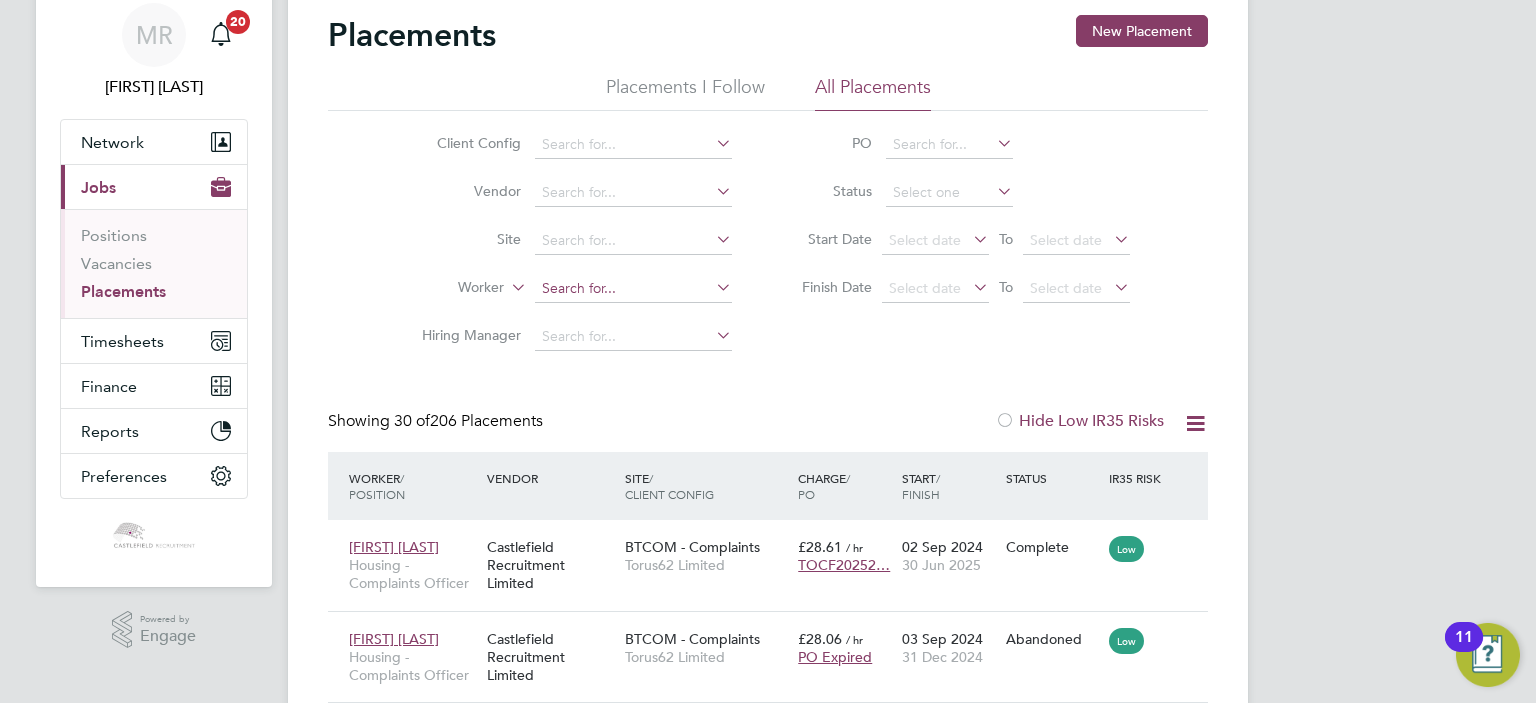 click 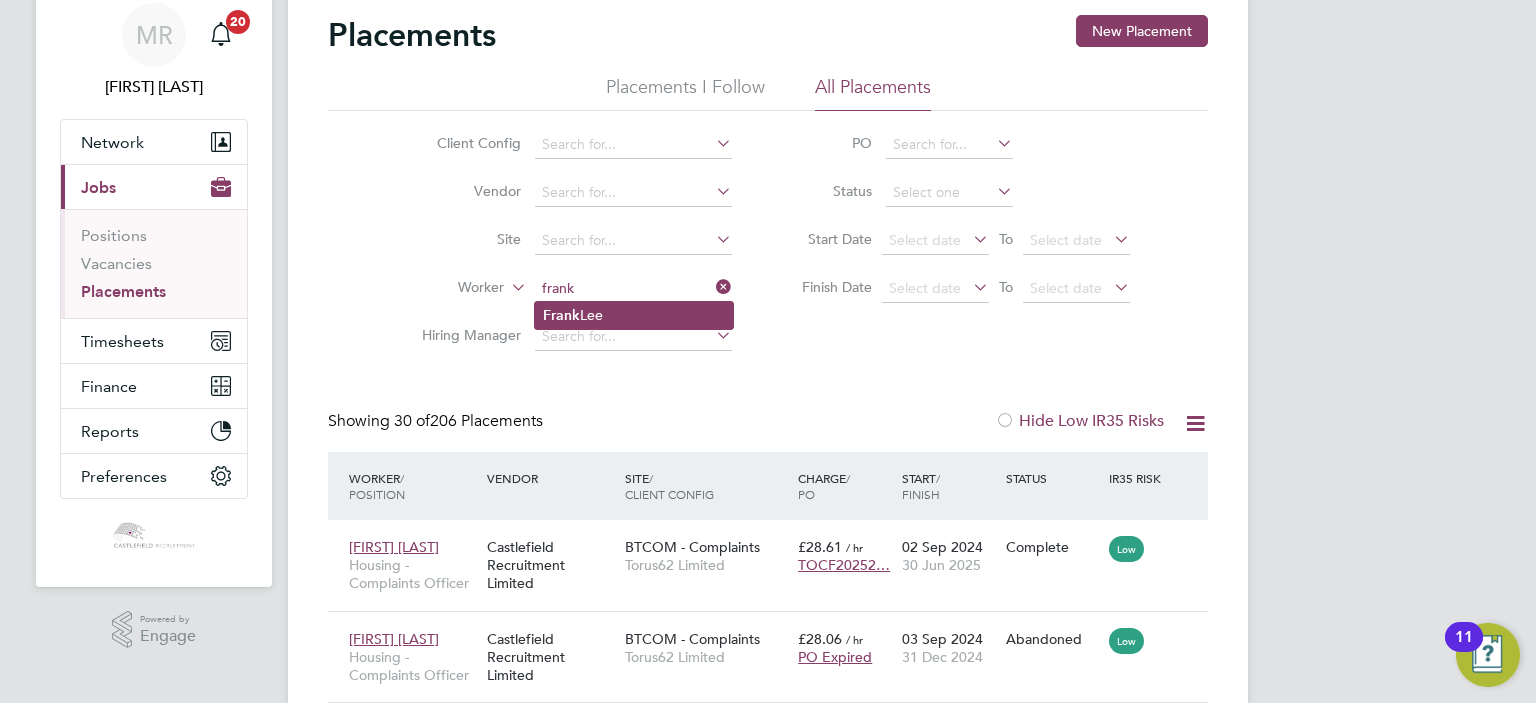click on "Frank  Lee" 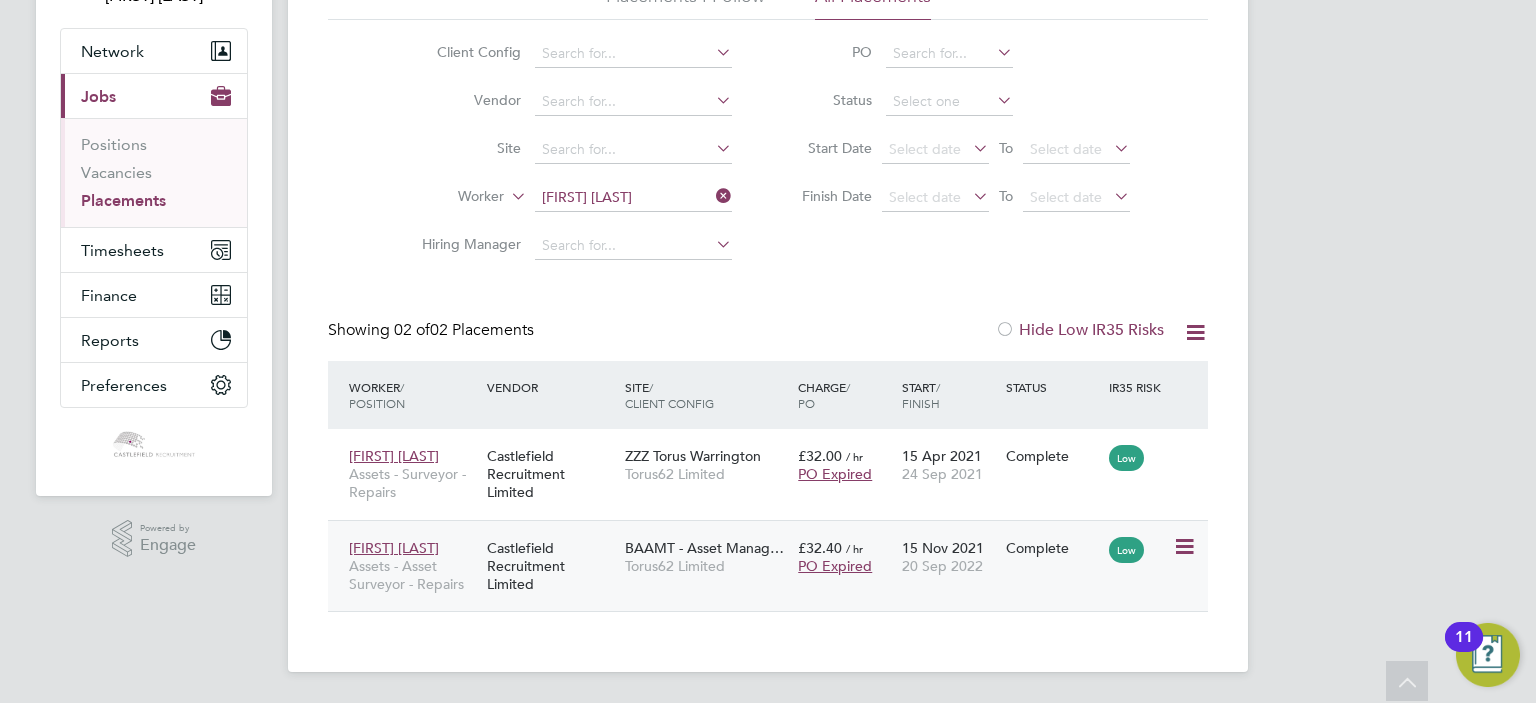 click on "20 Sep 2022" 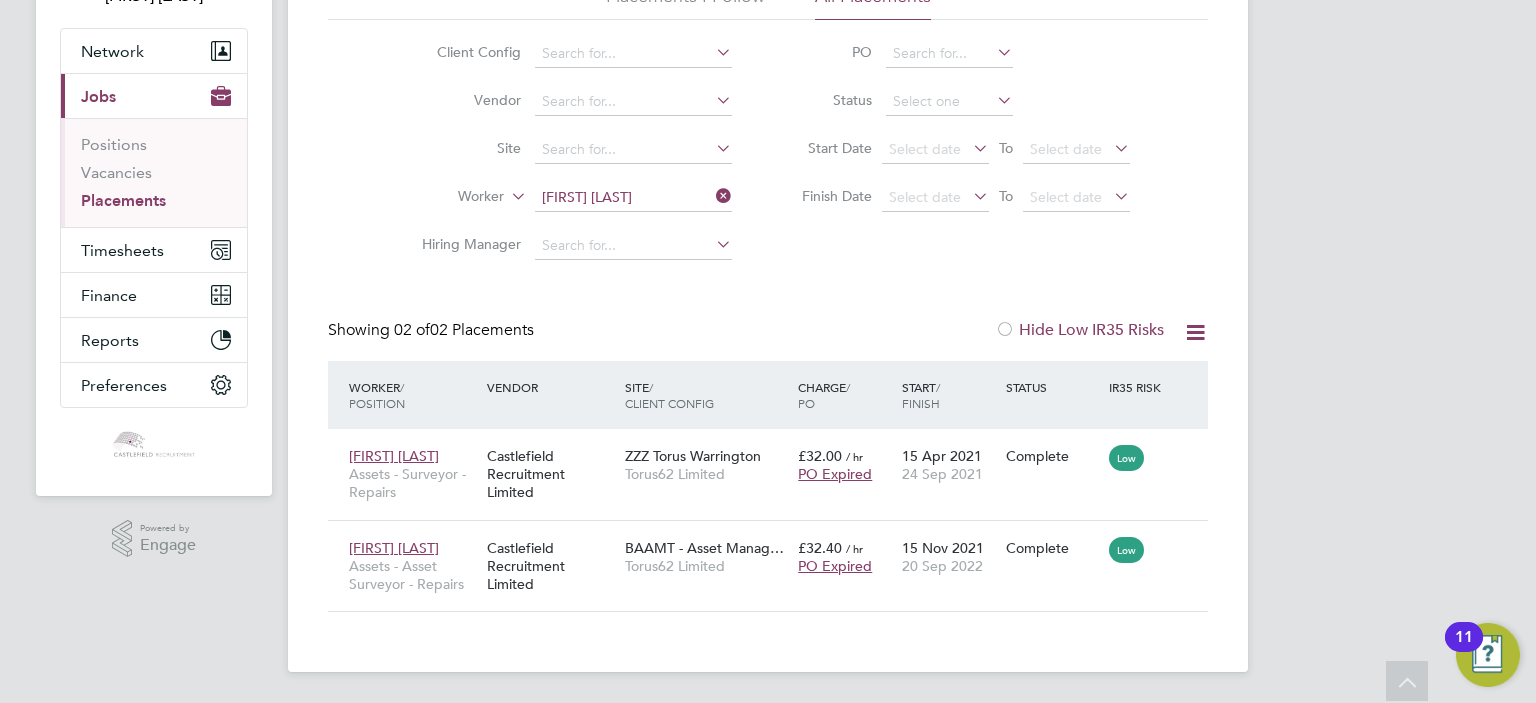 click on "Client Config   Vendor     Site     Worker   Frank Lee   Hiring Manager" 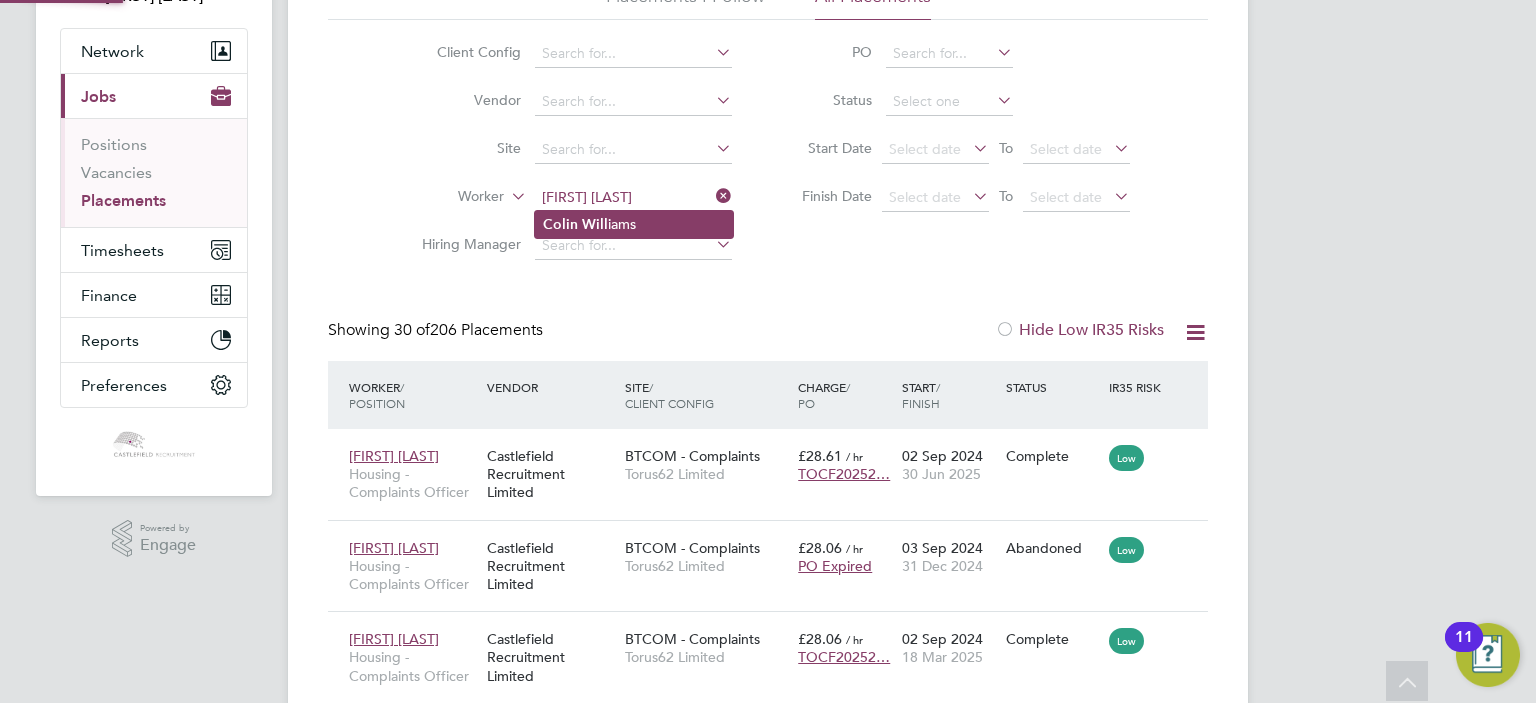 click on "Colin   Will iams" 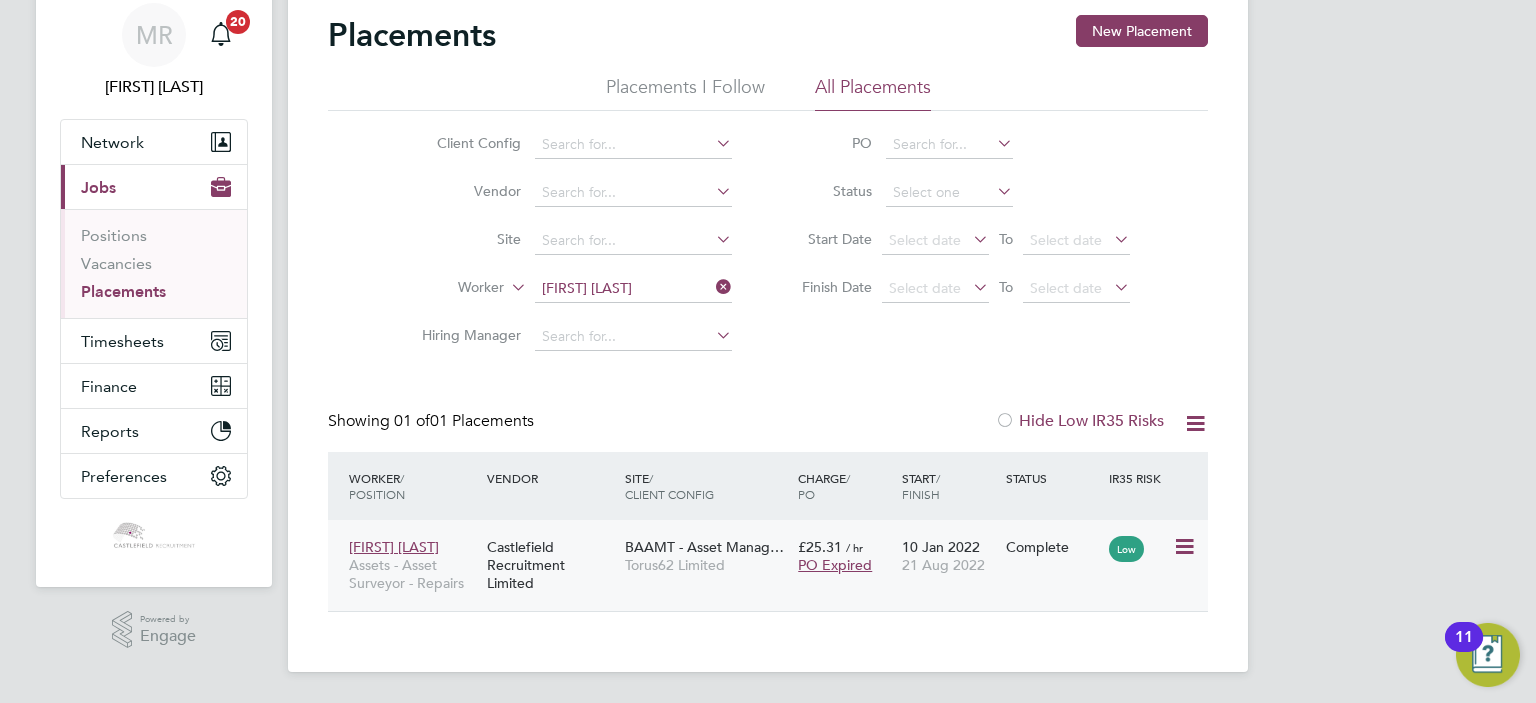 click on "10 Jan 2022 21 Aug 2022" 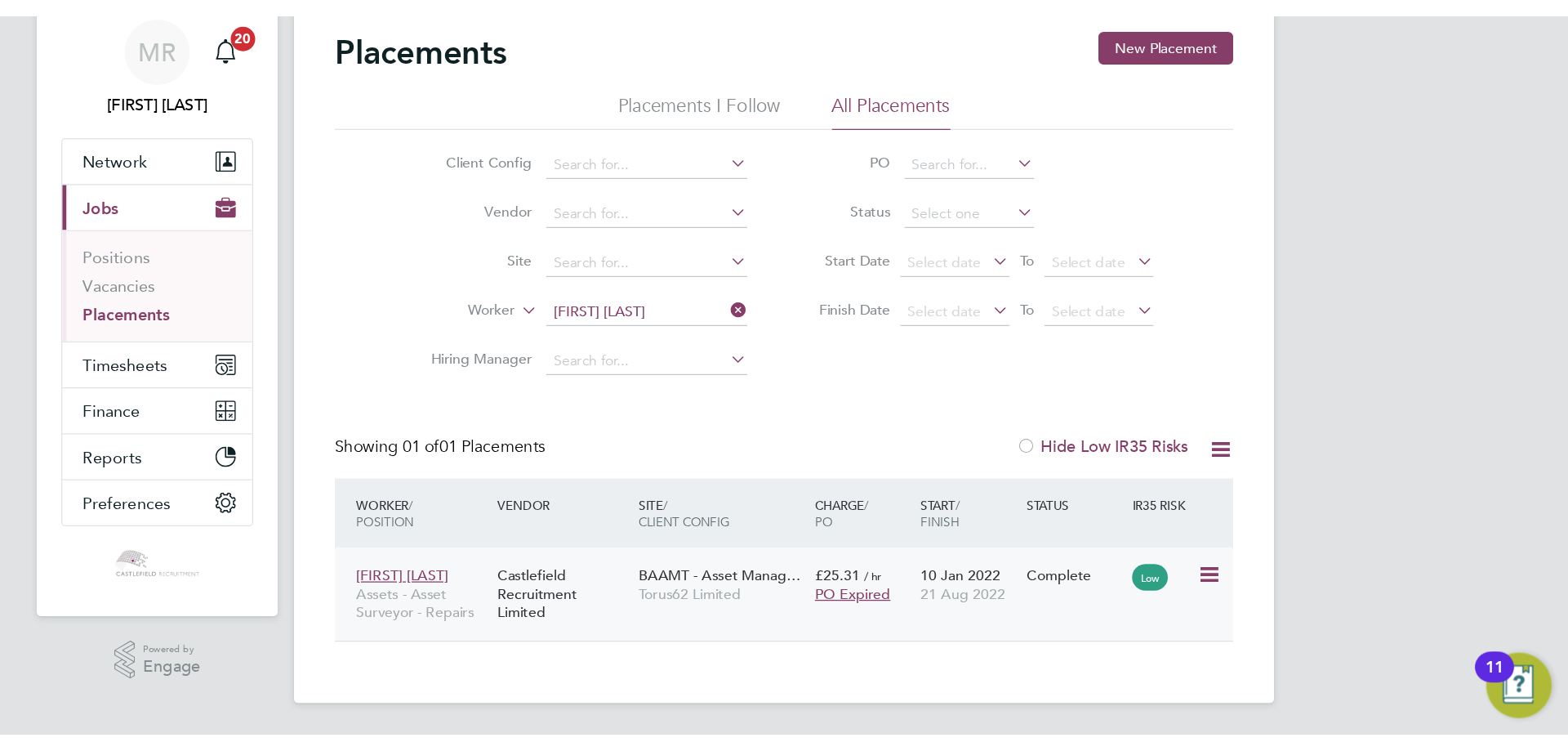 scroll, scrollTop: 0, scrollLeft: 0, axis: both 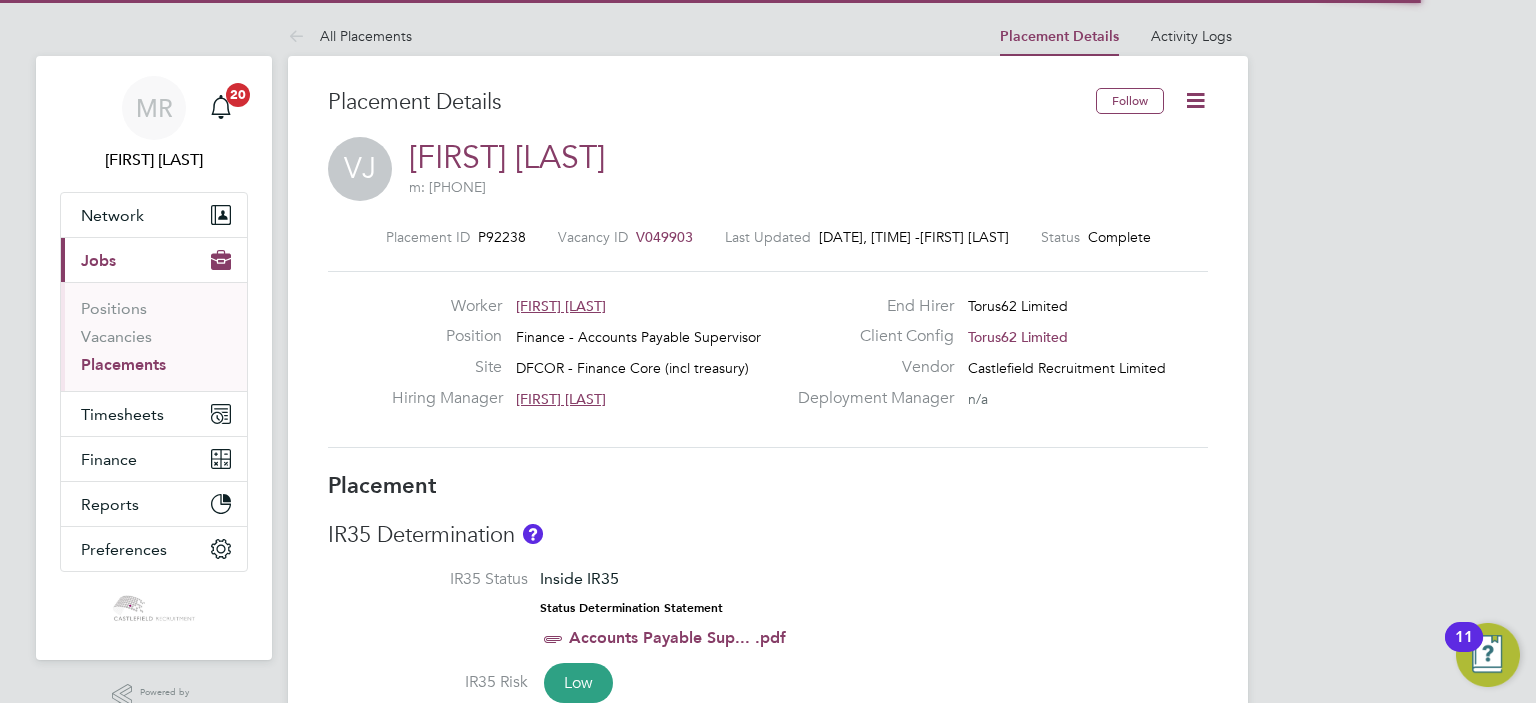 click 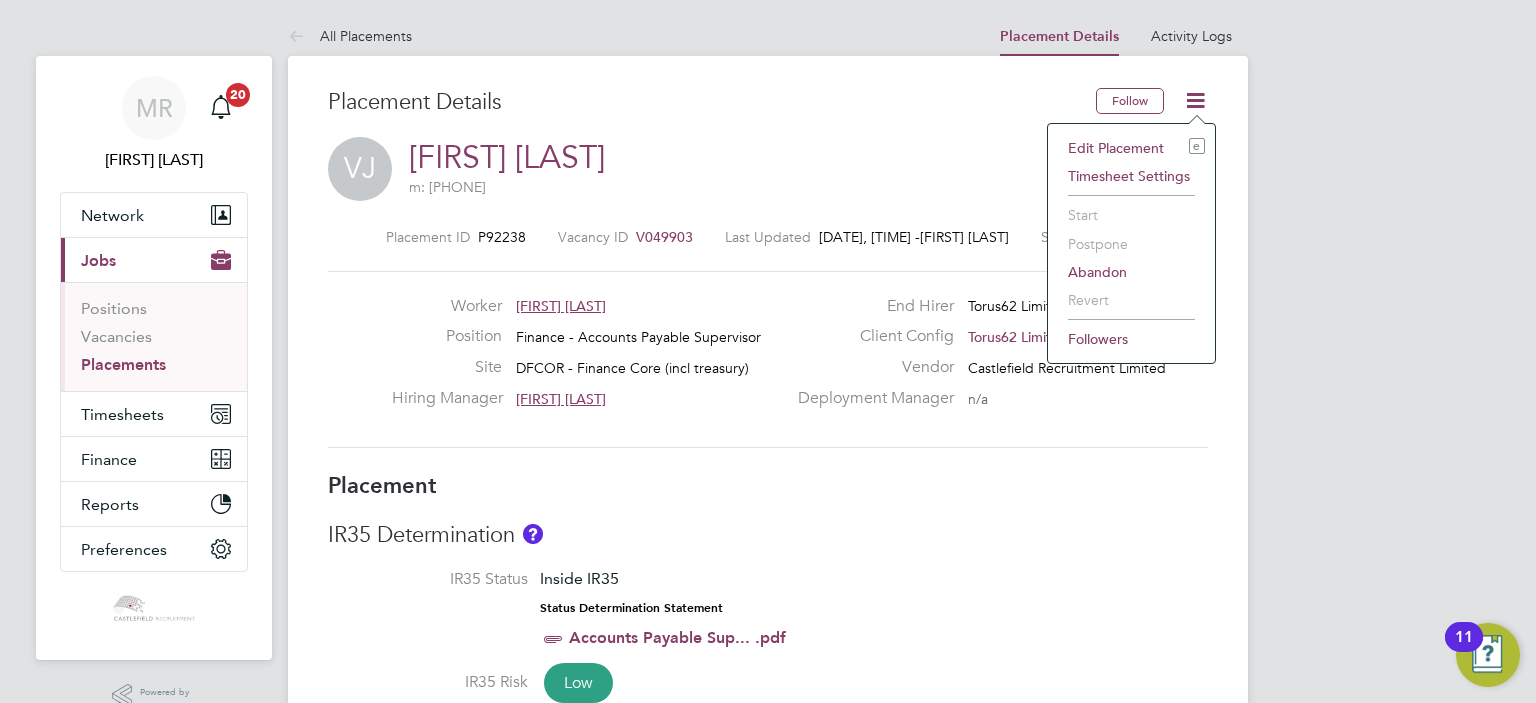click on "Edit Placement e" 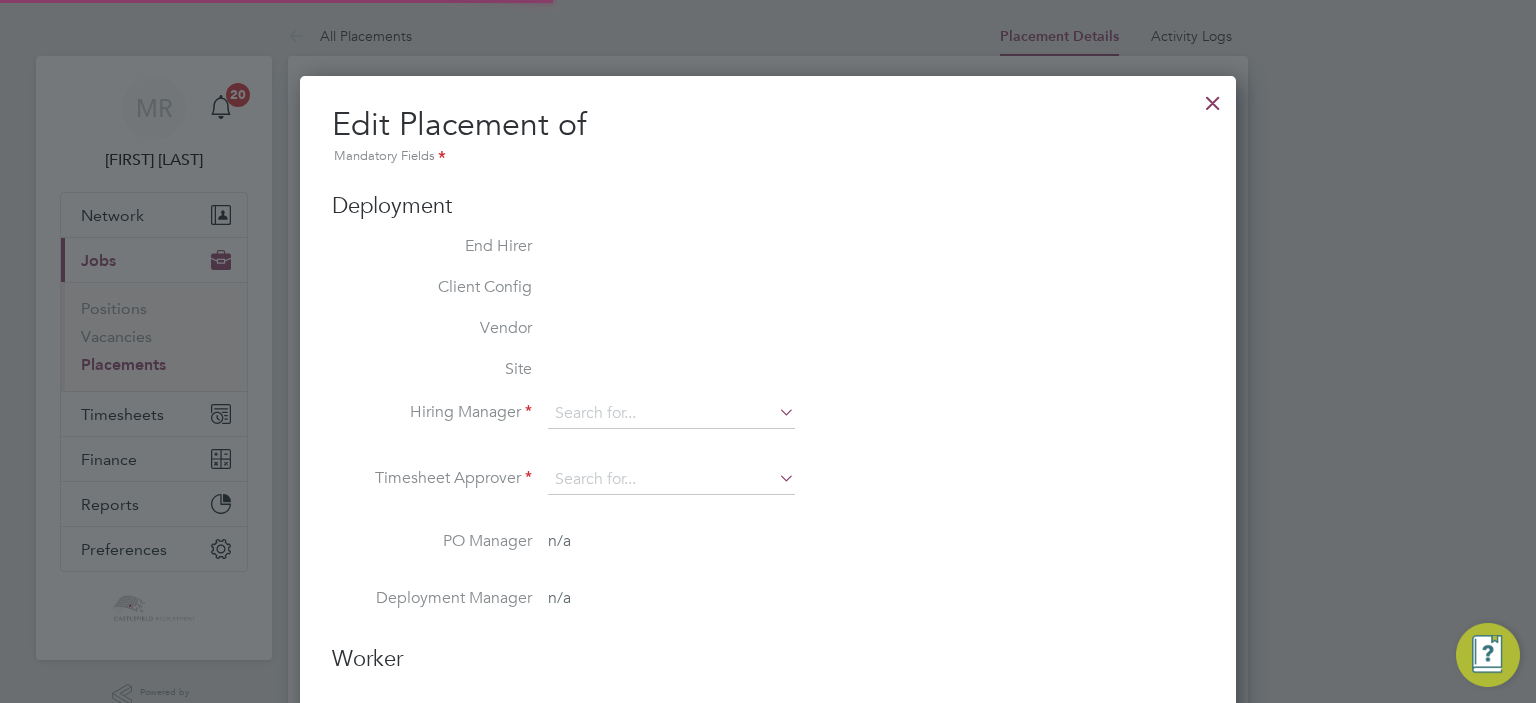 type on "[FIRST] [LAST]" 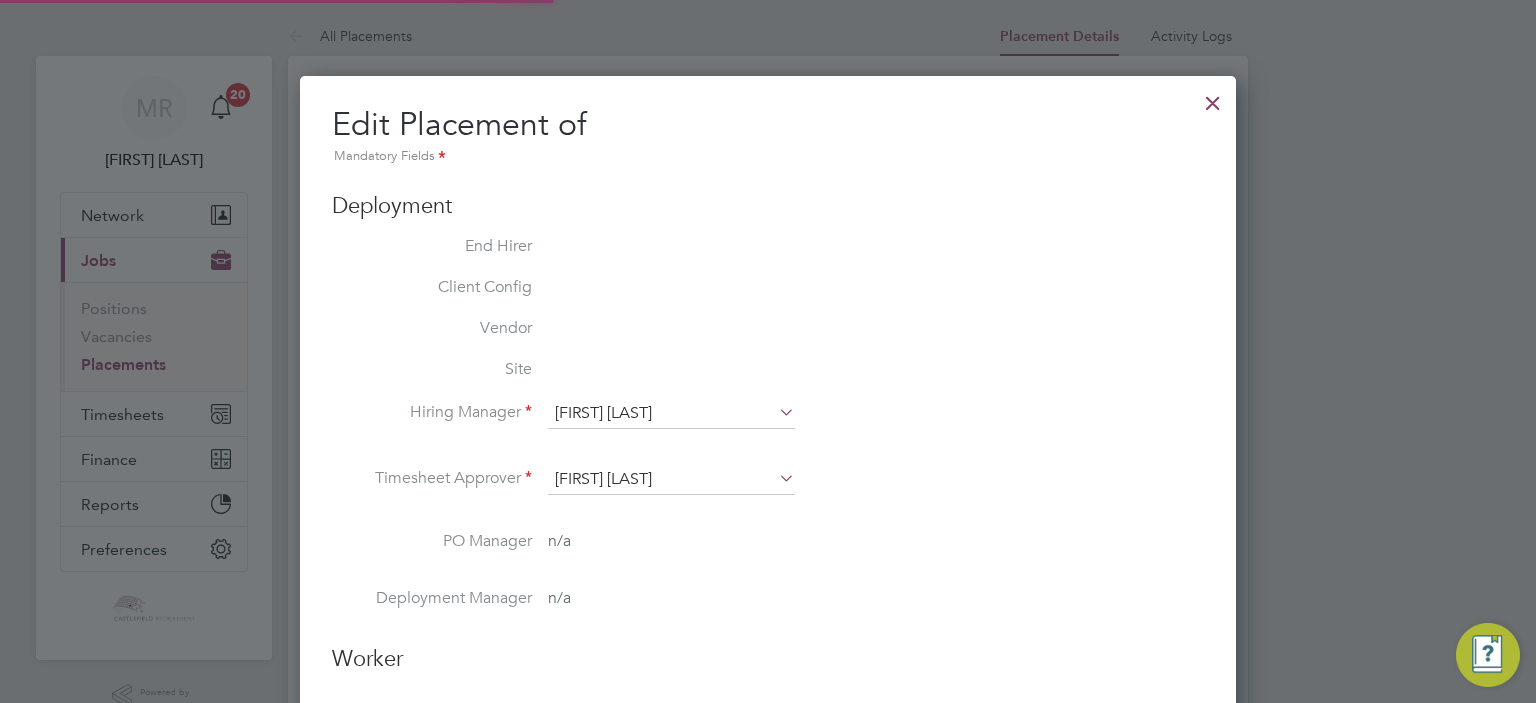 scroll, scrollTop: 240, scrollLeft: 0, axis: vertical 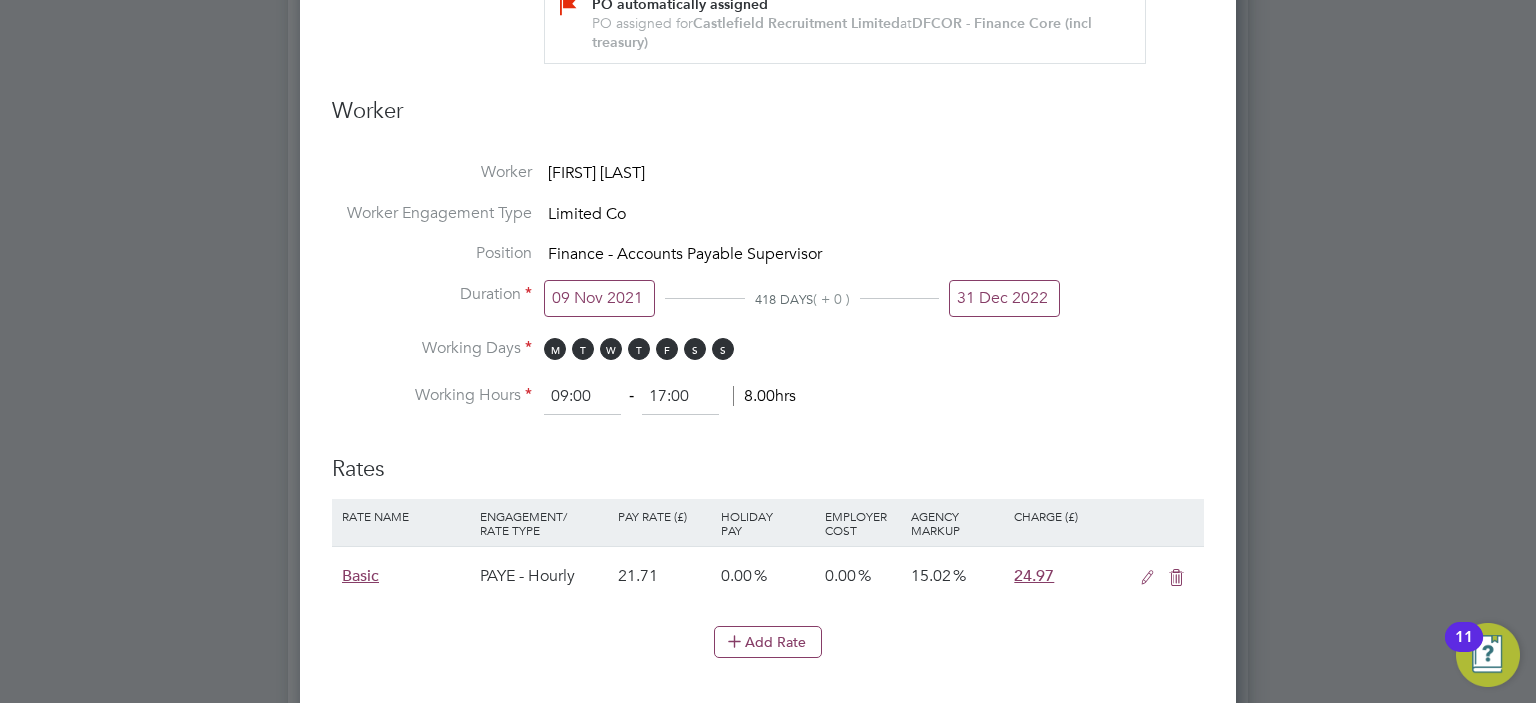 click on "31 Dec 2022" at bounding box center [1004, 298] 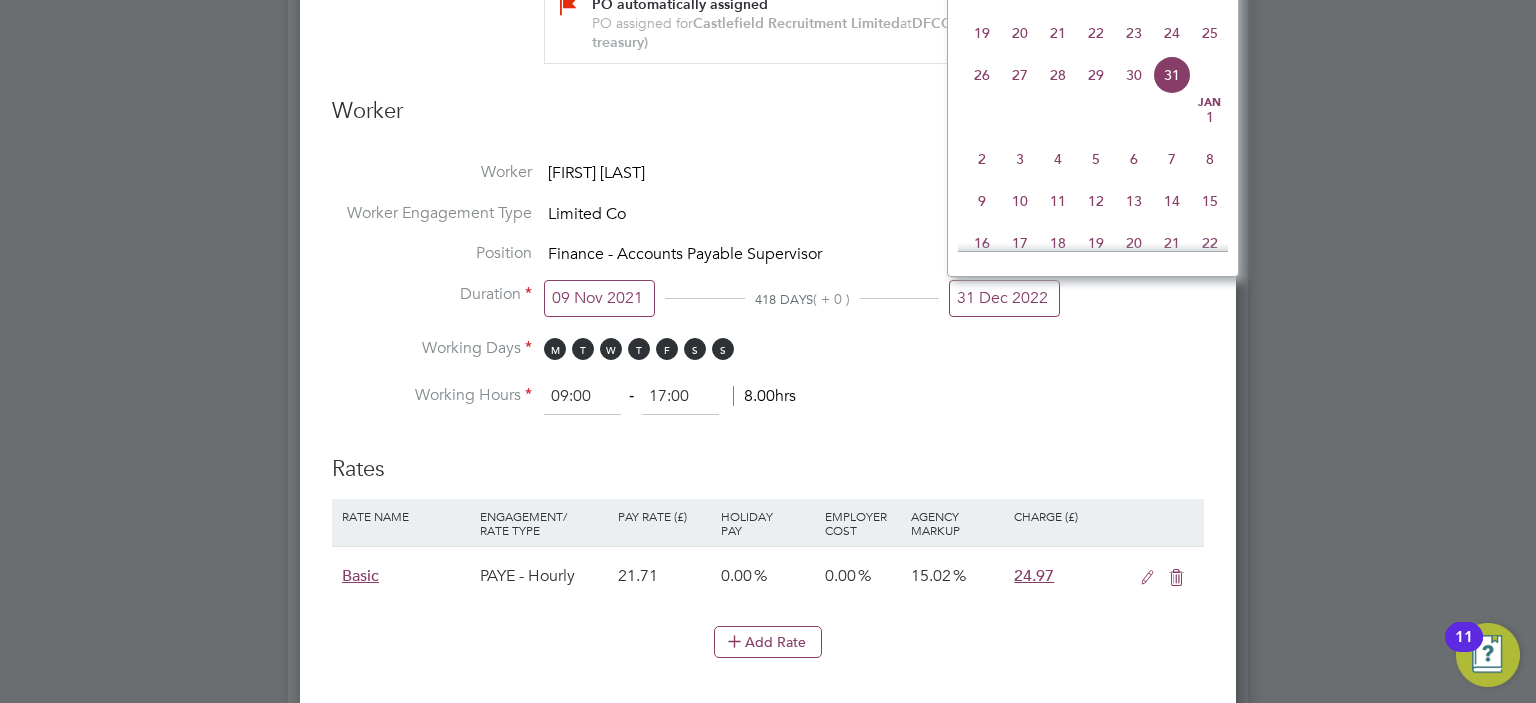 click on "30" 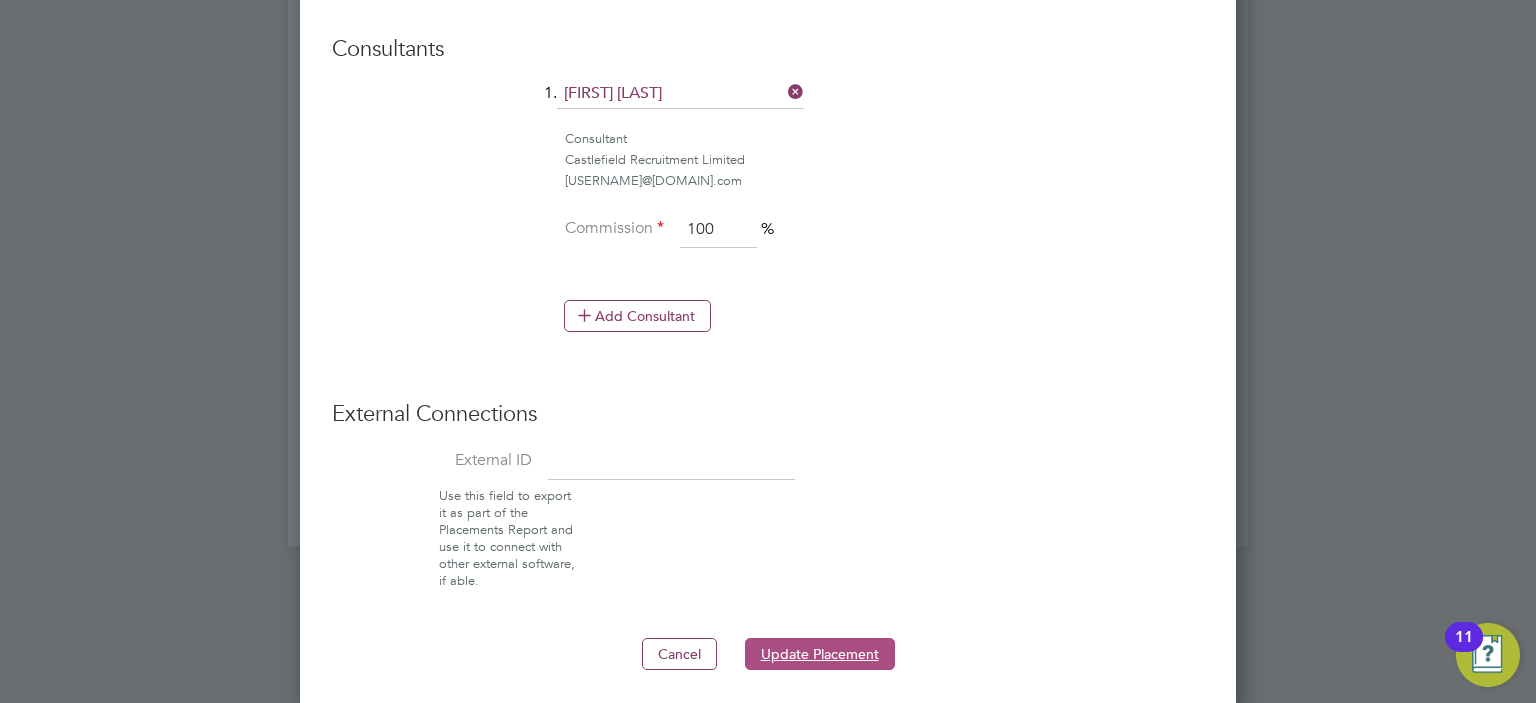 click on "Update Placement" at bounding box center (820, 654) 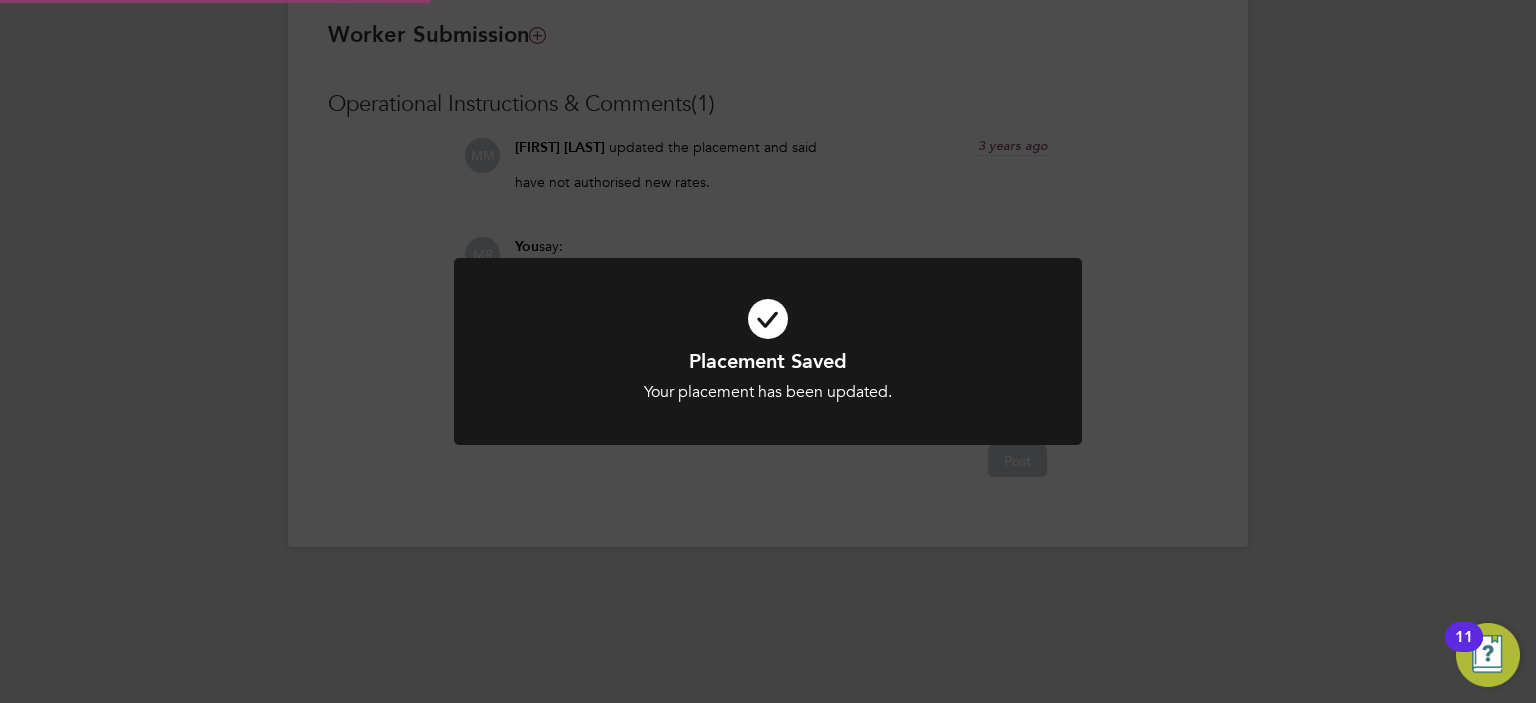click at bounding box center [768, 319] 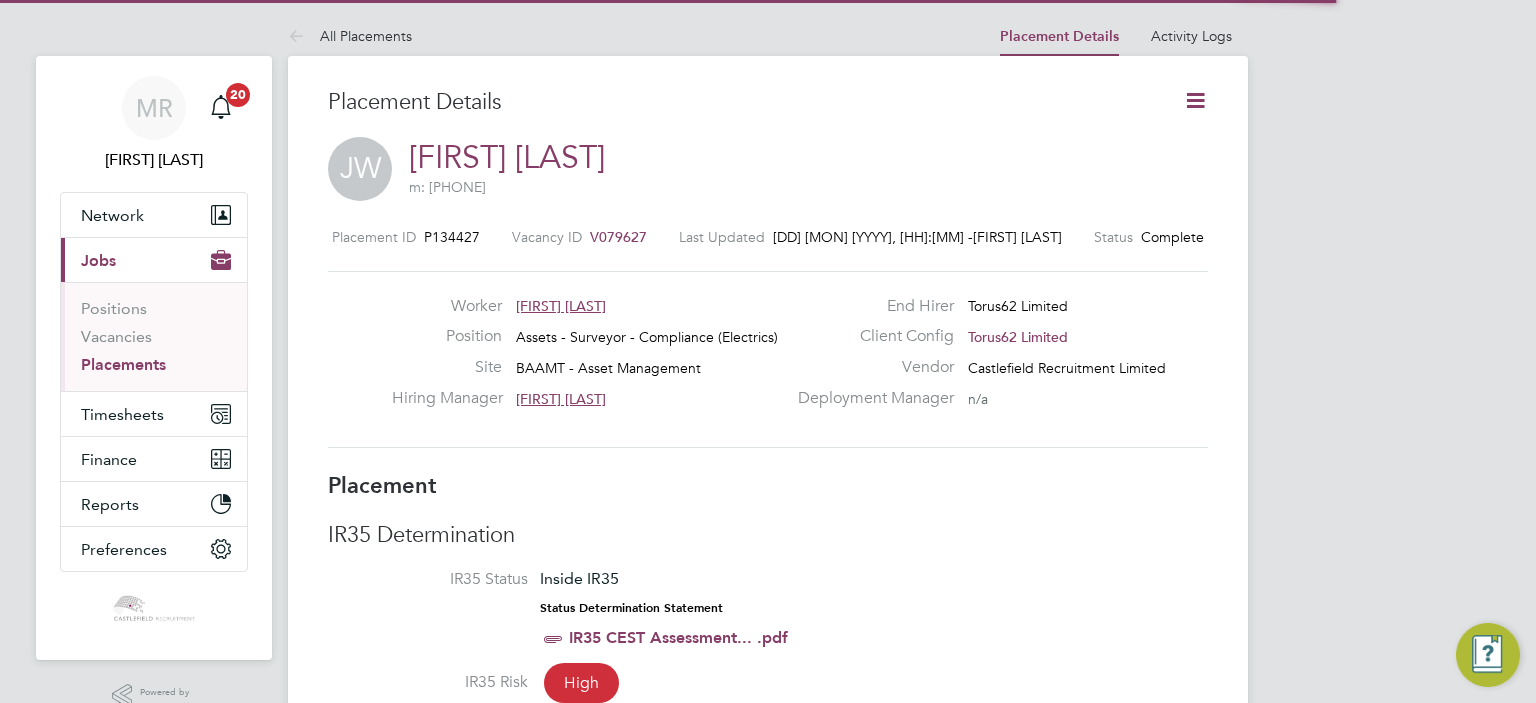click 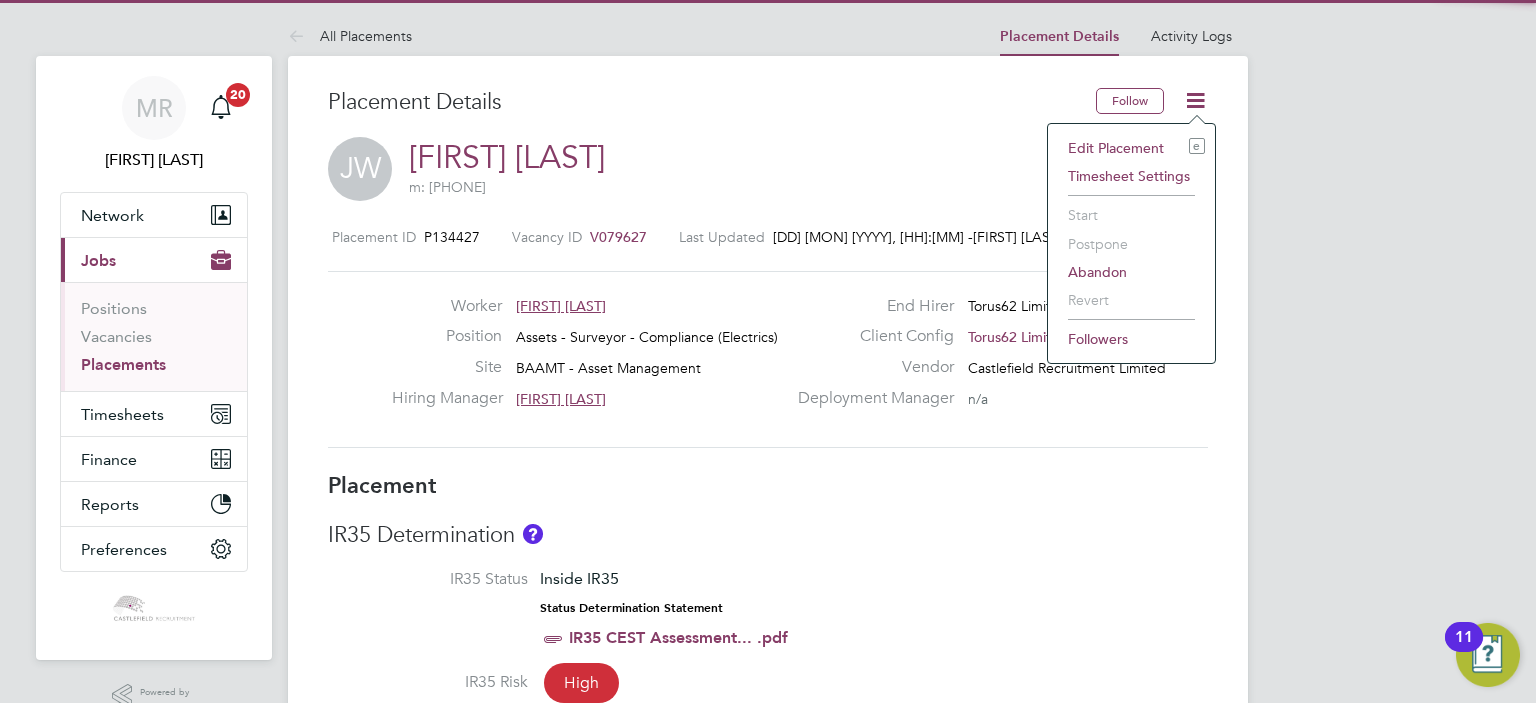 click on "Follow" 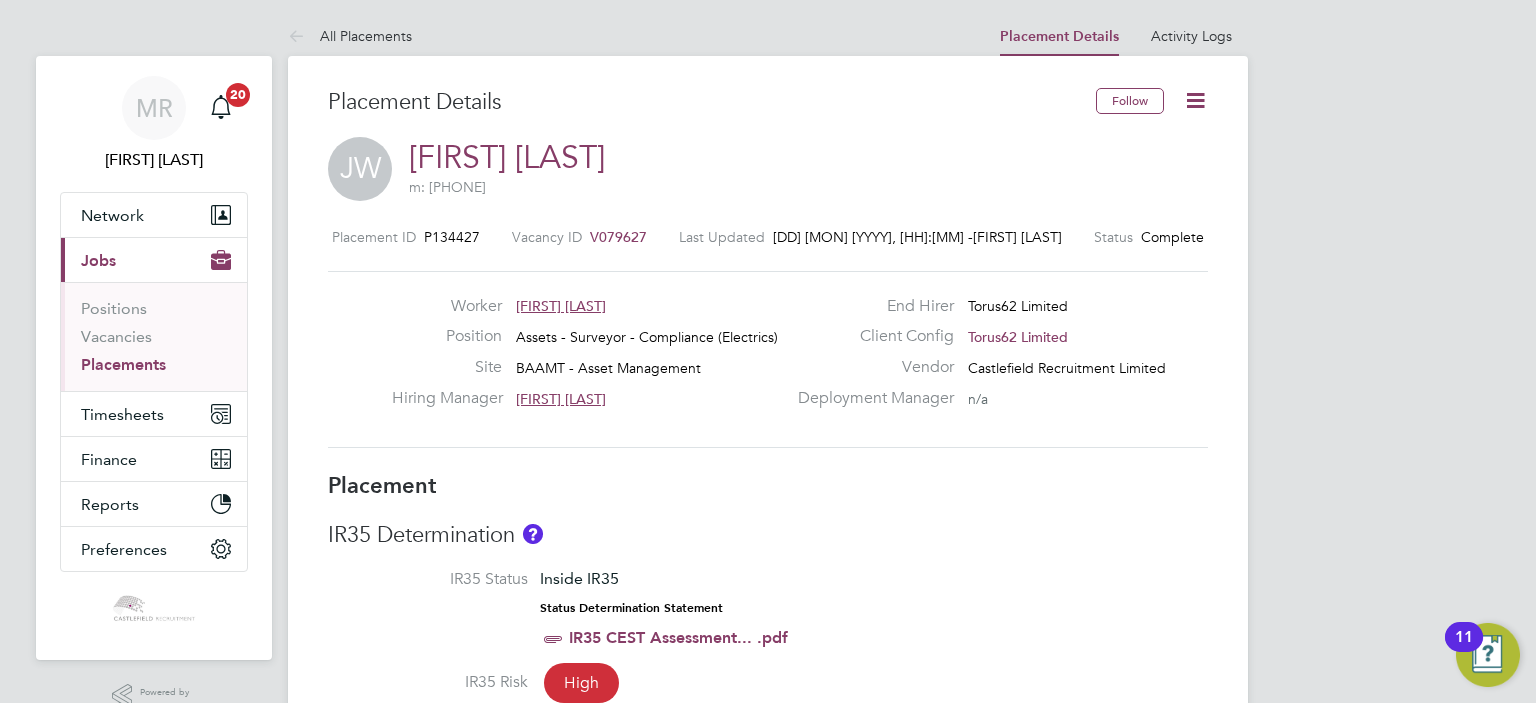 drag, startPoint x: 1212, startPoint y: 103, endPoint x: 1199, endPoint y: 97, distance: 14.3178215 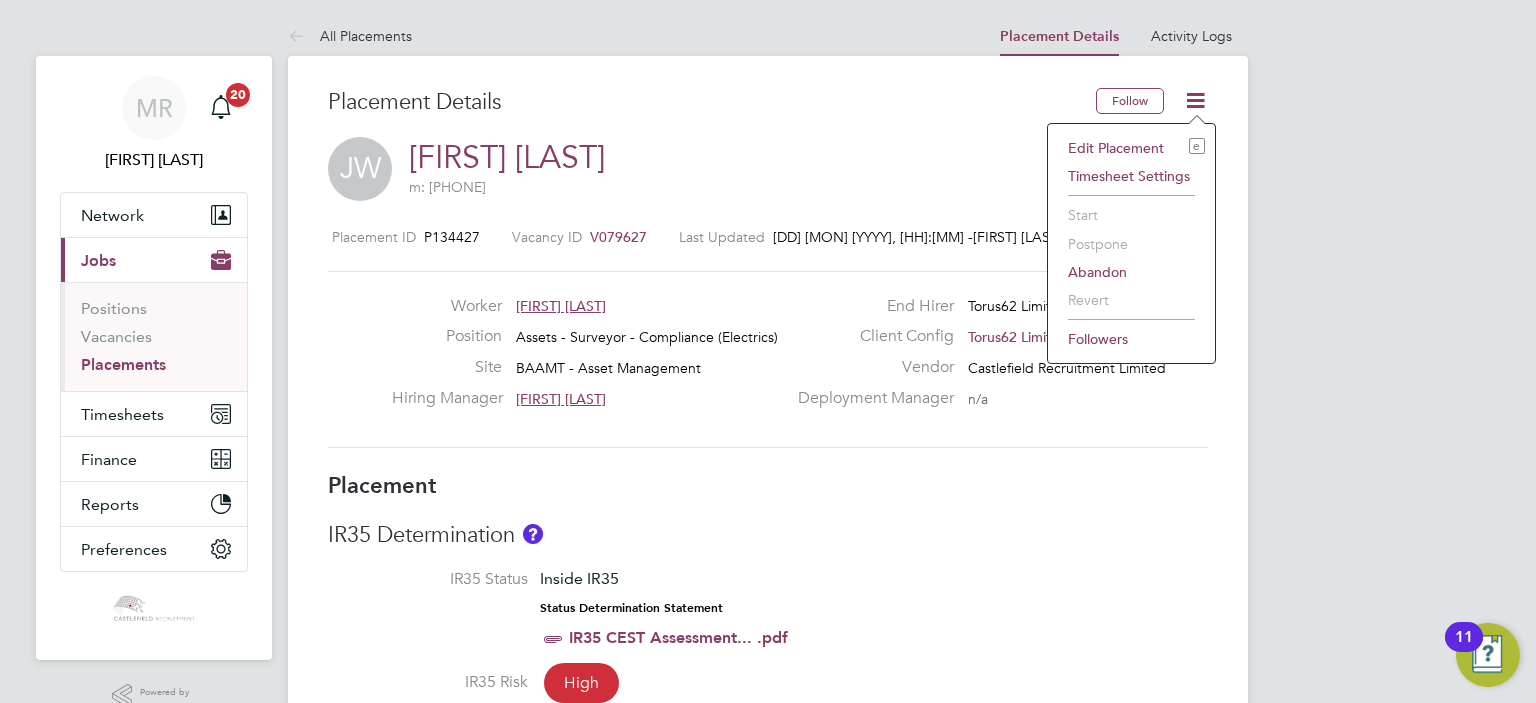 click on "Edit Placement e" 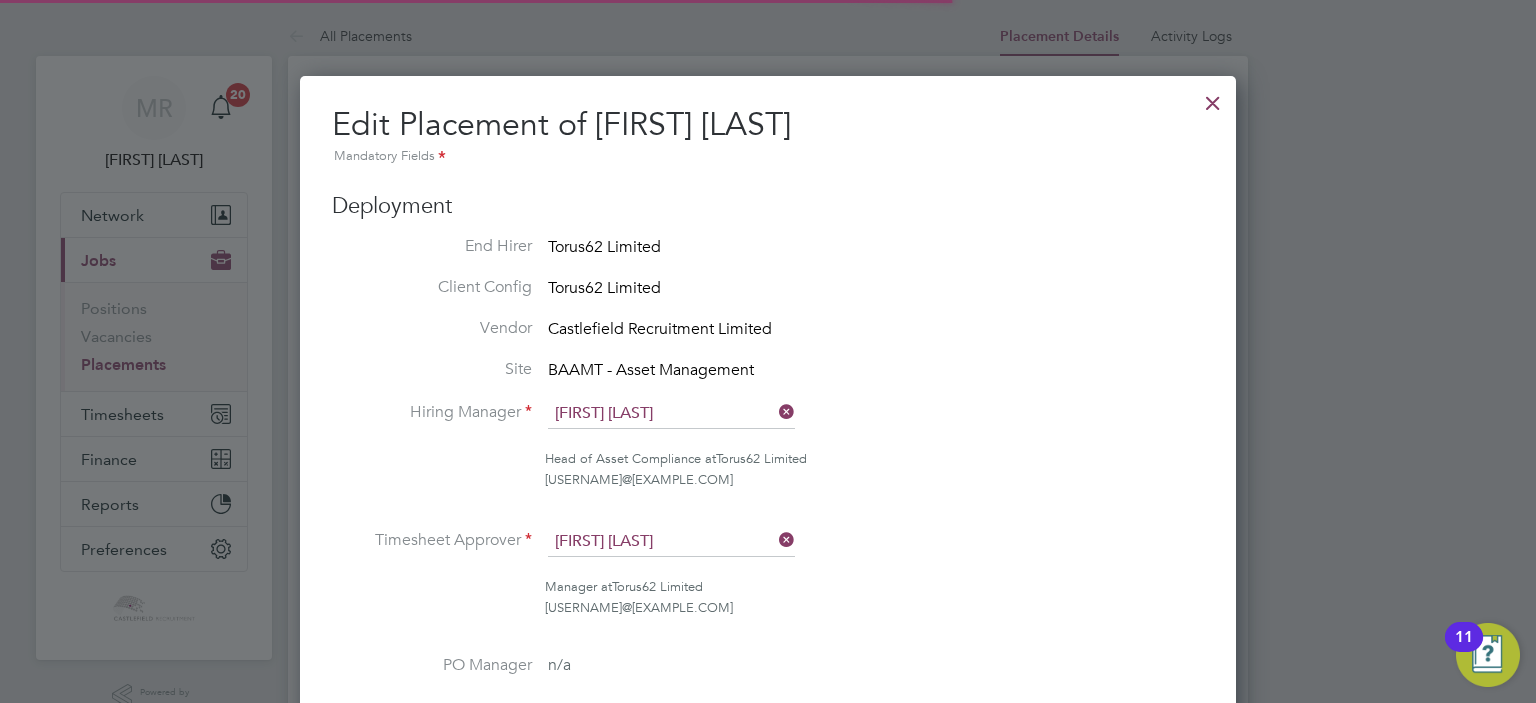 scroll, scrollTop: 384, scrollLeft: 0, axis: vertical 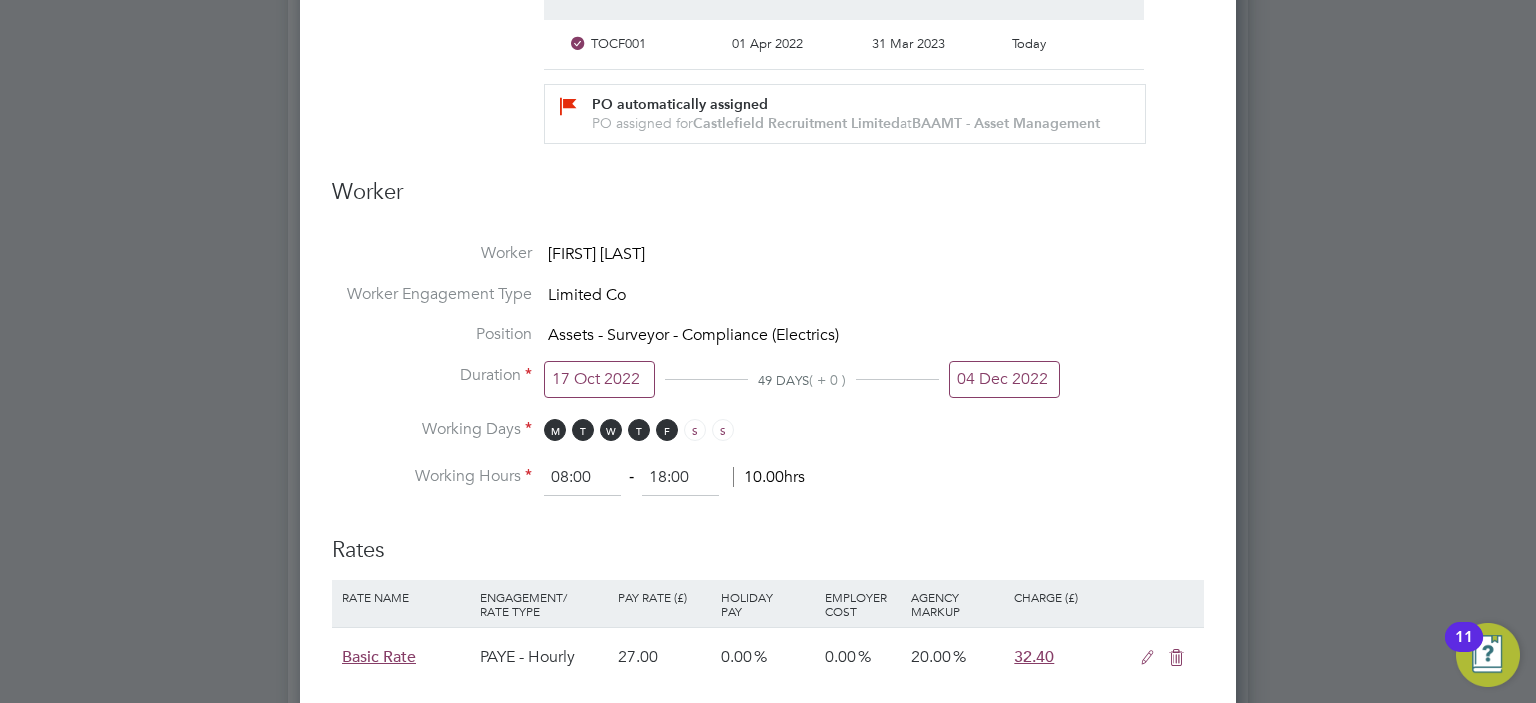 drag, startPoint x: 1008, startPoint y: 387, endPoint x: 1014, endPoint y: 375, distance: 13.416408 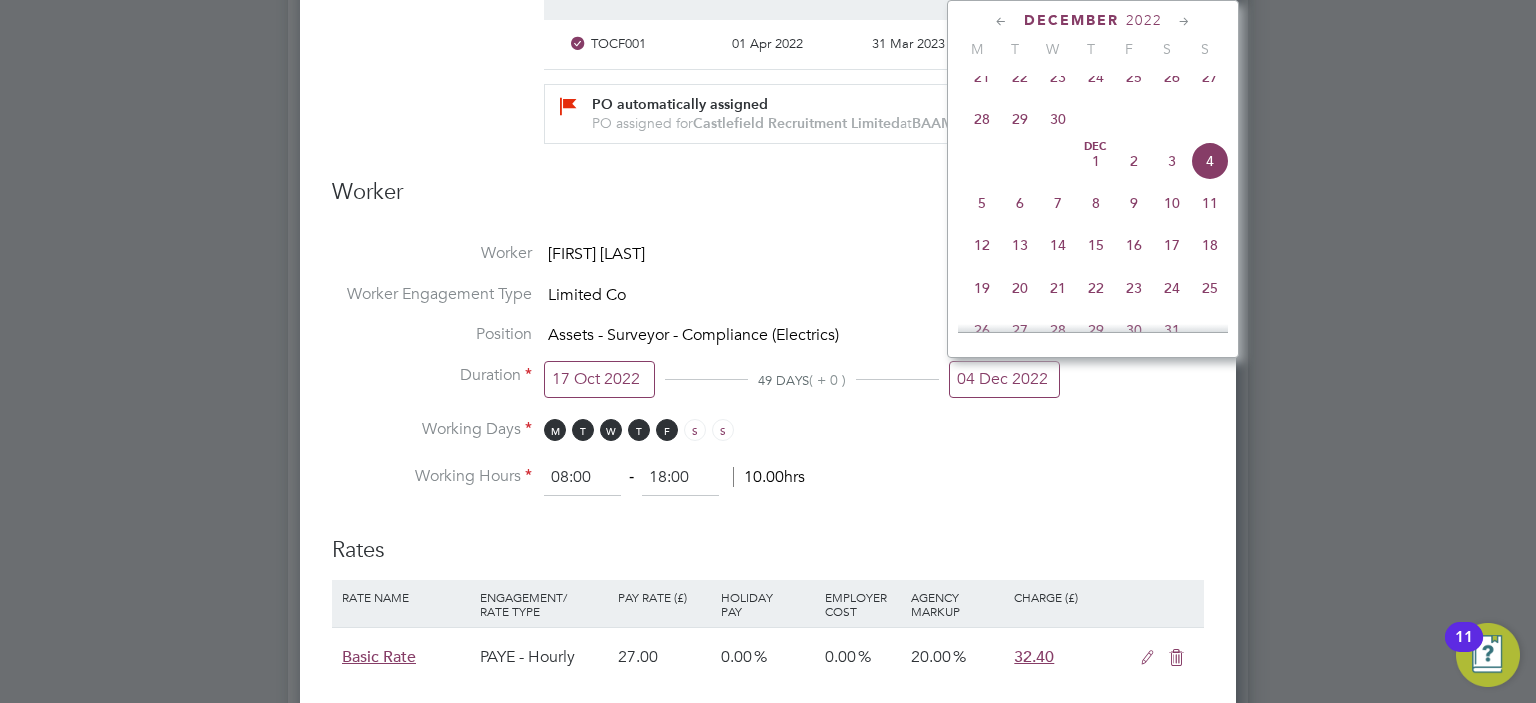 click on "2" 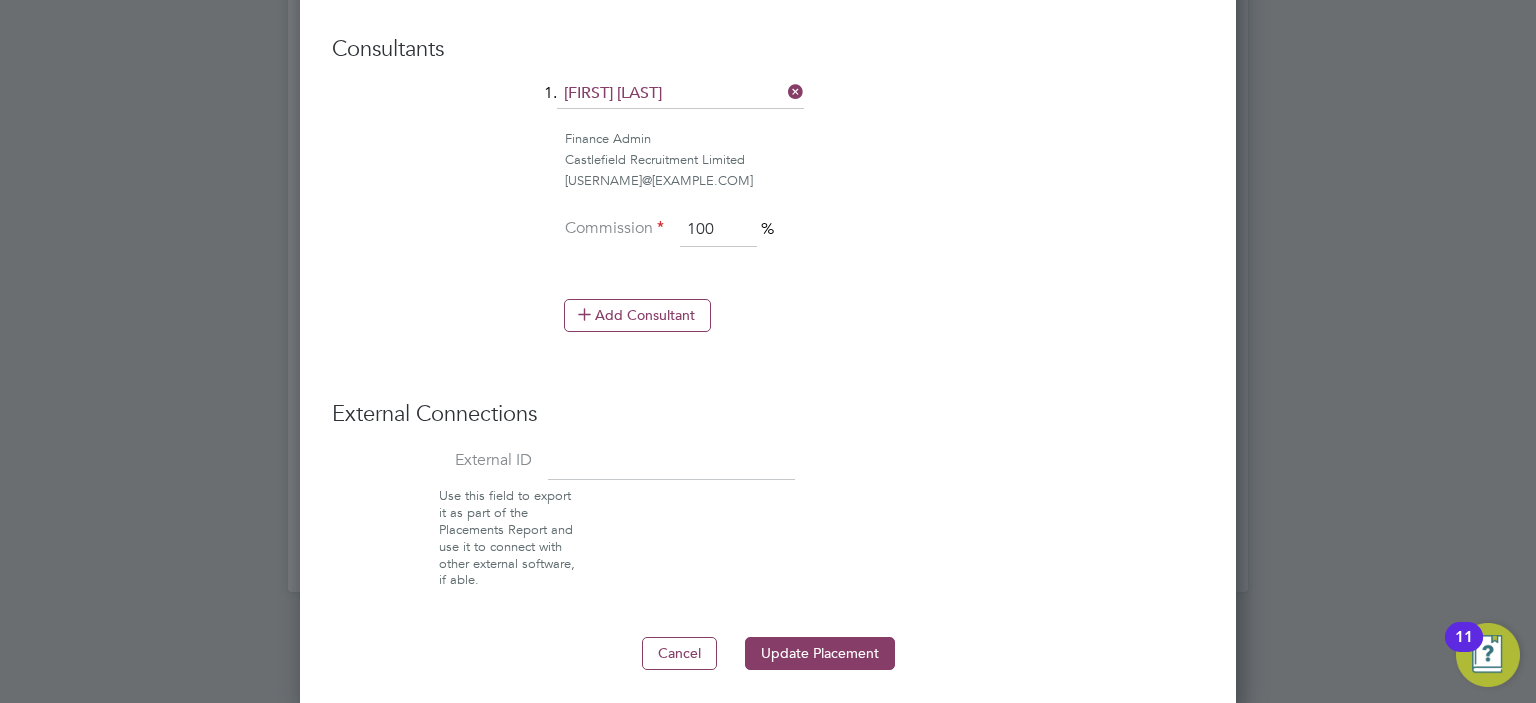 click on "Deployment End Hirer   Torus62 Limited Client Config   Torus62 Limited Vendor   Castlefield Recruitment Limited Site   BAAMT - Asset Management Hiring Manager   Vicky Houghton Head of Asset Compliance at  Torus62 Limited vicky.houghton@torus.co.uk Timesheet Approver   Lisa Jones Manager at  Torus62 Limited lisa.jones@torus.co.uk PO Manager   Deployment Manager   n/a PO No PO Number Valid From Valid To Expiry TOCF001 01 Apr 2022 31 Mar 2023 Today PO automatically assigned PO assigned for  Castlefield Recruitment Limited  at  BAAMT - Asset Management Worker Worker   Jeff Wilton Worker Engagement Type   Limited Co  Position   Assets - Surveyor - Compliance (Electrics) Duration 17 Oct 2022 47 DAYS  ( - 2 ) 02 Dec 2022 Working Days M T W T F S S   Working Hours 08:00   ‐   18:00   10.00hrs   Rates Rate Name Engagement/ Rate Type Pay Rate (£) Holiday Pay Employer Cost Agency Markup Charge (£) Basic Rate PAYE - Hourly 27.00 0.00   0.00   20.00 32.40     Add Rate   Consultants  1.  William Cheetham Finance Admin" at bounding box center [768, -345] 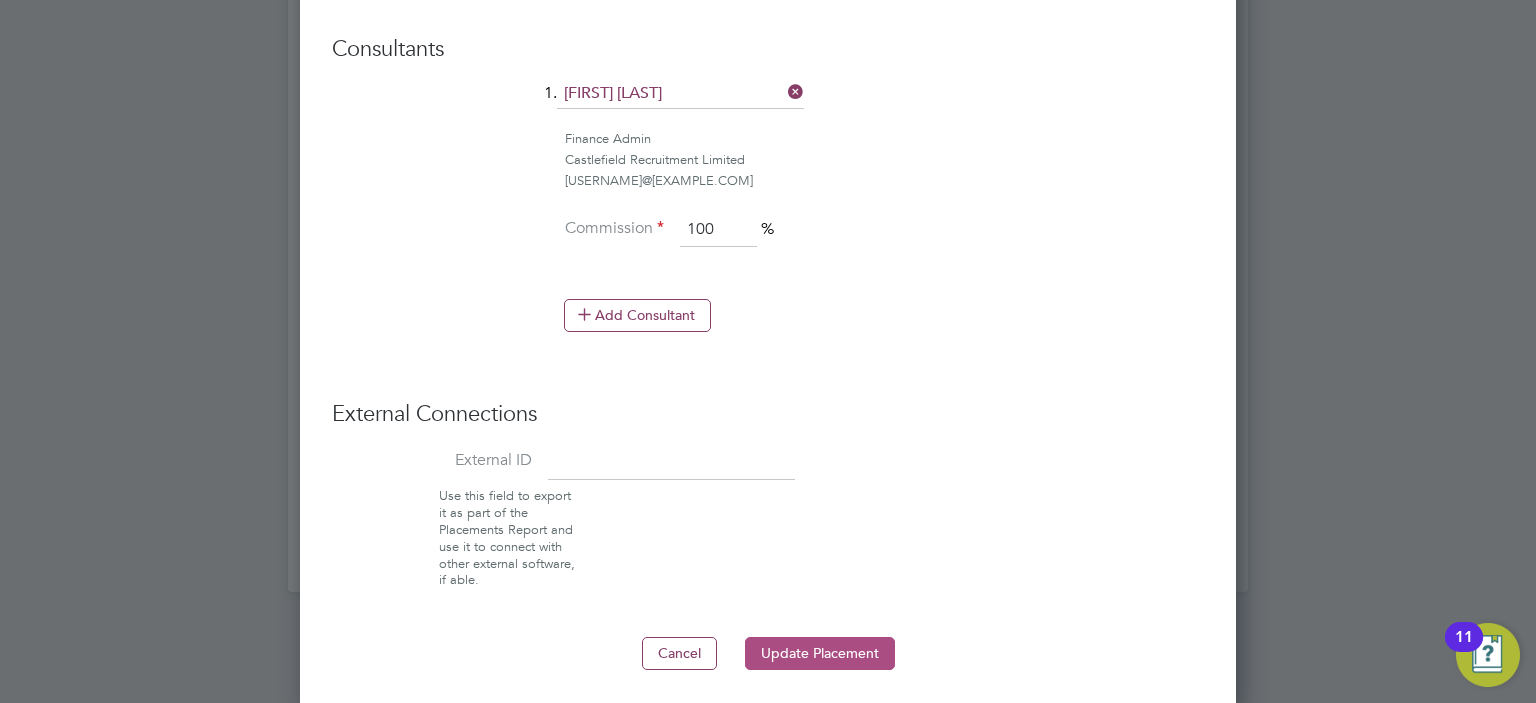click on "Update Placement" at bounding box center [820, 653] 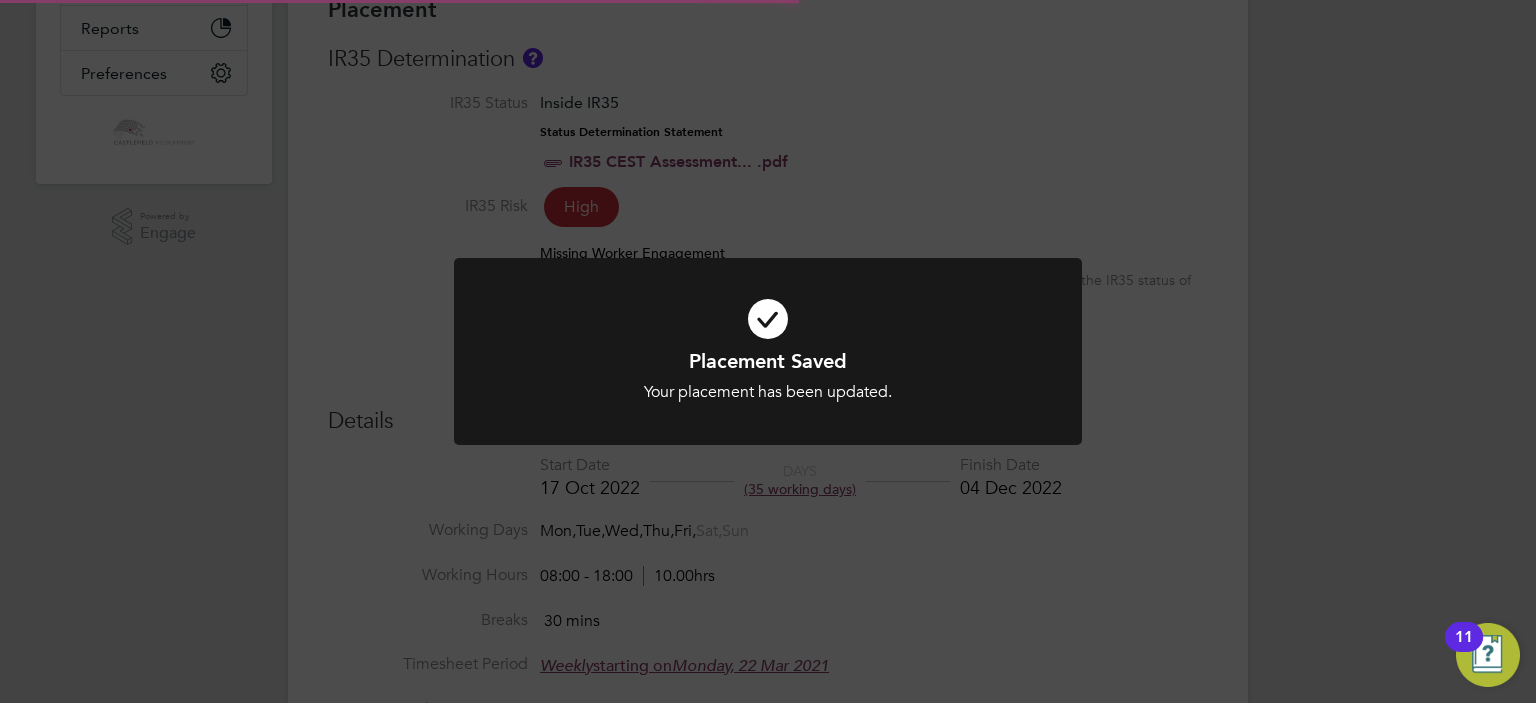 click on "Placement Saved Your placement has been updated. Cancel Okay" 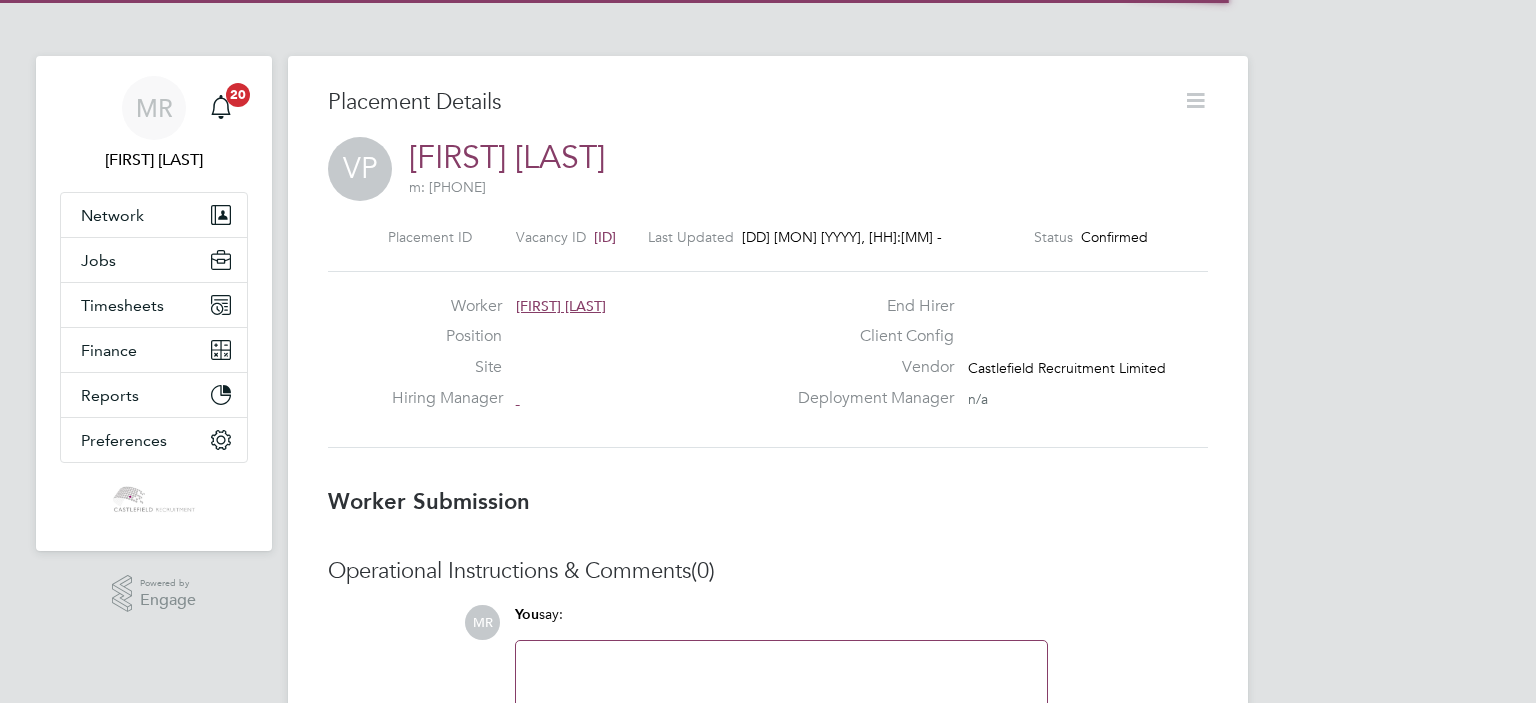 click 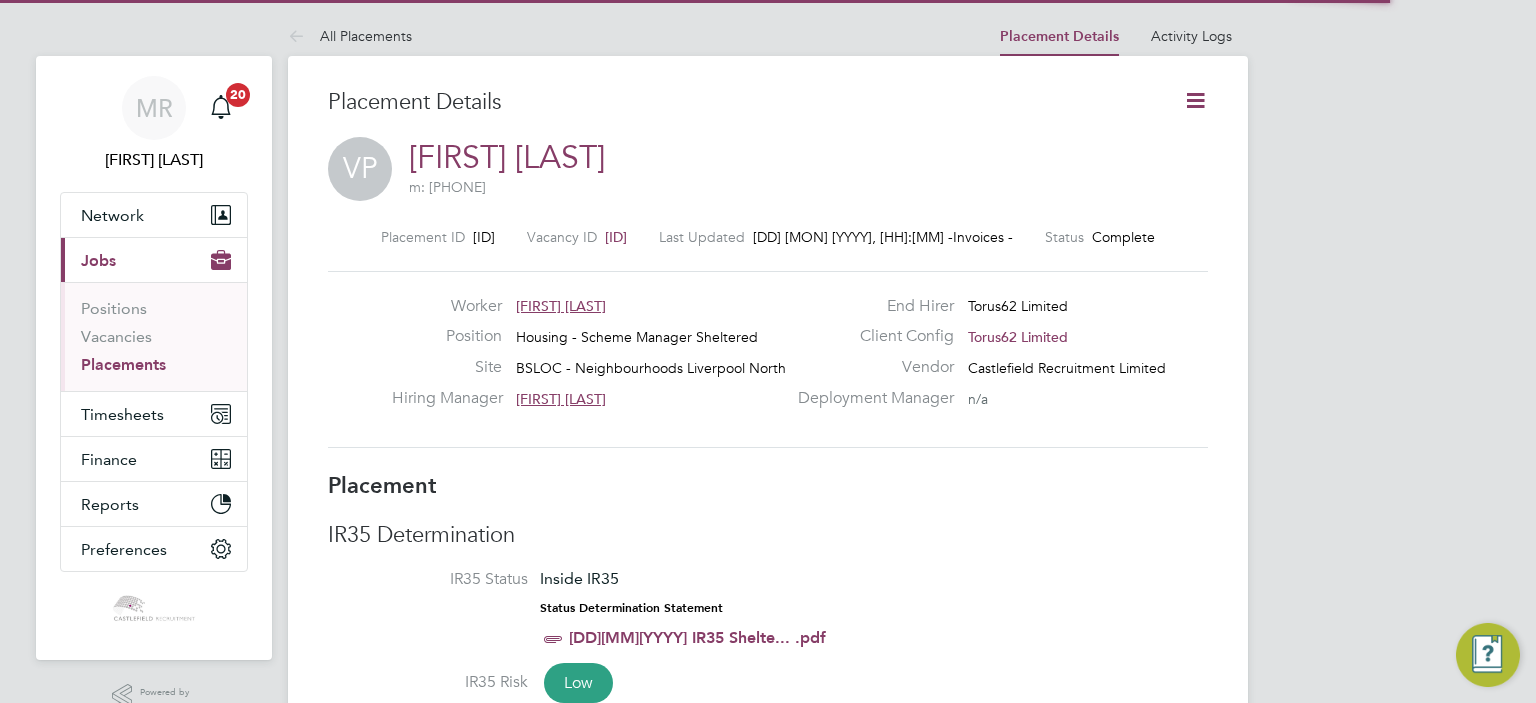 scroll, scrollTop: 0, scrollLeft: 0, axis: both 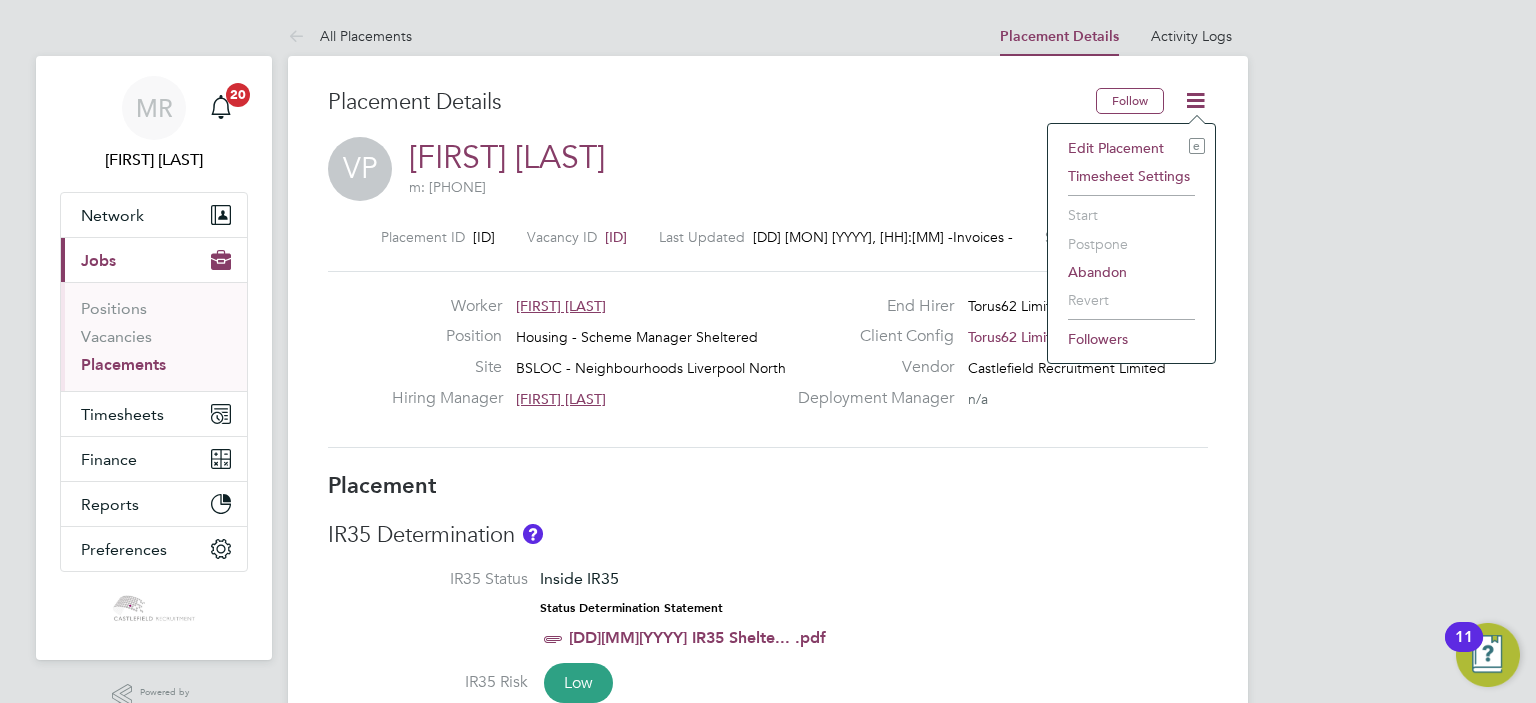 click on "Edit Placement e" 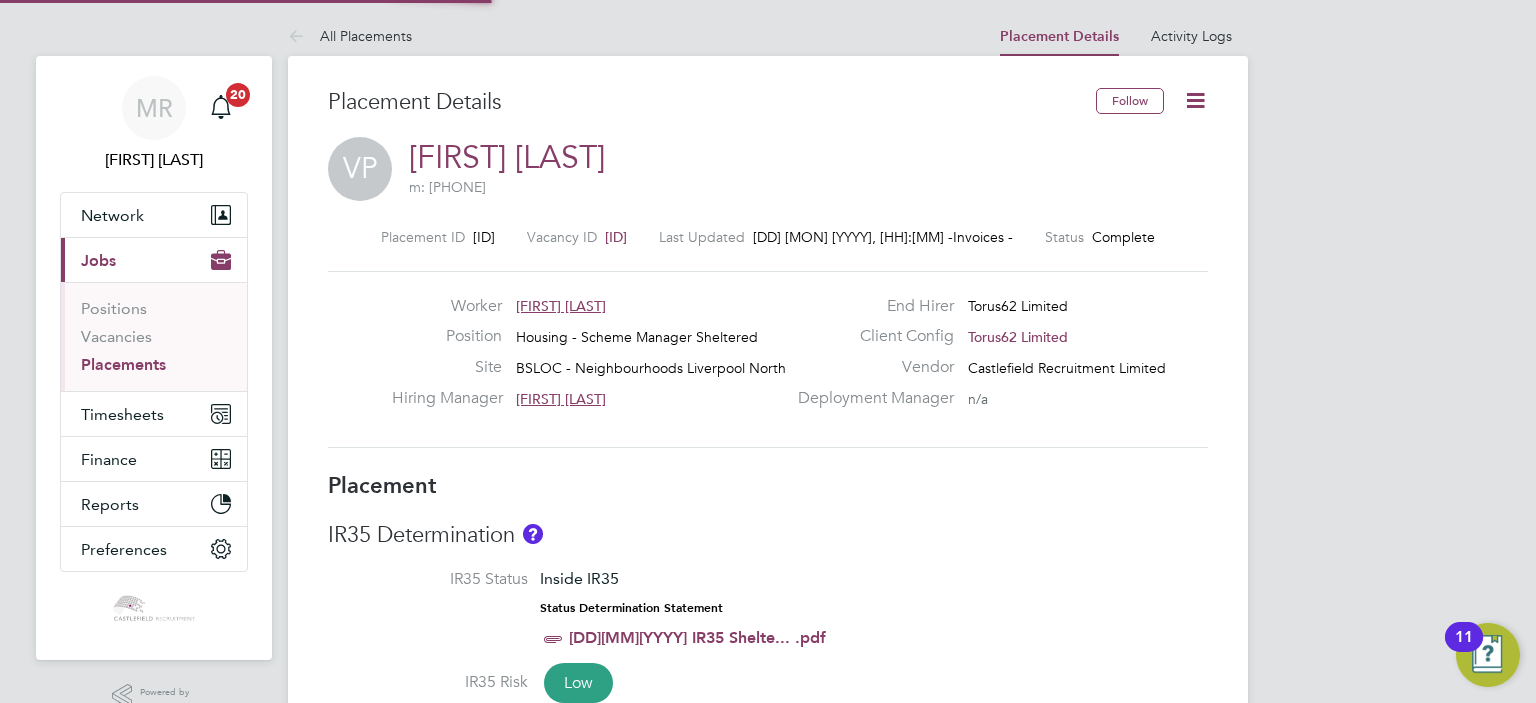 type on "Jacqui Byrne" 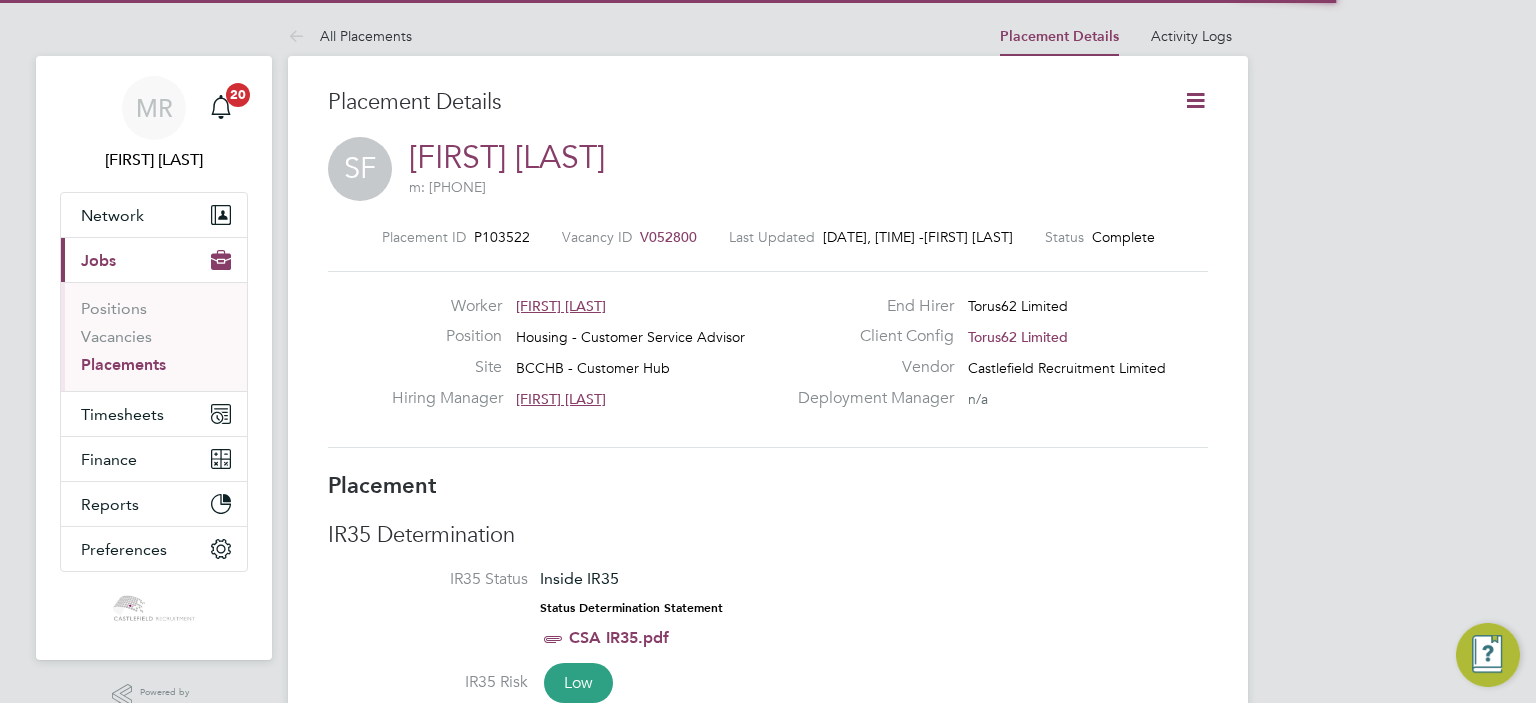 click 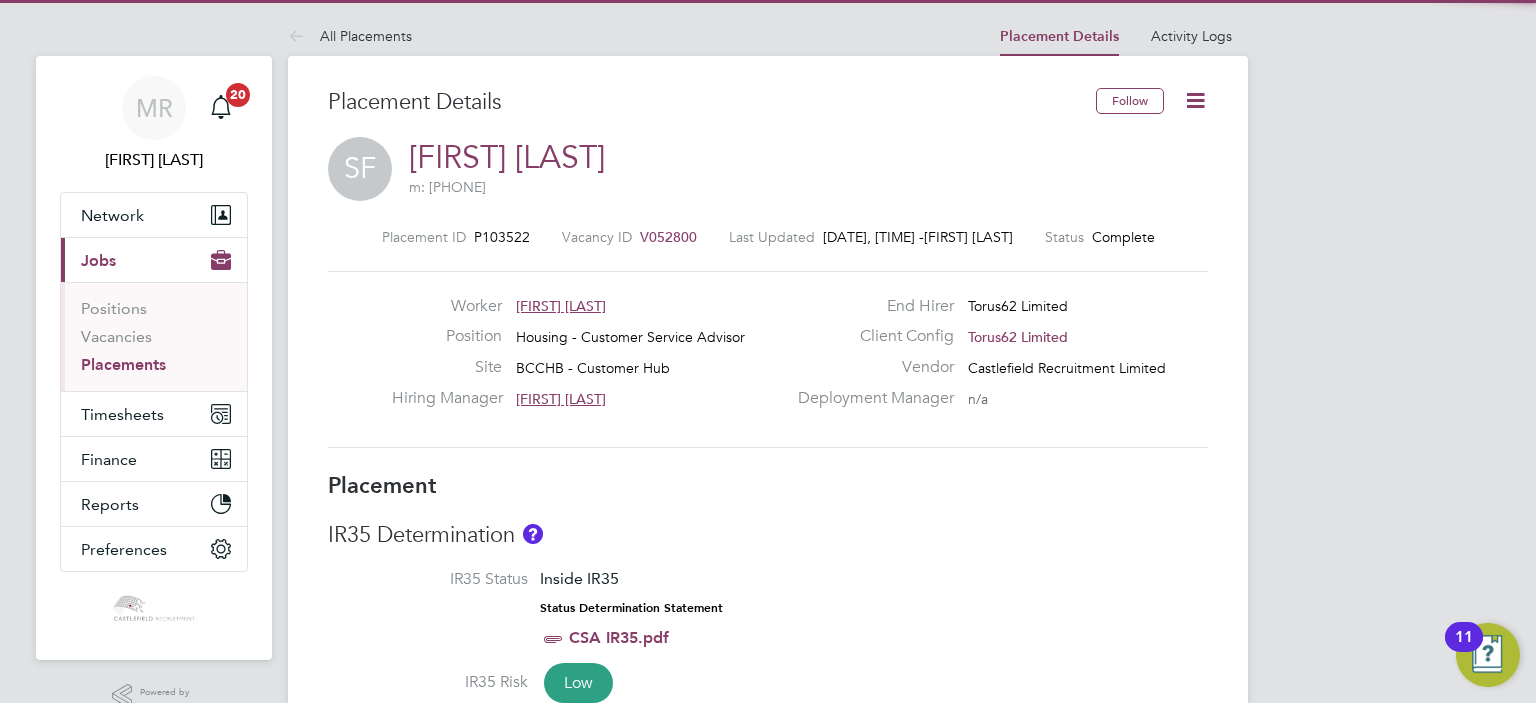 click 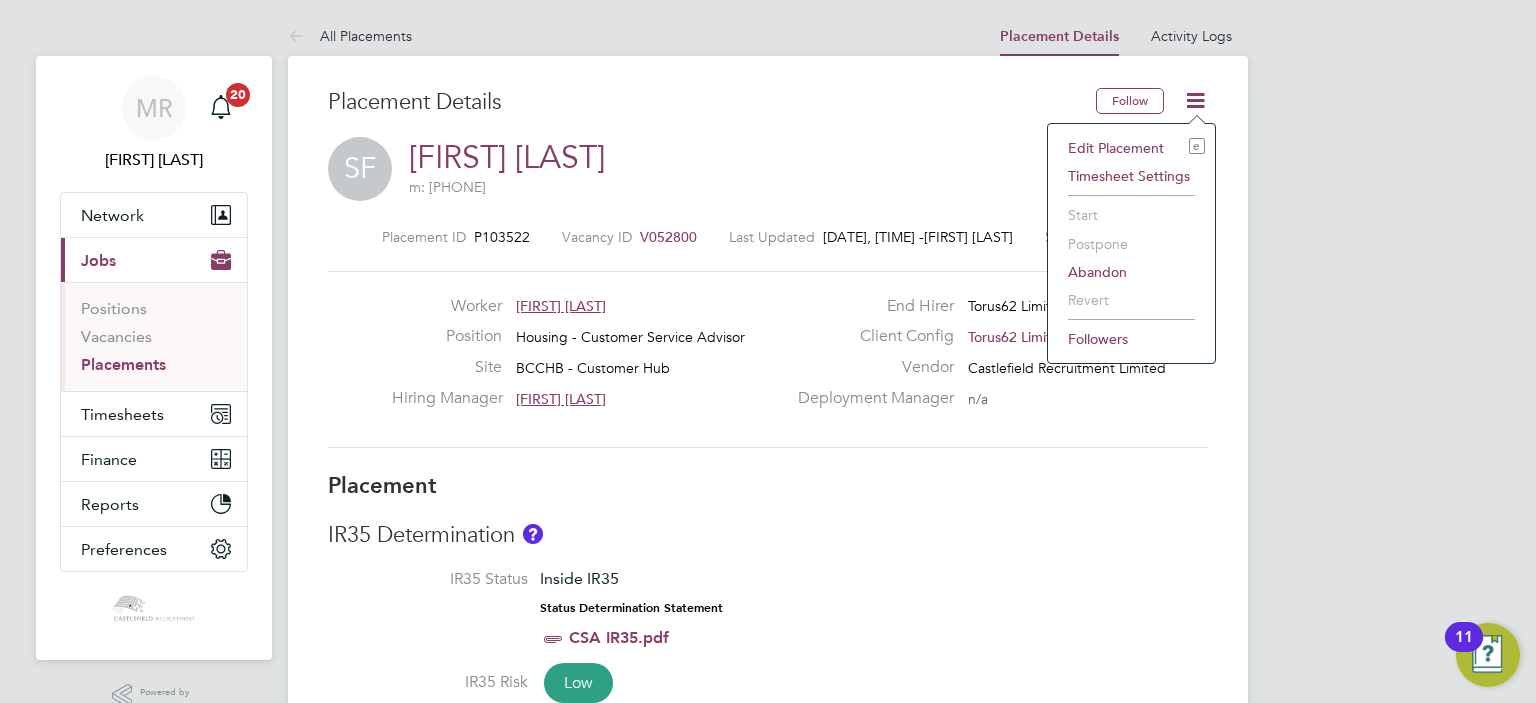 click on "Edit Placement e" 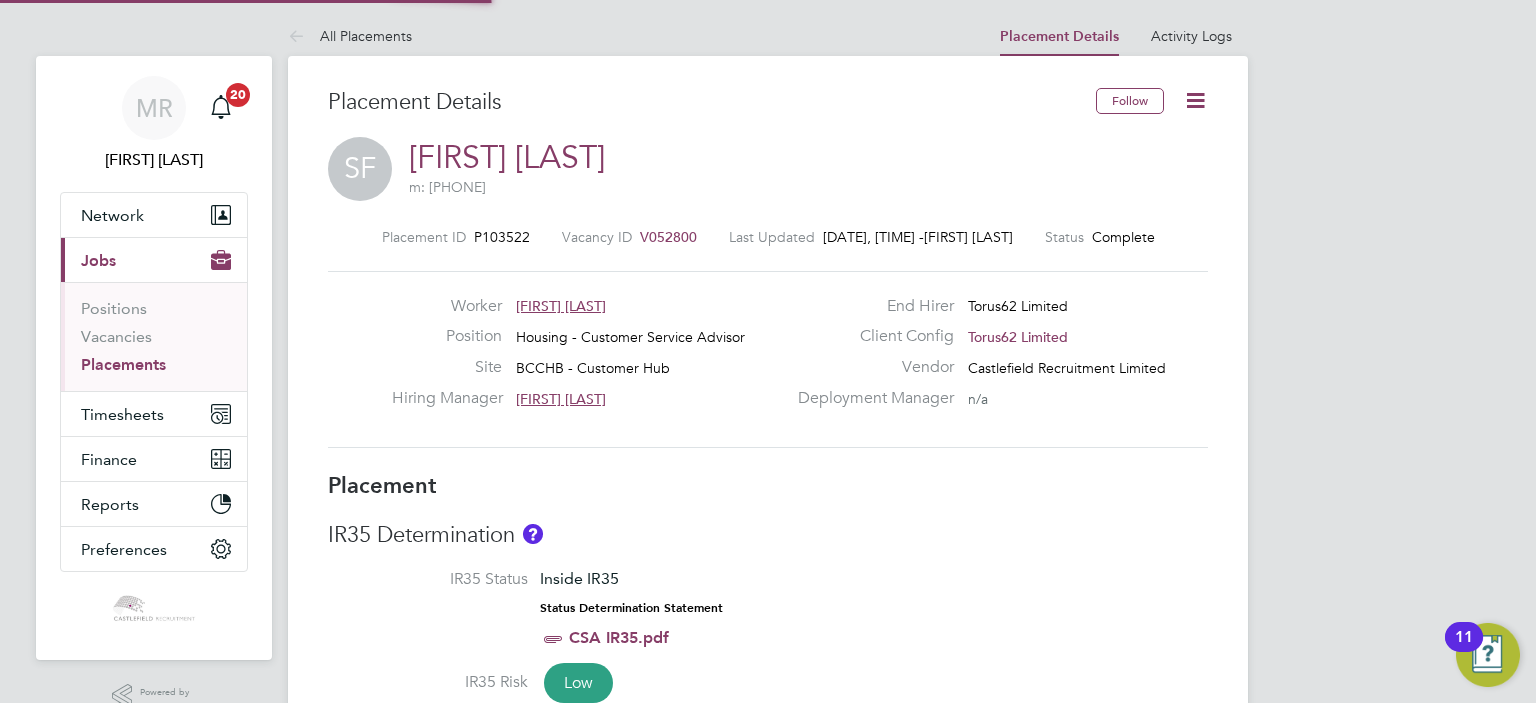 type on "Rachel Wheeler" 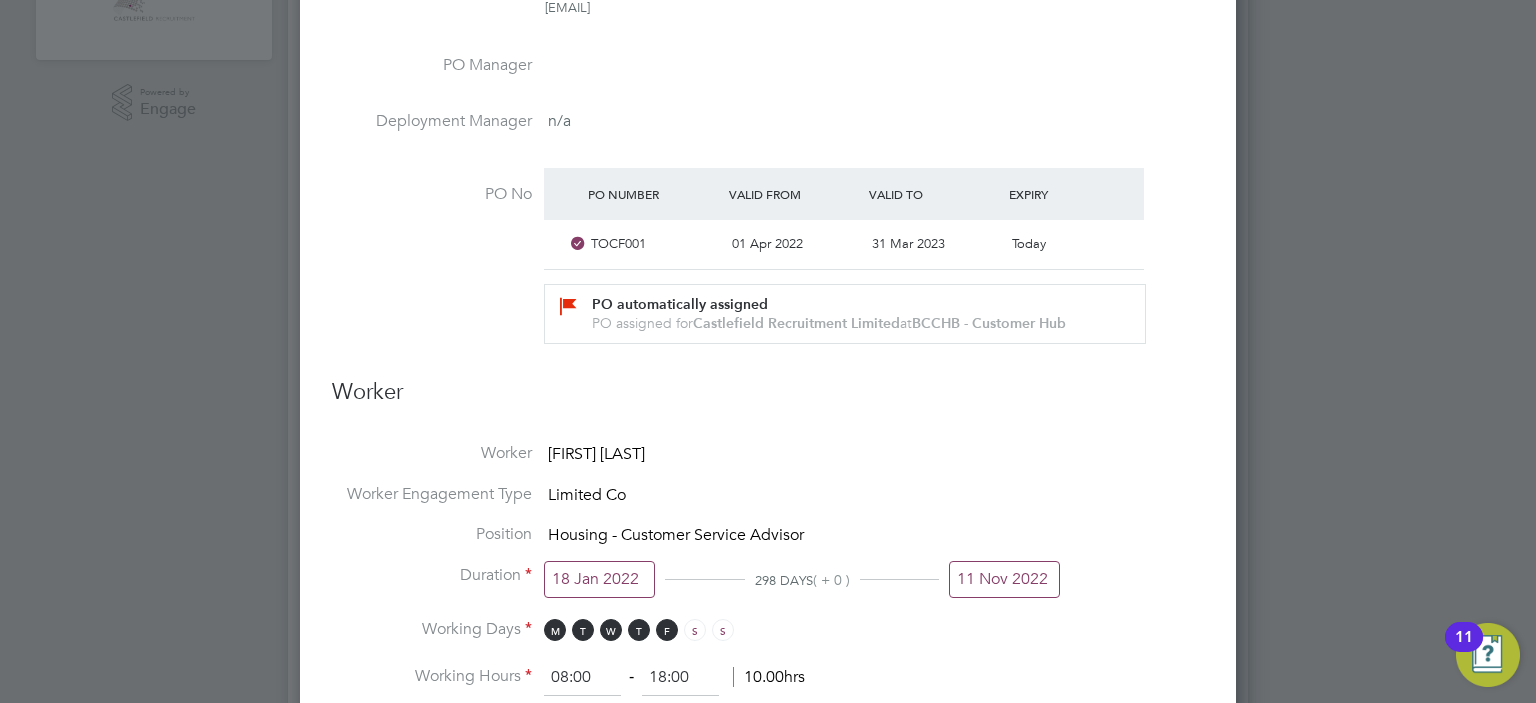drag, startPoint x: 993, startPoint y: 526, endPoint x: 1003, endPoint y: 551, distance: 26.925823 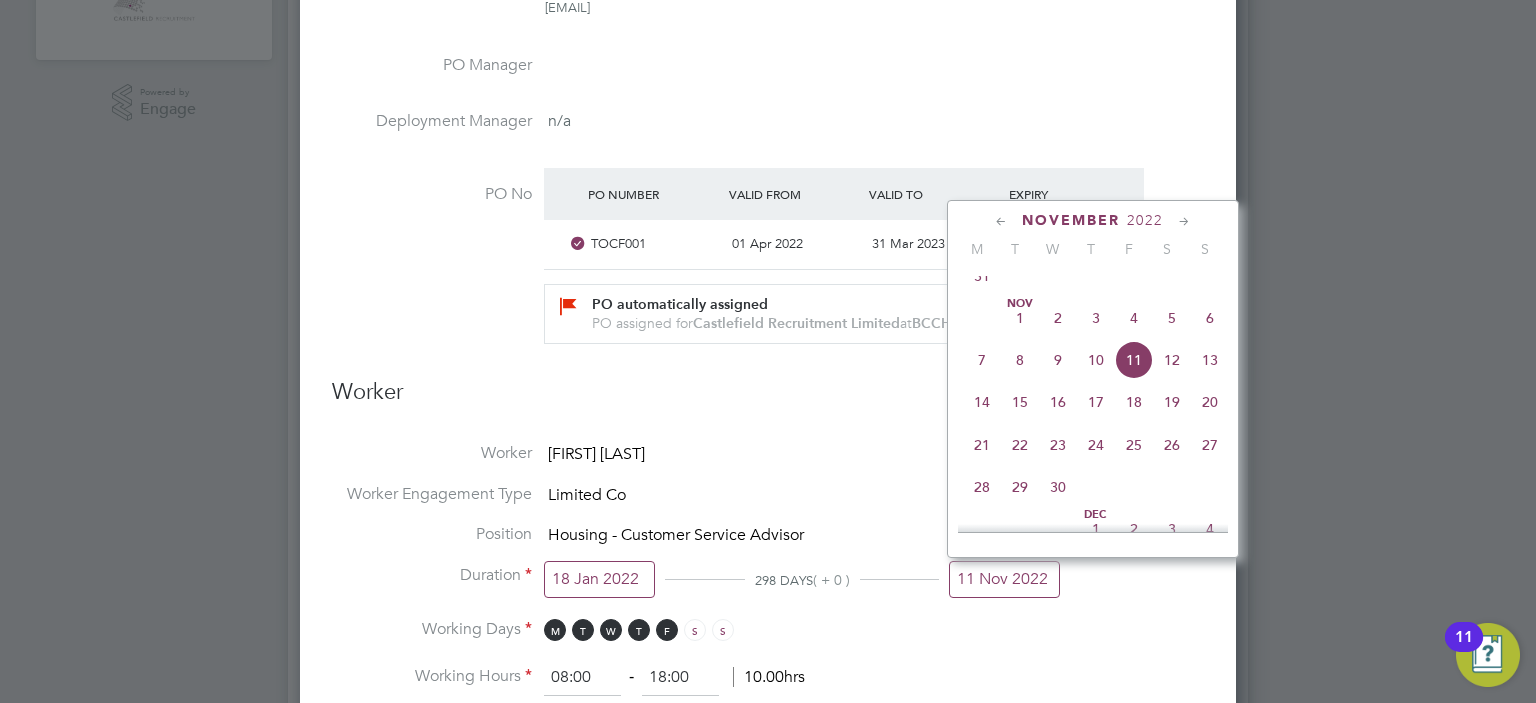 click on "3" 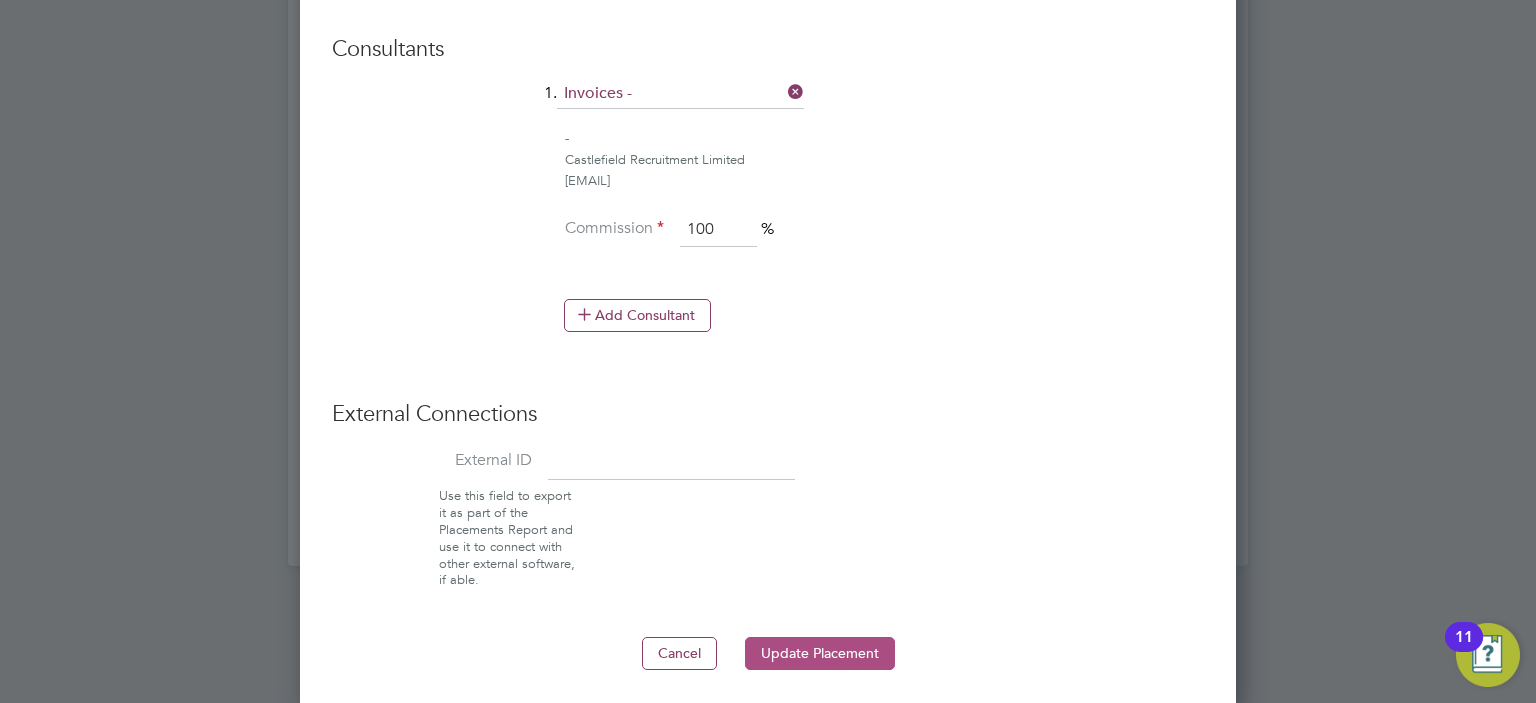 click on "Update Placement" at bounding box center (820, 653) 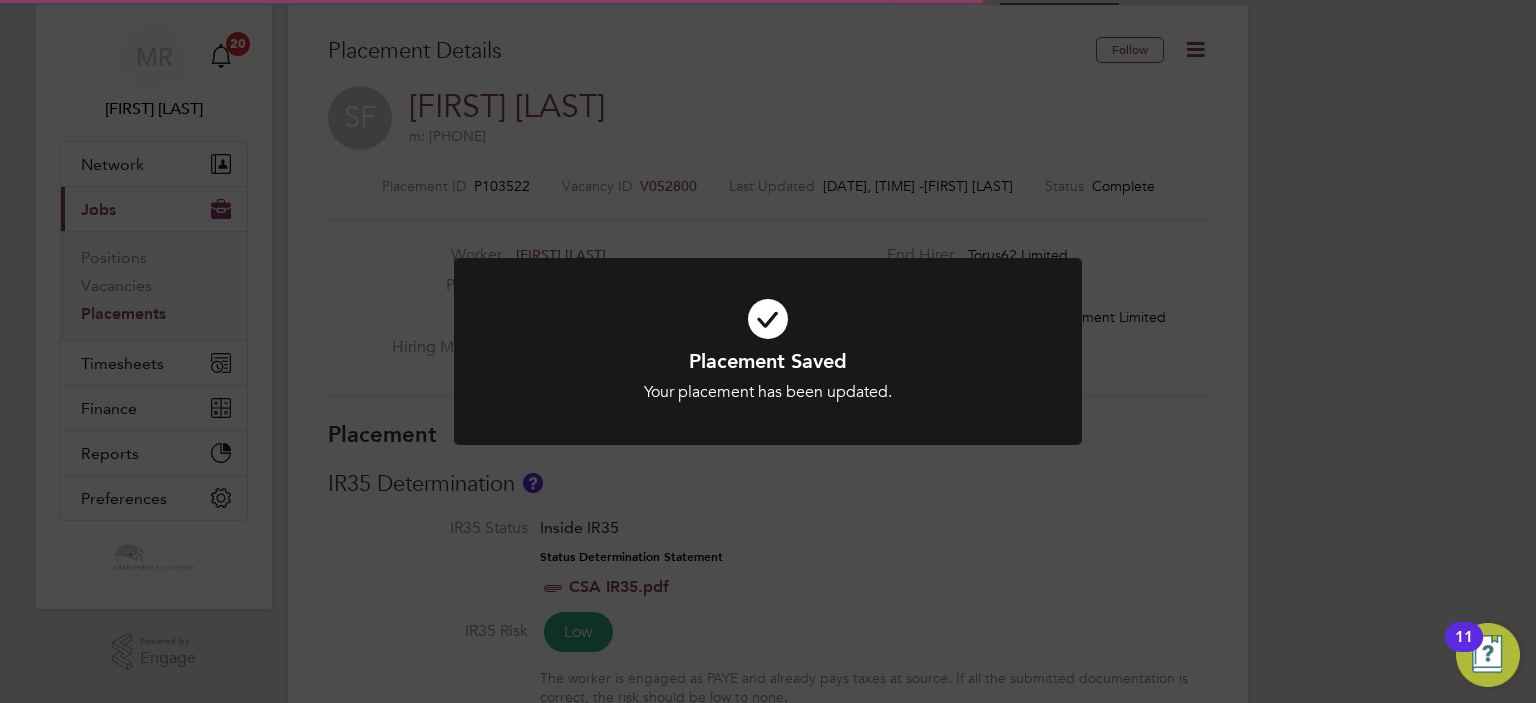 click at bounding box center (768, 319) 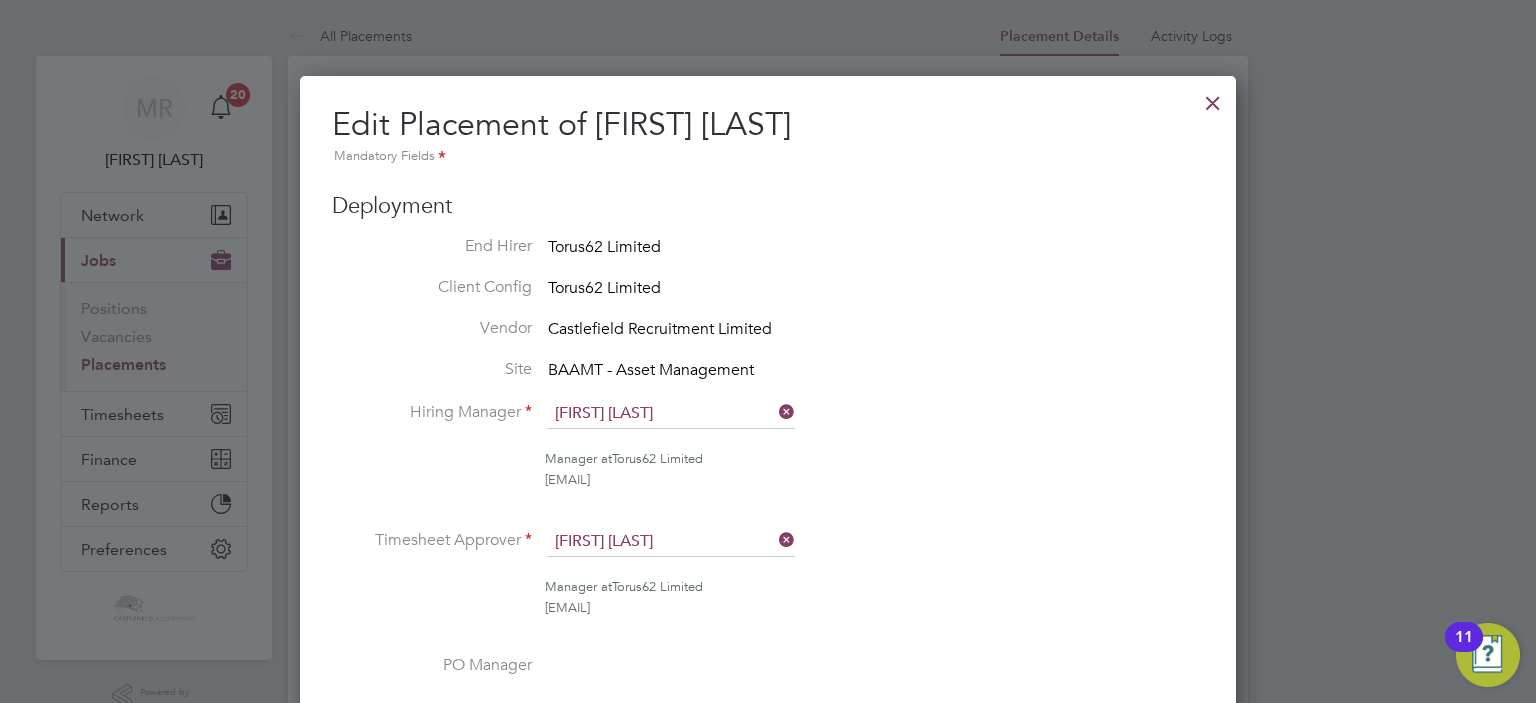 scroll, scrollTop: 900, scrollLeft: 0, axis: vertical 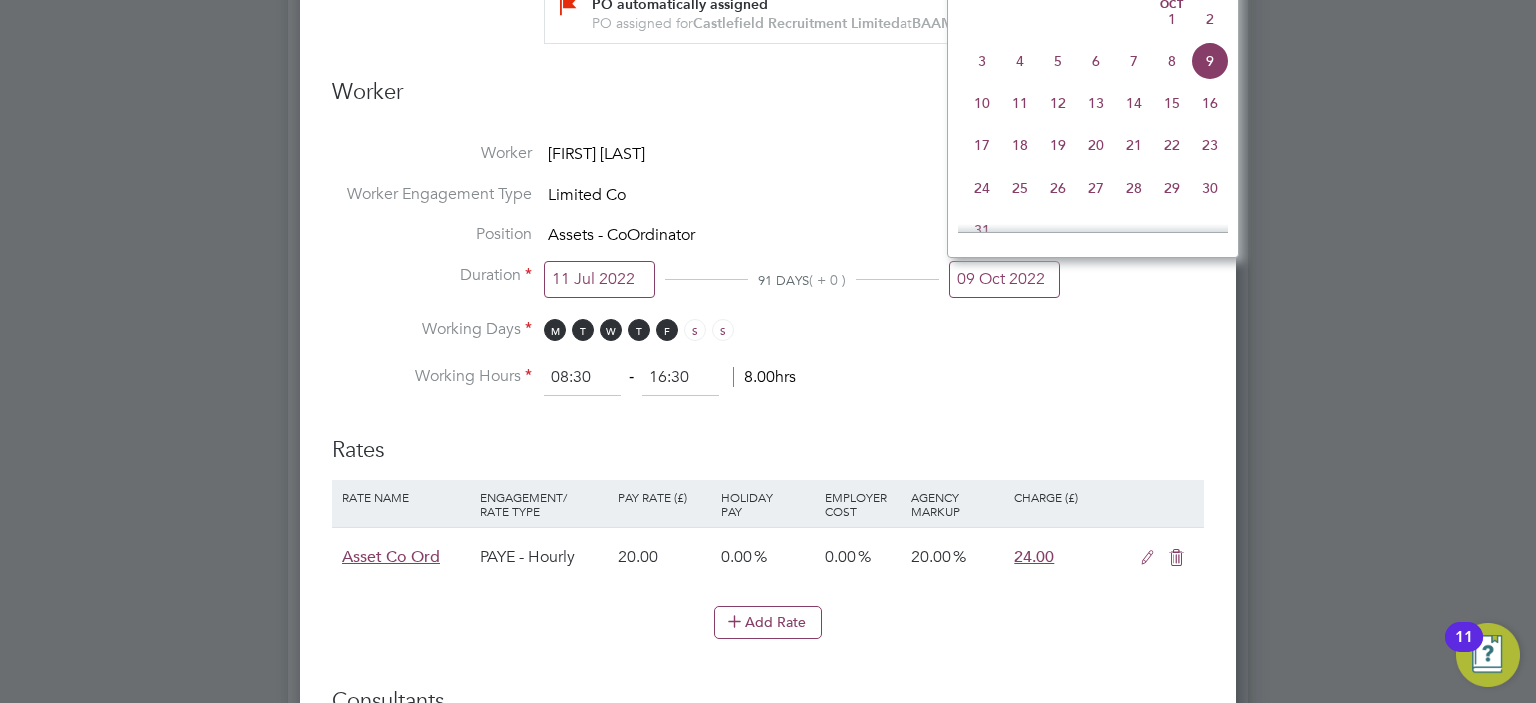 click on "5" 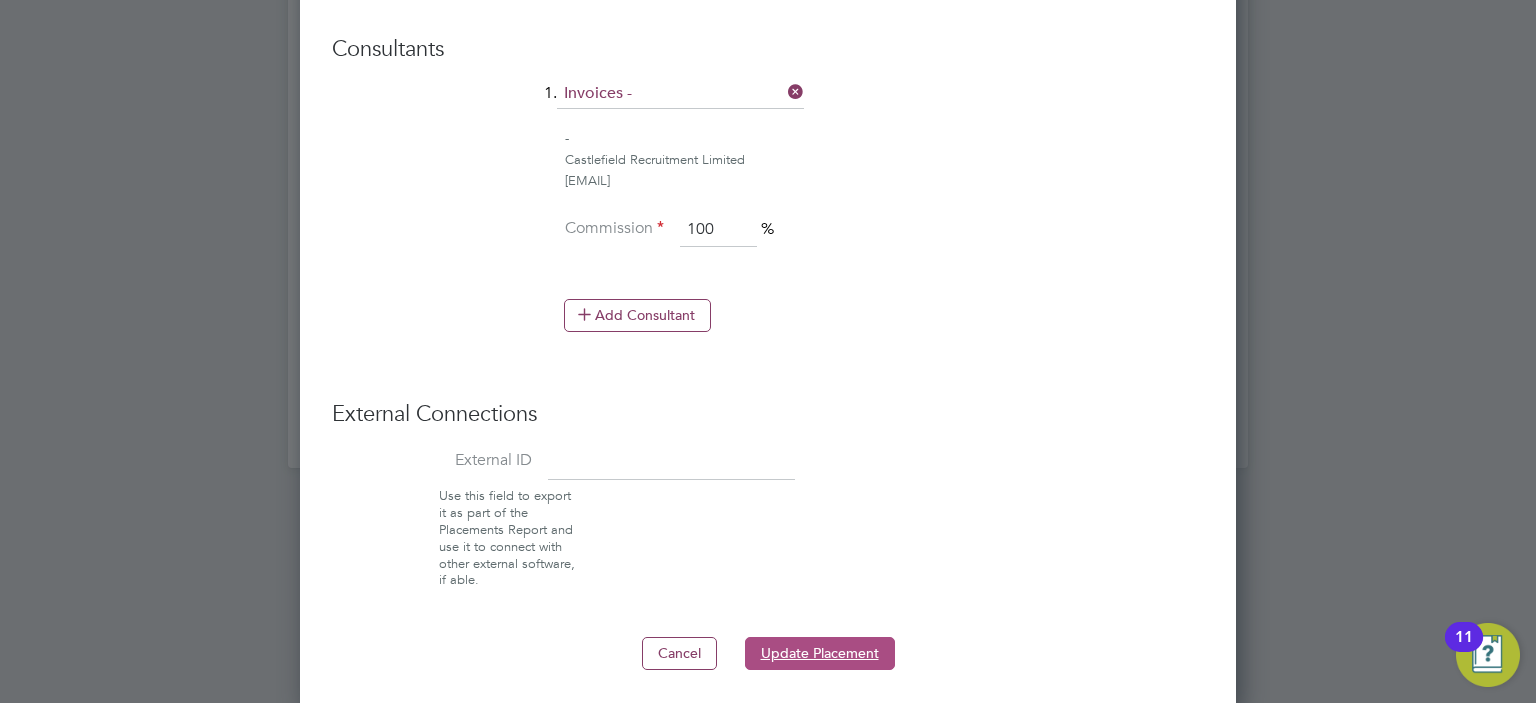 click on "Update Placement" at bounding box center (820, 653) 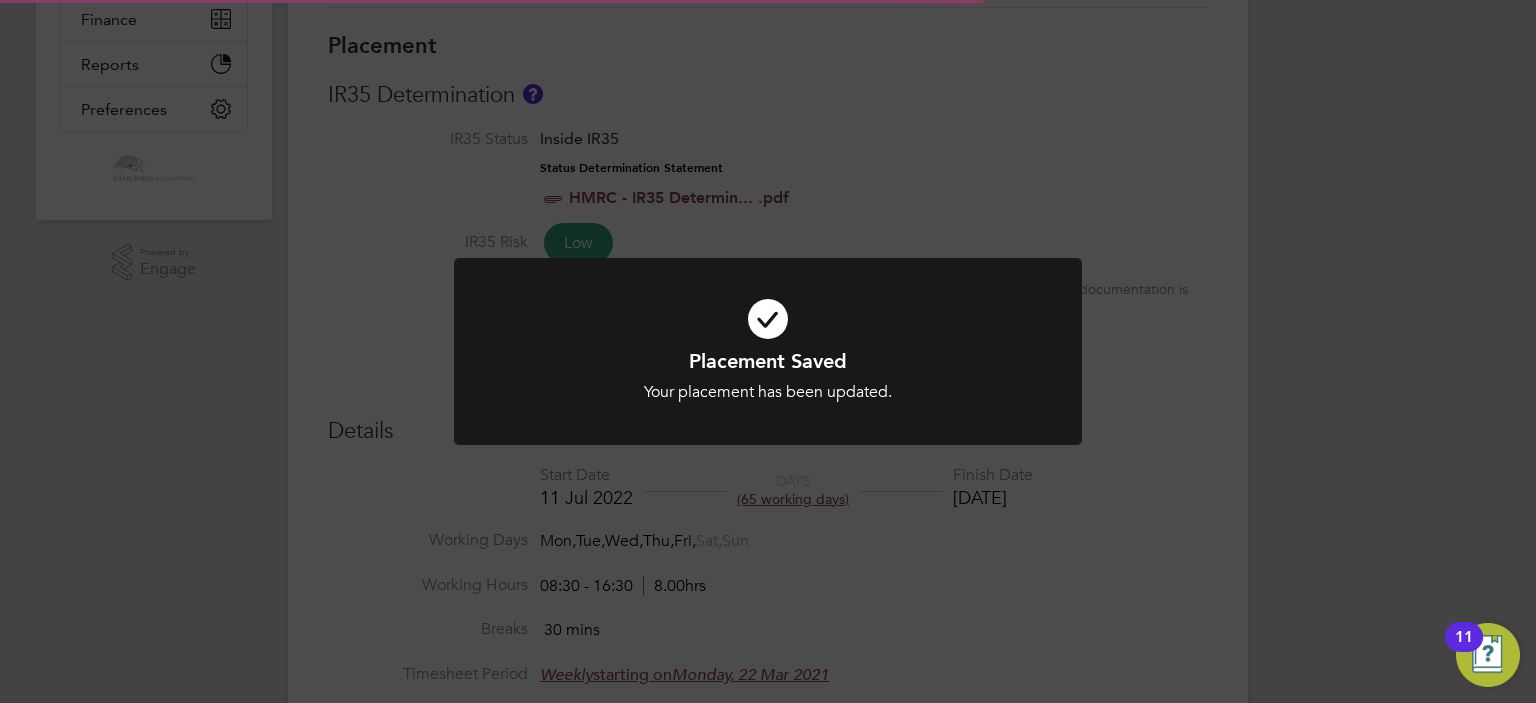 click on "Placement Saved Your placement has been updated. Cancel Okay" at bounding box center [768, 375] 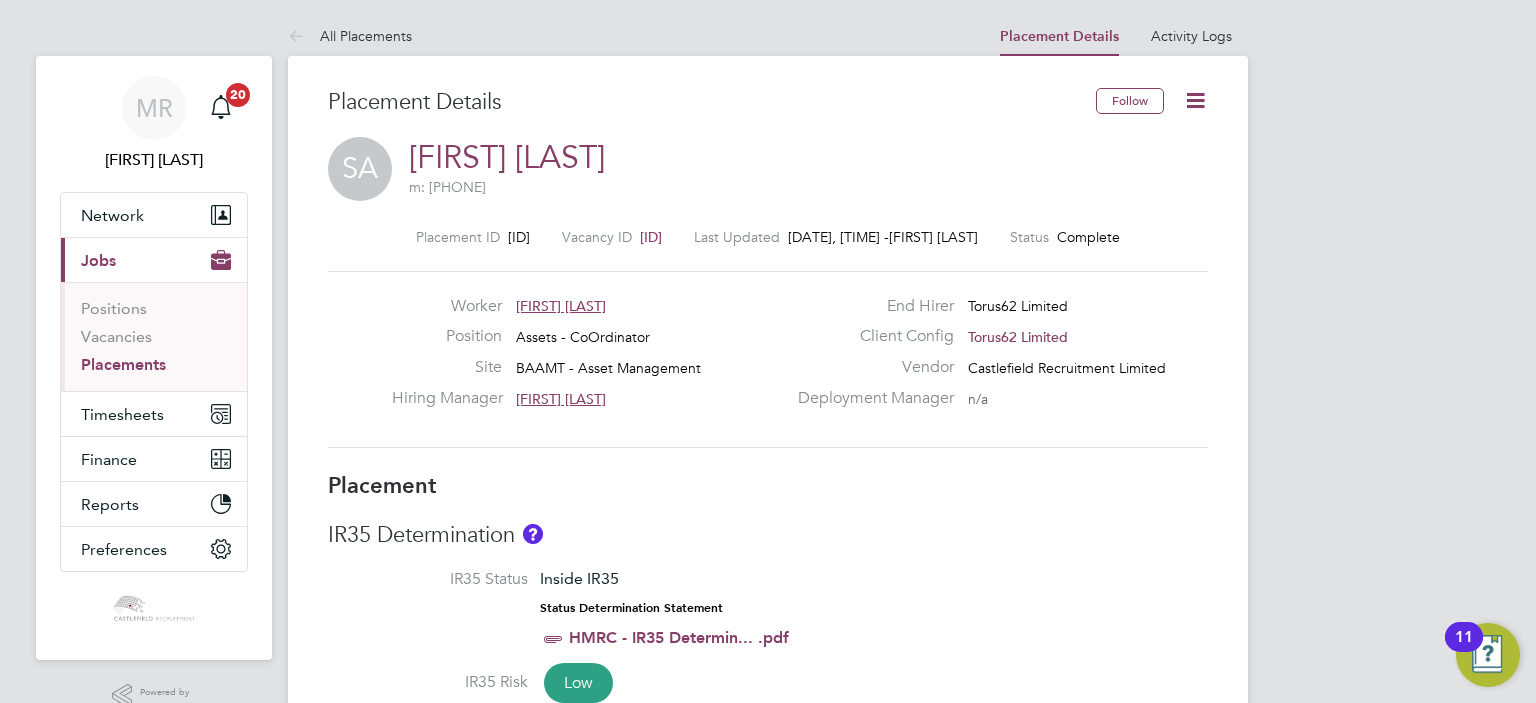 click on "Placements" at bounding box center [123, 364] 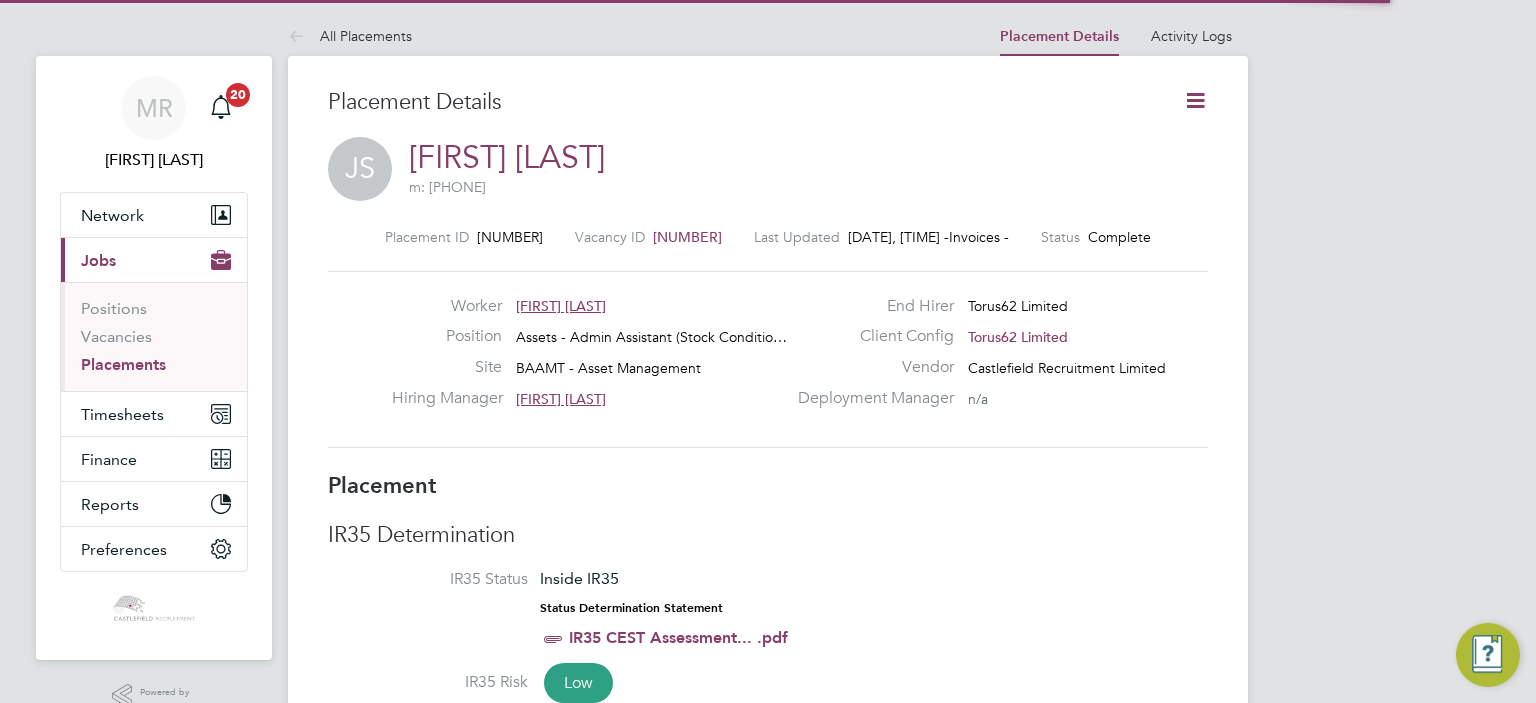 scroll, scrollTop: 0, scrollLeft: 0, axis: both 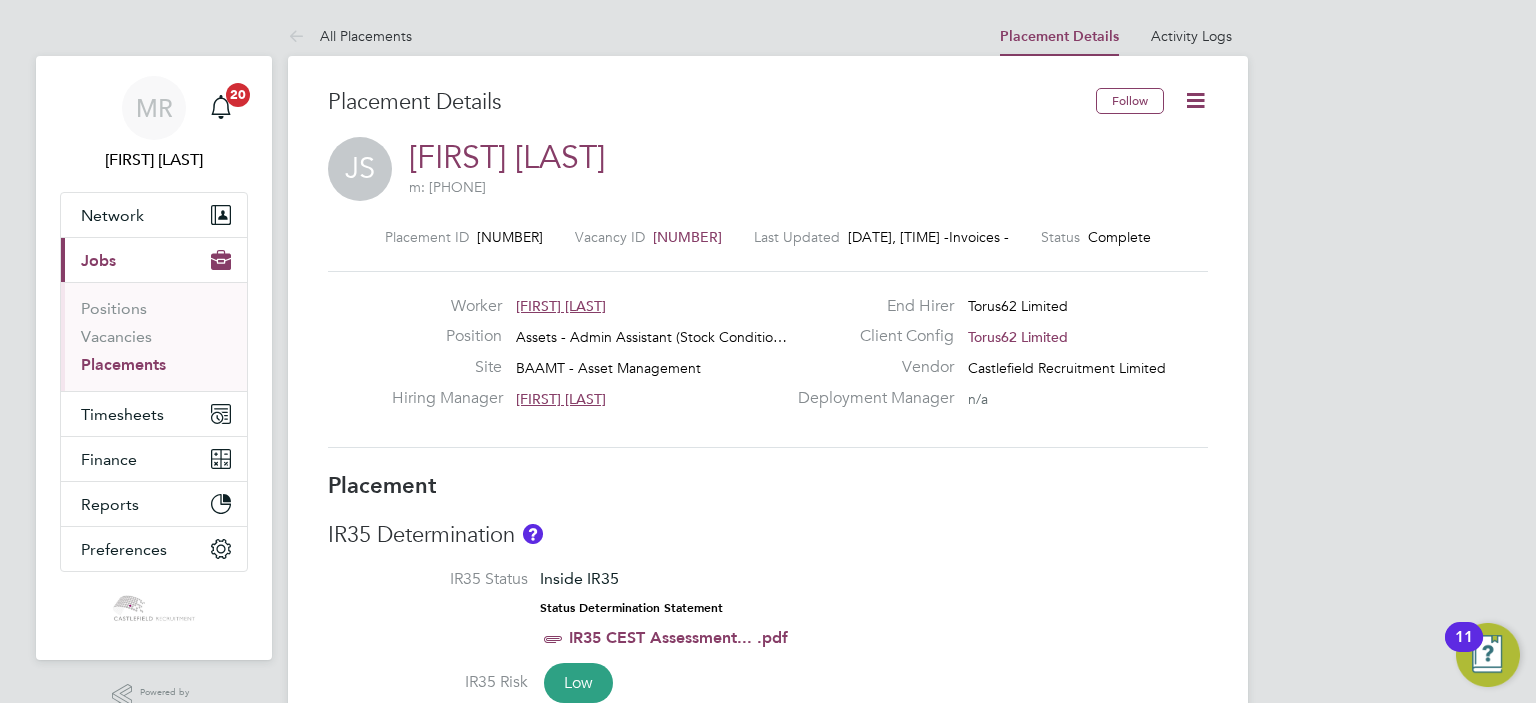 click 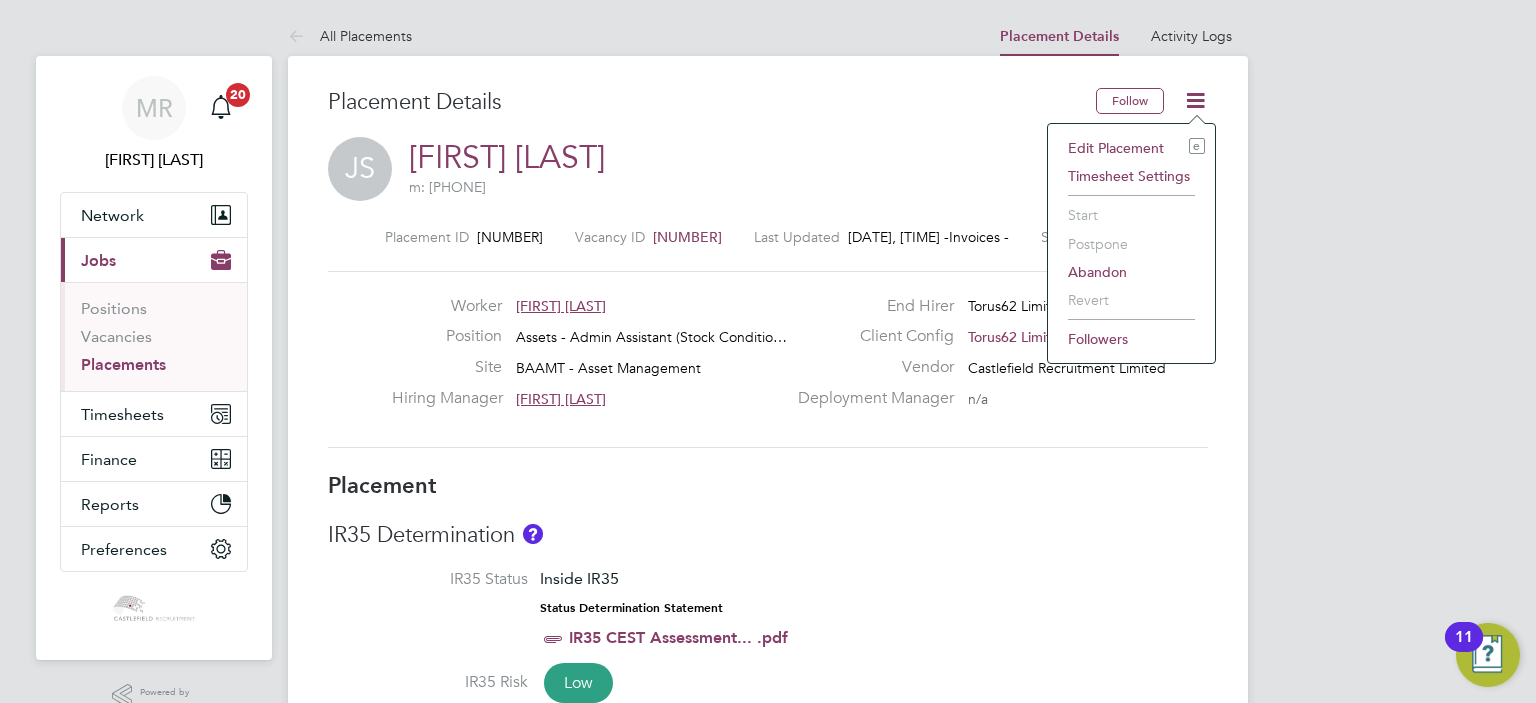click on "Edit Placement e" 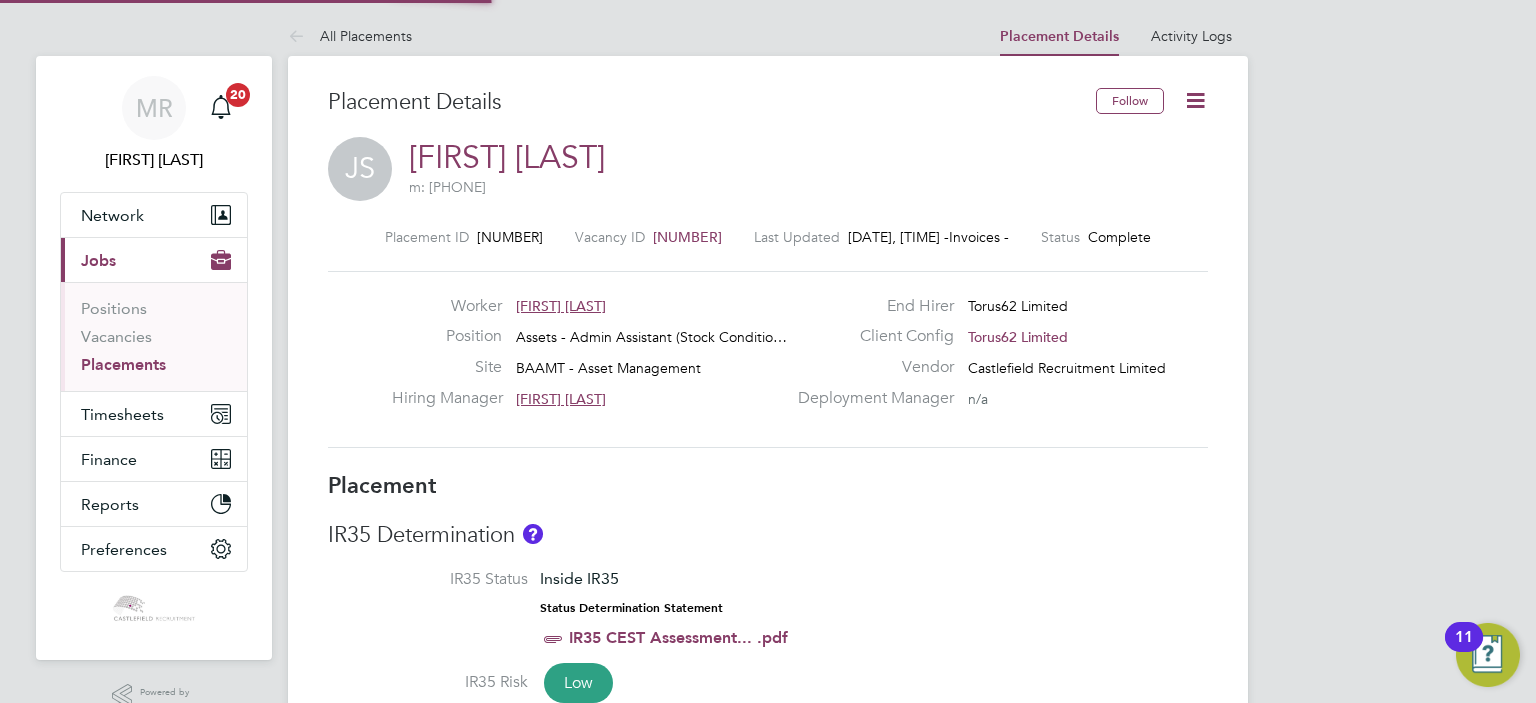 type on "[FIRST] [LAST]" 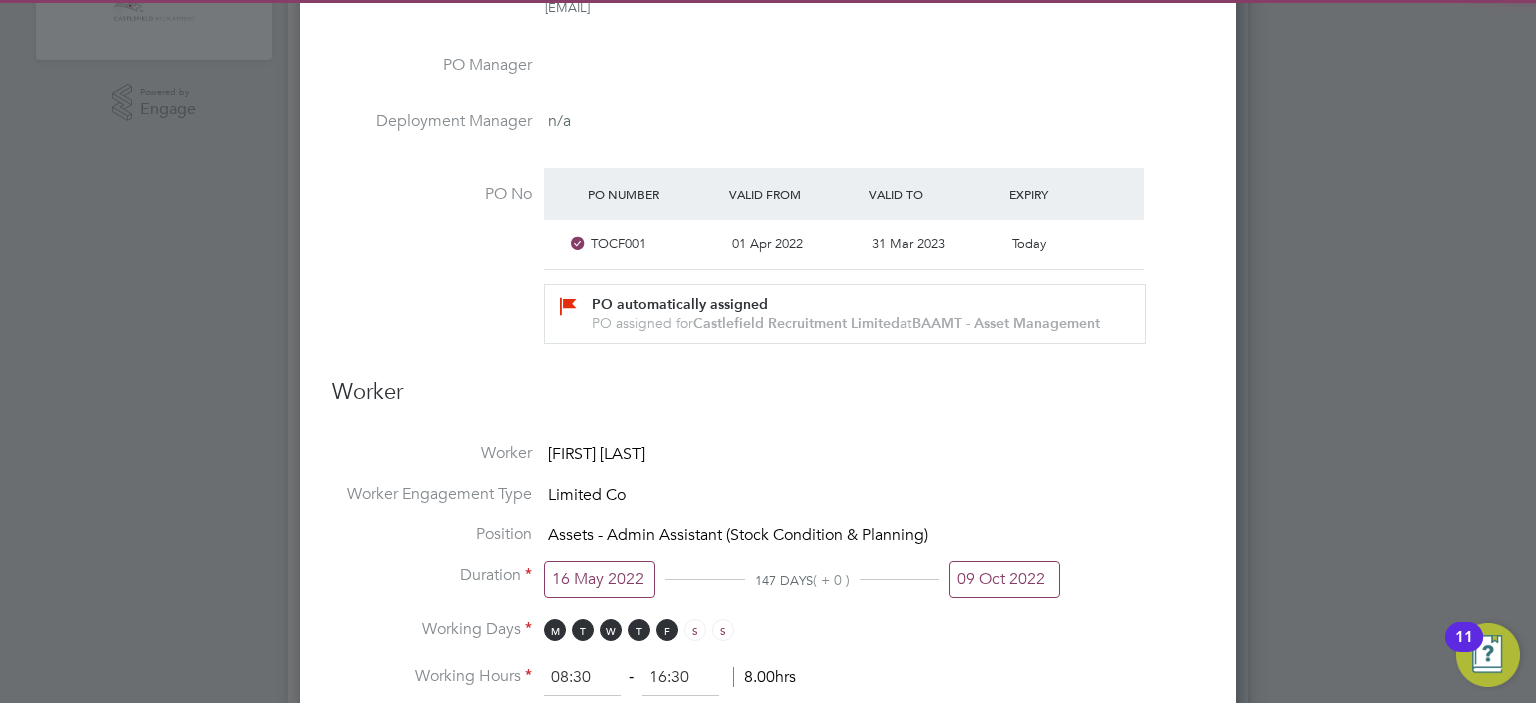 click on "09 Oct 2022" at bounding box center [1004, 579] 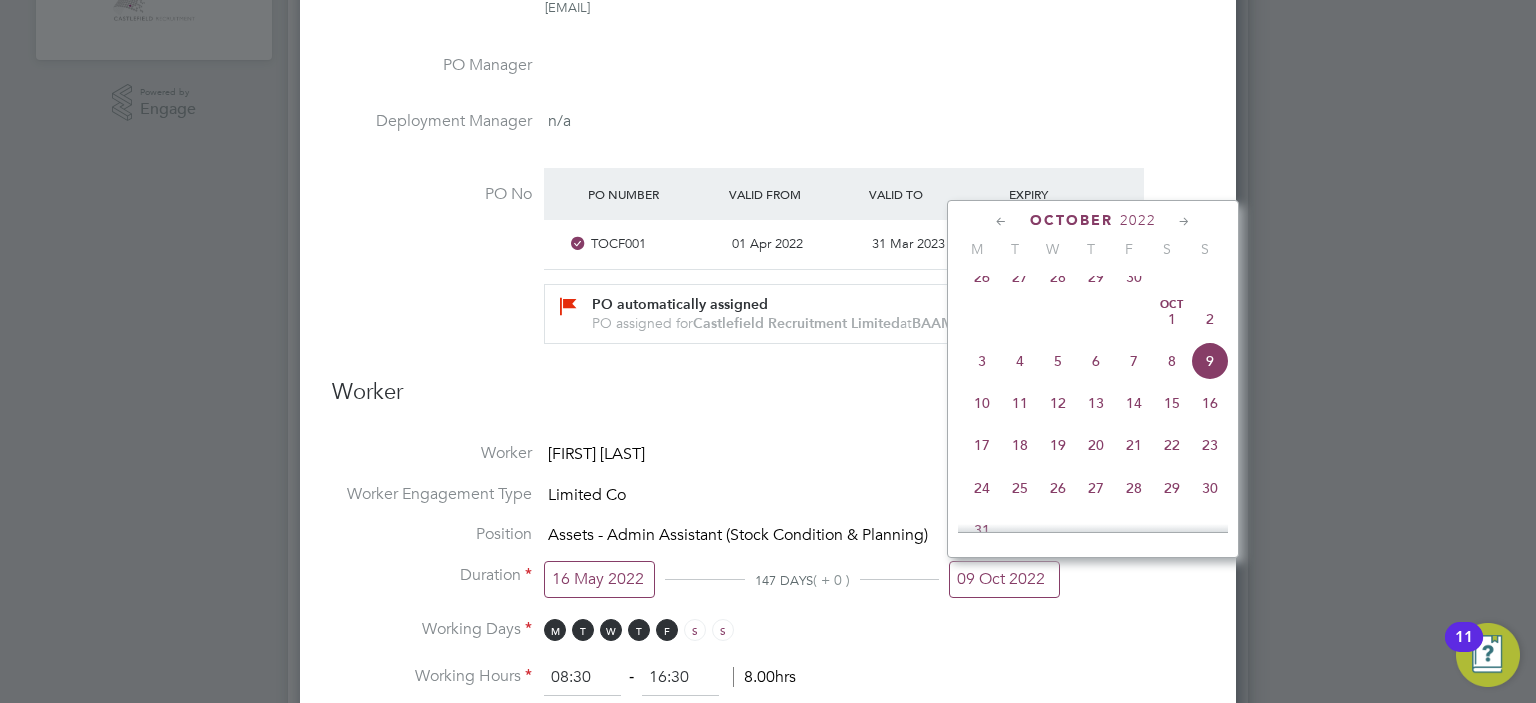 click on "4" 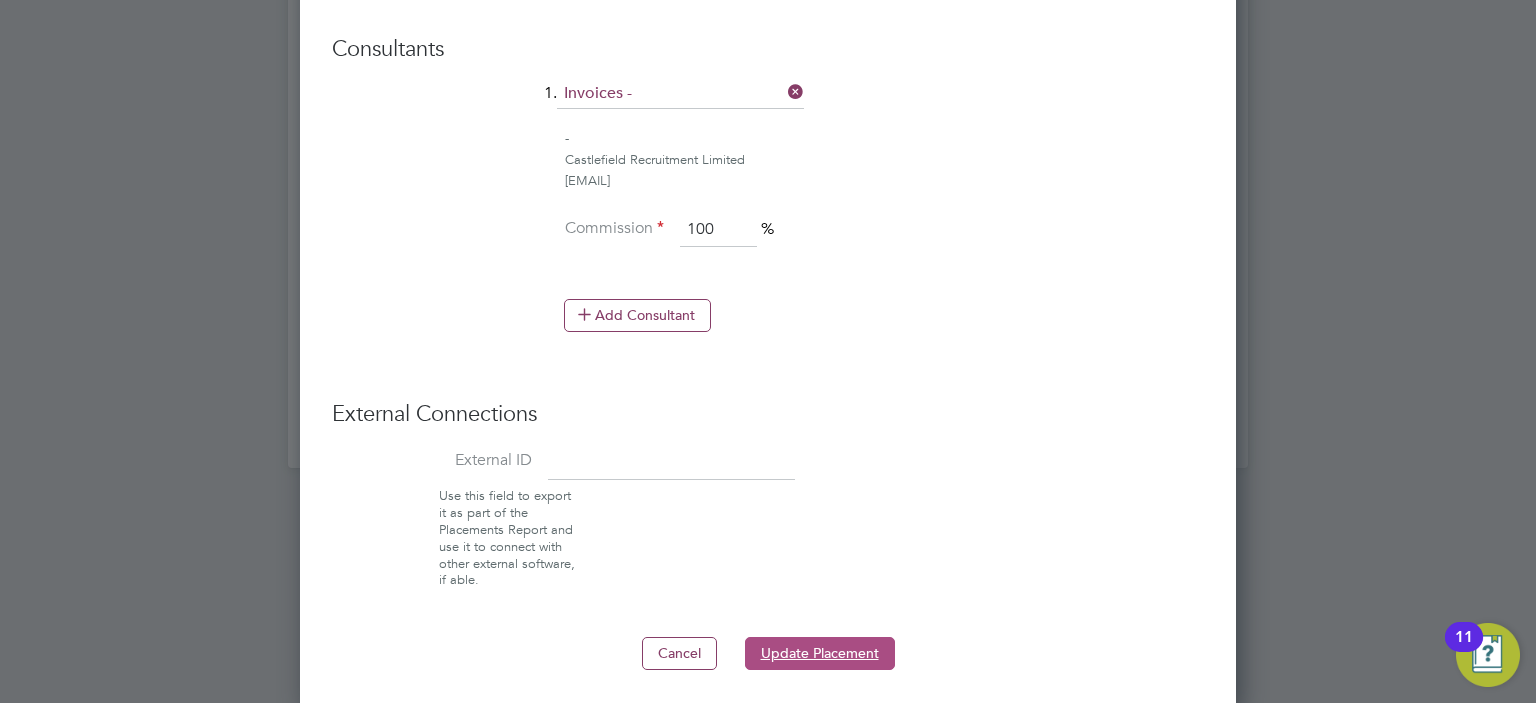 click on "Update Placement" at bounding box center [820, 653] 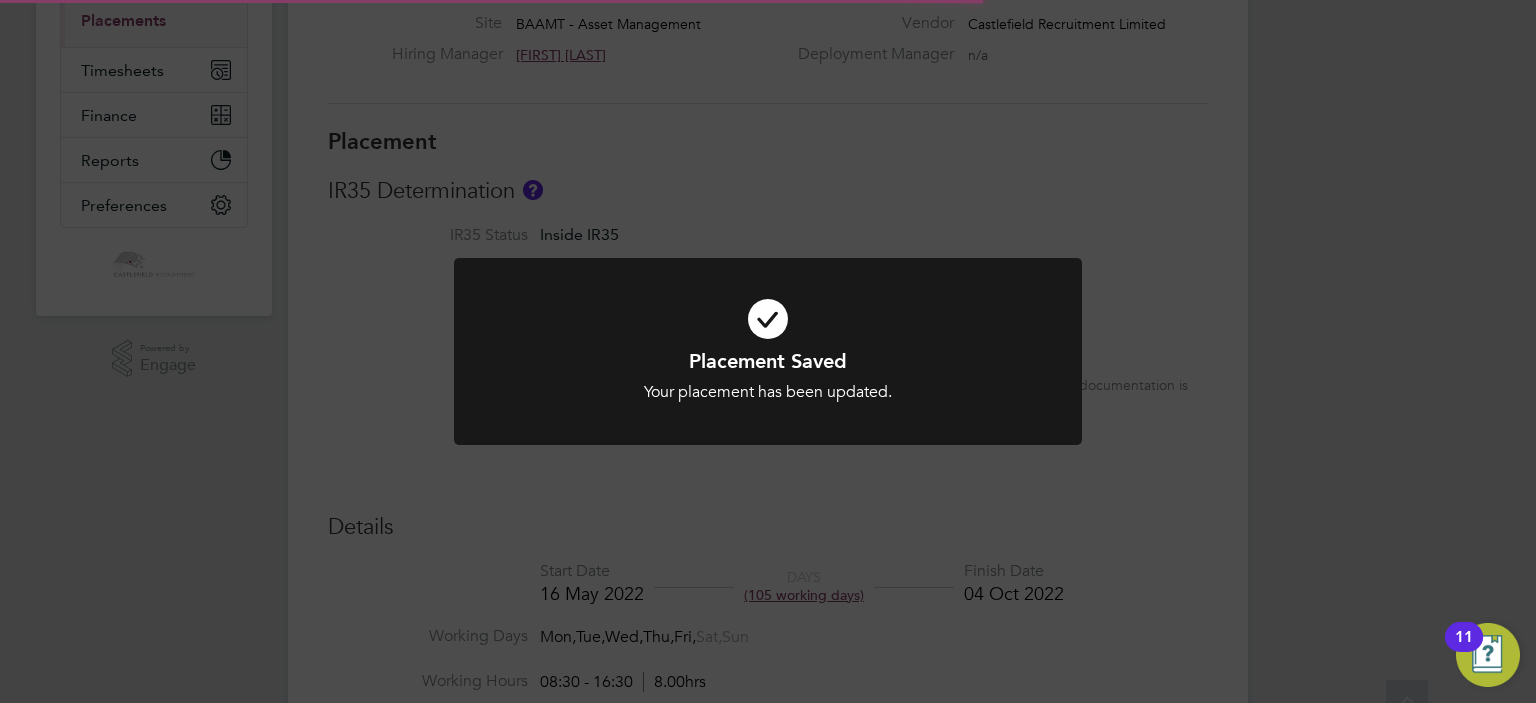 click on "Your placement has been updated." at bounding box center [768, 392] 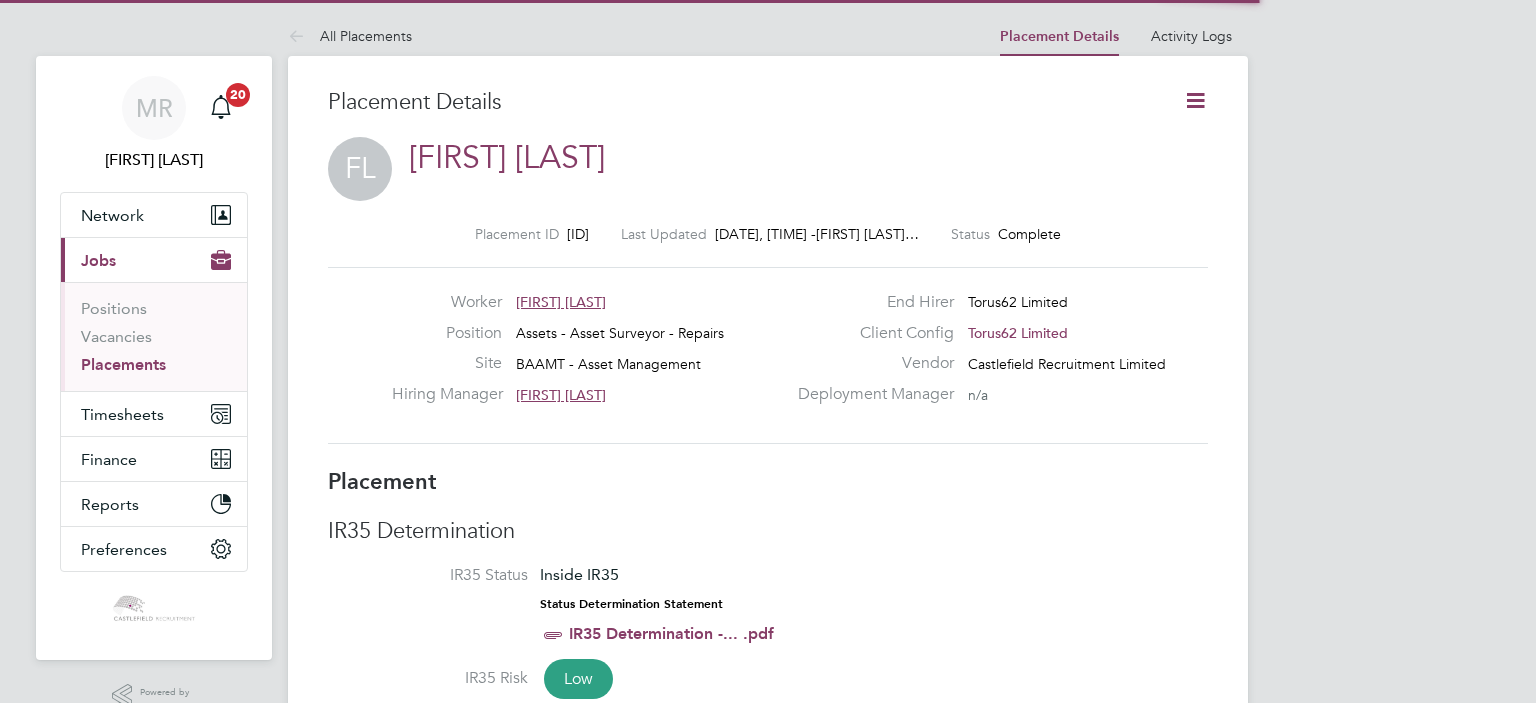 scroll, scrollTop: 0, scrollLeft: 0, axis: both 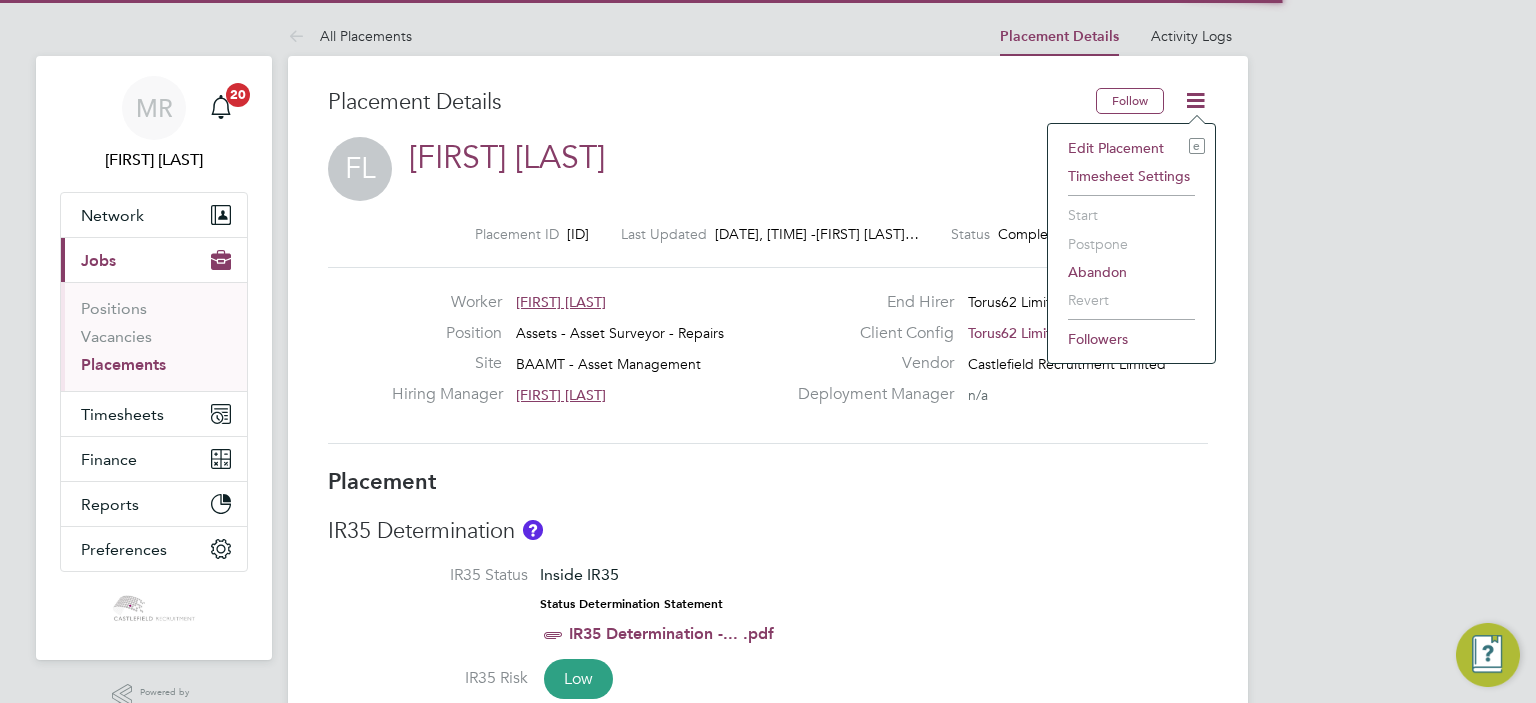 click on "Edit Placement e" 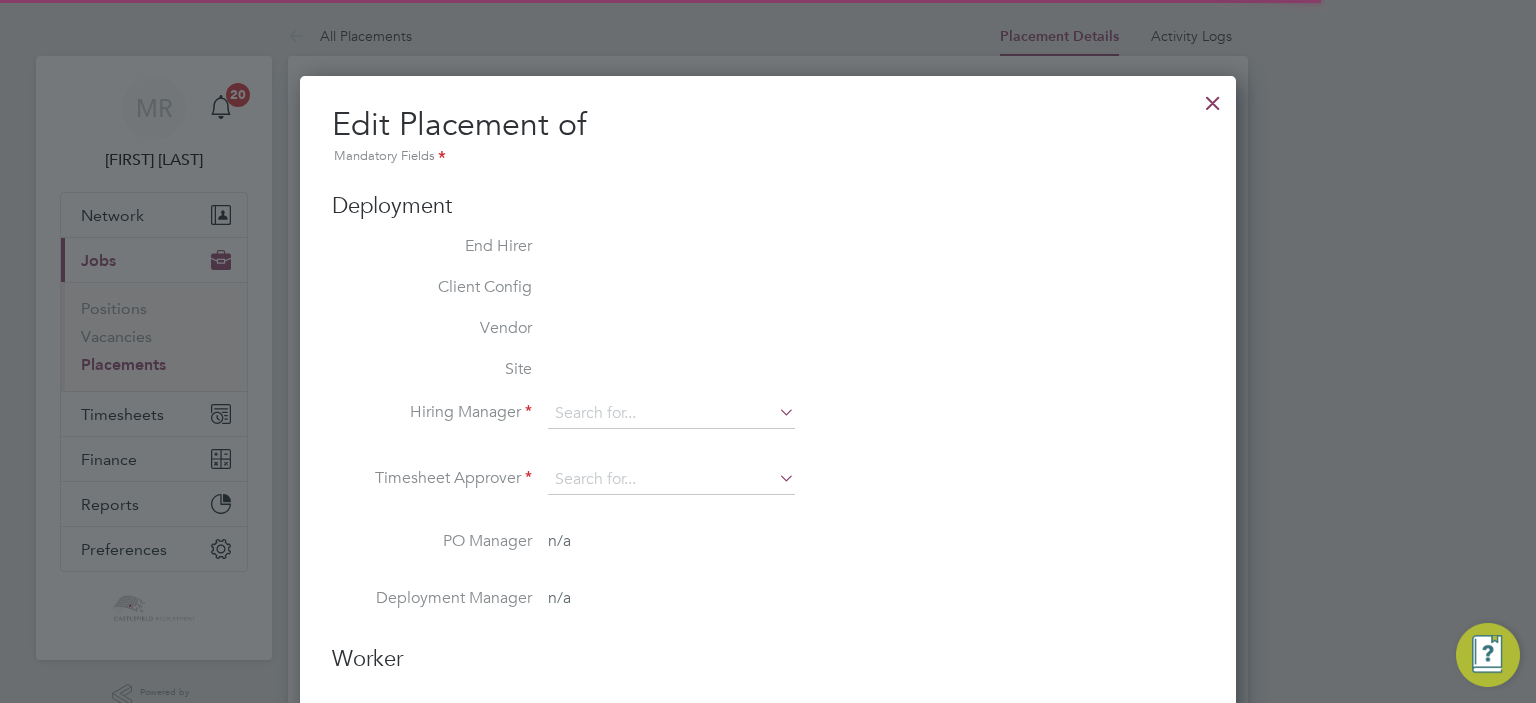 type on "[FIRST] [LAST]" 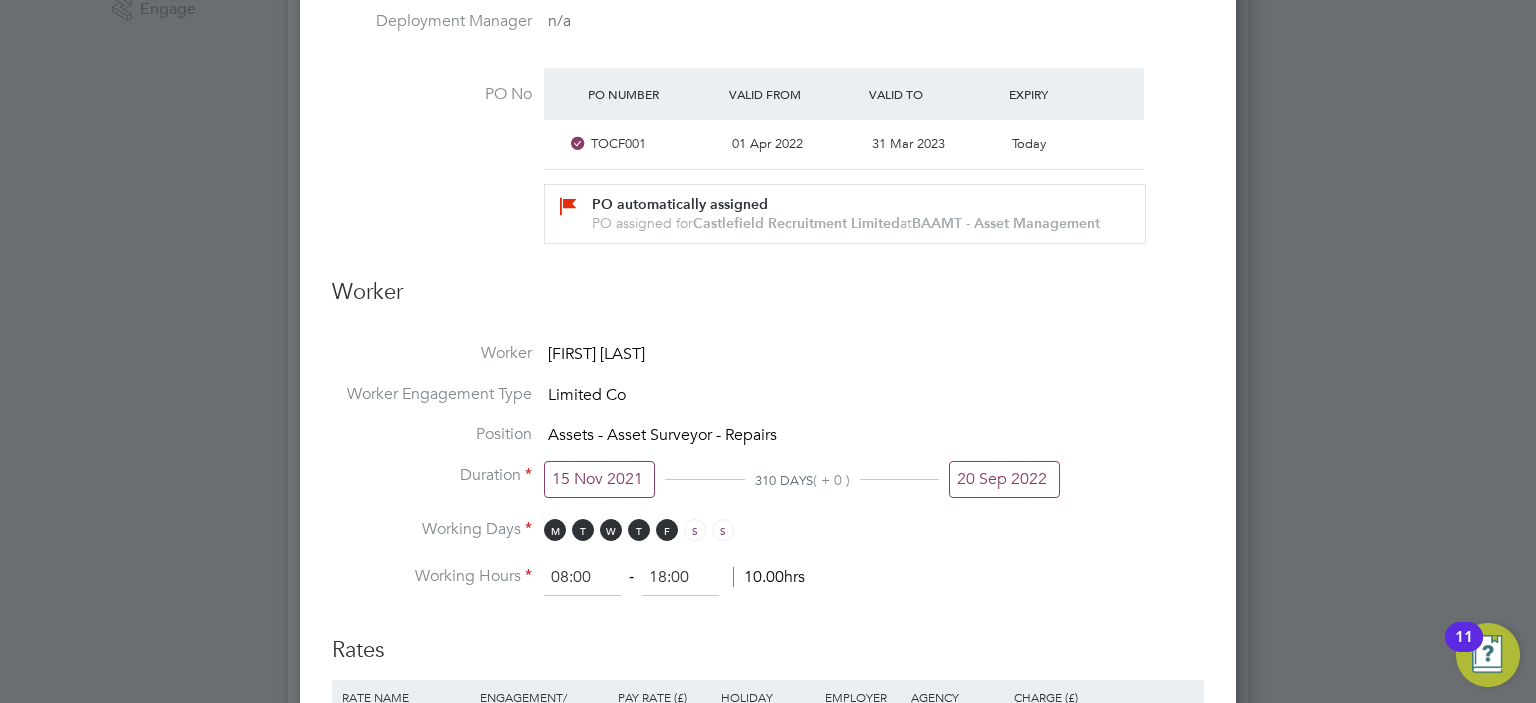 click on "20 Sep 2022" at bounding box center [1004, 479] 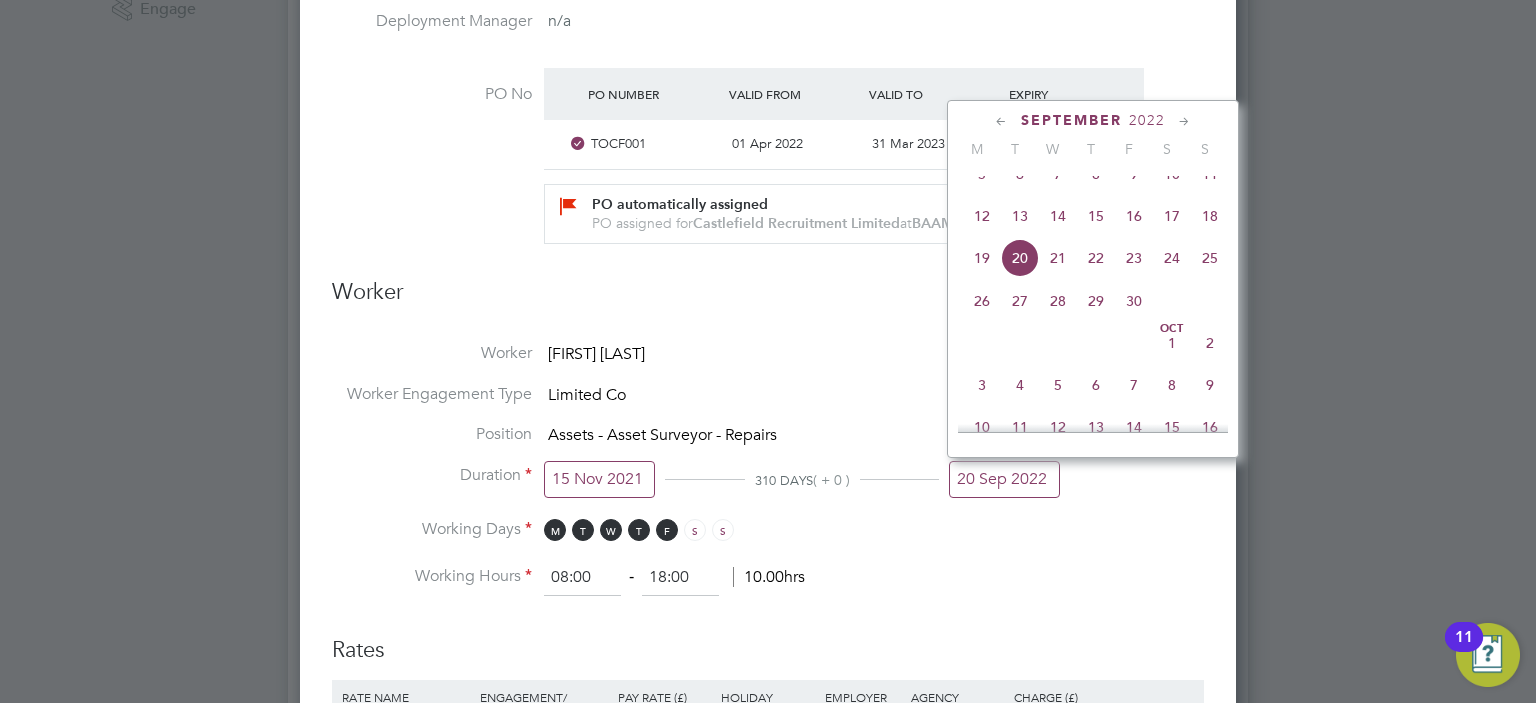 click on "16" 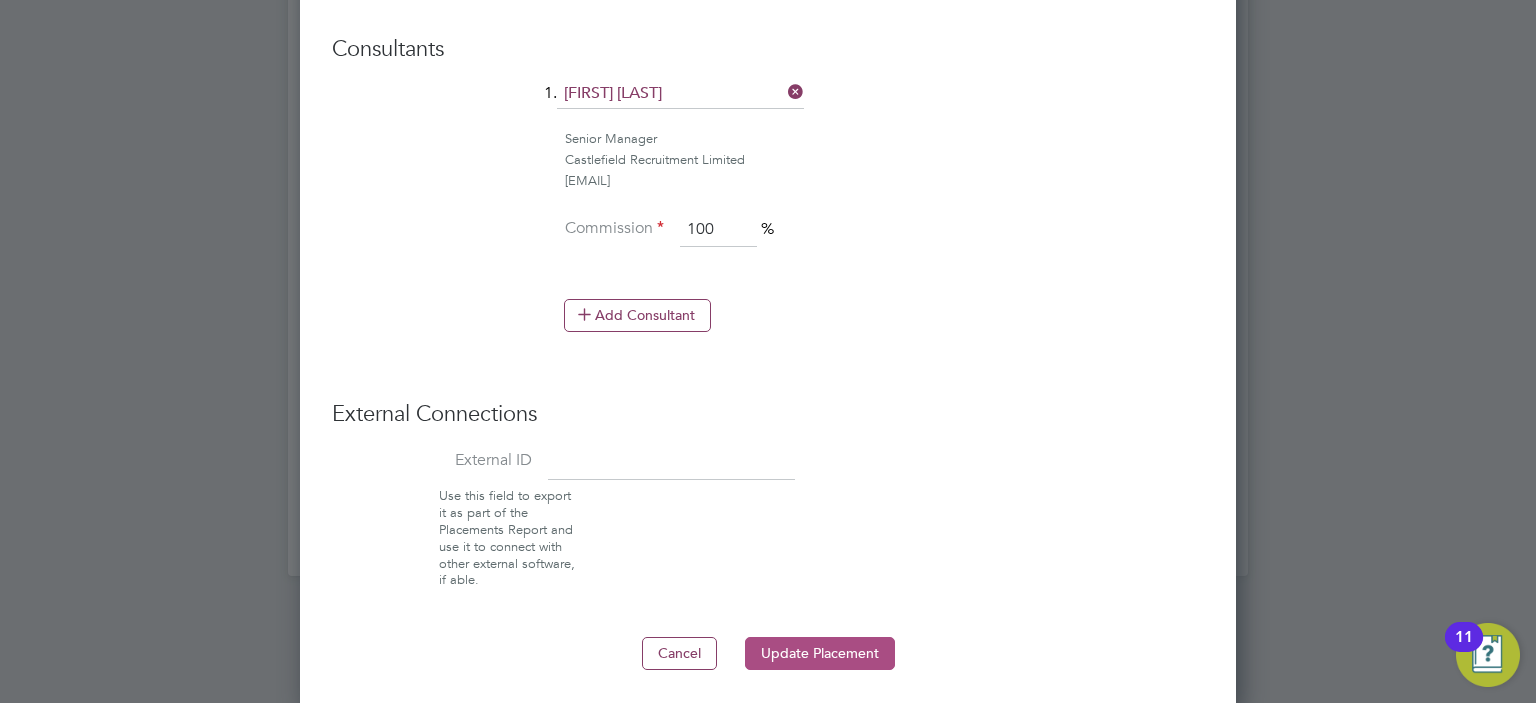 click on "Update Placement" at bounding box center (820, 653) 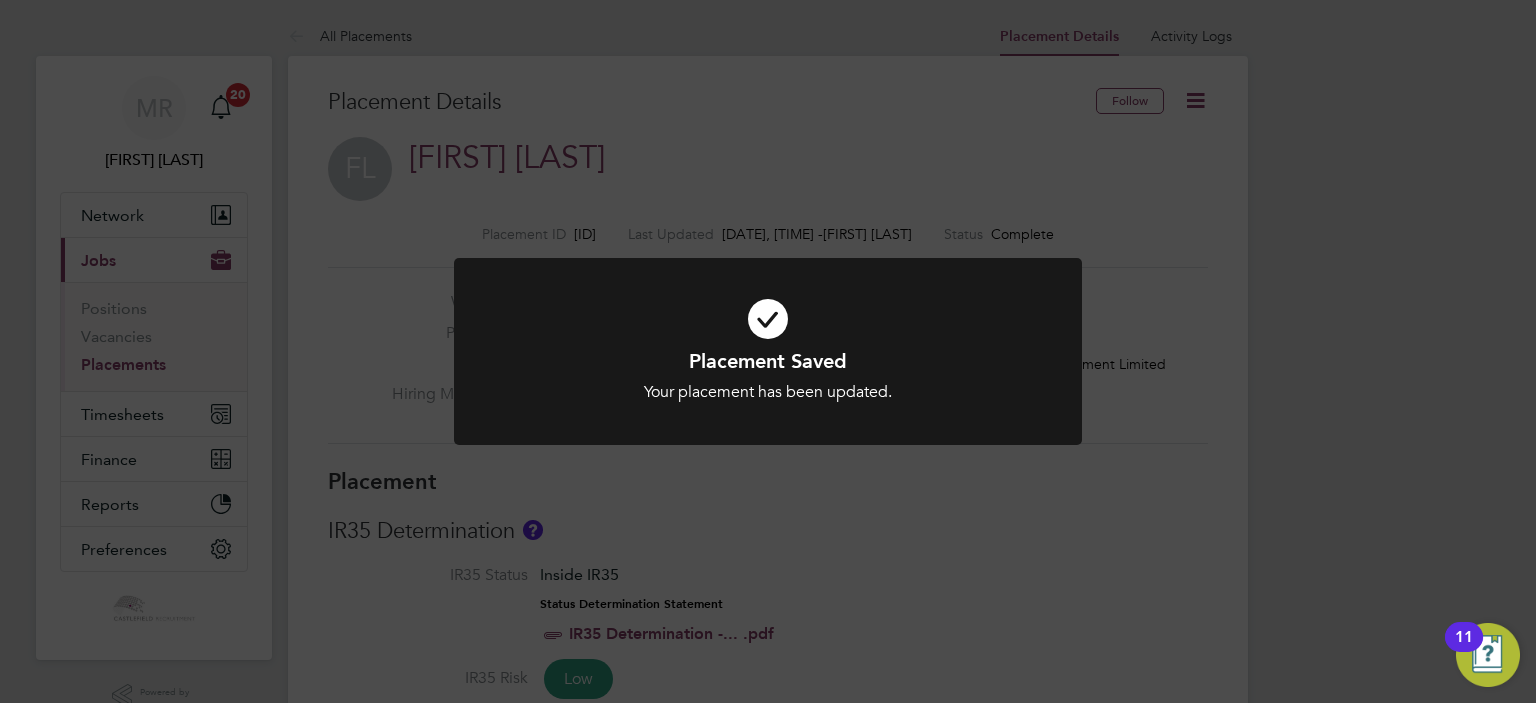 click on "Placement Saved Your placement has been updated. Cancel Okay" 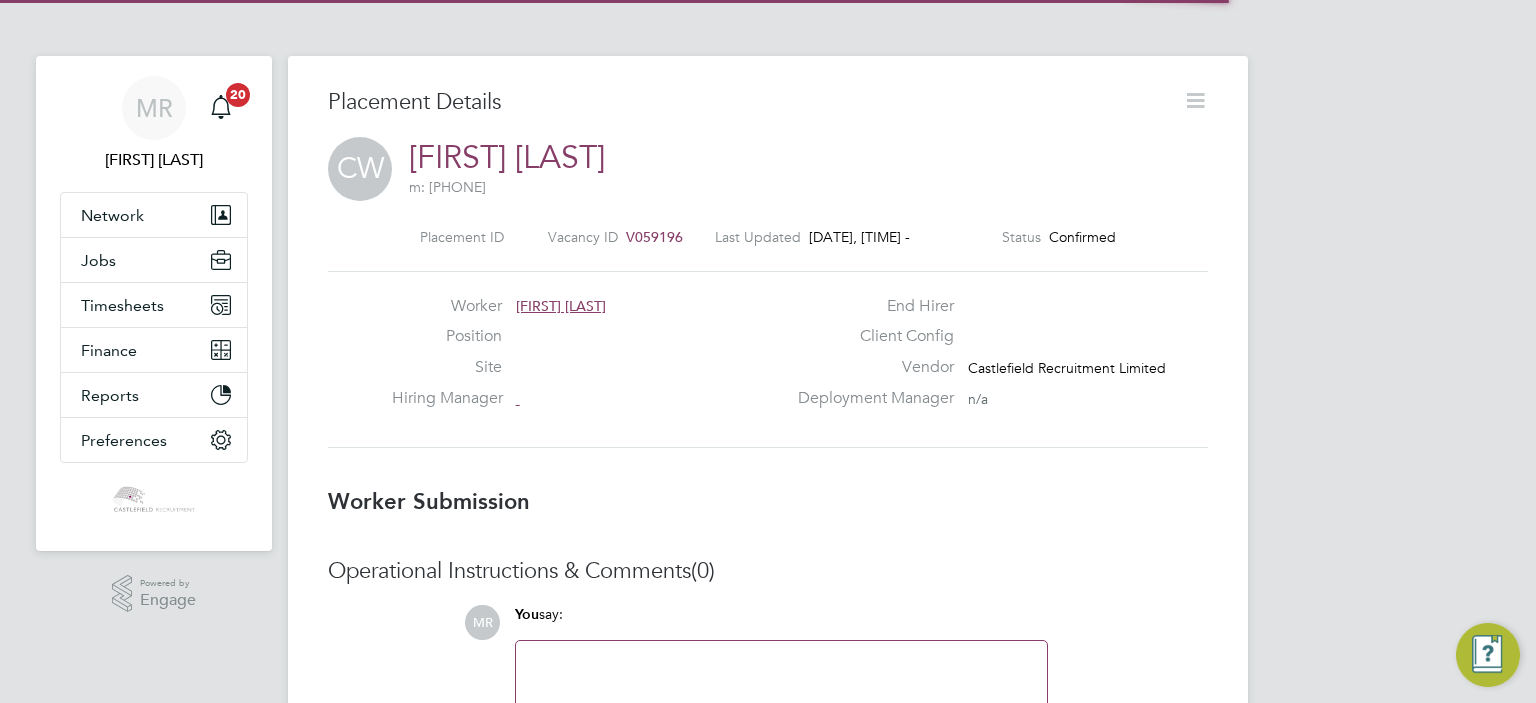 scroll, scrollTop: 0, scrollLeft: 0, axis: both 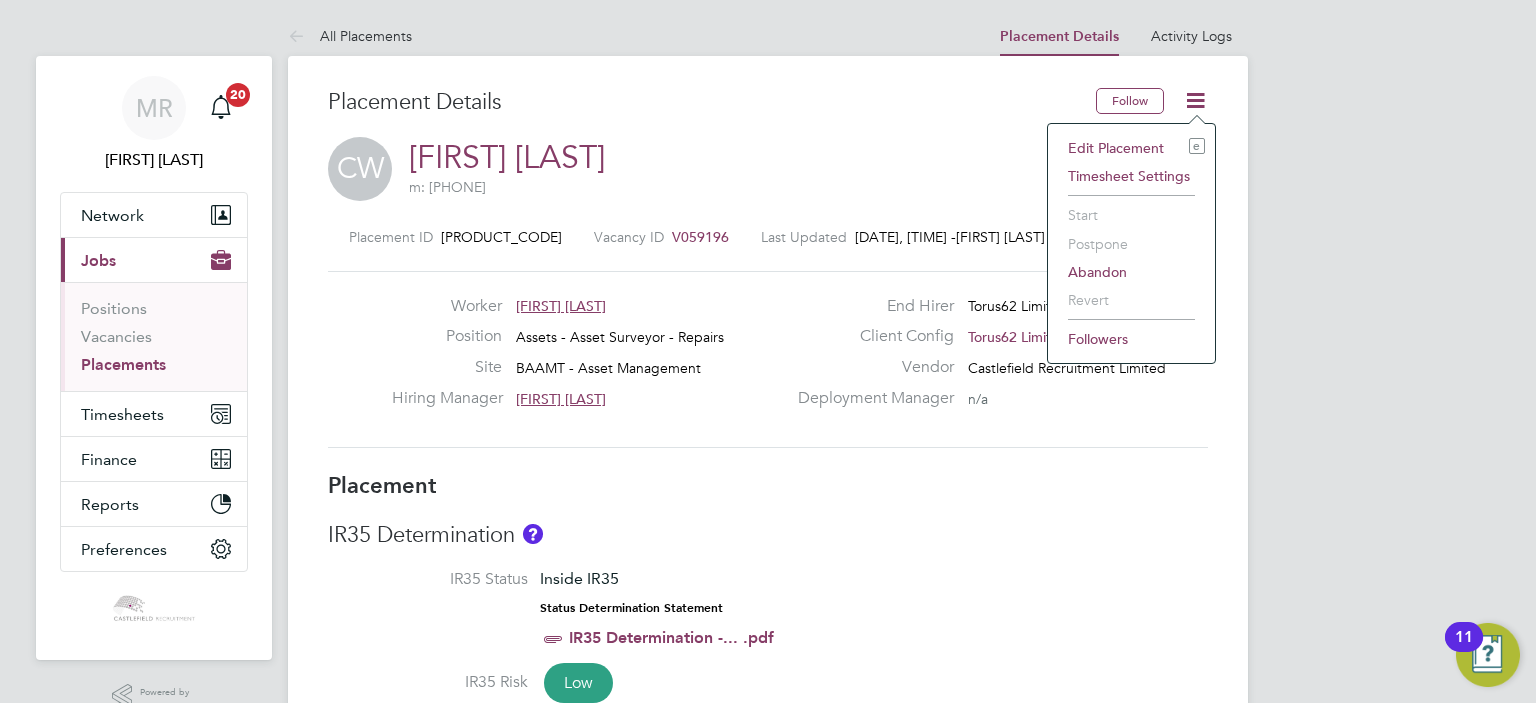 click on "Edit Placement e" 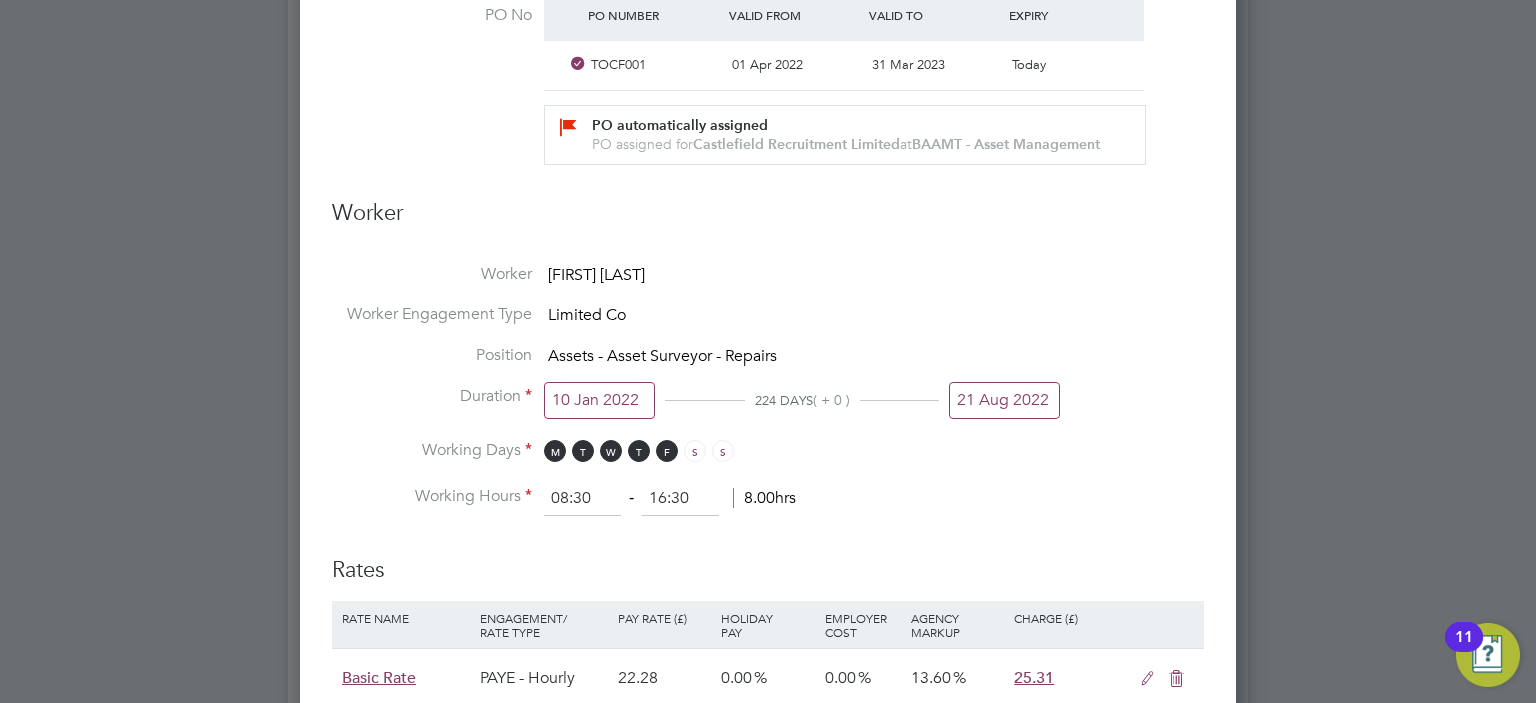 click on "21 Aug 2022" at bounding box center (1004, 405) 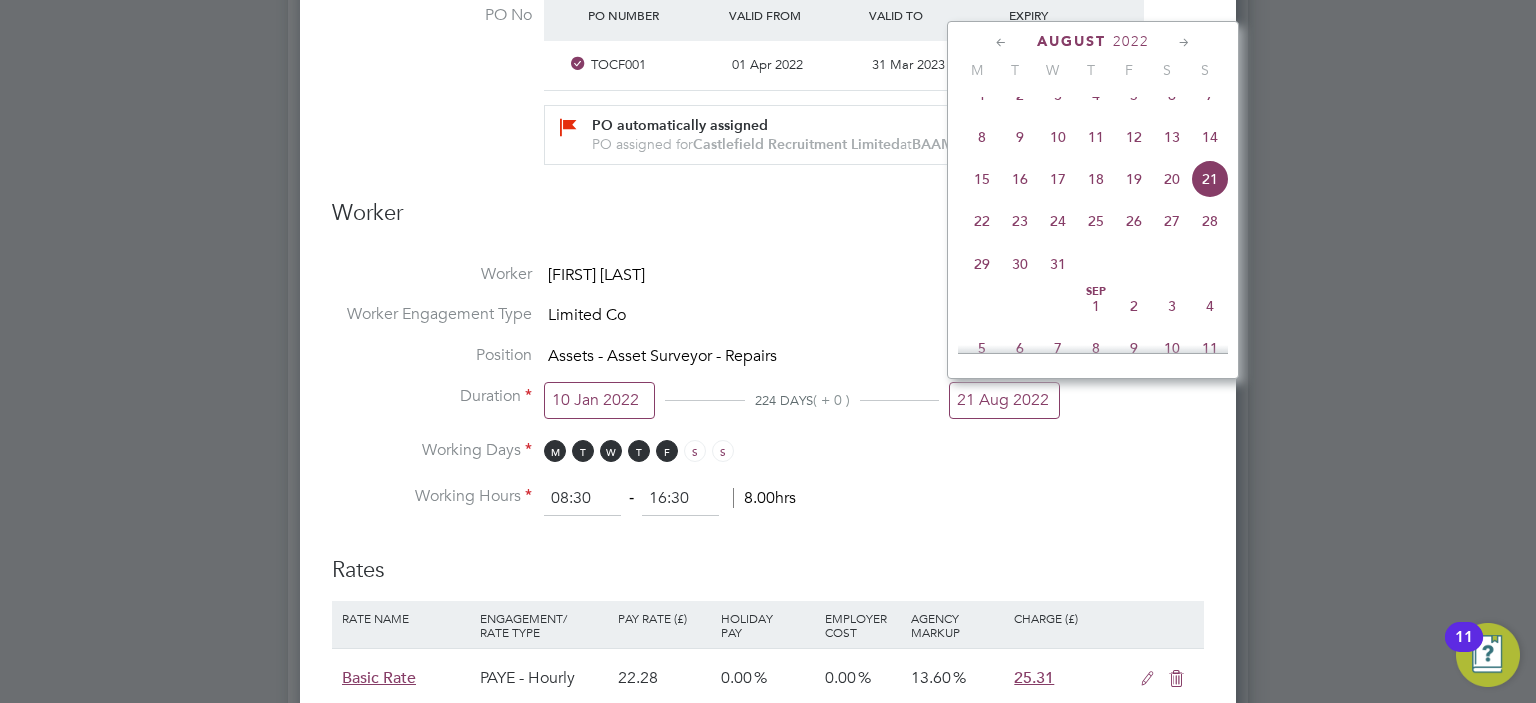 click on "15" 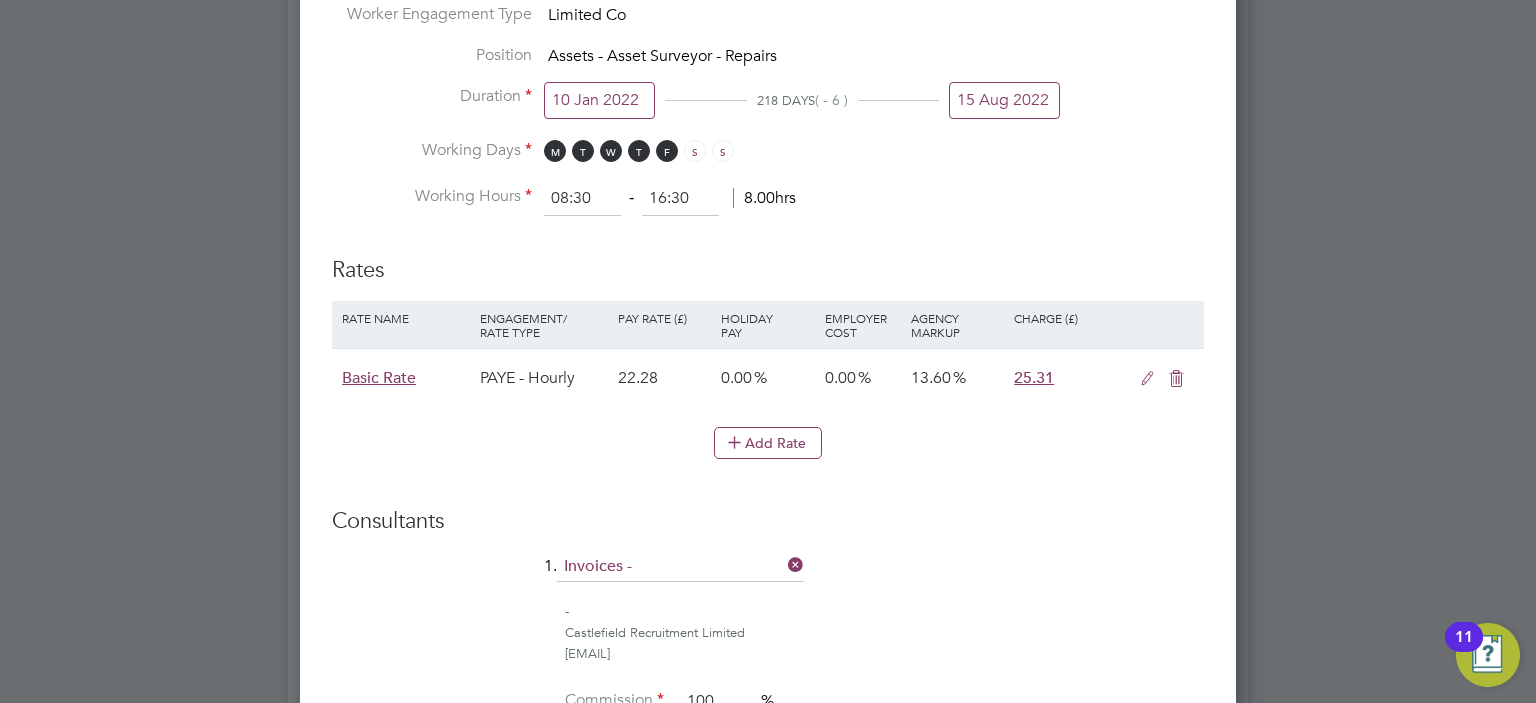 click on "Duration [DATE] [DAYS]  ( - 6 ) [DATE]" at bounding box center (768, 113) 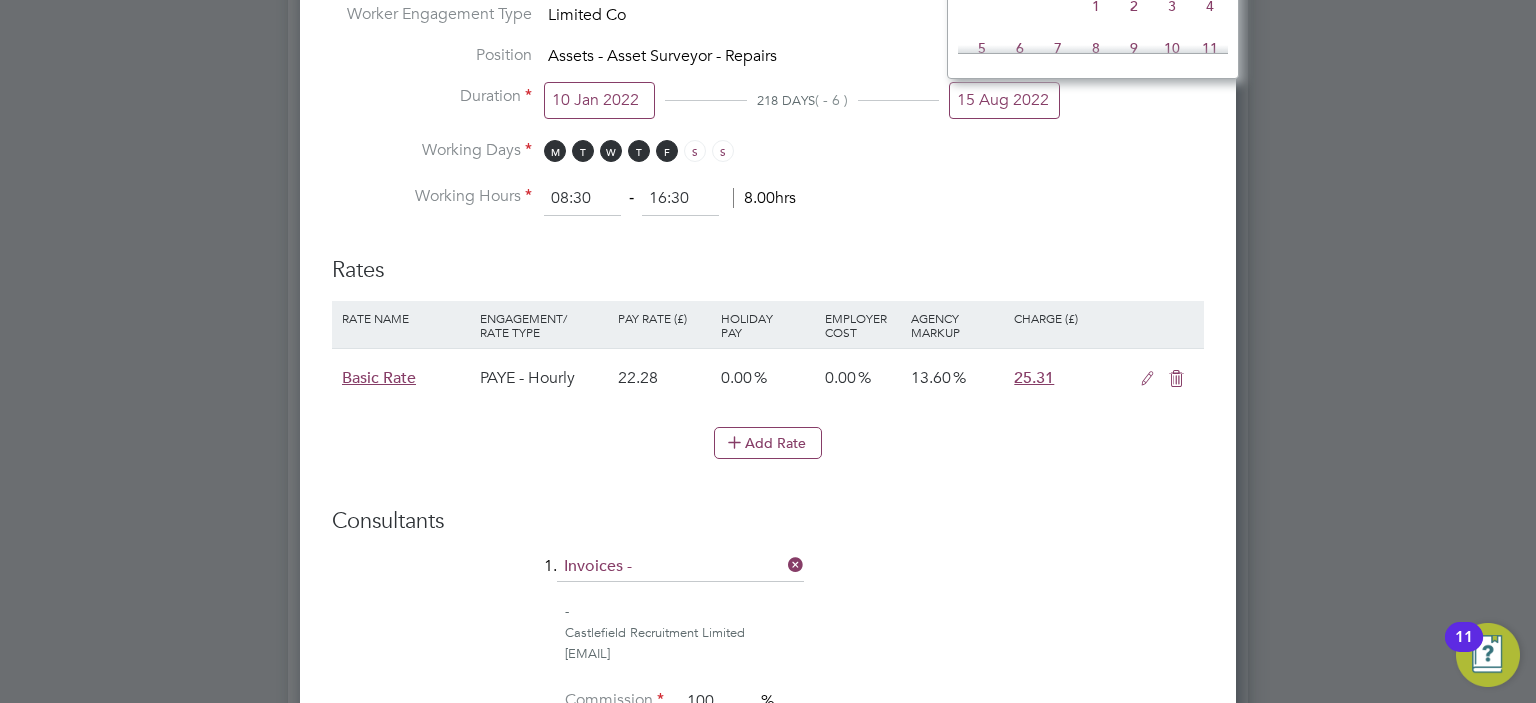 click on "15 Aug 2022" at bounding box center (1004, 100) 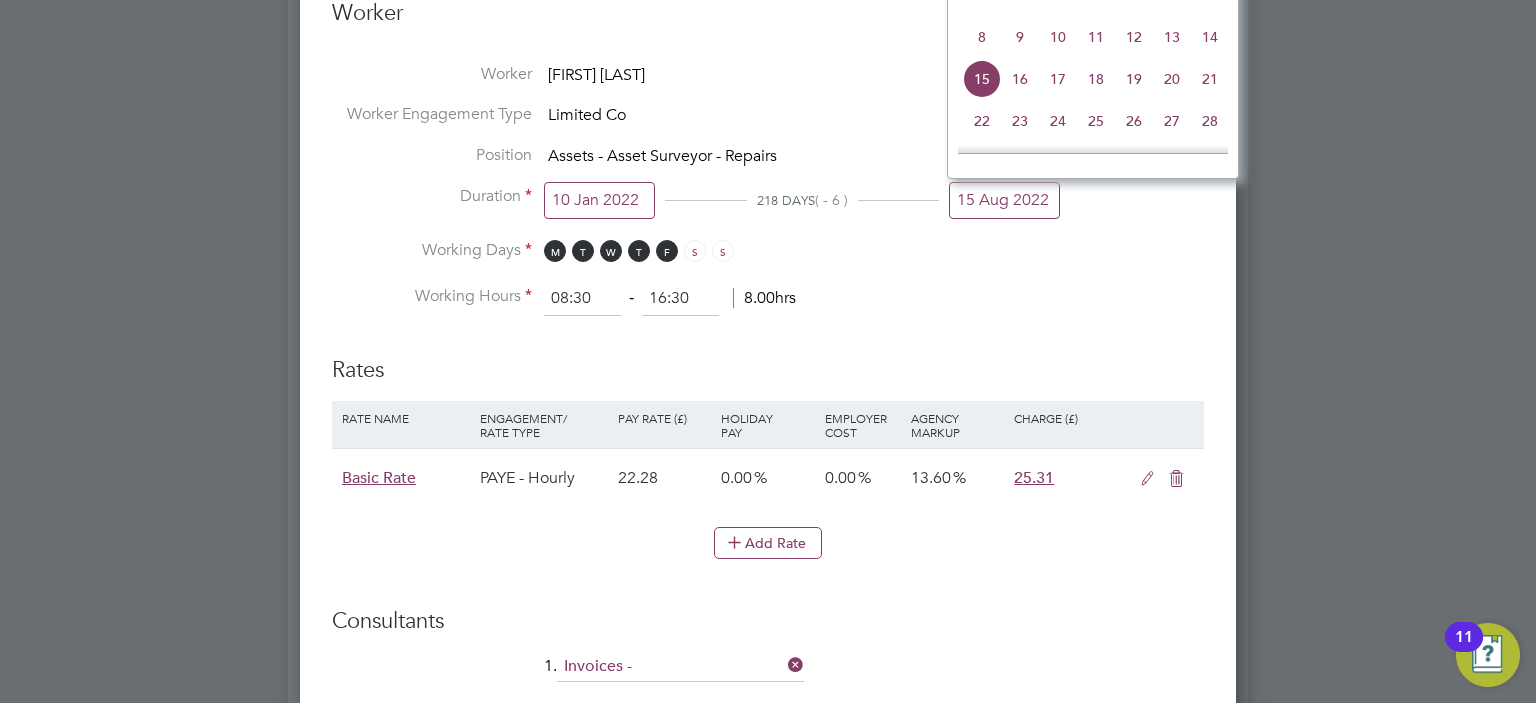 click on "12" 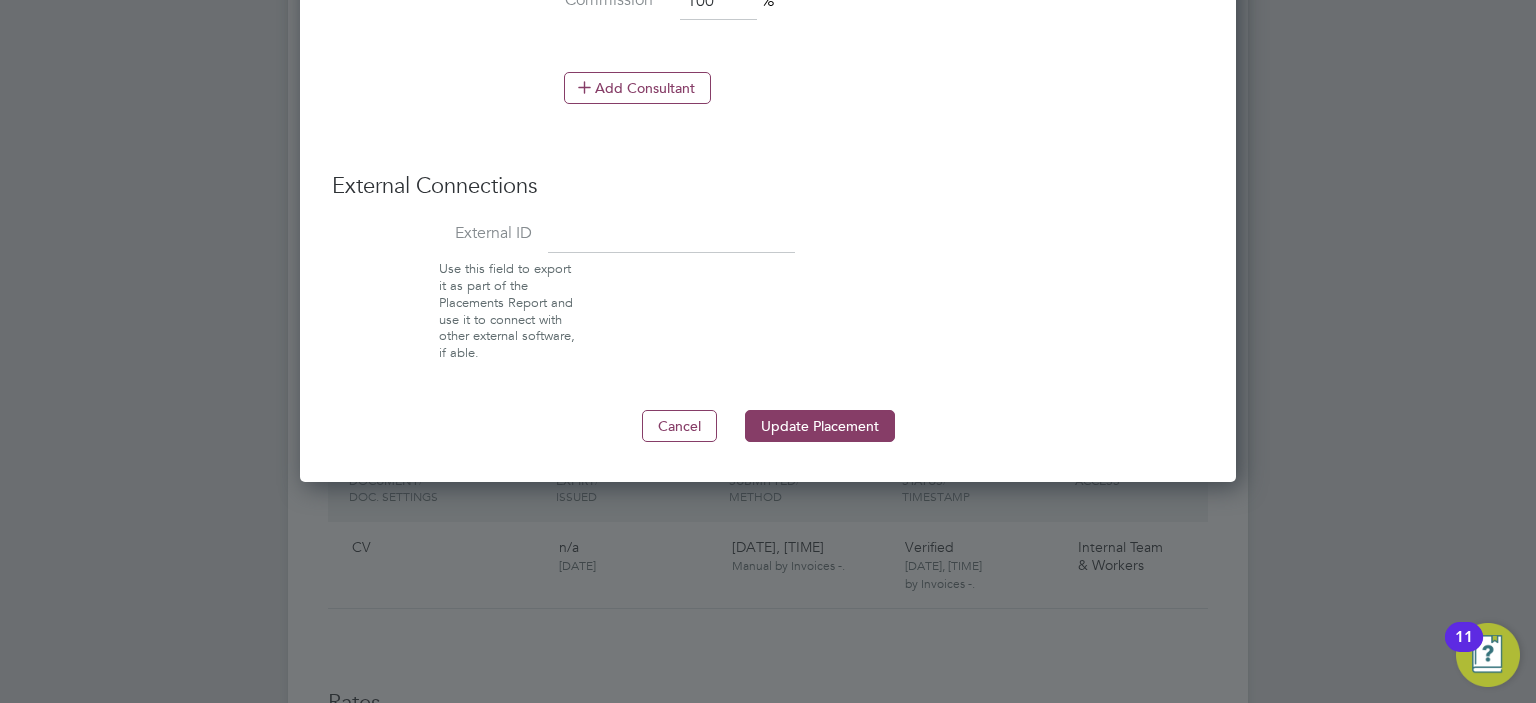 click on "Edit Placement of [FIRST] [LAST] Mandatory Fields Deployment End Hirer   Torus62 Limited Client Config   Torus62 Limited Vendor   Castlefield Recruitment Limited Site   BAAMT - Asset Management Hiring Manager   [FIRST] [LAST] Manager at  Torus62 Limited [EMAIL] Timesheet Approver   [FIRST] [LAST] Surveyor - Repairs at  Torus62 Limited [EMAIL] [PHONE] PO Manager   Deployment Manager   n/a PO No PO Number Valid From Valid To Expiry TOCF001 [DATE] [DATE] Today PO automatically assigned PO assigned for  Castlefield Recruitment Limited  at  BAAMT - Asset Management Worker Worker   [FIRST] [LAST] Worker Engagement Type   Limited Co  Position   Assets - Asset Surveyor - Repairs Duration [DATE] [DAYS]  ( - 9 ) [DATE] Working Days M T W T F S S   Working Hours [TIME]   ‐   [TIME]   [HOURS]hrs   Rates Rate Name Engagement/ Rate Type Pay Rate (£) Holiday Pay Employer Cost Agency Markup Charge (£) Basic Rate PAYE - Hourly 22.28 0.00   0.00   13.60 25.31" at bounding box center [768, -621] 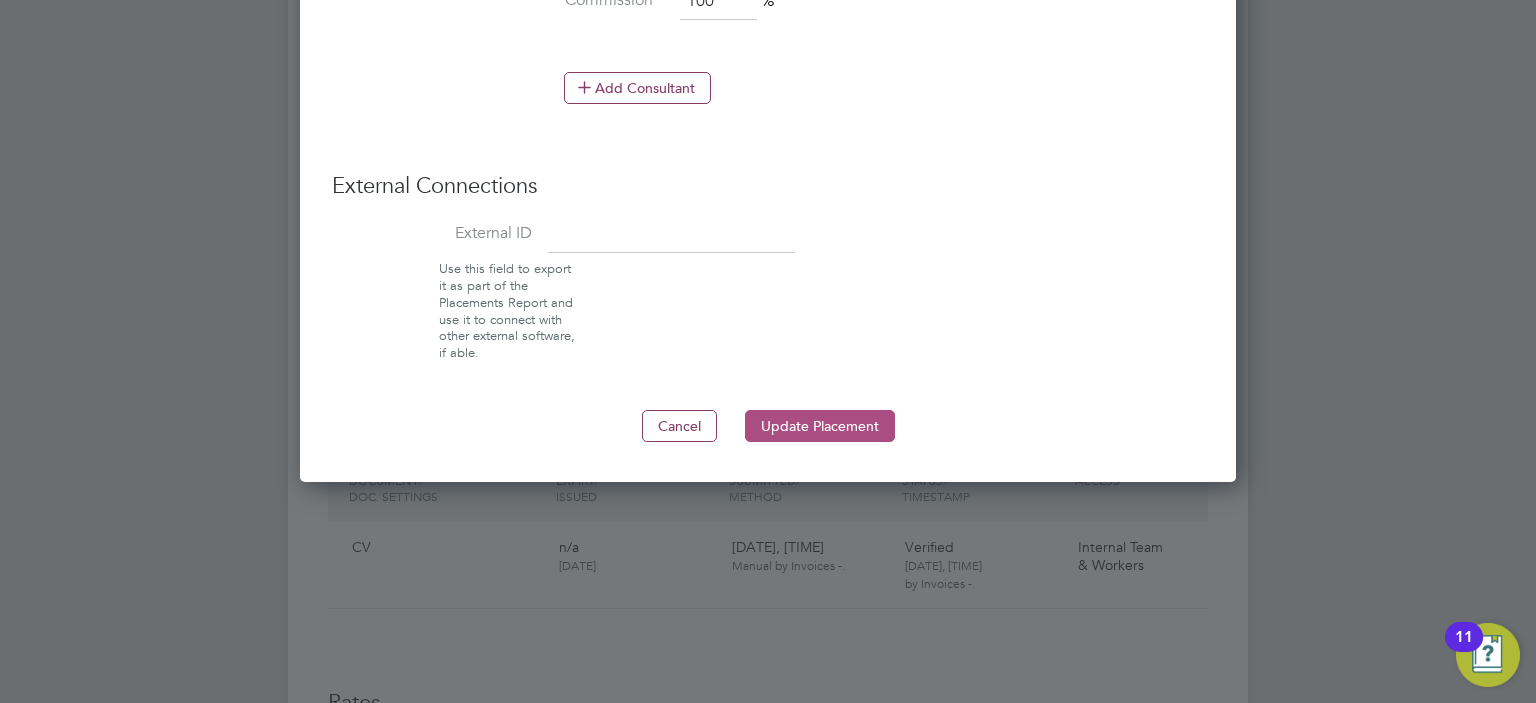 click on "Update Placement" at bounding box center (820, 426) 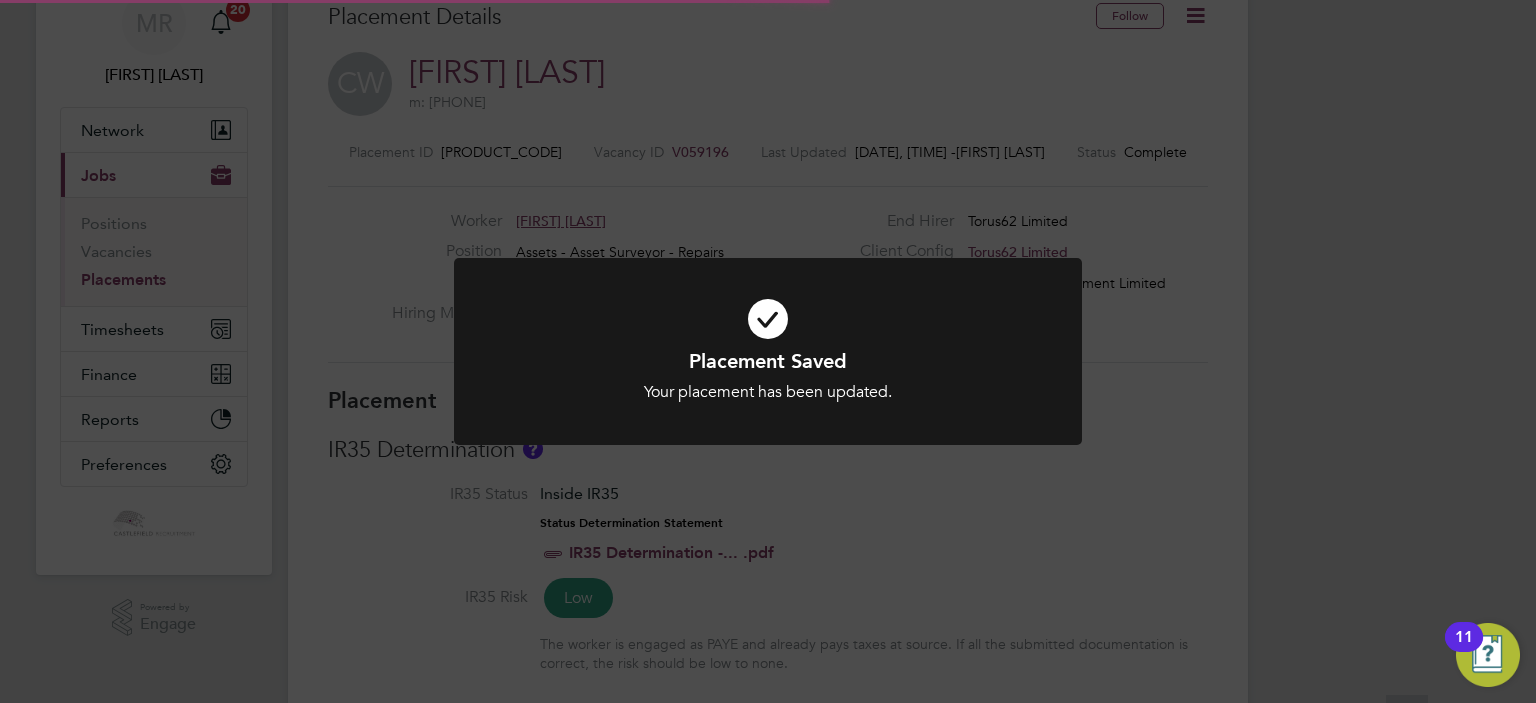 click at bounding box center [768, 351] 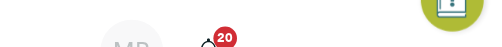 scroll, scrollTop: 10, scrollLeft: 10, axis: both 